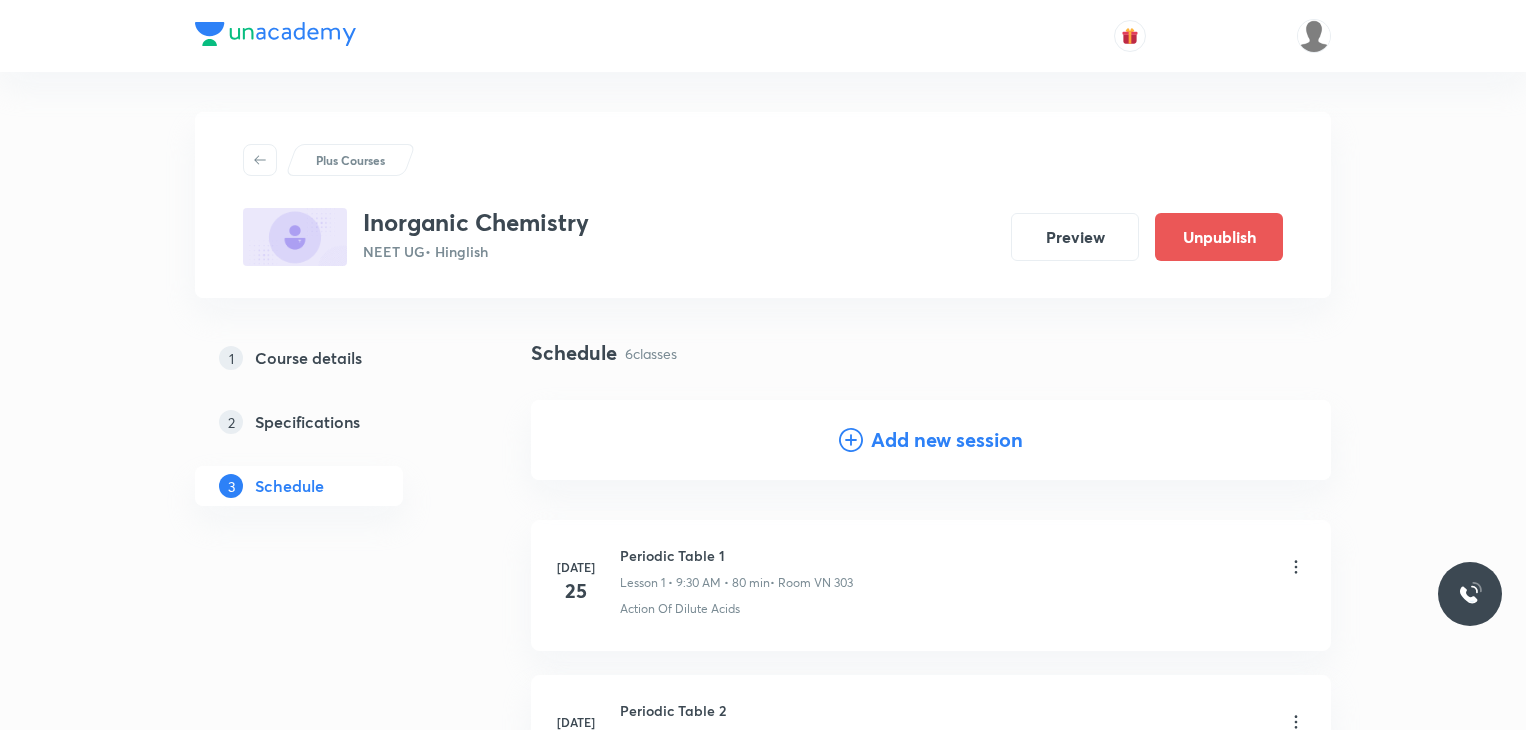 scroll, scrollTop: 727, scrollLeft: 0, axis: vertical 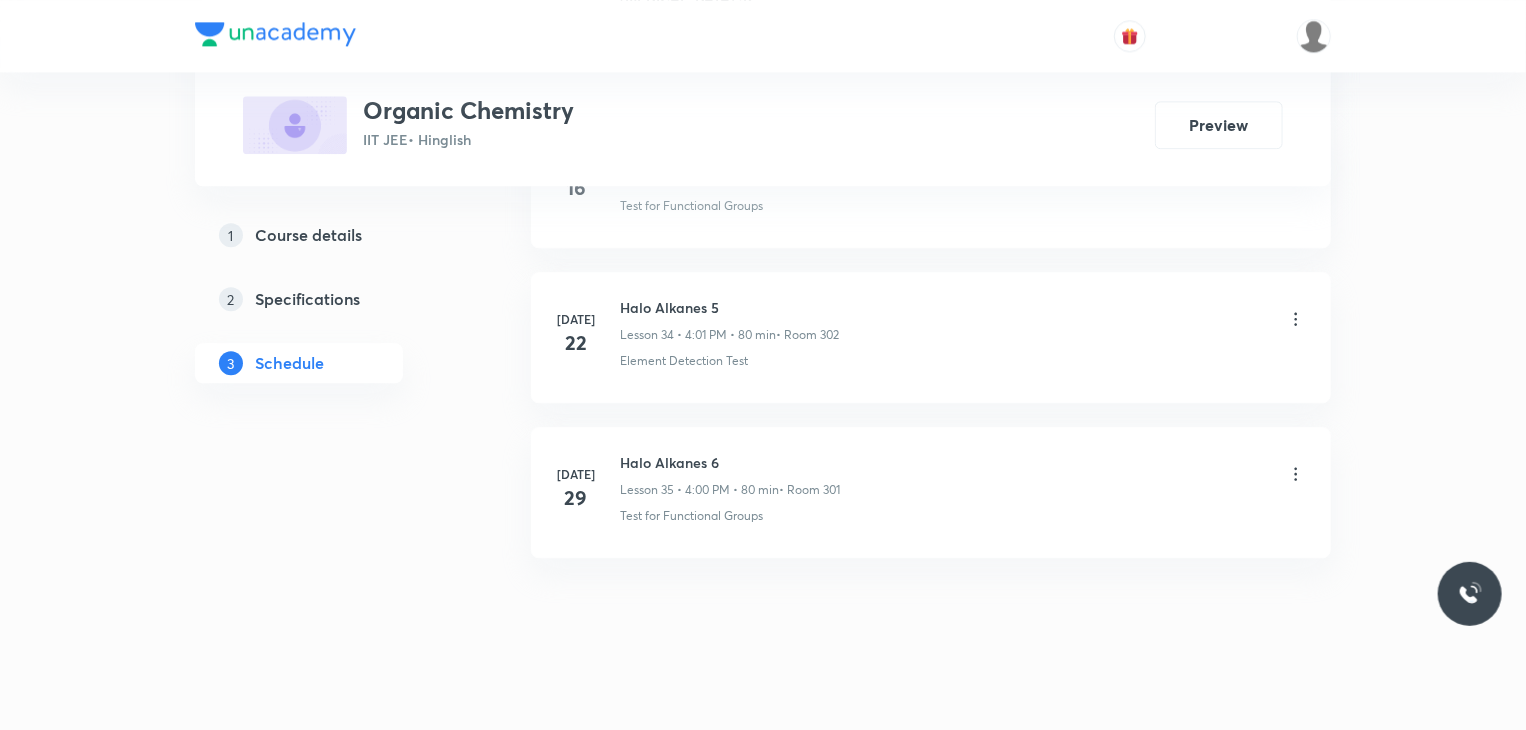 click on "Jul 29 Halo Alkanes 6 Lesson 35 • 4:00 PM • 80 min  • Room 301 Test for Functional Groups" at bounding box center (931, 492) 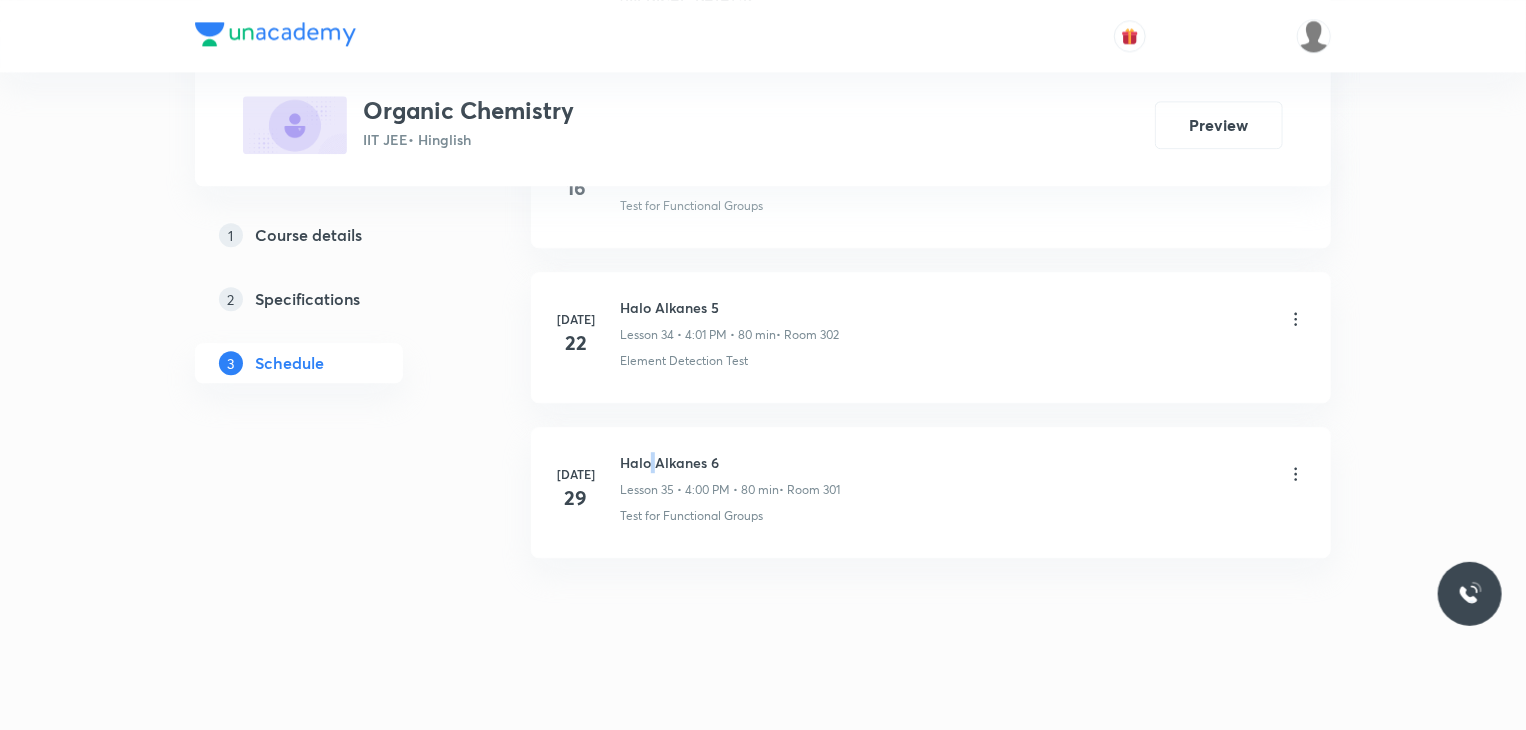 click on "Jul 29 Halo Alkanes 6 Lesson 35 • 4:00 PM • 80 min  • Room 301 Test for Functional Groups" at bounding box center [931, 492] 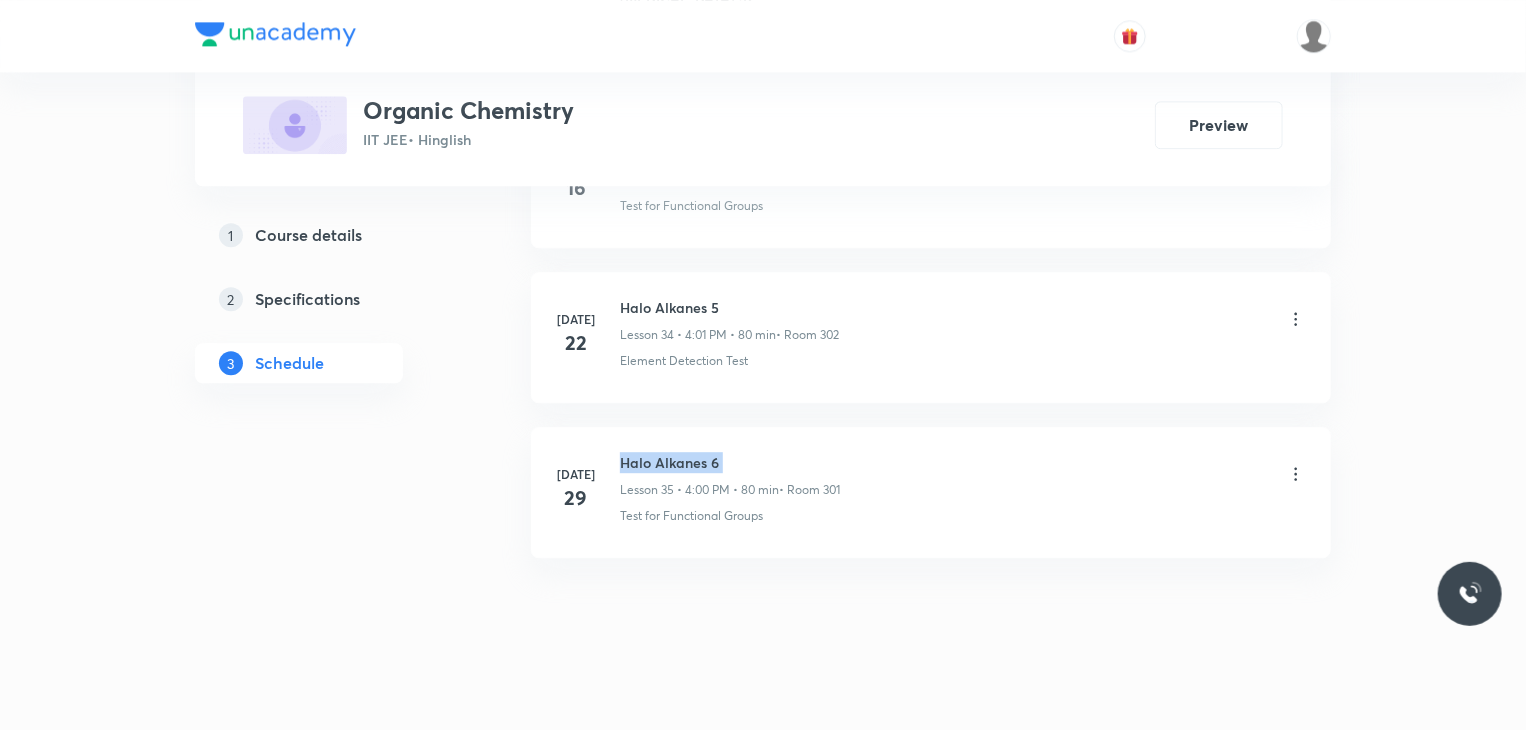 click on "Jul 29 Halo Alkanes 6 Lesson 35 • 4:00 PM • 80 min  • Room 301 Test for Functional Groups" at bounding box center (931, 492) 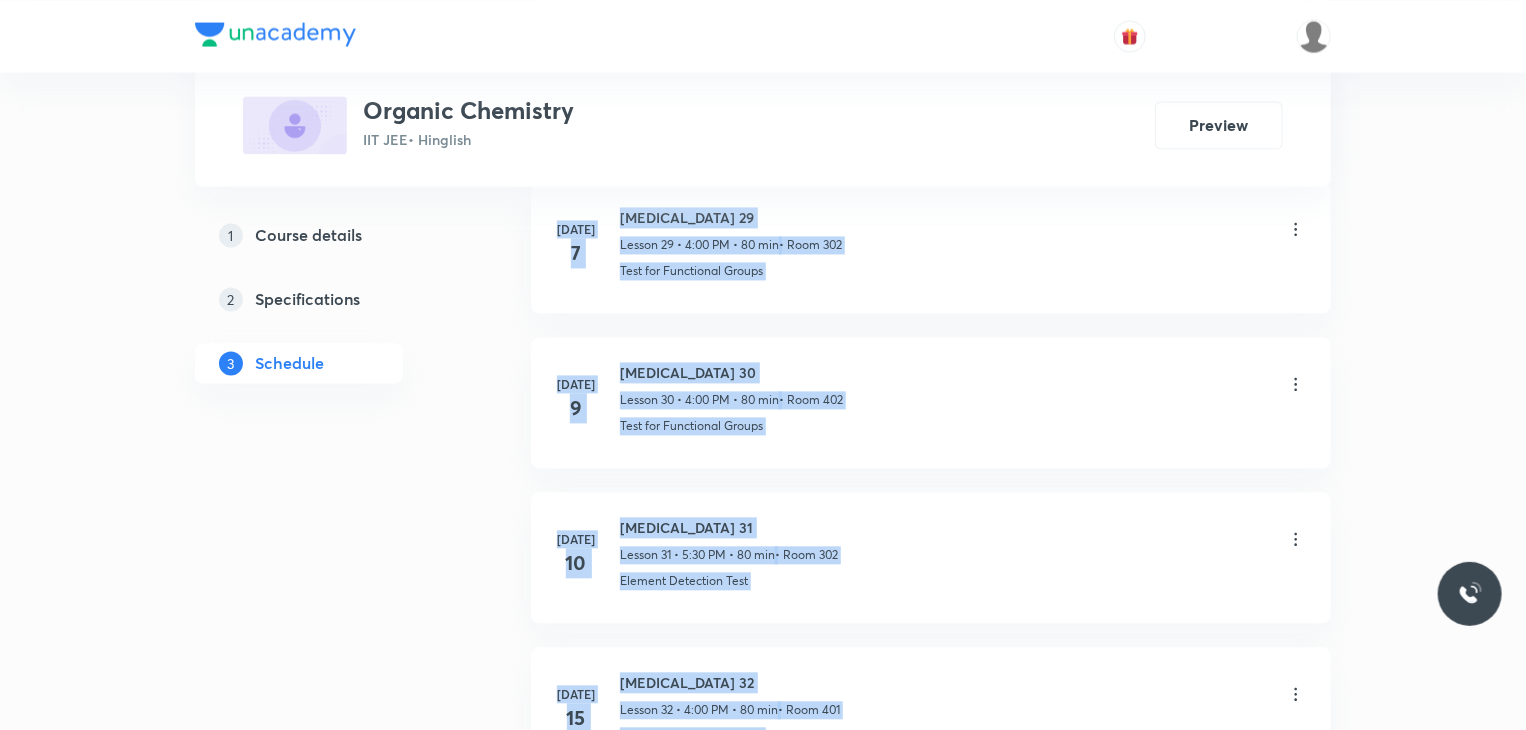 drag, startPoint x: 1525, startPoint y: 677, endPoint x: 1532, endPoint y: -87, distance: 764.03204 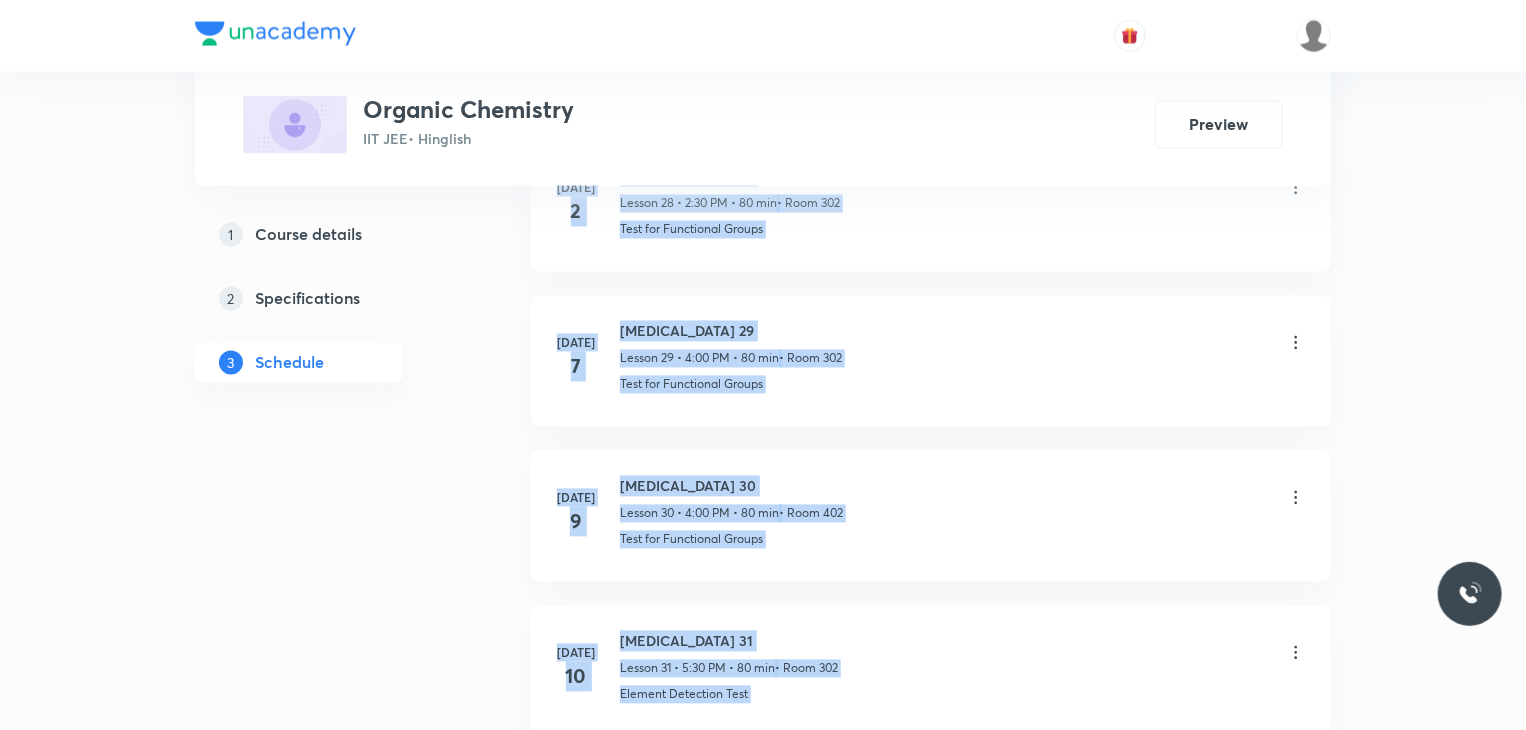 click on "Jul 10 Hydrocarbons 31 Lesson 31 • 5:30 PM • 80 min  • Room 302 Element Detection Test" at bounding box center [931, 671] 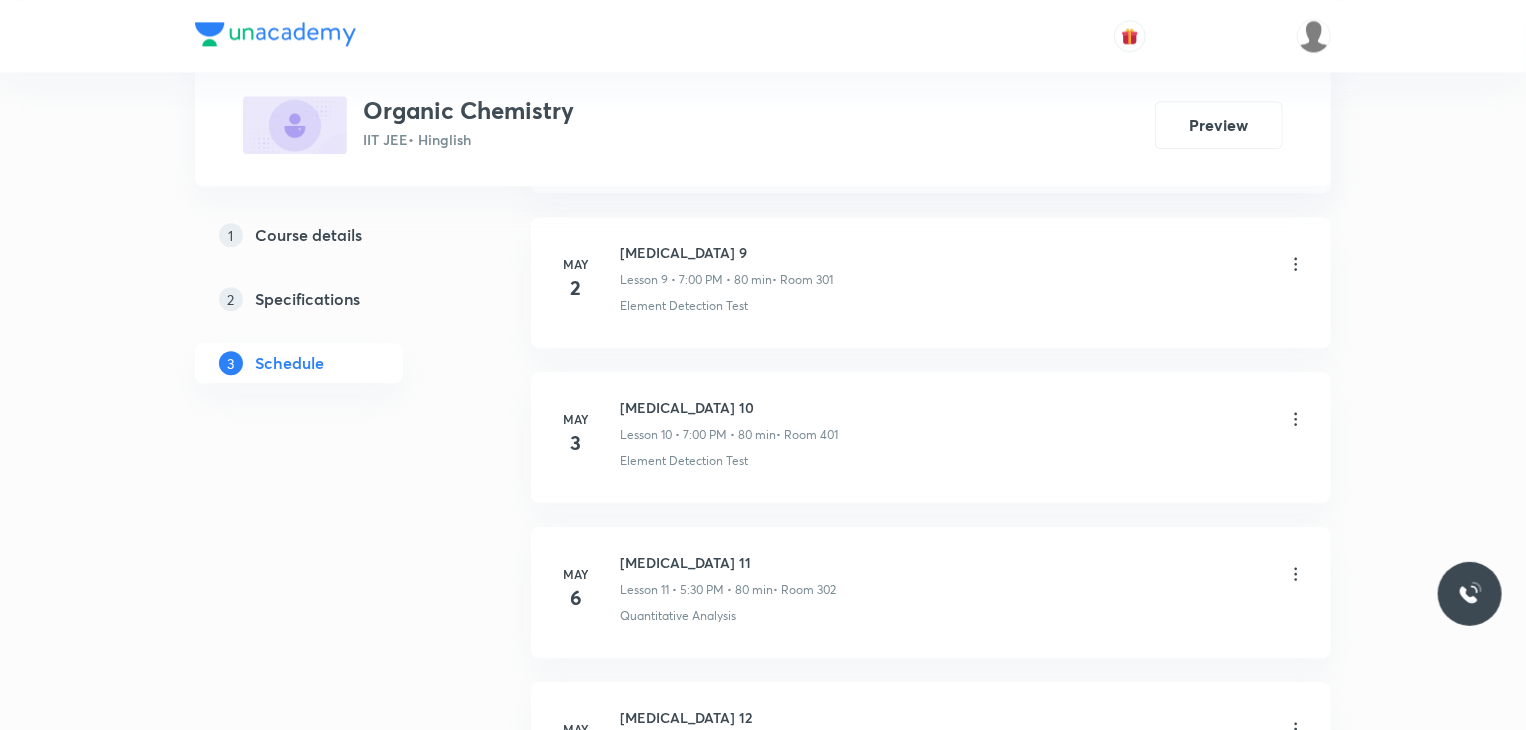 scroll, scrollTop: 0, scrollLeft: 0, axis: both 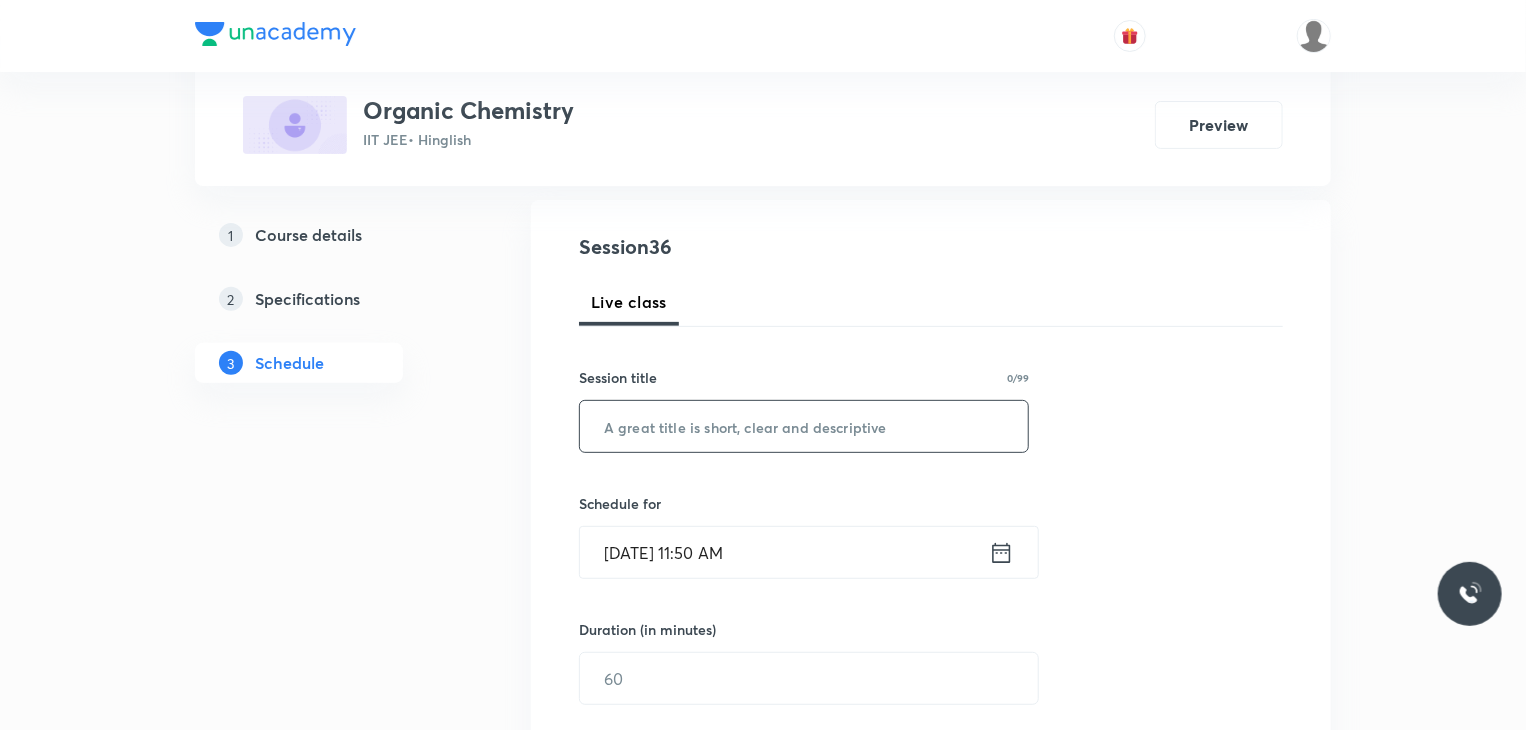 click at bounding box center [804, 426] 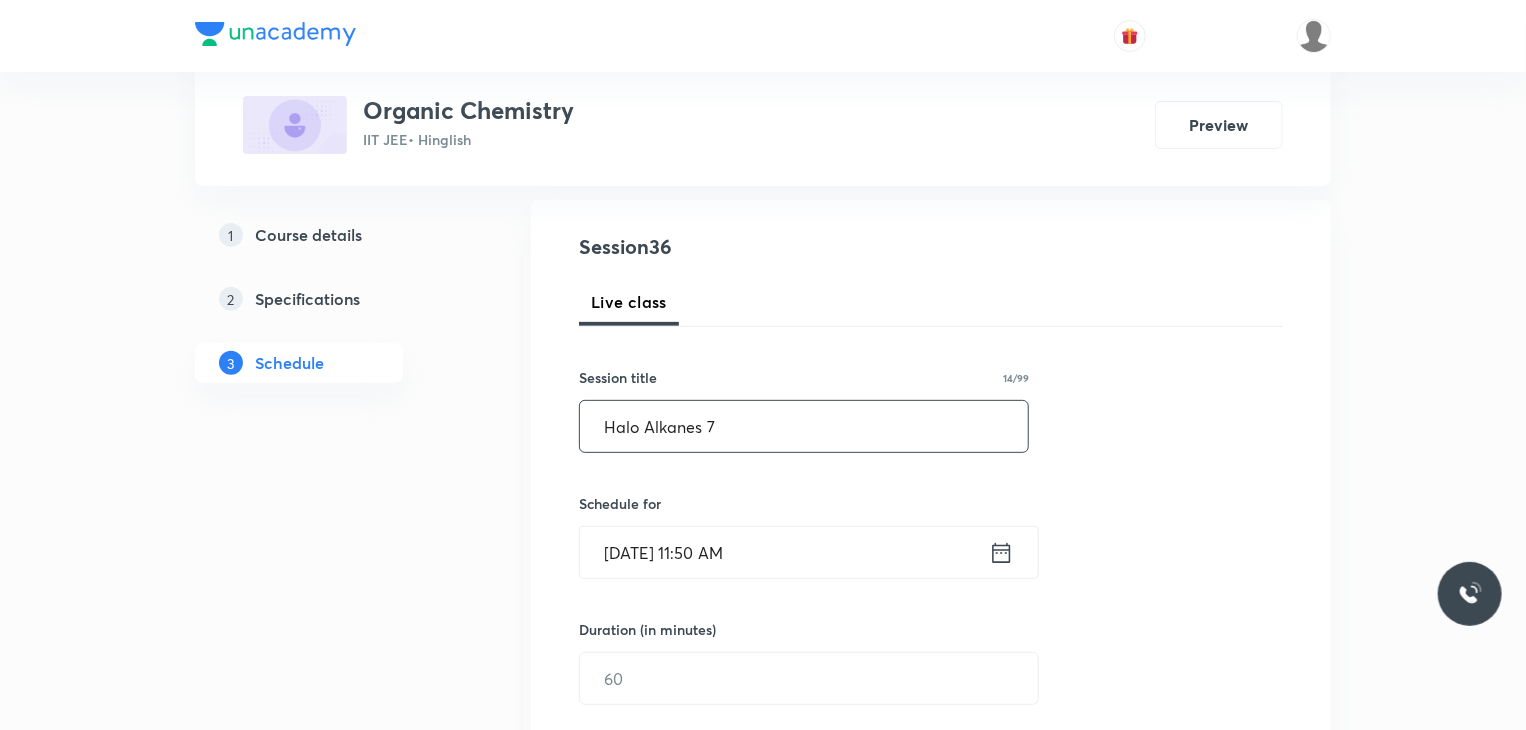 type on "Halo Alkanes 7" 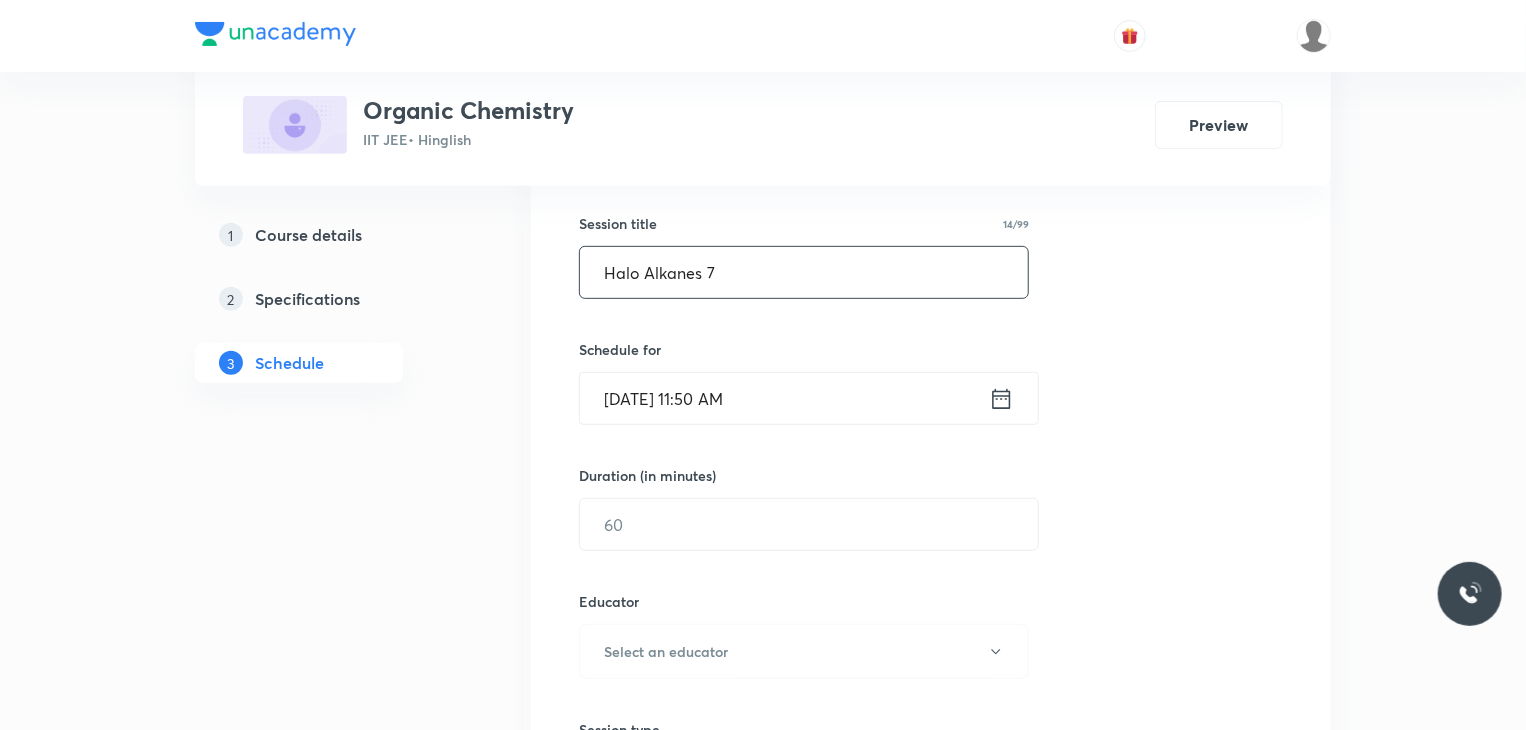 scroll, scrollTop: 400, scrollLeft: 0, axis: vertical 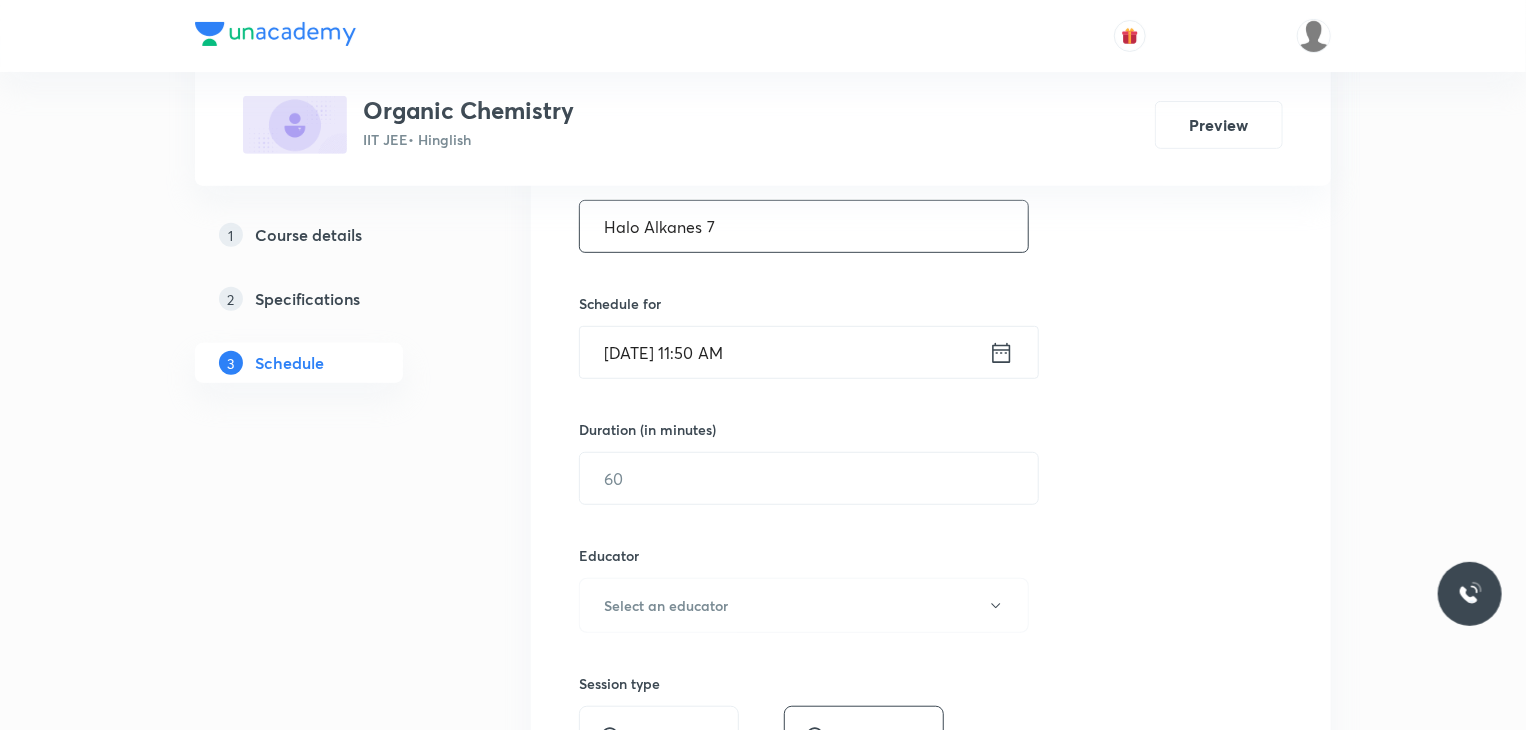 click on "Jul 30, 2025, 11:50 AM" at bounding box center [784, 352] 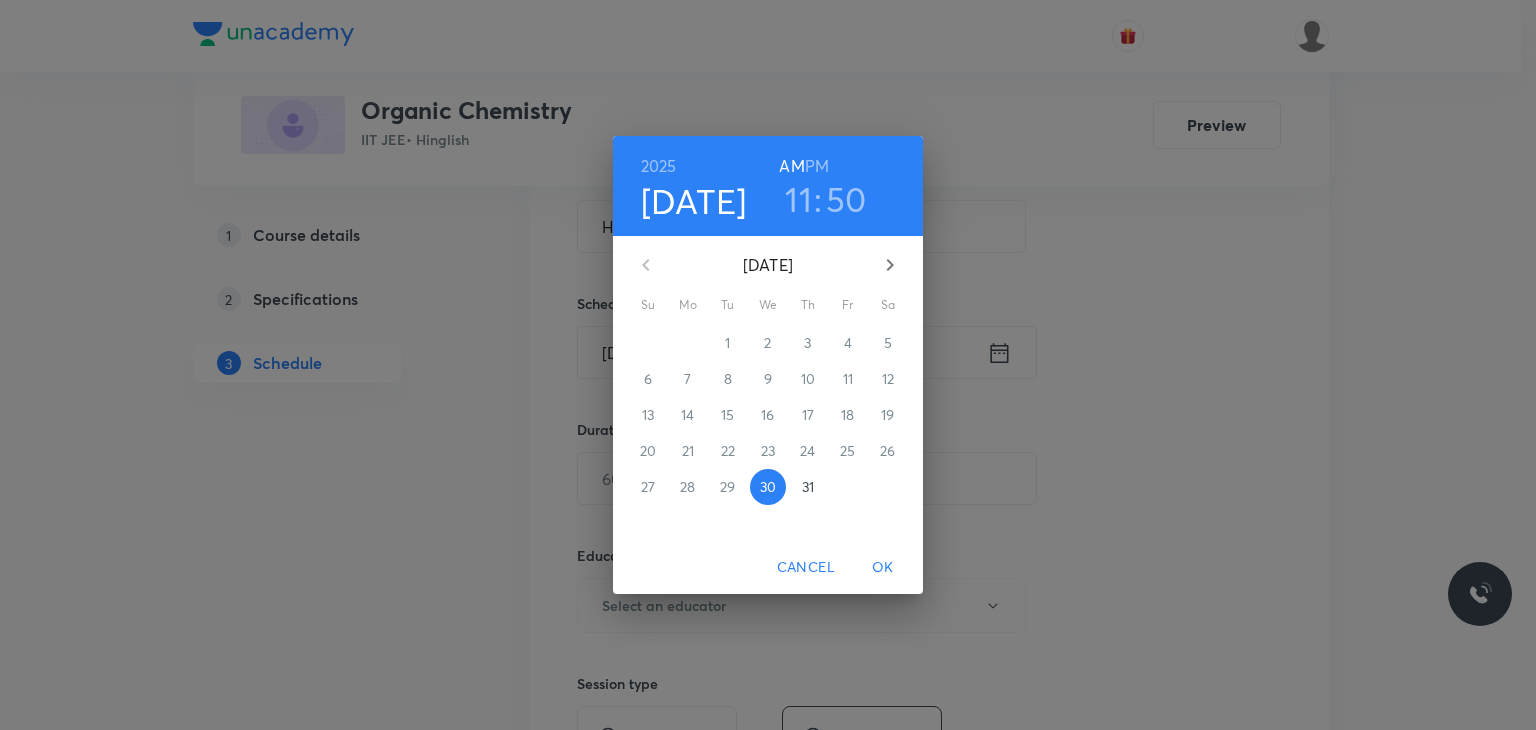 click on "PM" at bounding box center (817, 166) 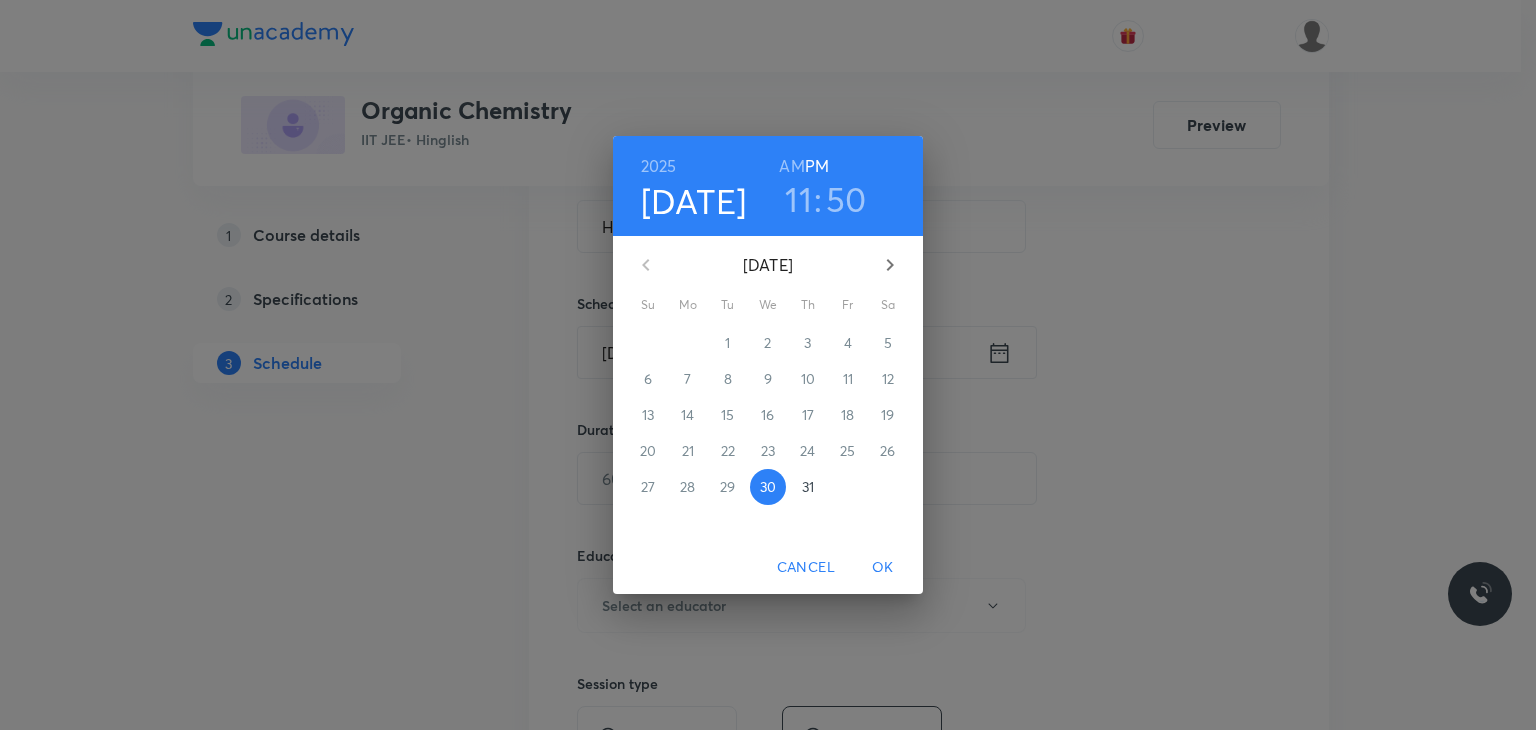 click on "11" at bounding box center [798, 199] 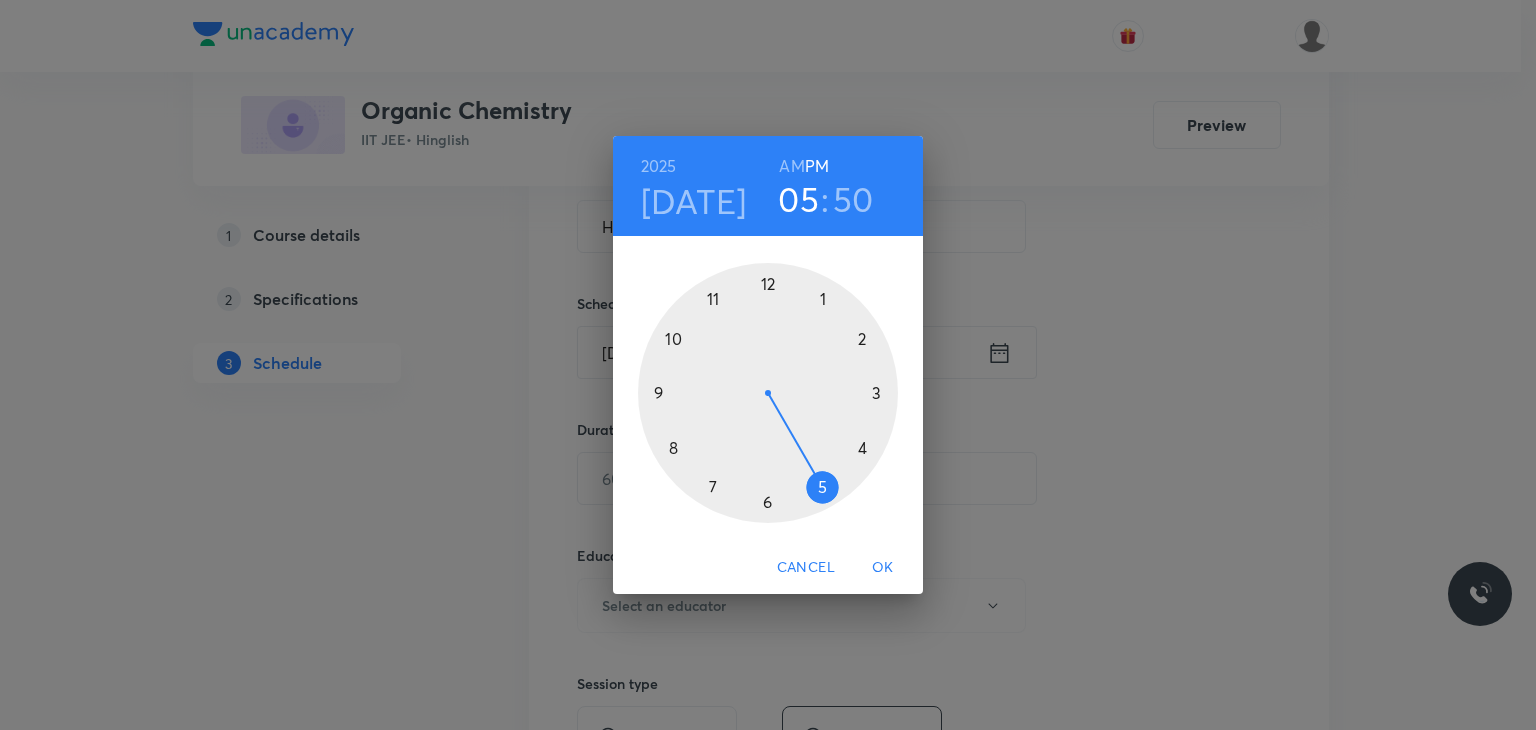 drag, startPoint x: 856, startPoint y: 390, endPoint x: 801, endPoint y: 481, distance: 106.32967 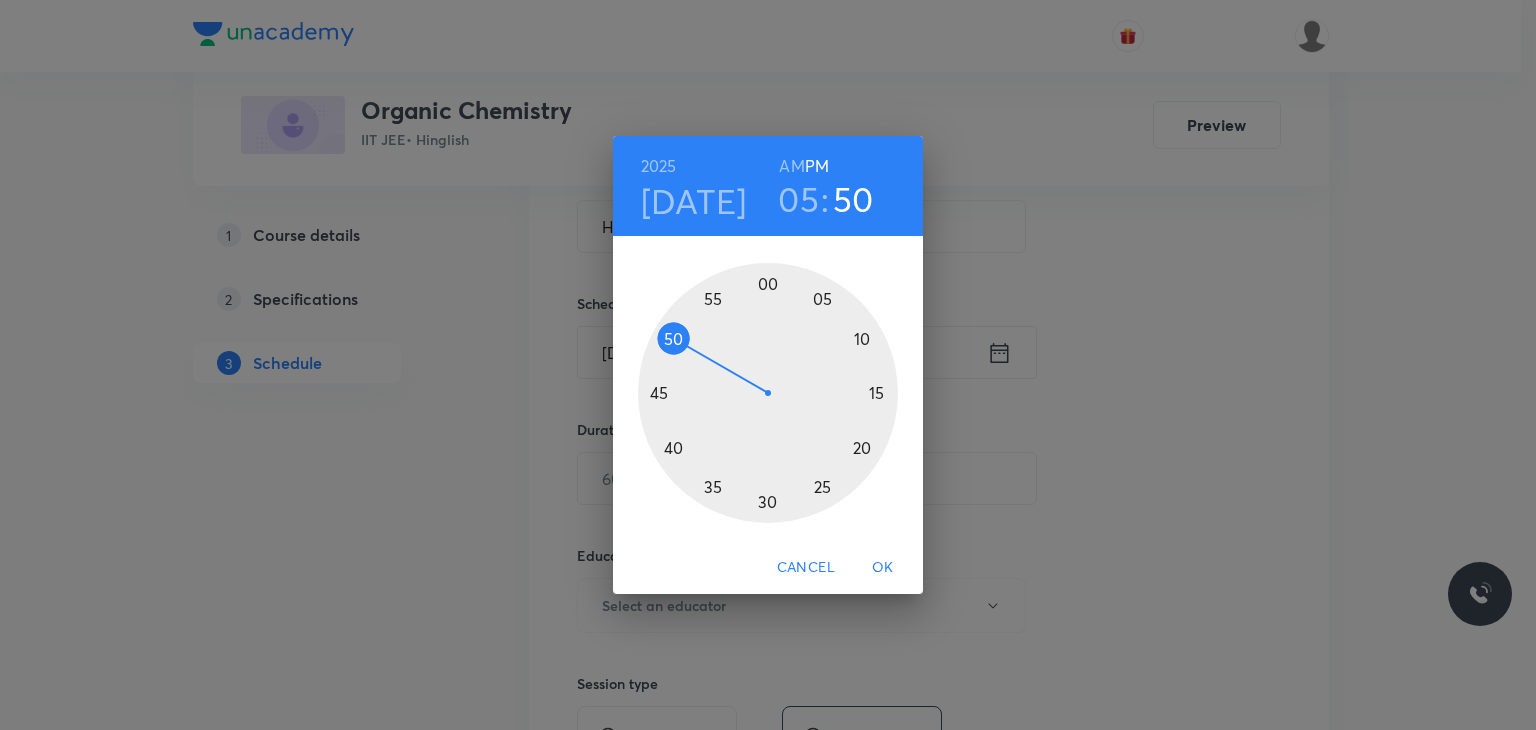 click on "05 : 50" at bounding box center (825, 199) 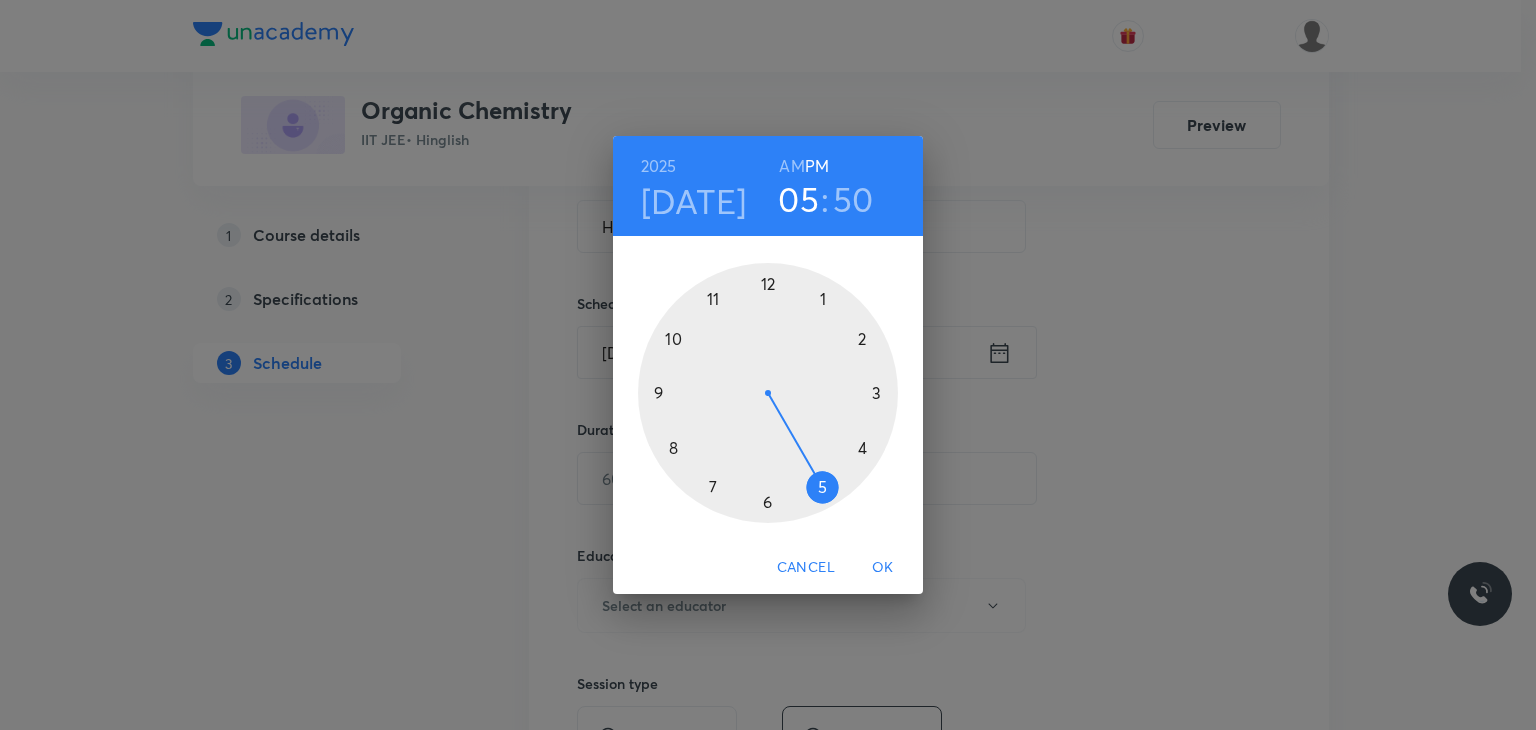 click at bounding box center (768, 393) 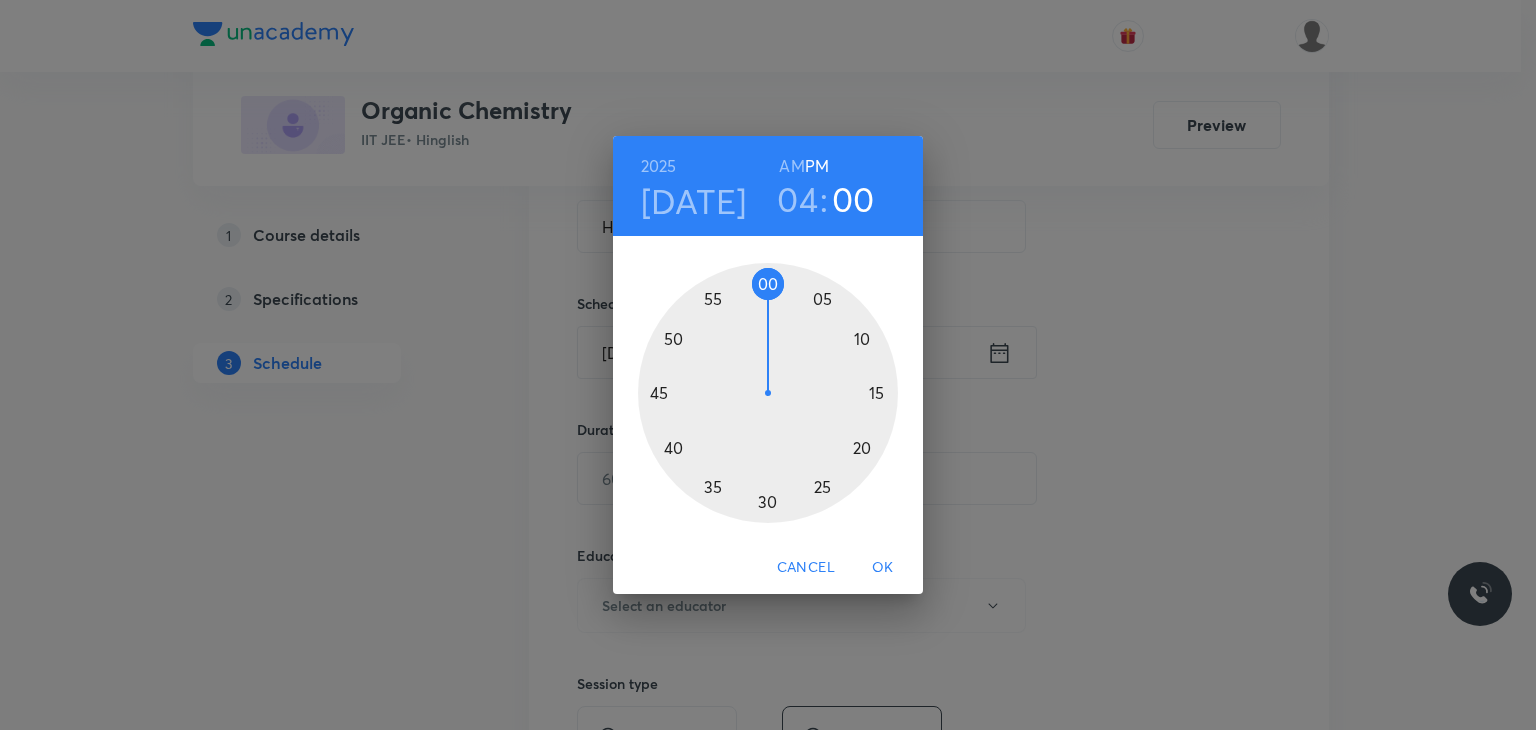 drag, startPoint x: 776, startPoint y: 277, endPoint x: 766, endPoint y: 275, distance: 10.198039 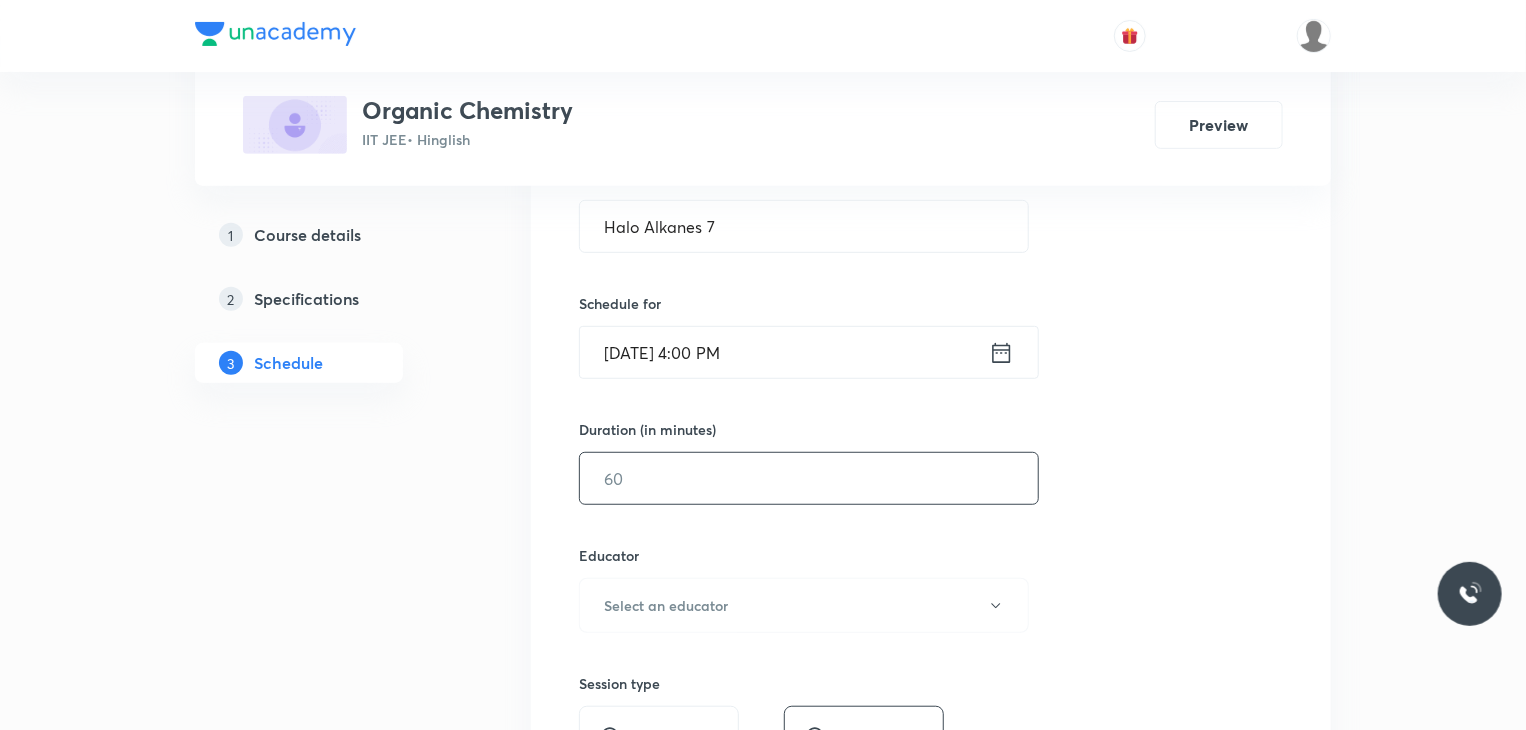 drag, startPoint x: 700, startPoint y: 520, endPoint x: 703, endPoint y: 486, distance: 34.132095 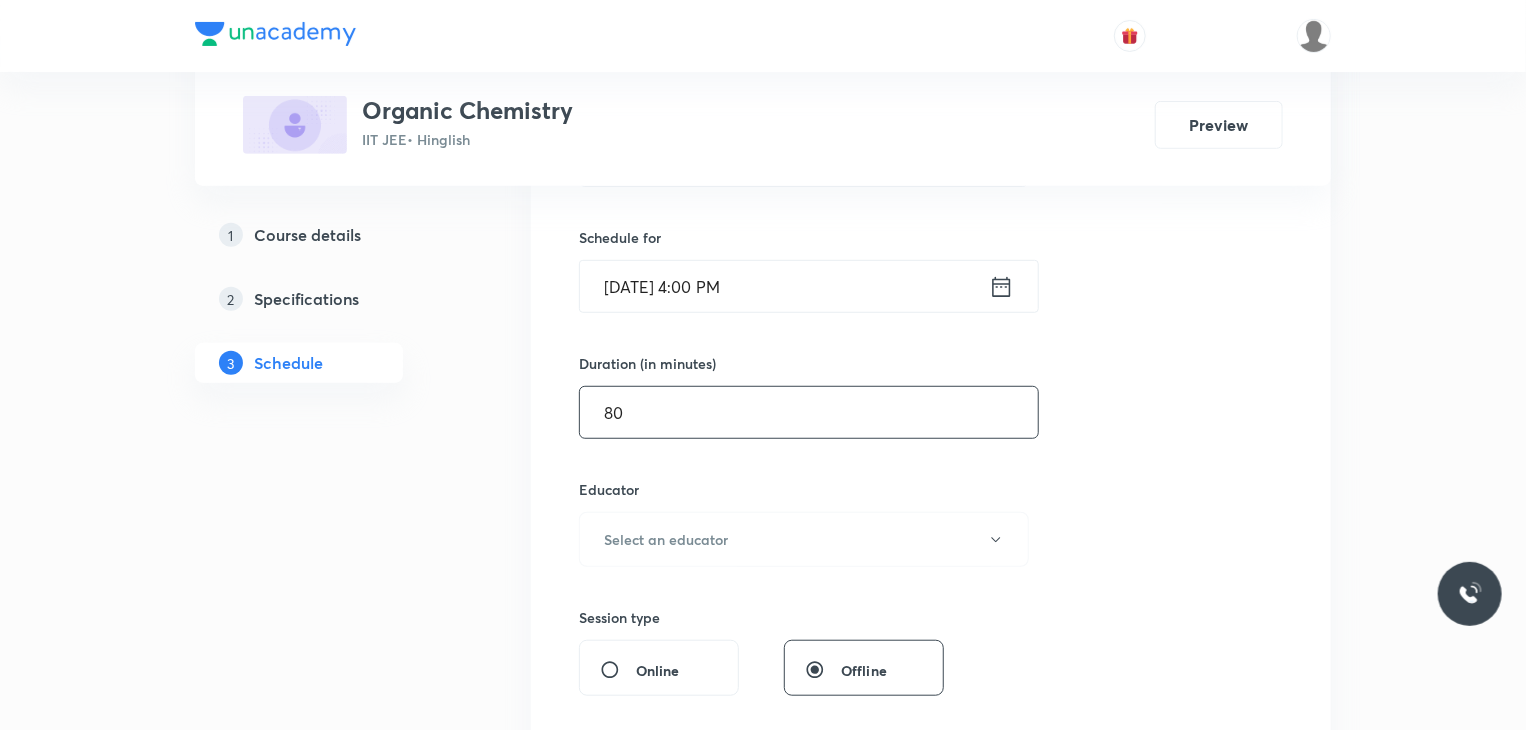 scroll, scrollTop: 500, scrollLeft: 0, axis: vertical 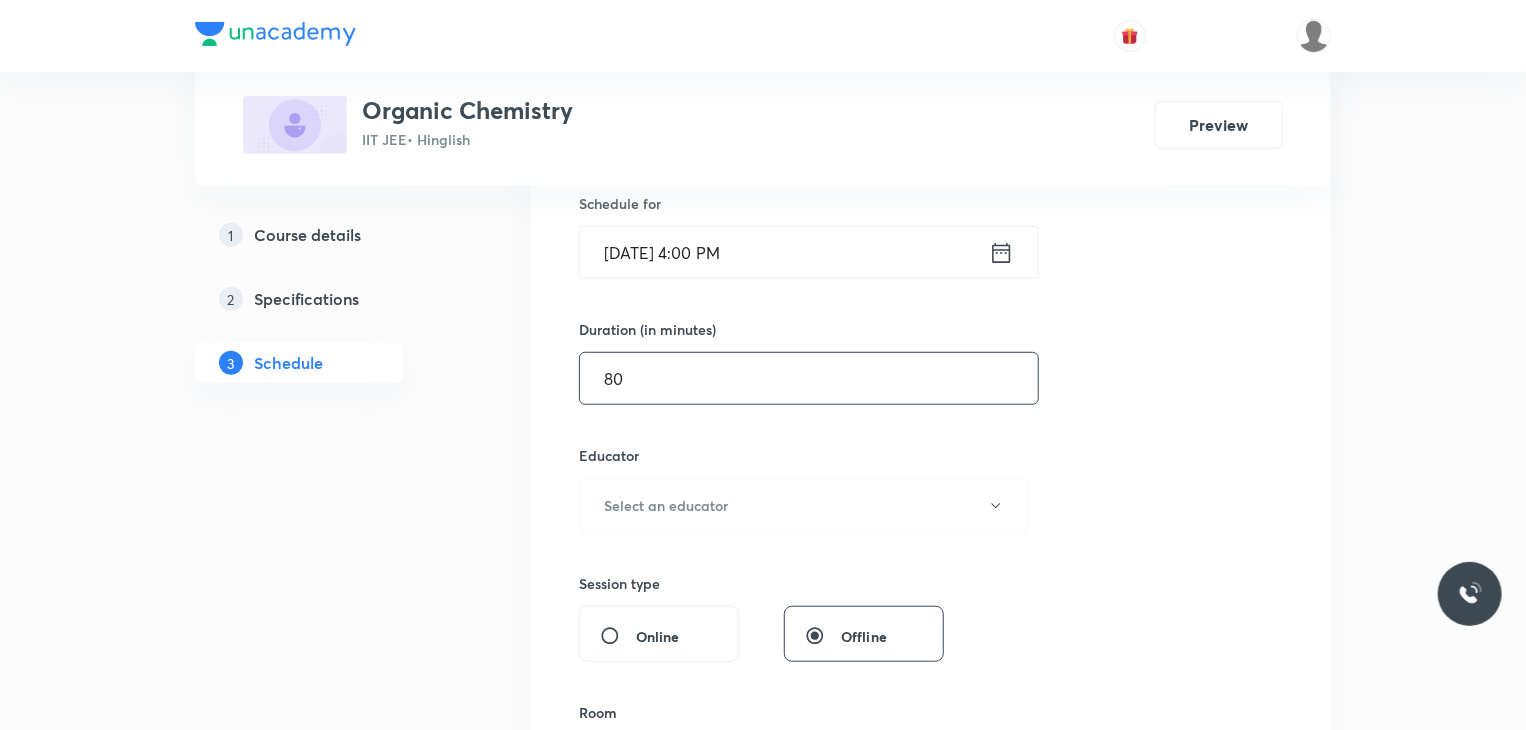 type on "80" 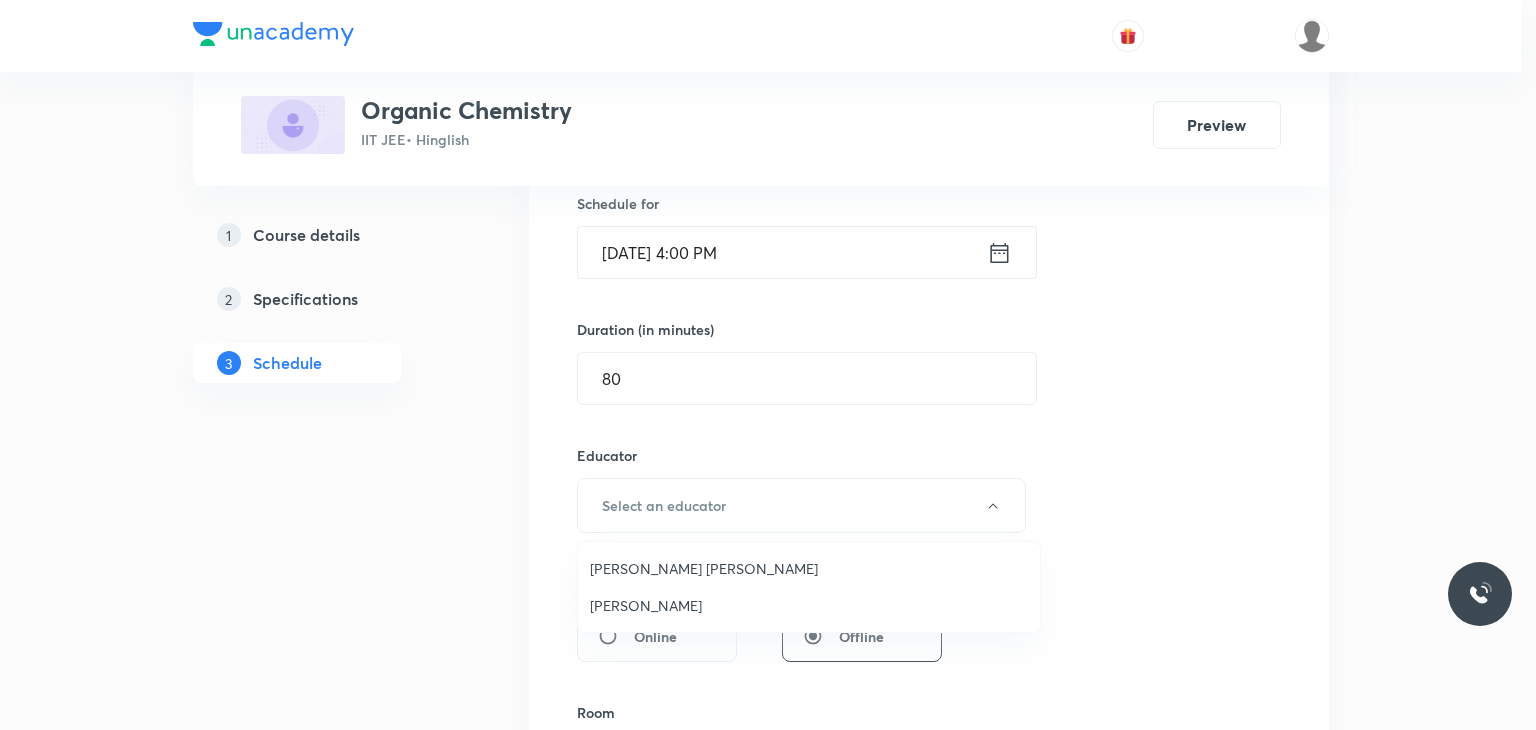 click on "Gaurav Gaurav" at bounding box center [809, 605] 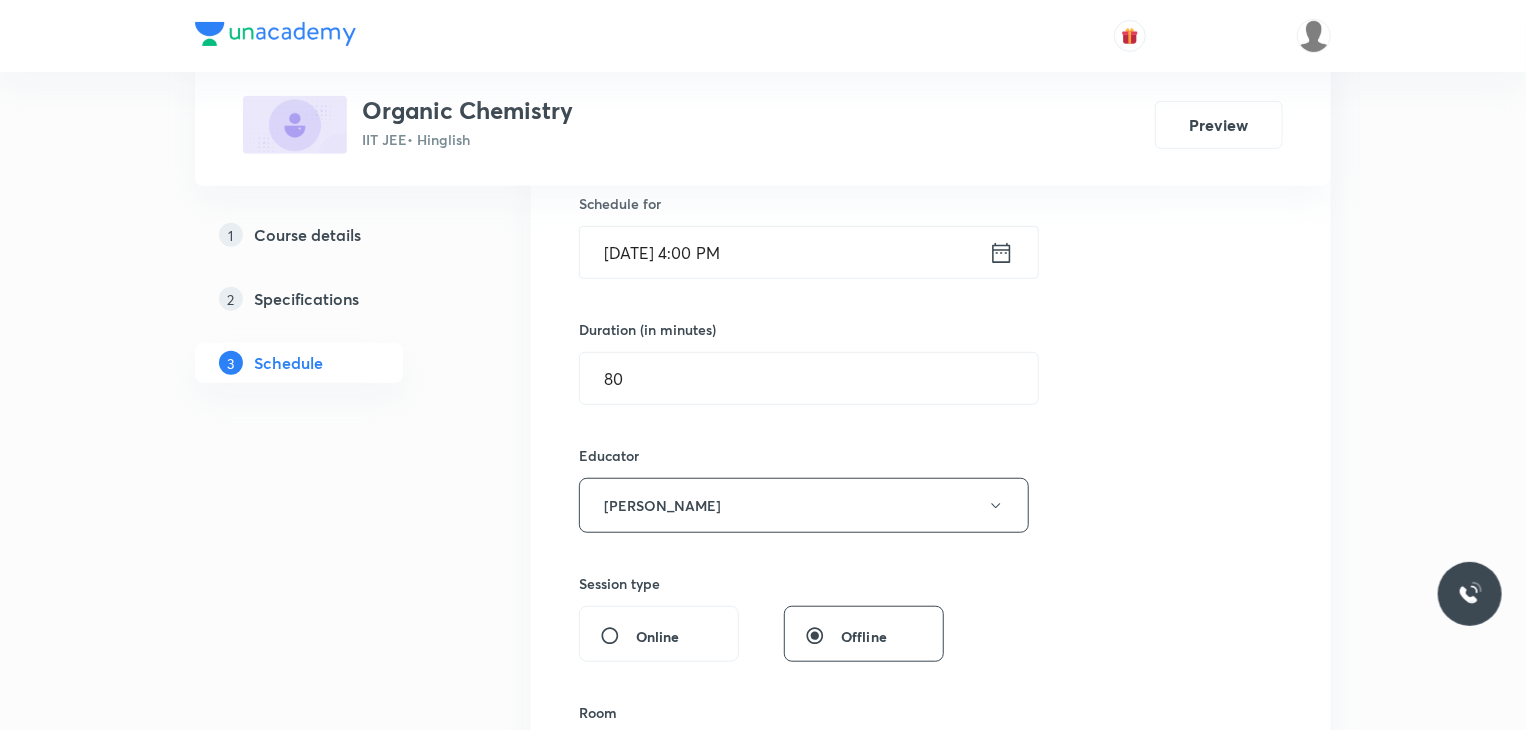 scroll, scrollTop: 800, scrollLeft: 0, axis: vertical 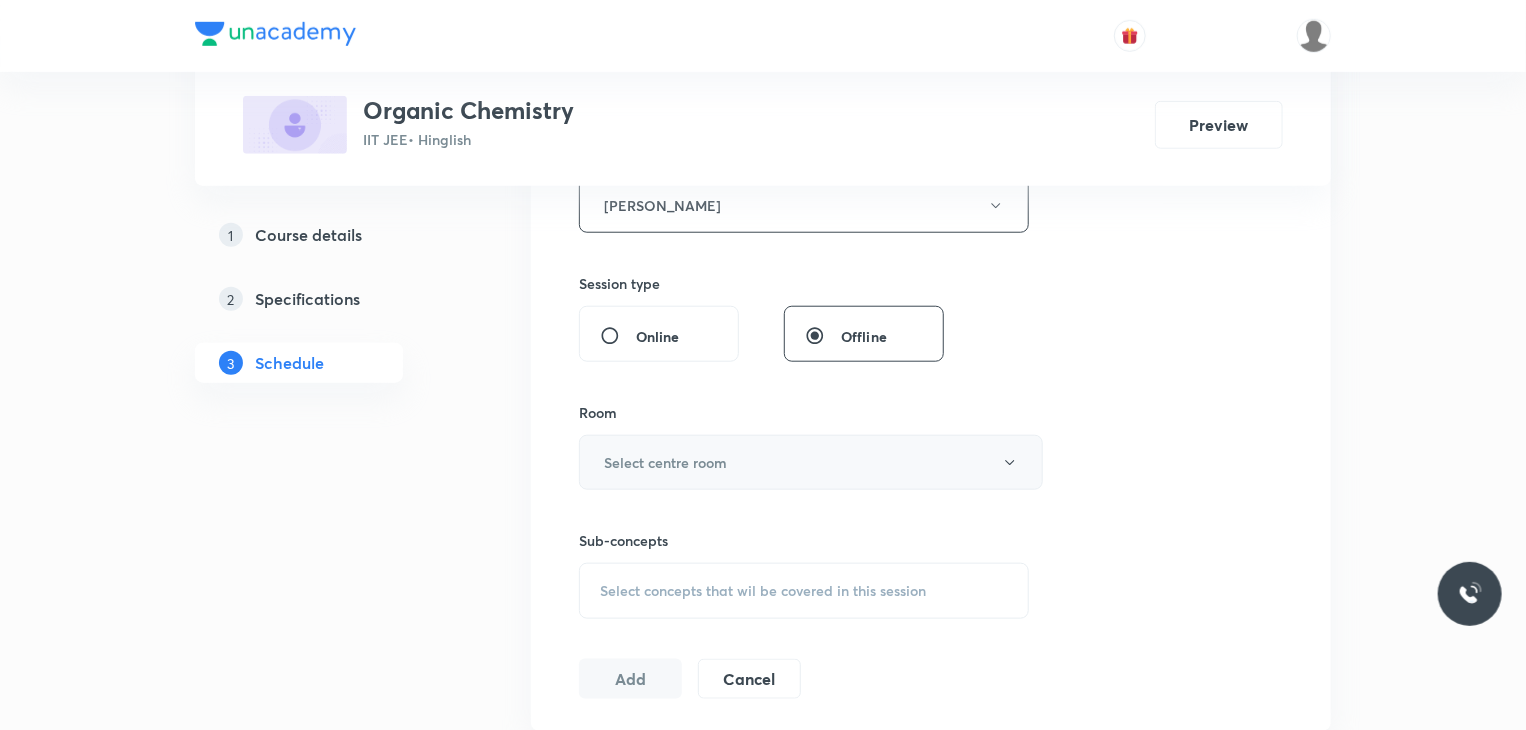 click on "Select centre room" at bounding box center [665, 462] 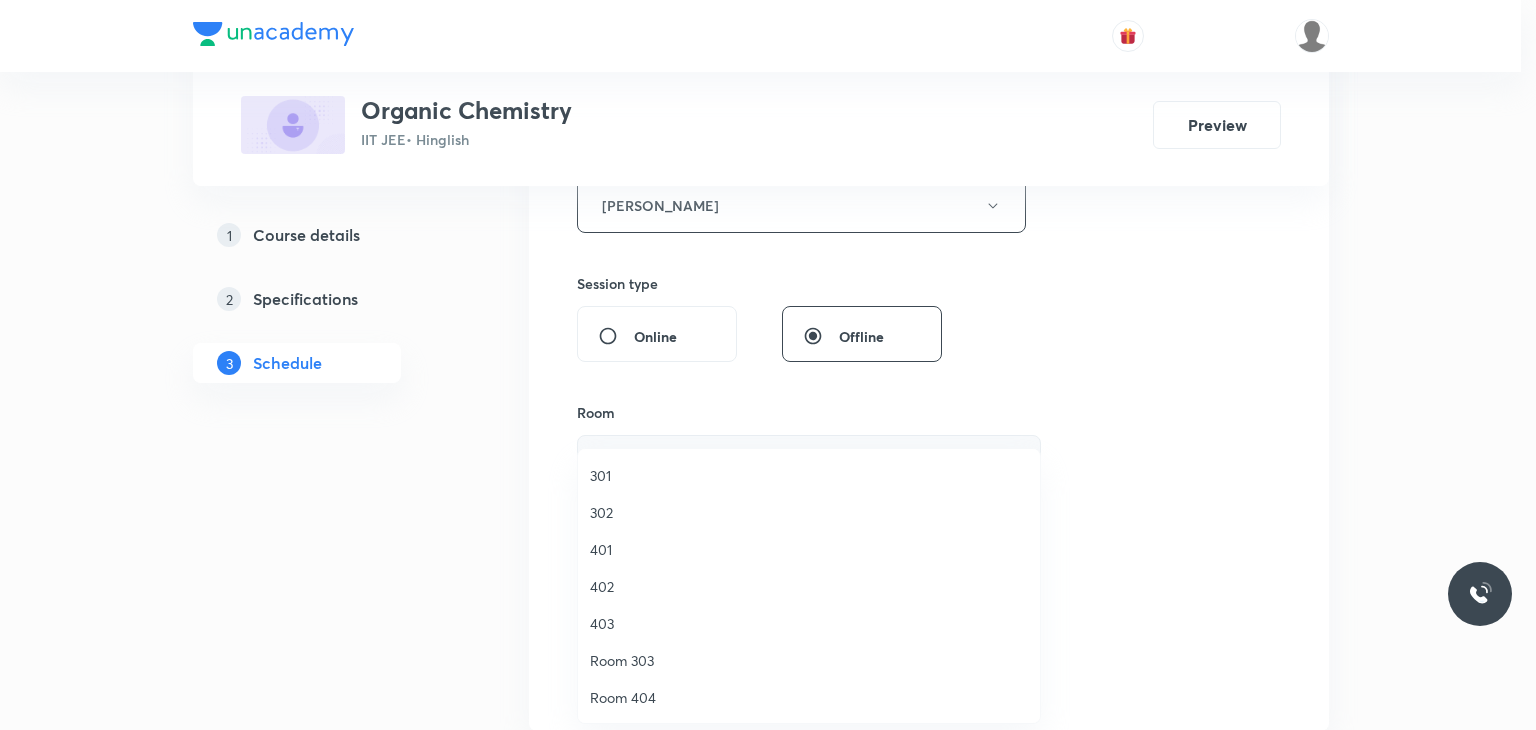 click on "301" at bounding box center (809, 475) 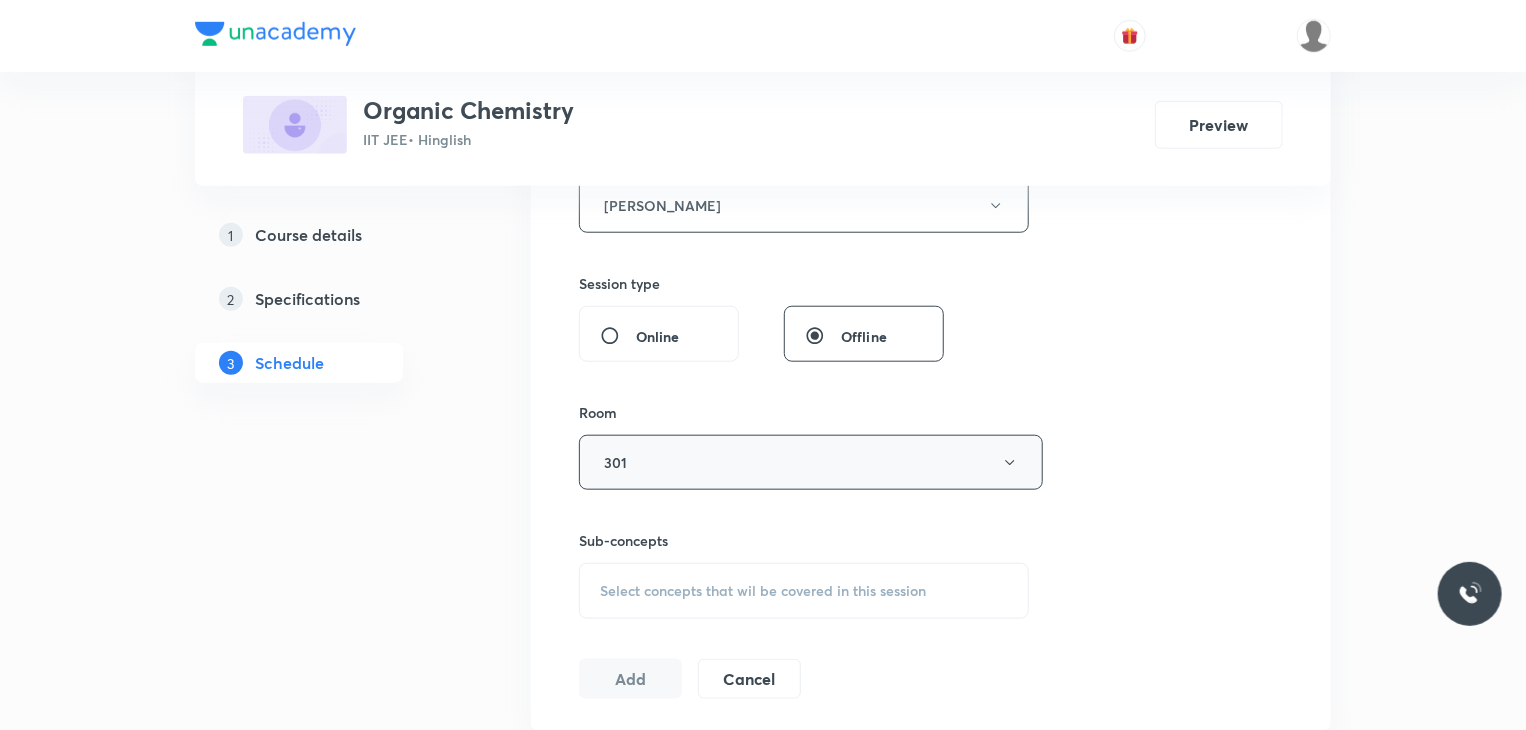 click on "Select concepts that wil be covered in this session" at bounding box center (763, 591) 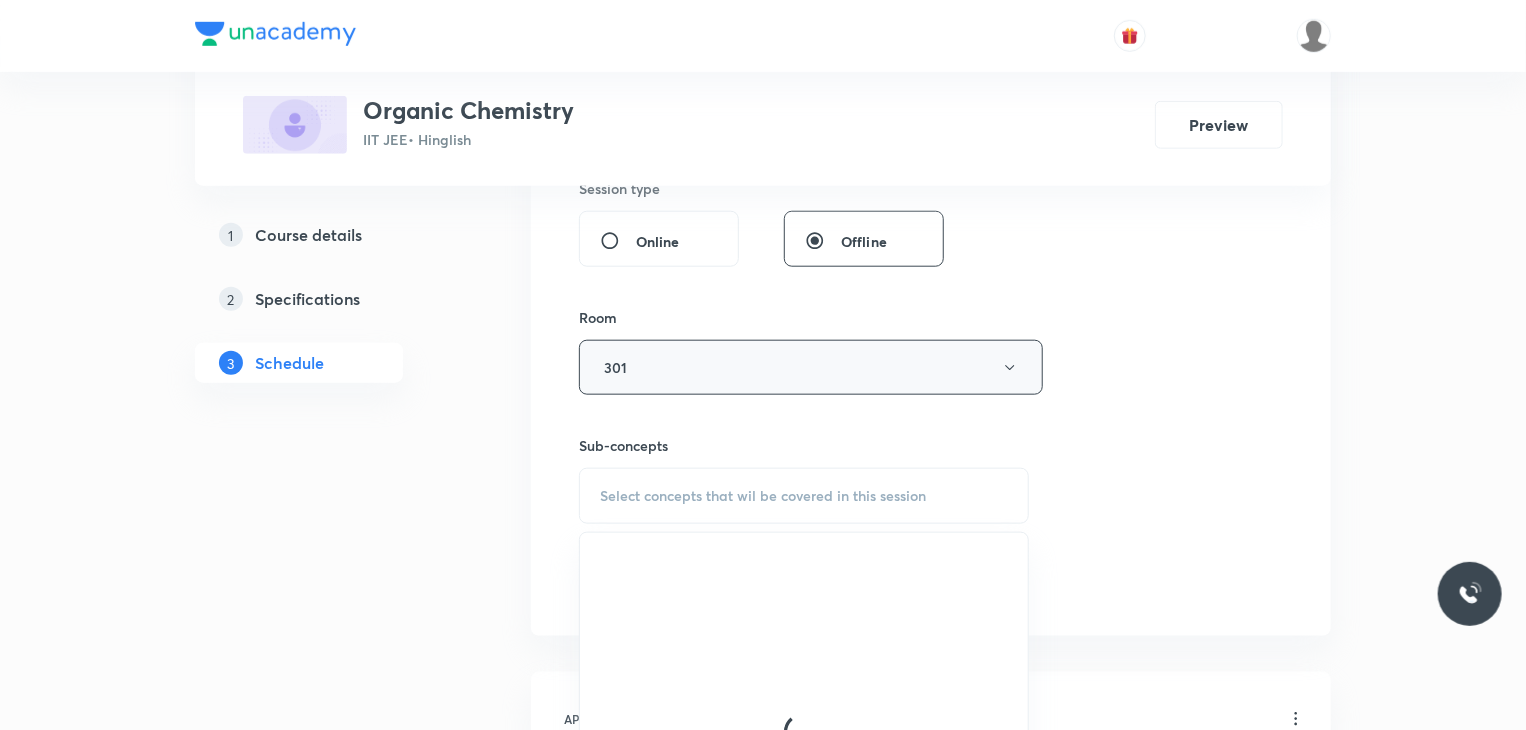 scroll, scrollTop: 1000, scrollLeft: 0, axis: vertical 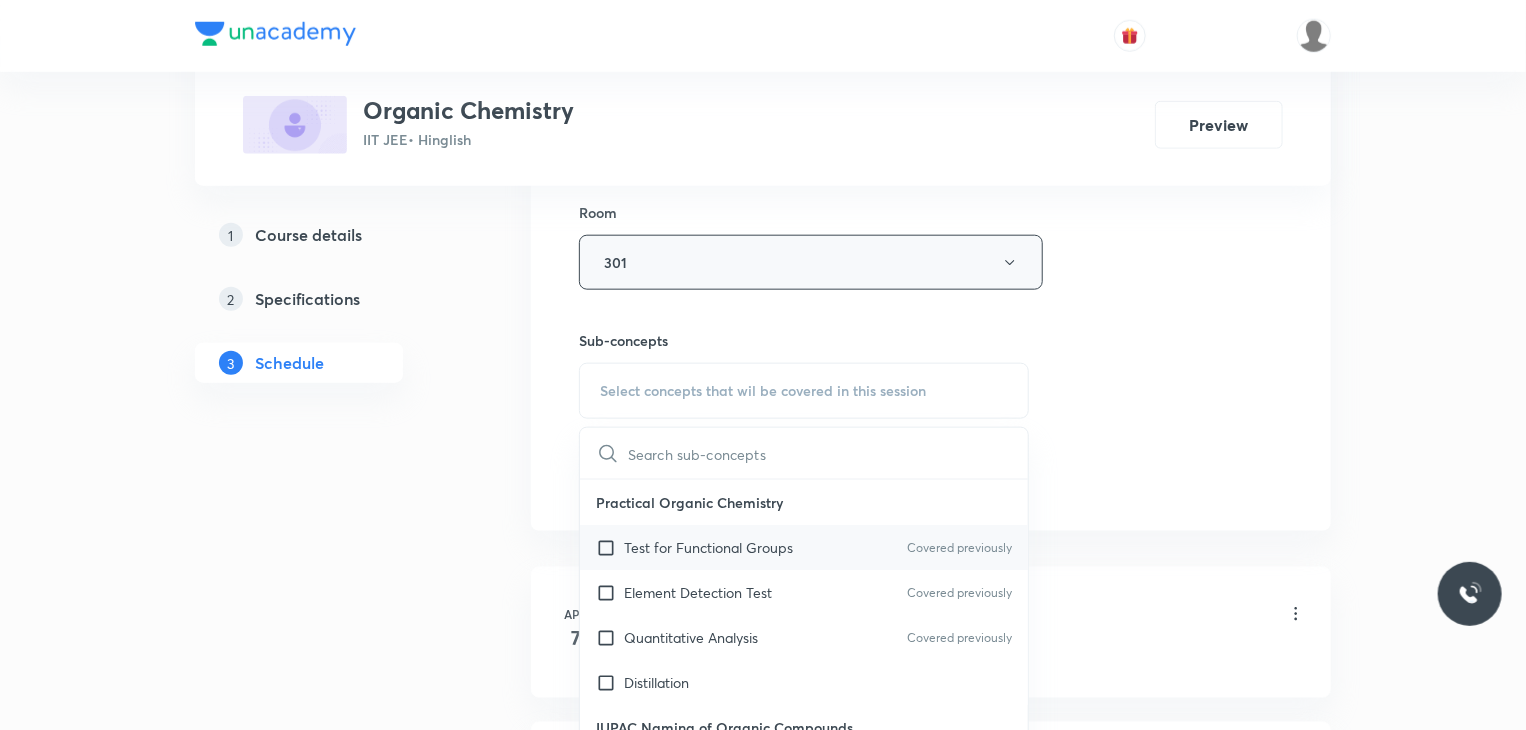 click on "Test for Functional Groups" at bounding box center [708, 547] 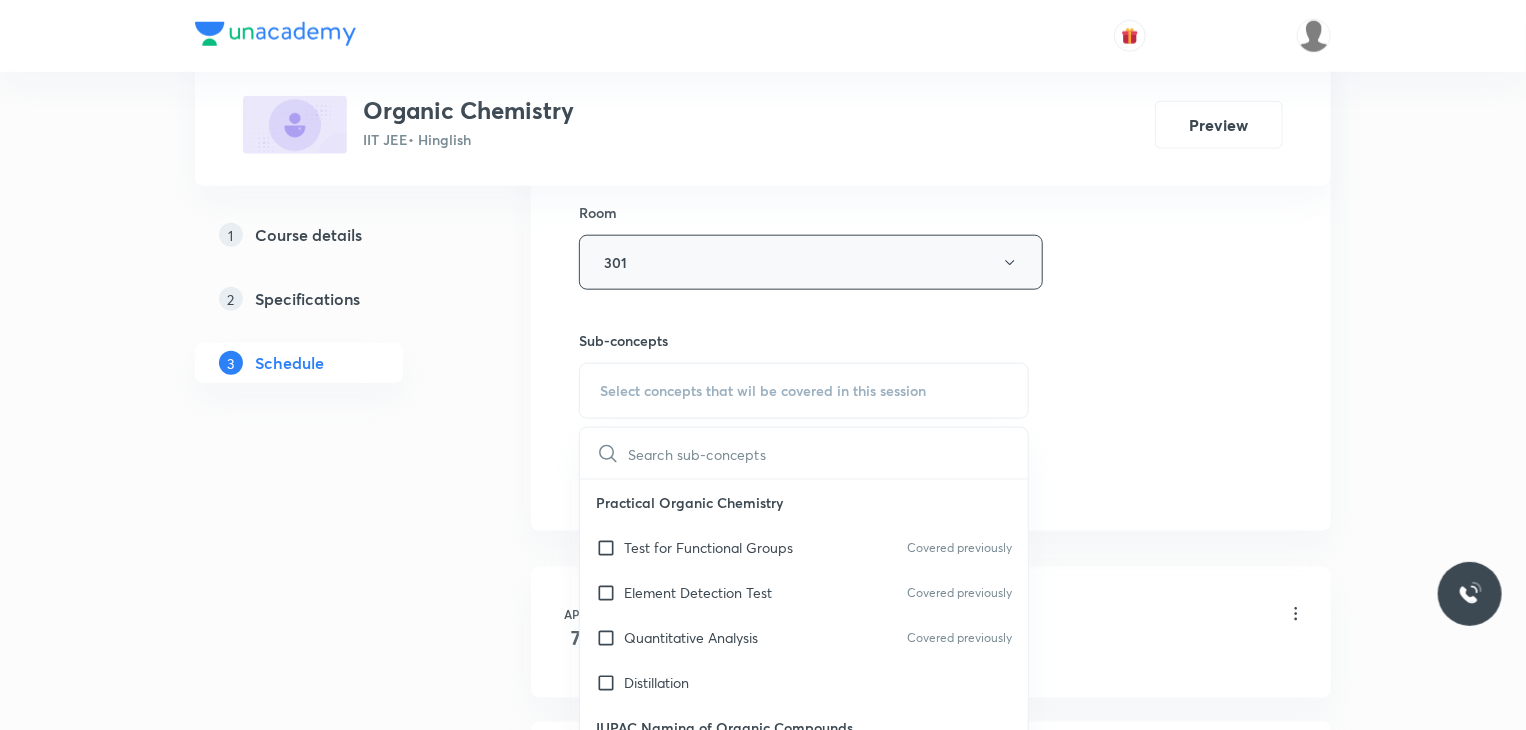 checkbox on "true" 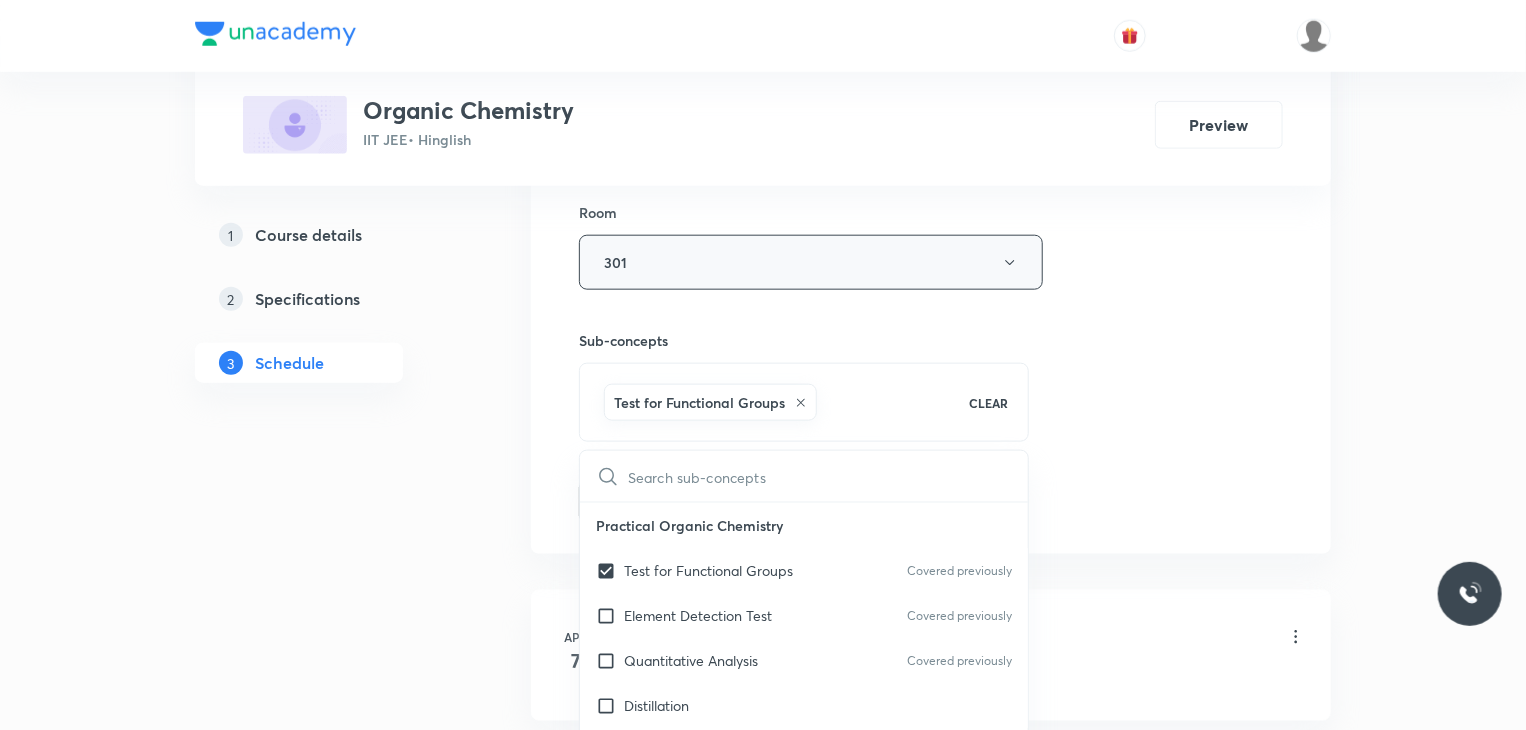 click on "Plus Courses Organic Chemistry IIT JEE  • Hinglish Preview 1 Course details 2 Specifications 3 Schedule Schedule 35  classes Session  36 Live class Session title 14/99 Halo Alkanes 7 ​ Schedule for Jul 30, 2025, 4:00 PM ​ Duration (in minutes) 80 ​ Educator Gaurav Gaurav   Session type Online Offline Room 301 Sub-concepts Test for Functional Groups CLEAR ​ Practical Organic Chemistry Test for Functional Groups Covered previously Element Detection Test Covered previously Quantitative Analysis Covered previously Distillation IUPAC Naming of Organic Compounds Classification Of Organic Compounds Naming Of Saturated Hydrocarbons Covered previously Naming Of Unsaturated Hydrocarbons Naming Of Cyclic Hydrocarbons Naming Of Compounds Containing Functional Groups Naming Of Aromatic Compounds Degree Of Unsaturation Structural Isomerism Basics of Molecule Presentation IUPAC Naming General Organic Chemistry  Existence Of Carbenes Introduction: How Radicals  Form And How They React Reactions And Their Mechanisms" at bounding box center [763, 2589] 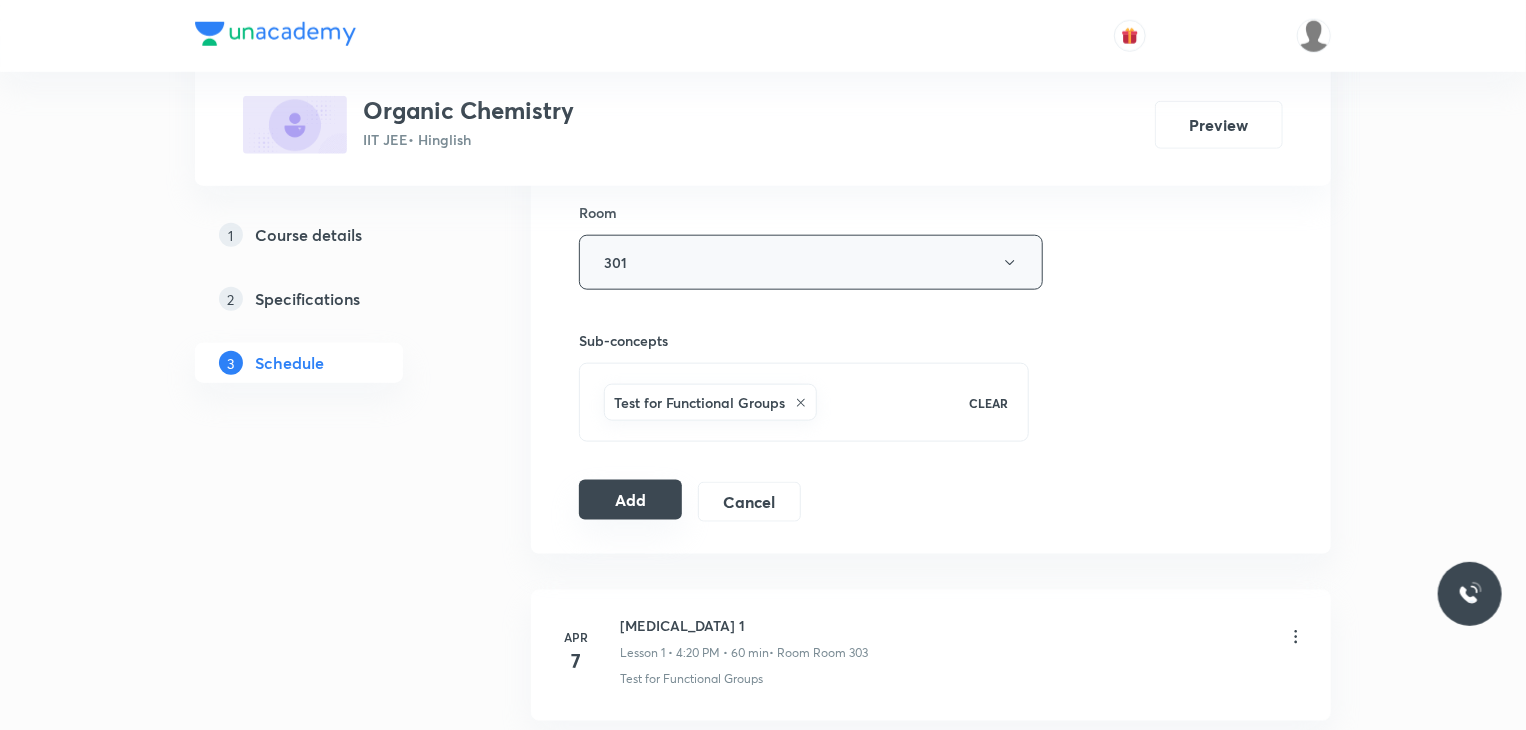 click on "Add" at bounding box center [630, 500] 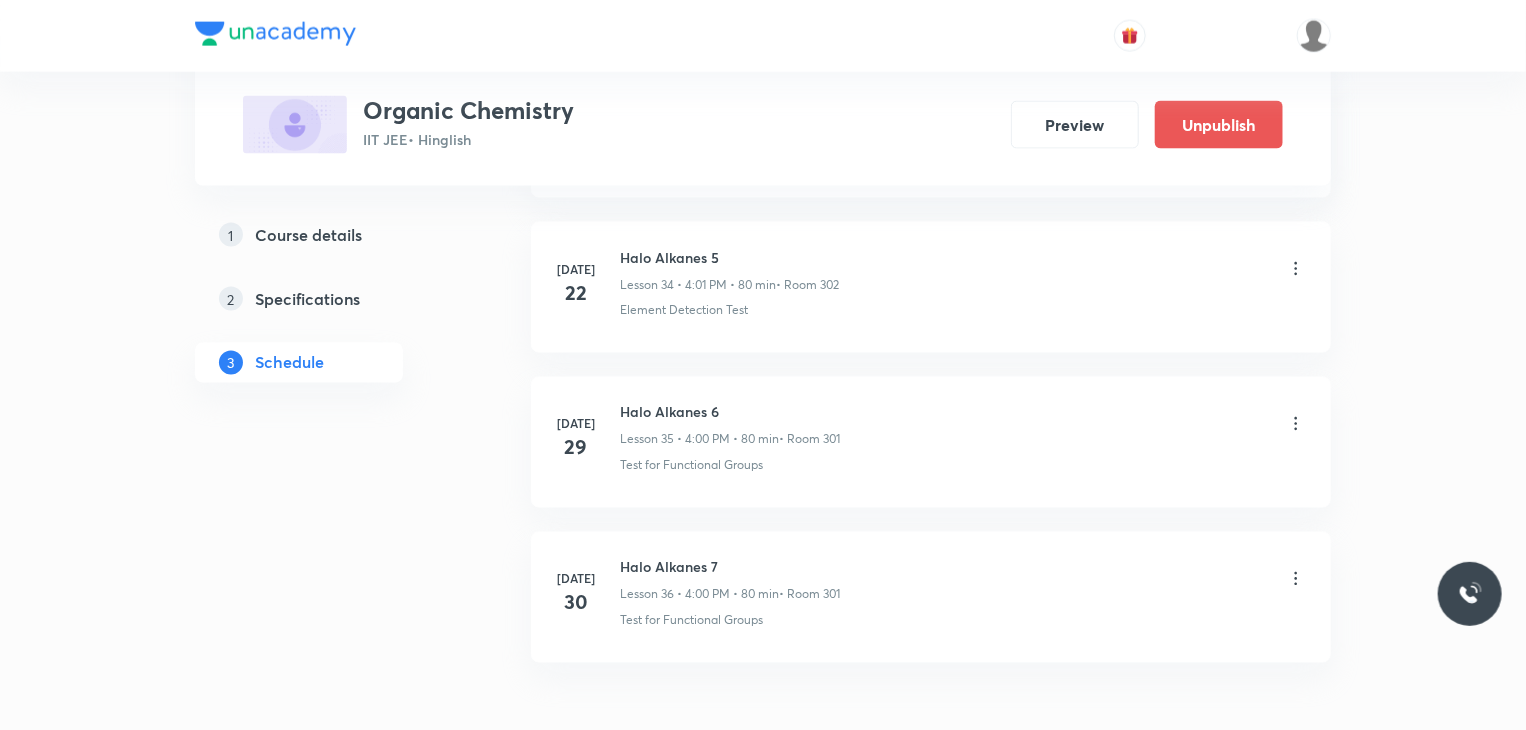 scroll, scrollTop: 5520, scrollLeft: 0, axis: vertical 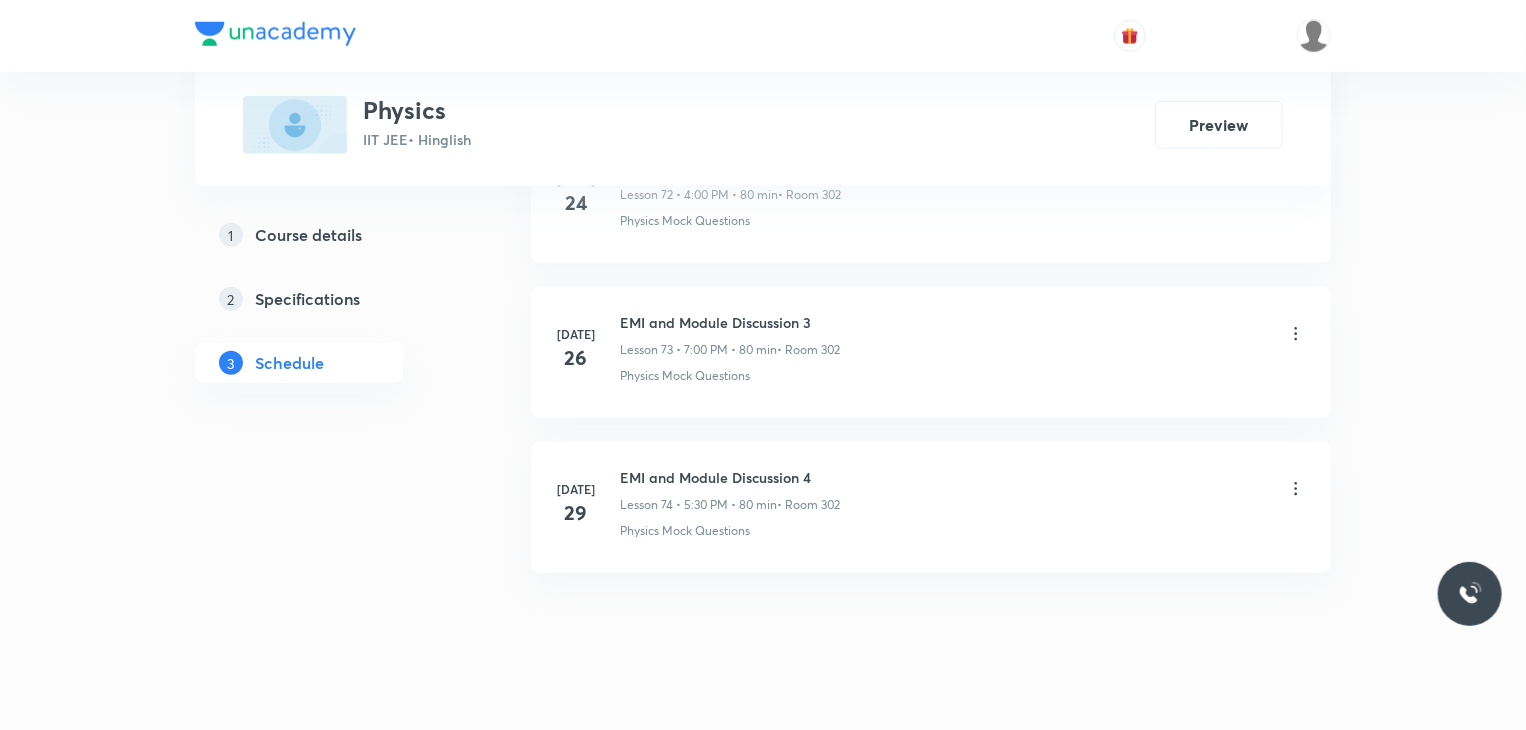 click on "EMI and Module Discussion 4" at bounding box center (730, 477) 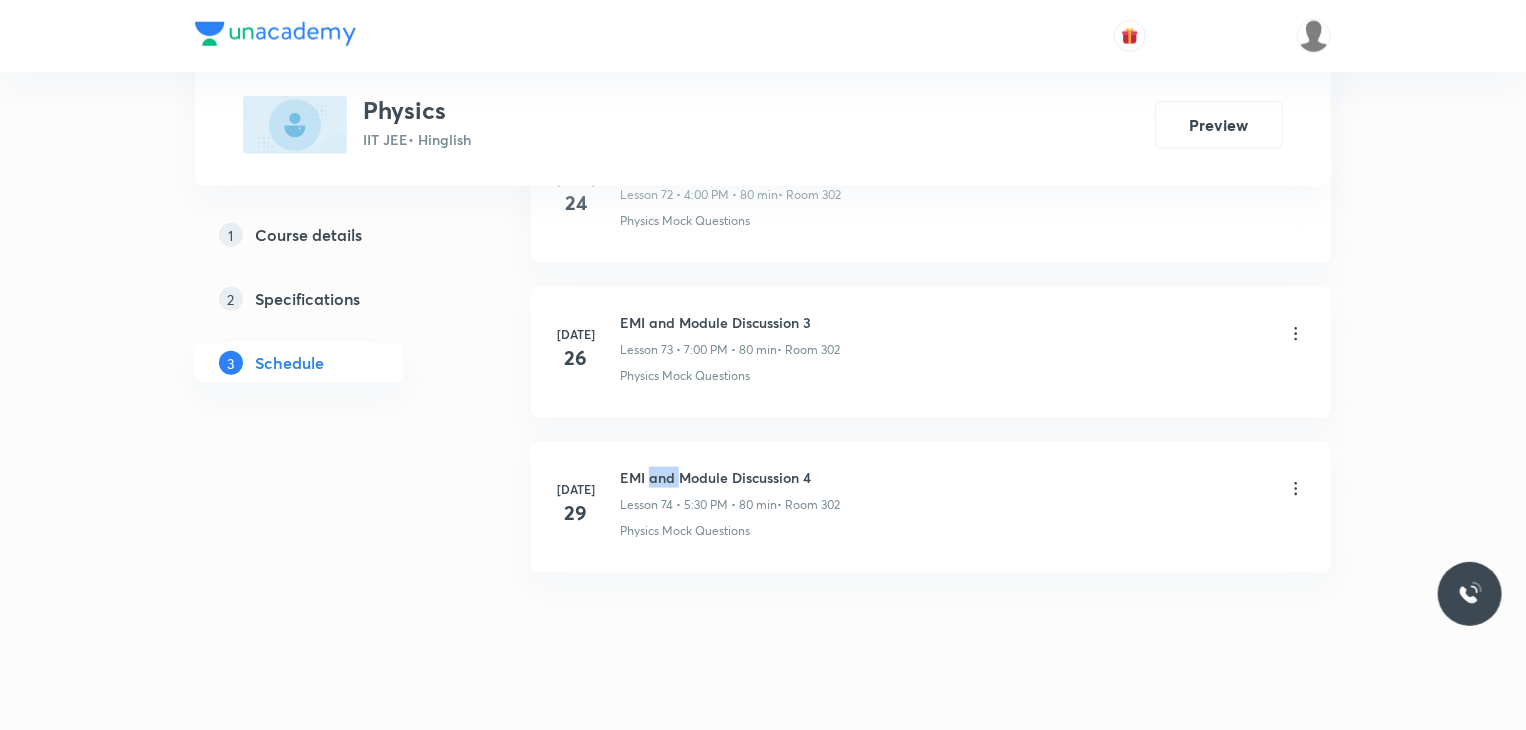click on "EMI and Module Discussion 4" at bounding box center (730, 477) 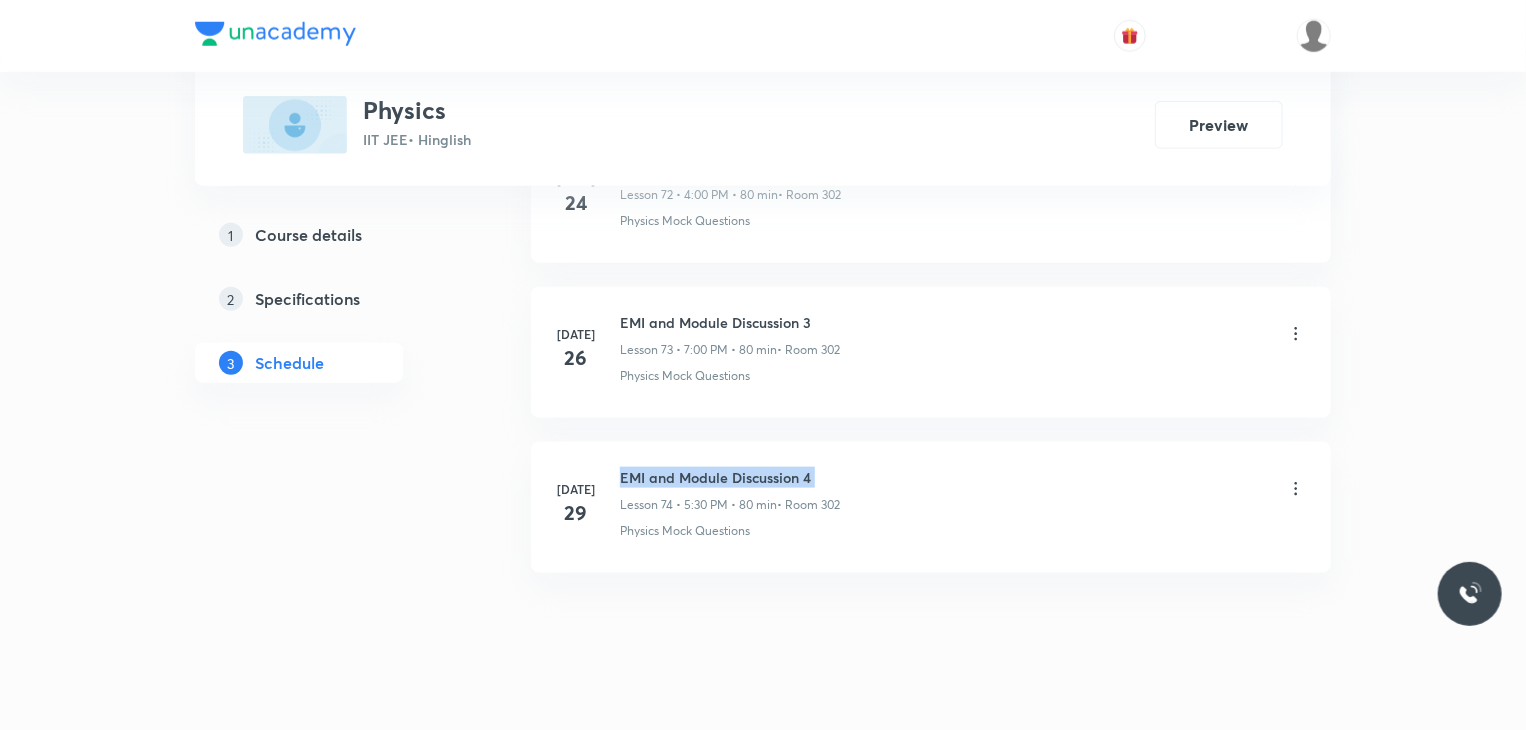 click on "EMI and Module Discussion 4" at bounding box center [730, 477] 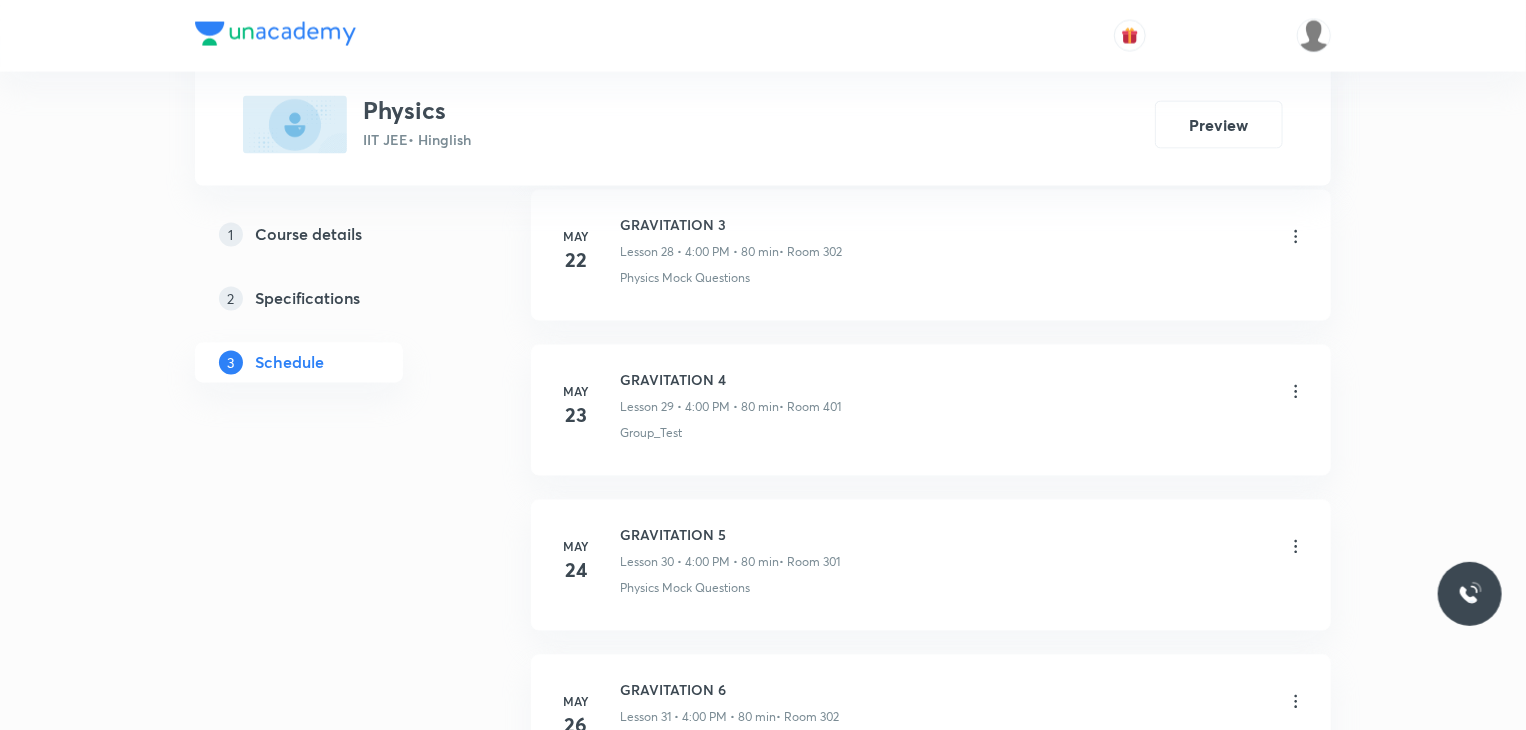 scroll, scrollTop: 0, scrollLeft: 0, axis: both 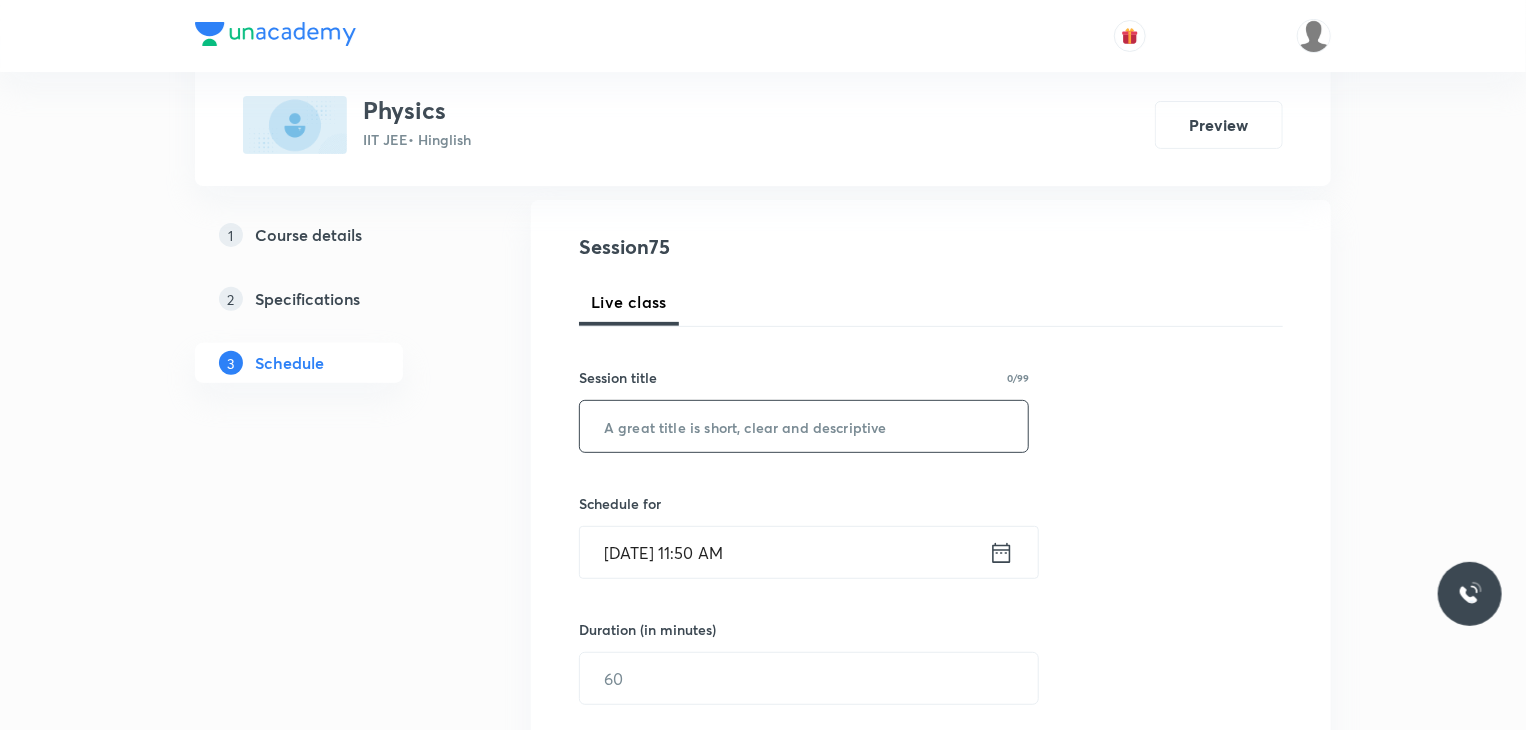 click at bounding box center (804, 426) 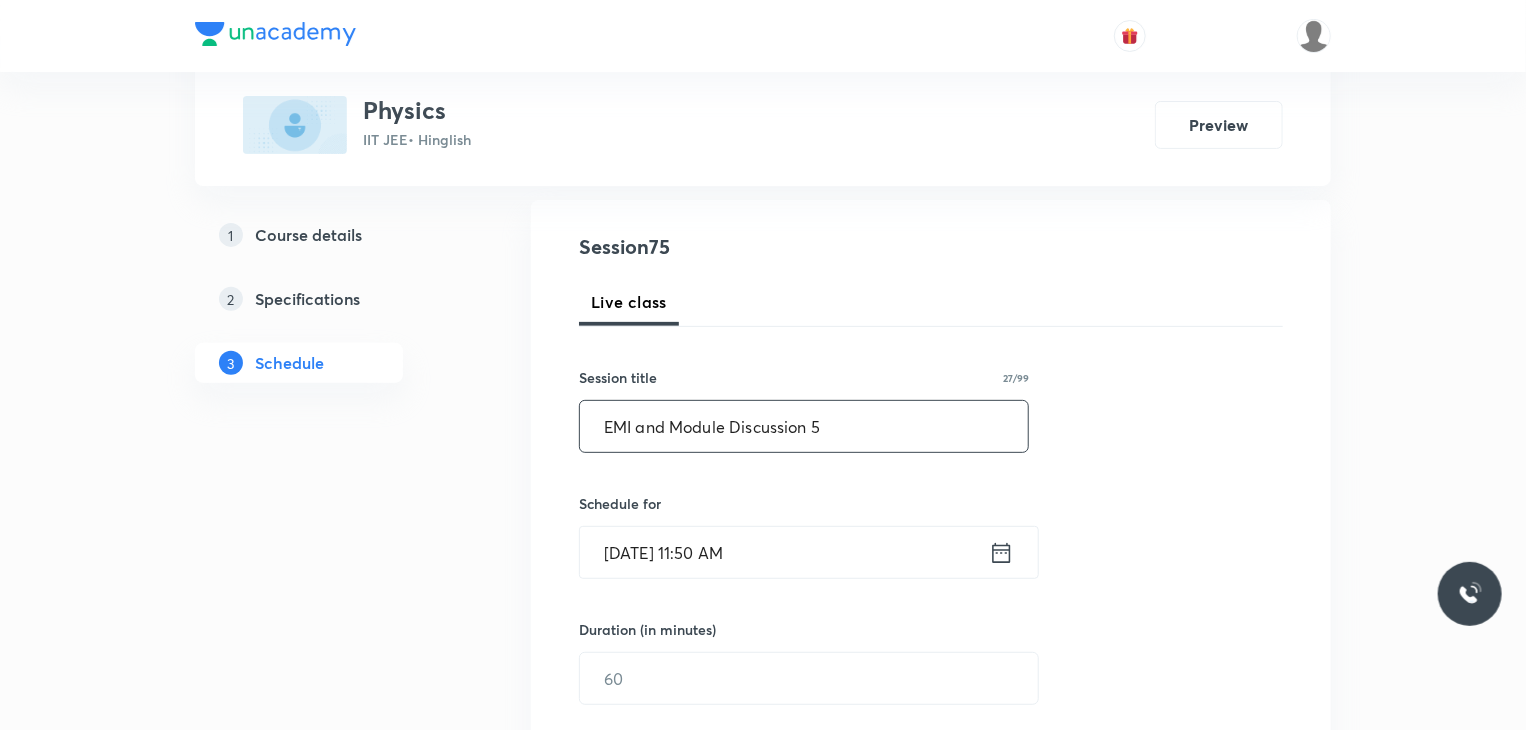 type on "EMI and Module Discussion 5" 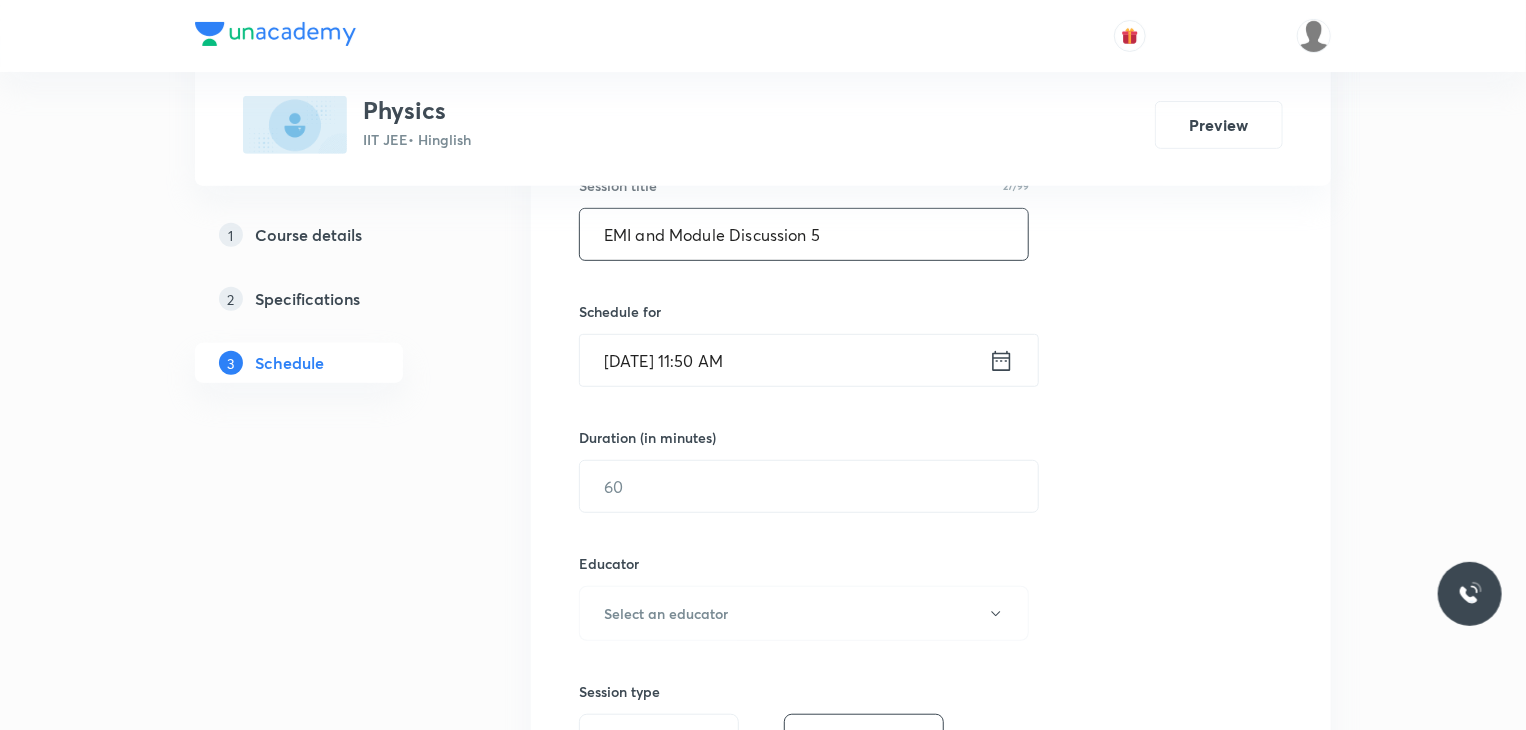 scroll, scrollTop: 400, scrollLeft: 0, axis: vertical 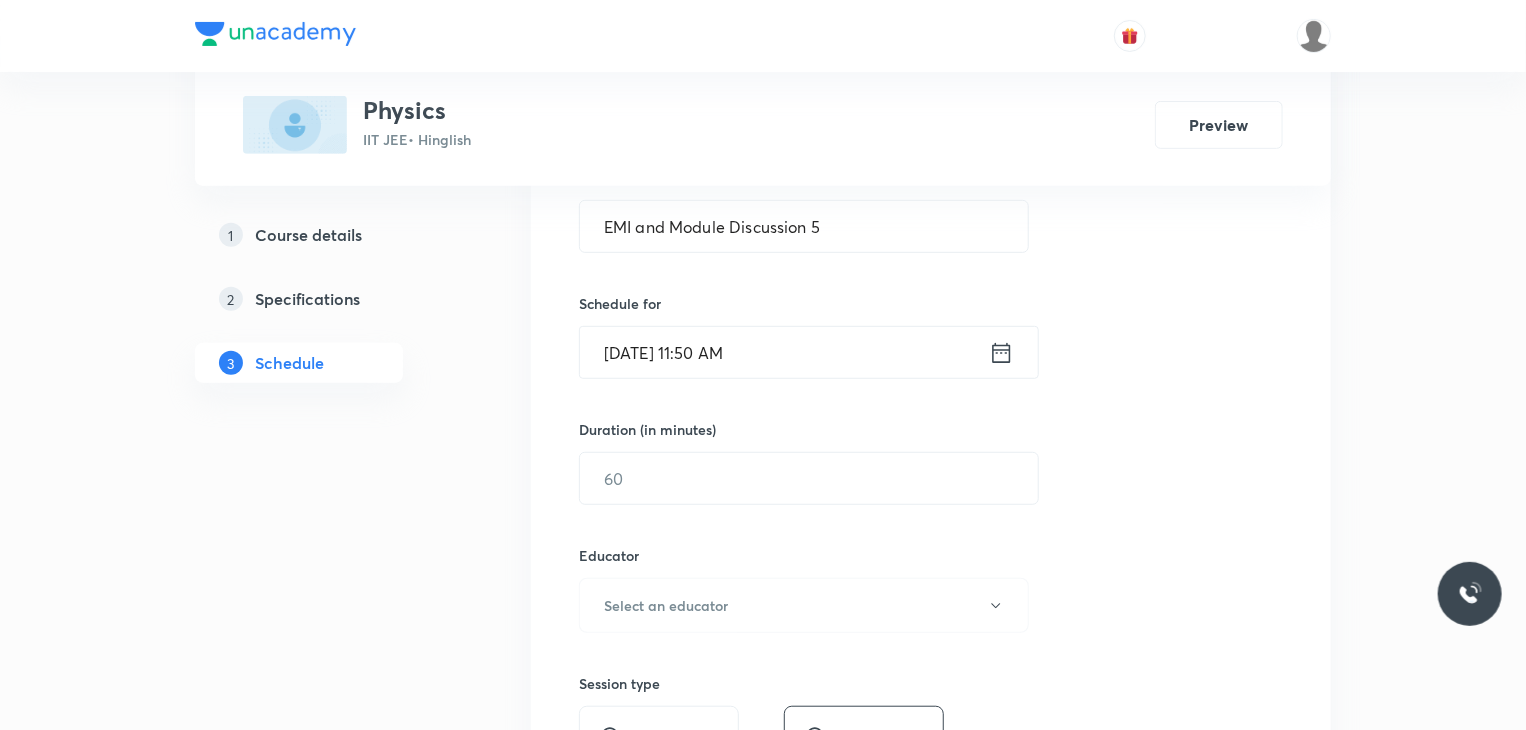 click on "Jul 30, 2025, 11:50 AM" at bounding box center (784, 352) 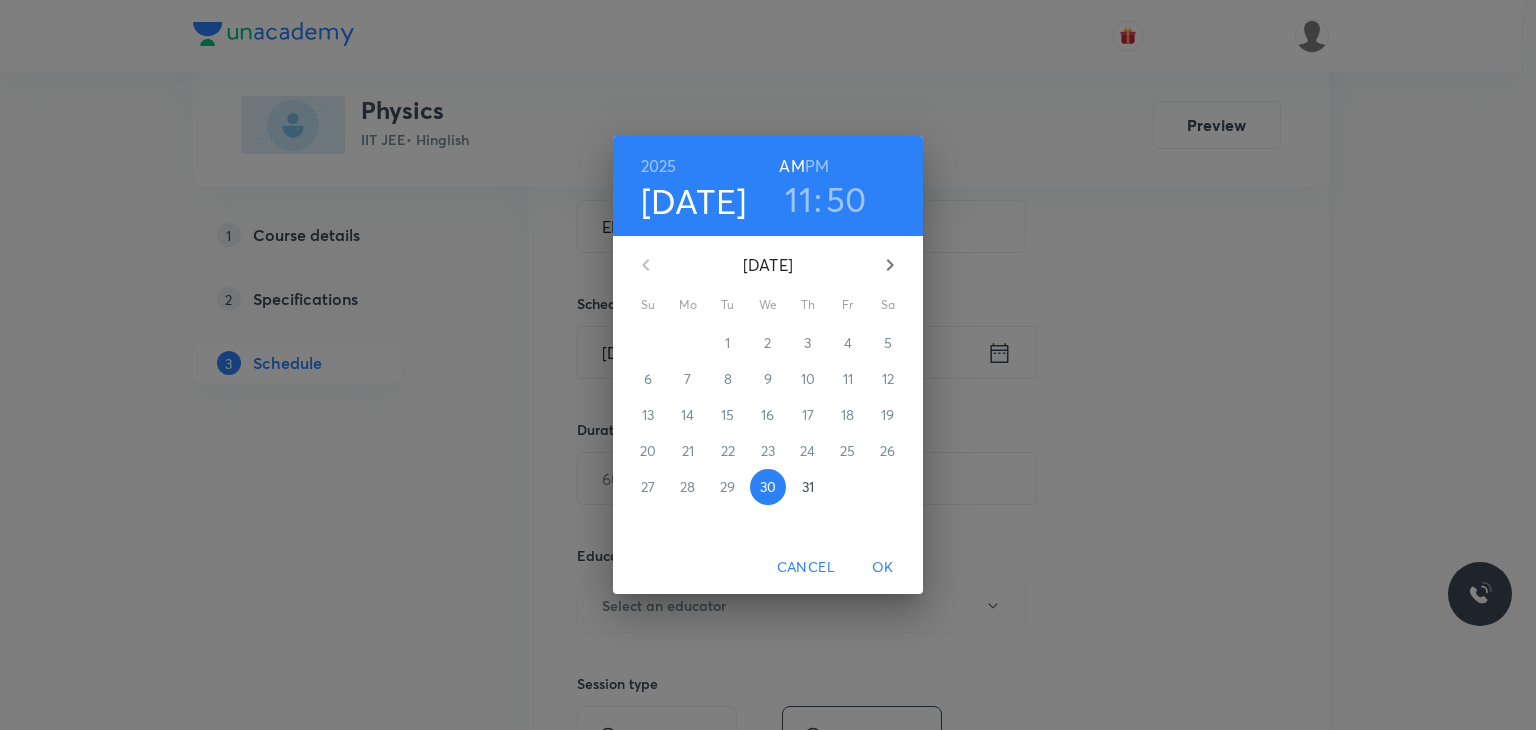 click on "2025 Jul 30 11 : 50 AM PM" at bounding box center (768, 186) 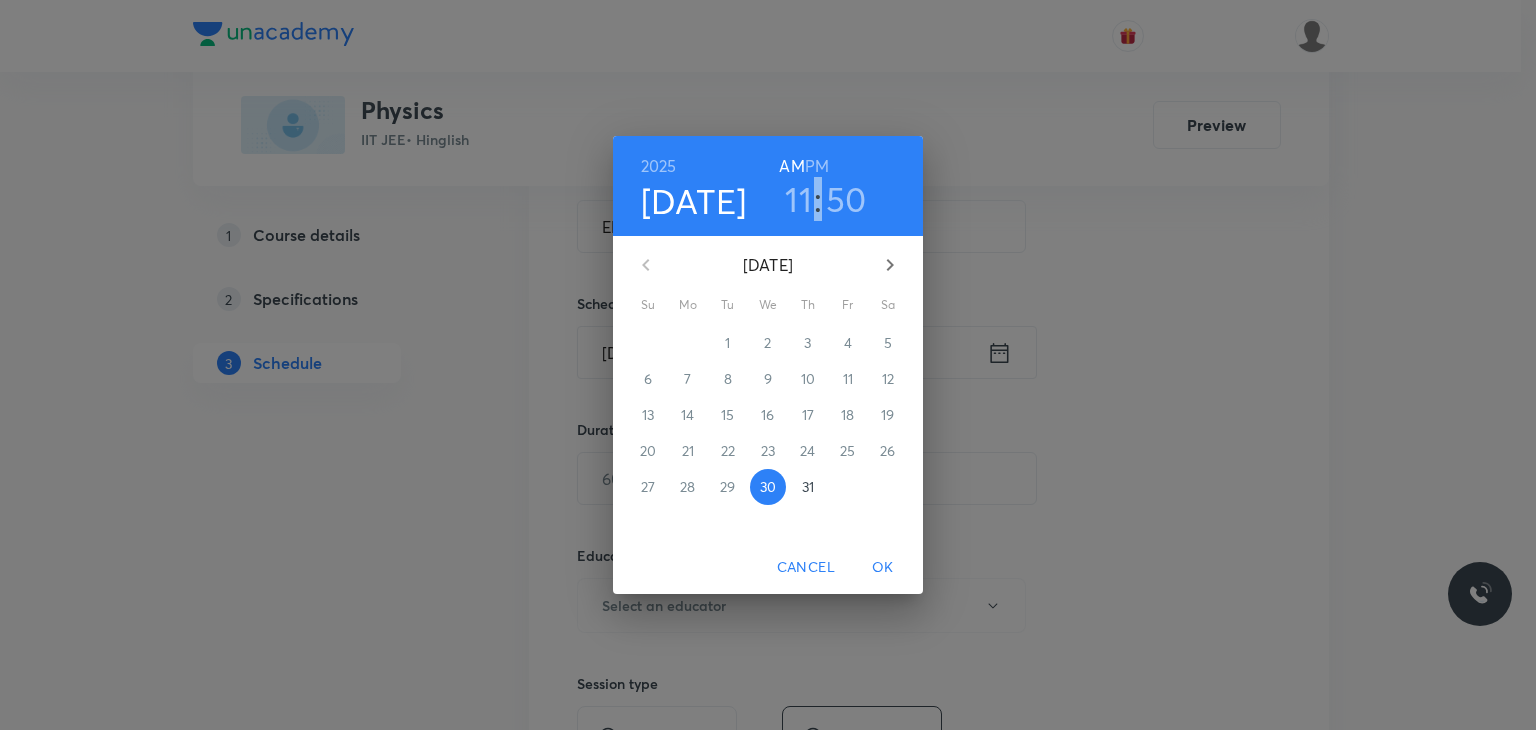 click on "2025 Jul 30 11 : 50 AM PM" at bounding box center [768, 186] 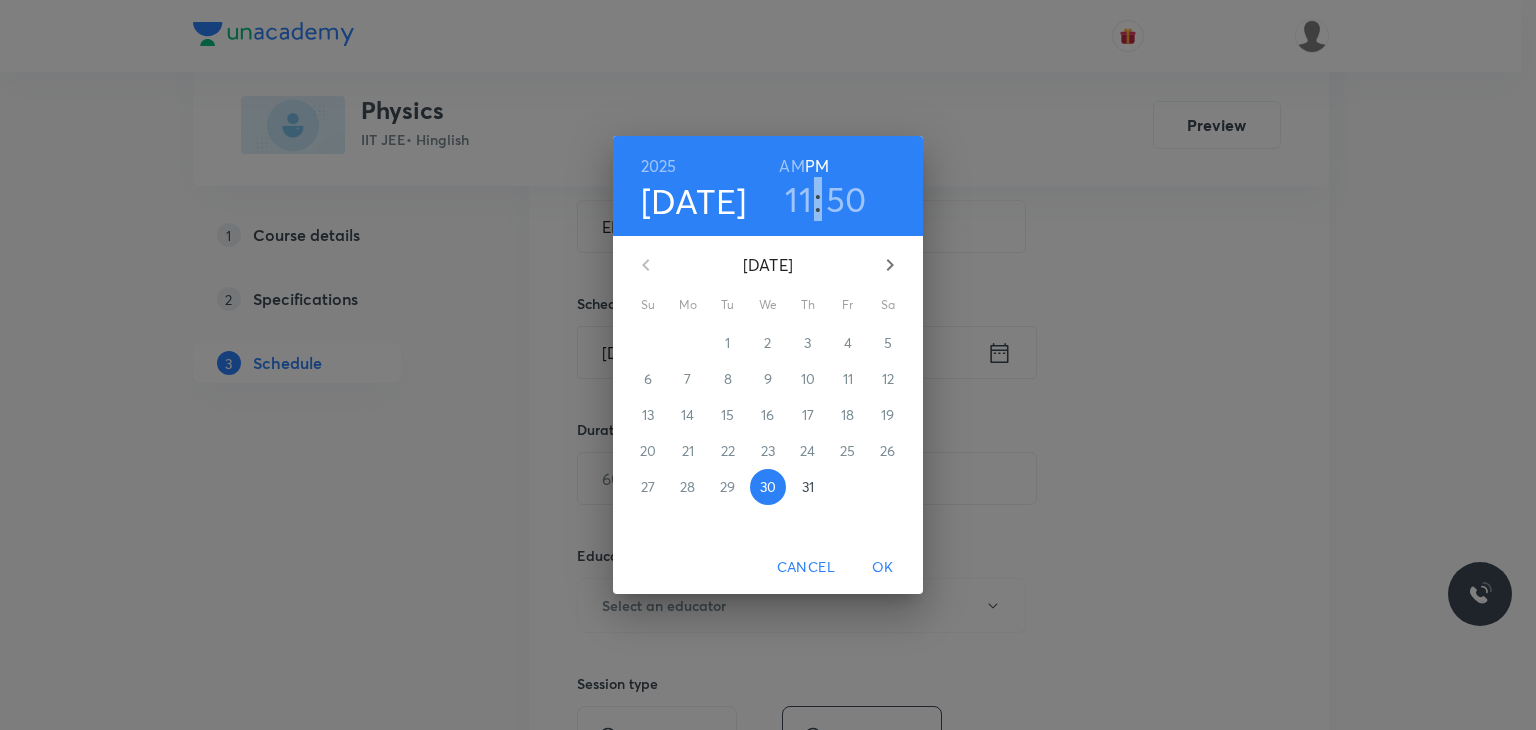 click on "11" at bounding box center [798, 199] 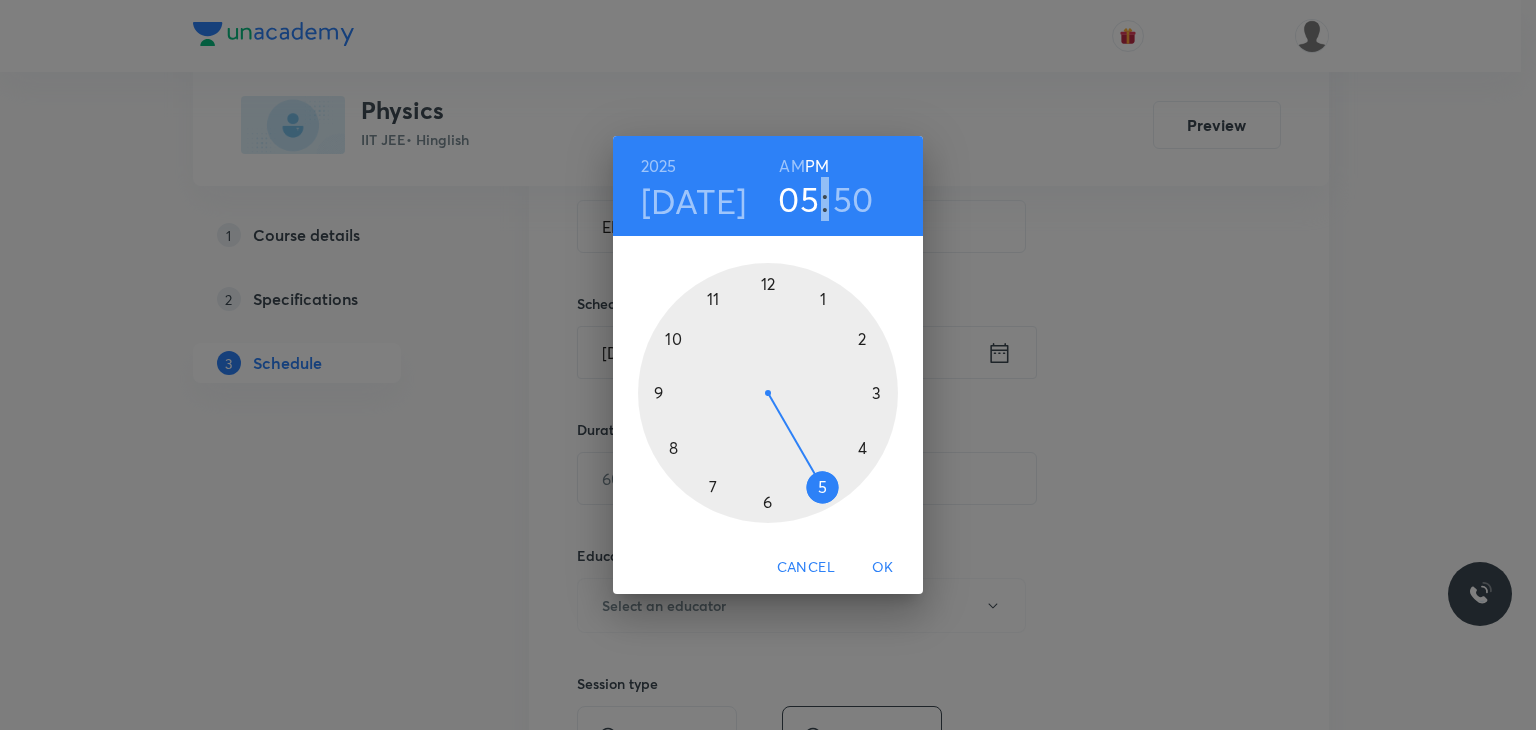 drag, startPoint x: 854, startPoint y: 472, endPoint x: 836, endPoint y: 500, distance: 33.286633 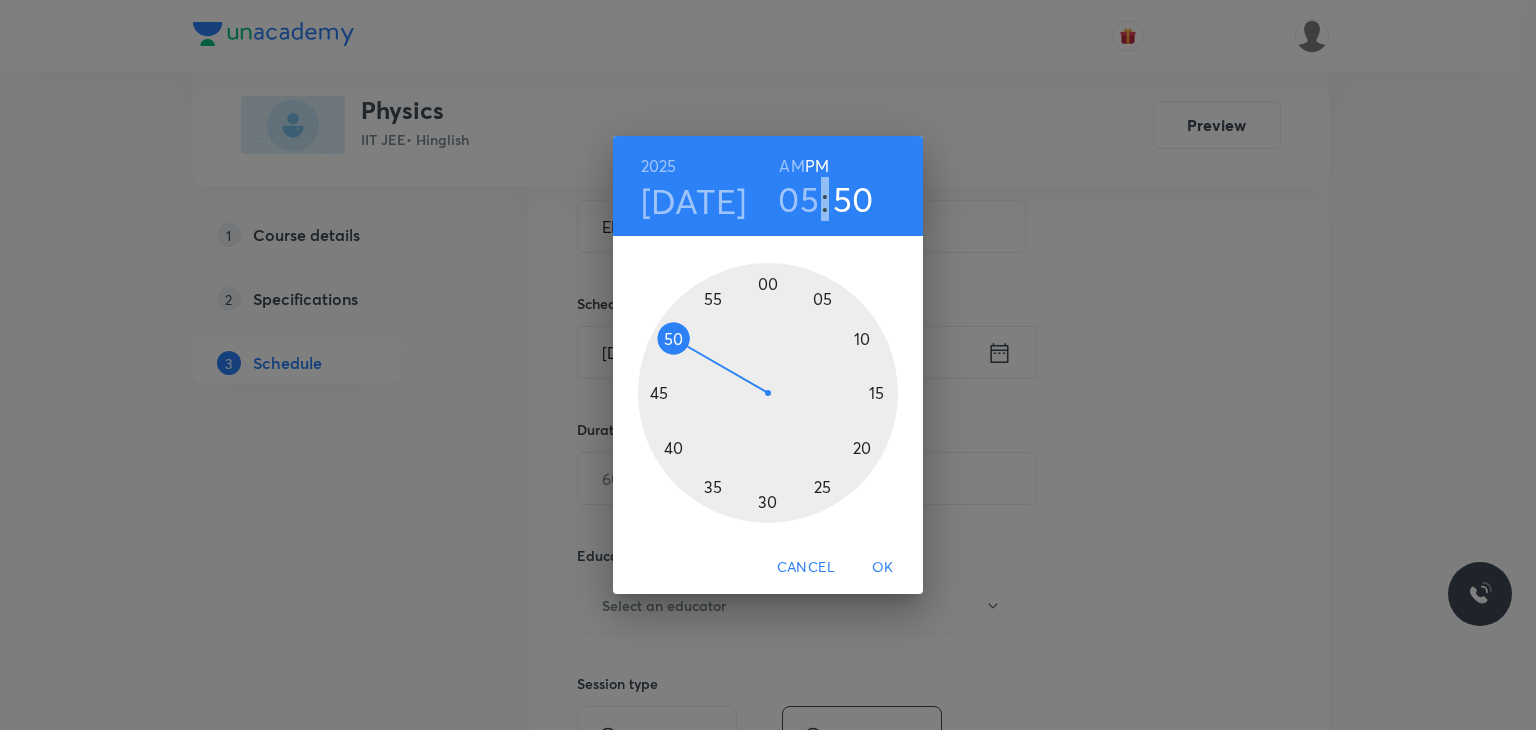 click on "50" at bounding box center [853, 199] 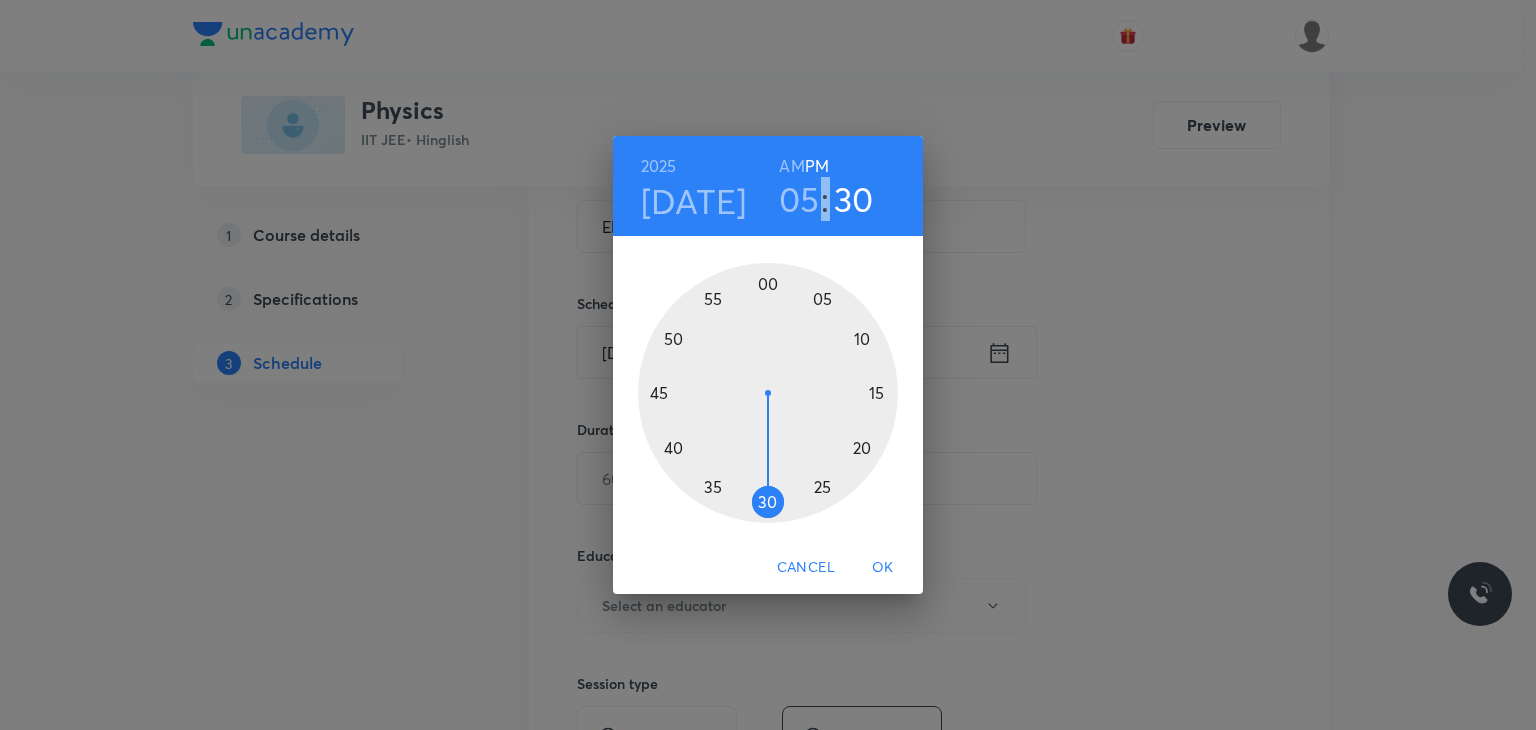 drag, startPoint x: 752, startPoint y: 502, endPoint x: 766, endPoint y: 509, distance: 15.652476 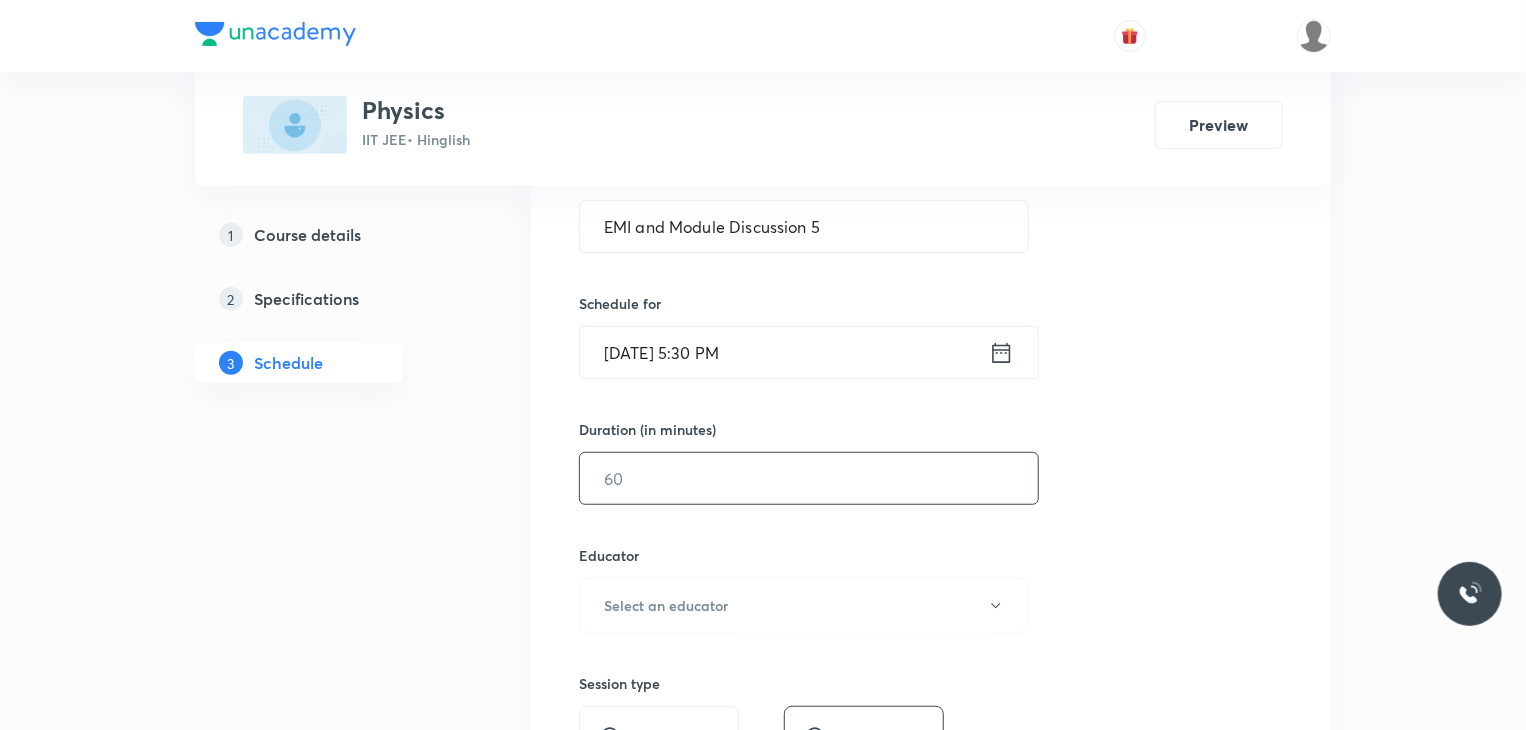 click at bounding box center [809, 478] 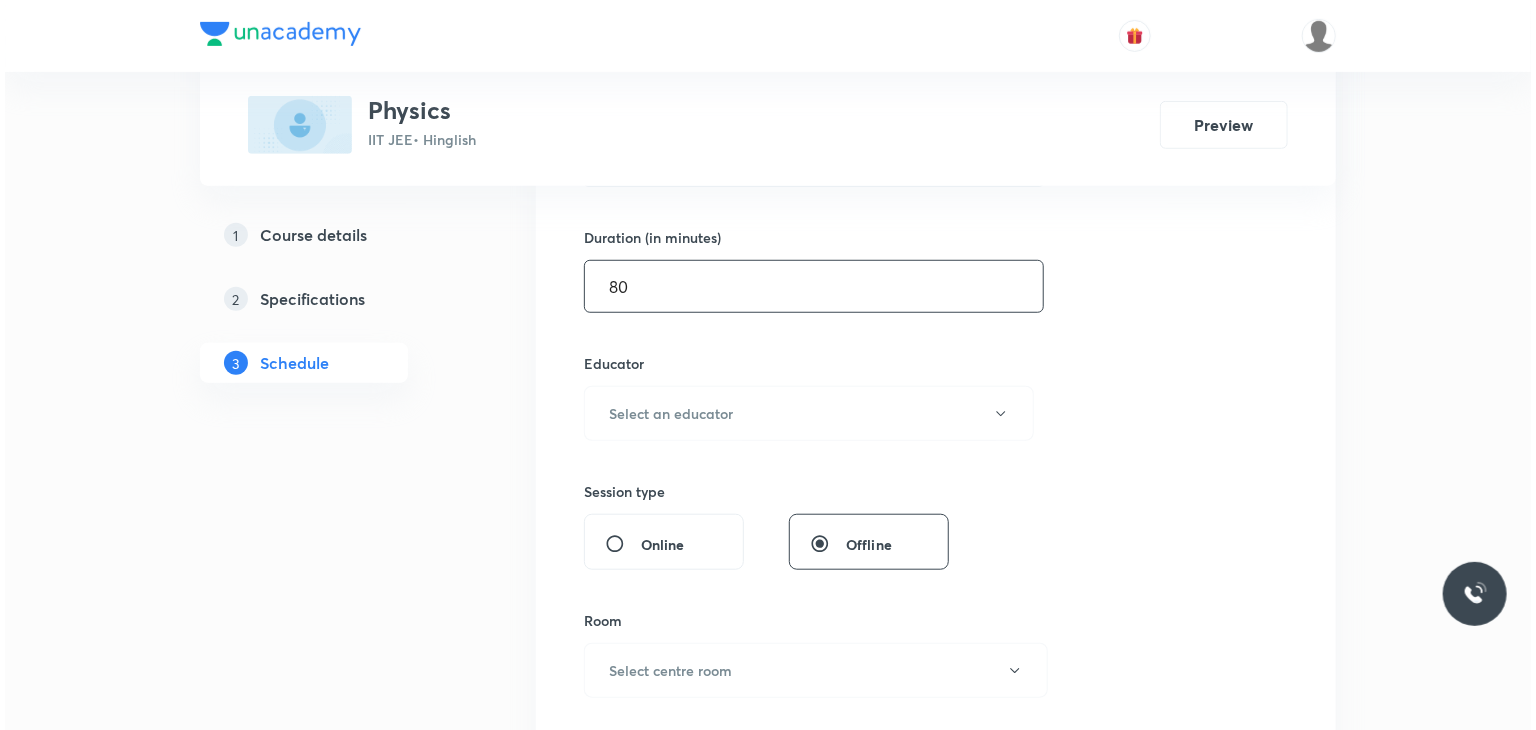 scroll, scrollTop: 600, scrollLeft: 0, axis: vertical 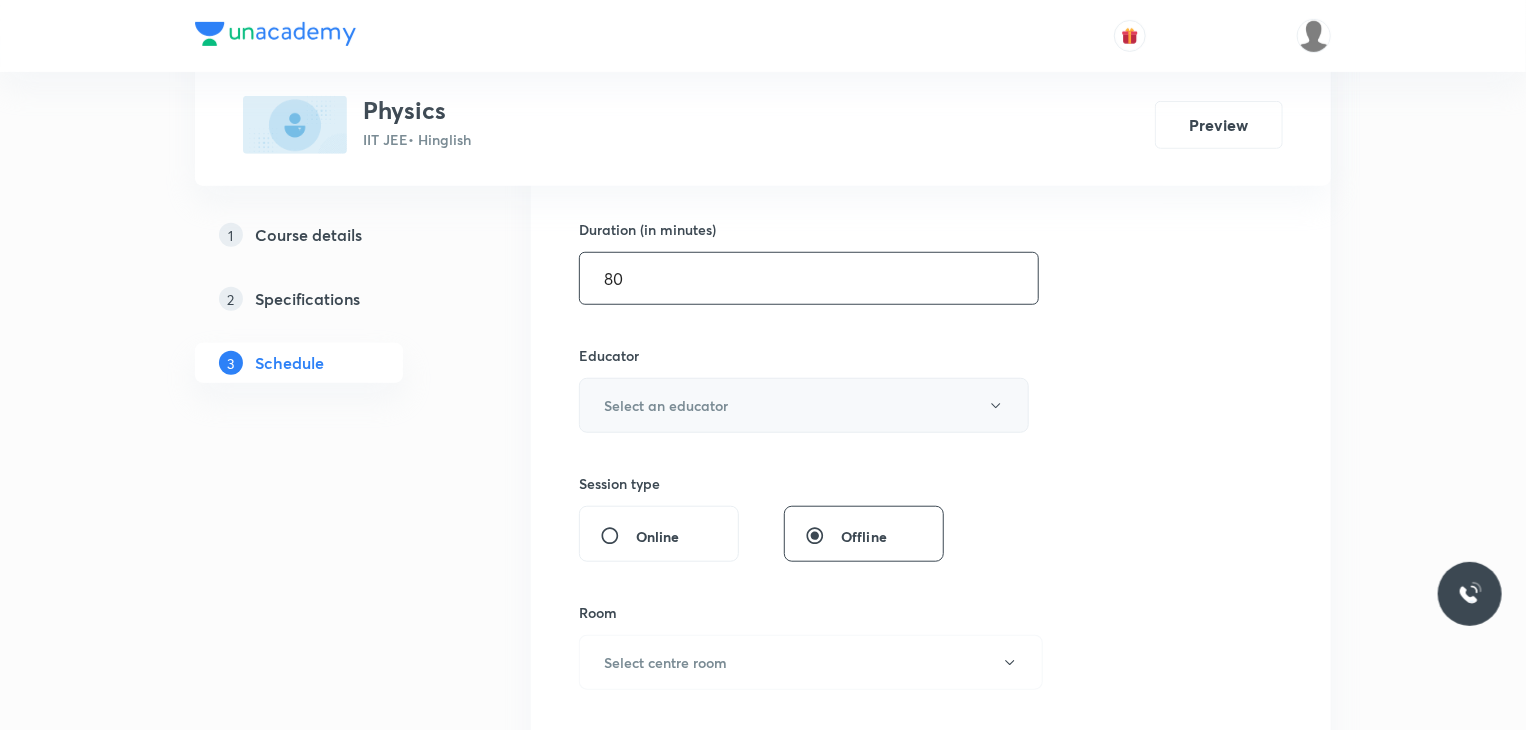 type on "80" 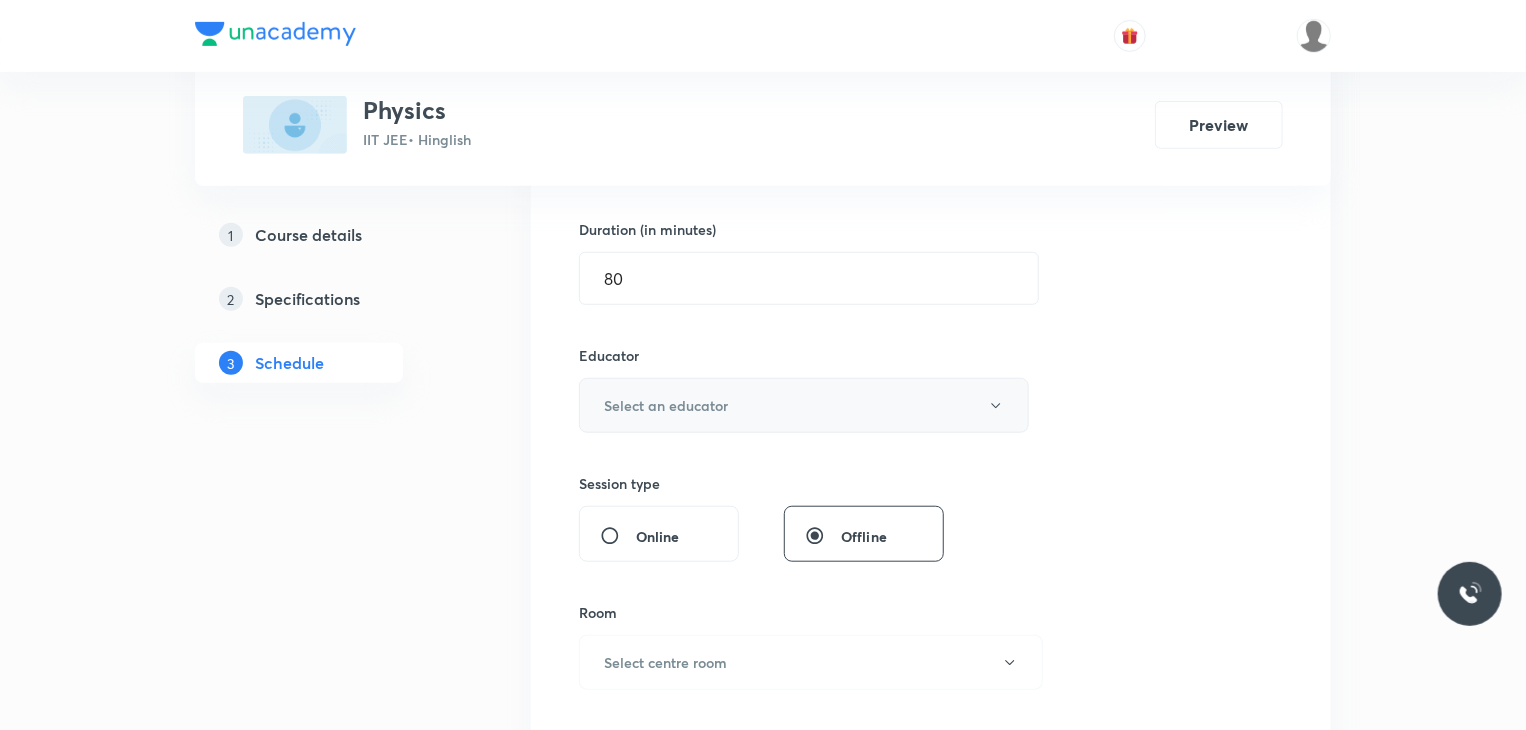 click on "Select an educator" at bounding box center [666, 405] 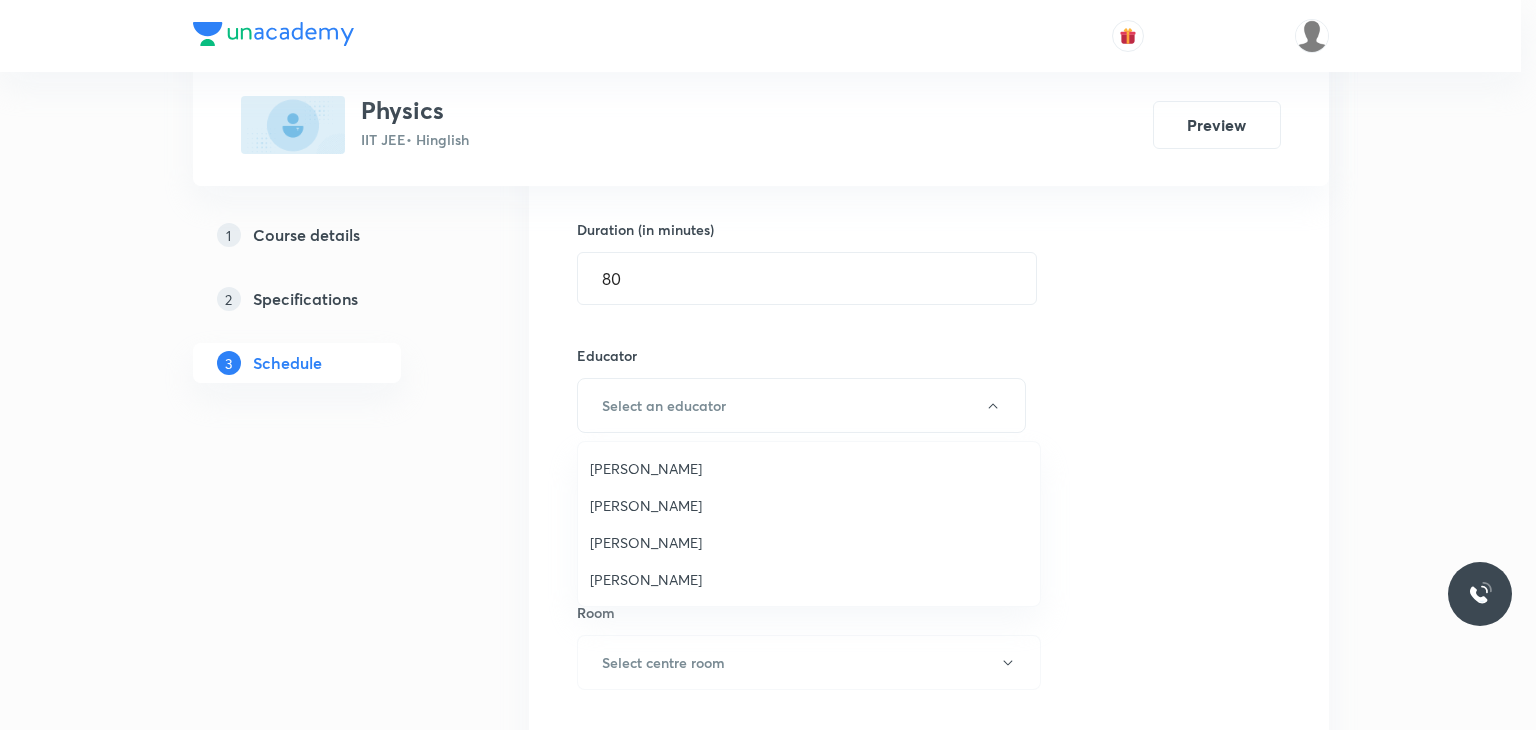 click on "Praveen Kumar Ghosh" at bounding box center [809, 579] 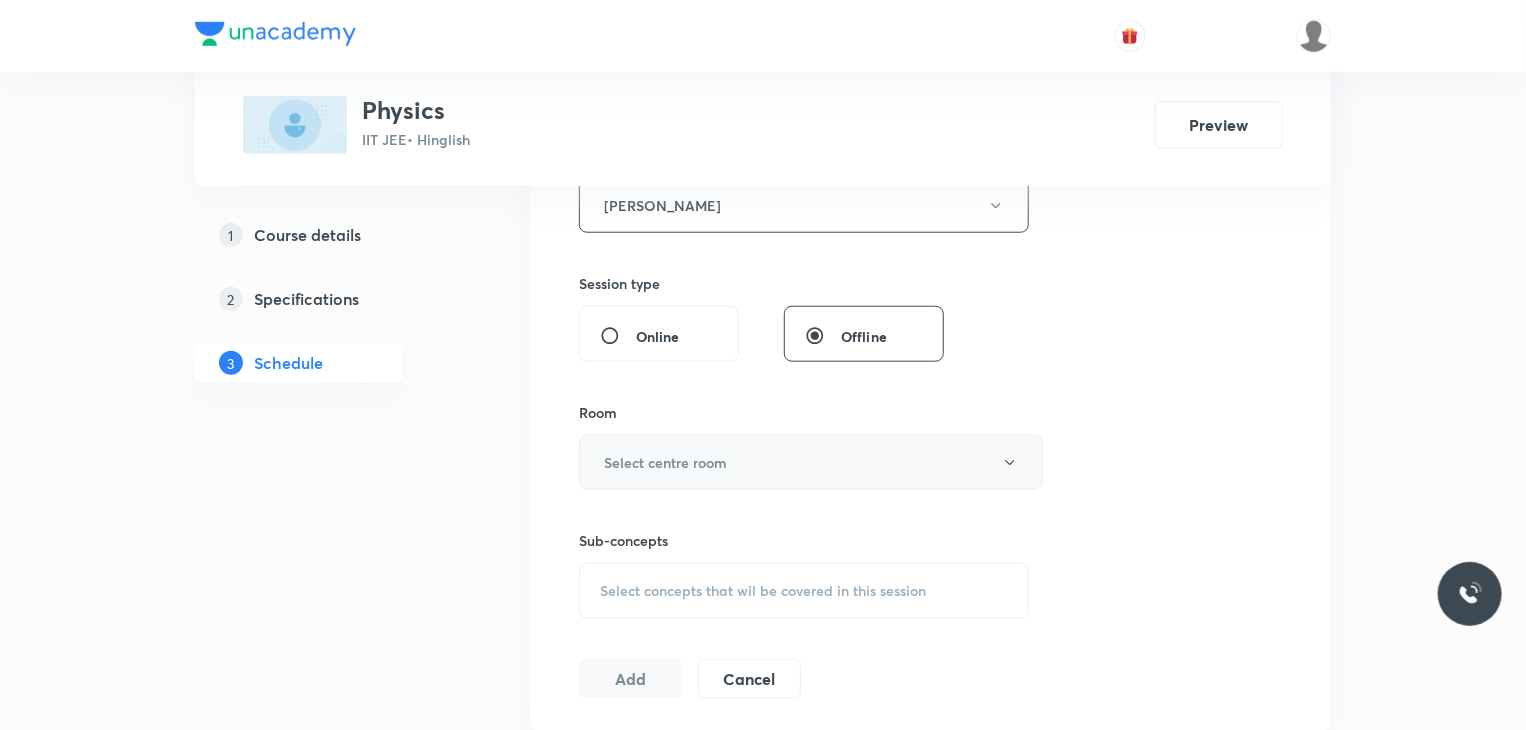scroll, scrollTop: 900, scrollLeft: 0, axis: vertical 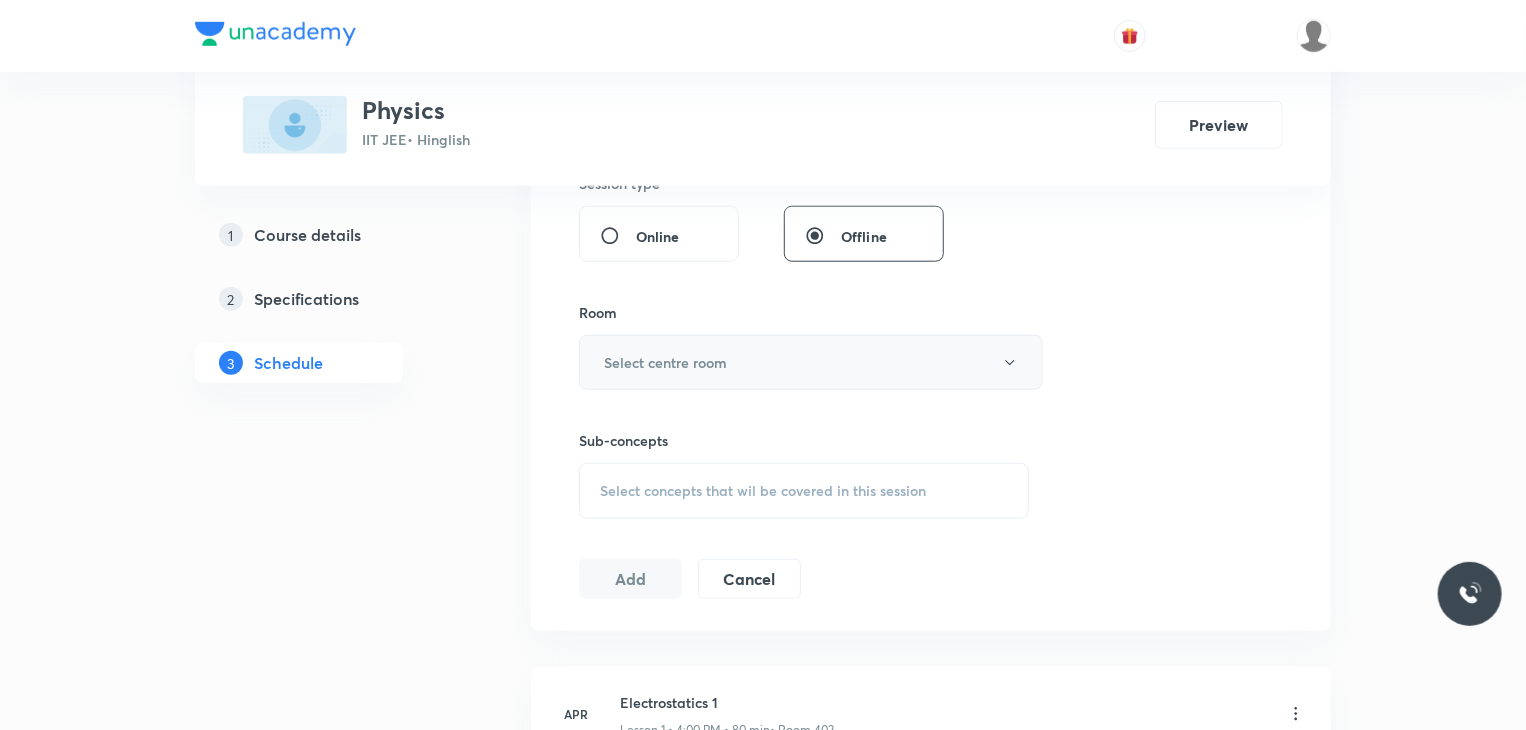 click on "Select centre room" at bounding box center [665, 362] 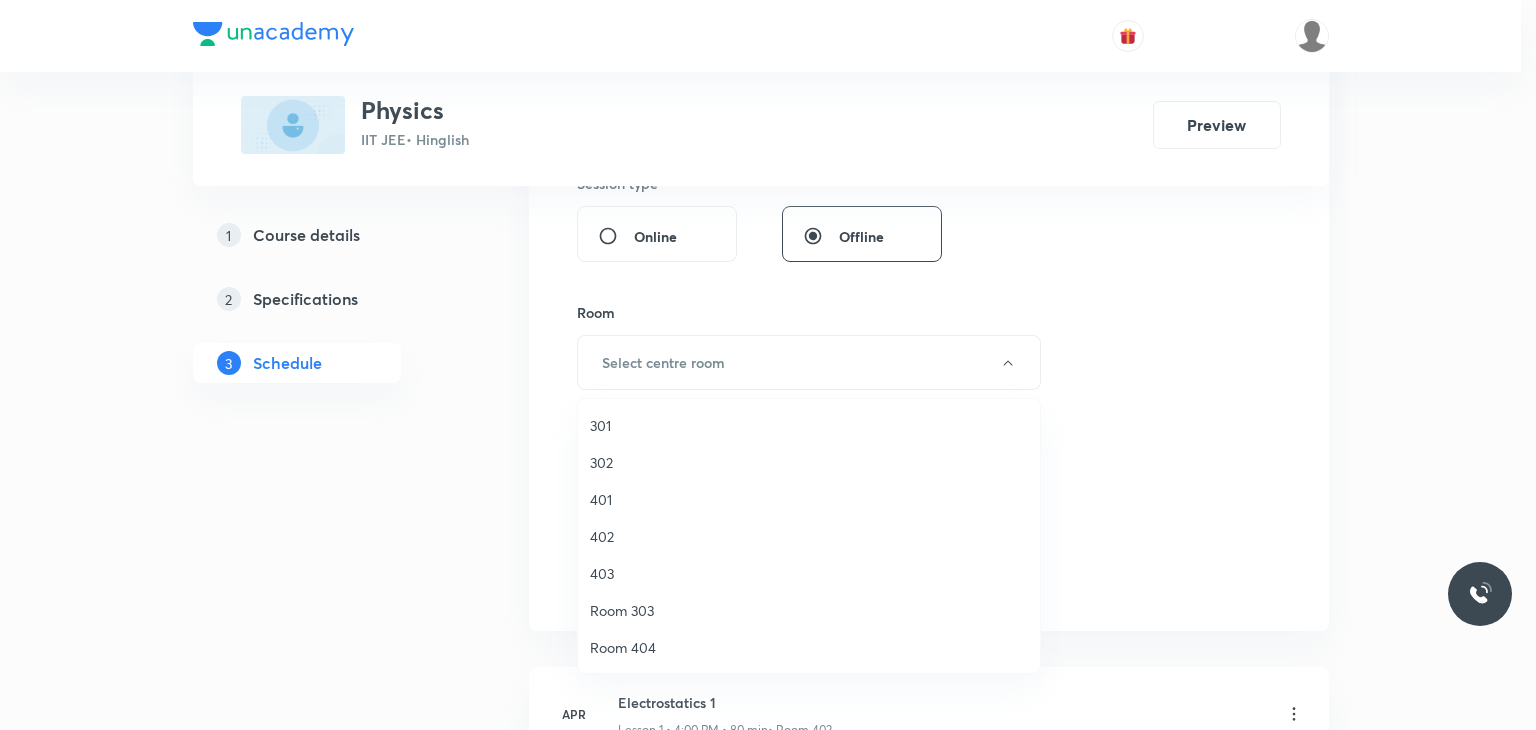 click on "401" at bounding box center (809, 499) 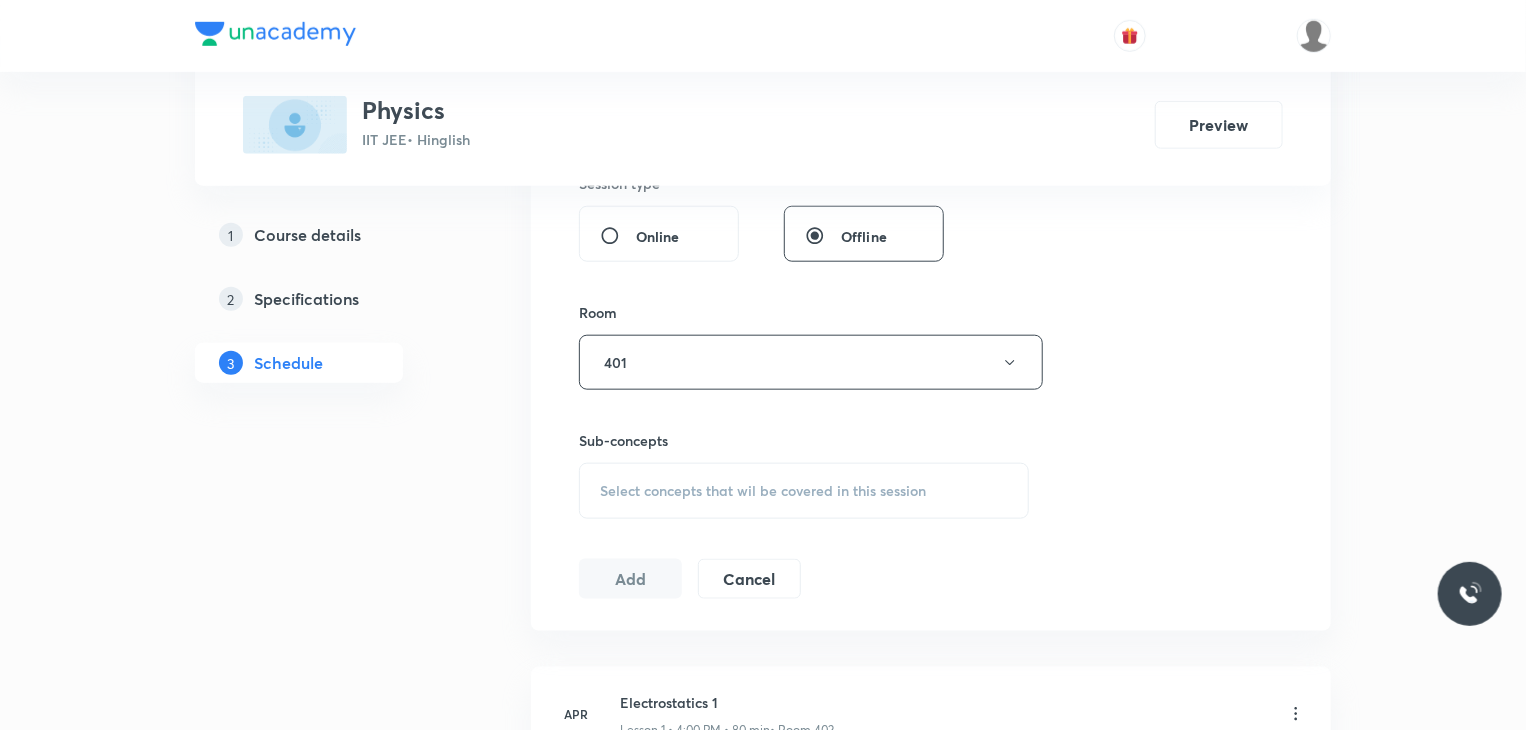 click on "Select concepts that wil be covered in this session" at bounding box center [763, 491] 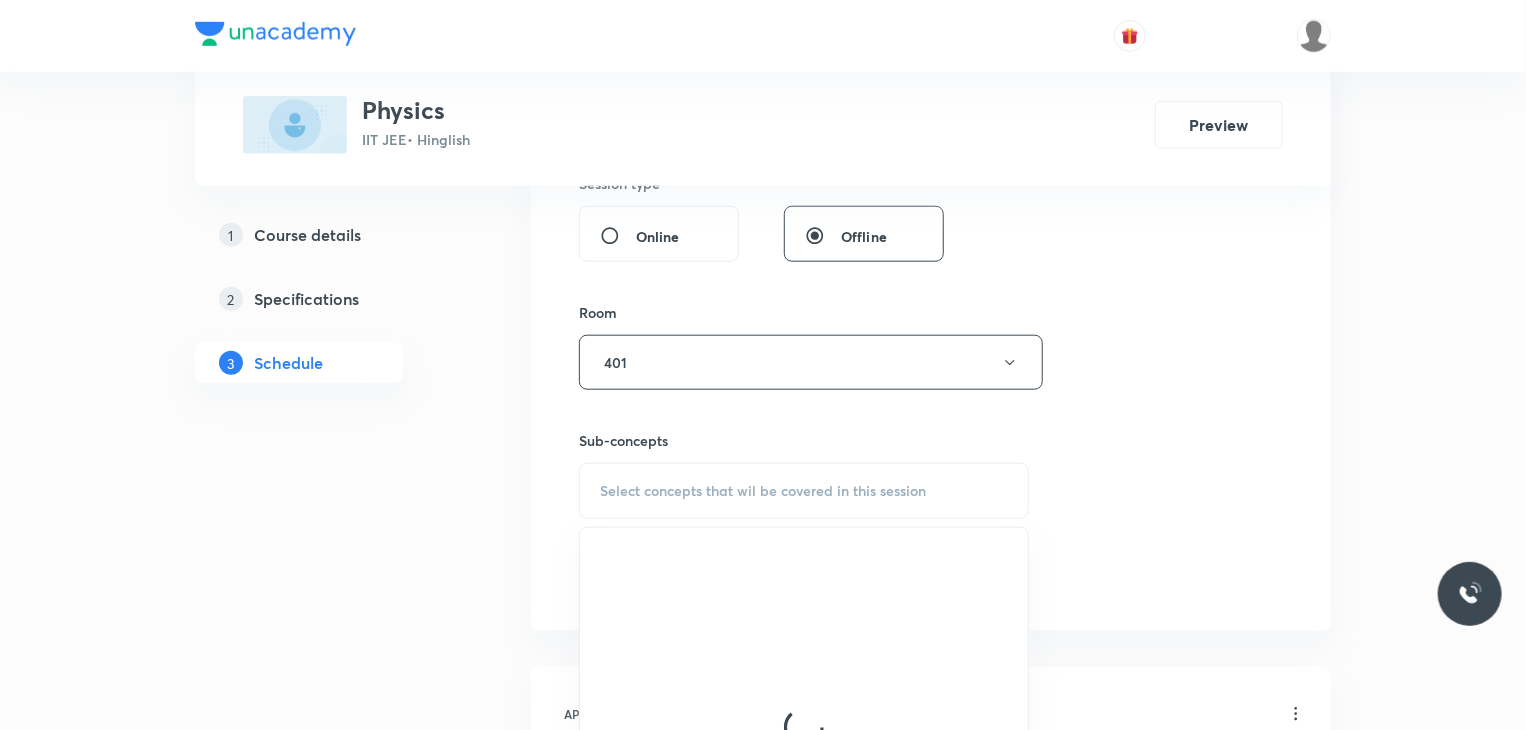 scroll, scrollTop: 1000, scrollLeft: 0, axis: vertical 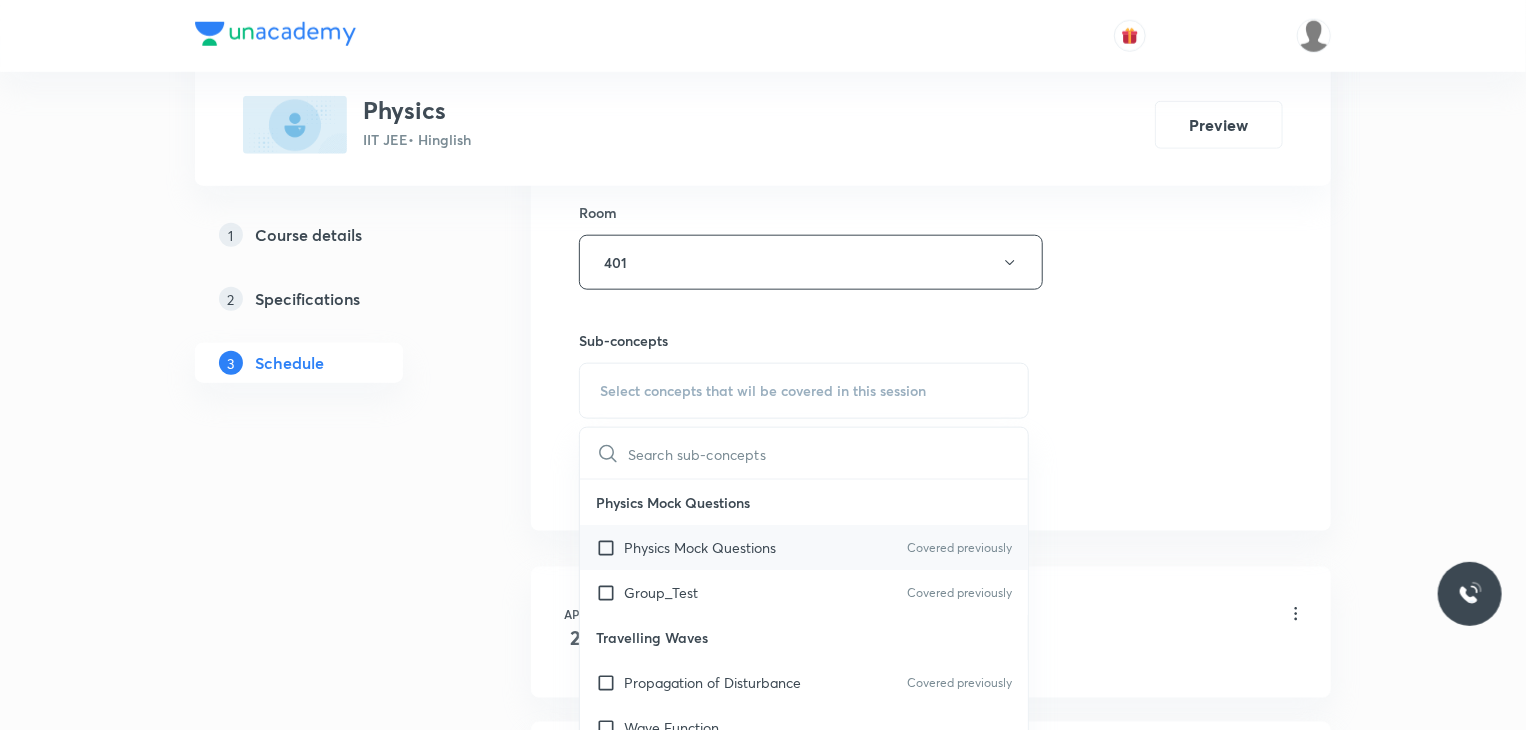 click on "Physics Mock Questions Covered previously" at bounding box center [804, 547] 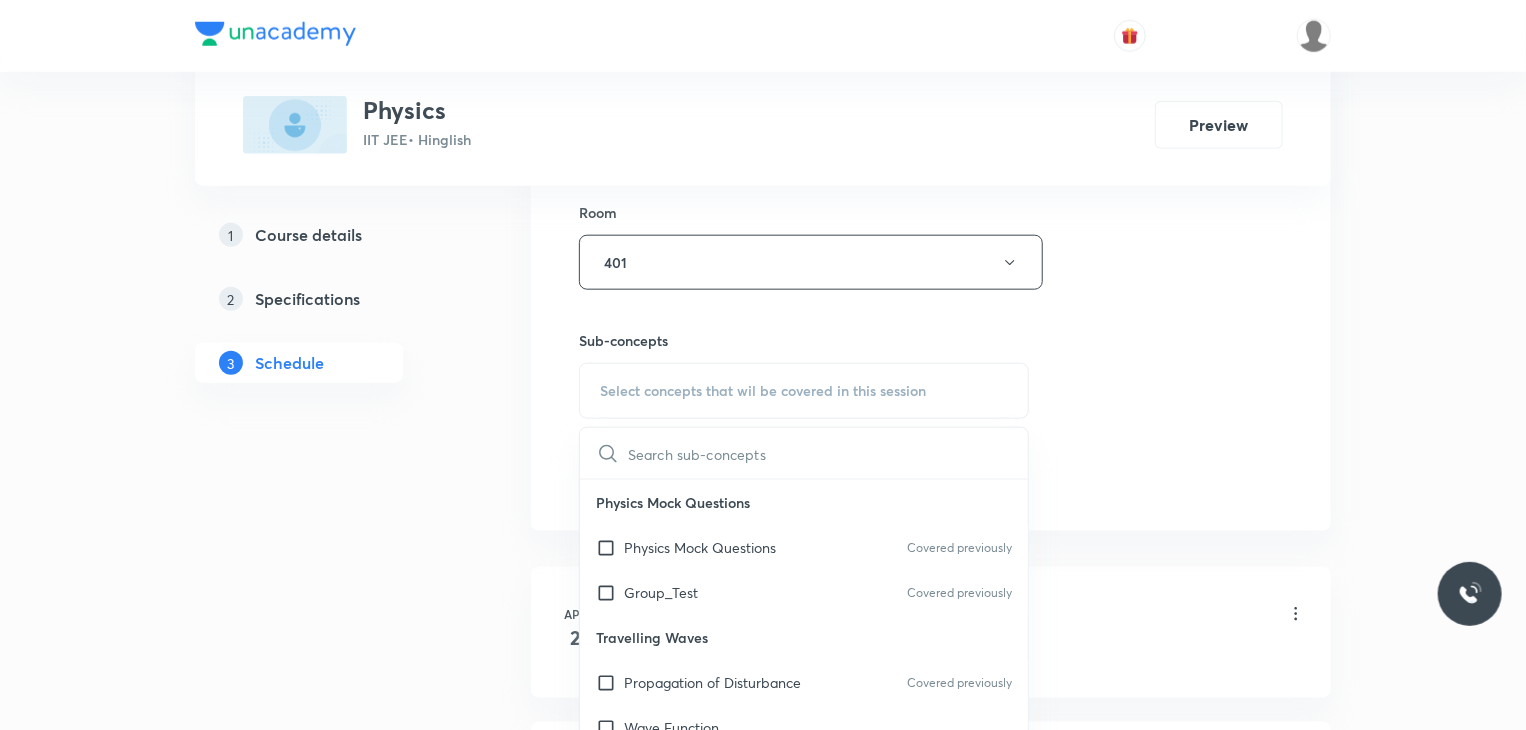 click on "Session  75 Live class Session title 27/99 EMI and Module Discussion 5 ​ Schedule for Jul 30, 2025, 5:30 PM ​ Duration (in minutes) 80 ​ Educator Praveen Kumar Ghosh   Session type Online Offline Room 401 Sub-concepts Select concepts that wil be covered in this session ​ Physics Mock Questions Physics Mock Questions Covered previously Group_Test Covered previously Travelling Waves Propagation of Disturbance Covered previously Wave Function  Equation of a Plane Progressive Wave (Travelling Wave) Travelling Wave Model Sinusoidal Waves on strings  Speed of Waves on String  Covered previously Rate of Energy Transfer by sinusoidal waves on String Interpretation of dy/dx in Longitudinal Waves and transverse wave  Superposition & Reflection Sound Waves Superposition of Sinusoidal Waves Propagation of Sound Waves Interference of the Waves Speed of Sound Waves Quinck's Tube Speed of Sound:Newton's Formula Reflection of Waves at Fixed End and Free End Laplace's Correction  Reflection and Refraction of Wave Disc" at bounding box center [931, -35] 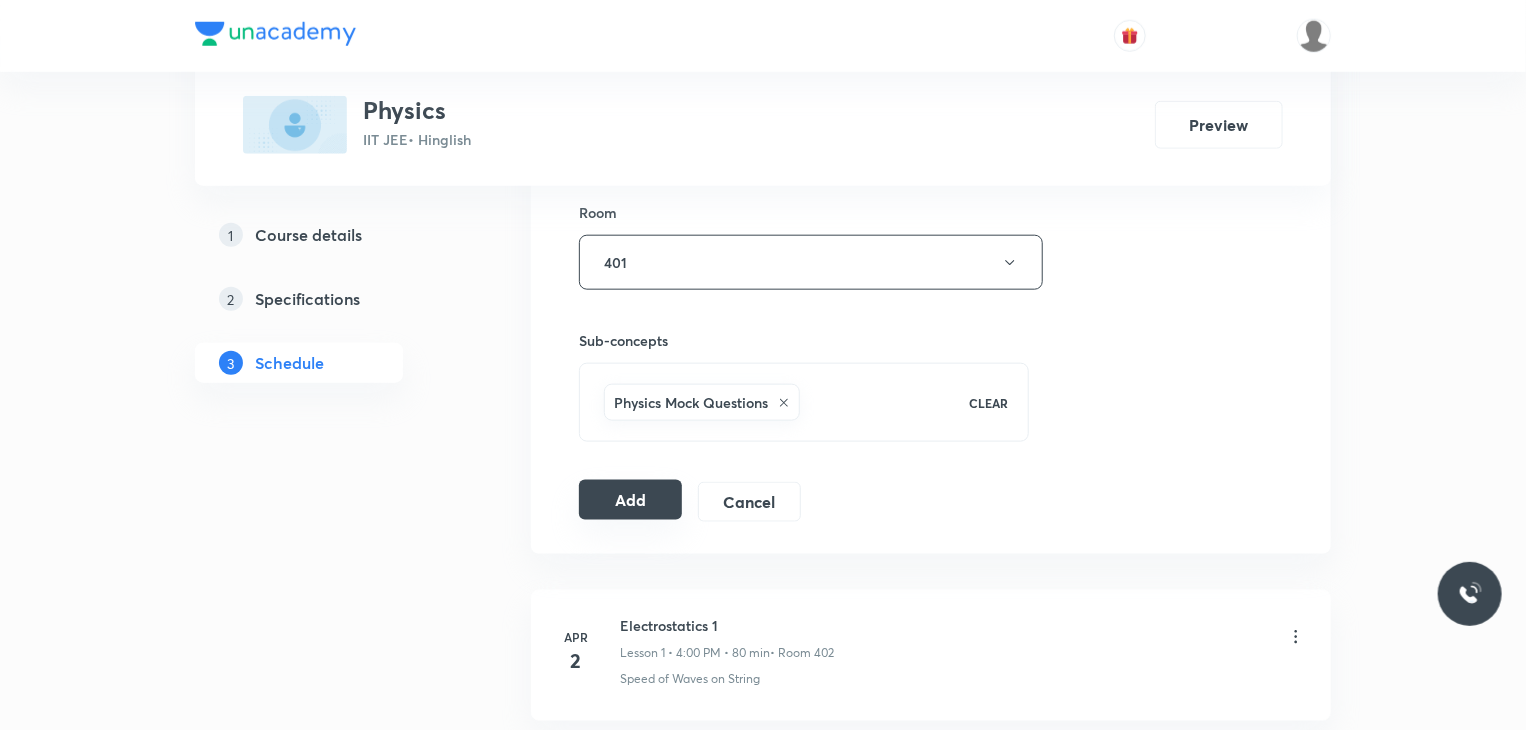 click on "Add" at bounding box center (630, 500) 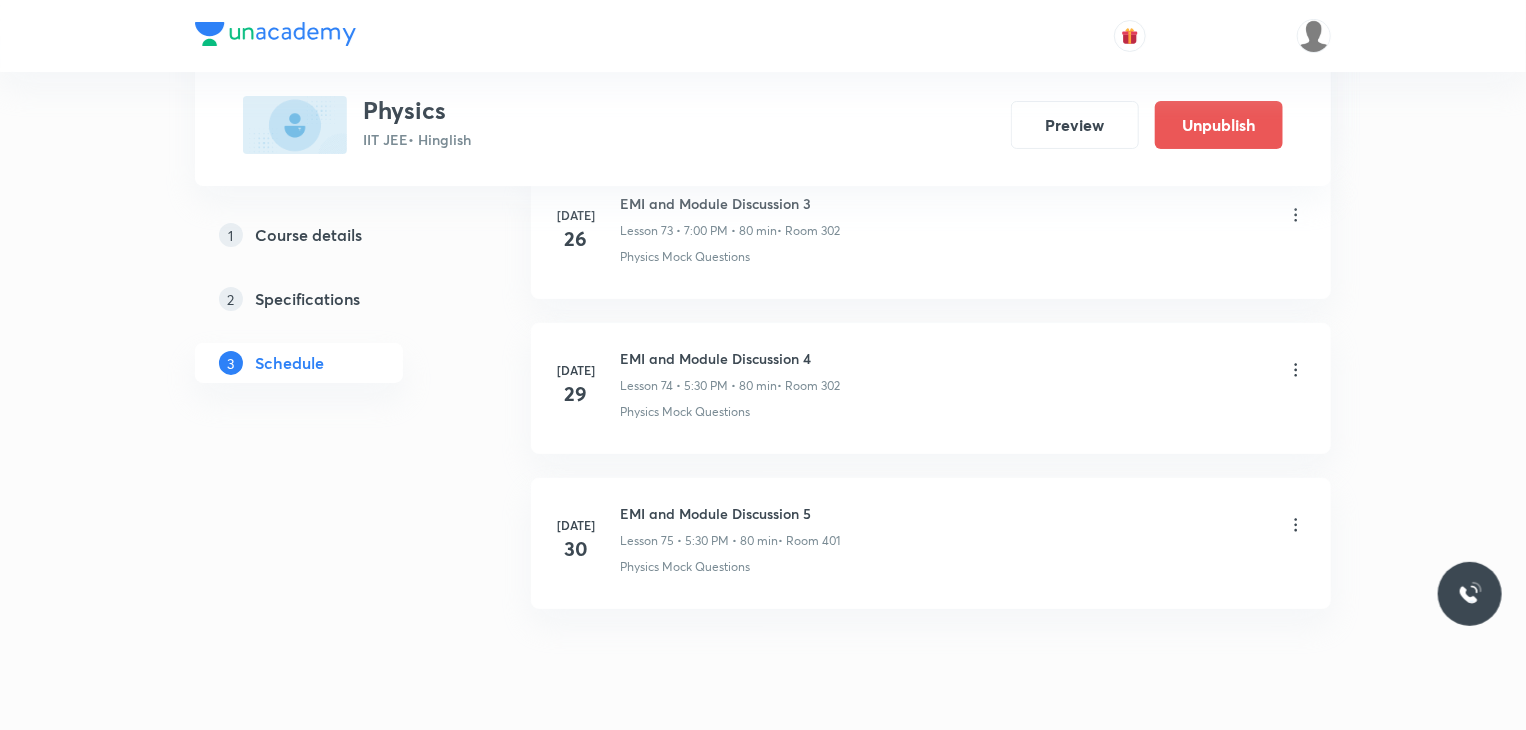 scroll, scrollTop: 11549, scrollLeft: 0, axis: vertical 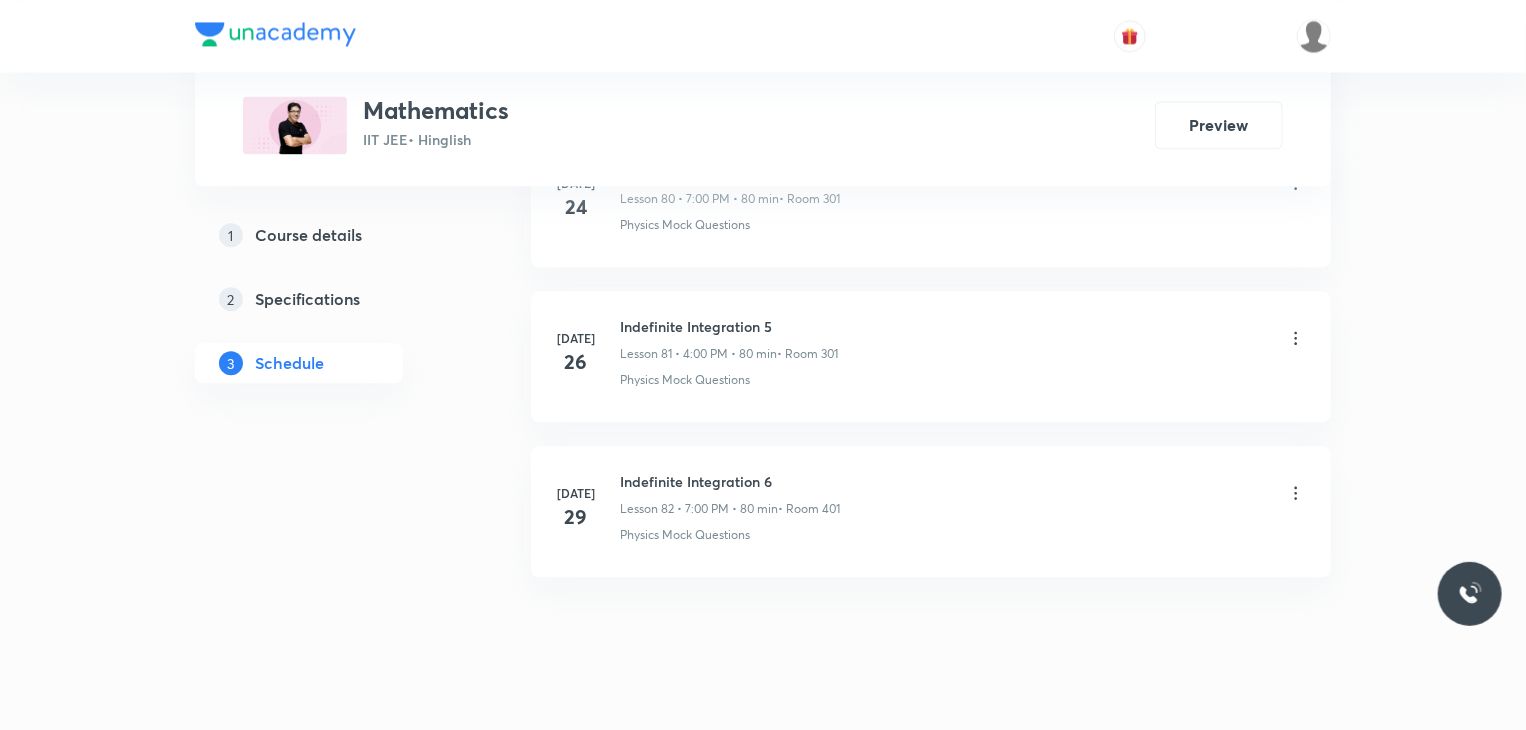 click on "Indefinite Integration 6 Lesson 82 • 7:00 PM • 80 min  • Room 401" at bounding box center (730, 494) 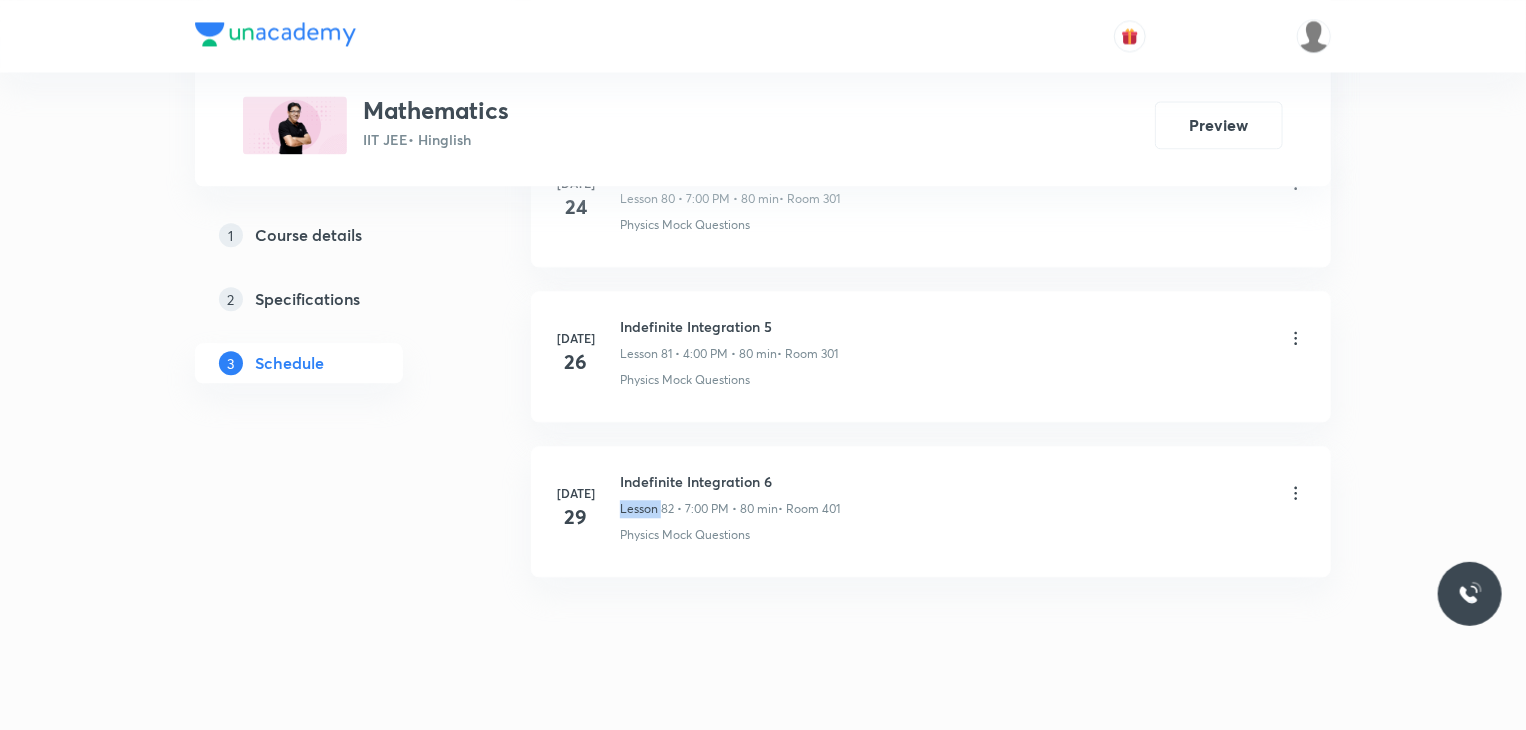 click on "Indefinite Integration 6 Lesson 82 • 7:00 PM • 80 min  • Room 401" at bounding box center [730, 494] 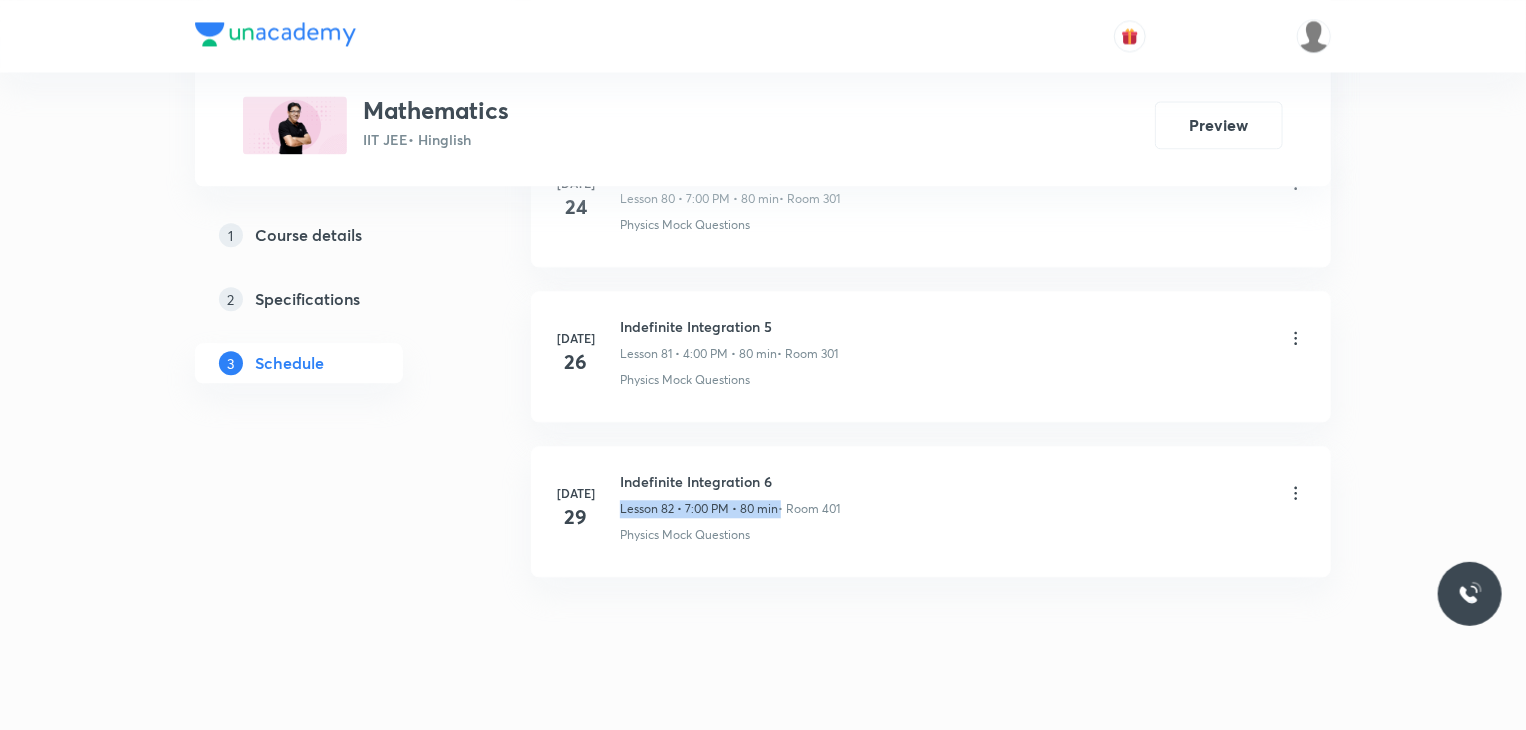 click on "Indefinite Integration 6 Lesson 82 • 7:00 PM • 80 min  • Room 401" at bounding box center (730, 494) 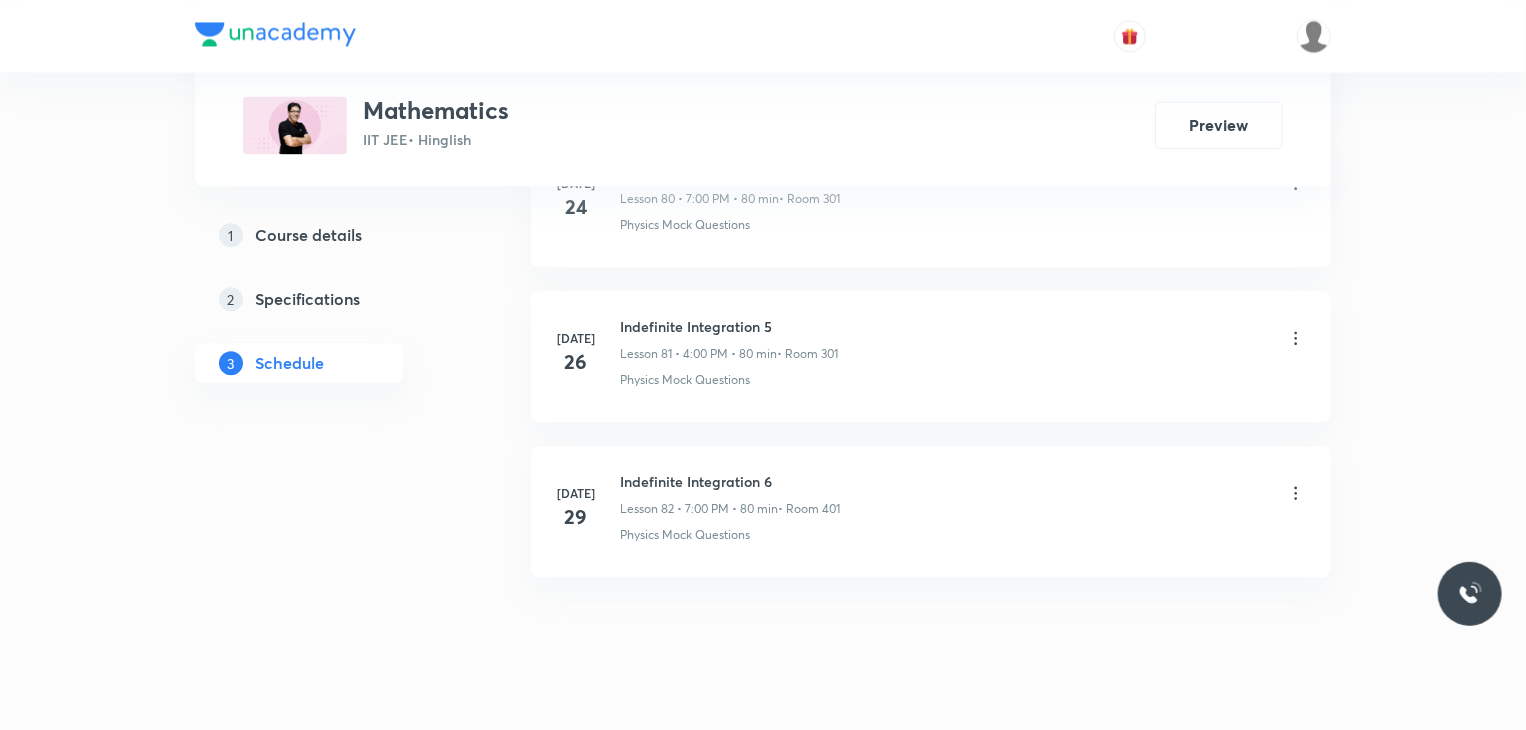 click on "Jul 29 Indefinite Integration 6 Lesson 82 • 7:00 PM • 80 min  • Room 401 Physics Mock Questions" at bounding box center [931, 511] 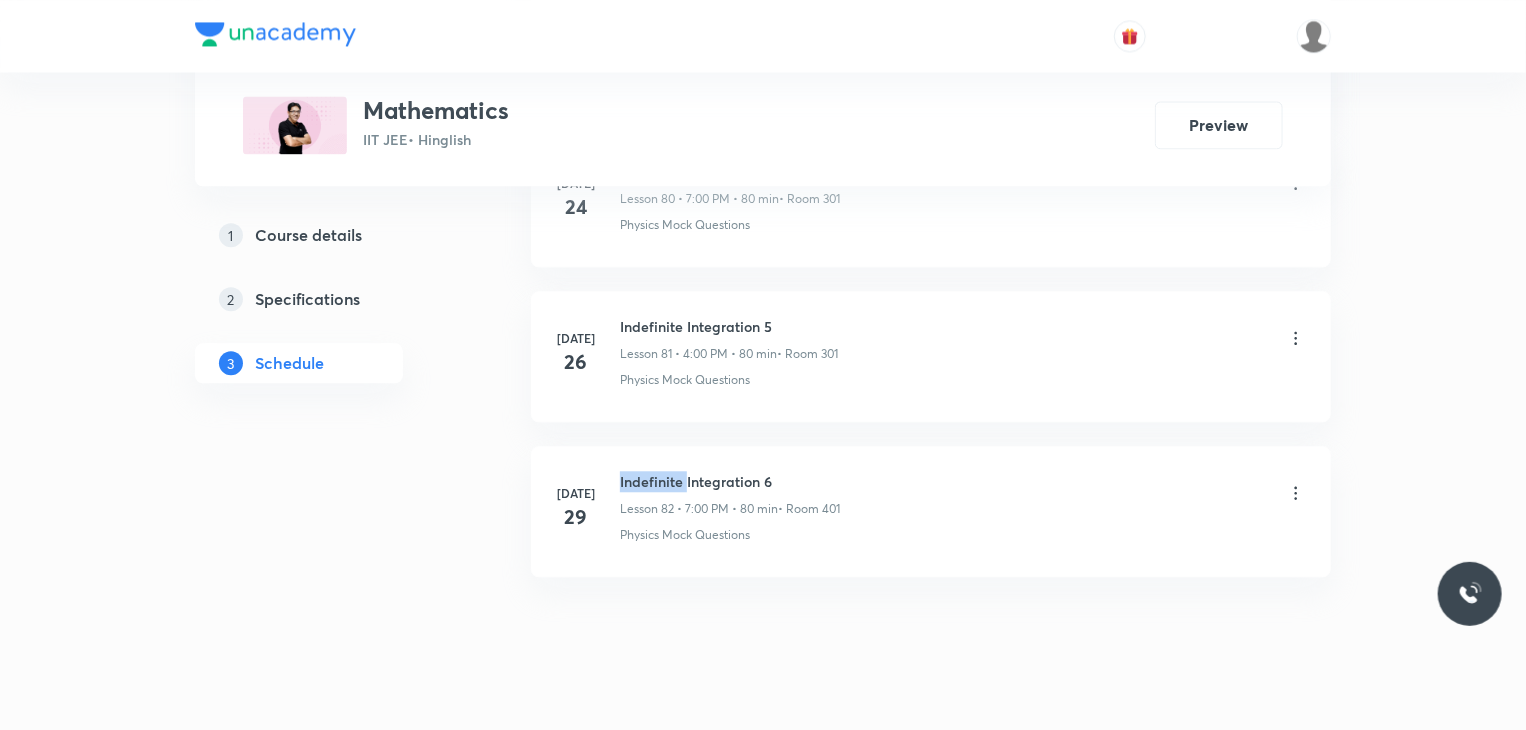 click on "Jul 29 Indefinite Integration 6 Lesson 82 • 7:00 PM • 80 min  • Room 401 Physics Mock Questions" at bounding box center (931, 511) 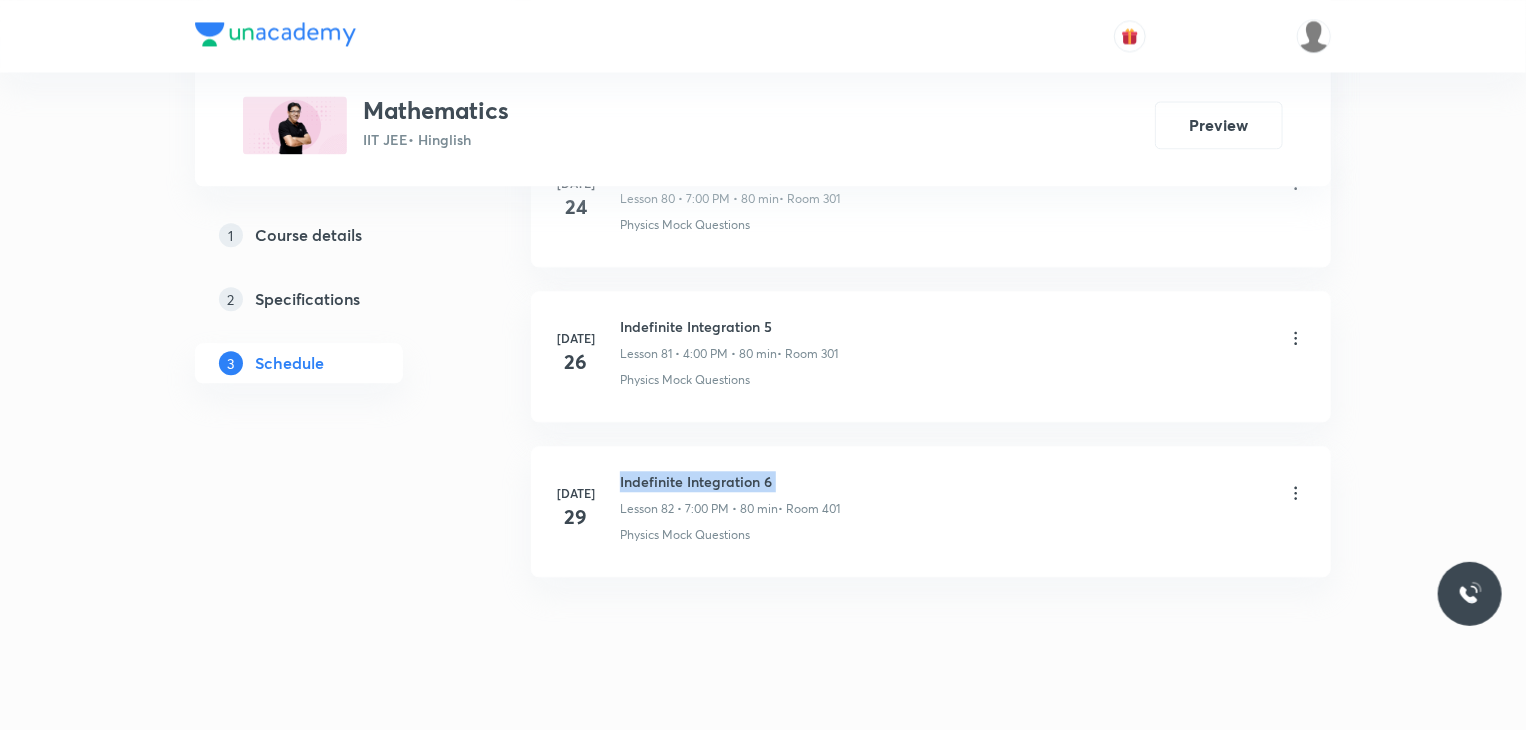 click on "Jul 29 Indefinite Integration 6 Lesson 82 • 7:00 PM • 80 min  • Room 401 Physics Mock Questions" at bounding box center [931, 511] 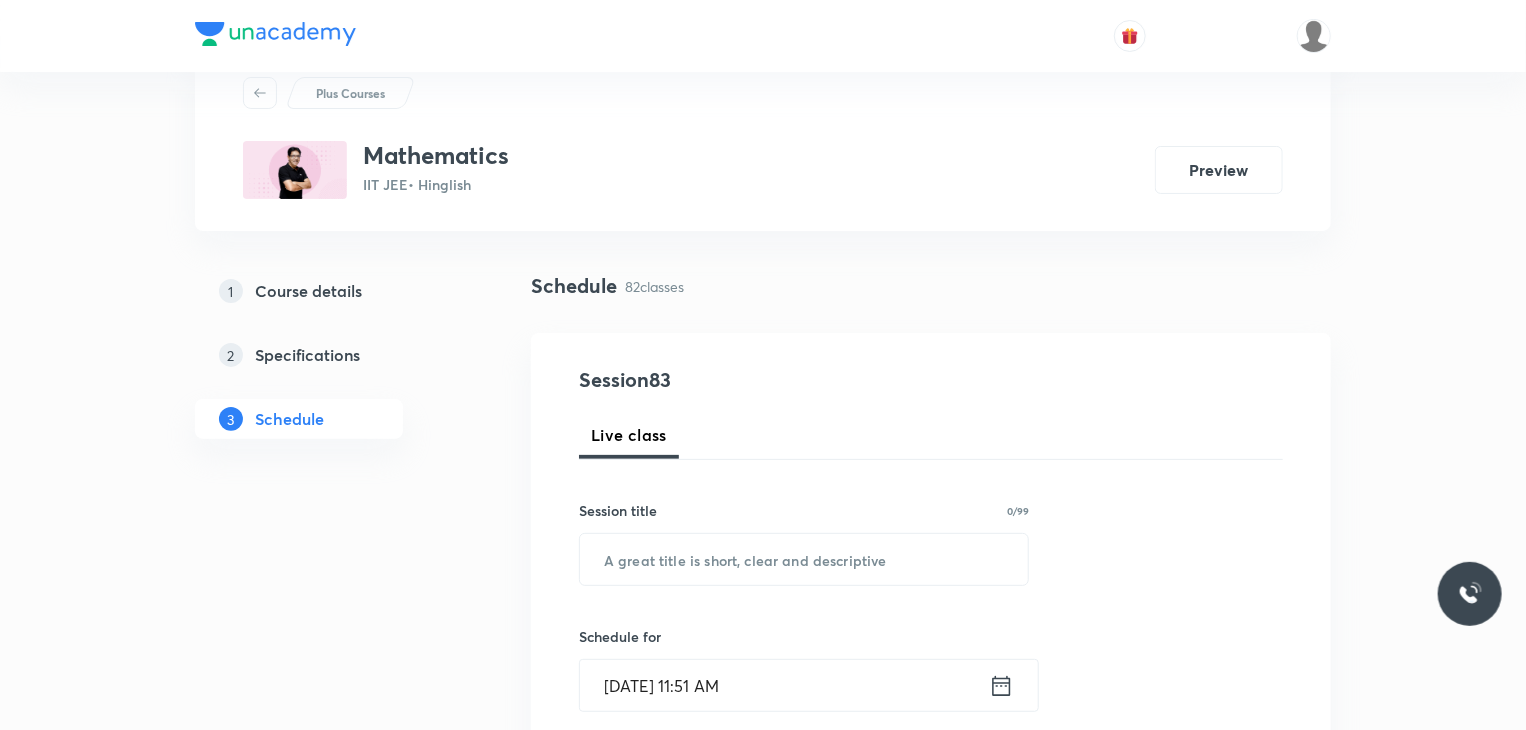 scroll, scrollTop: 100, scrollLeft: 0, axis: vertical 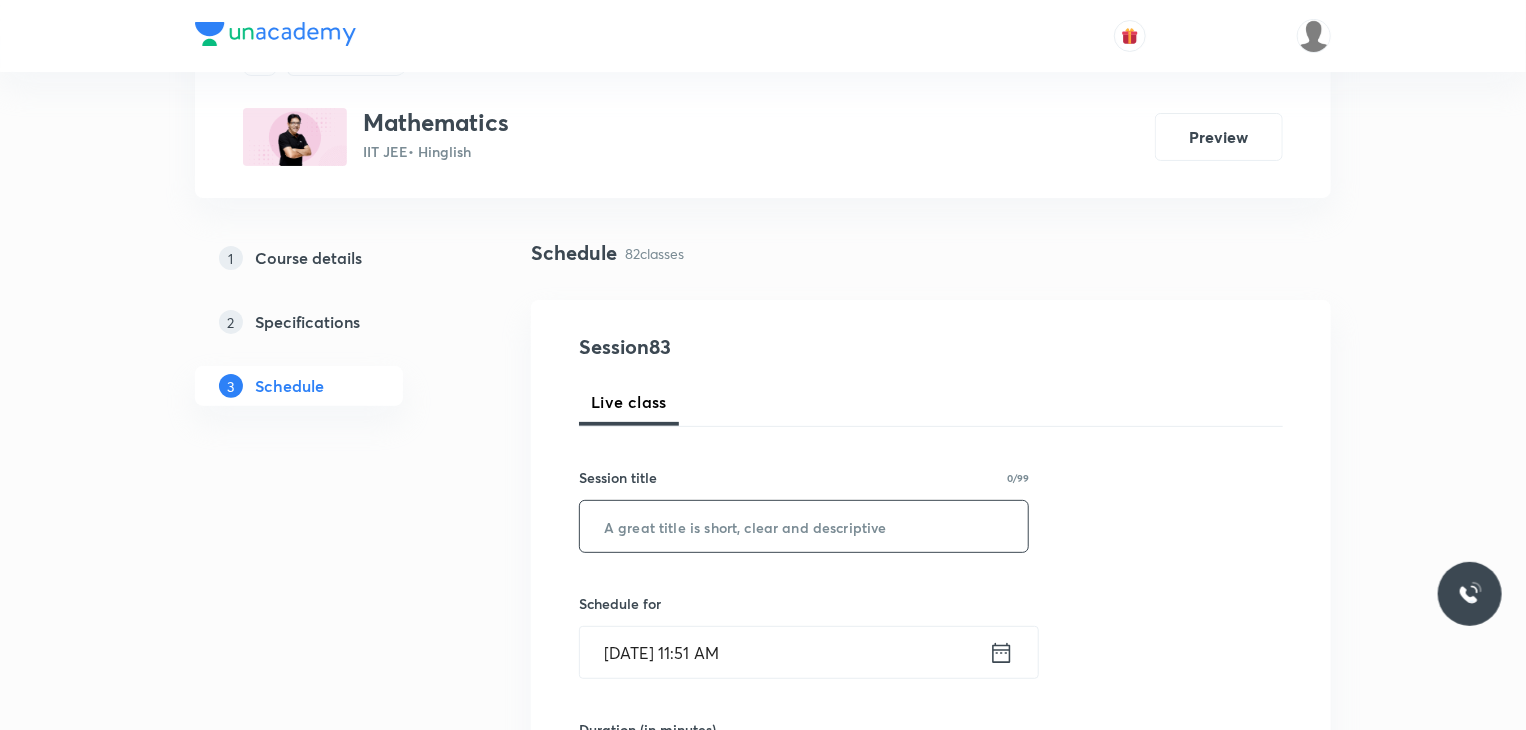 click at bounding box center [804, 526] 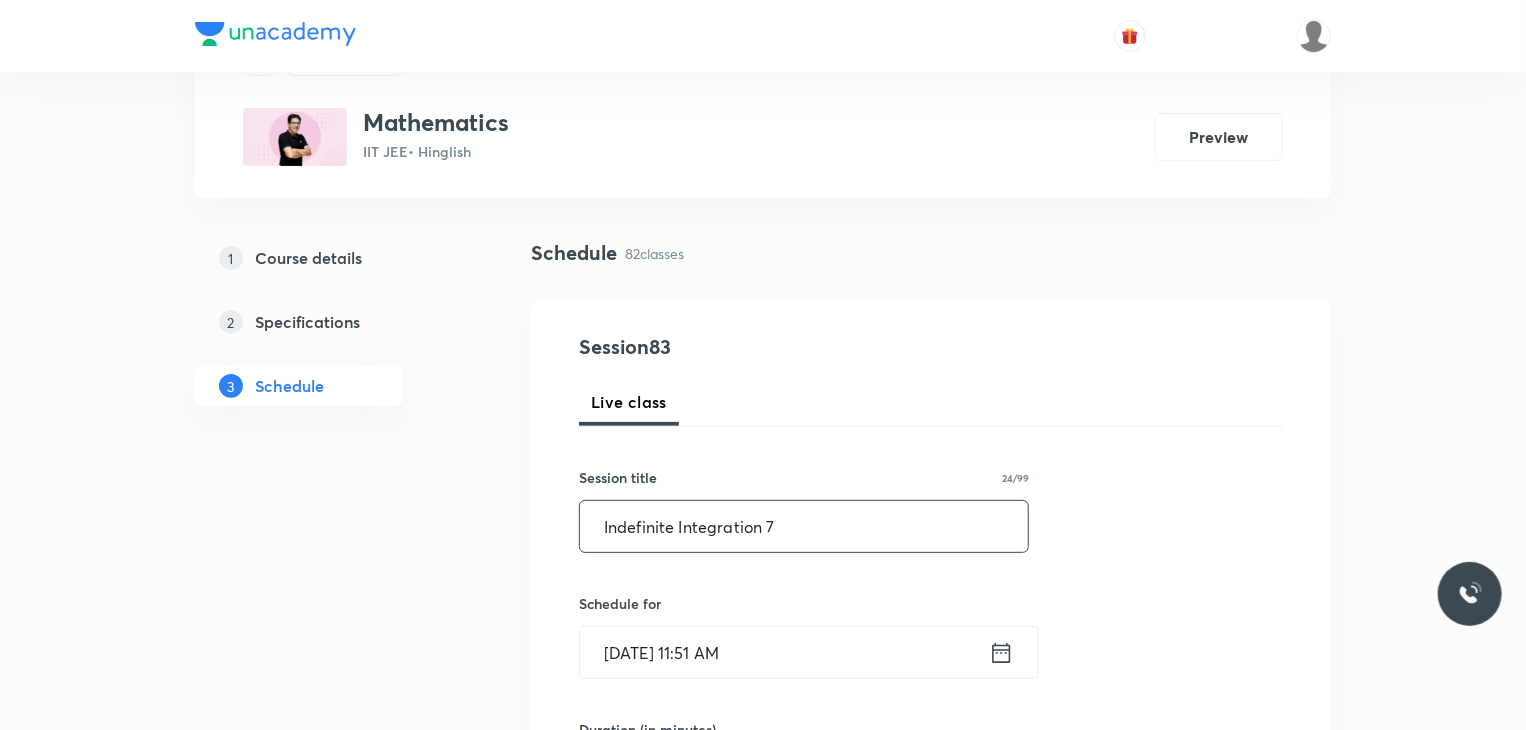 type on "Indefinite Integration 7" 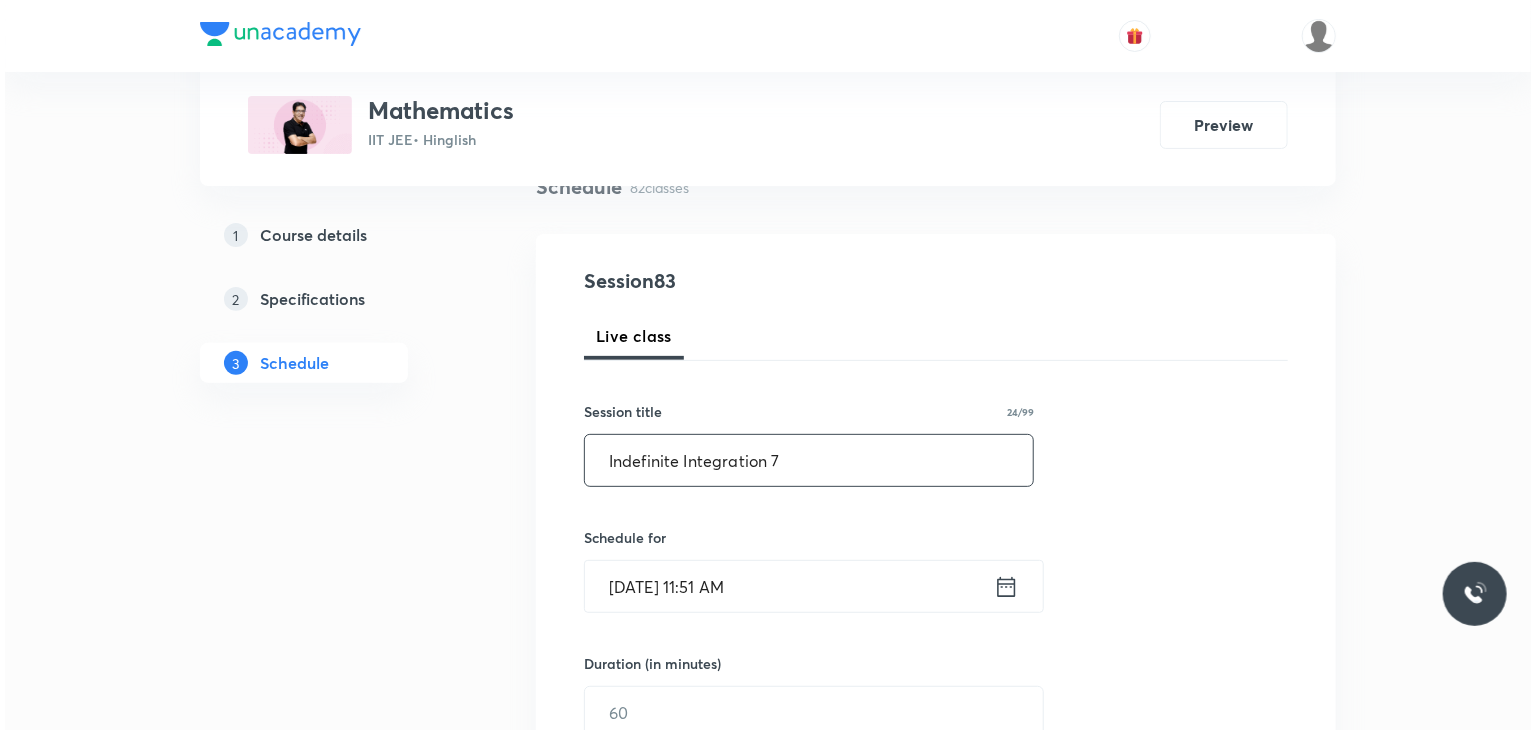 scroll, scrollTop: 200, scrollLeft: 0, axis: vertical 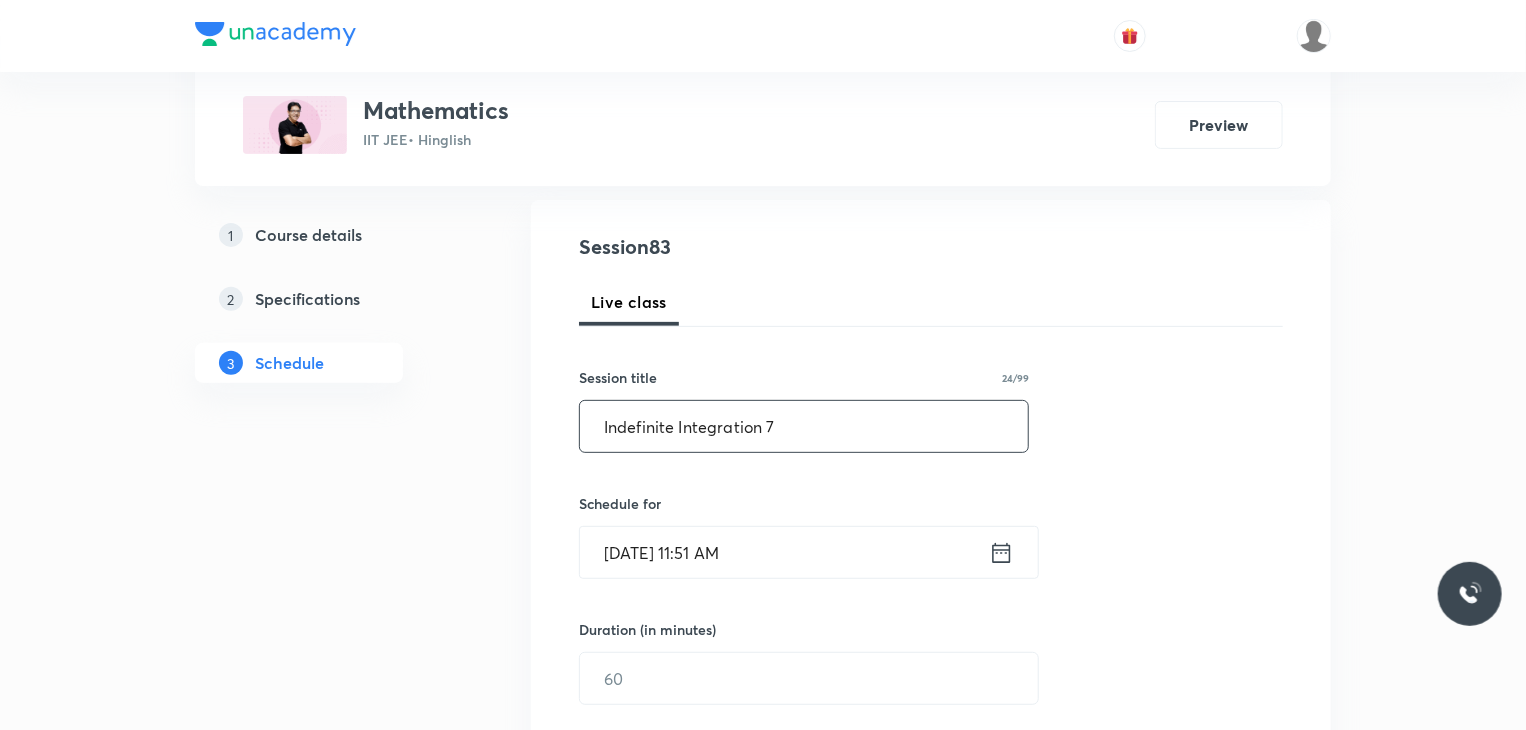 drag, startPoint x: 757, startPoint y: 441, endPoint x: 786, endPoint y: 518, distance: 82.28001 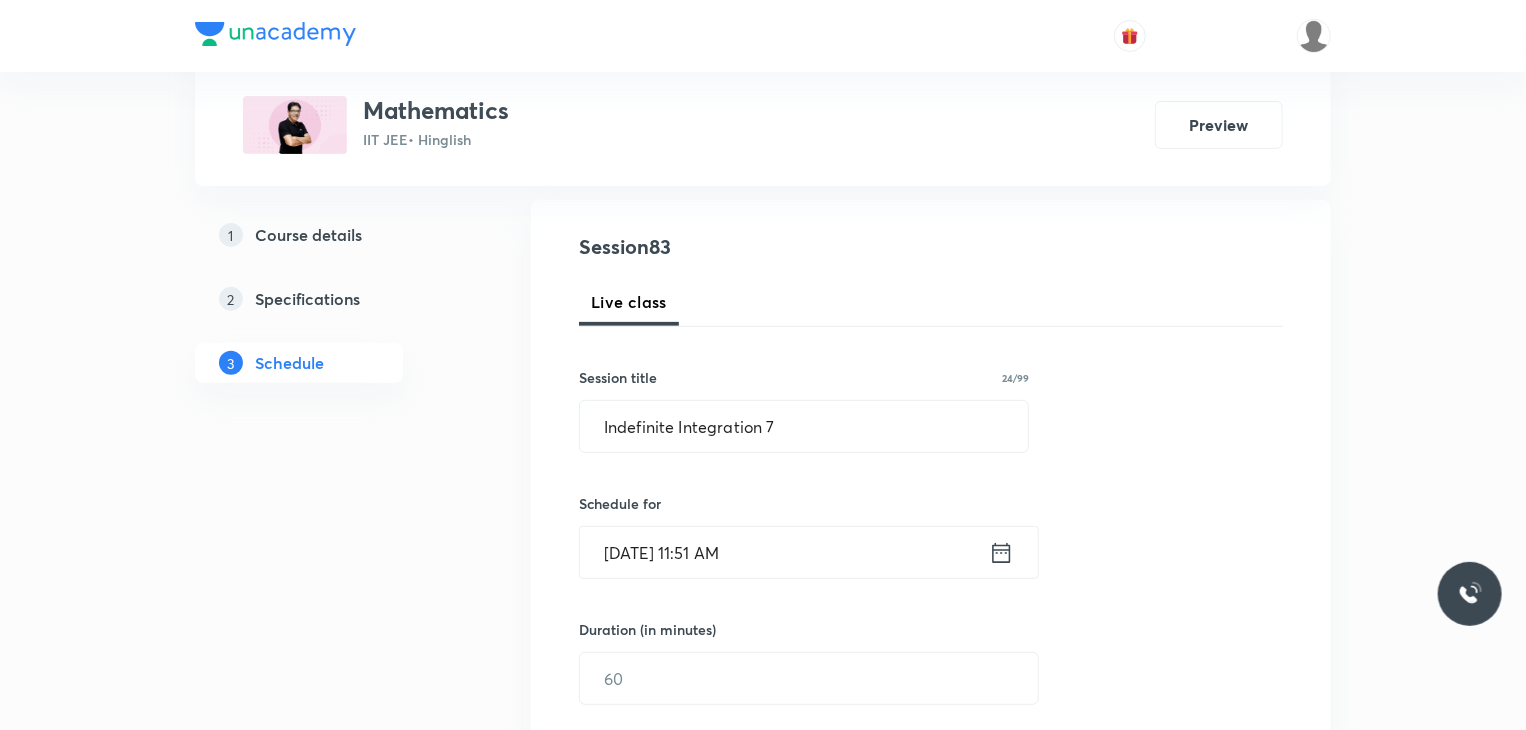 click on "Jul 30, 2025, 11:51 AM" at bounding box center [784, 552] 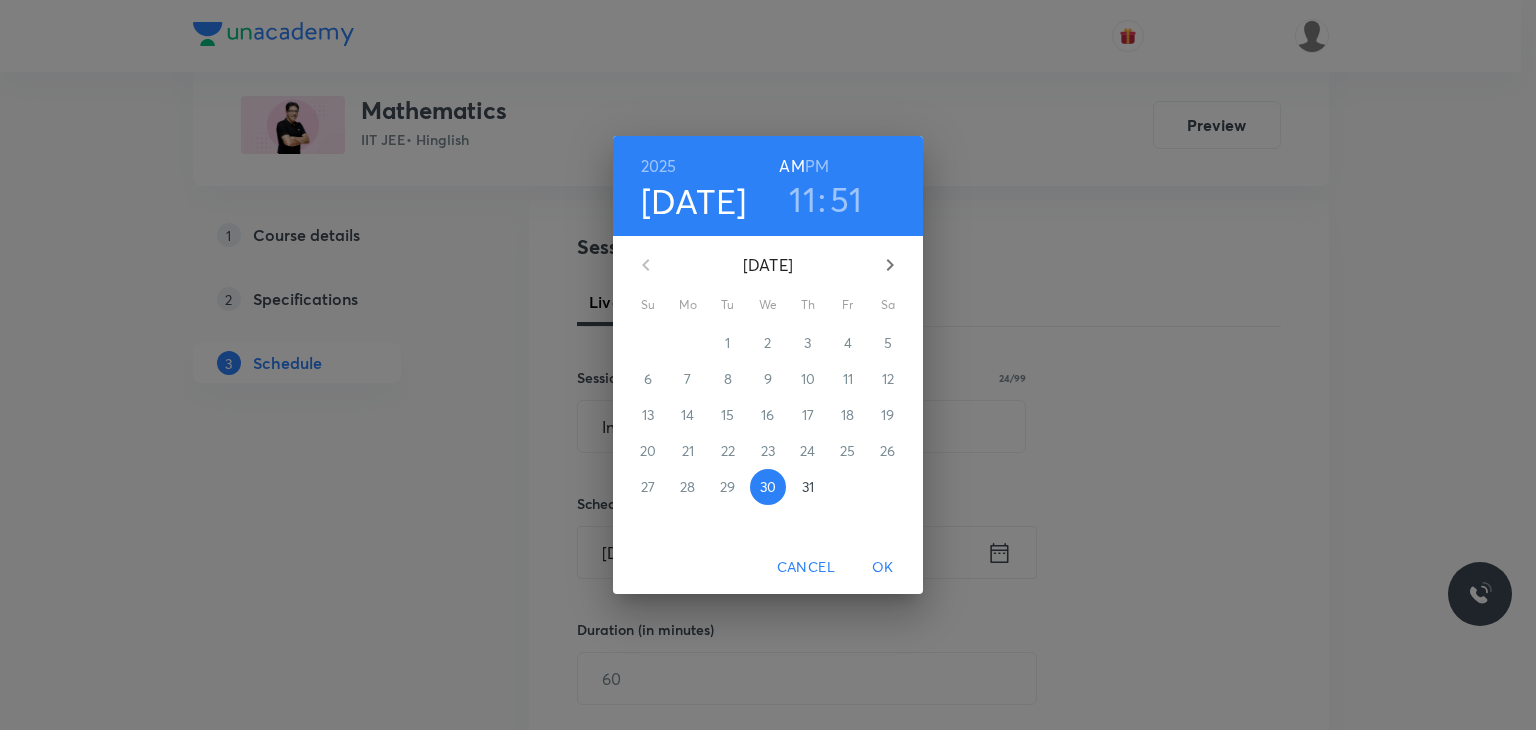 click on "PM" at bounding box center [817, 166] 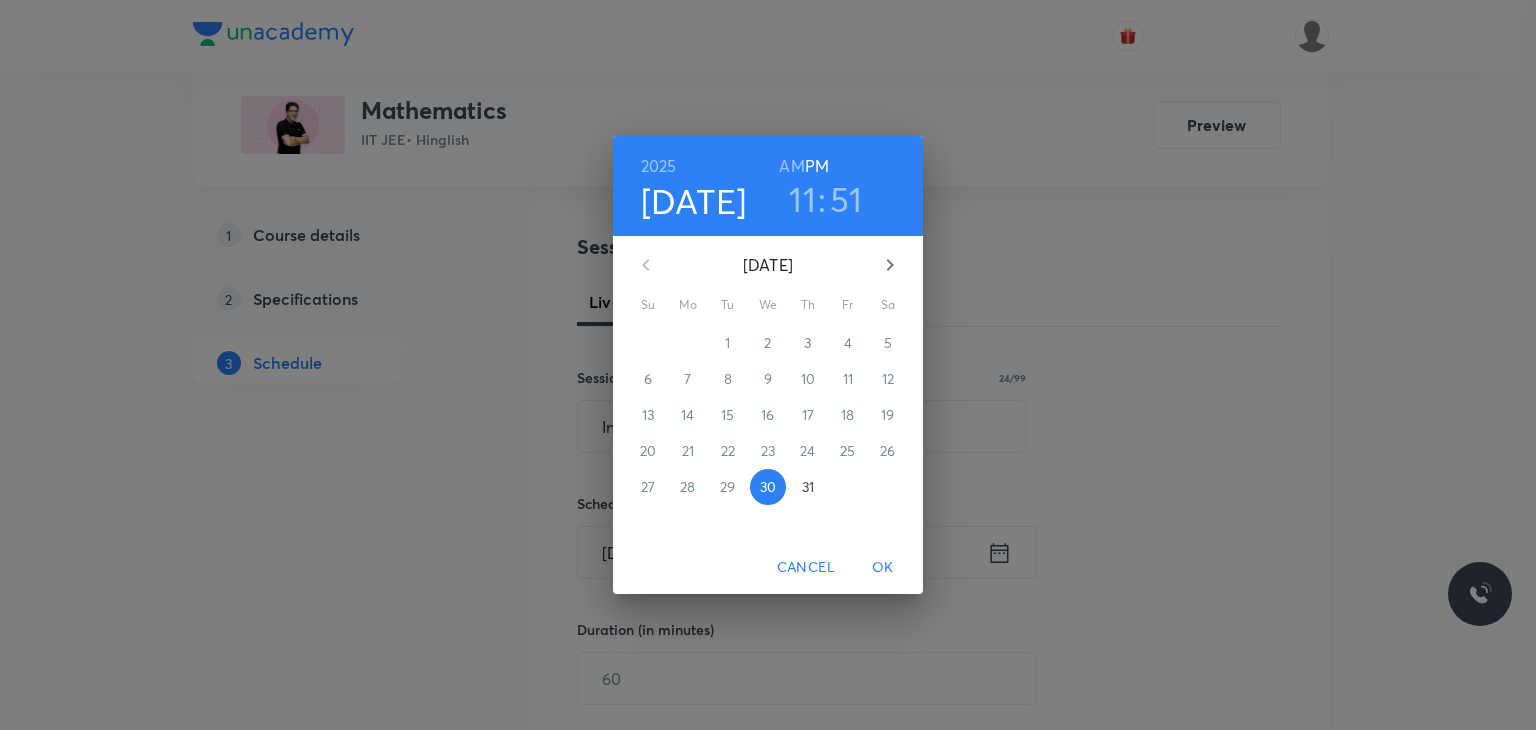 click on "11" at bounding box center (802, 199) 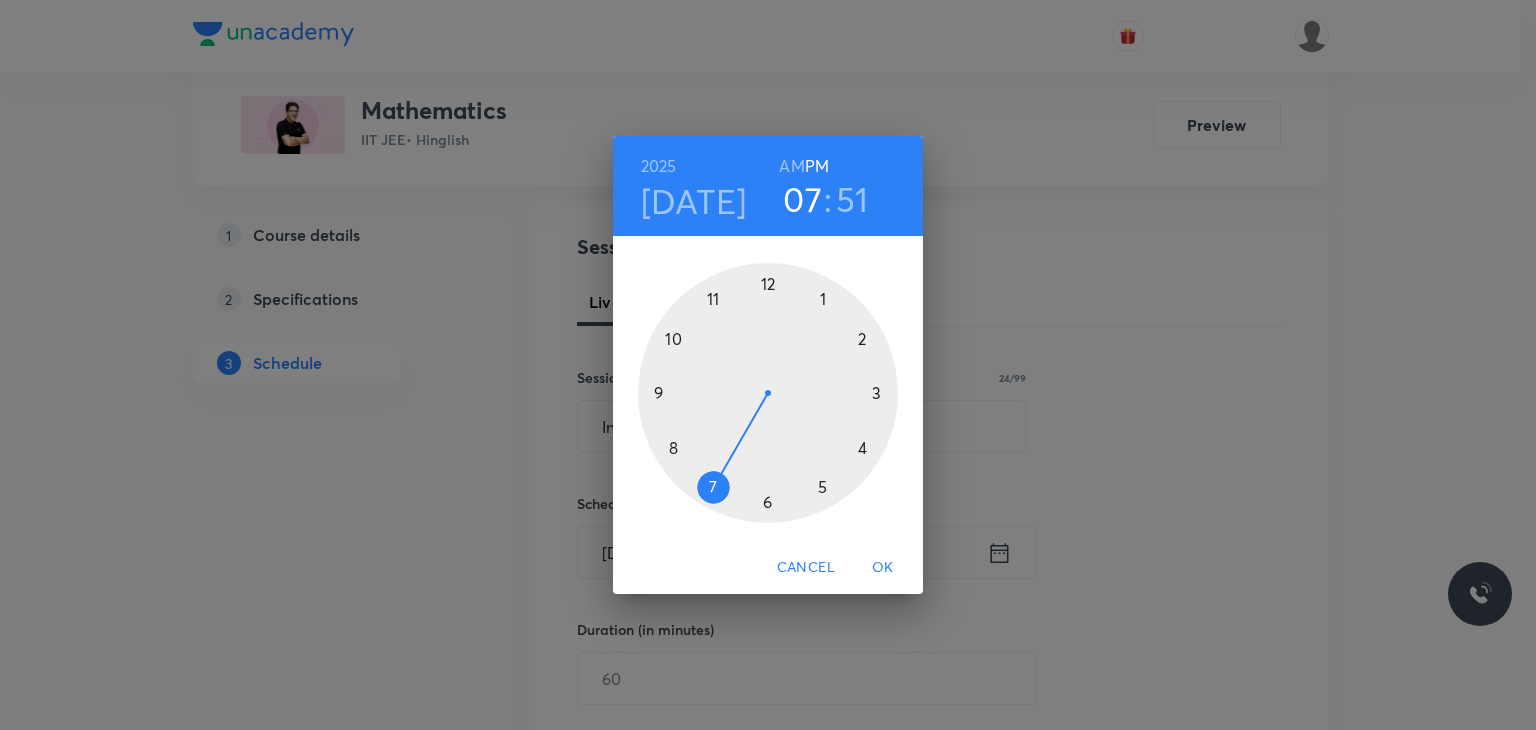 click at bounding box center [768, 393] 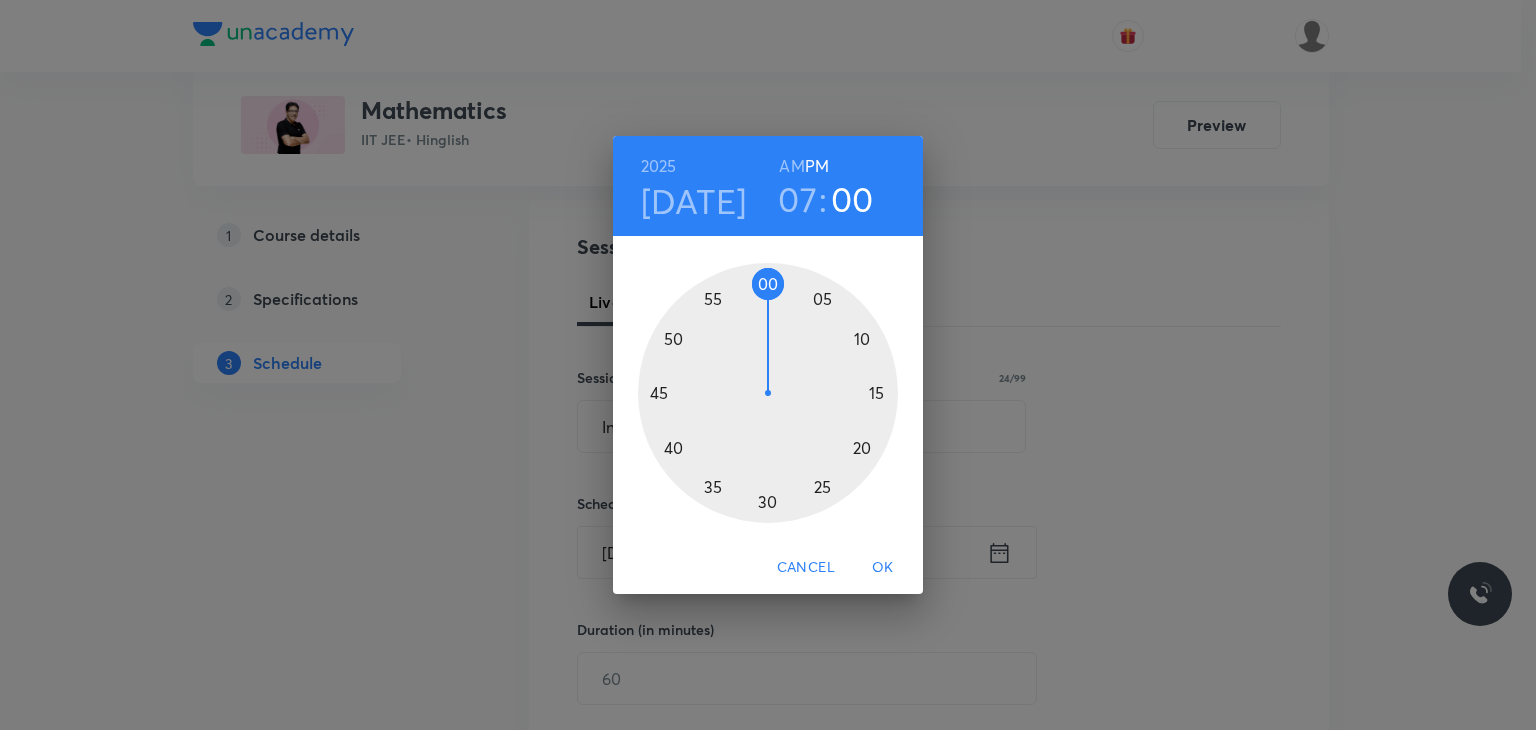drag, startPoint x: 781, startPoint y: 288, endPoint x: 764, endPoint y: 281, distance: 18.384777 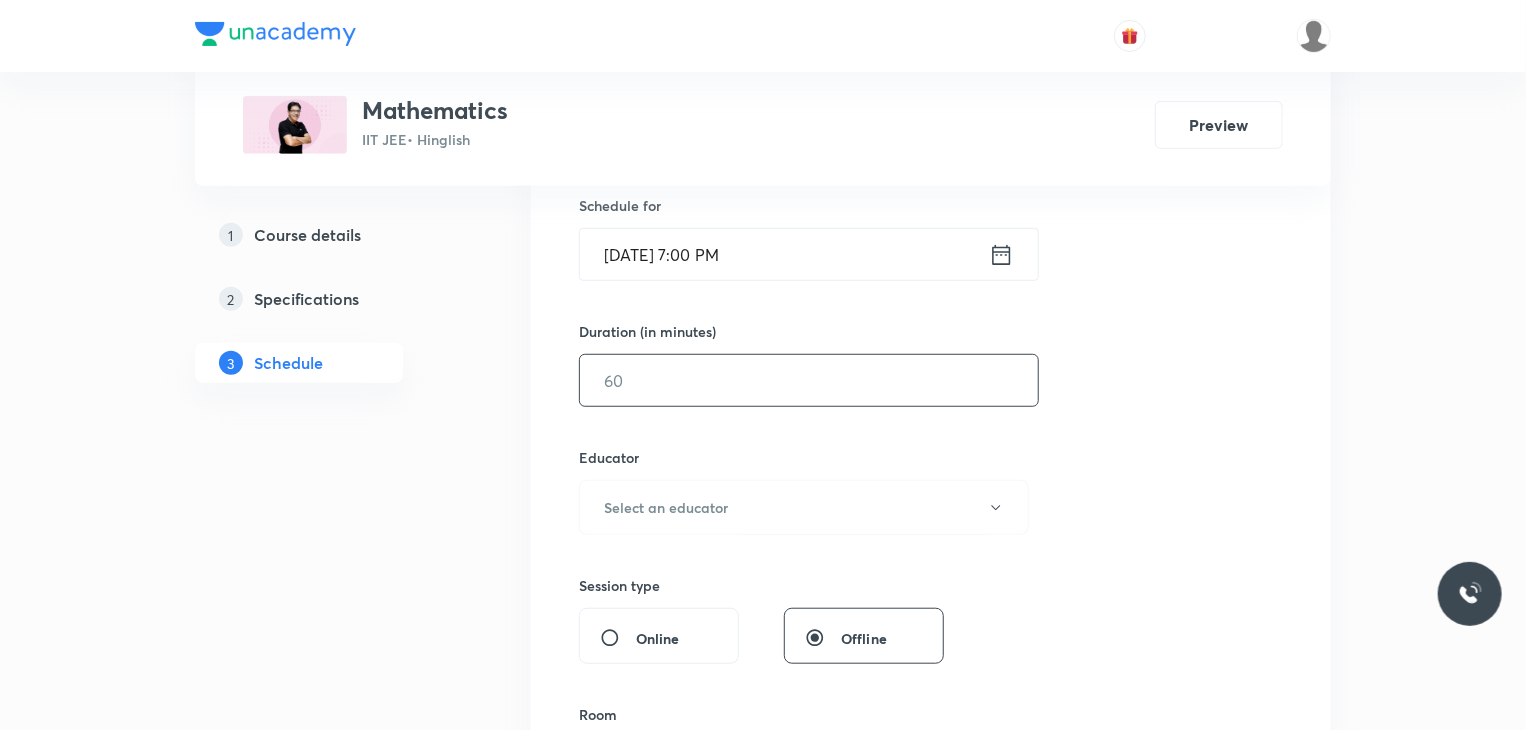 scroll, scrollTop: 500, scrollLeft: 0, axis: vertical 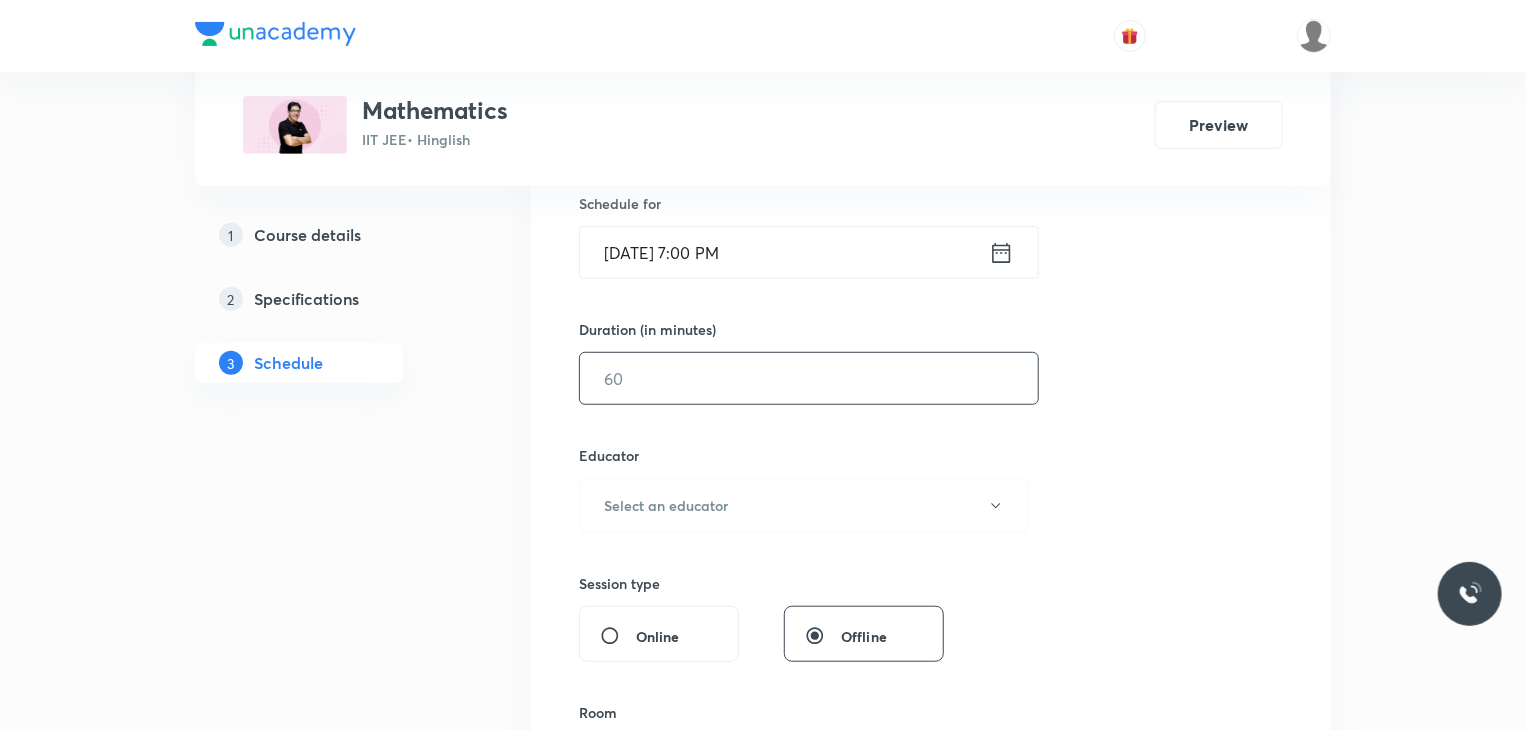 click at bounding box center [809, 378] 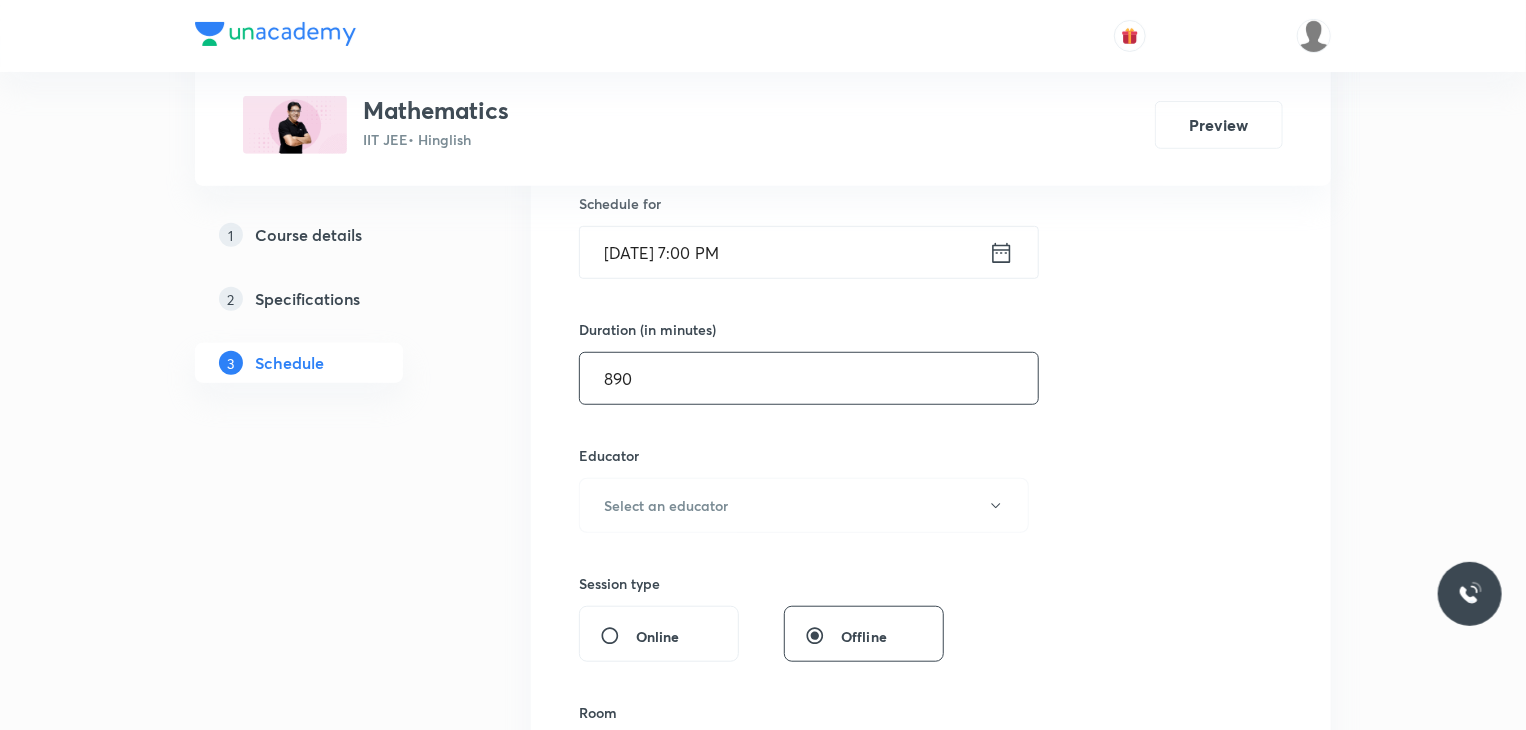 scroll, scrollTop: 700, scrollLeft: 0, axis: vertical 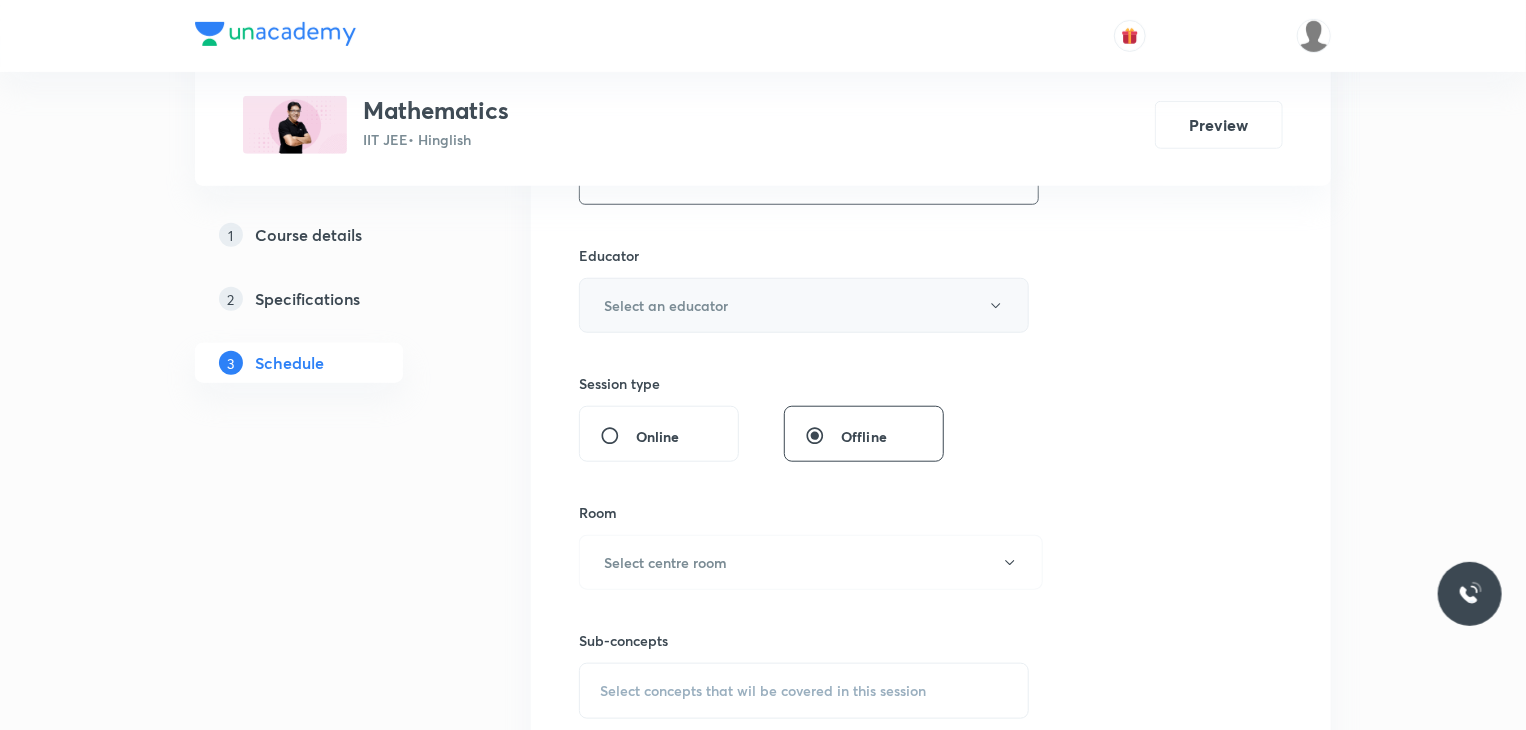 type on "80" 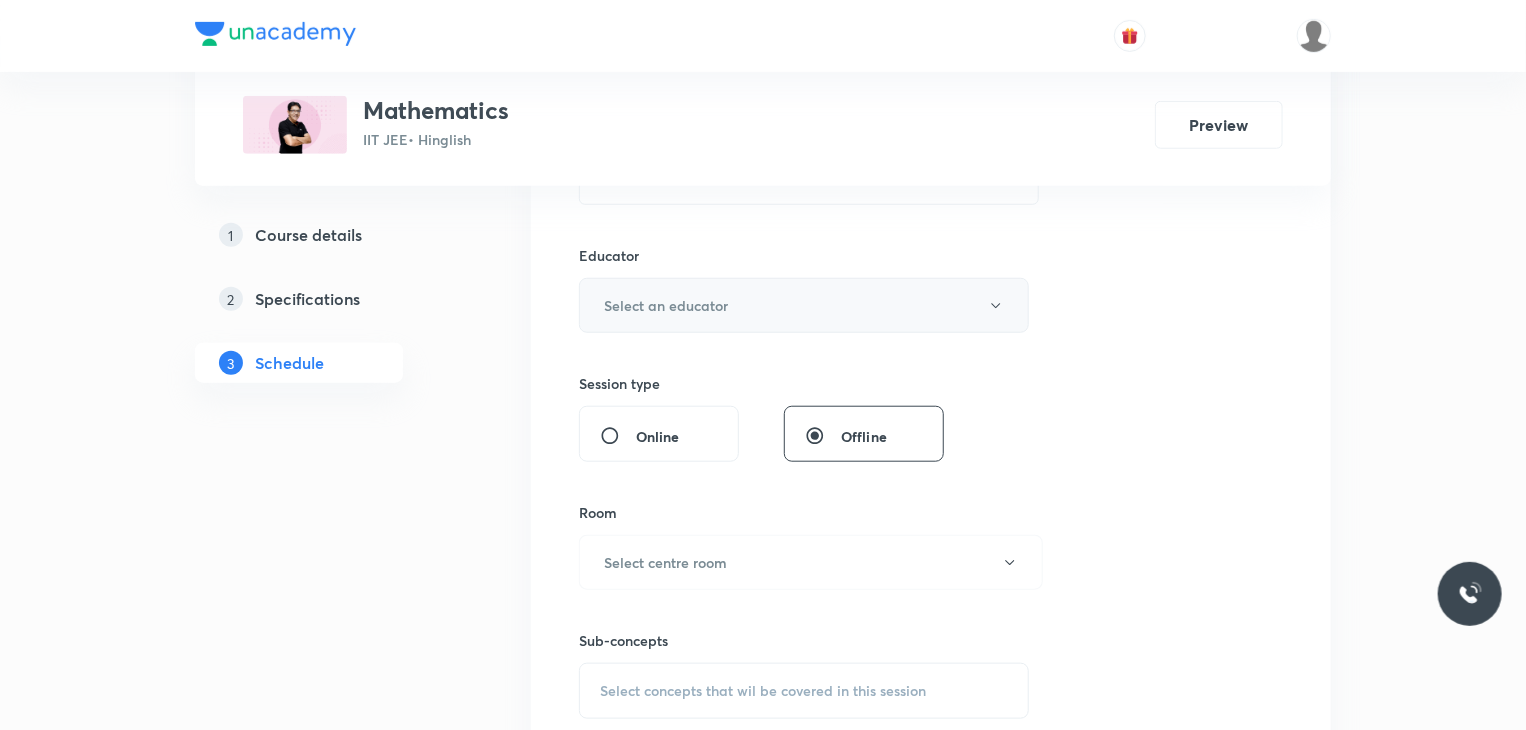 click on "Select an educator" at bounding box center (666, 305) 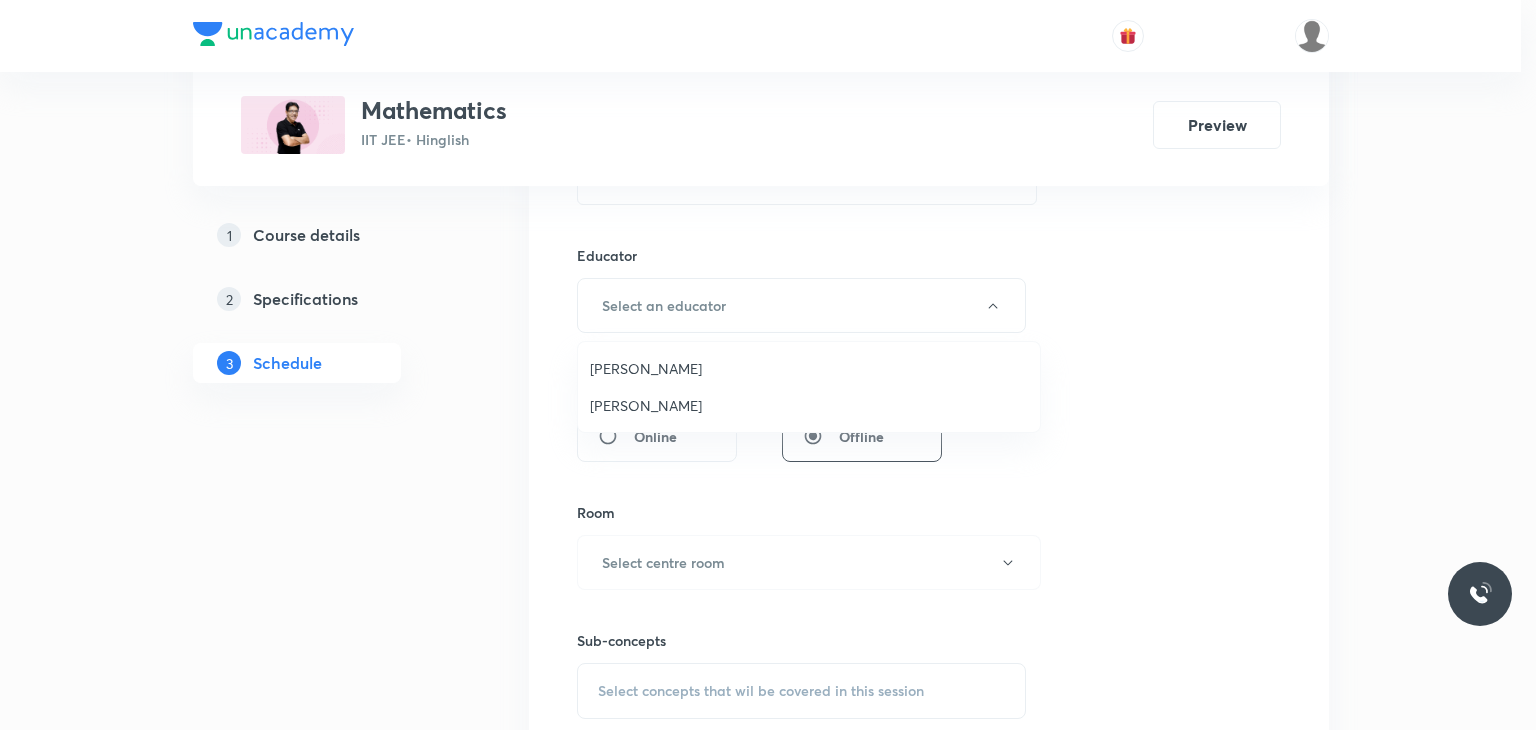 click on "Praveer Agrawal" at bounding box center [809, 405] 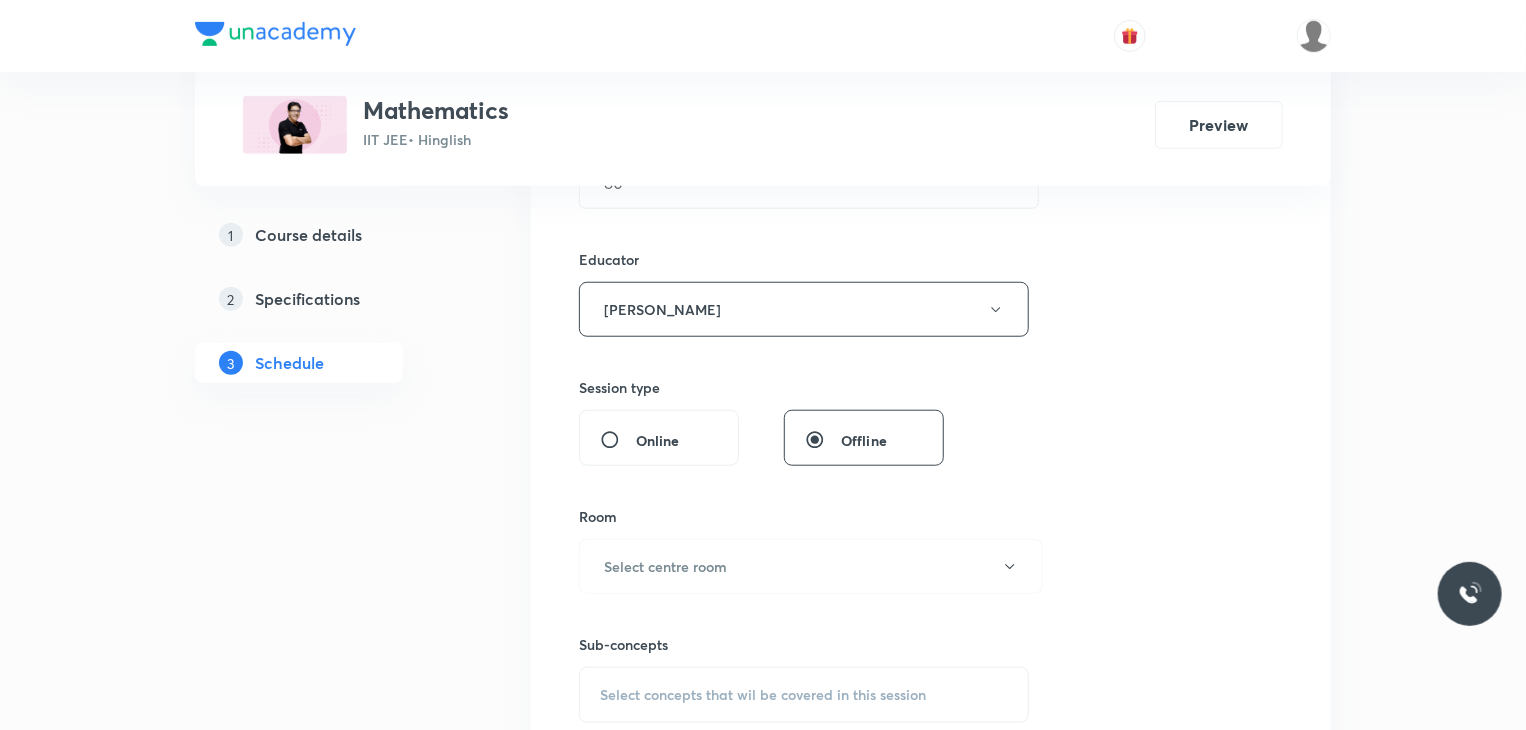 type 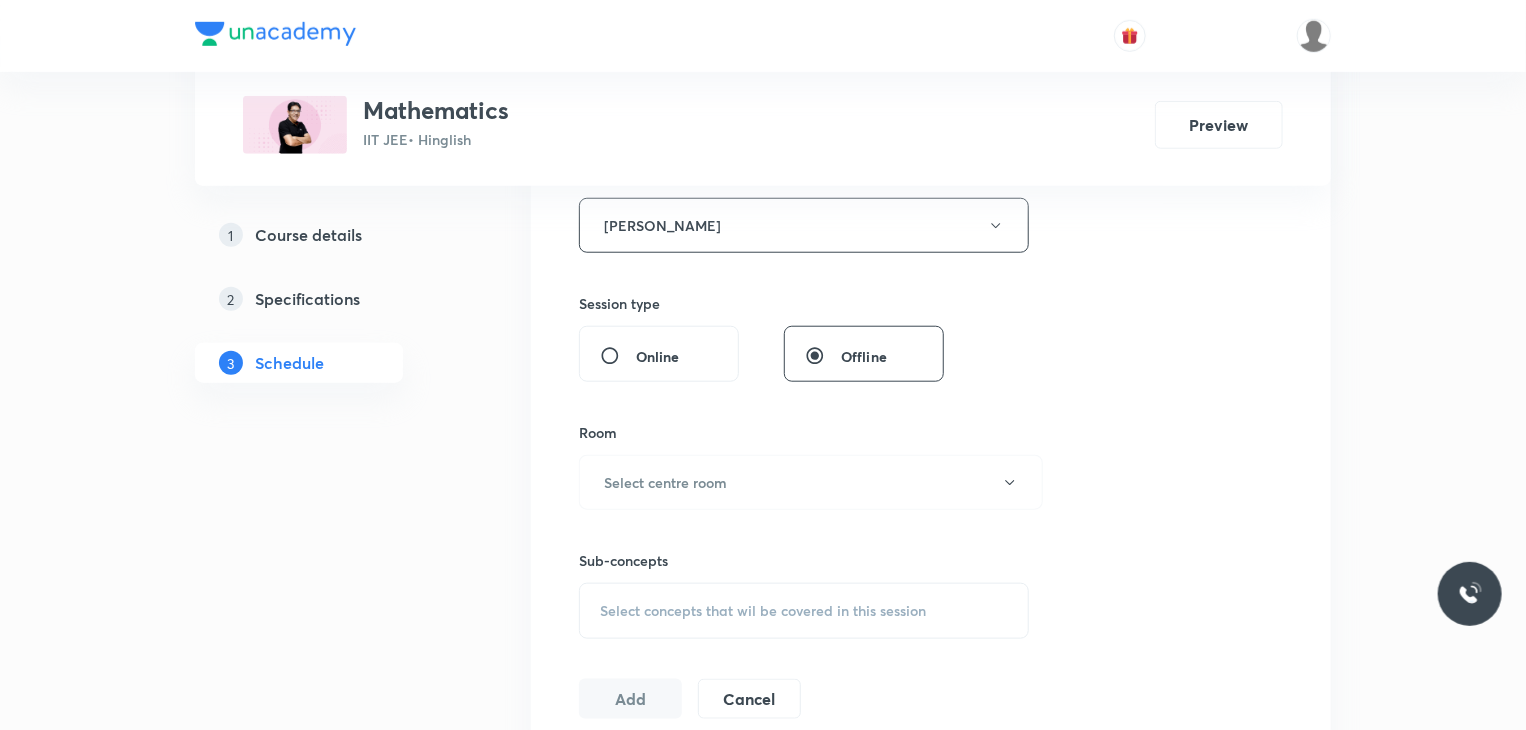 scroll, scrollTop: 900, scrollLeft: 0, axis: vertical 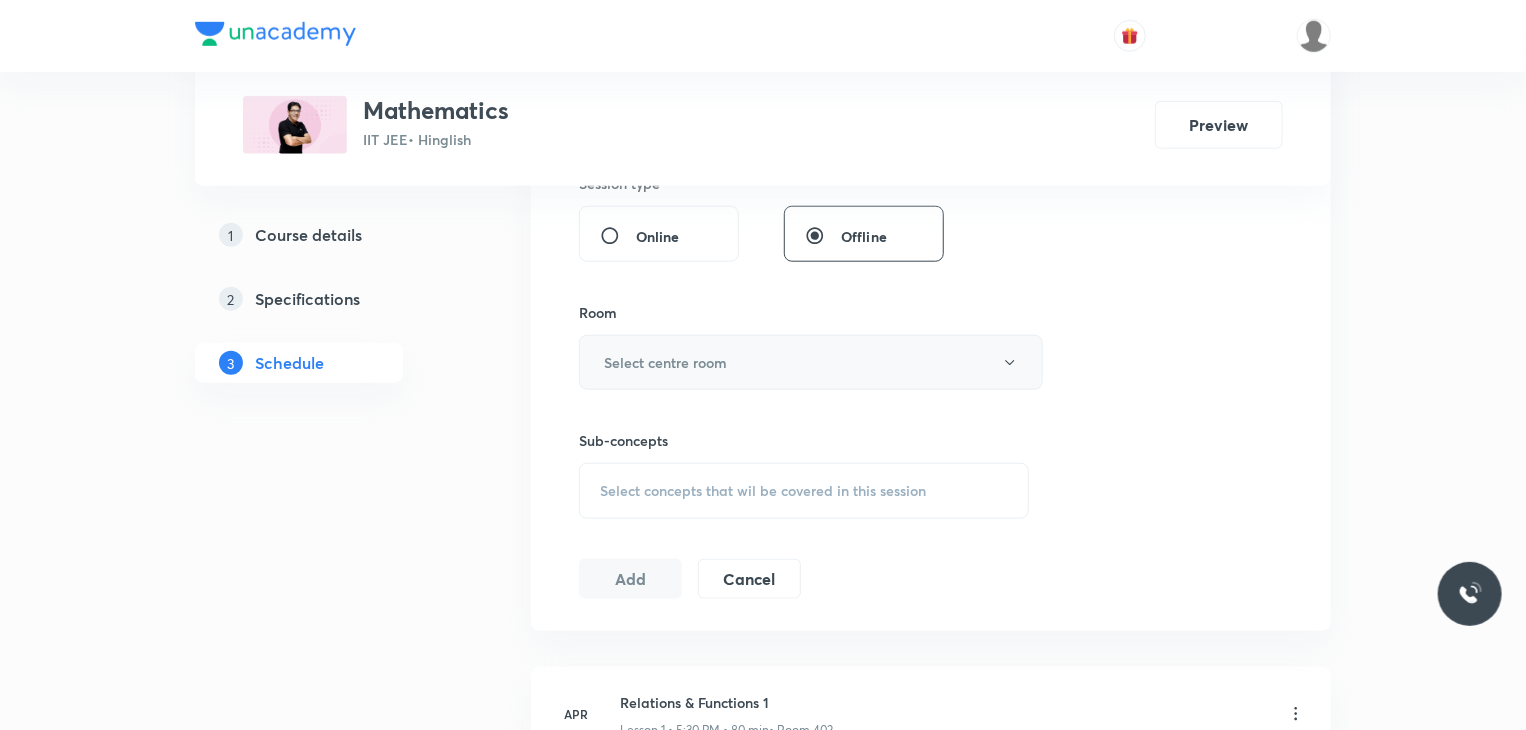 click on "Select centre room" at bounding box center [665, 362] 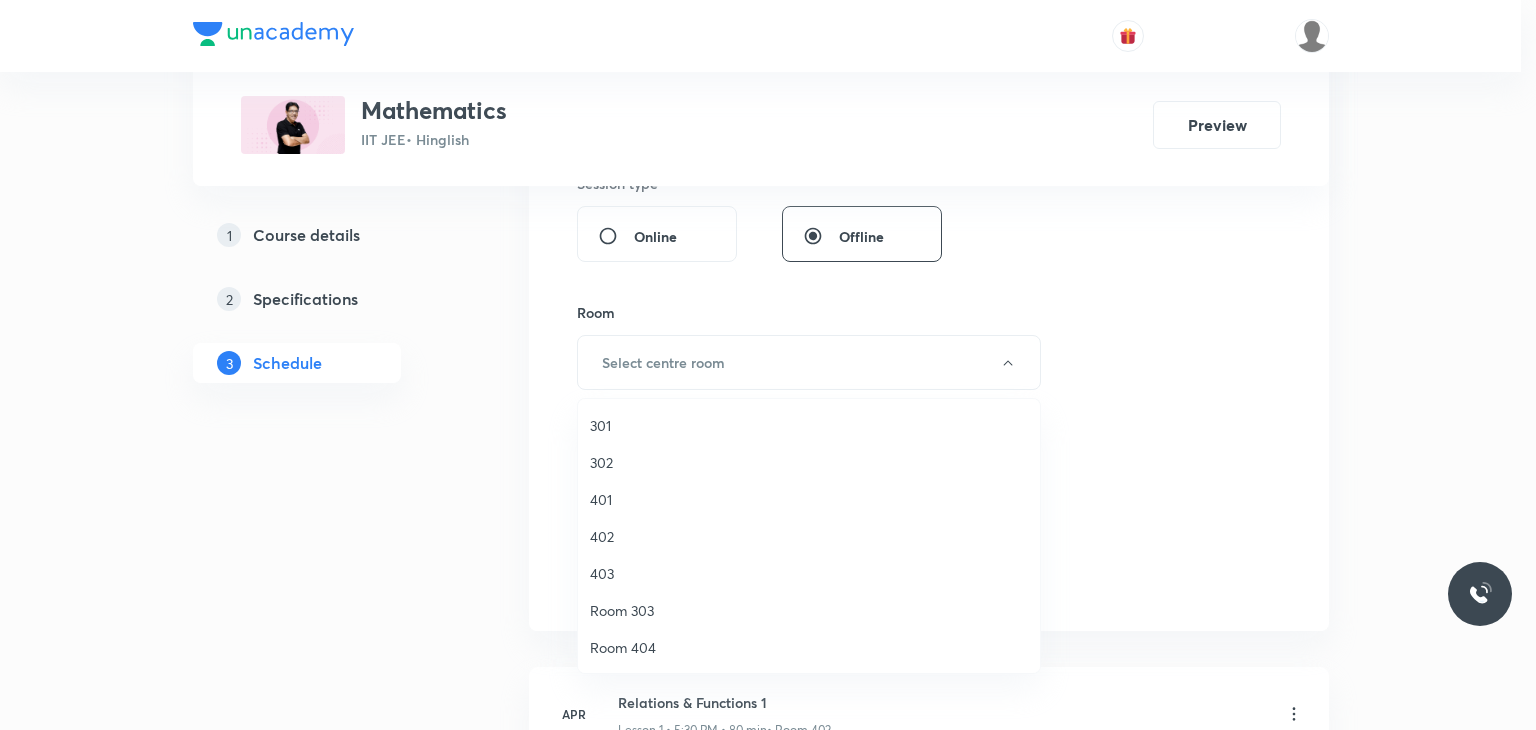 click on "301" at bounding box center [809, 425] 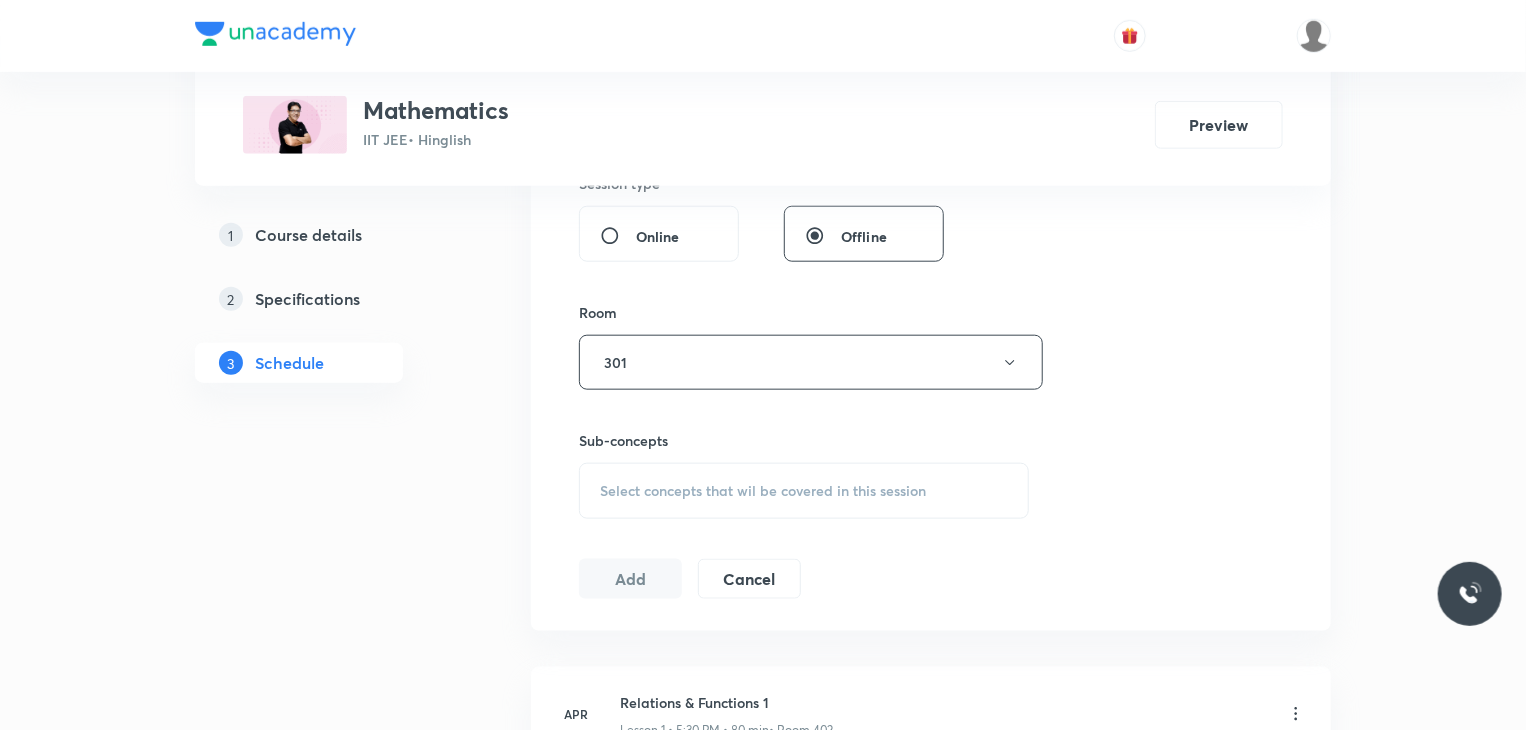 click on "Select concepts that wil be covered in this session" at bounding box center (763, 491) 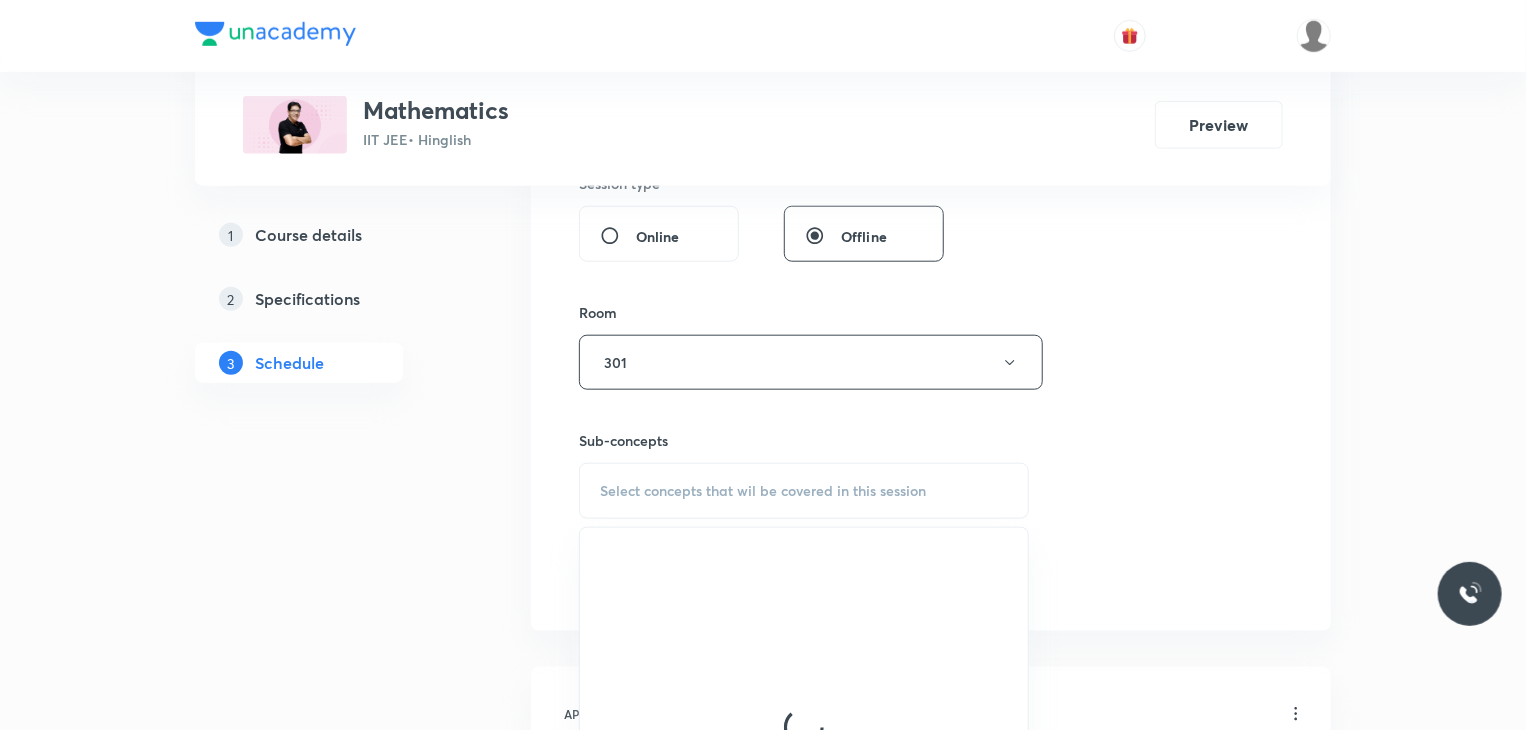 scroll, scrollTop: 1100, scrollLeft: 0, axis: vertical 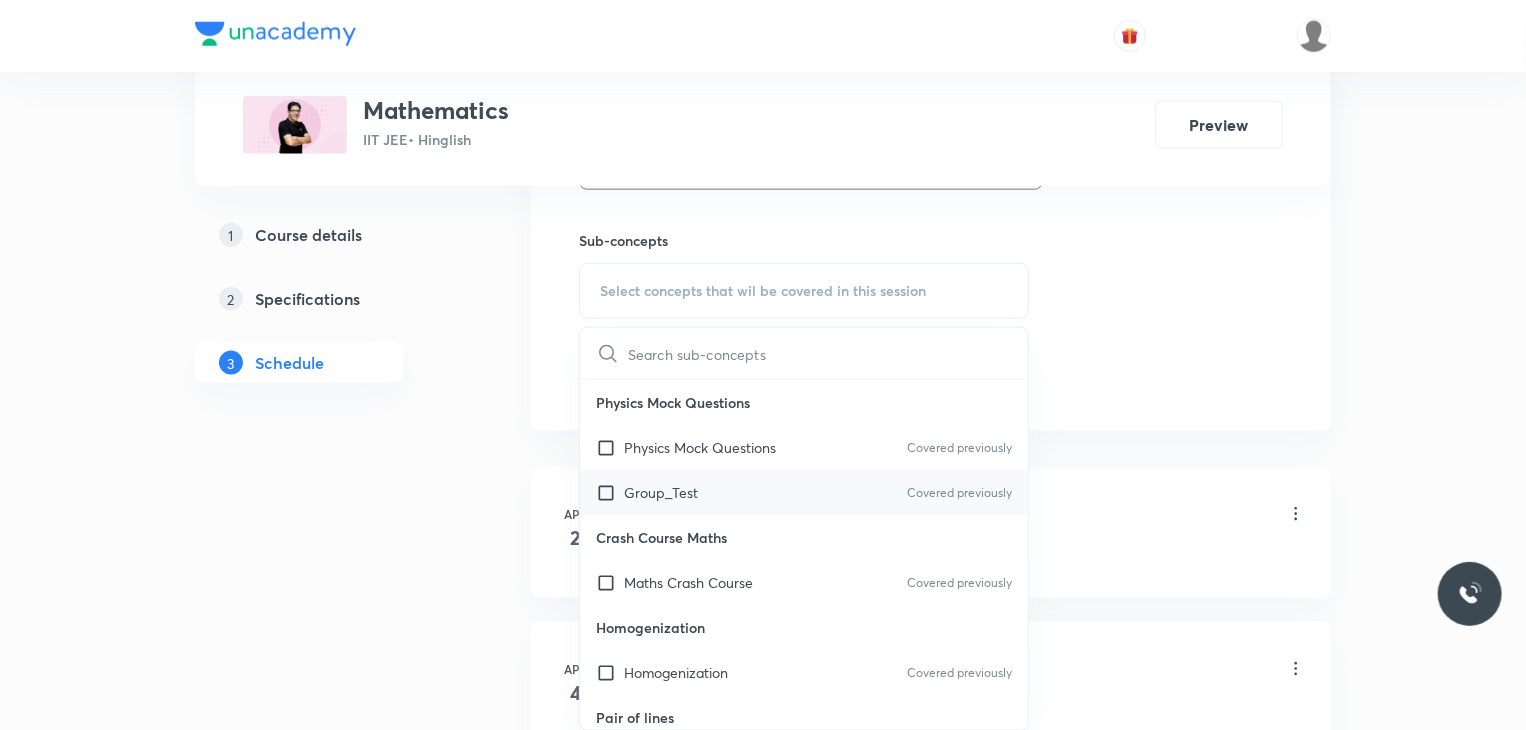 click on "Group_Test Covered previously" at bounding box center [804, 492] 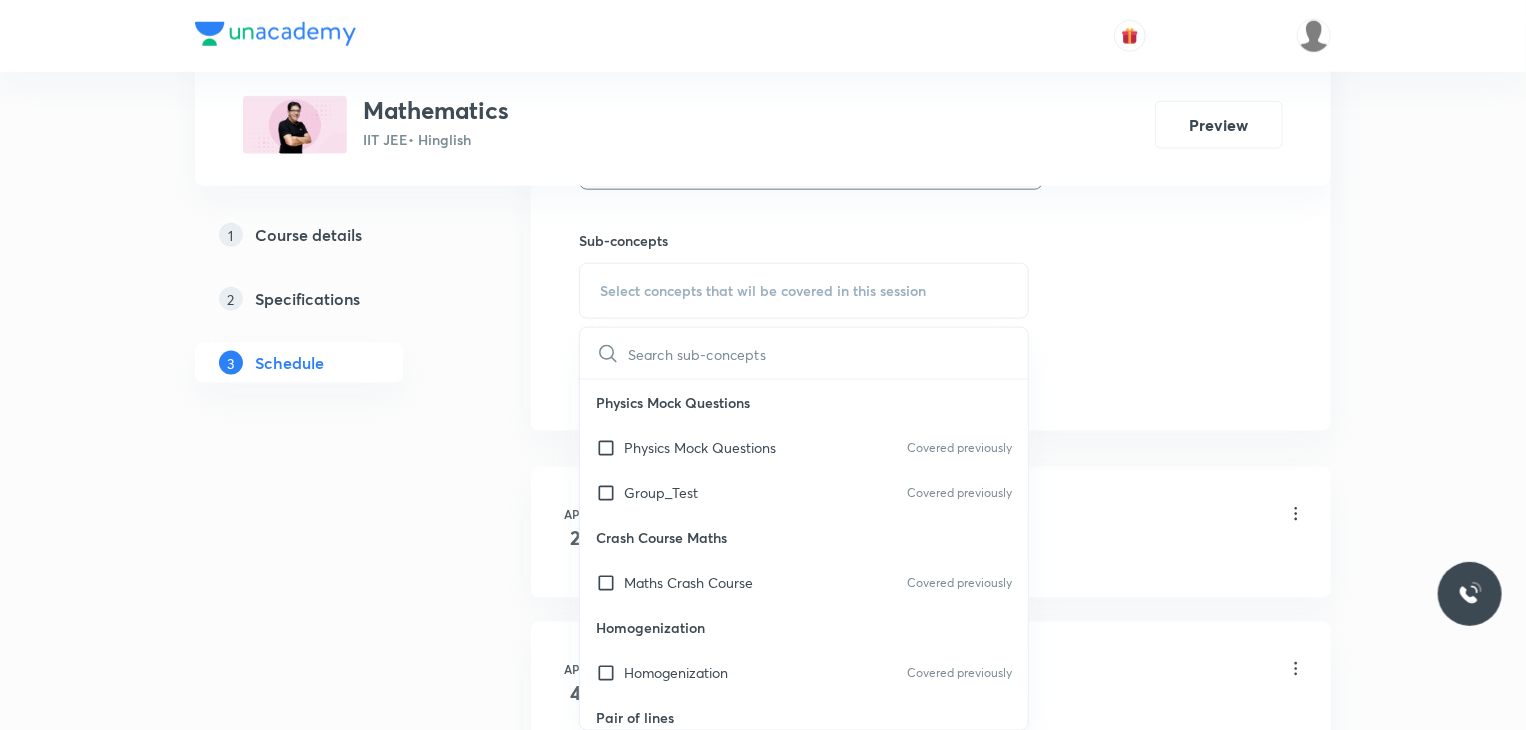 checkbox on "true" 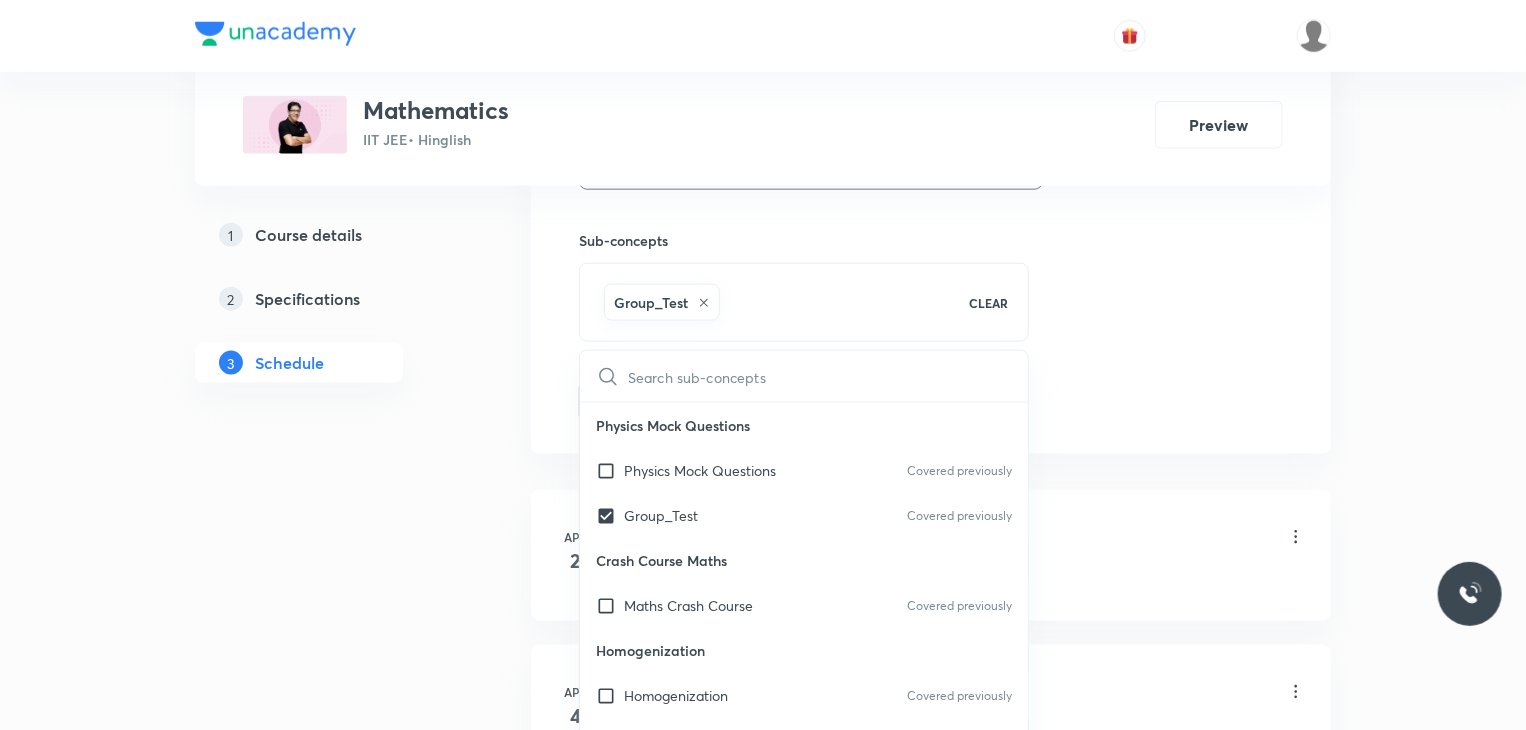 click on "Session  83 Live class Session title 24/99 Indefinite Integration 7 ​ Schedule for Jul 30, 2025, 7:00 PM ​ Duration (in minutes) 80 ​ Educator Praveer Agrawal   Session type Online Offline Room 301 Sub-concepts Group_Test CLEAR ​ Physics Mock Questions Physics Mock Questions Covered previously Group_Test Covered previously Crash Course Maths Maths Crash Course Covered previously Homogenization Homogenization Covered previously Pair of lines Pair of lines Family of lines Family of lines Angle bisectors Angle bisectors Transformation of lines Transformation of lines Distance between two parallel lines Distance between two parallel lines Perpendicular distance Perpendicular distance Angle between two lines Angle between two lines Parametric Form of line Parametric Form of line Position of a Point wrt a line Position of a Point wrt a line Various forms of straight line Various forms of straight line Slope Slope Locus of a moving point Locus of a moving point Point of concurrency Point of concurrency Means" at bounding box center (931, -123) 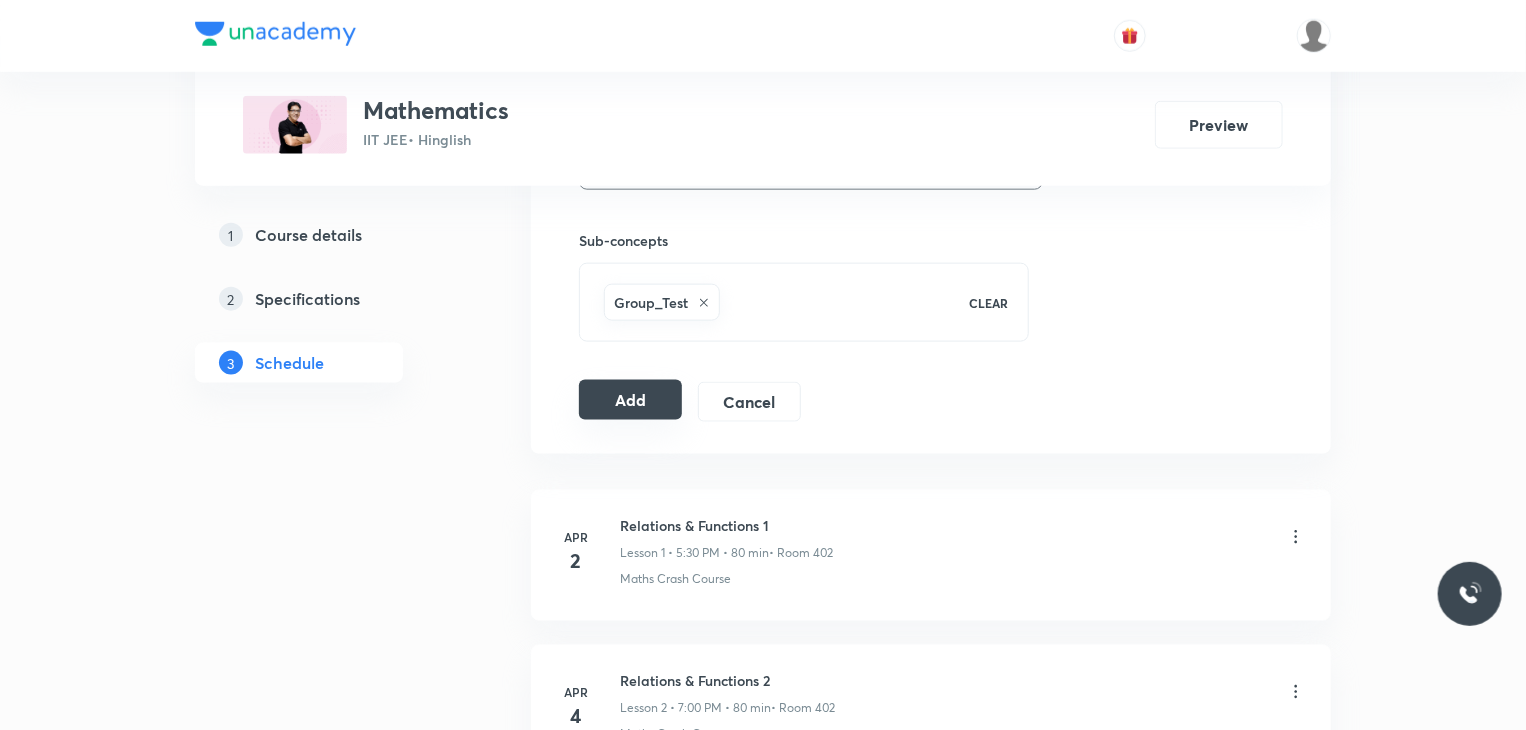 click on "Add" at bounding box center (630, 400) 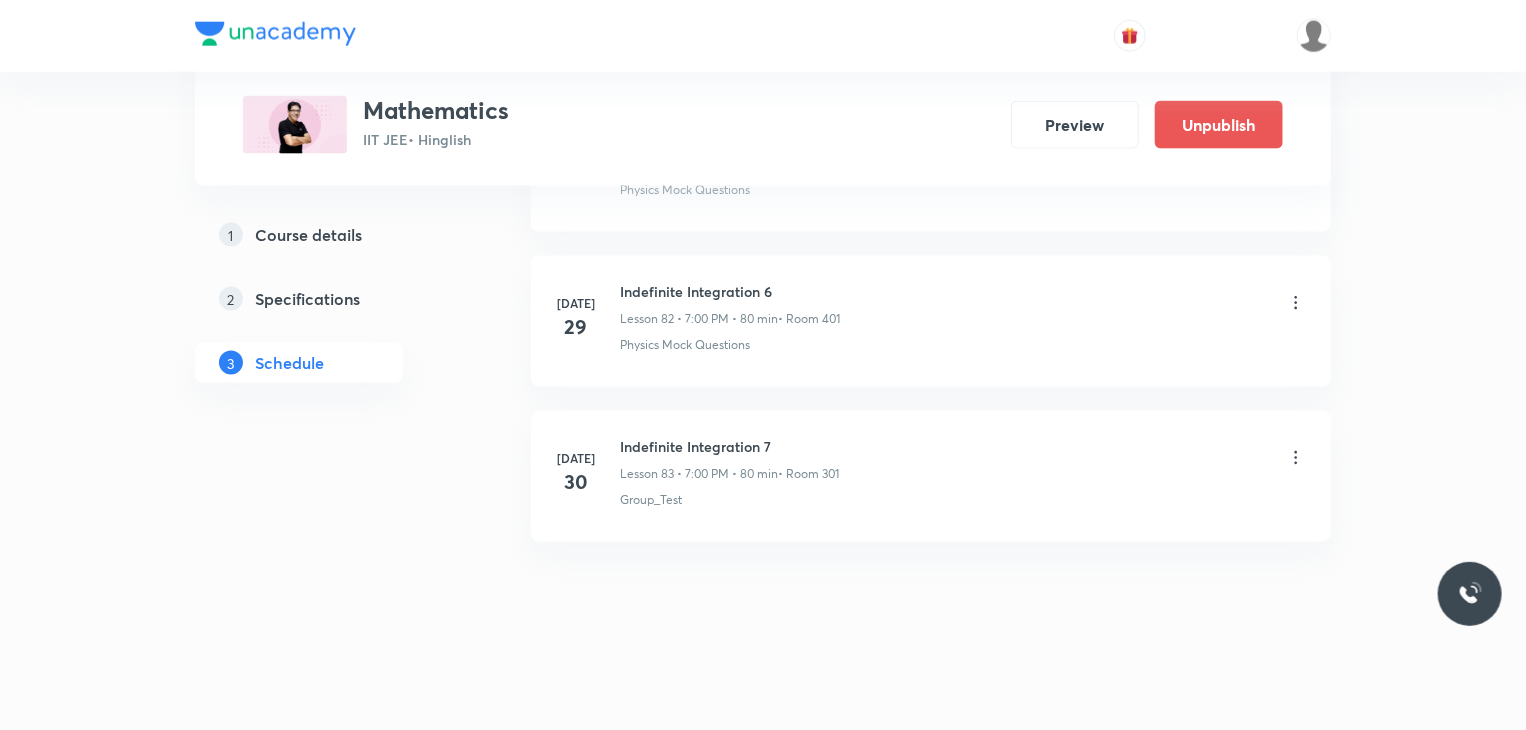 scroll, scrollTop: 12632, scrollLeft: 0, axis: vertical 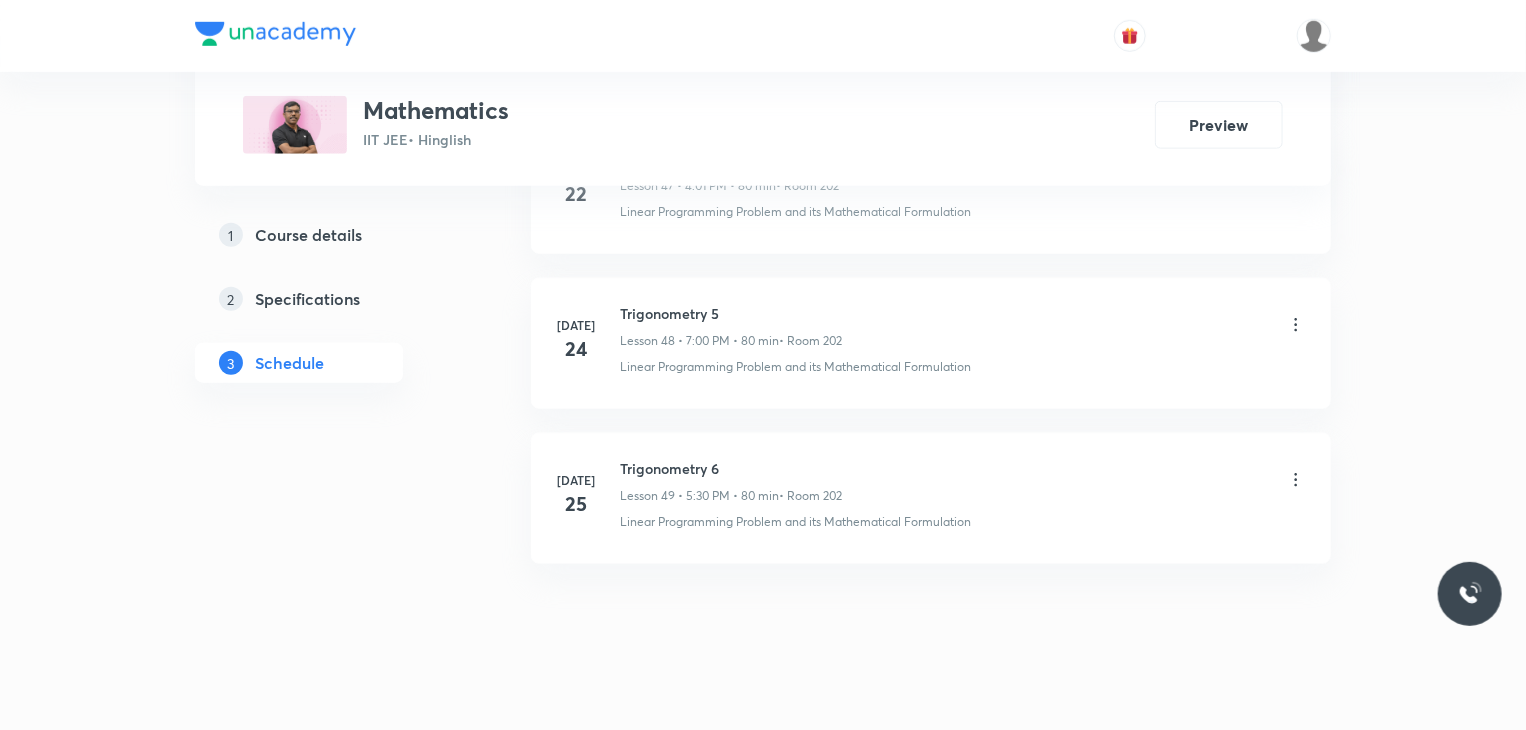 click on "Trigonometry 6" at bounding box center (731, 468) 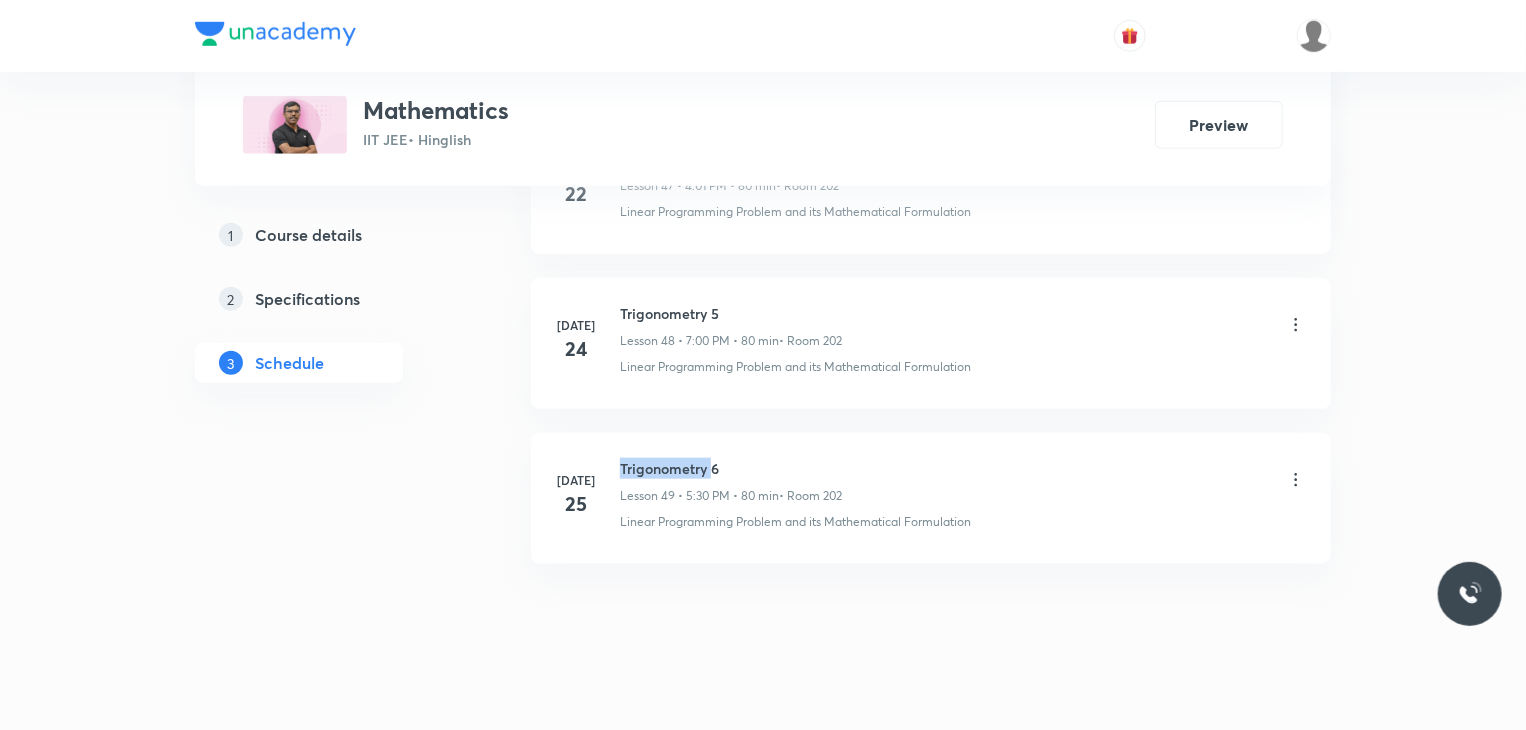 click on "Trigonometry 6" at bounding box center (731, 468) 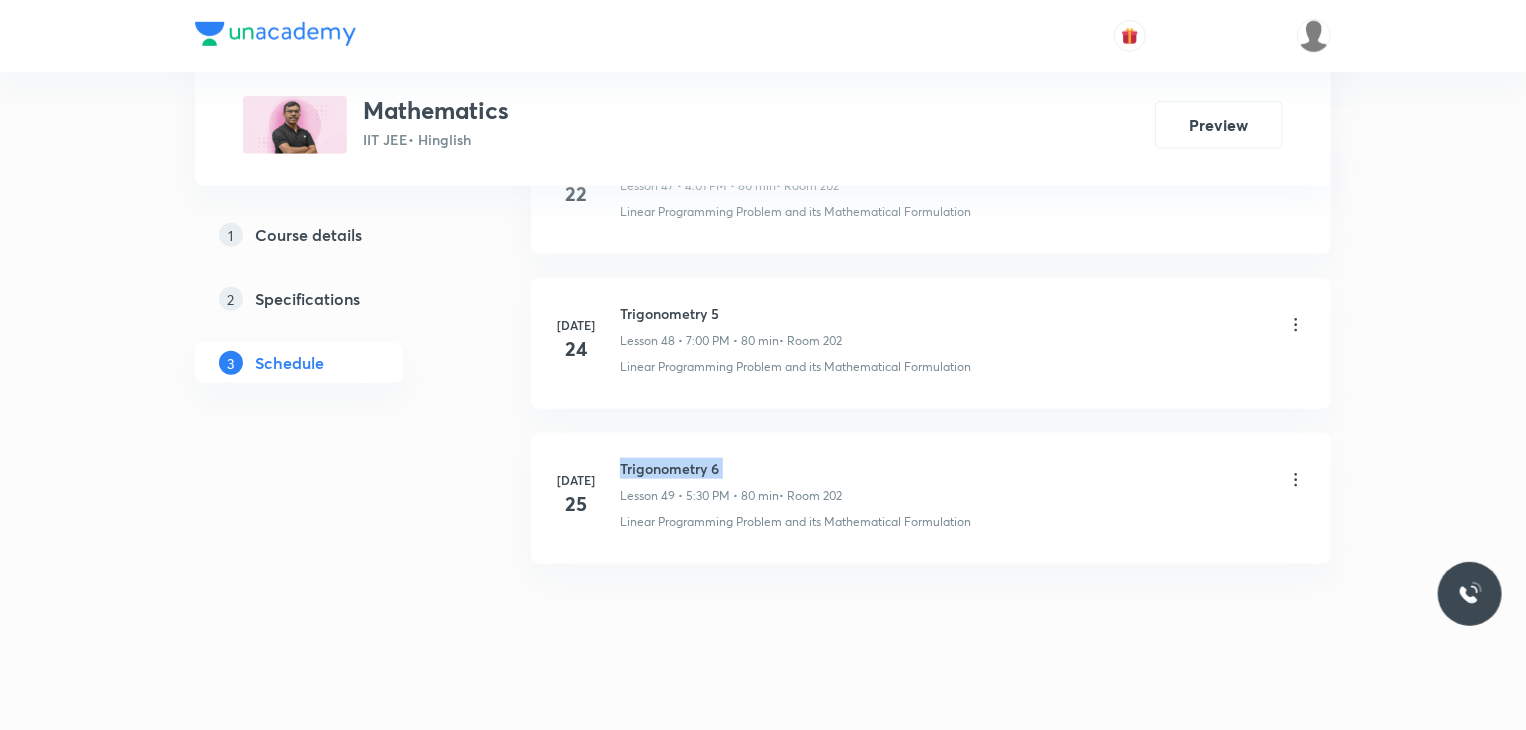 click on "Trigonometry 6" at bounding box center (731, 468) 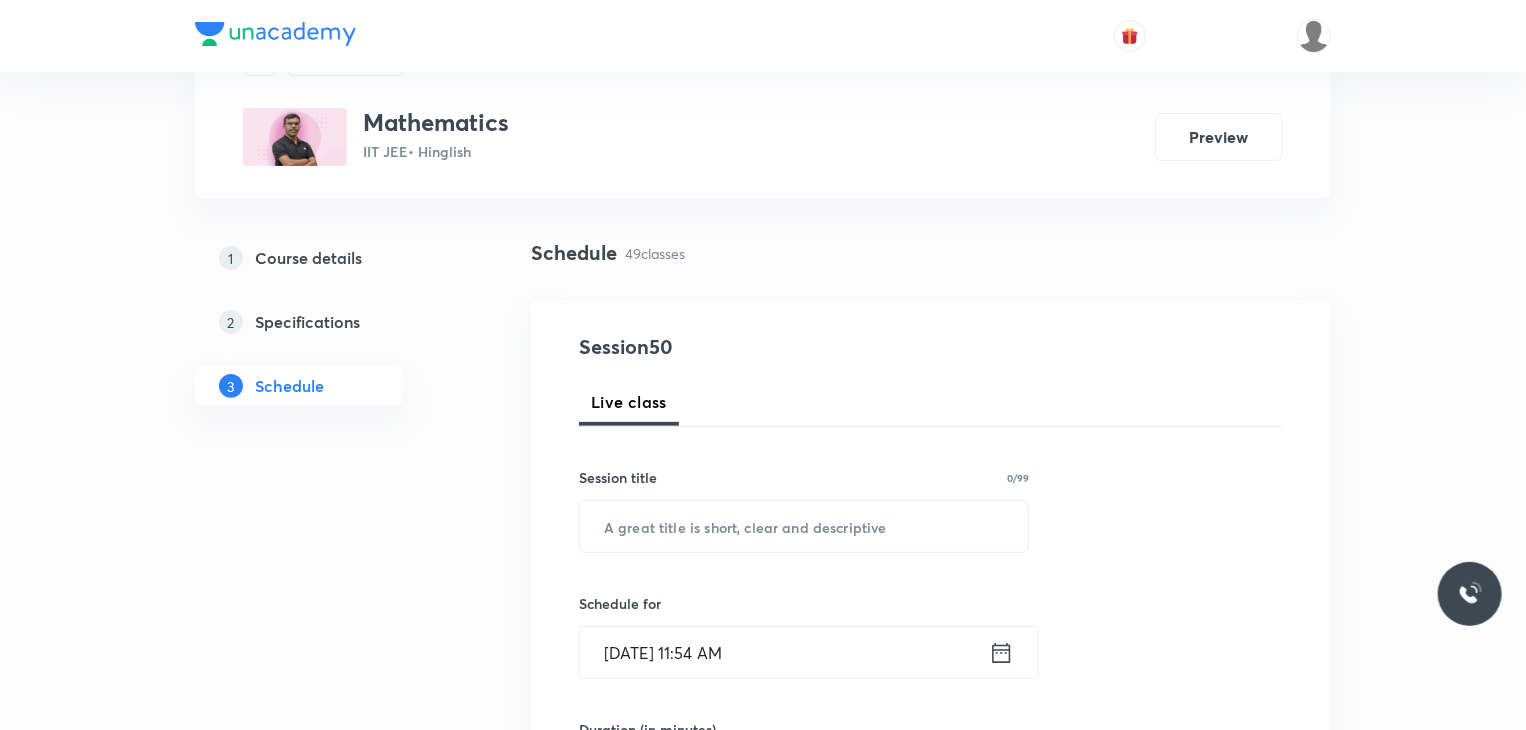 scroll, scrollTop: 200, scrollLeft: 0, axis: vertical 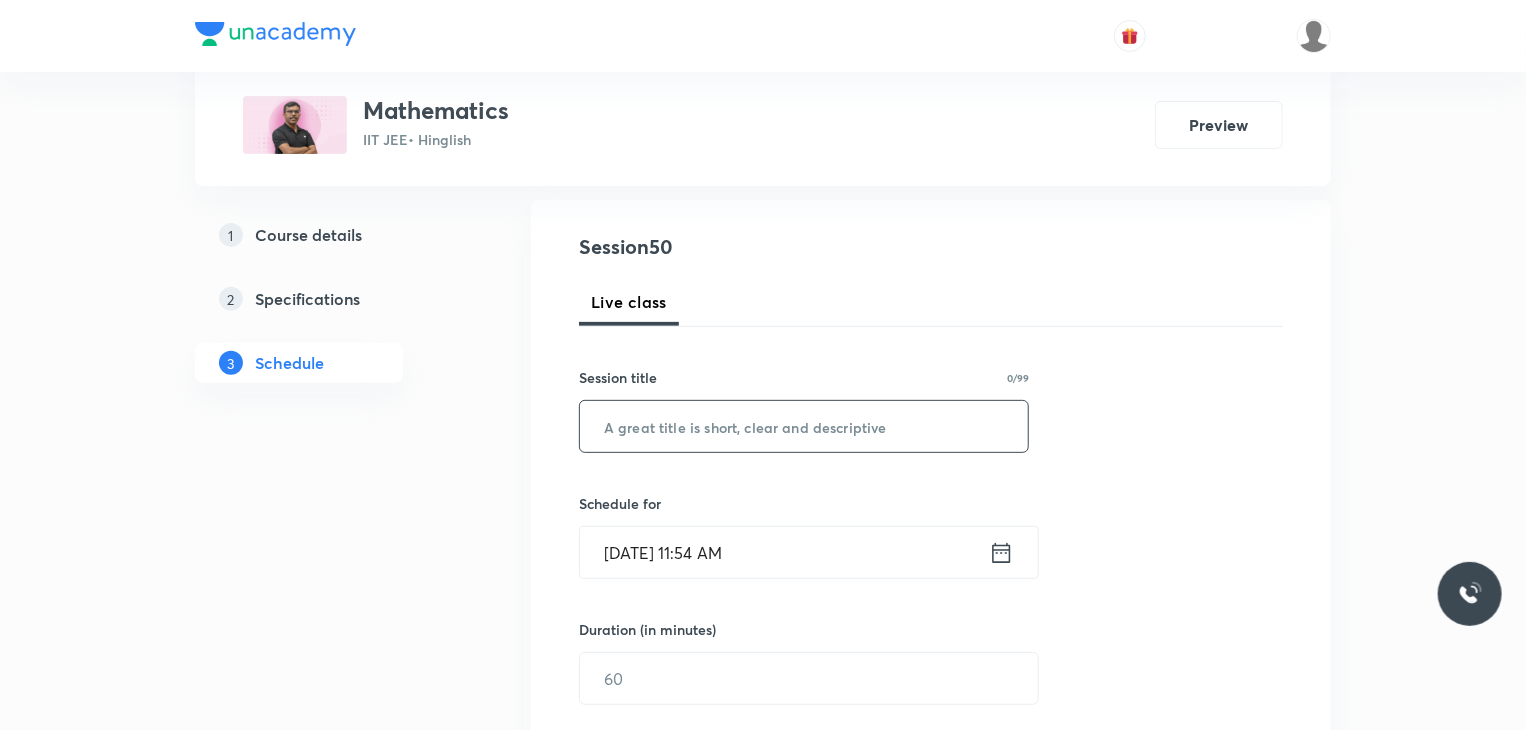 click at bounding box center (804, 426) 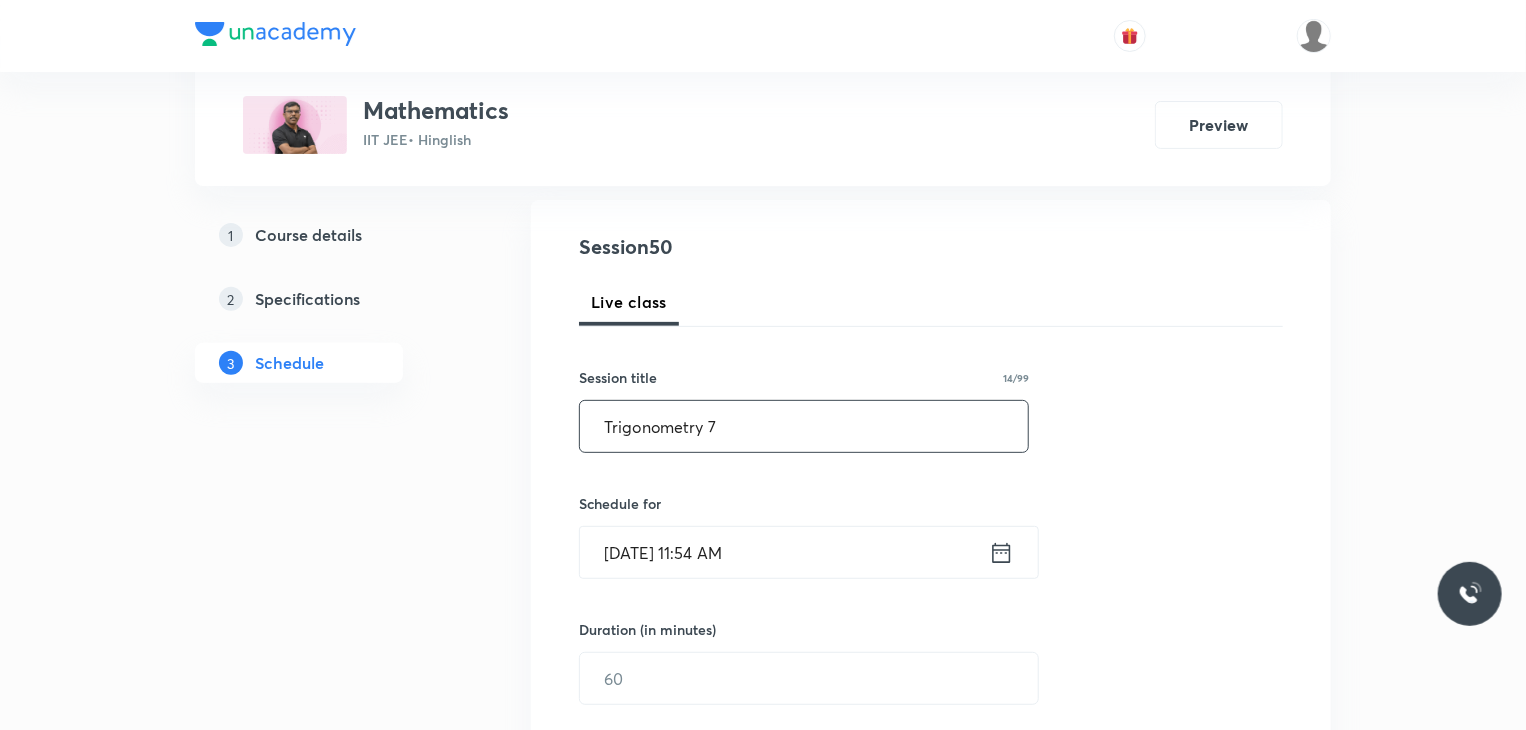 type on "Trigonometry 7" 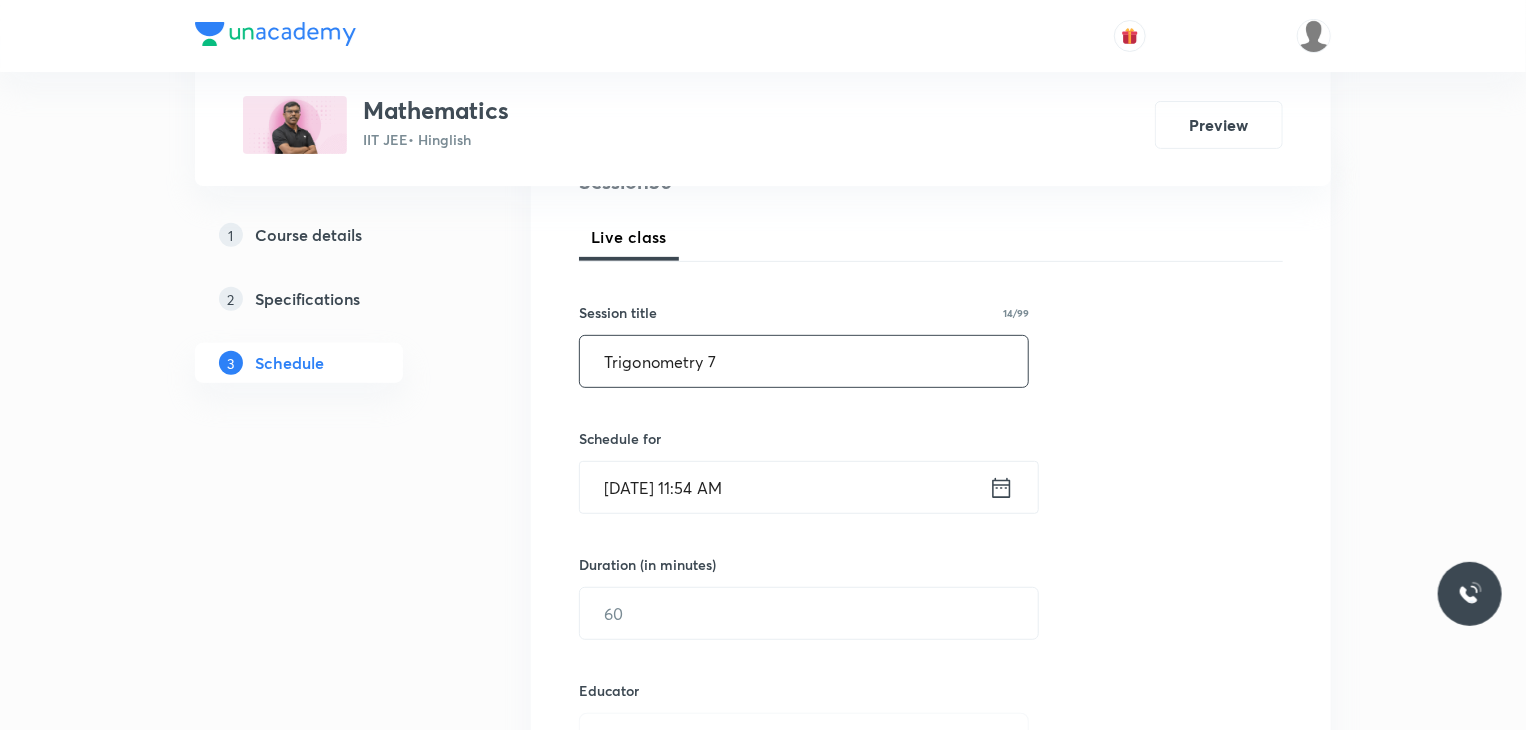 scroll, scrollTop: 300, scrollLeft: 0, axis: vertical 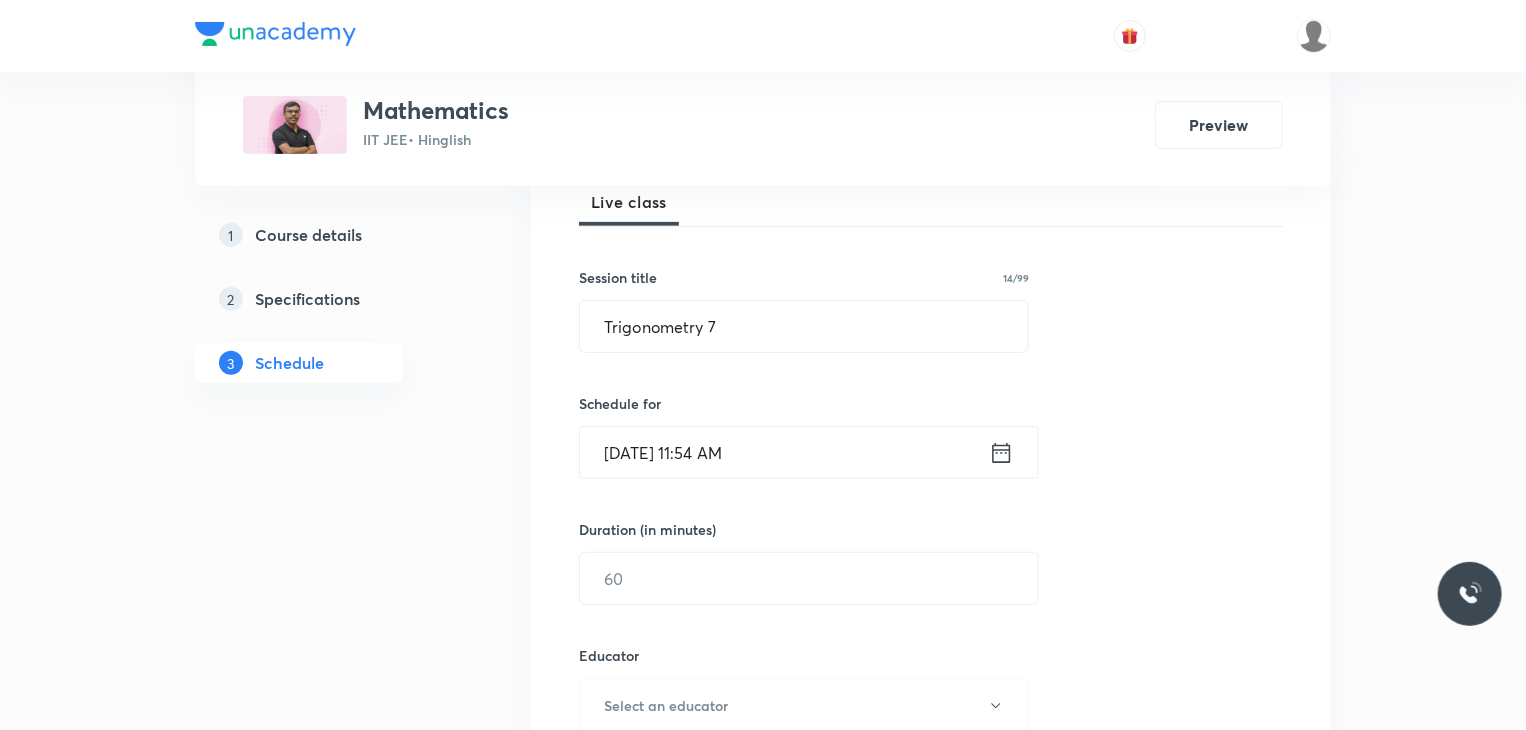 click on "Schedule for [DATE] 11:54 AM ​" at bounding box center (804, 436) 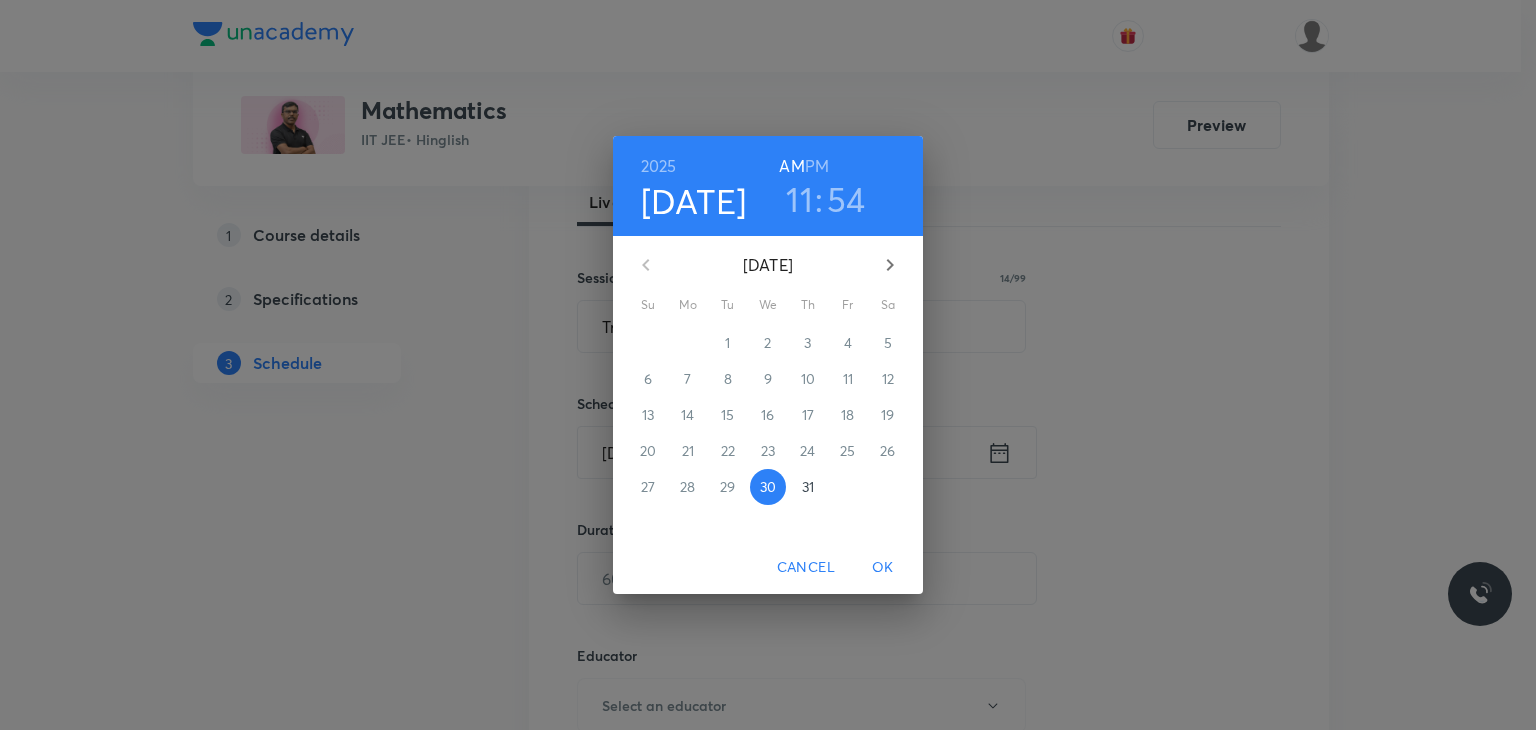 click on "PM" at bounding box center (817, 166) 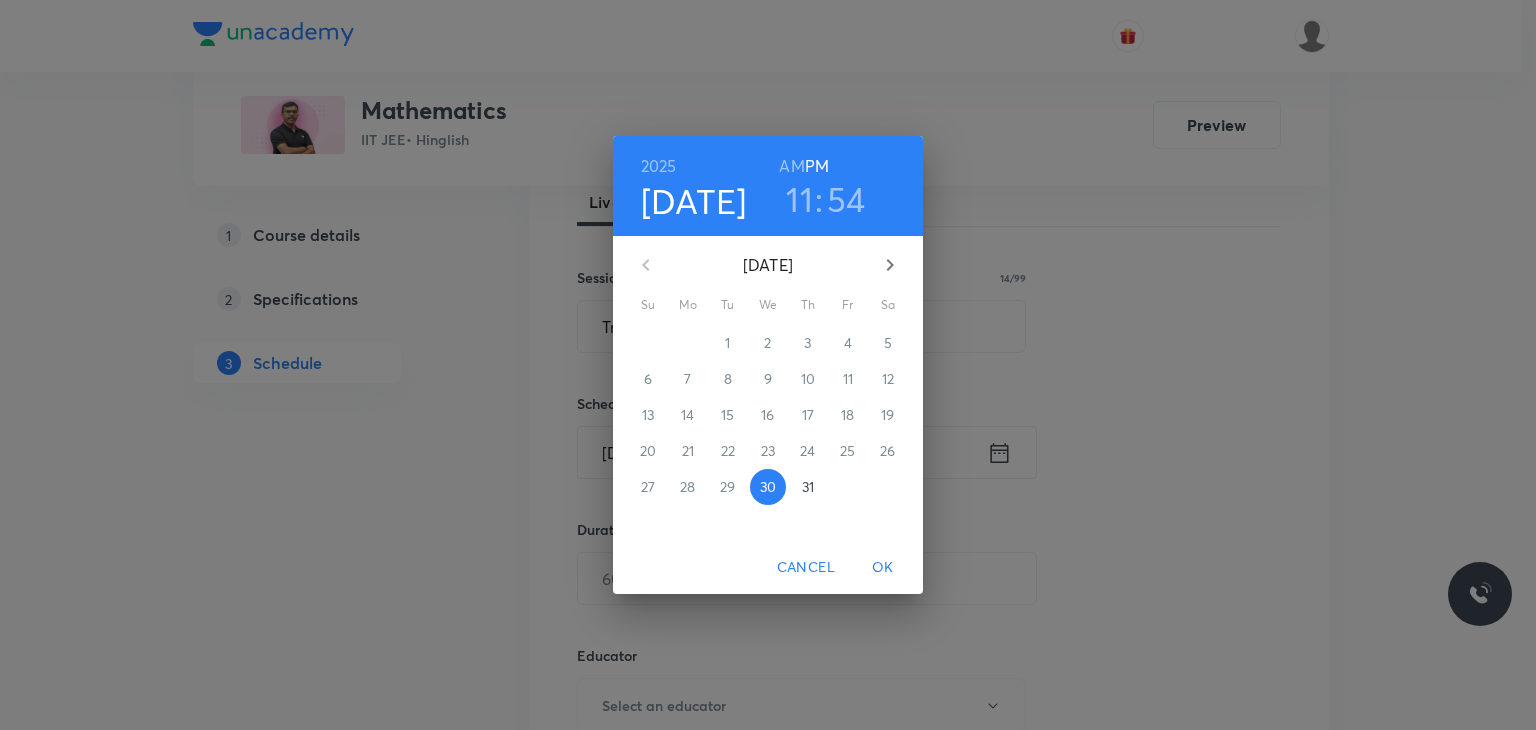 click on "11 : 54" at bounding box center (825, 199) 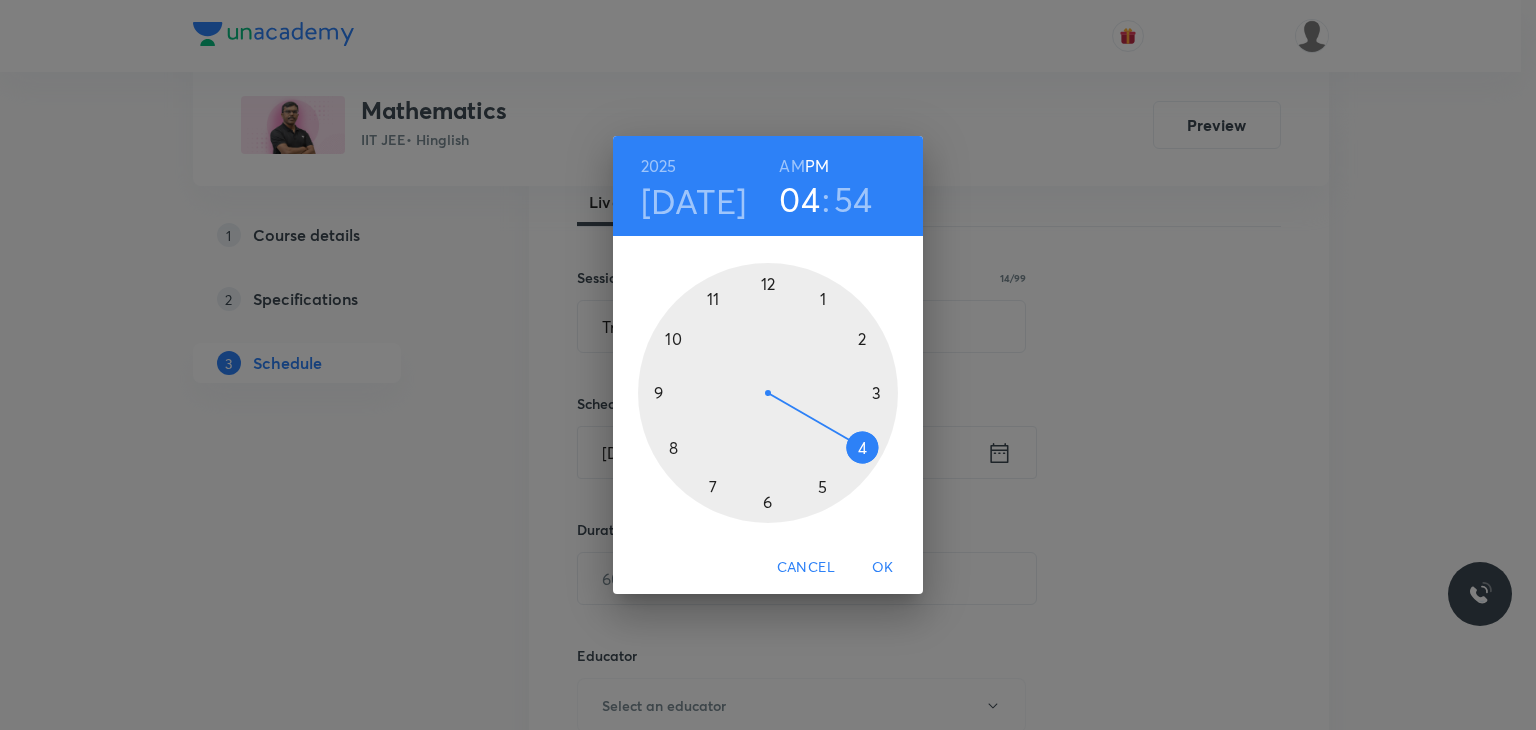 drag, startPoint x: 878, startPoint y: 429, endPoint x: 868, endPoint y: 476, distance: 48.052055 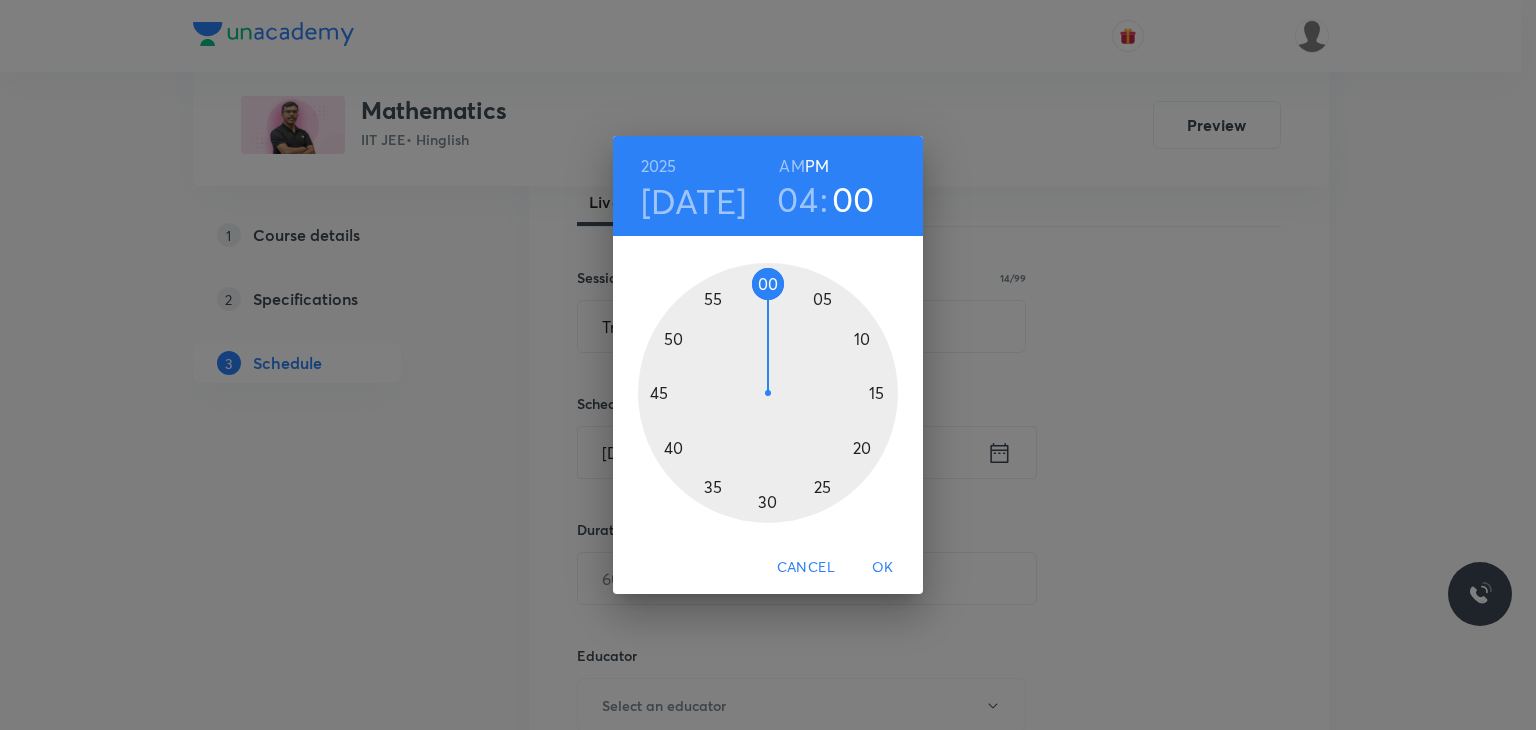 drag, startPoint x: 776, startPoint y: 276, endPoint x: 769, endPoint y: 297, distance: 22.135944 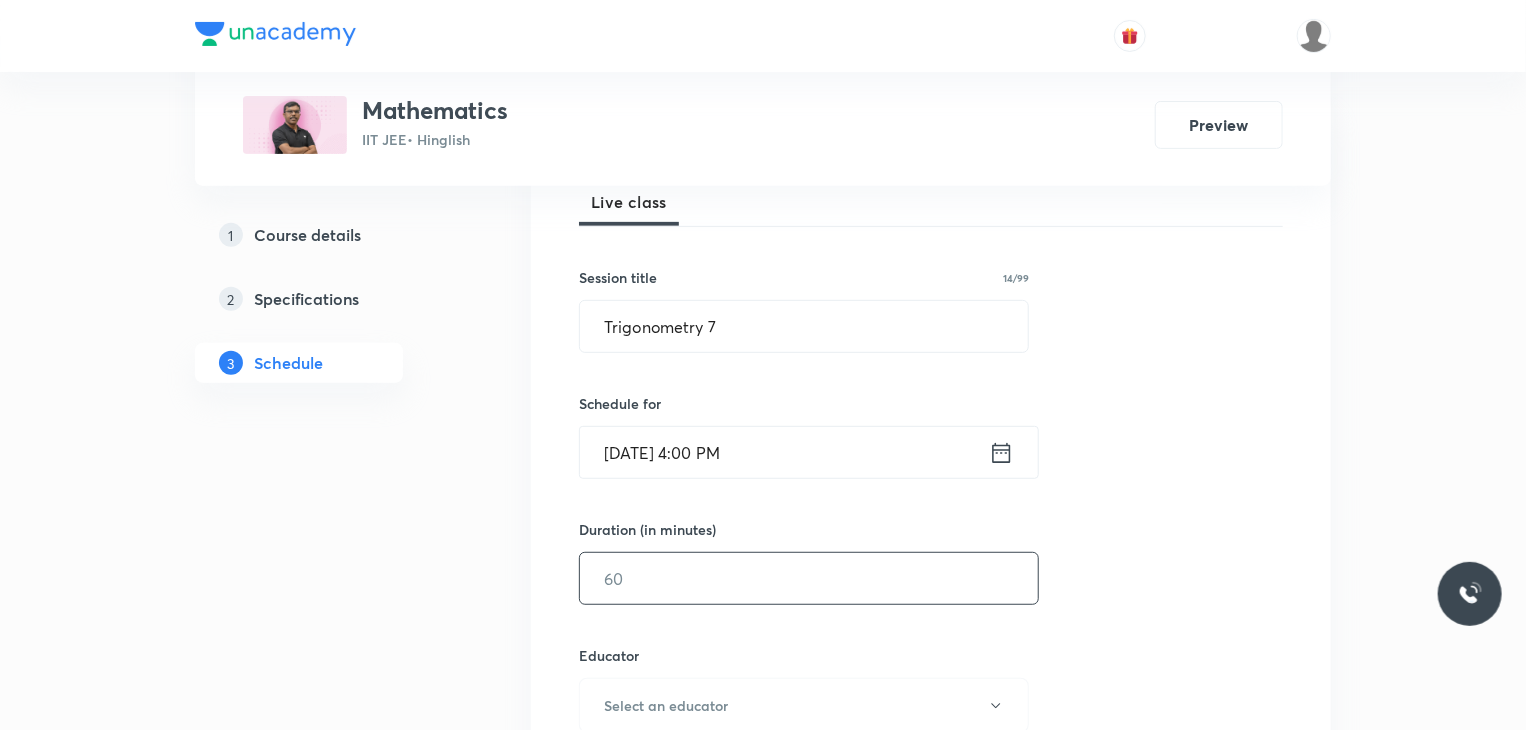 click at bounding box center [809, 578] 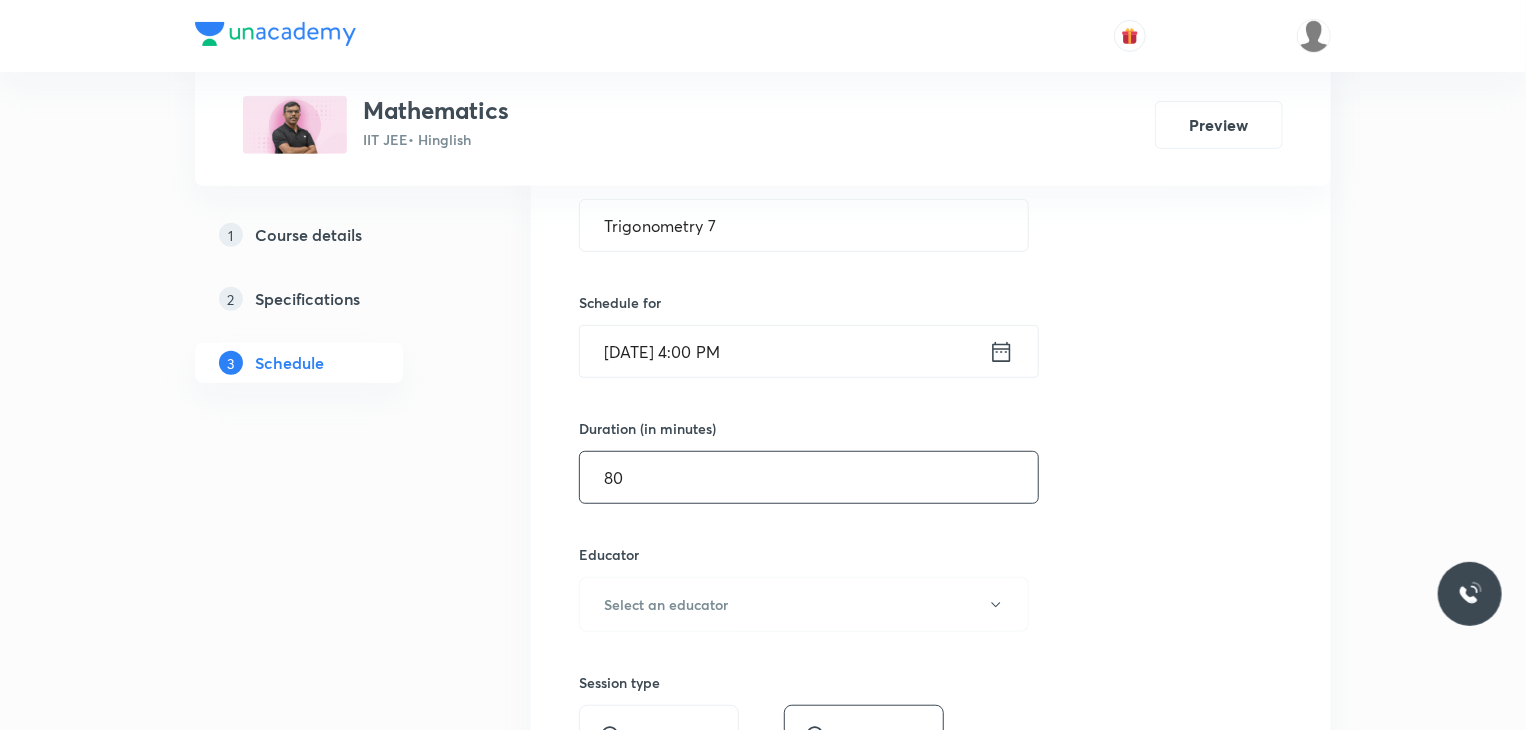 scroll, scrollTop: 600, scrollLeft: 0, axis: vertical 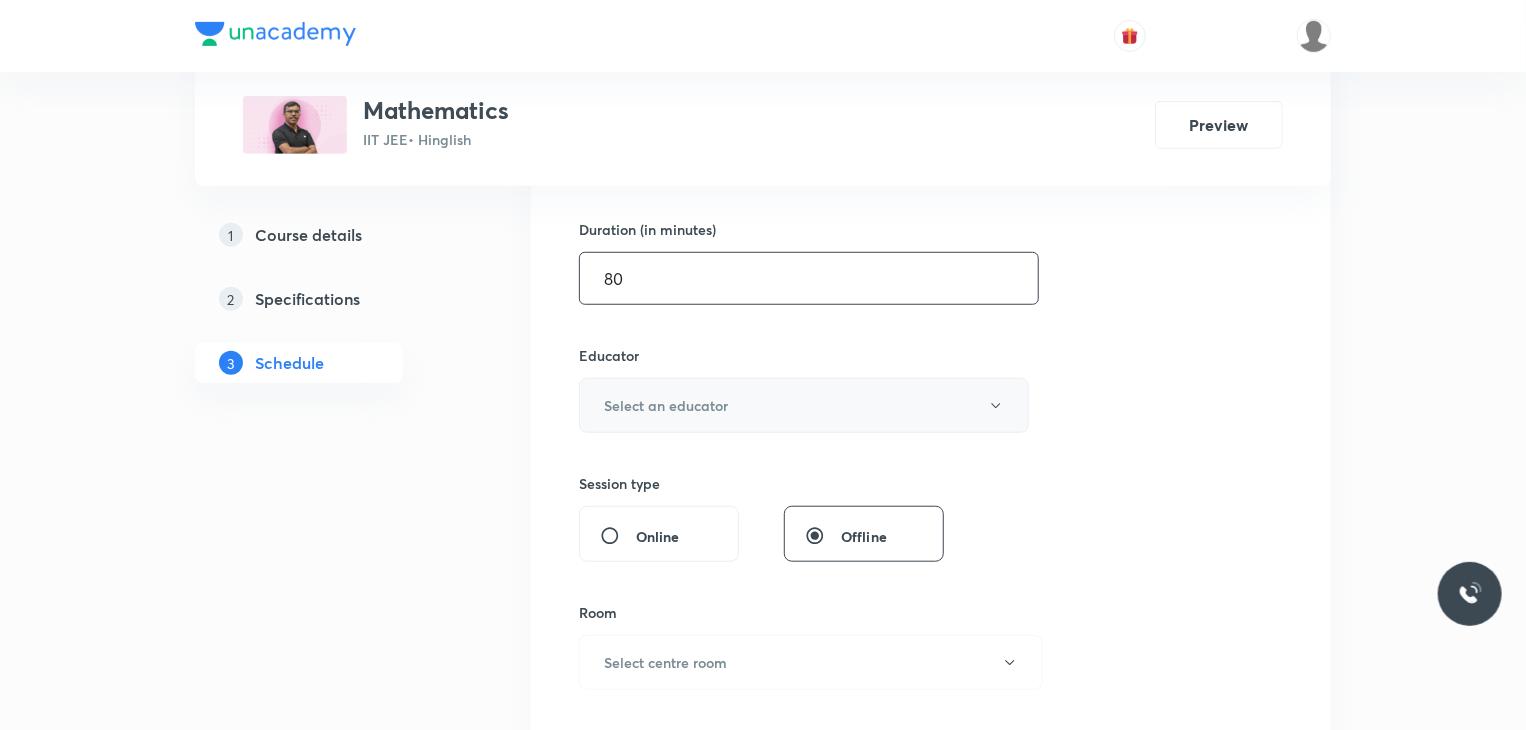 type on "80" 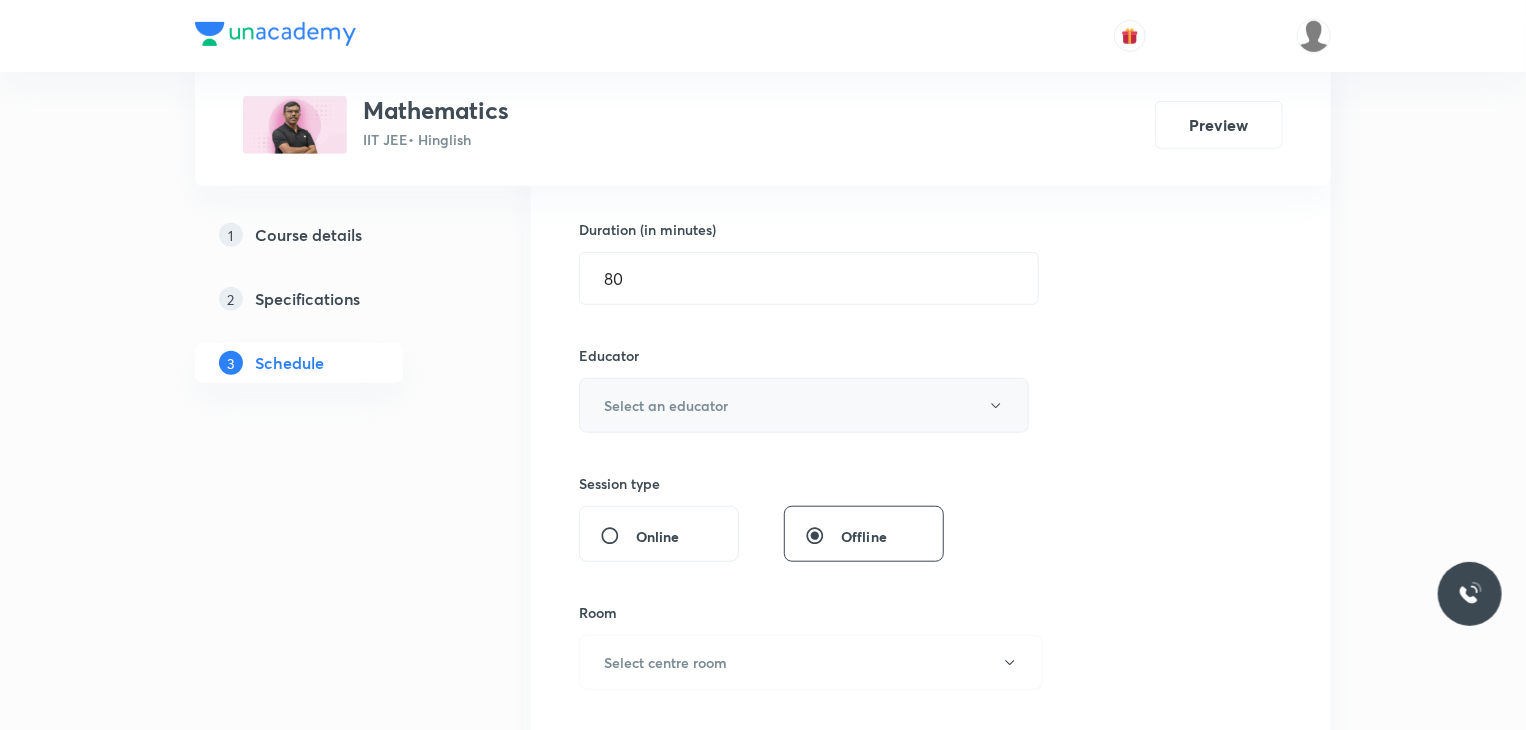 click on "Select an educator" at bounding box center [666, 405] 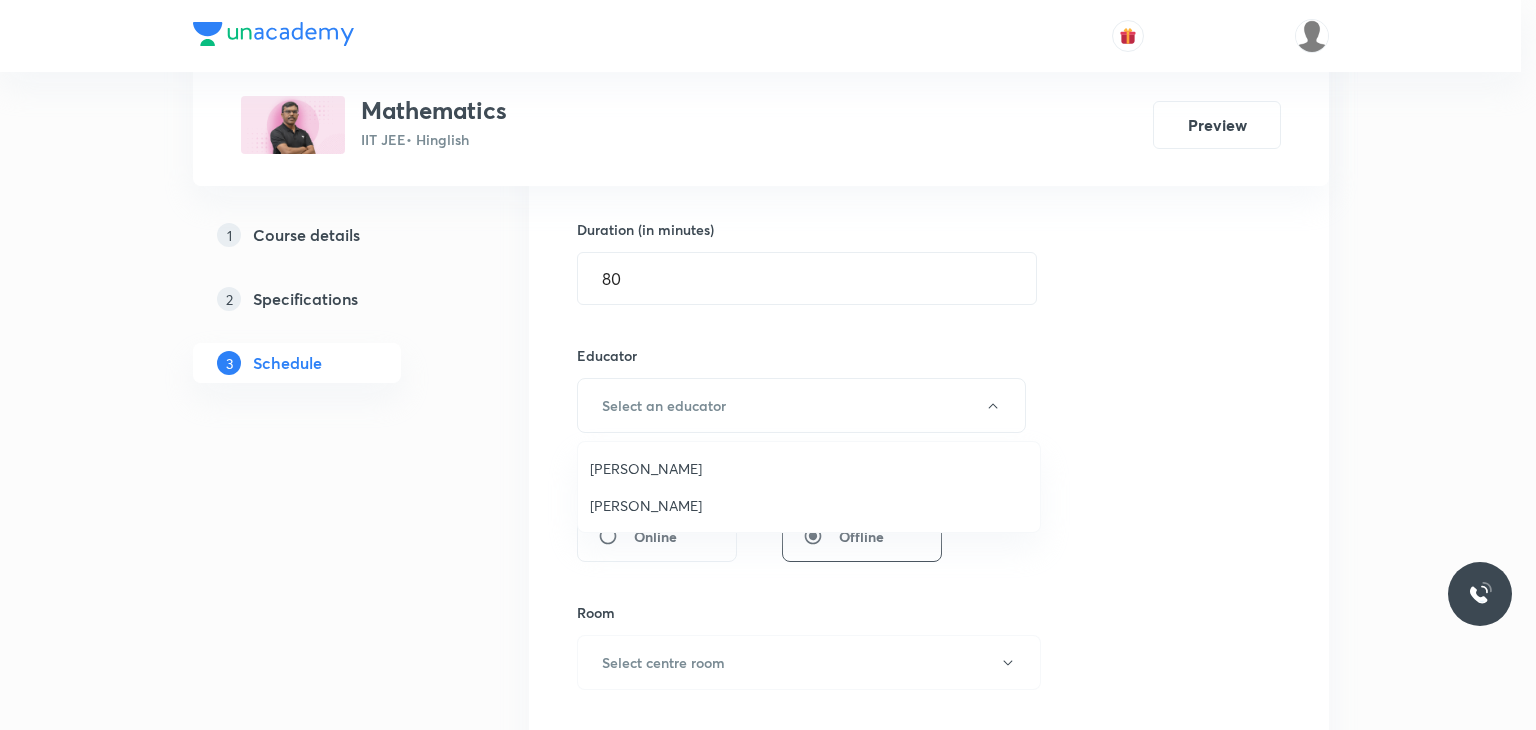 click on "[PERSON_NAME]" at bounding box center (809, 505) 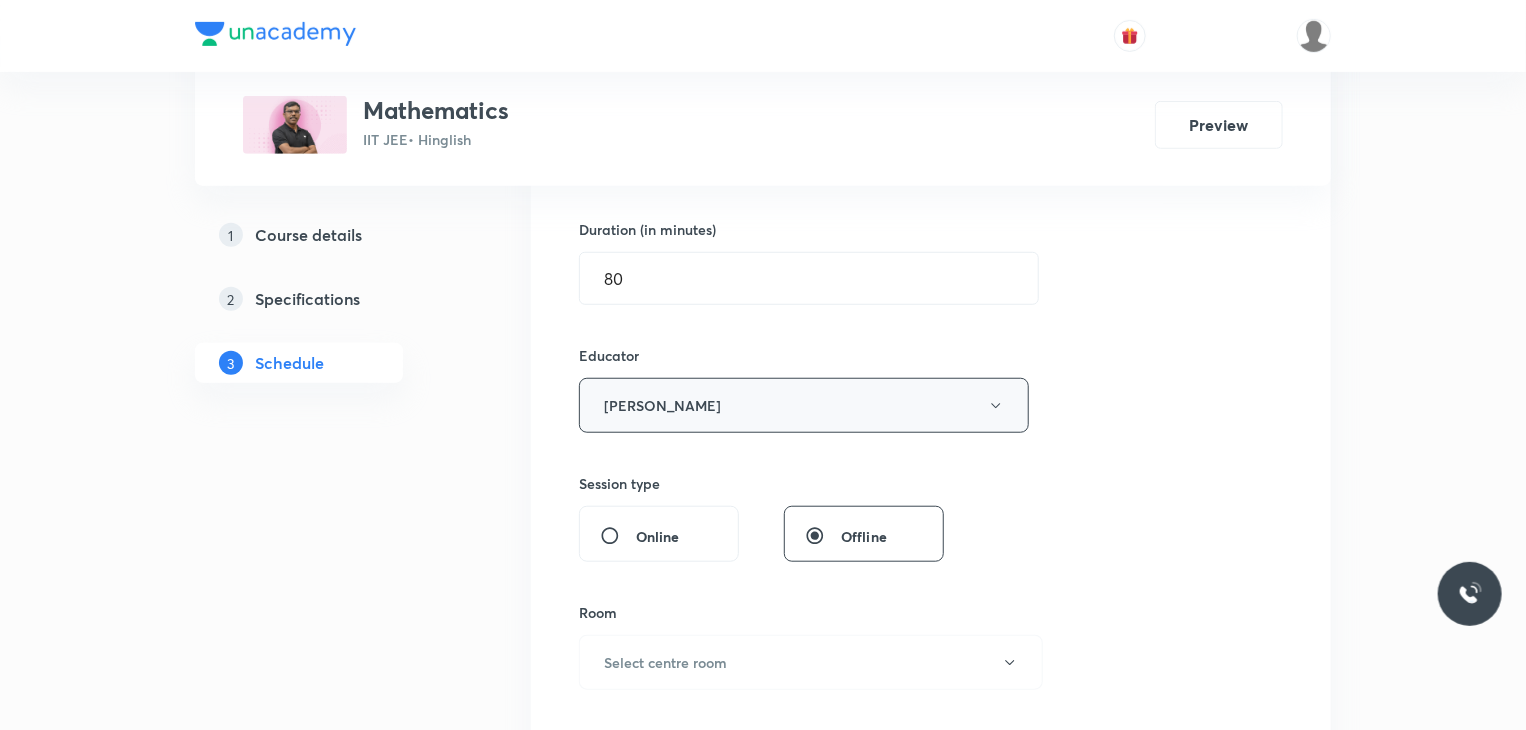 click on "[PERSON_NAME]" at bounding box center (804, 405) 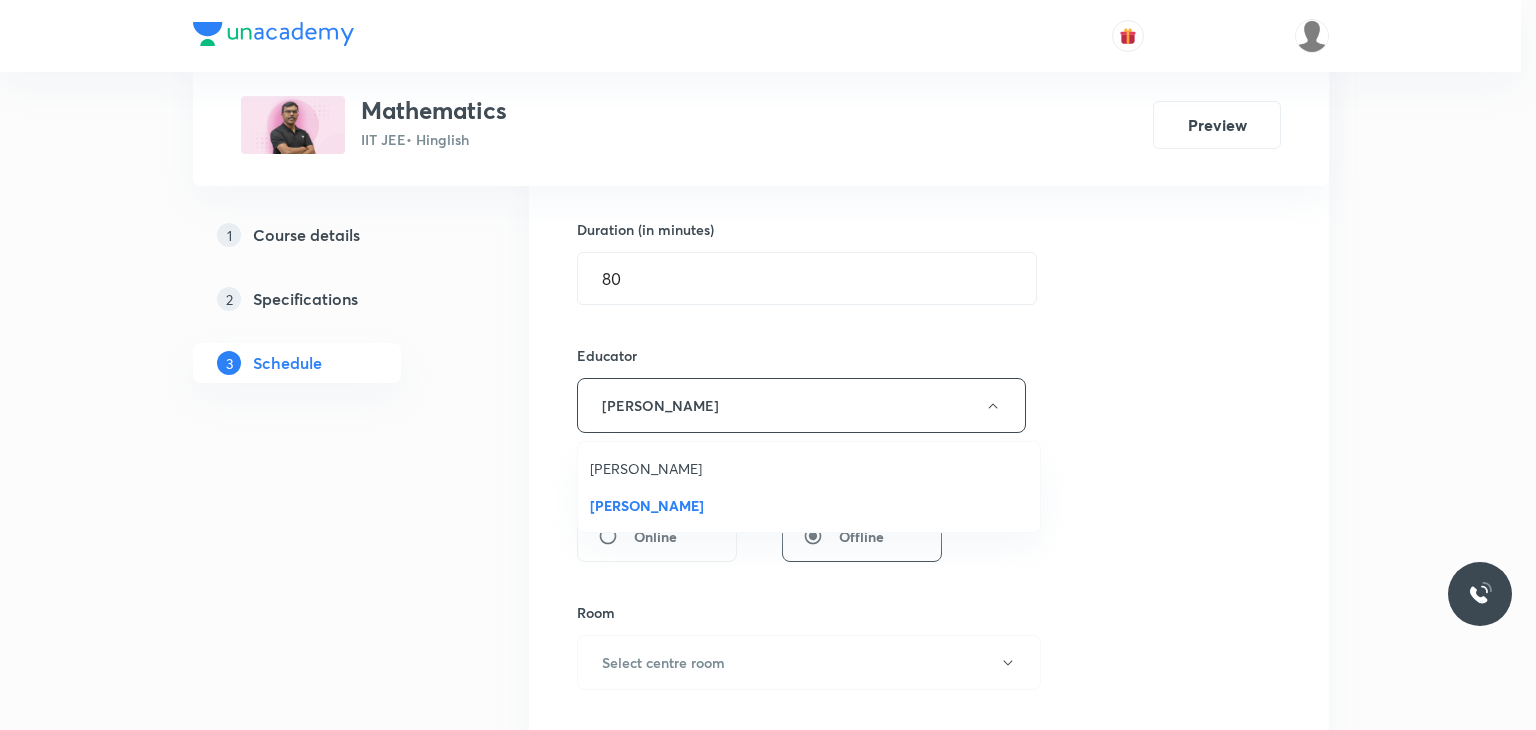 click on "[PERSON_NAME]" at bounding box center (809, 468) 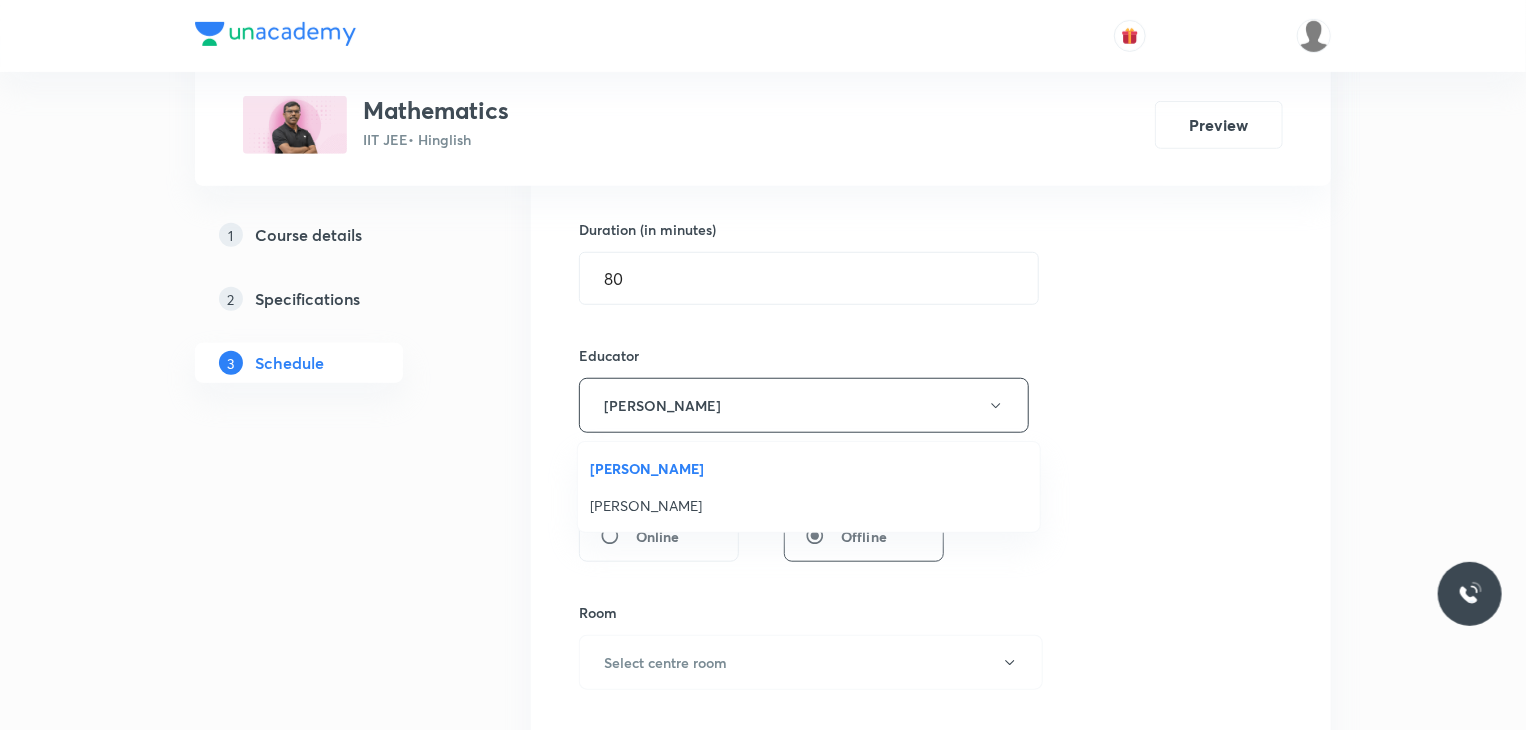 type 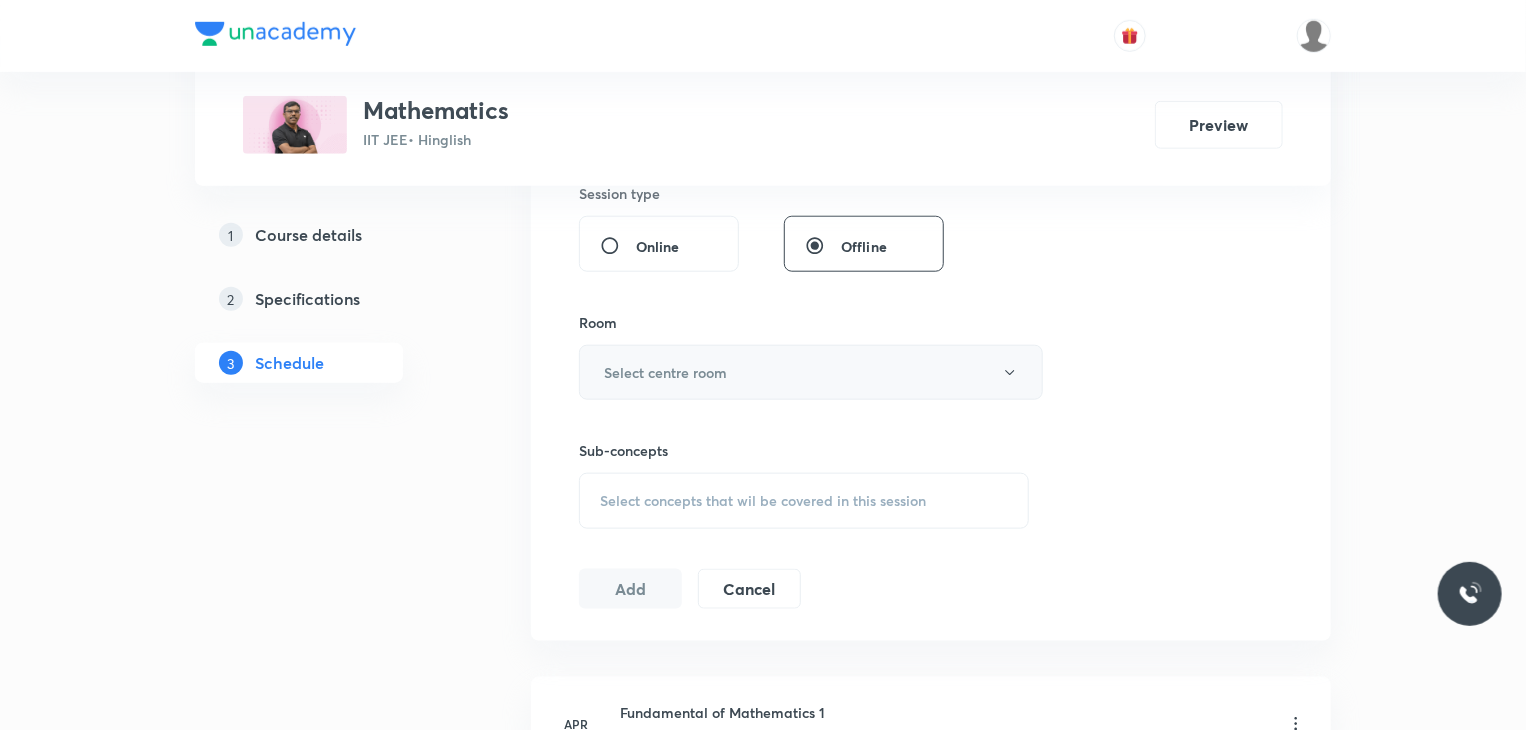 scroll, scrollTop: 900, scrollLeft: 0, axis: vertical 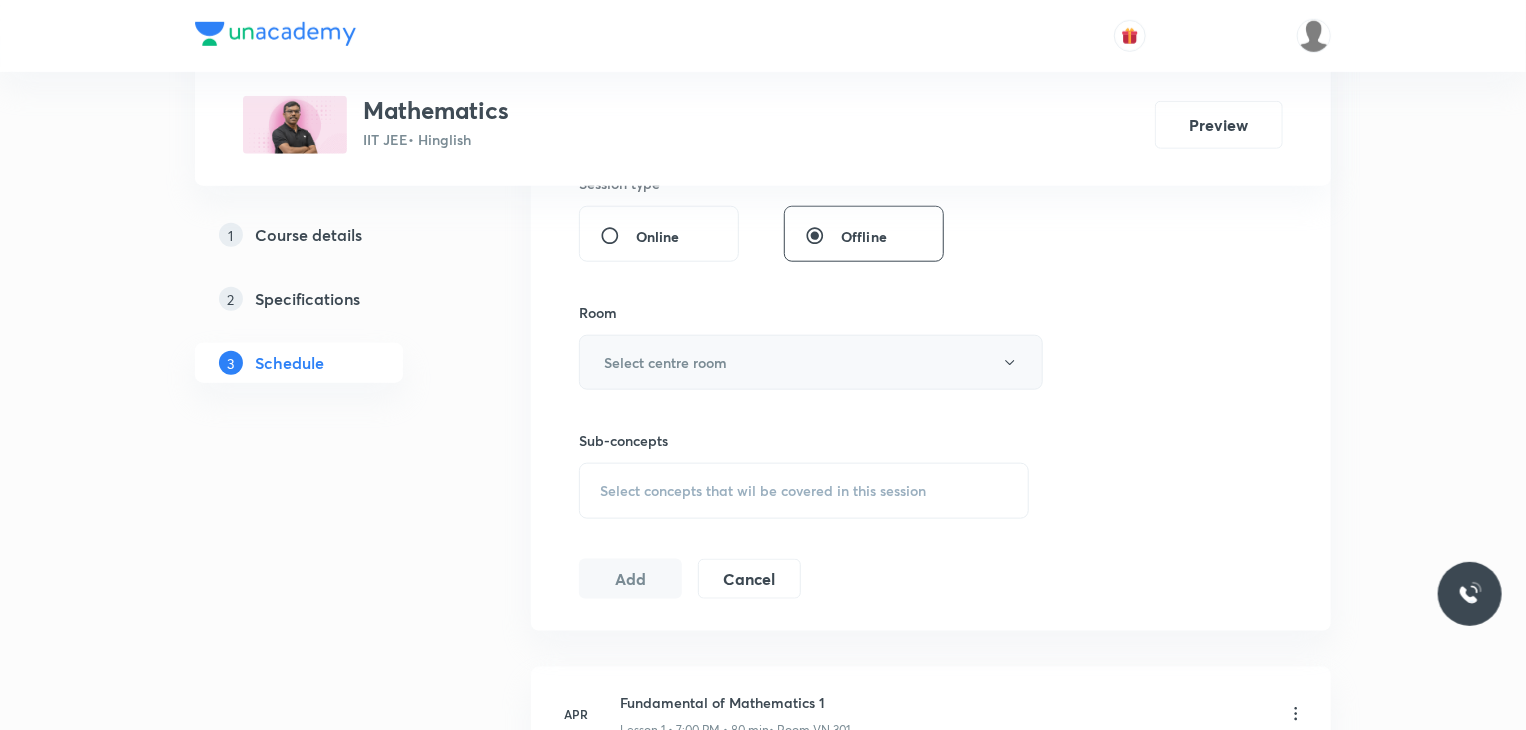 click on "Select centre room" at bounding box center (811, 362) 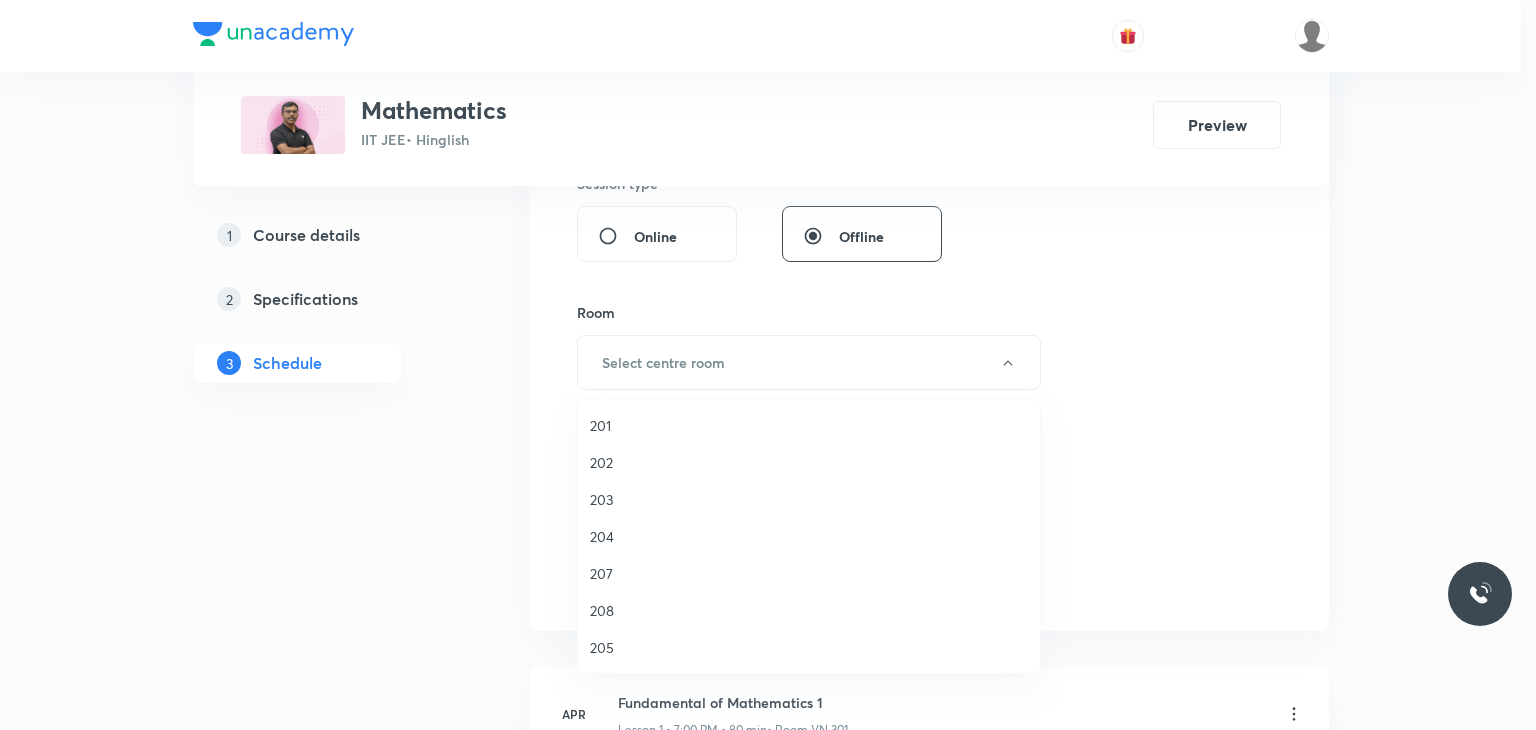 click on "202" at bounding box center (809, 462) 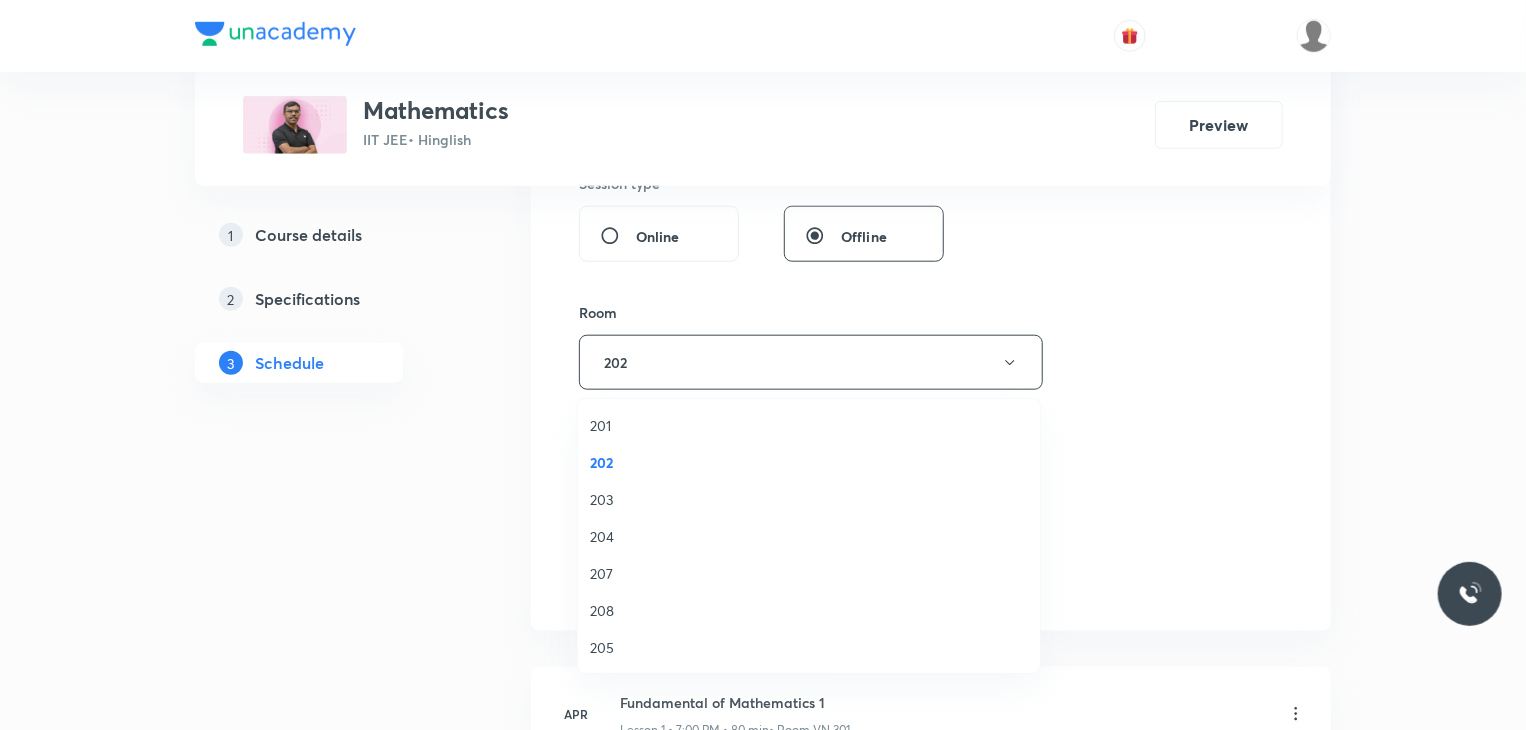 click on "Select concepts that wil be covered in this session" at bounding box center (763, 491) 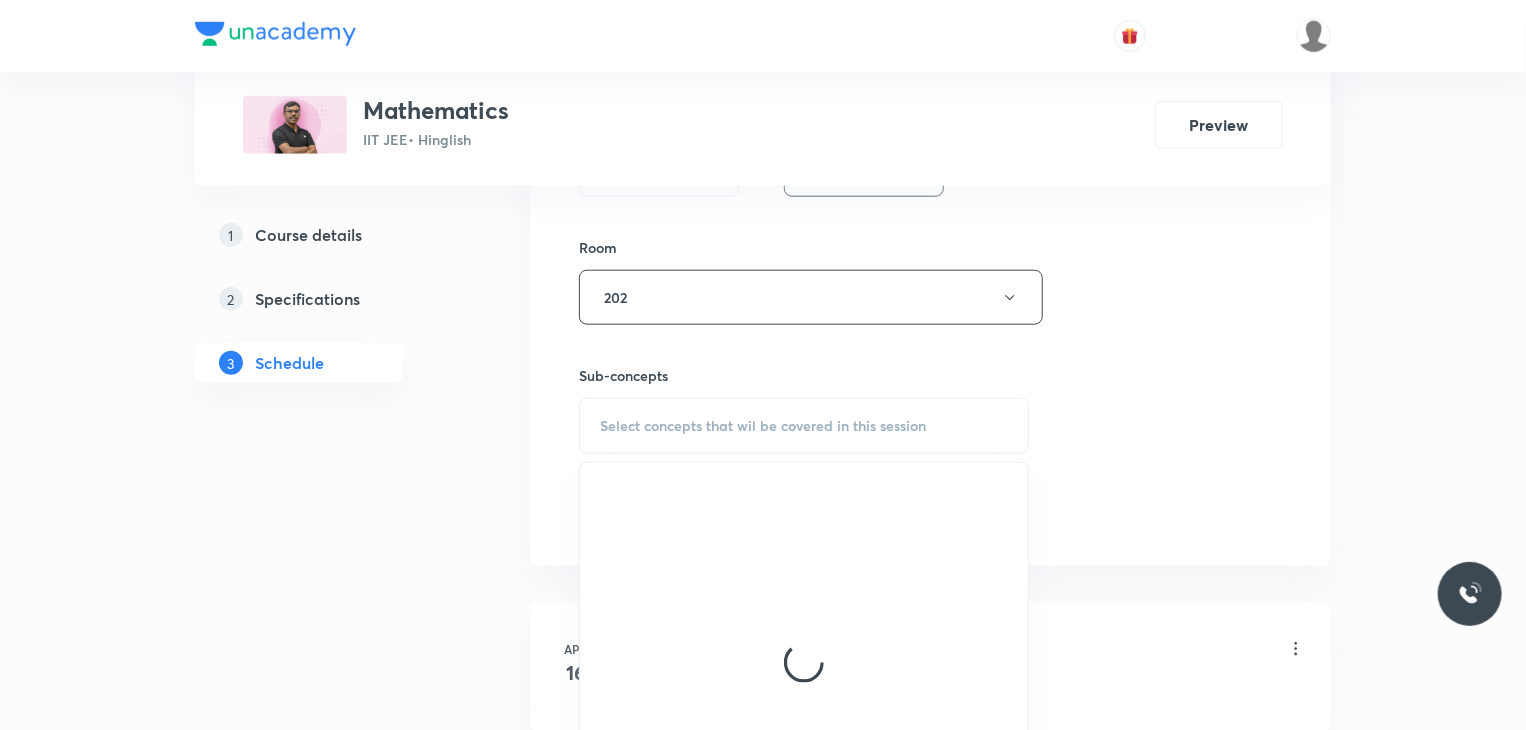 scroll, scrollTop: 1100, scrollLeft: 0, axis: vertical 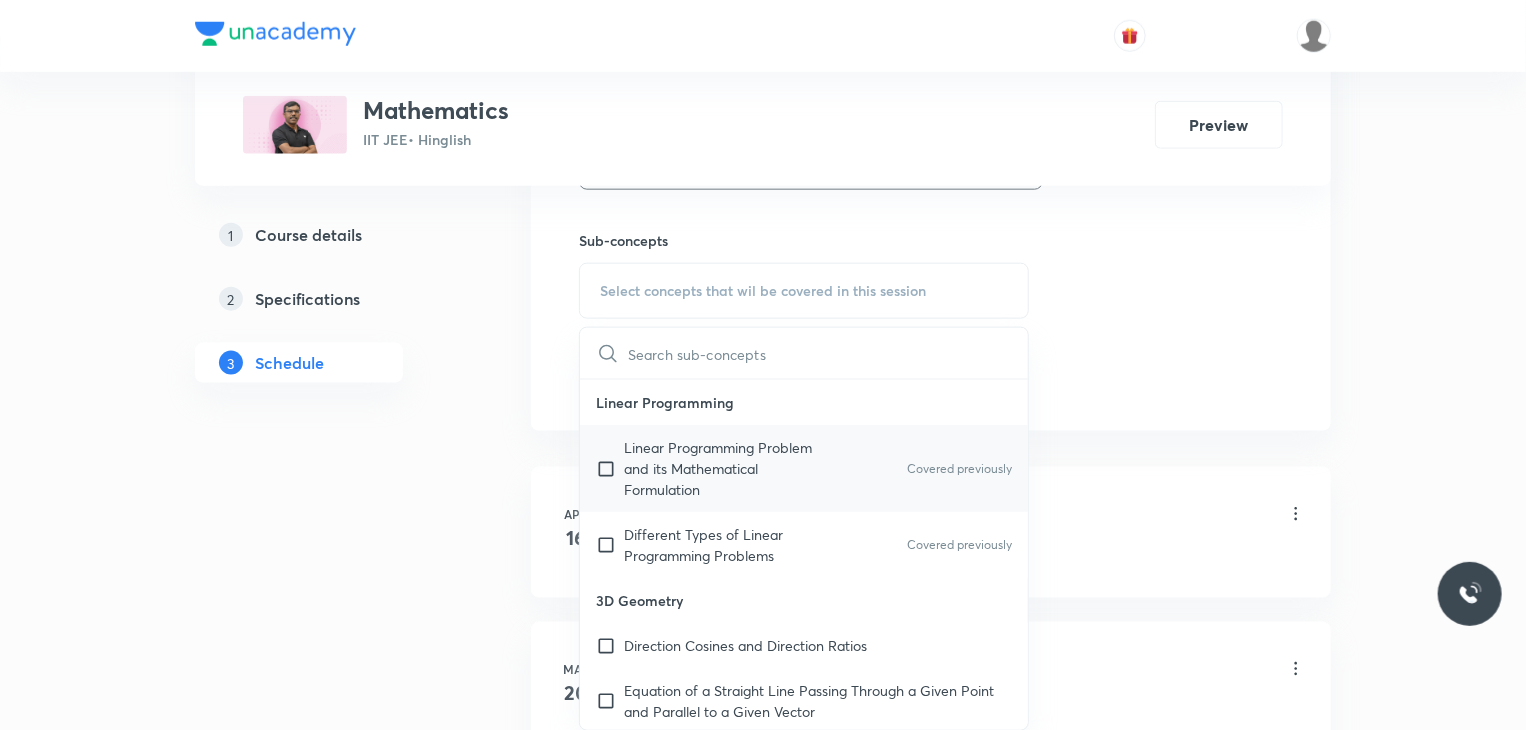 click on "Linear Programming Problem and its Mathematical Formulation" at bounding box center (725, 468) 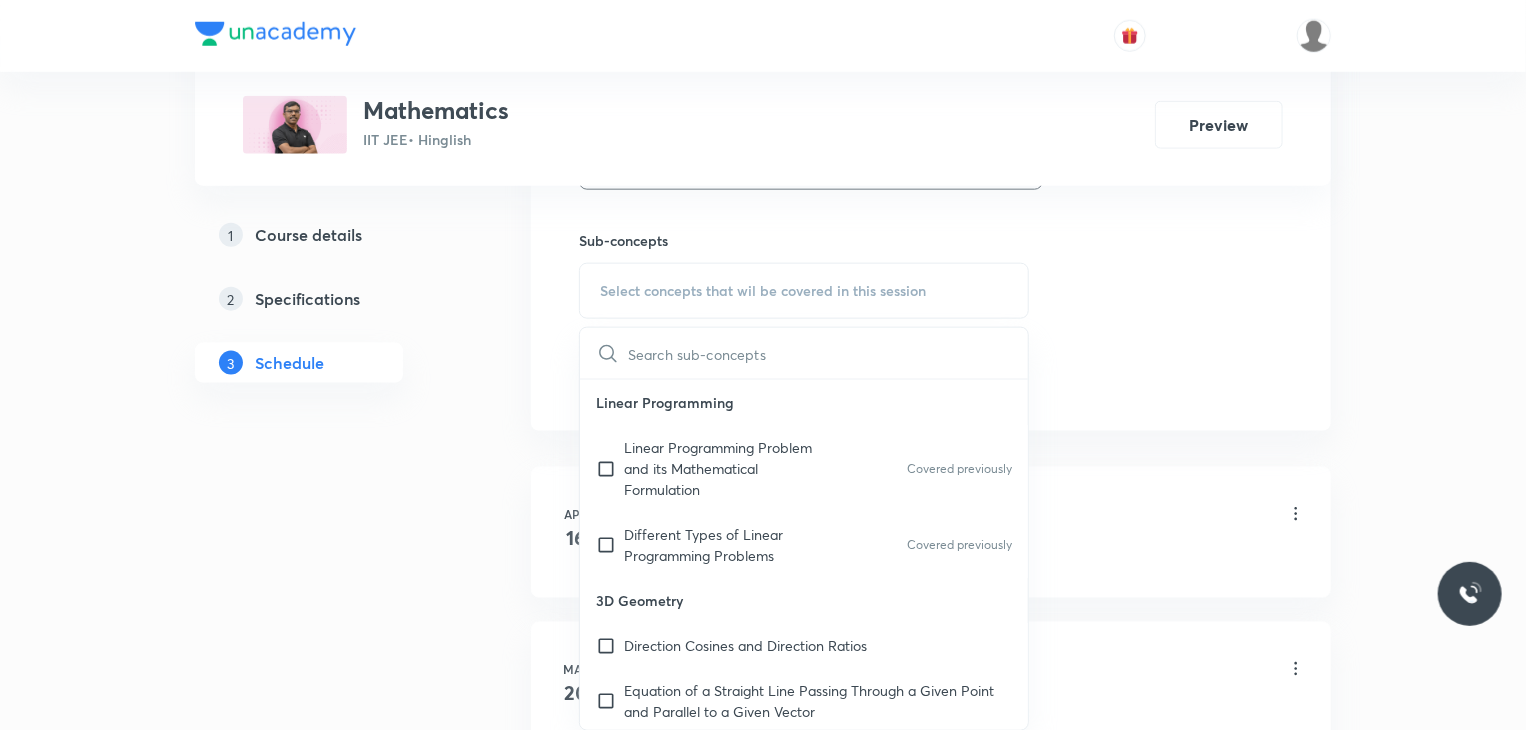 checkbox on "true" 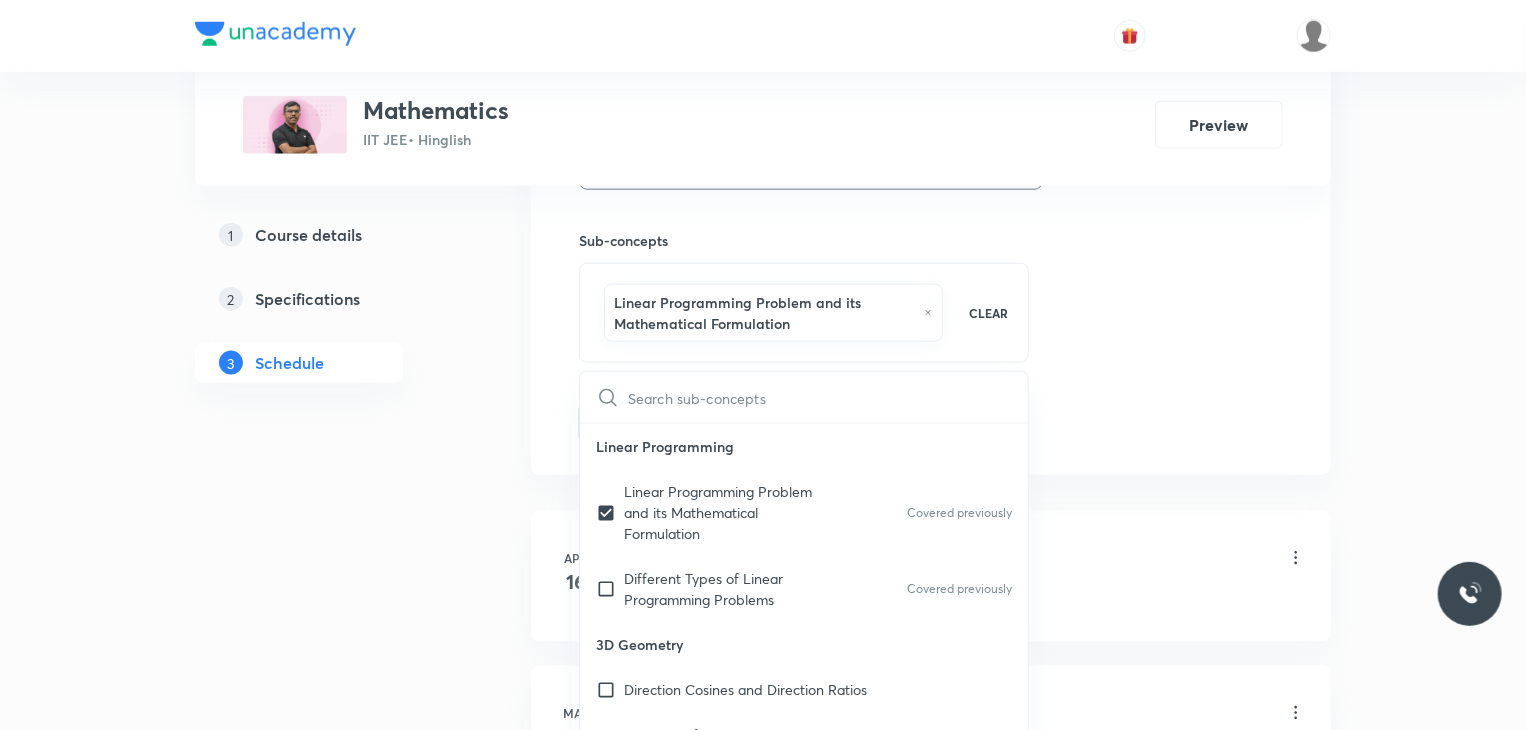 click on "Plus Courses Mathematics IIT JEE  • Hinglish Preview 1 Course details 2 Specifications 3 Schedule Schedule 49  classes Session  50 Live class Session title 14/99 Trigonometry 7 ​ Schedule for [DATE] 4:00 PM ​ Duration (in minutes) 80 ​ Educator [PERSON_NAME]   Session type Online Offline Room 202 Sub-concepts Linear Programming Problem and its Mathematical Formulation CLEAR ​ Linear Programming Linear Programming Problem and its Mathematical Formulation Covered previously Different Types of Linear Programming Problems Covered previously 3D Geometry Direction Cosines and Direction Ratios Equation of a Straight Line Passing Through a Given Point and Parallel to a Given Vector Equation of Line Passing Through Two Given Points Angle between Two Lines Foot of Perpendicular and Image Shortest Distance between Two Lines Plane Angle Between Two Planes Line of intersection of Two Planes Angle Between a Line and a Plane Equation of a Plane Passing through the Line of Intersection of Two Planes Spheres 16" at bounding box center [763, 3585] 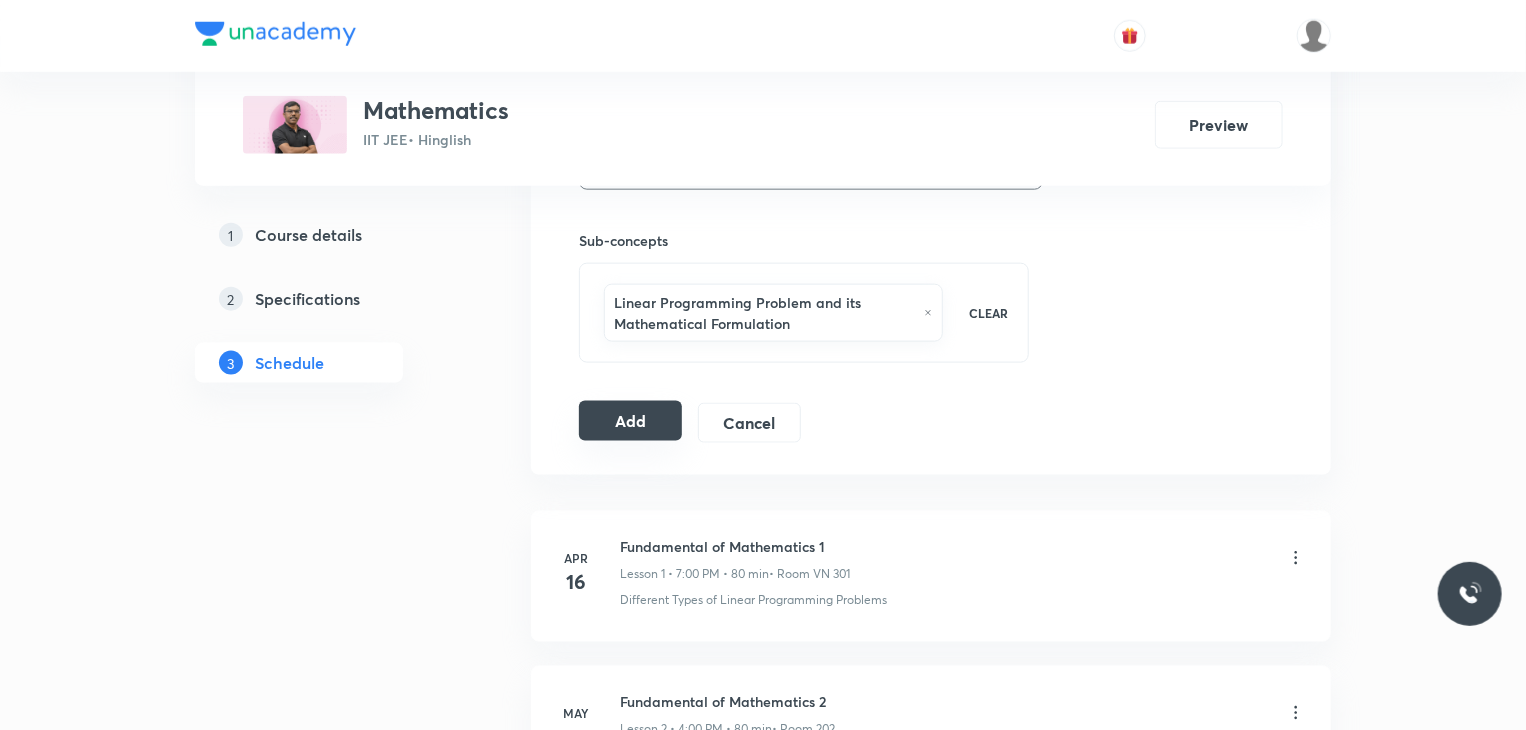 click on "Add" at bounding box center [630, 421] 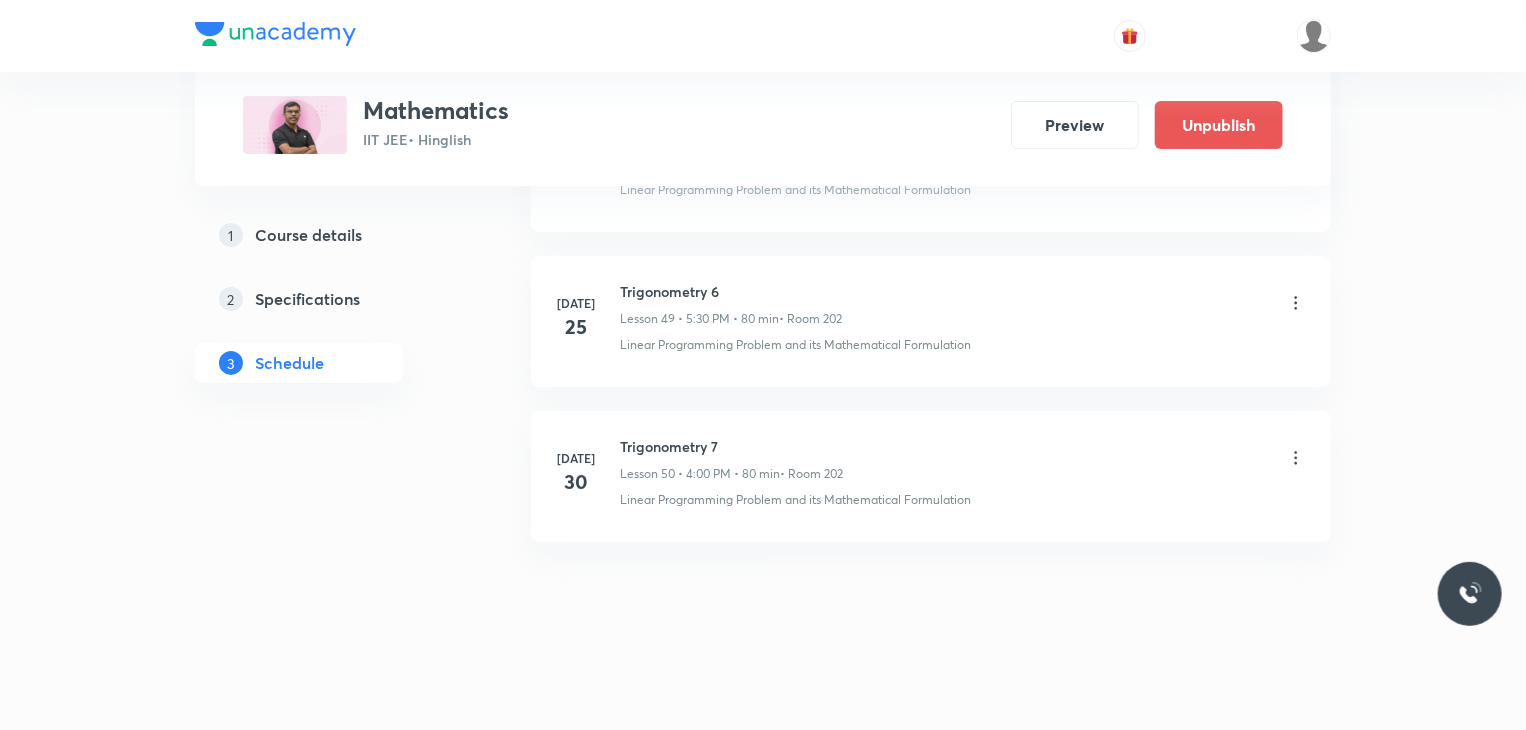 scroll, scrollTop: 7529, scrollLeft: 0, axis: vertical 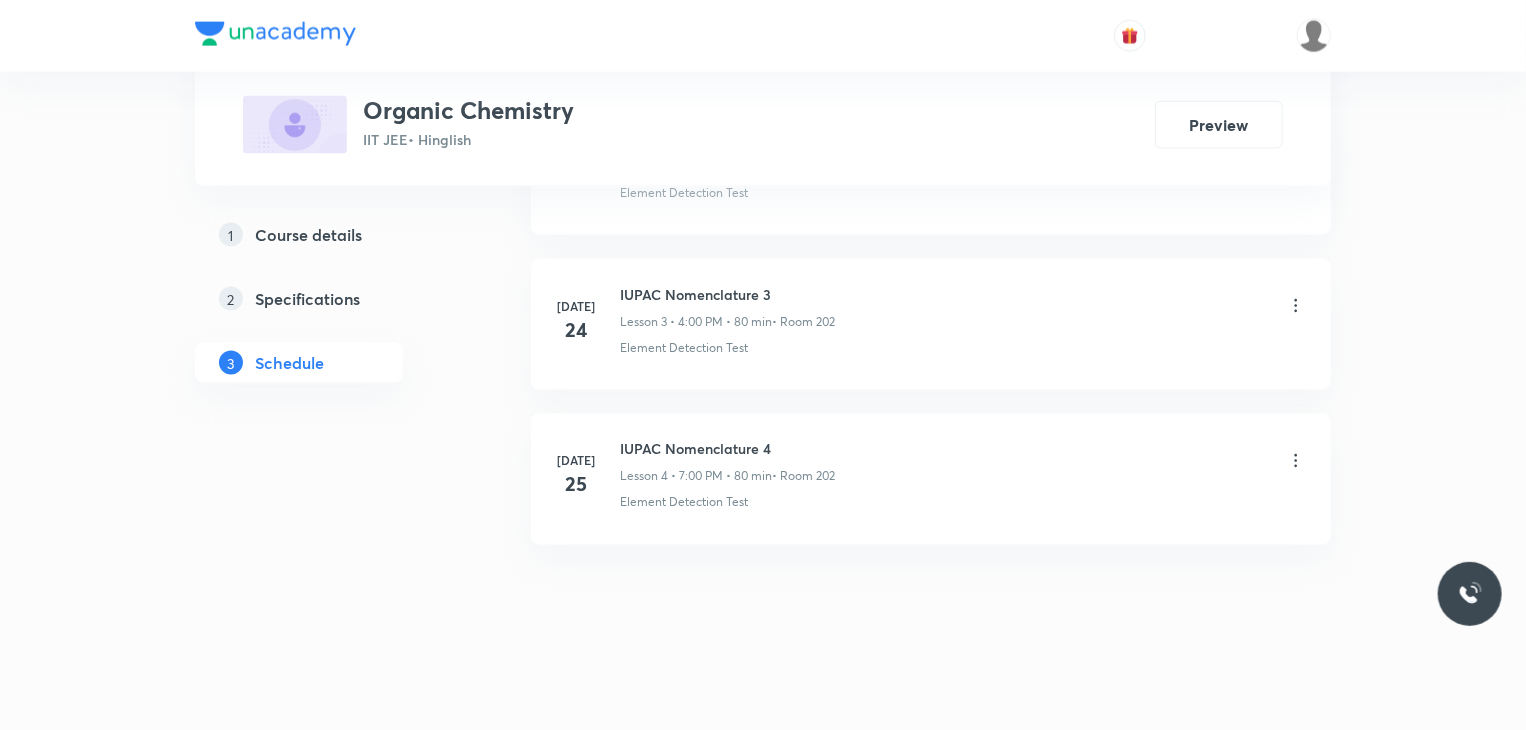 click on "Lesson 4 • 7:00 PM • 80 min" at bounding box center [696, 477] 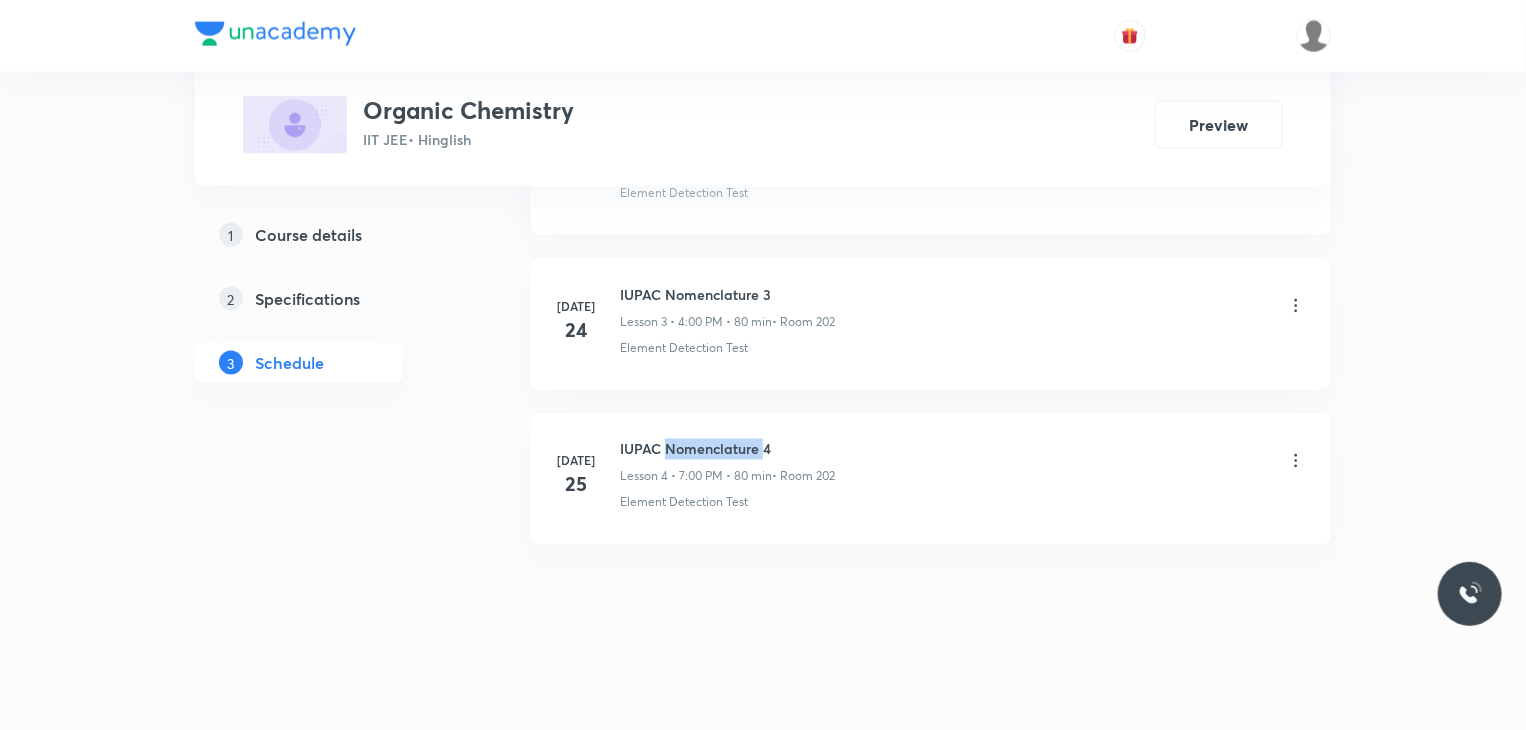 click on "Jul 25 IUPAC Nomenclature 4 Lesson 4 • 7:00 PM • 80 min  • Room 202 Element Detection Test" at bounding box center (931, 479) 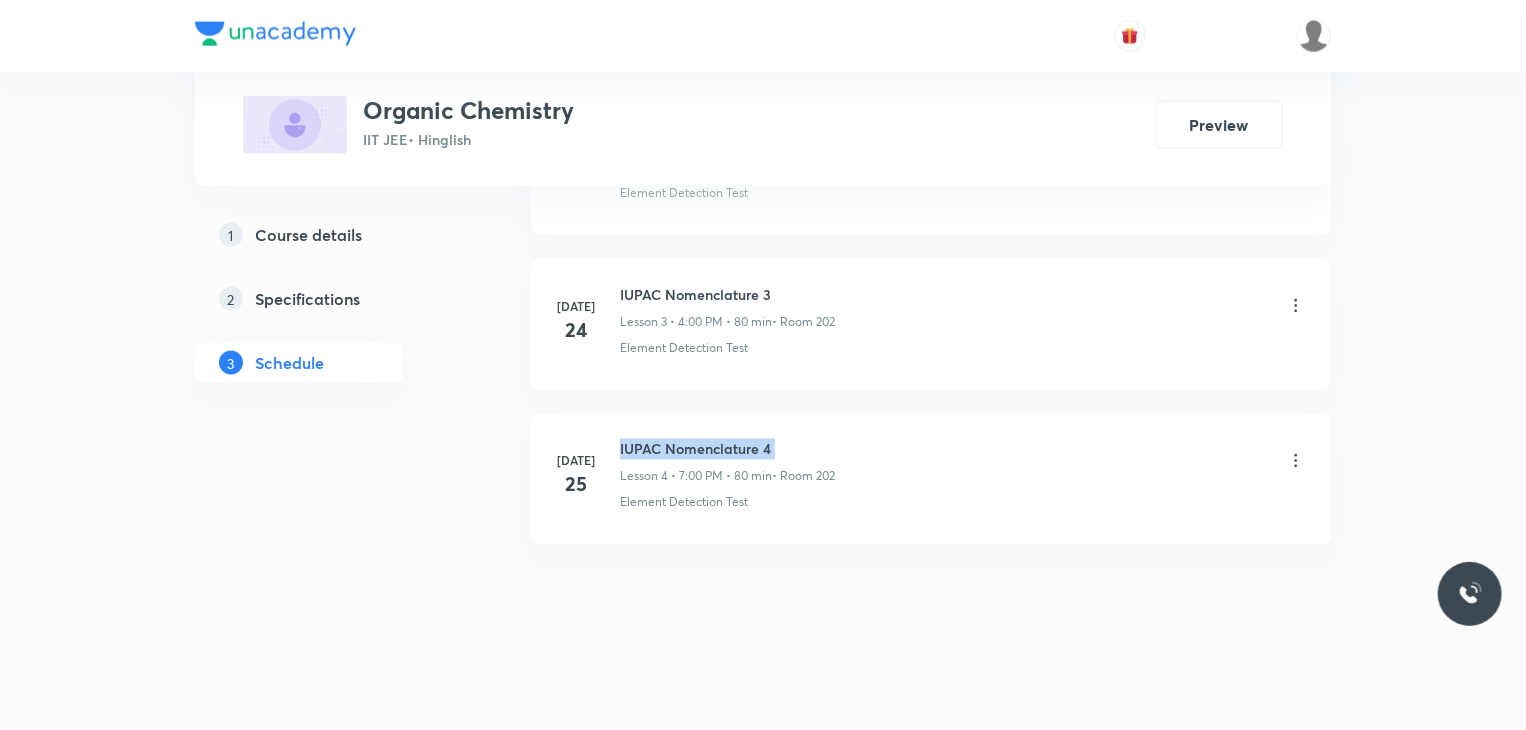 click on "Jul 25 IUPAC Nomenclature 4 Lesson 4 • 7:00 PM • 80 min  • Room 202 Element Detection Test" at bounding box center (931, 479) 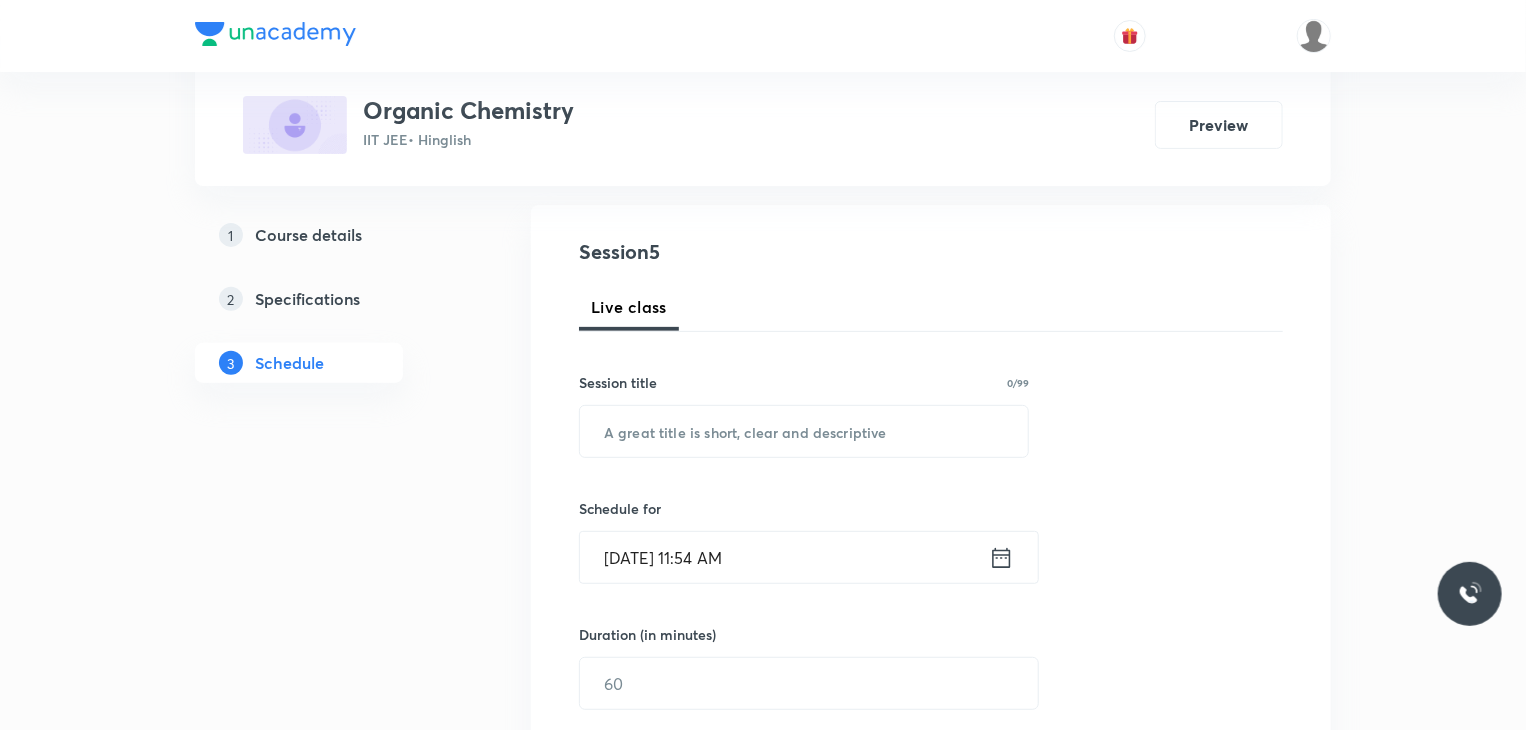 scroll, scrollTop: 200, scrollLeft: 0, axis: vertical 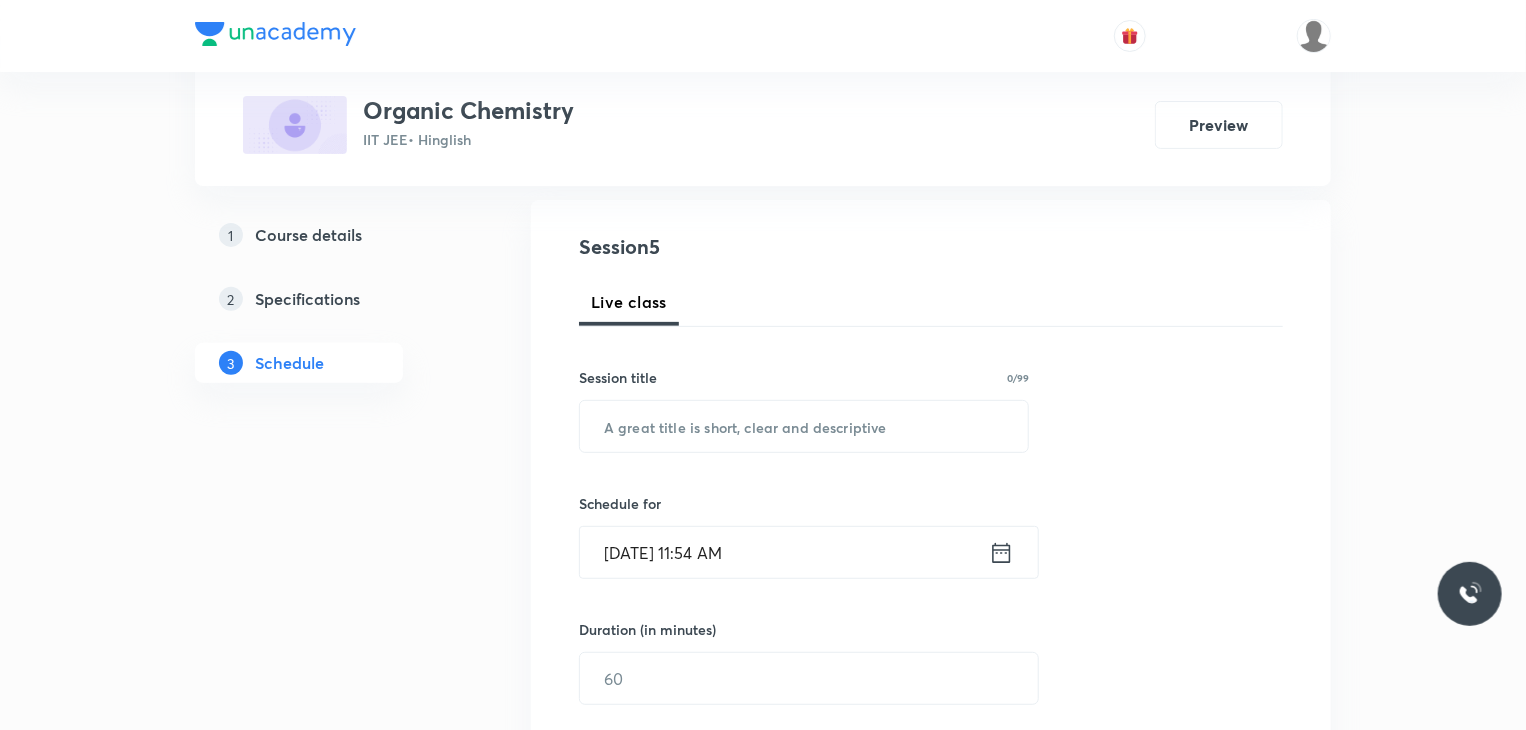click on "Session title 0/99 ​" at bounding box center (804, 410) 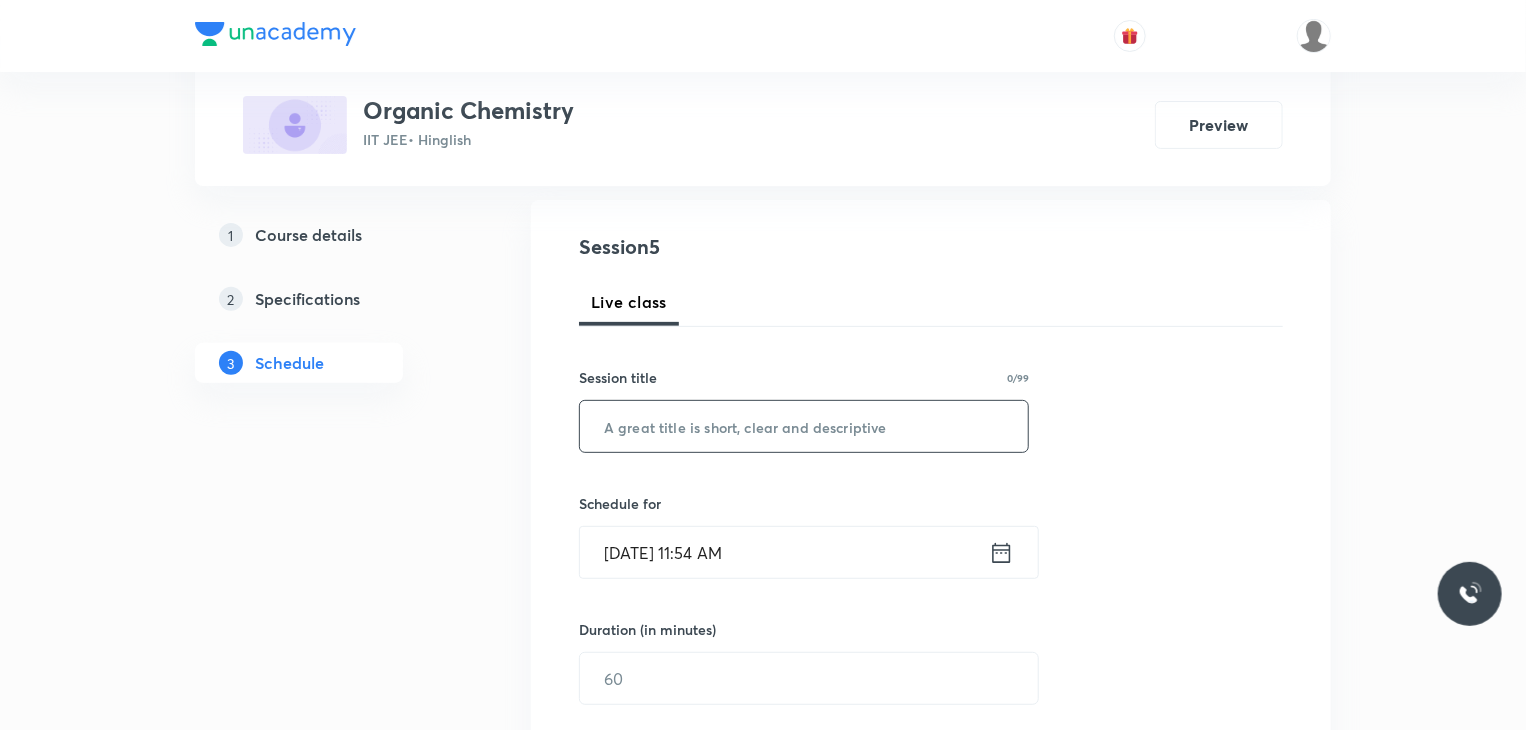 click at bounding box center (804, 426) 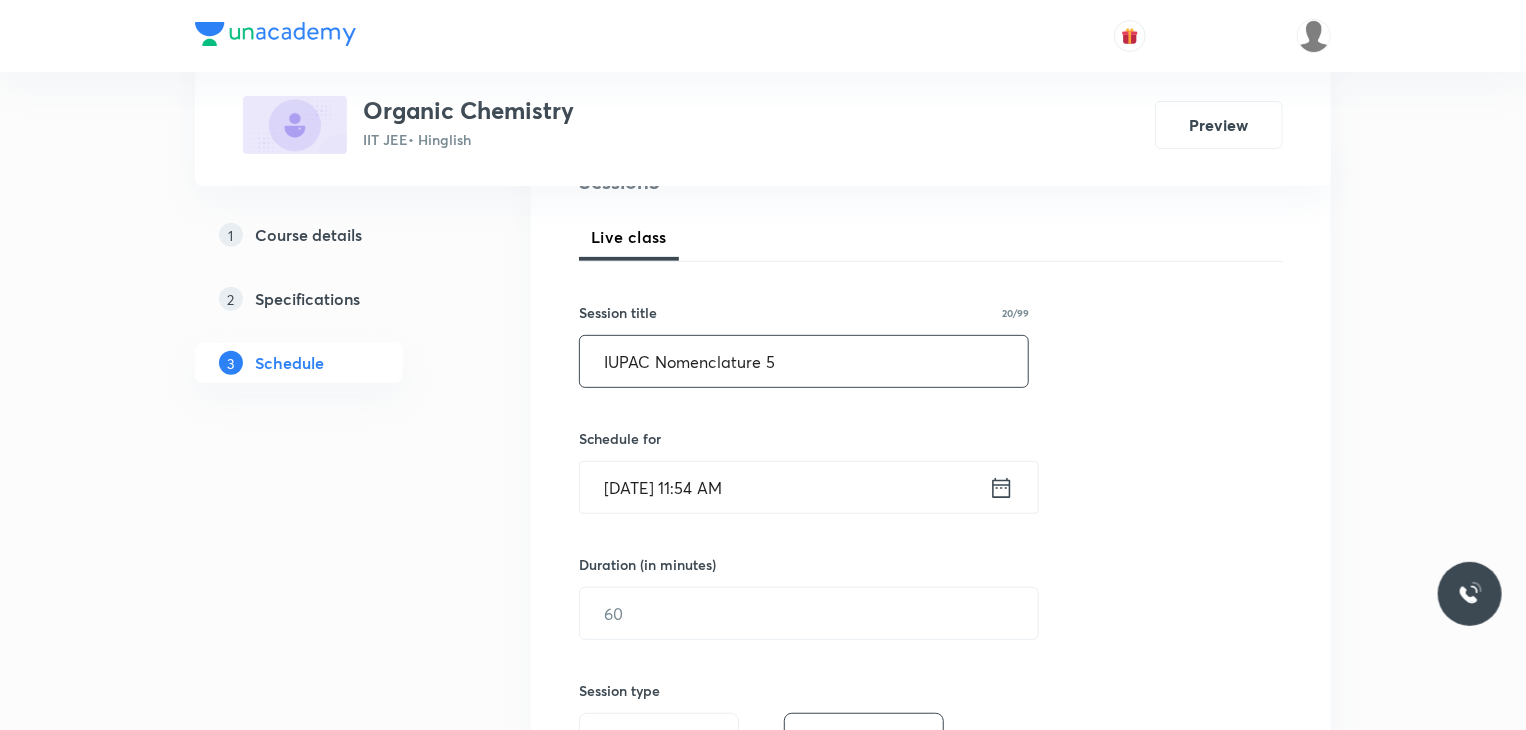 type on "IUPAC Nomenclature 5" 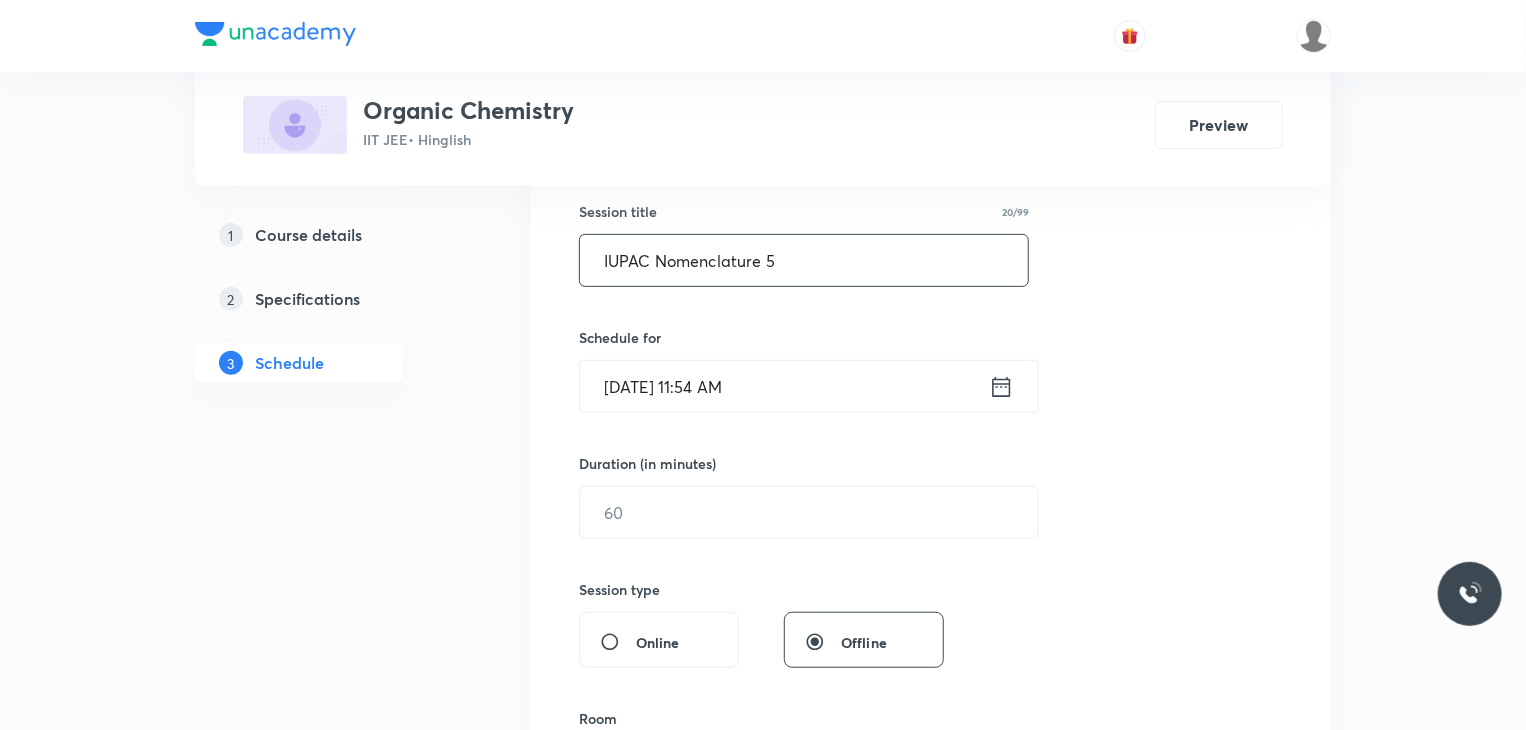 scroll, scrollTop: 400, scrollLeft: 0, axis: vertical 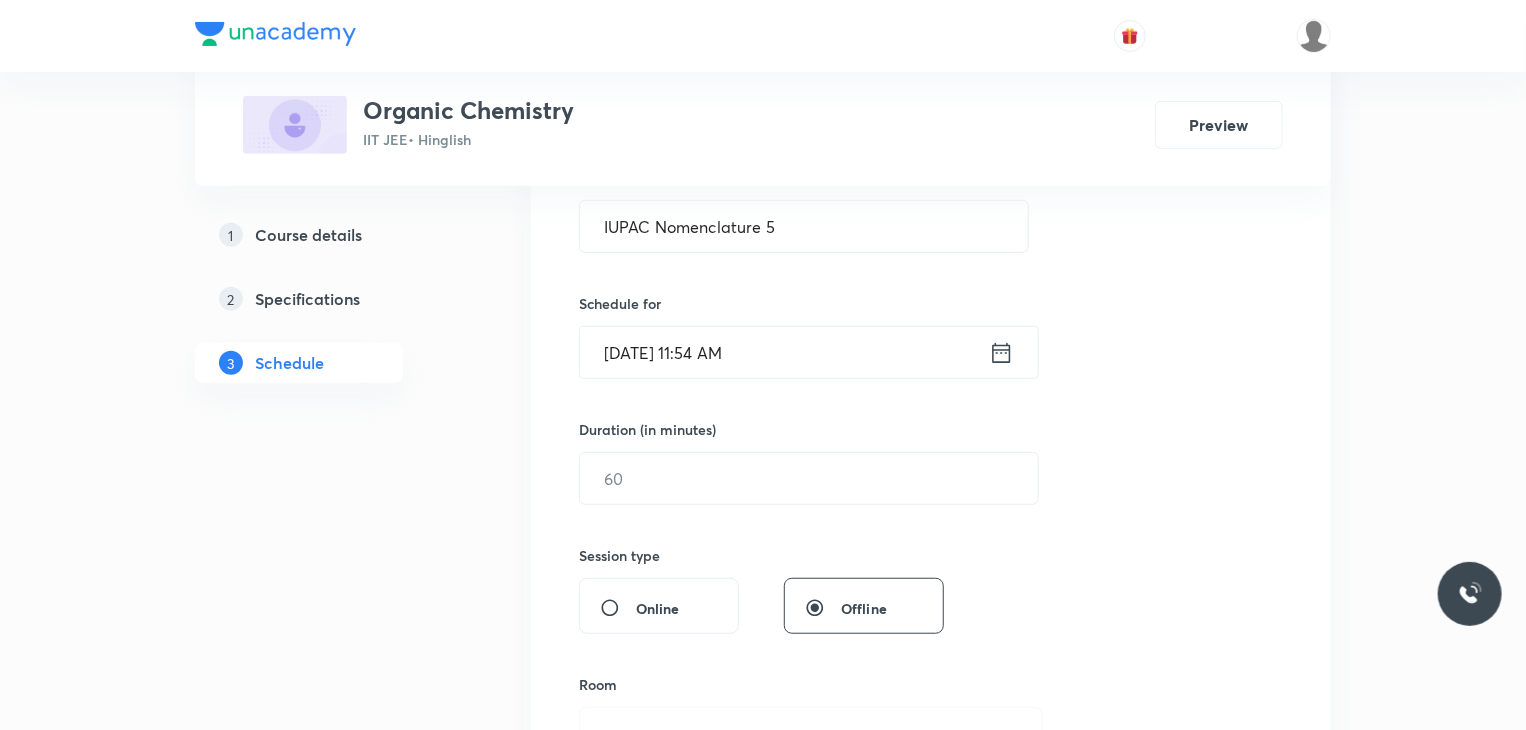 click on "Schedule for" at bounding box center (804, 303) 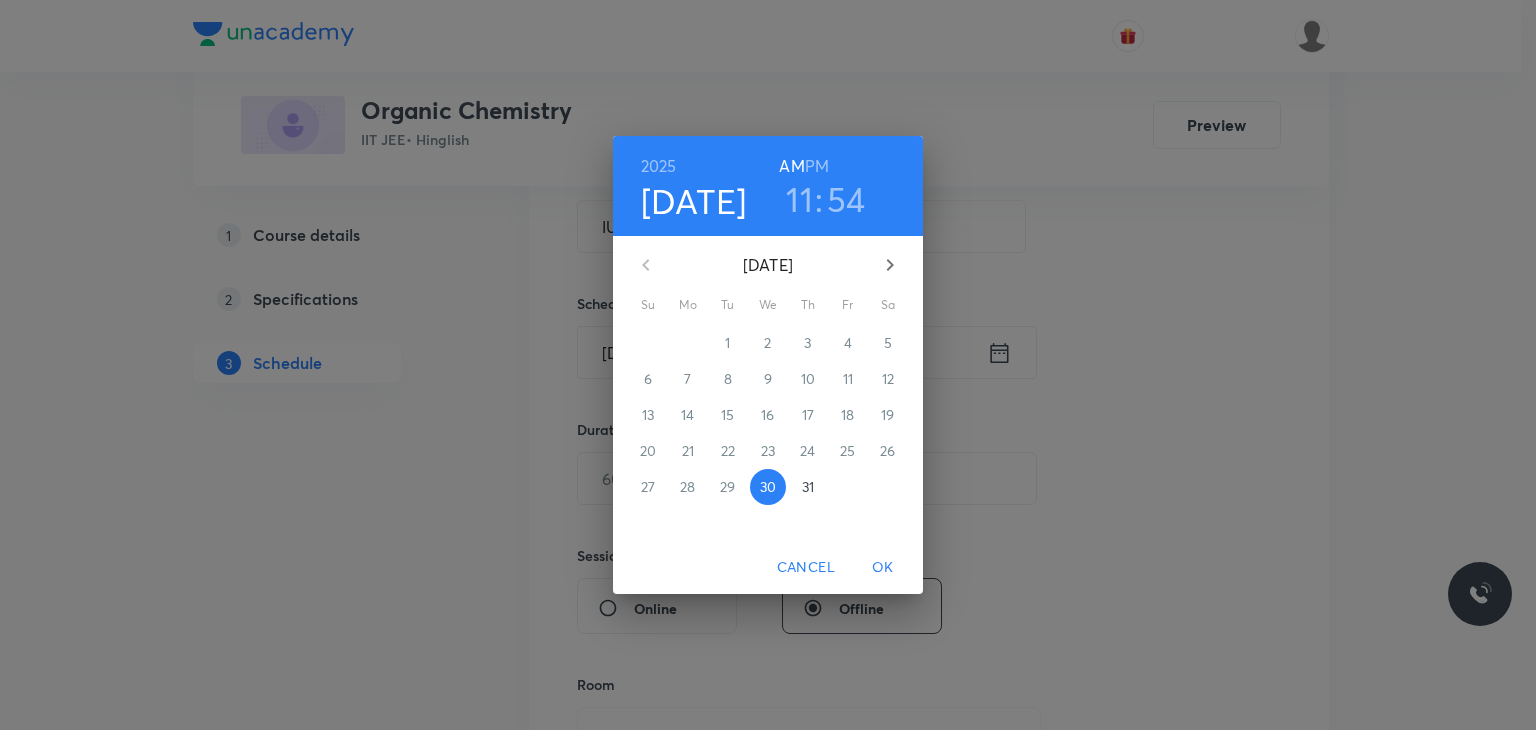 click on "PM" at bounding box center (817, 166) 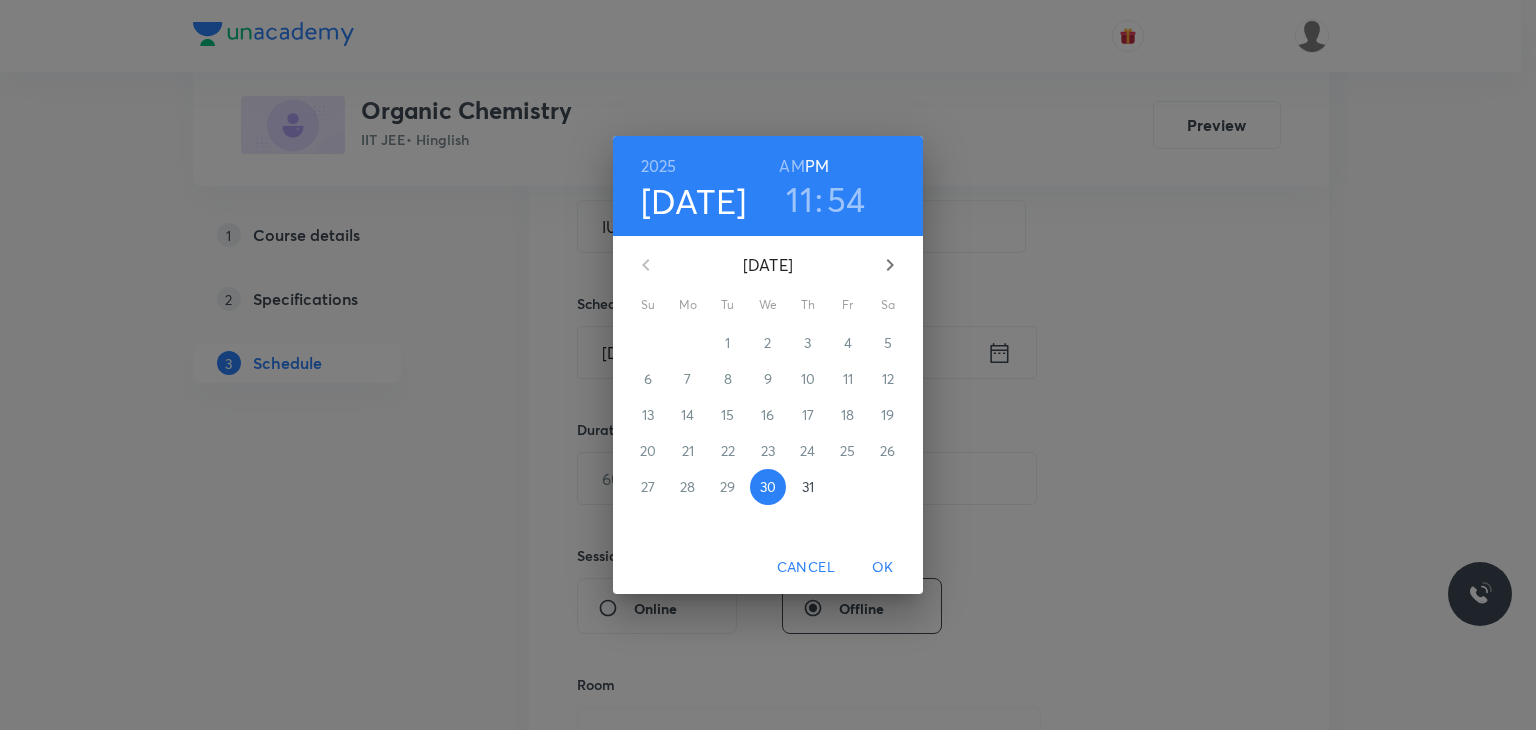 click on "11" at bounding box center (799, 199) 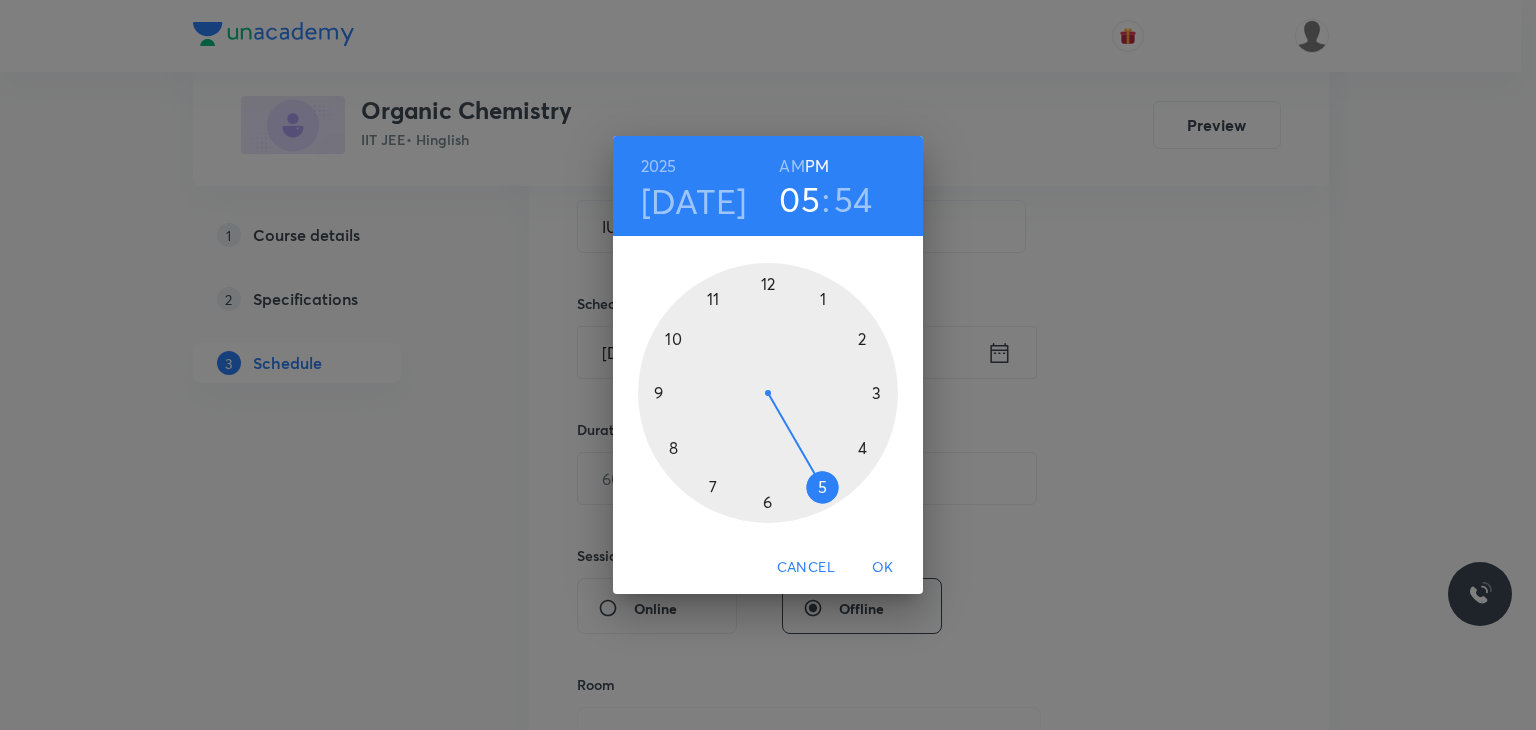 drag, startPoint x: 808, startPoint y: 479, endPoint x: 800, endPoint y: 495, distance: 17.888544 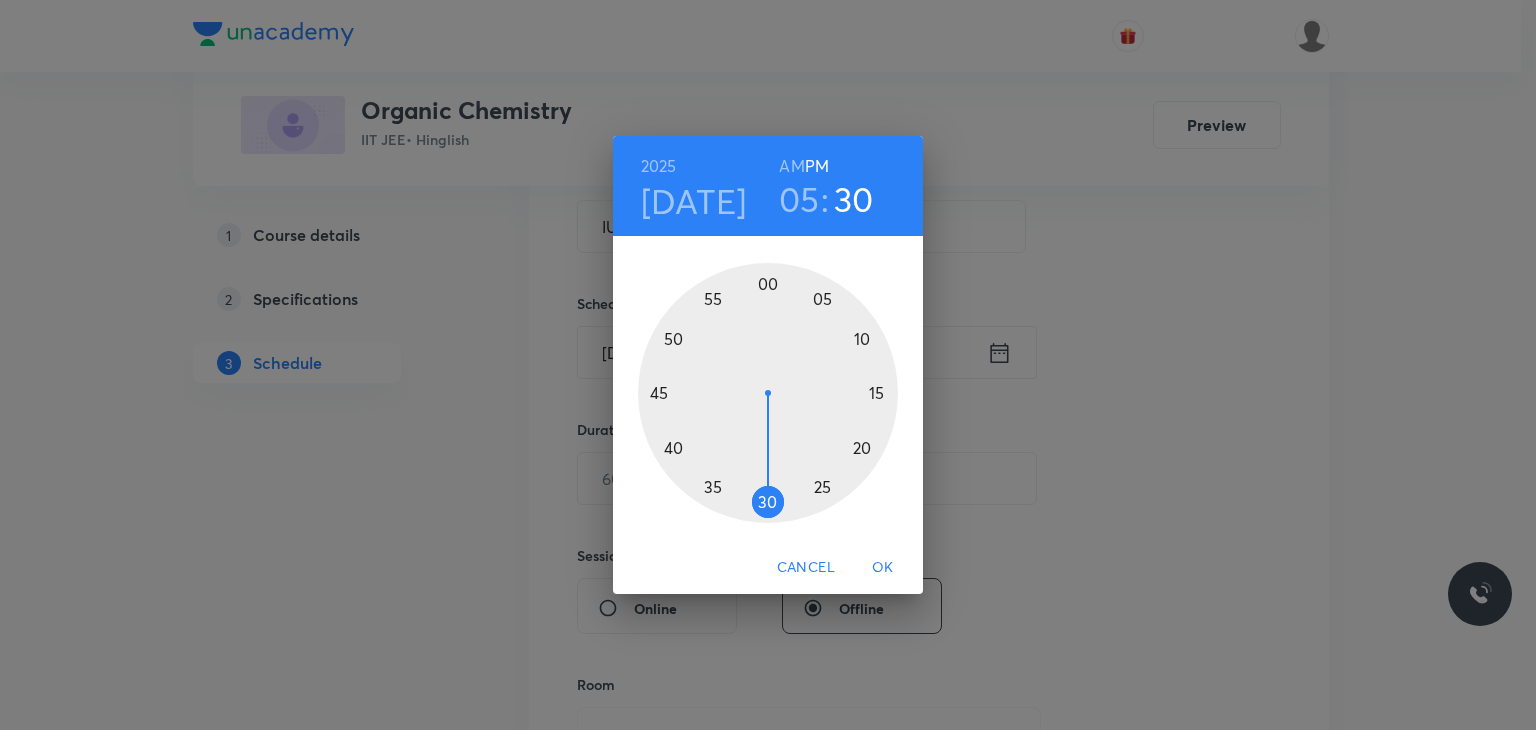 click at bounding box center [768, 393] 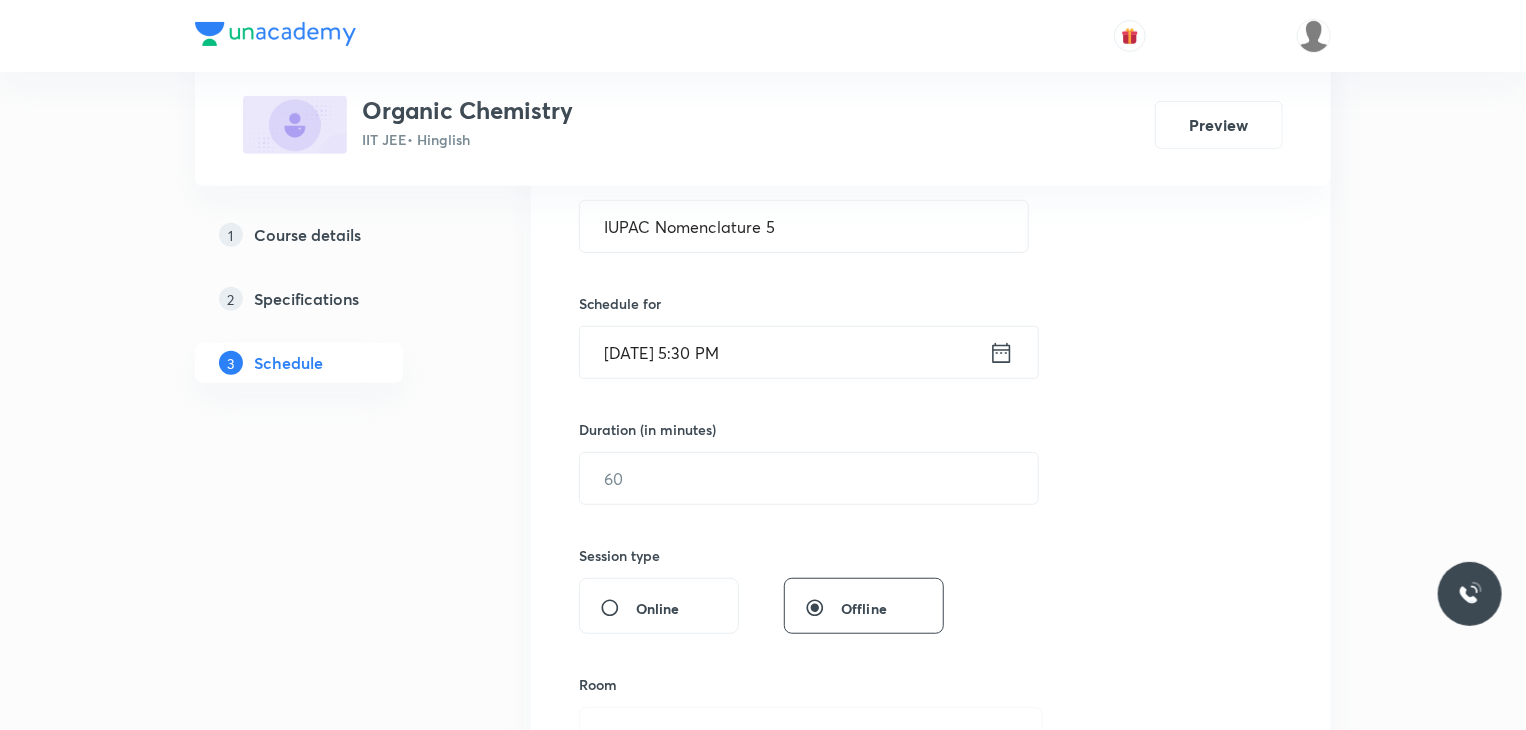 click on "Session  5 Live class Session title 20/99 IUPAC Nomenclature 5 ​ Schedule for Jul 30, 2025, 5:30 PM ​ Duration (in minutes) ​   Session type Online Offline Room Select centre room Sub-concepts Select concepts that wil be covered in this session Add Cancel" at bounding box center (931, 501) 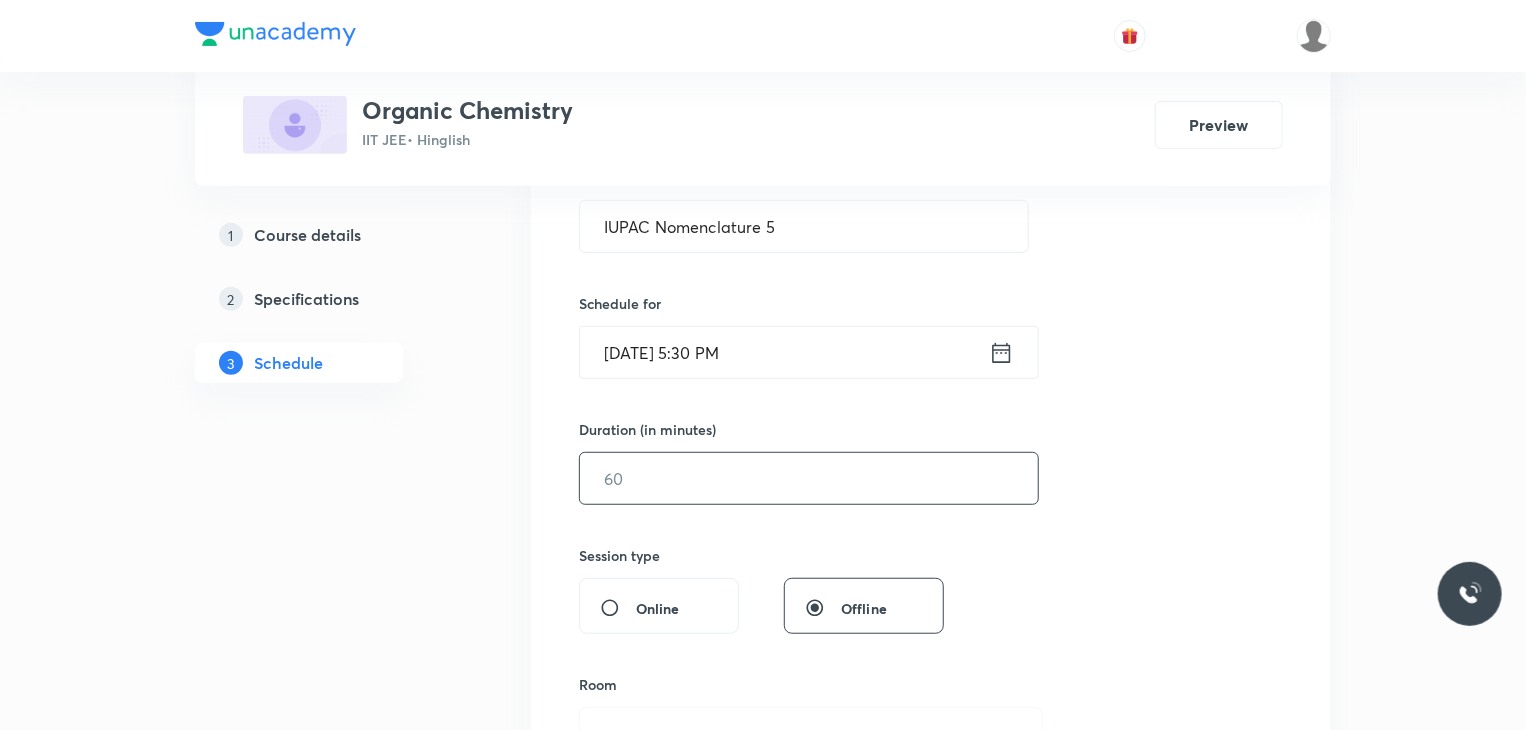 click at bounding box center [809, 478] 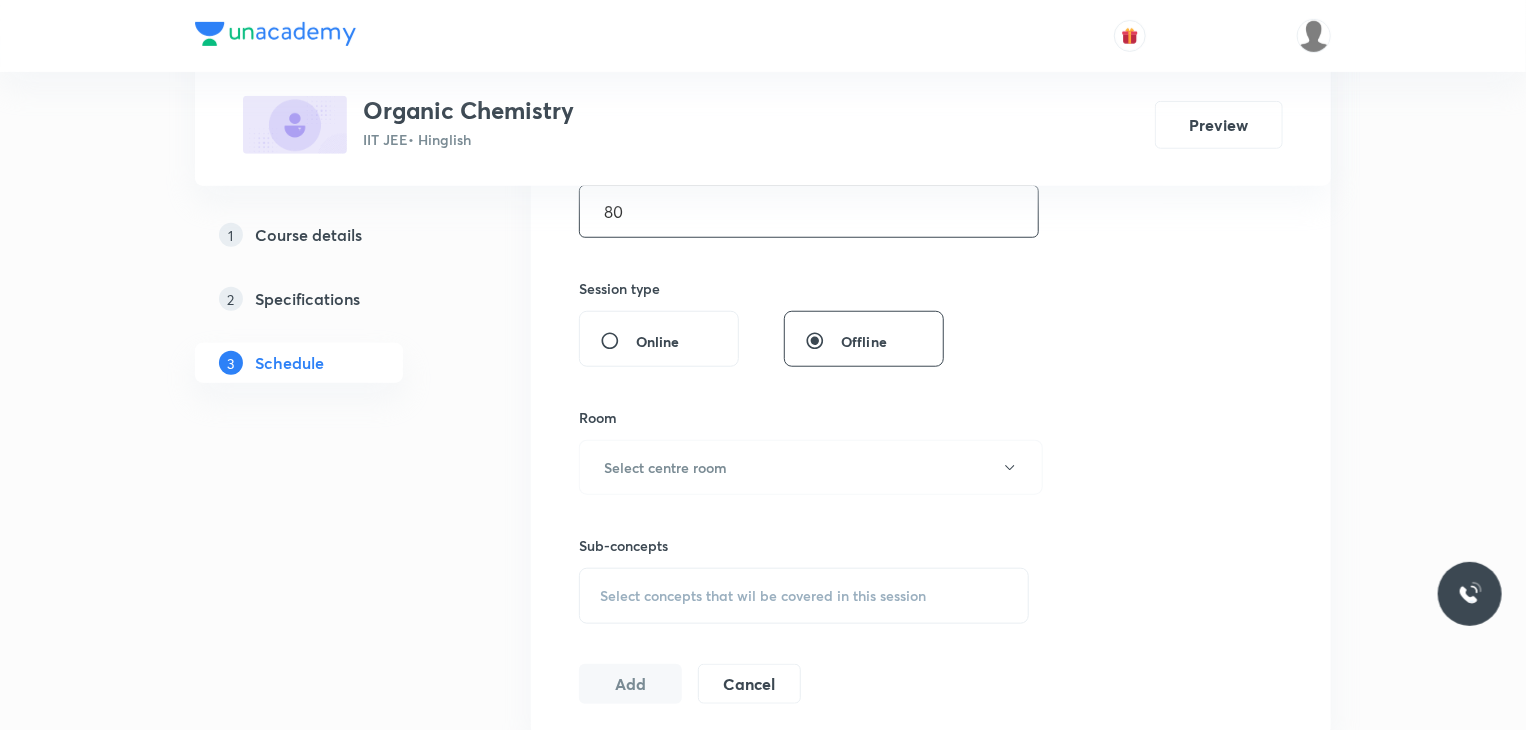 scroll, scrollTop: 700, scrollLeft: 0, axis: vertical 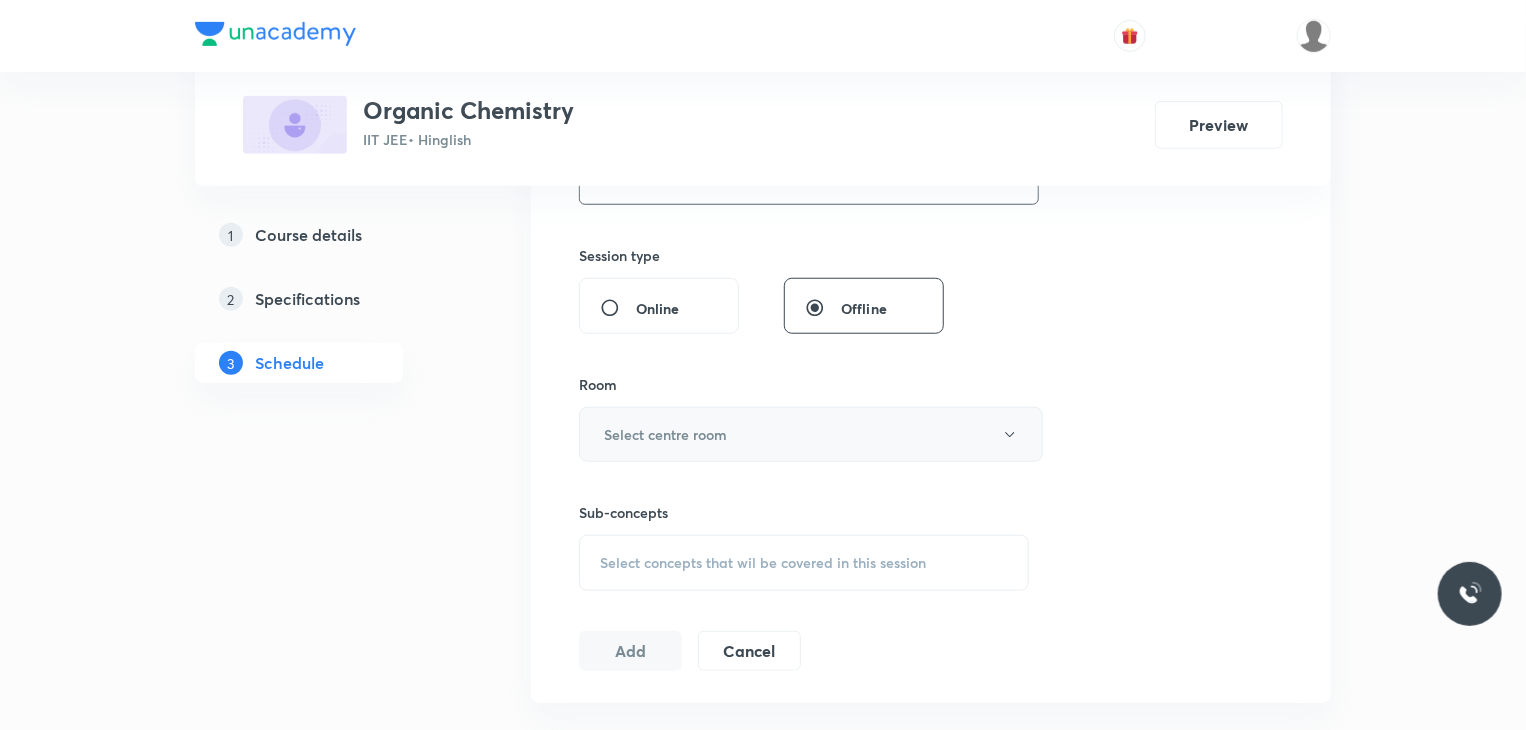 type on "80" 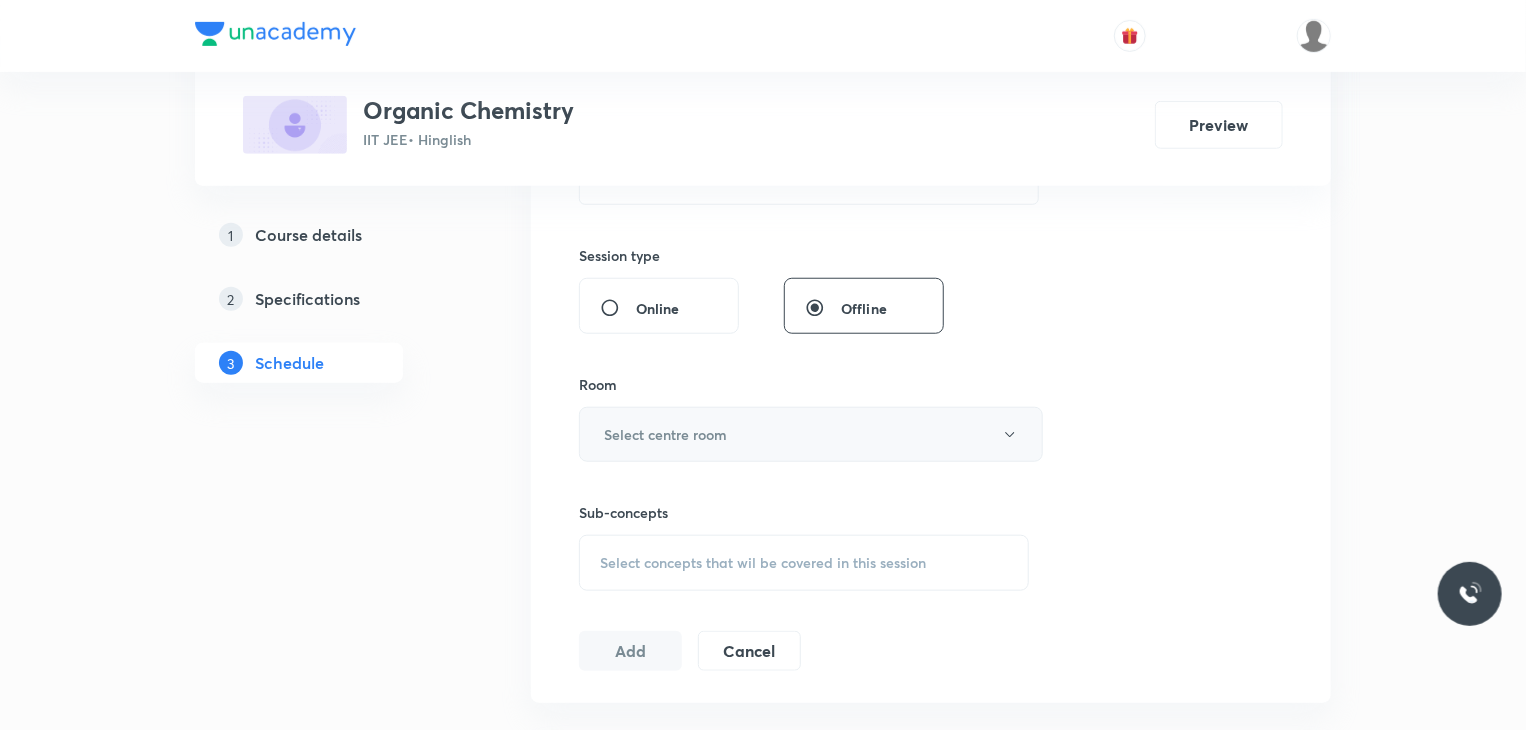 click on "Select centre room" at bounding box center [811, 434] 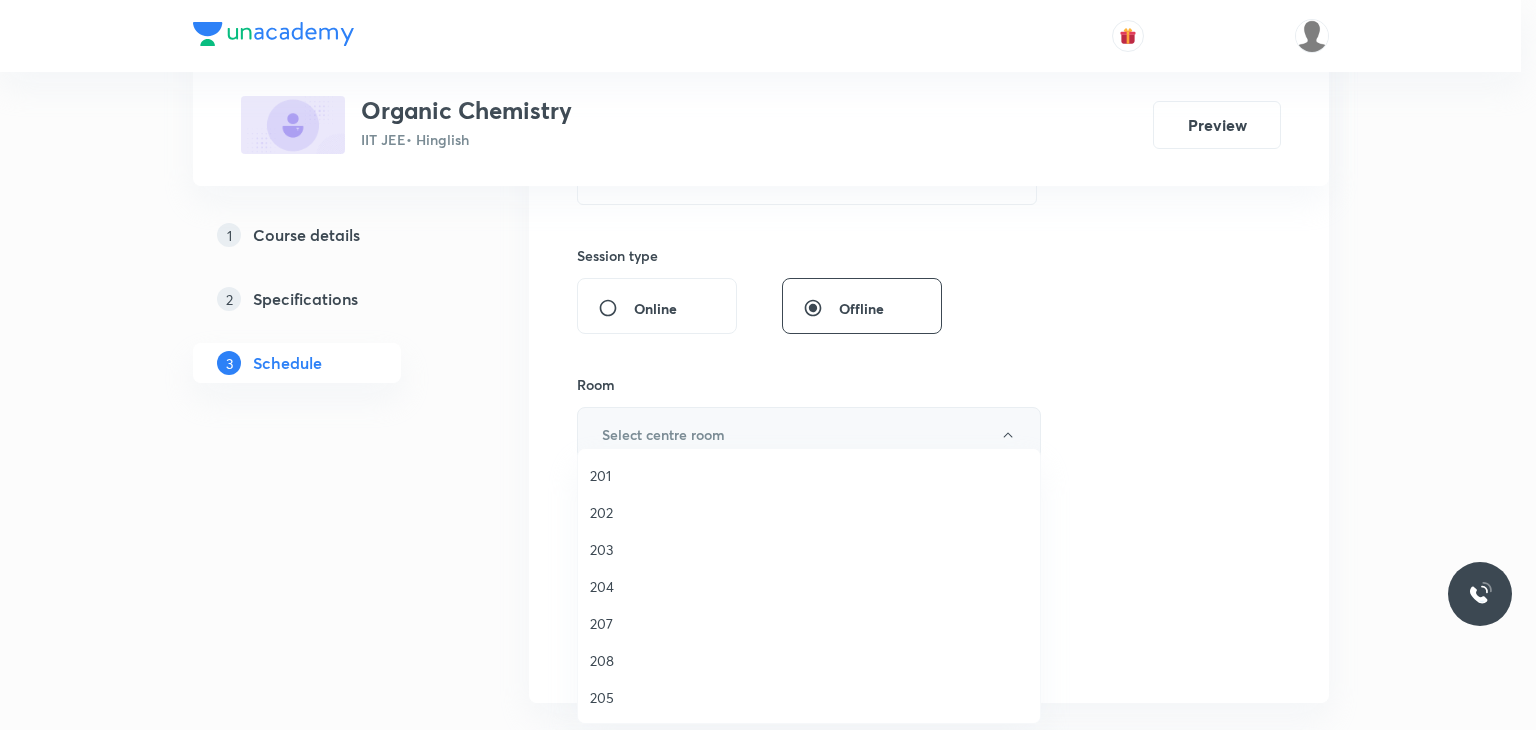 click on "203" at bounding box center (809, 549) 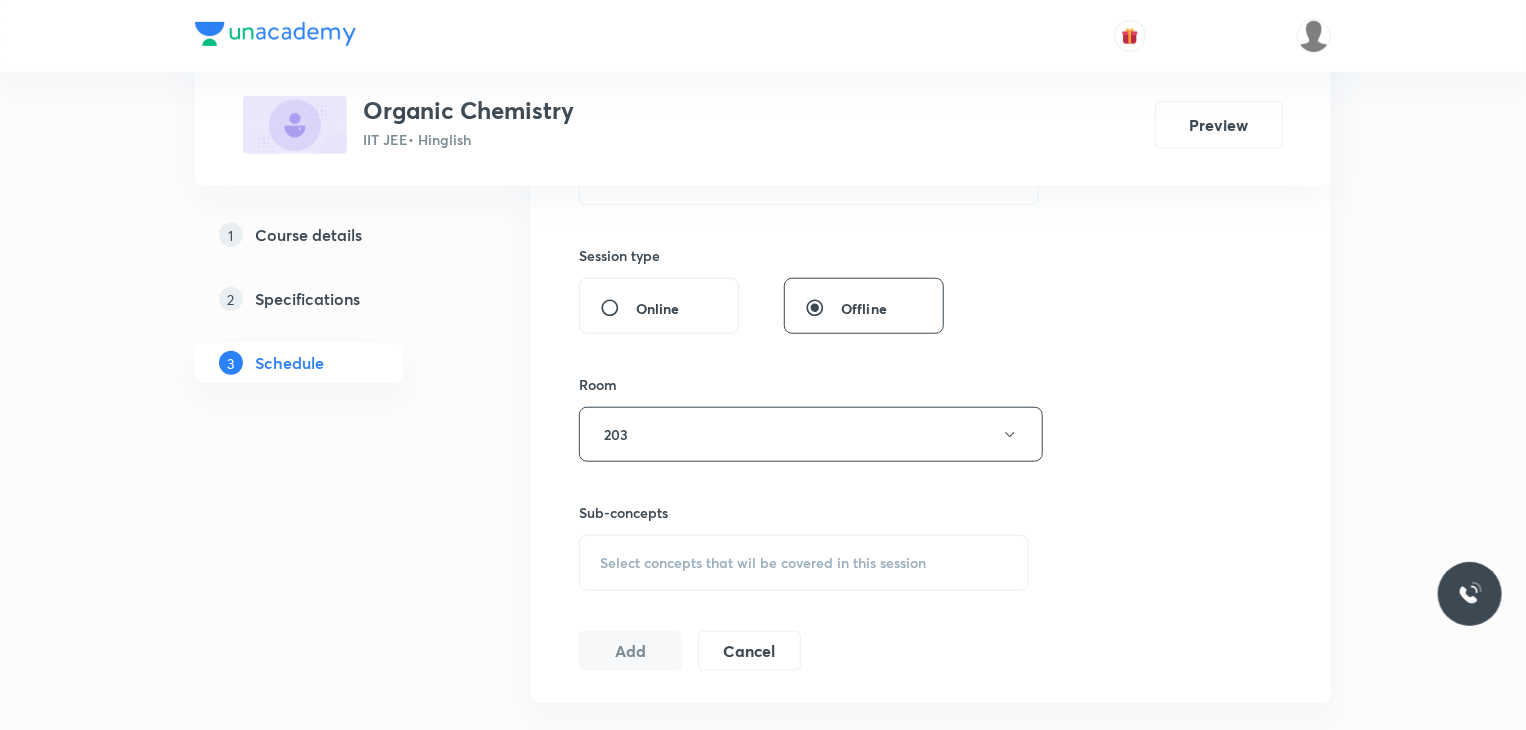 click on "Select concepts that wil be covered in this session" at bounding box center (763, 563) 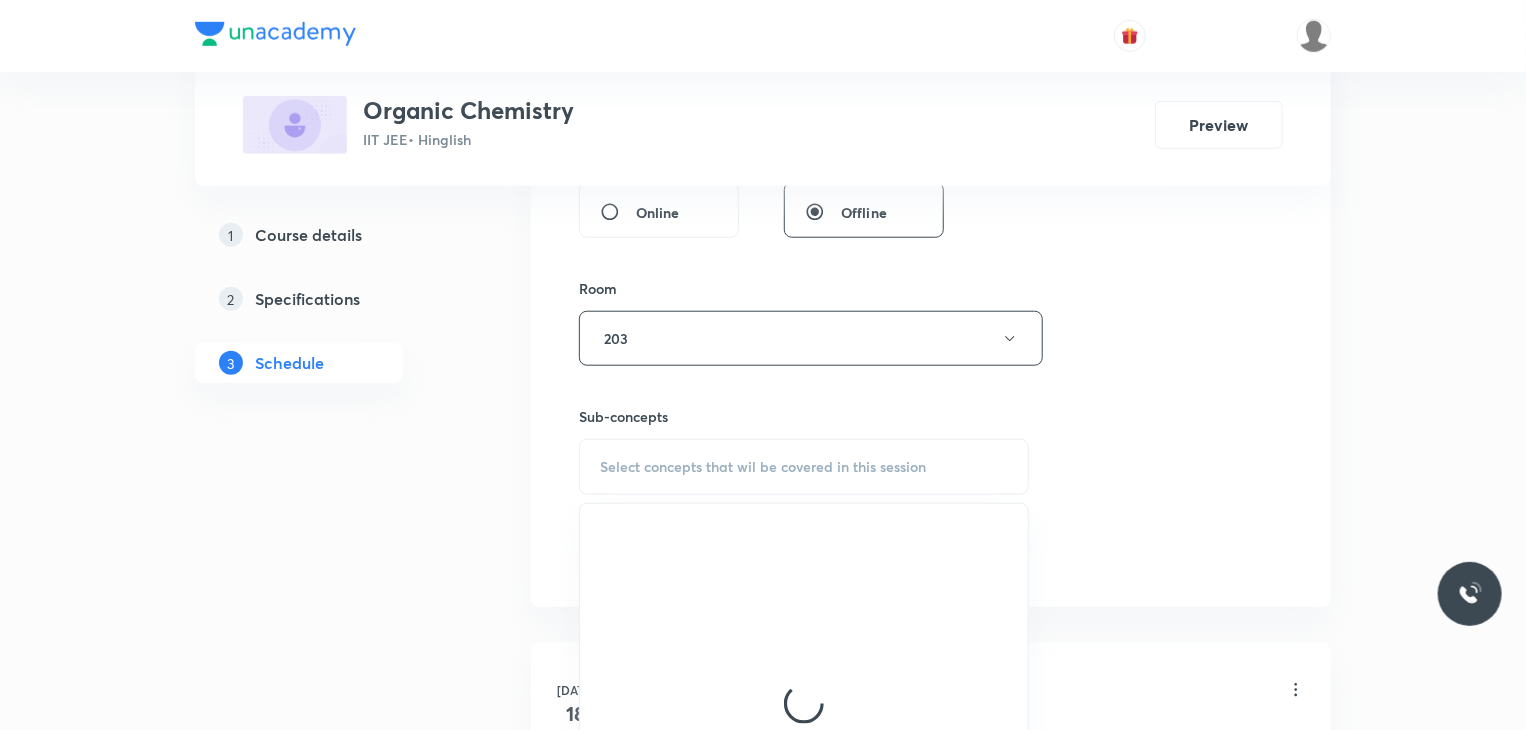 scroll, scrollTop: 900, scrollLeft: 0, axis: vertical 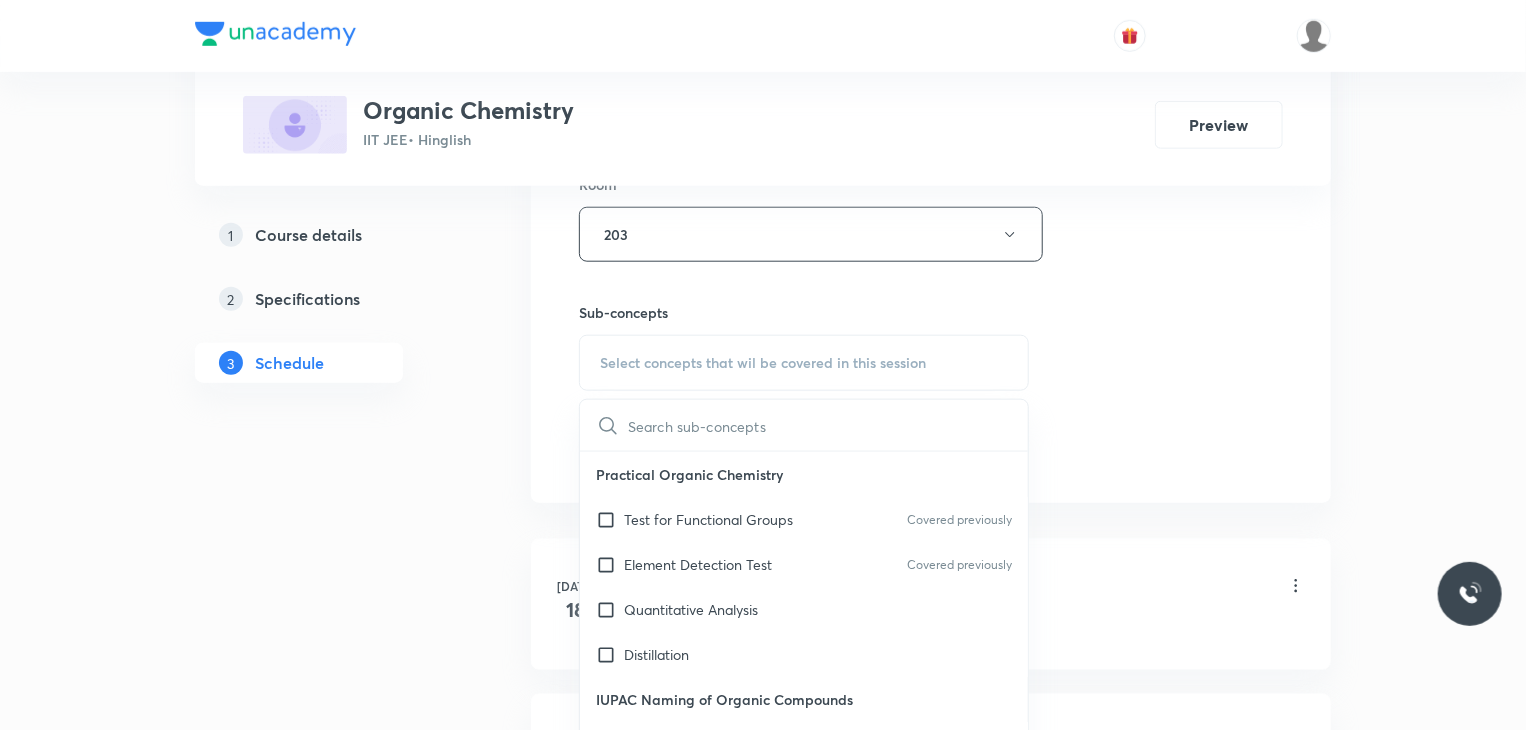 click on "Practical Organic Chemistry" at bounding box center (804, 474) 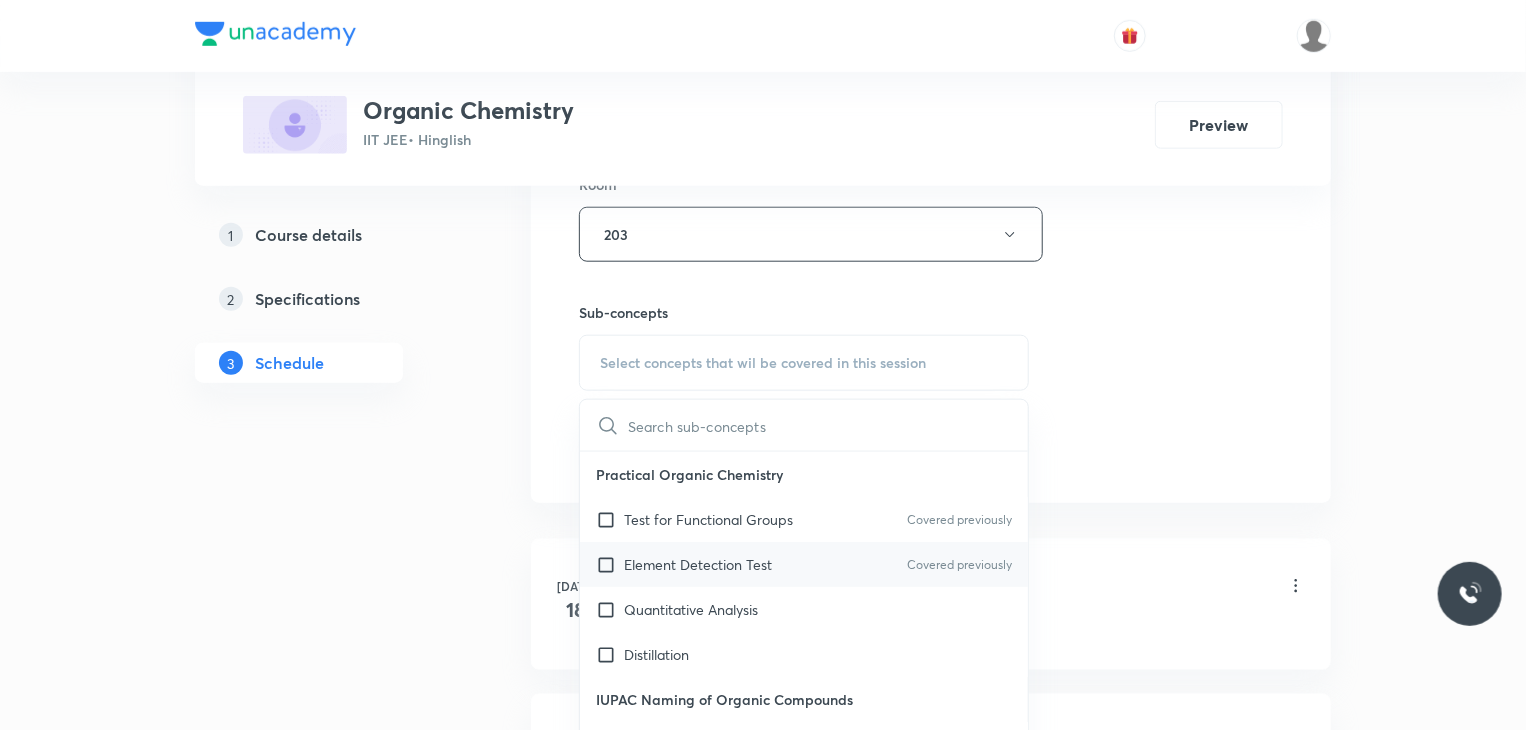 click on "Element Detection Test Covered previously" at bounding box center [804, 564] 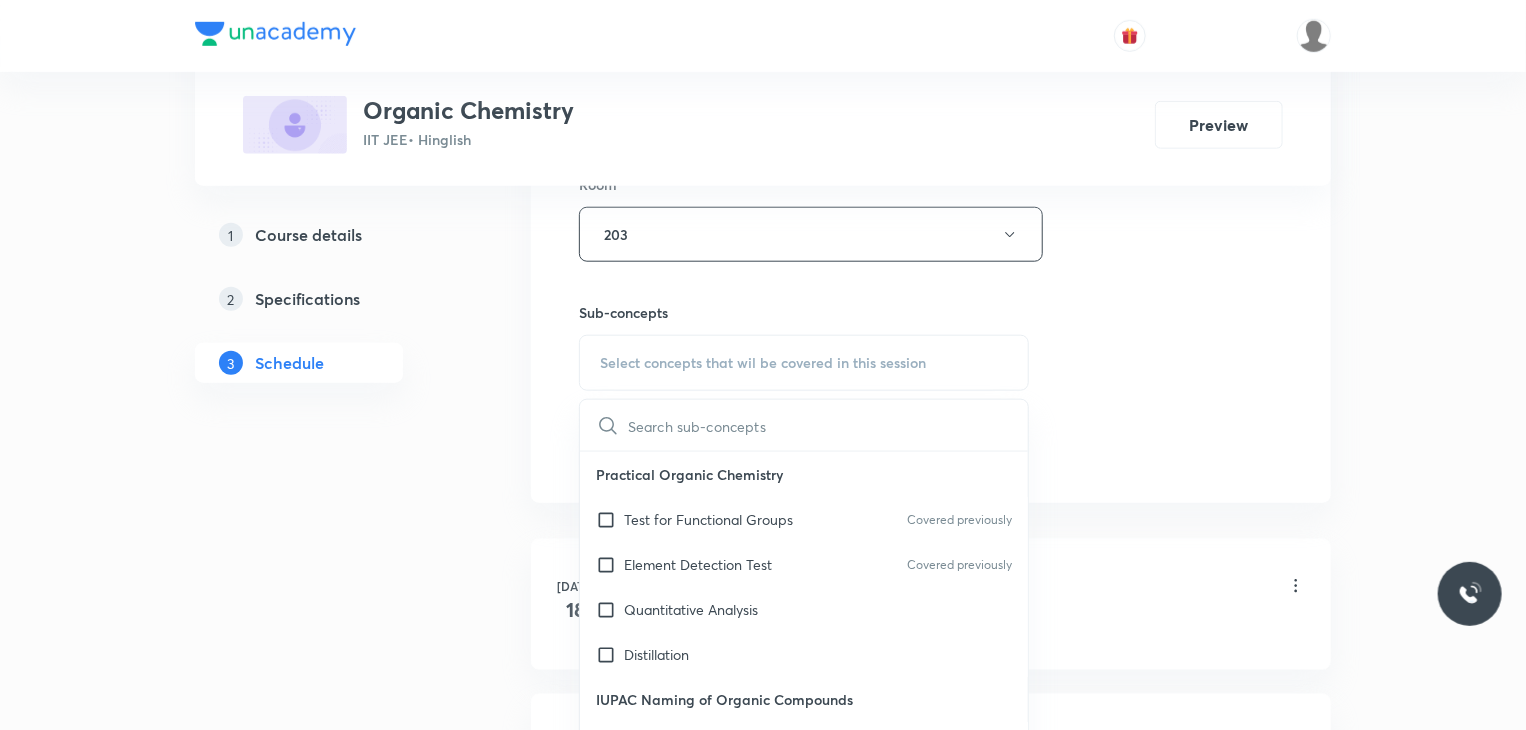 checkbox on "true" 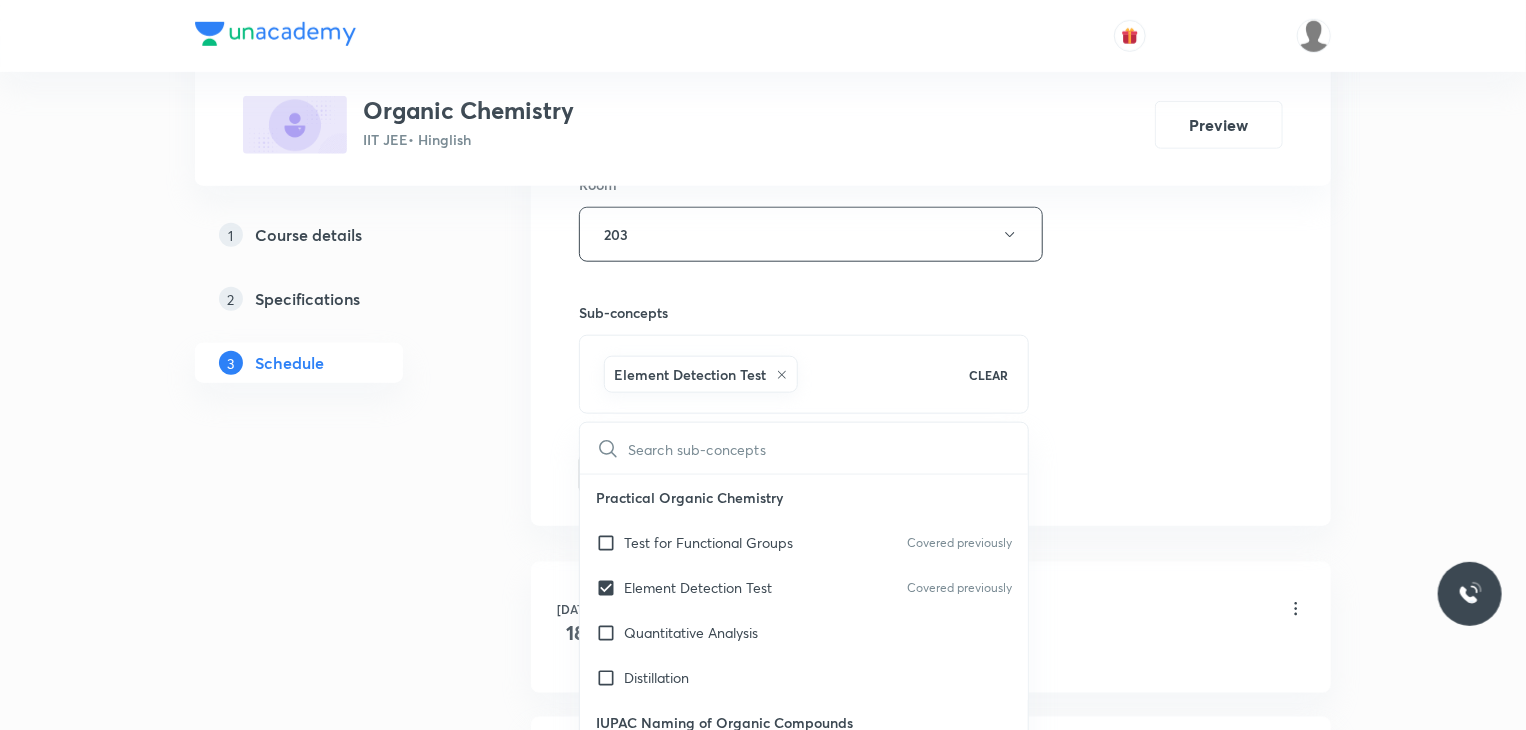 click on "Session  5 Live class Session title 20/99 IUPAC Nomenclature 5 ​ Schedule for Jul 30, 2025, 5:30 PM ​ Duration (in minutes) 80 ​   Session type Online Offline Room 203 Sub-concepts Element Detection Test CLEAR ​ Practical Organic Chemistry Test for Functional Groups Covered previously Element Detection Test Covered previously Quantitative Analysis Distillation IUPAC Naming of Organic Compounds Classification Of Organic Compounds Naming Of Saturated Hydrocarbons Naming Of Unsaturated Hydrocarbons Naming Of Cyclic Hydrocarbons Naming Of Compounds Containing Functional Groups Naming Of Aromatic Compounds Degree Of Unsaturation Structural Isomerism Basics of Molecule Presentation IUPAC Naming General Organic Chemistry  Existence Of Carbenes Introduction: How Radicals  Form And How They React Reactions And Their Mechanisms Development Of The Science Of  Organic Chemistry  Formation Of Carbenes Homolytic Bond Dissociation Energies (ΔH°) Atomic Structure Acid–Base Reactions Lewis Acids And Bases Alcohols" at bounding box center [931, 13] 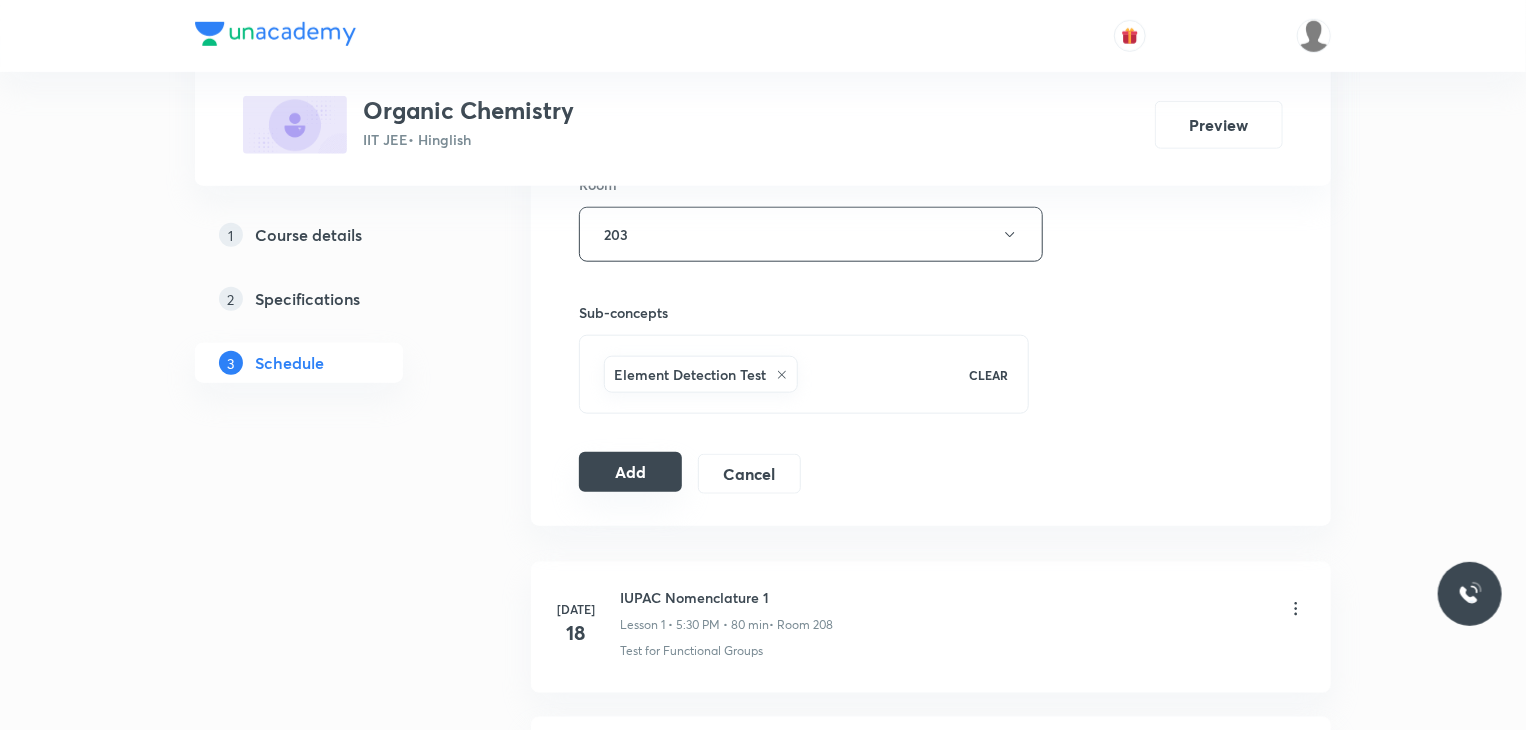 click on "Add" at bounding box center (630, 472) 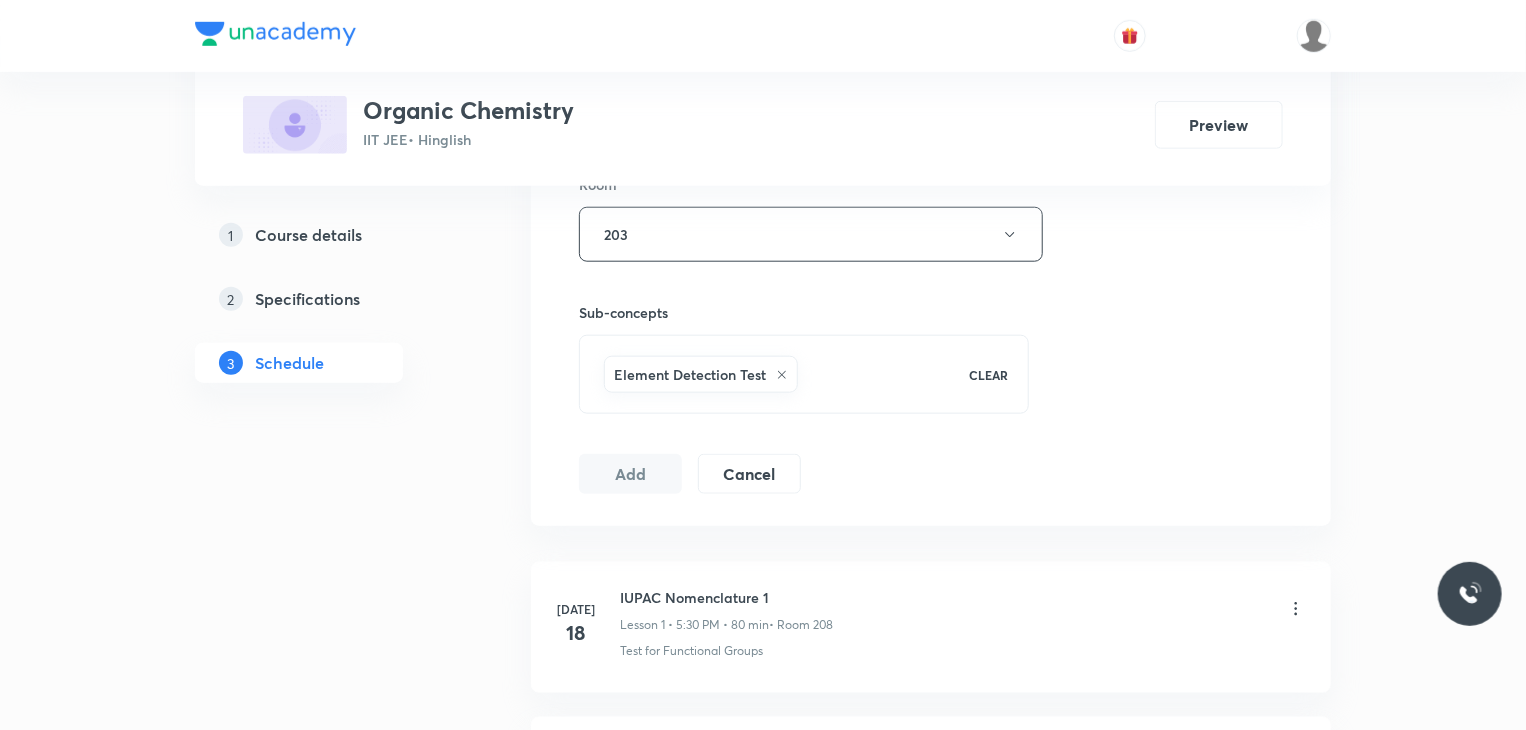 scroll, scrollTop: 1512, scrollLeft: 0, axis: vertical 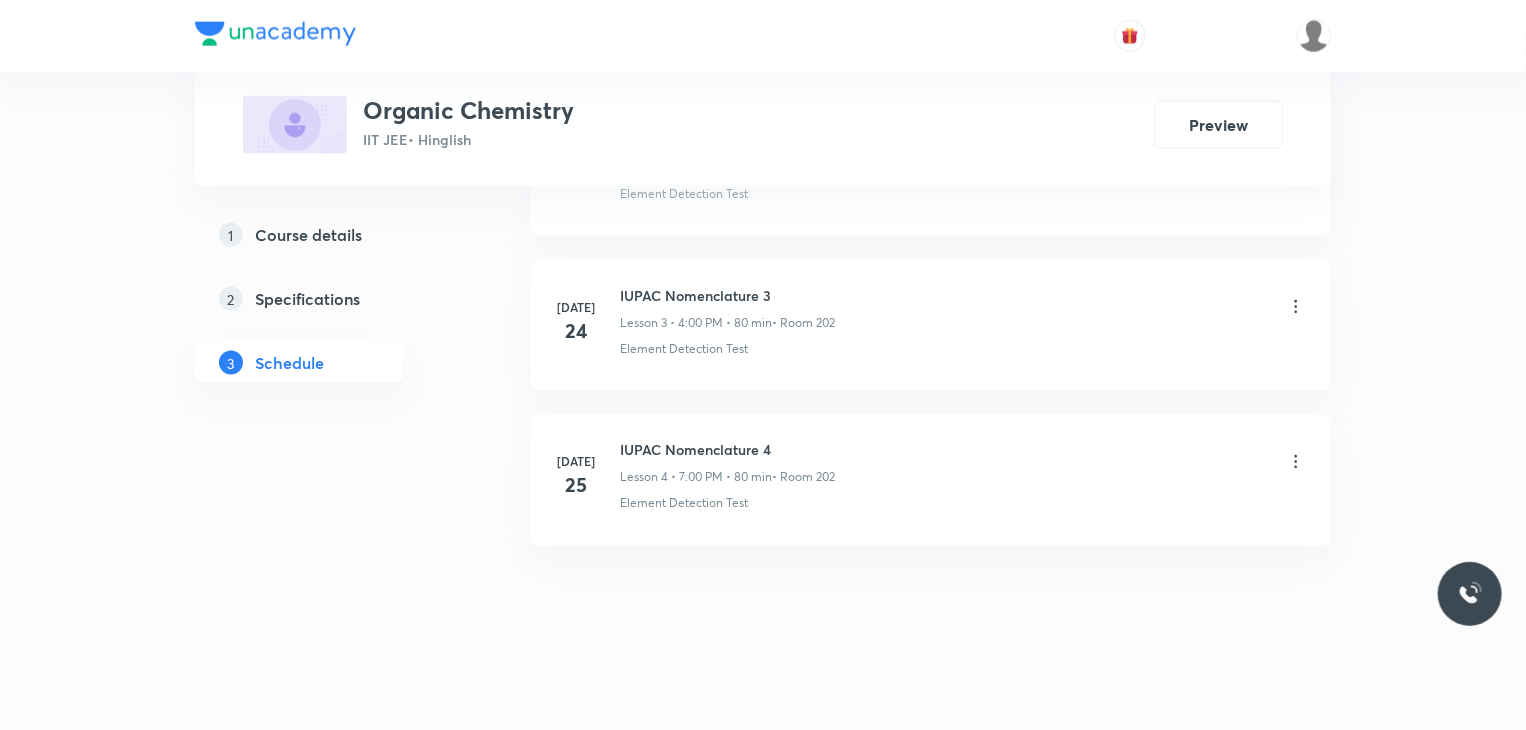 type 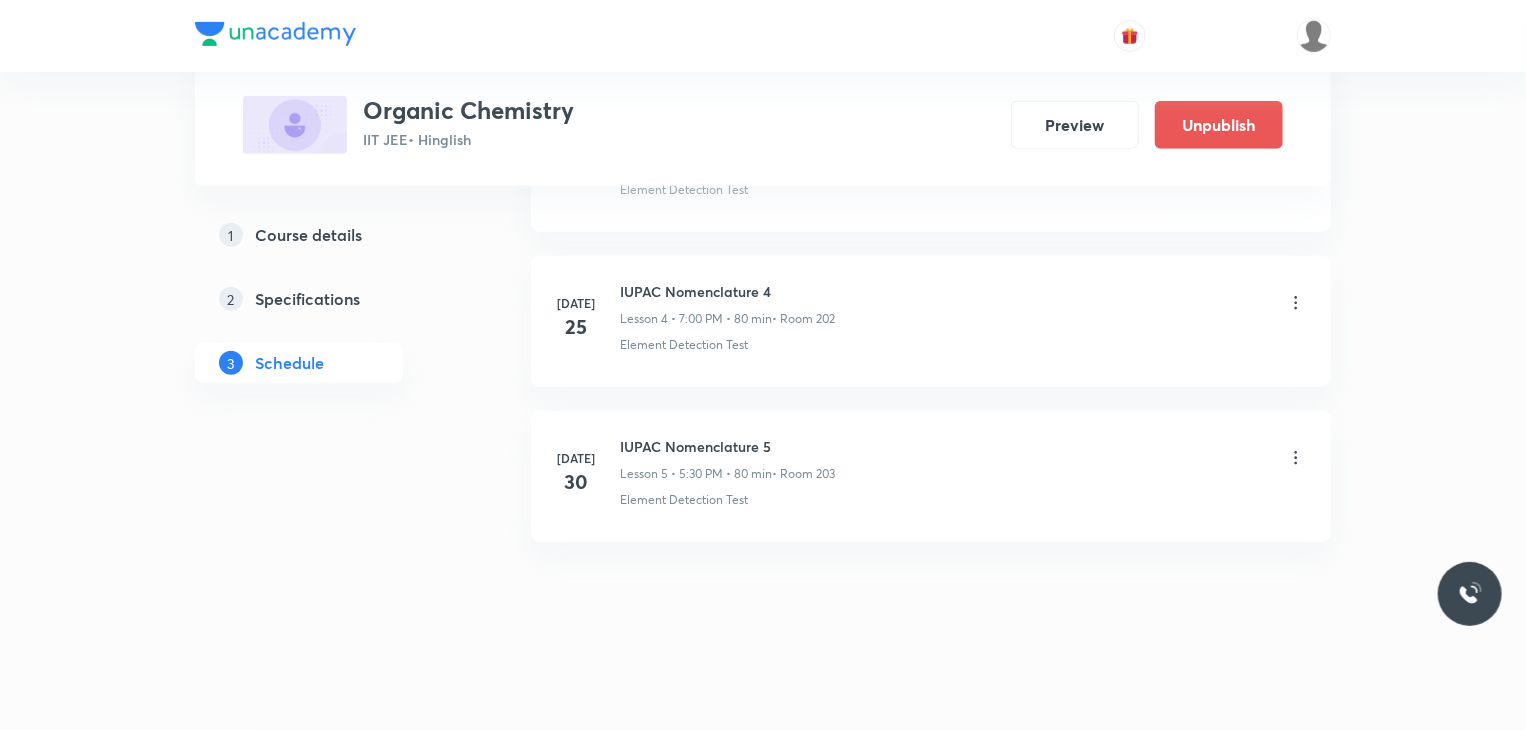 scroll, scrollTop: 572, scrollLeft: 0, axis: vertical 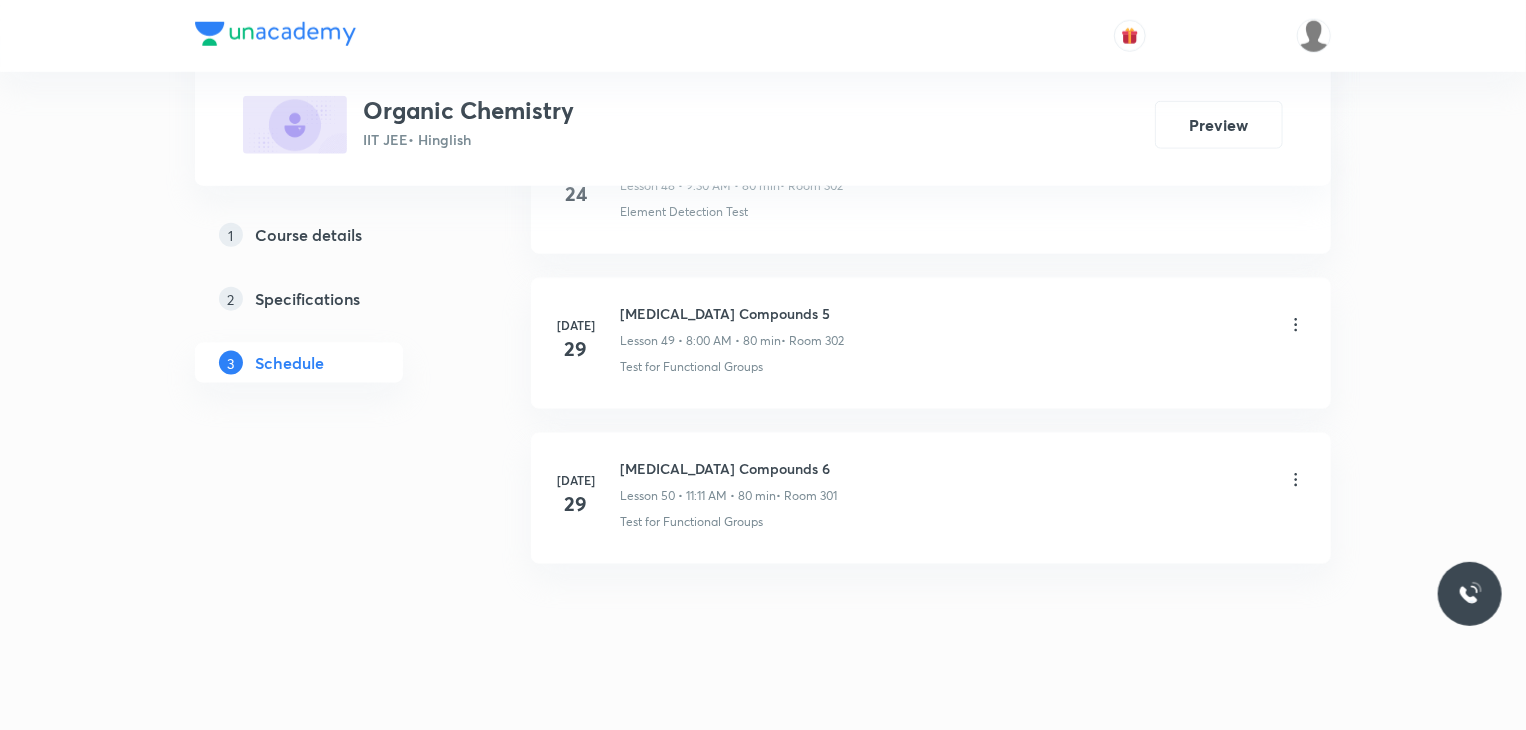 click on "[MEDICAL_DATA] Compounds 6" at bounding box center (728, 468) 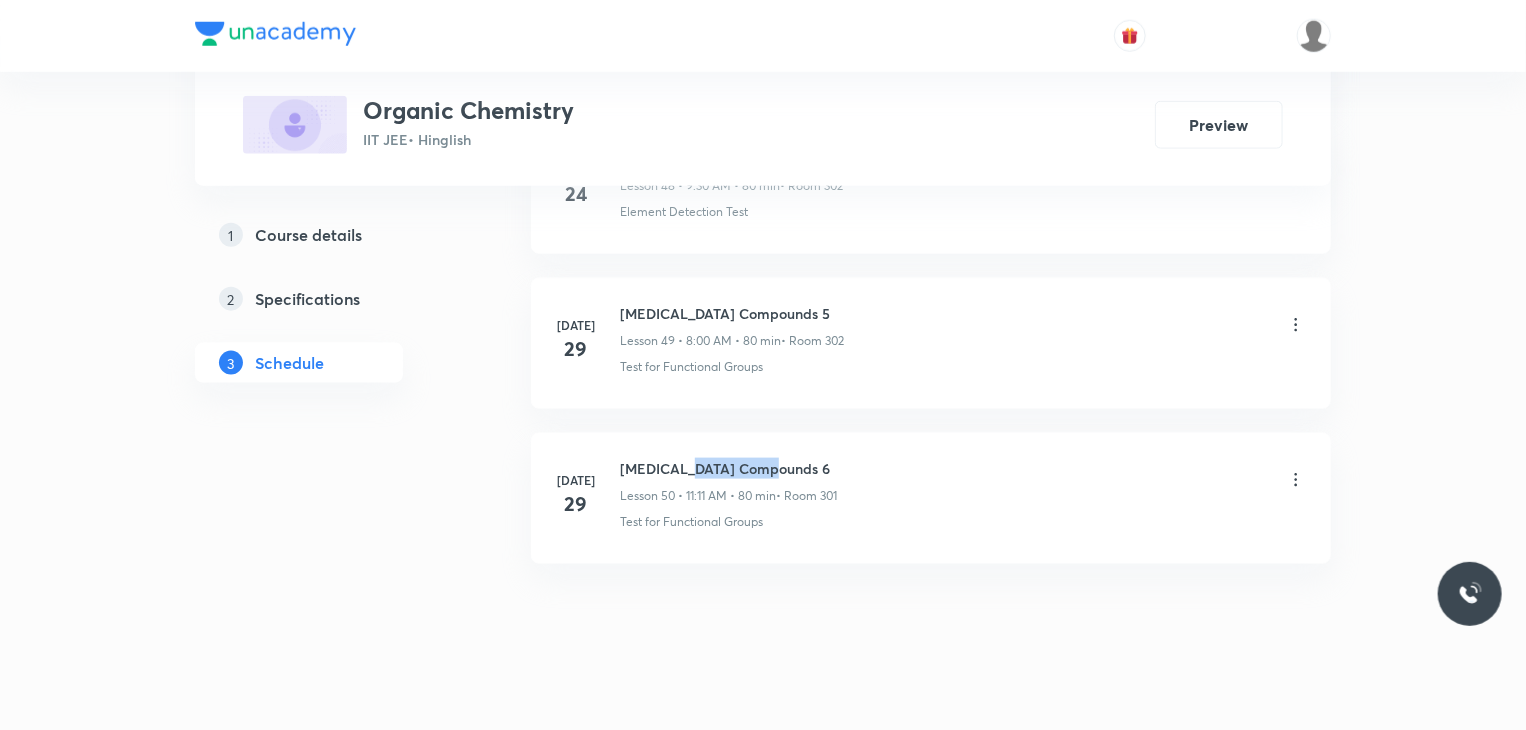 click on "[MEDICAL_DATA] Compounds 6" at bounding box center [728, 468] 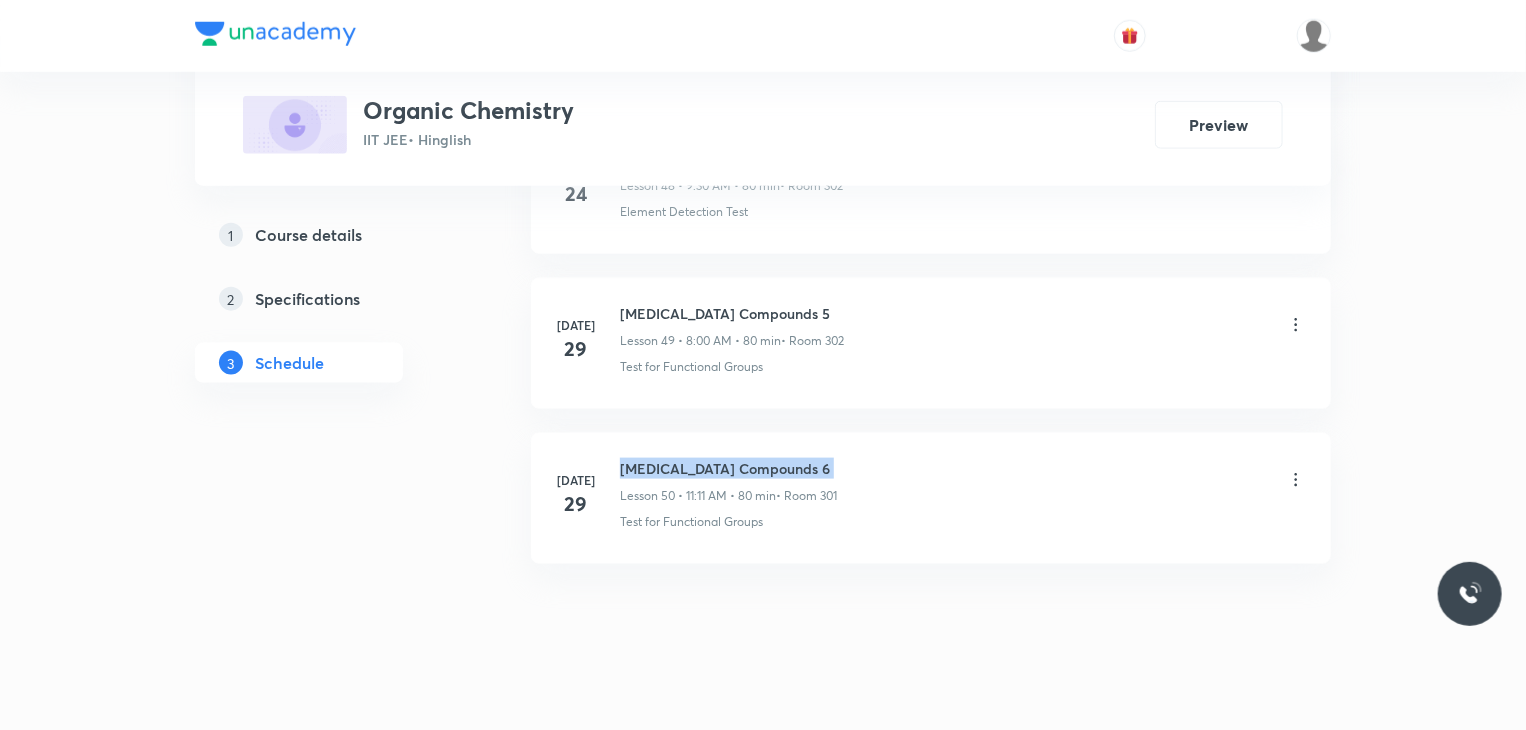 click on "[MEDICAL_DATA] Compounds 6" at bounding box center (728, 468) 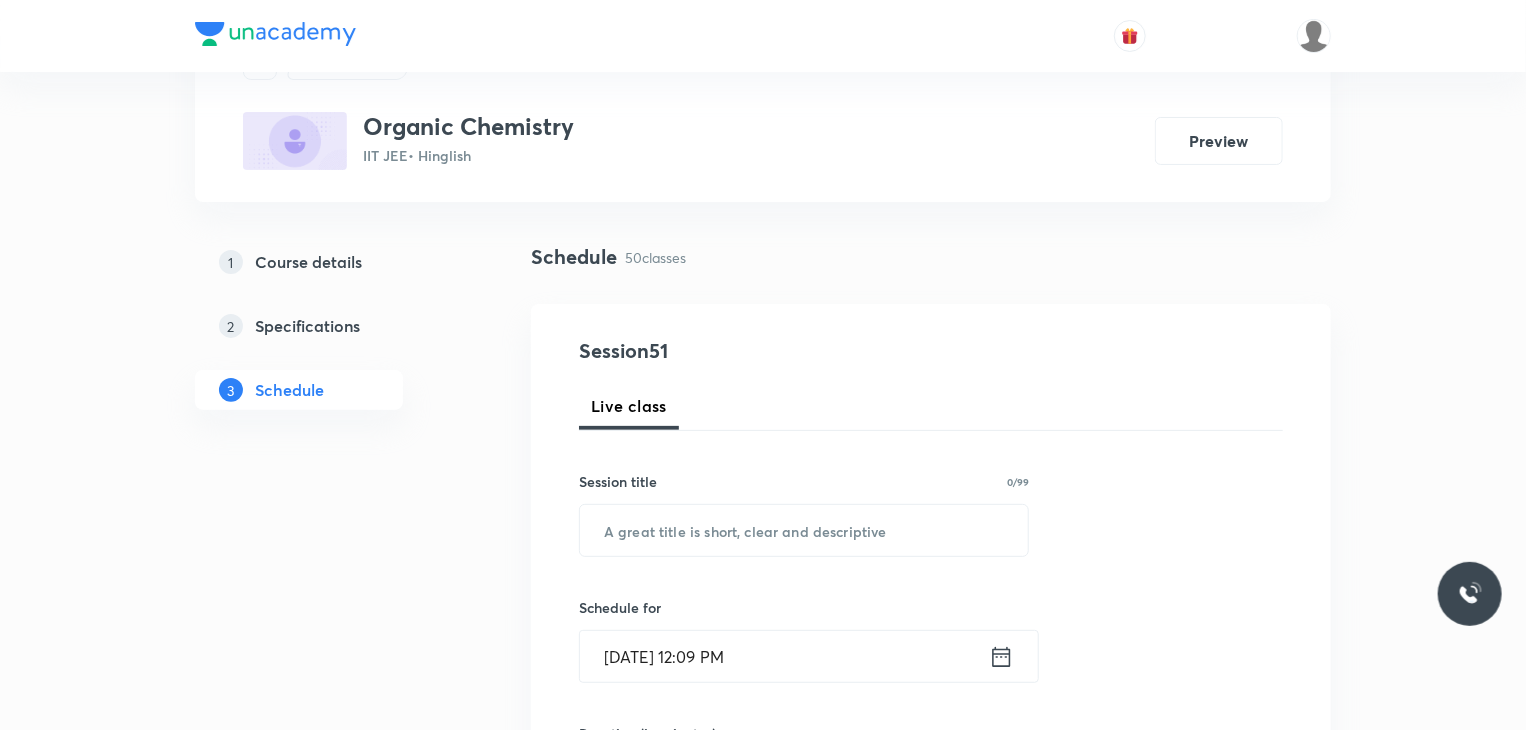 scroll, scrollTop: 100, scrollLeft: 0, axis: vertical 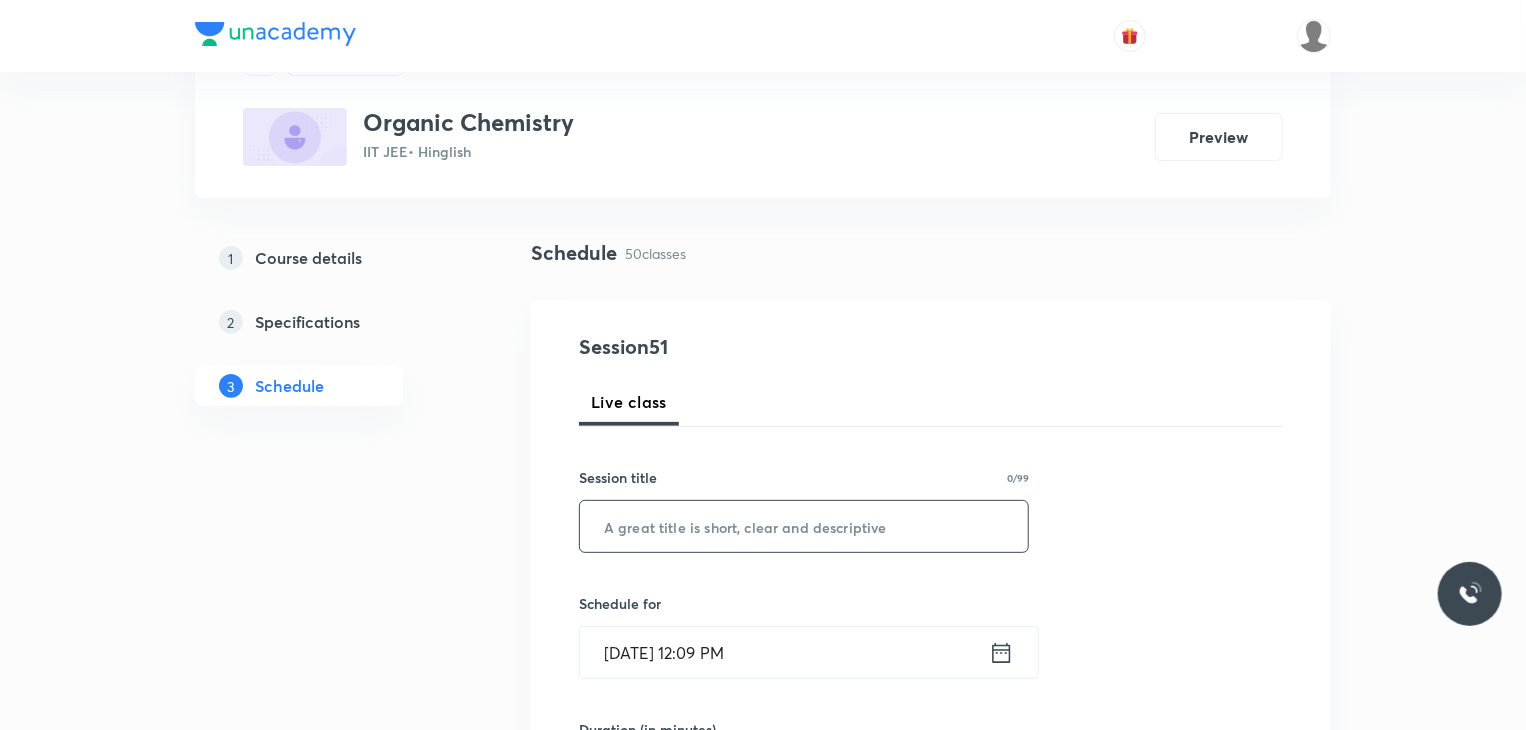 drag, startPoint x: 936, startPoint y: 505, endPoint x: 925, endPoint y: 509, distance: 11.7046995 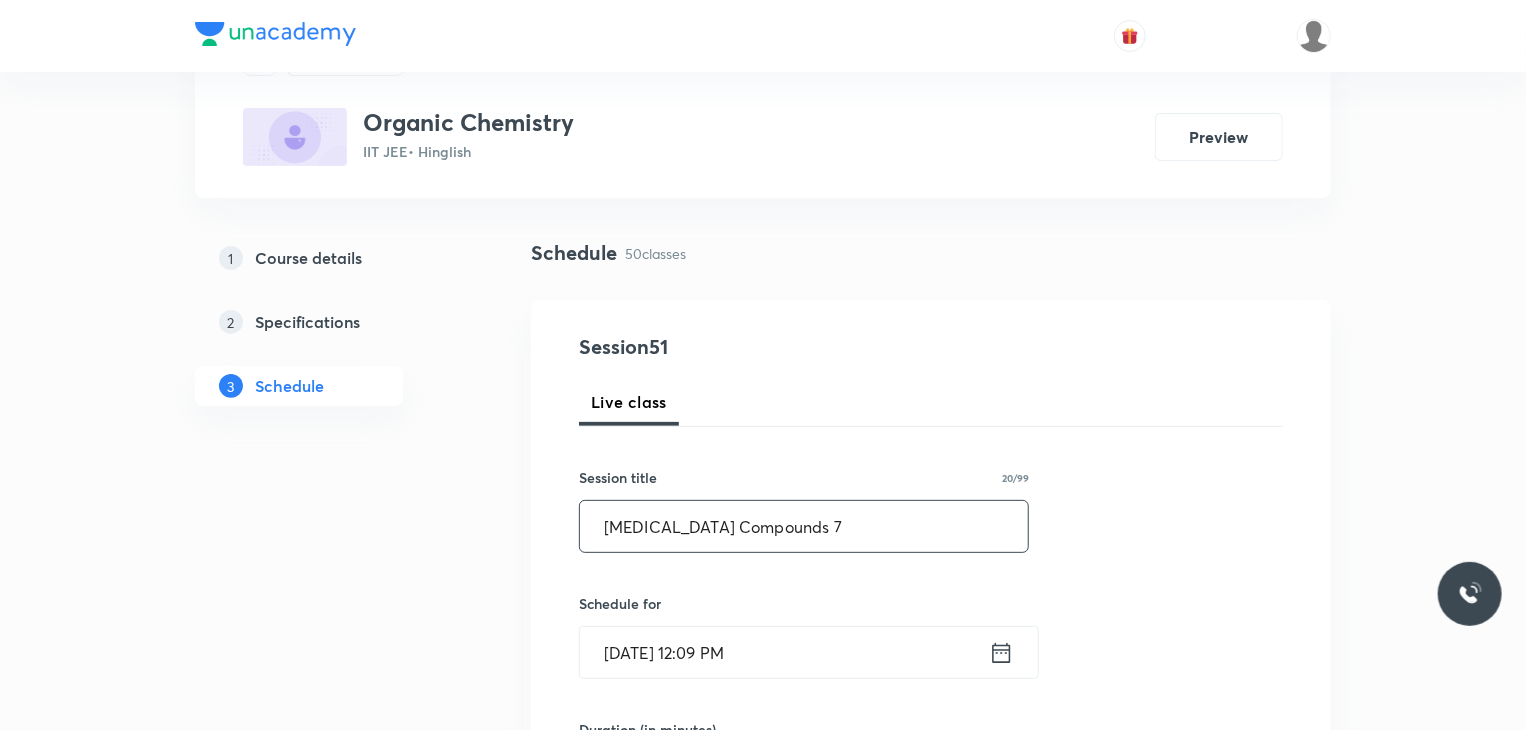 type on "Carbonyl Compounds 7" 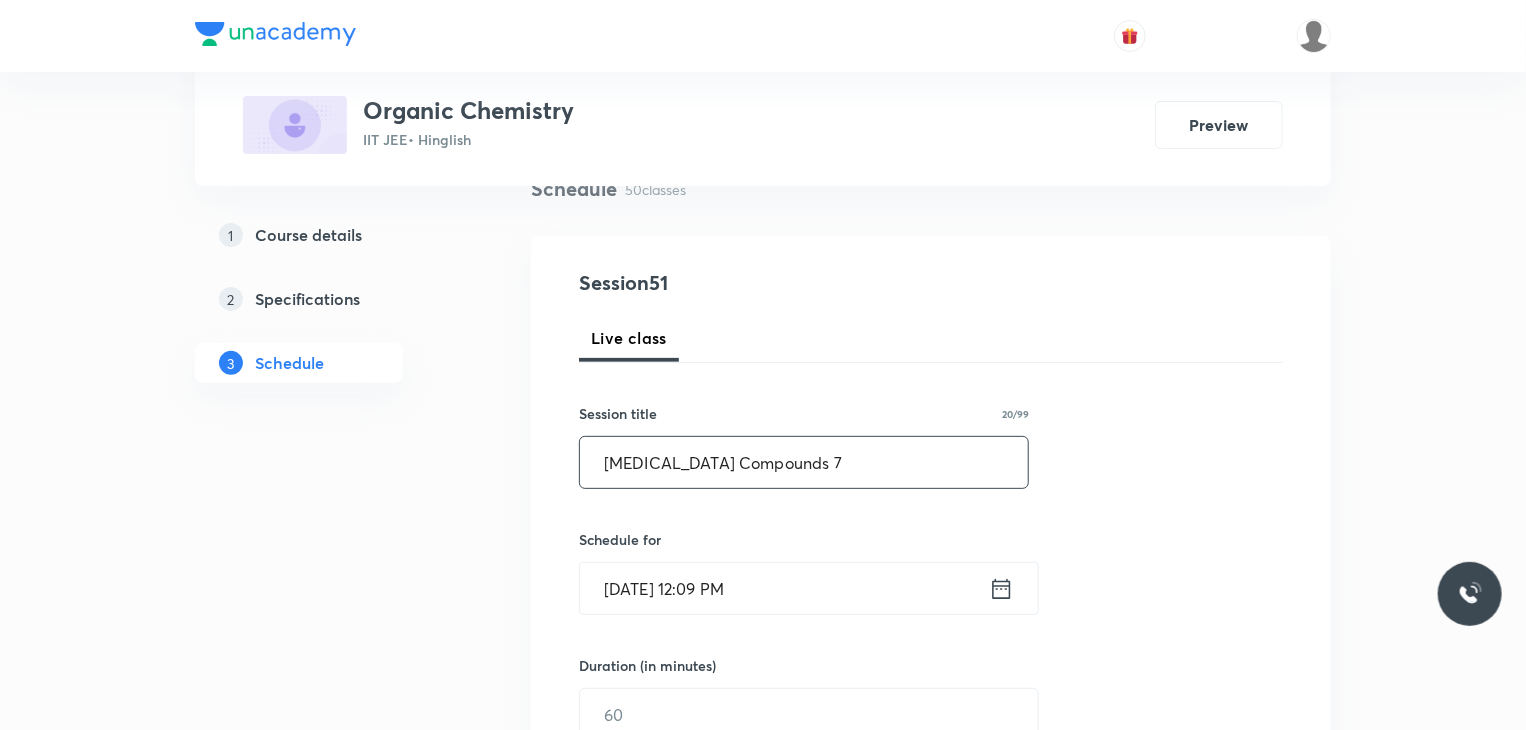 scroll, scrollTop: 200, scrollLeft: 0, axis: vertical 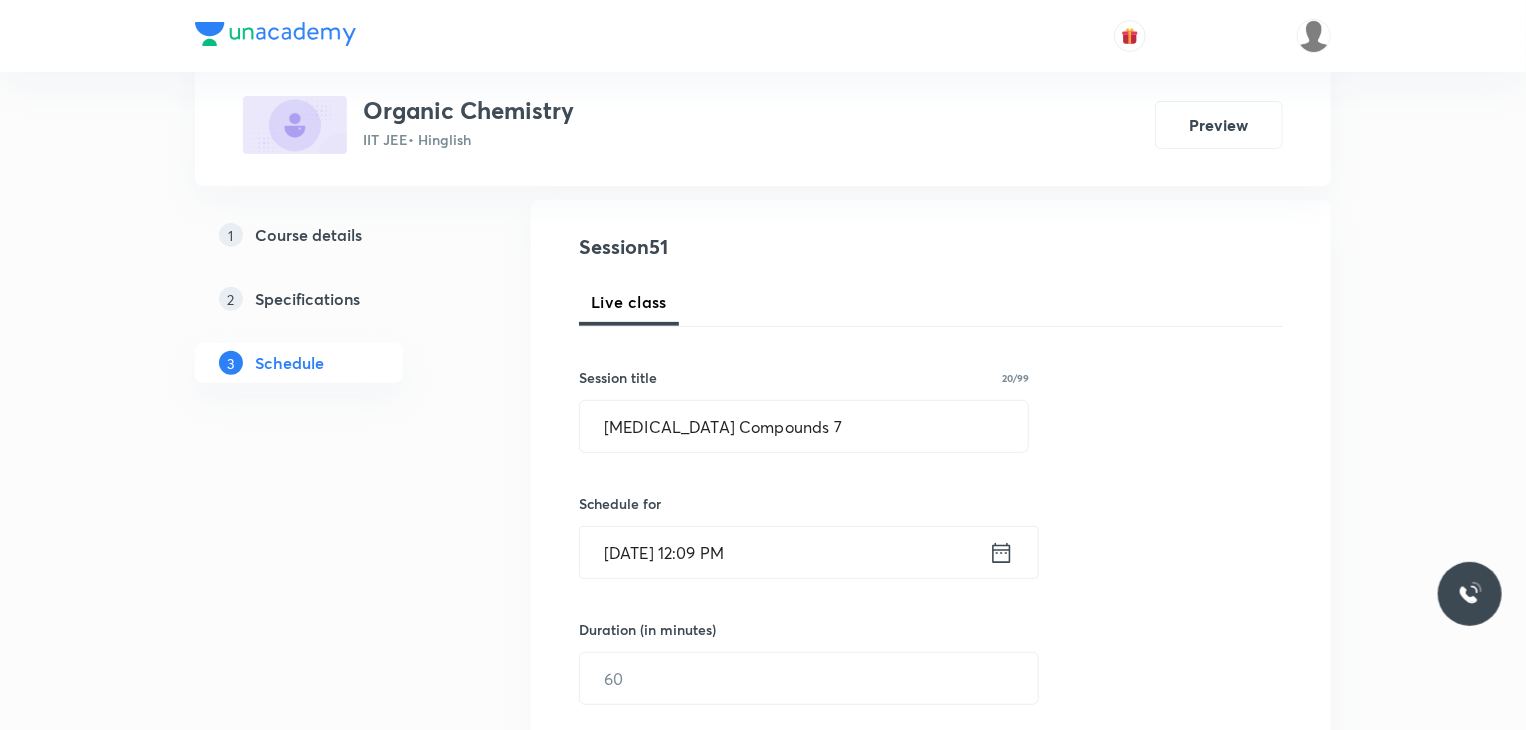 click on "Schedule for Jul 30, 2025, 12:09 PM ​" at bounding box center [804, 536] 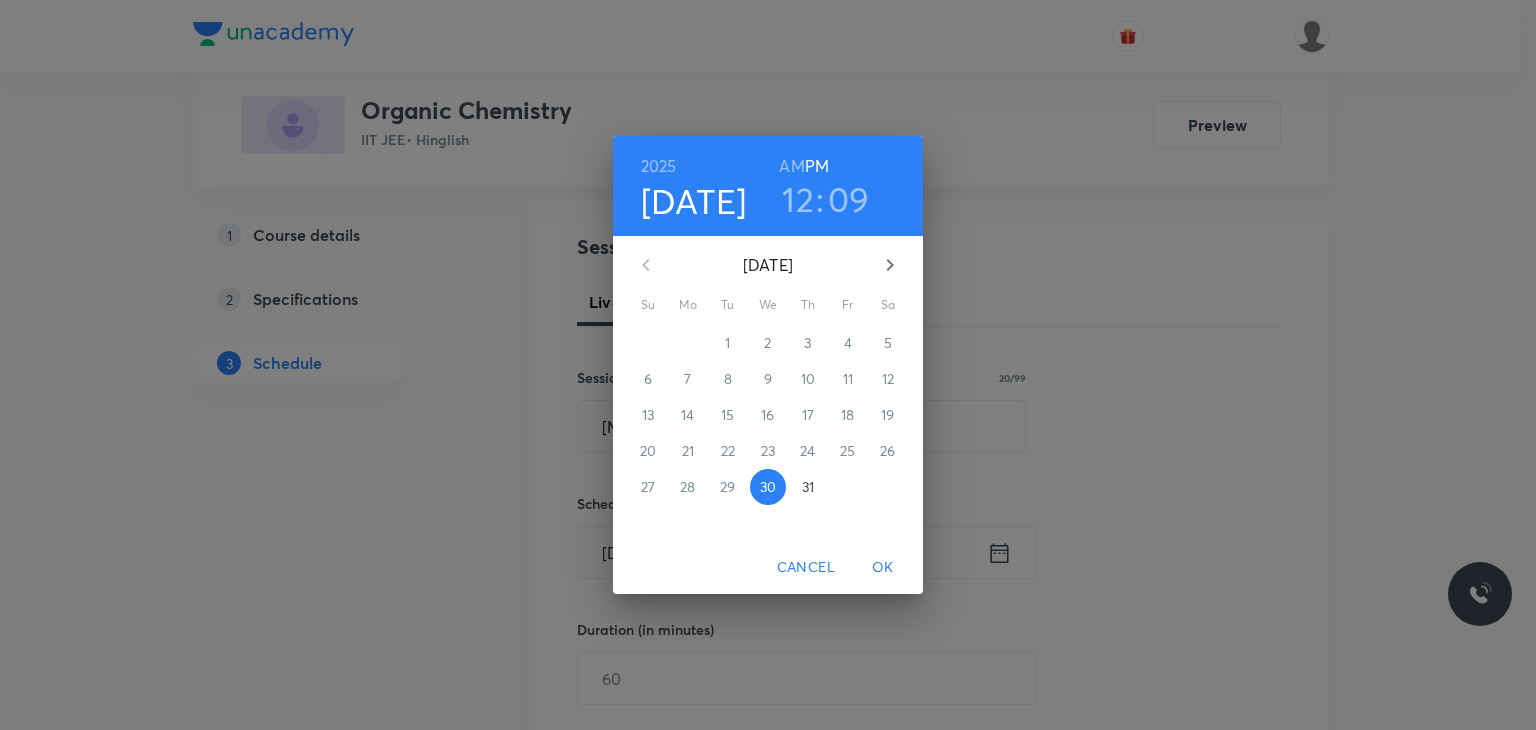 click on "31" at bounding box center [808, 487] 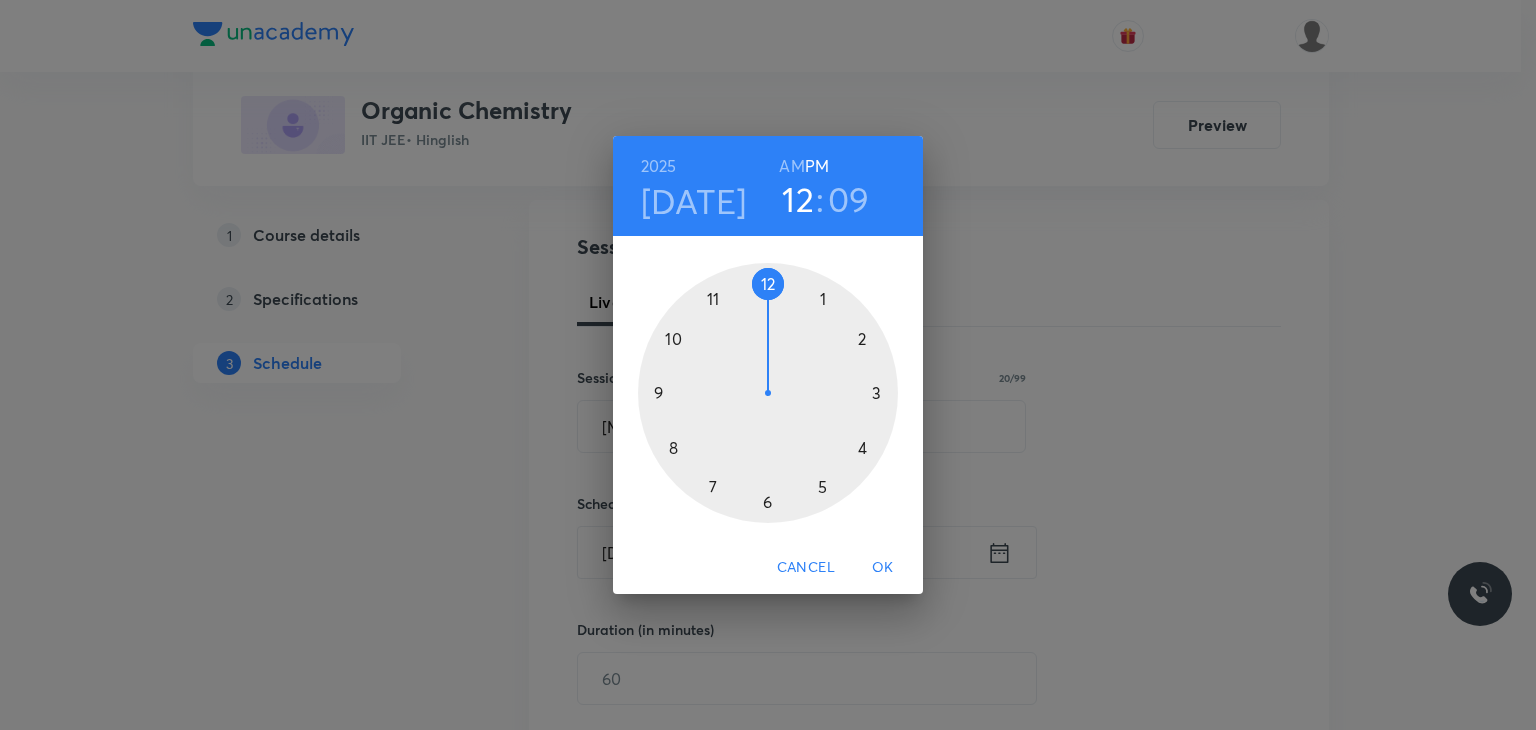 click on "AM" at bounding box center (791, 166) 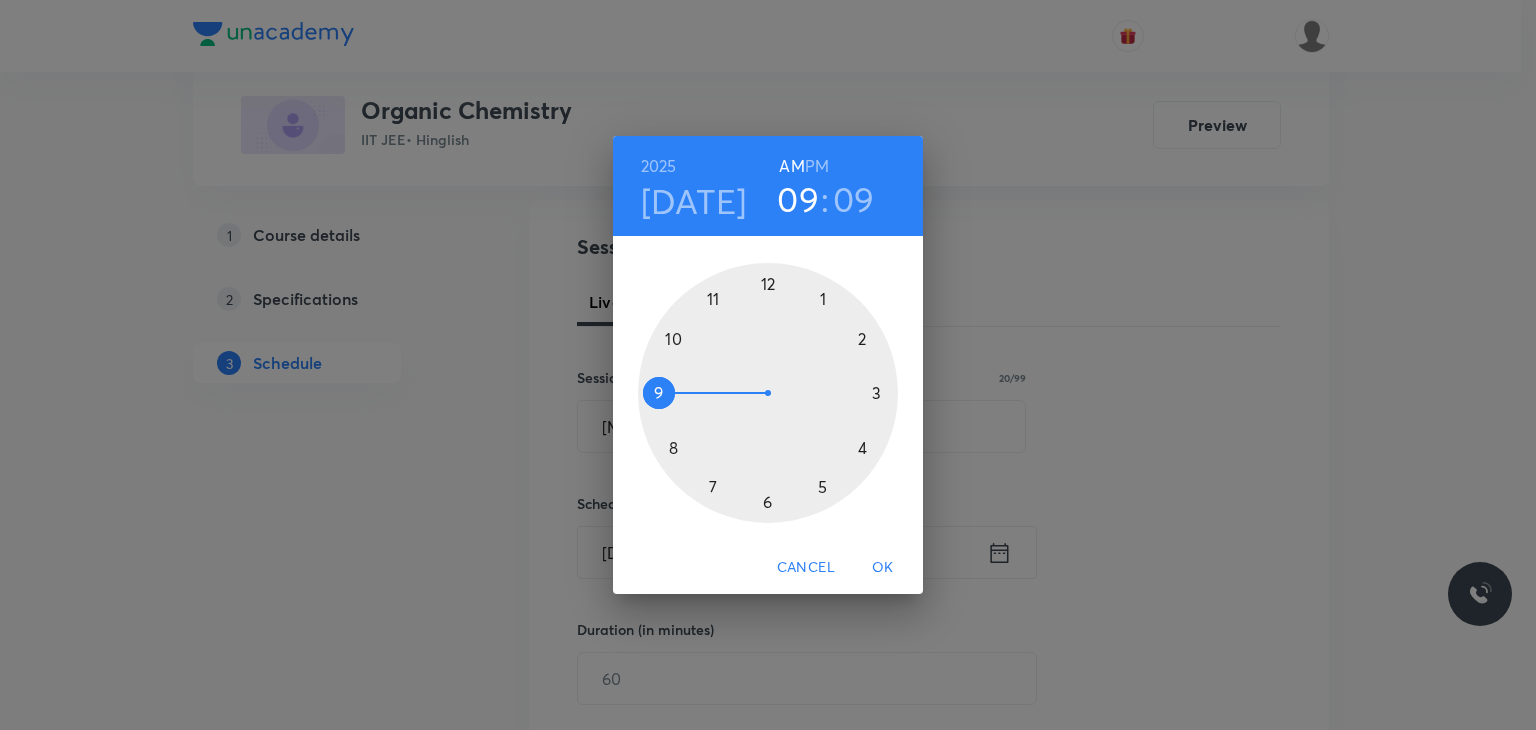 drag, startPoint x: 720, startPoint y: 333, endPoint x: 703, endPoint y: 384, distance: 53.75872 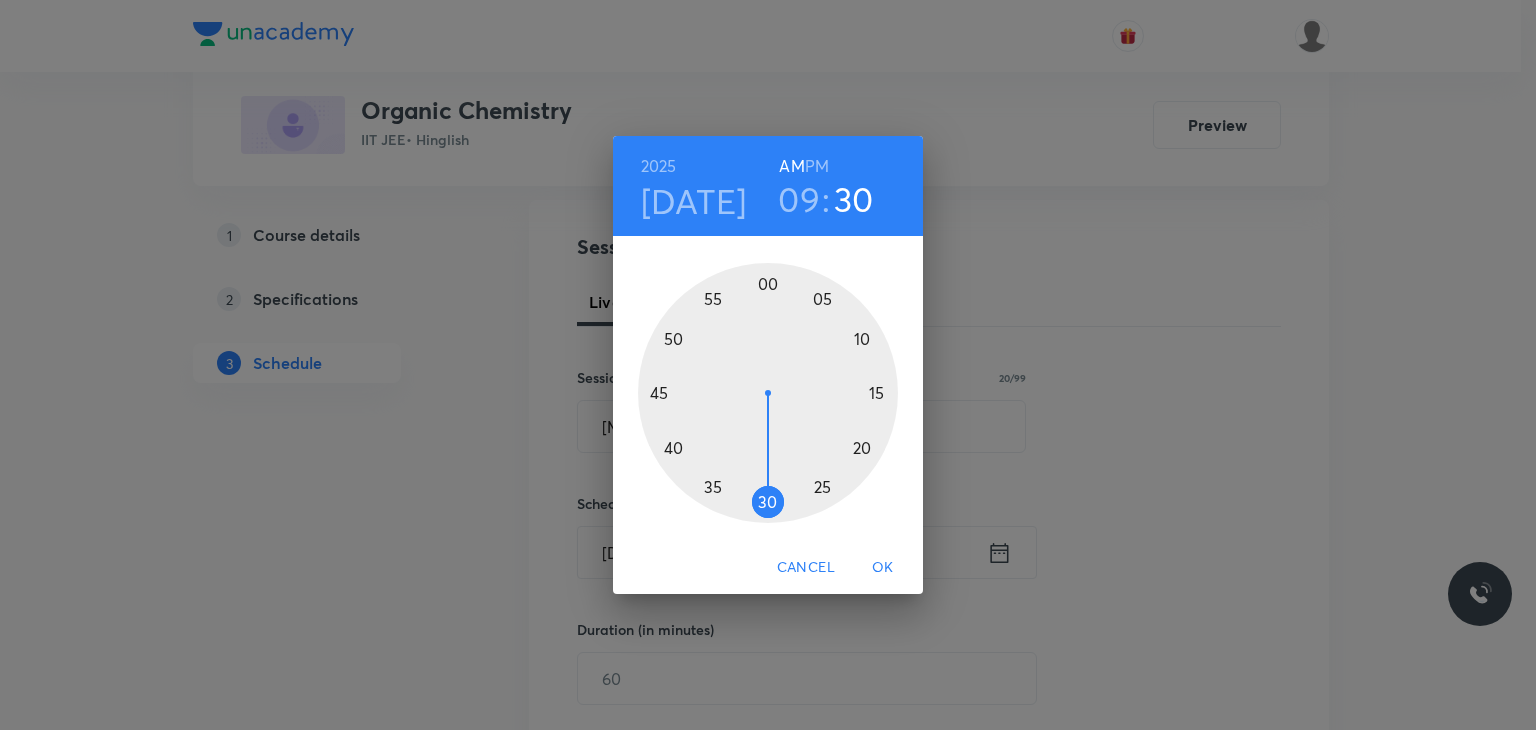 drag, startPoint x: 738, startPoint y: 472, endPoint x: 764, endPoint y: 518, distance: 52.83938 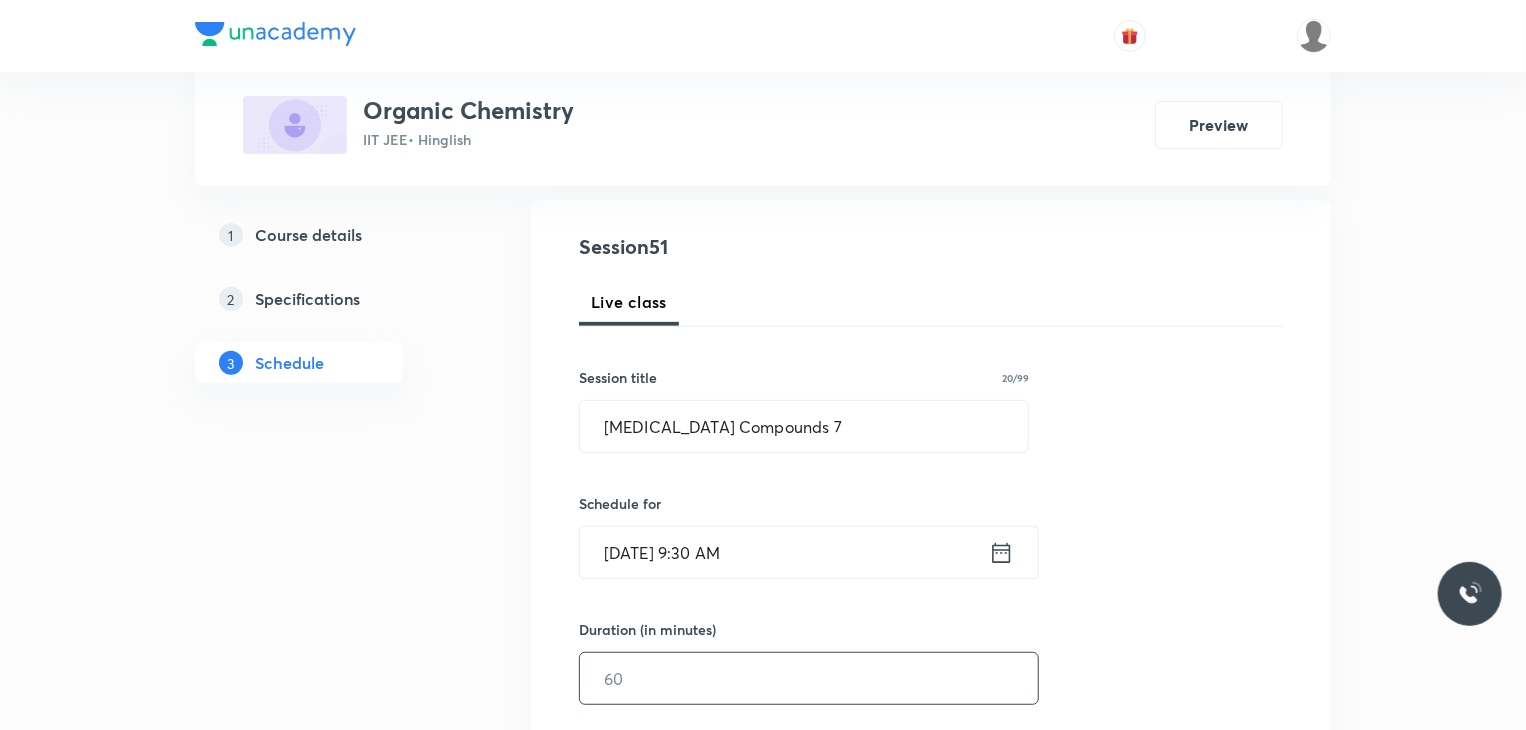 click at bounding box center [809, 678] 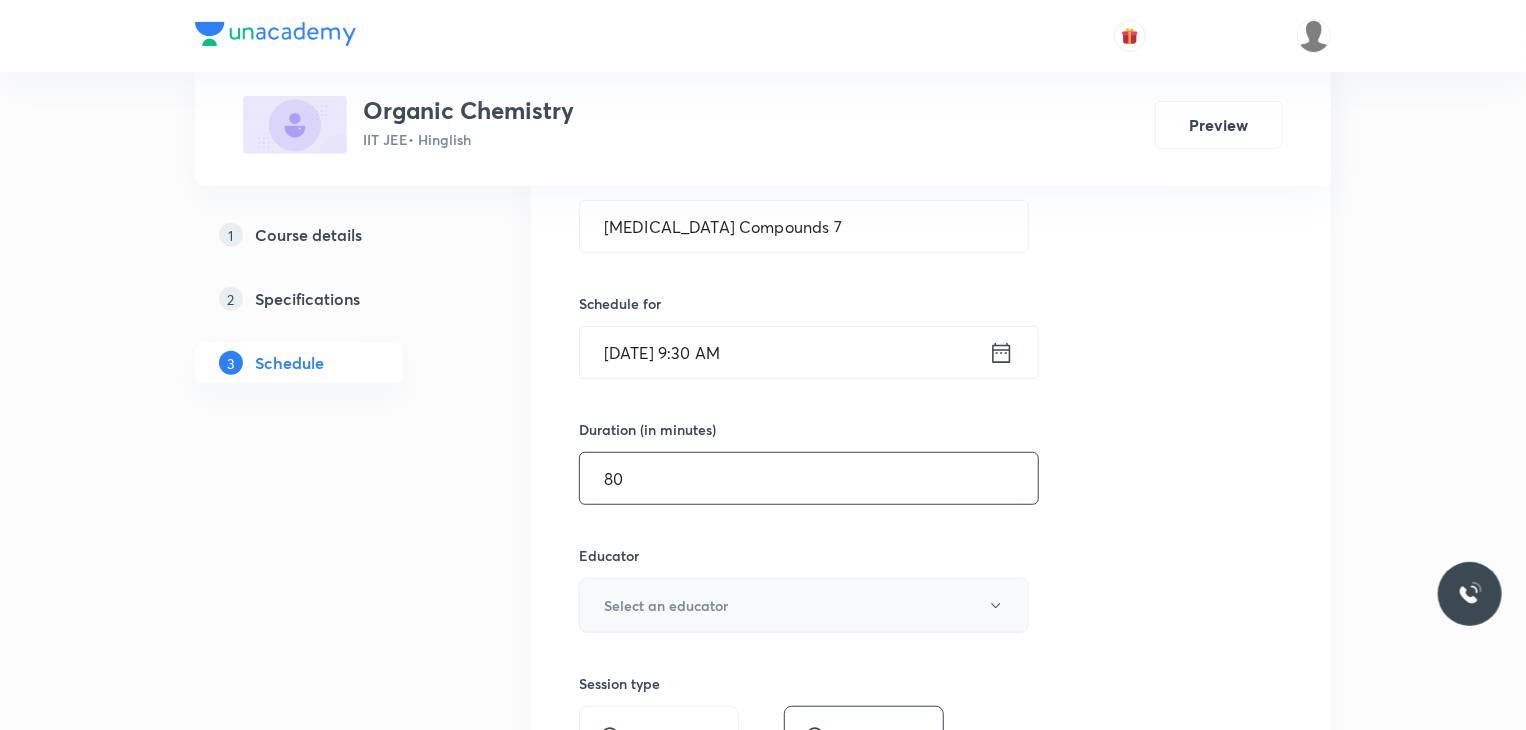 scroll, scrollTop: 500, scrollLeft: 0, axis: vertical 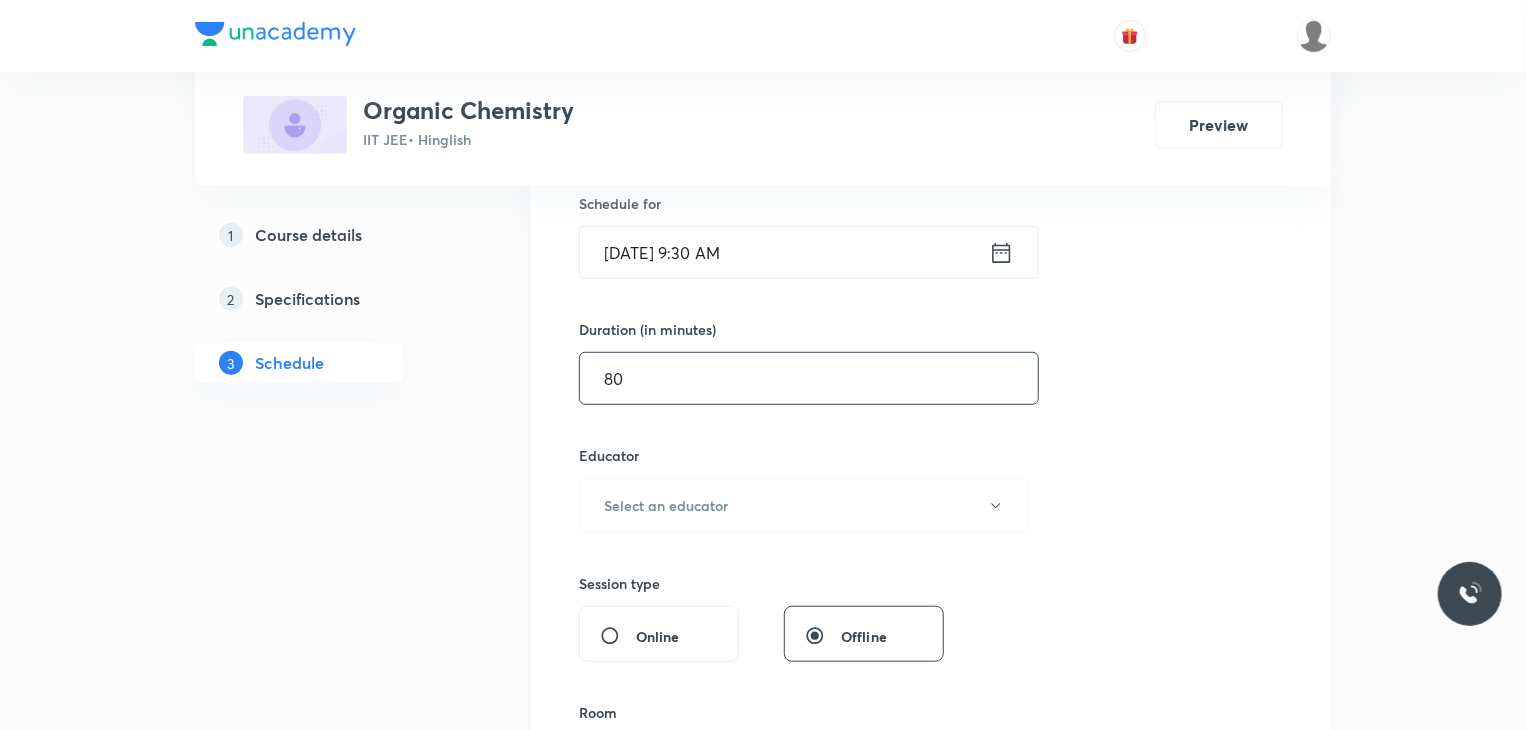 type on "80" 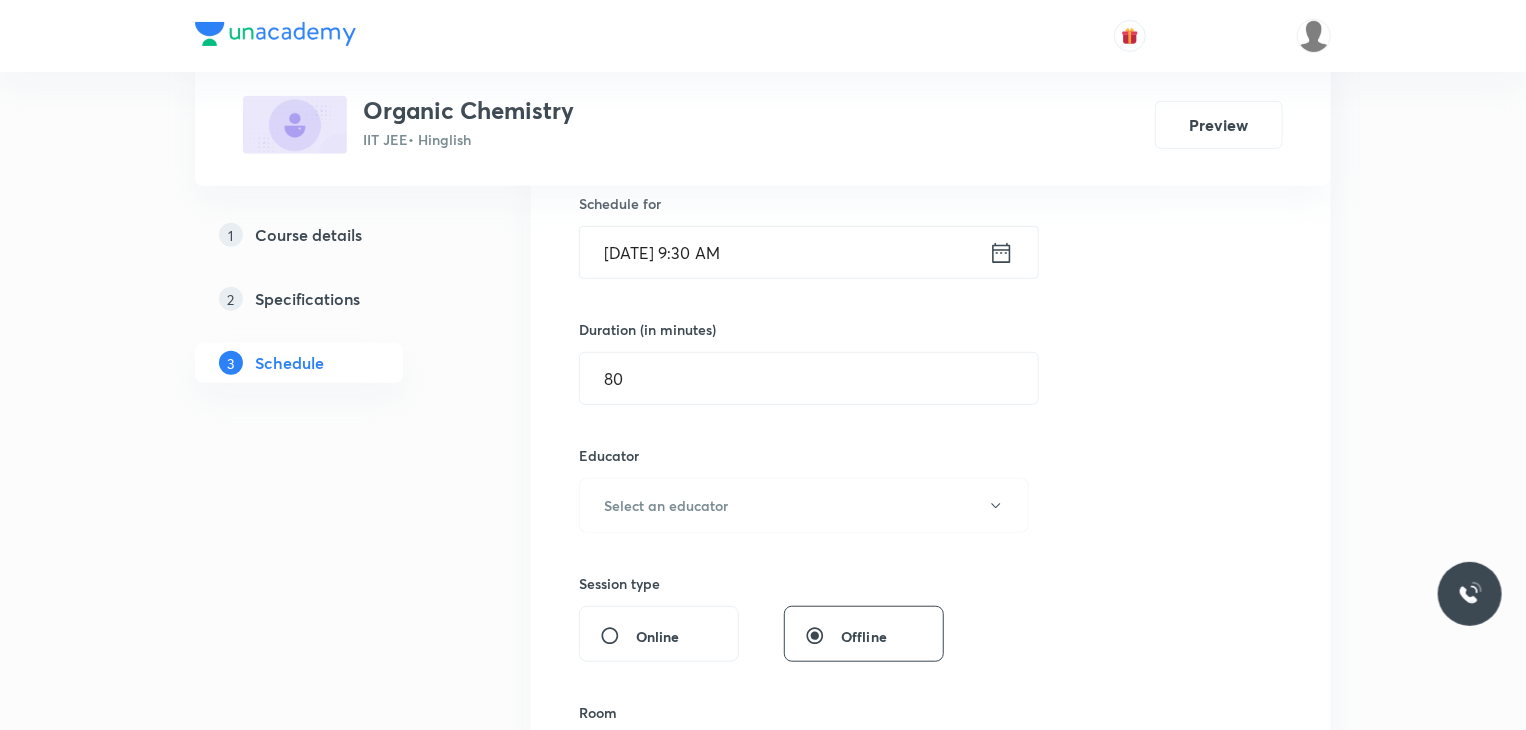 click on "Session  51 Live class Session title 20/99 Carbonyl Compounds 7 ​ Schedule for Jul 31, 2025, 9:30 AM ​ Duration (in minutes) 80 ​ Educator Select an educator   Session type Online Offline Room Select centre room Sub-concepts Select concepts that wil be covered in this session Add Cancel" at bounding box center [931, 465] 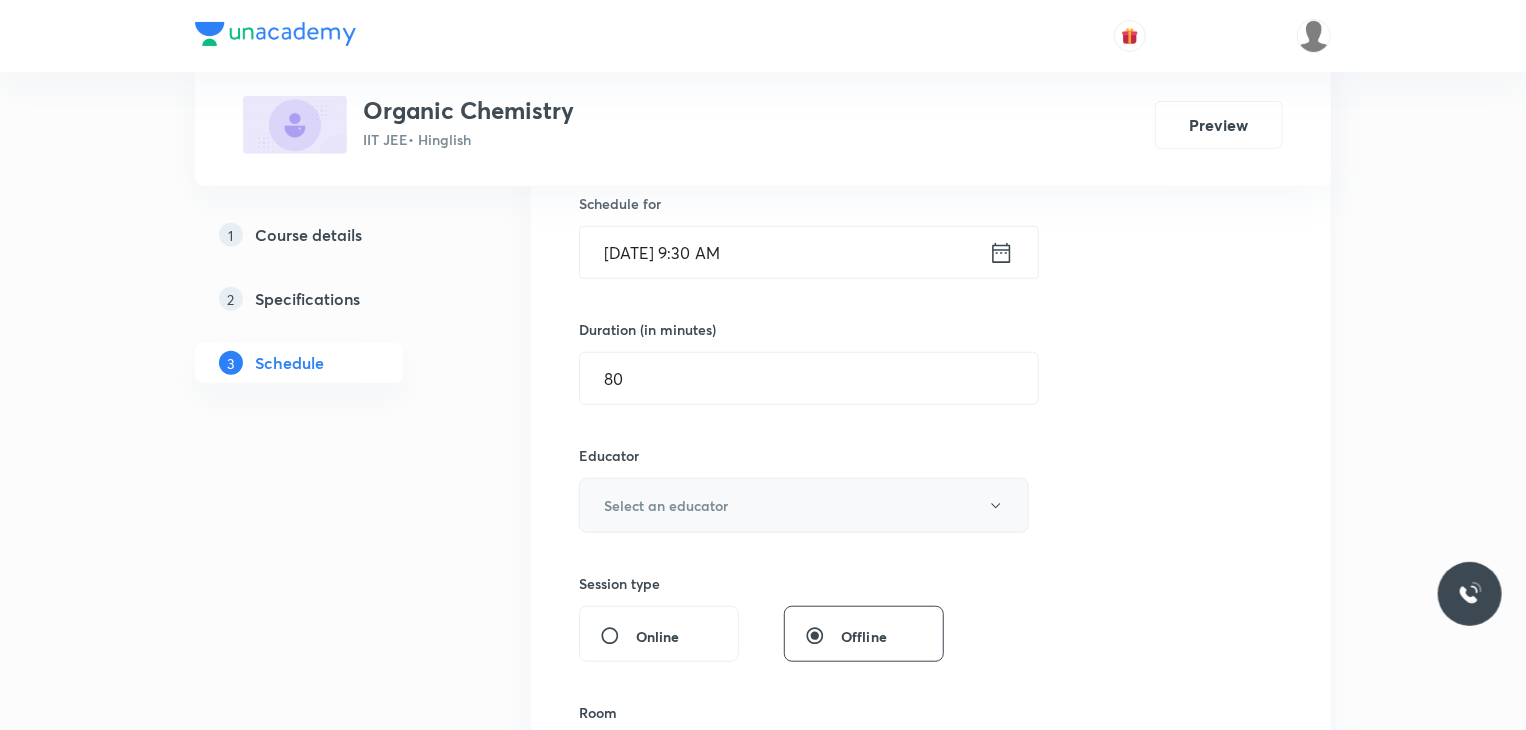 click on "Select an educator" at bounding box center (804, 505) 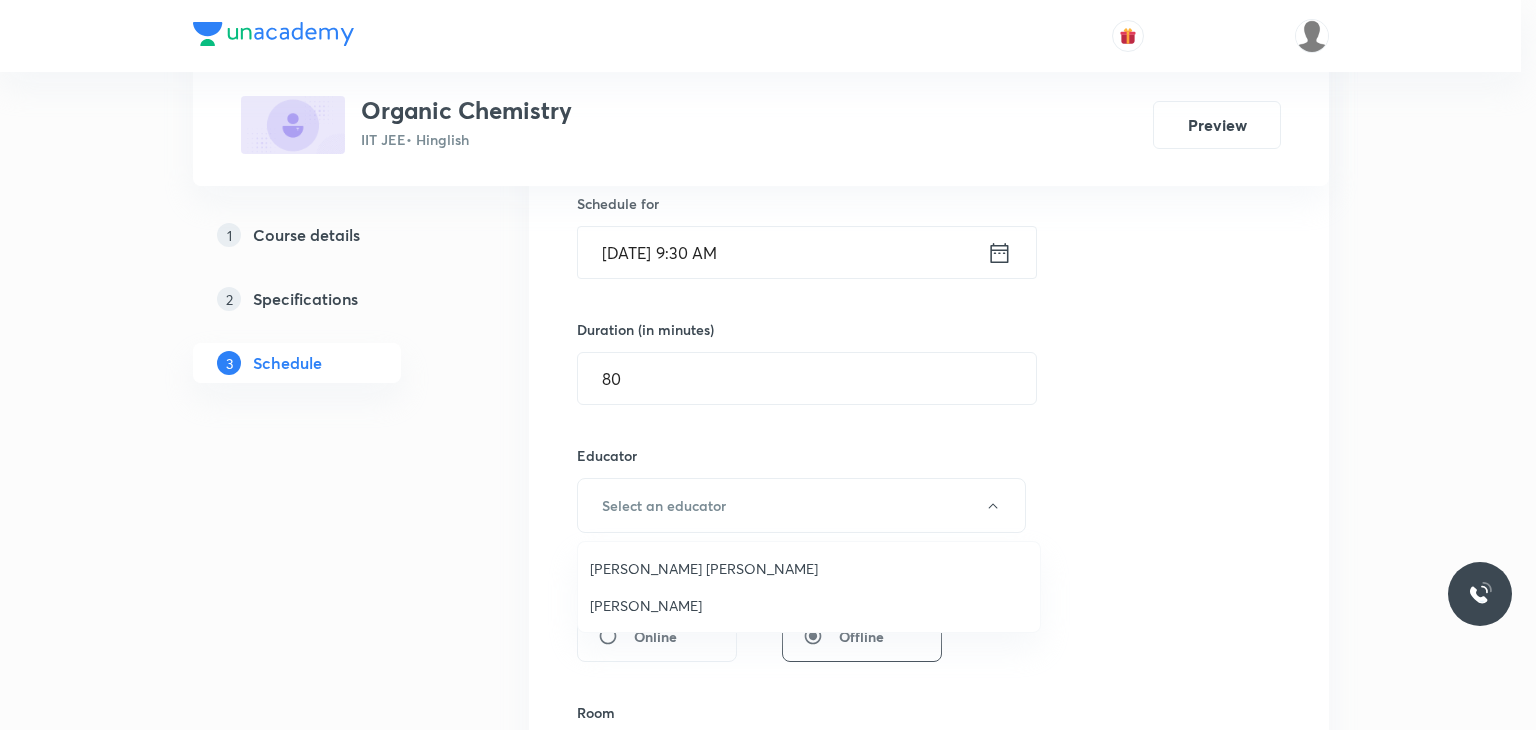 click on "Saumya Shirish Gaurav Gaurav" at bounding box center [809, 587] 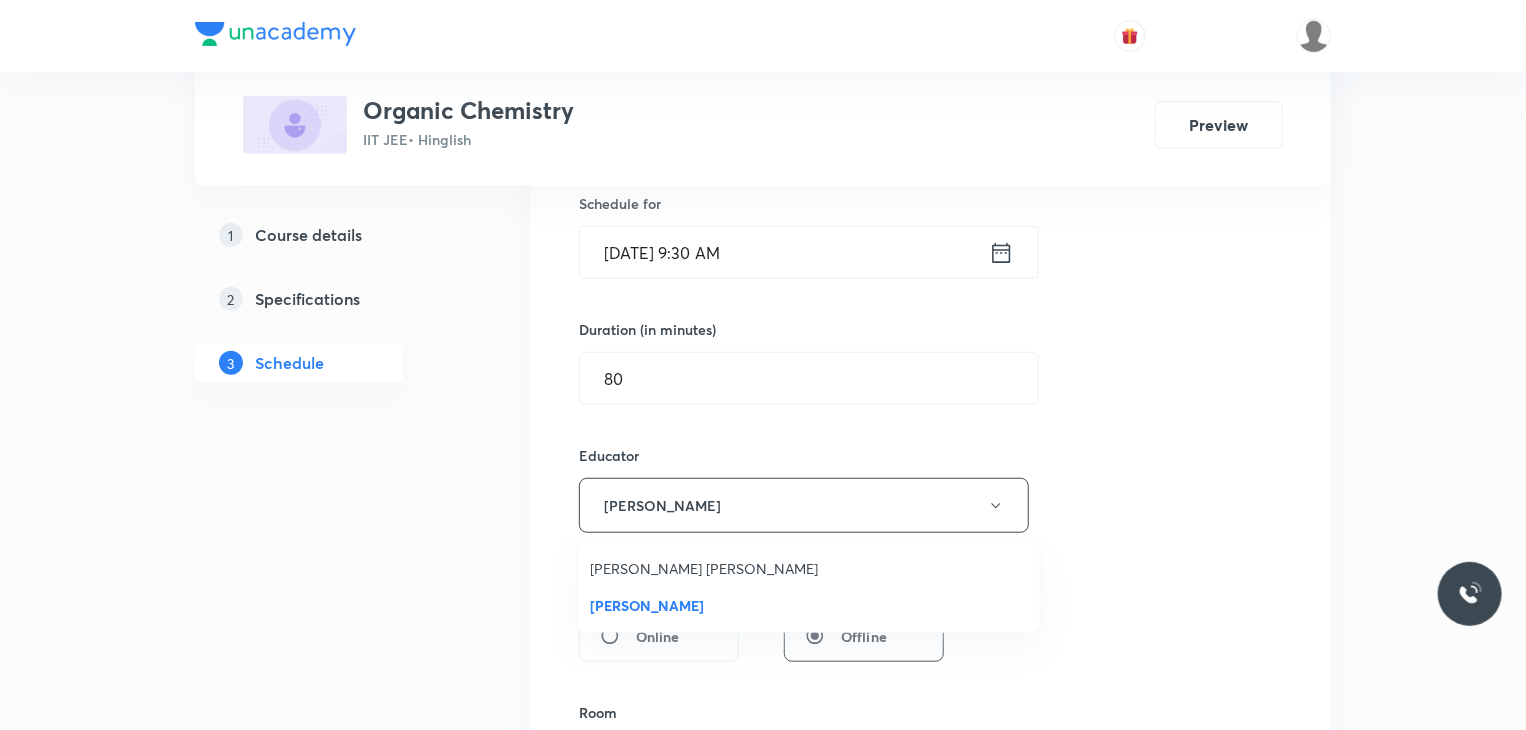 type 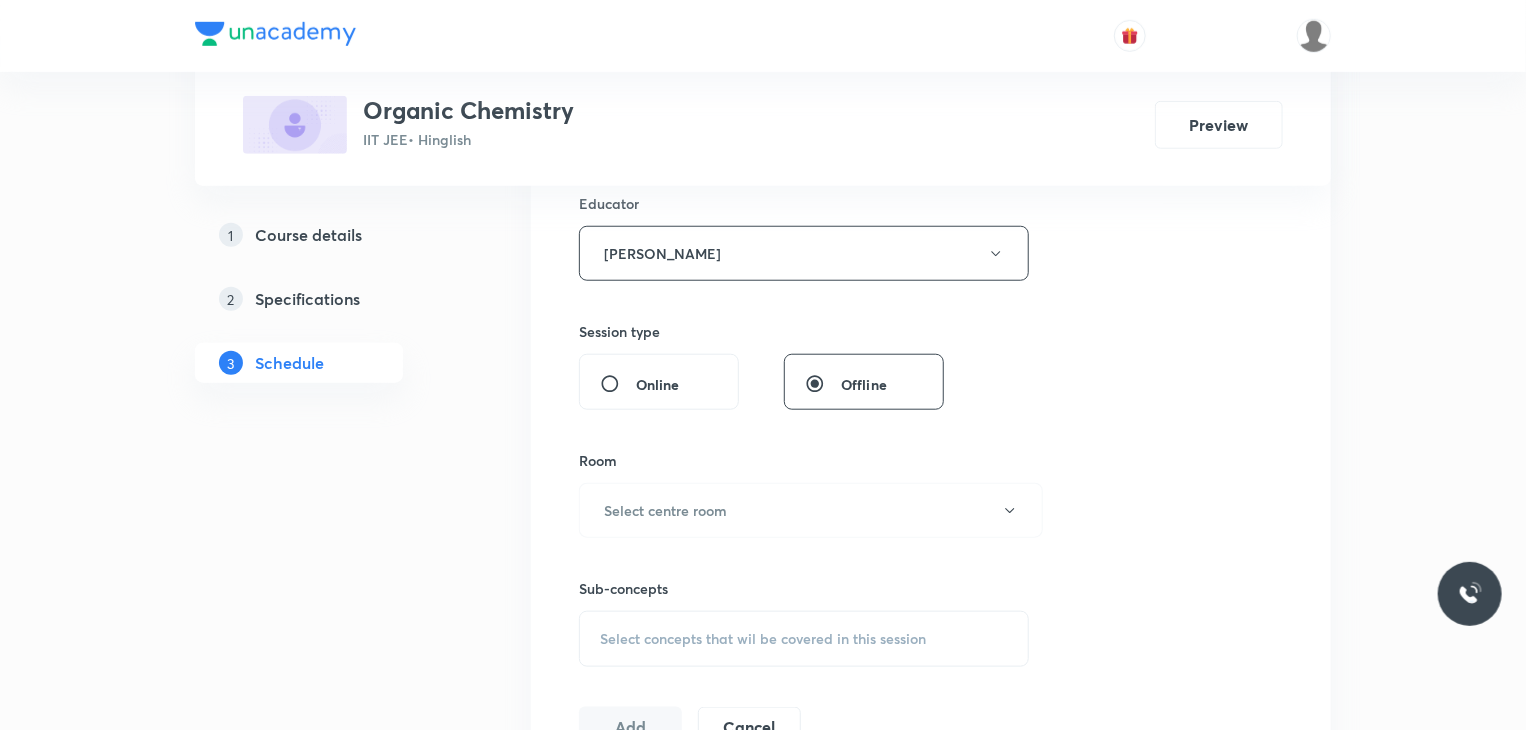 scroll, scrollTop: 800, scrollLeft: 0, axis: vertical 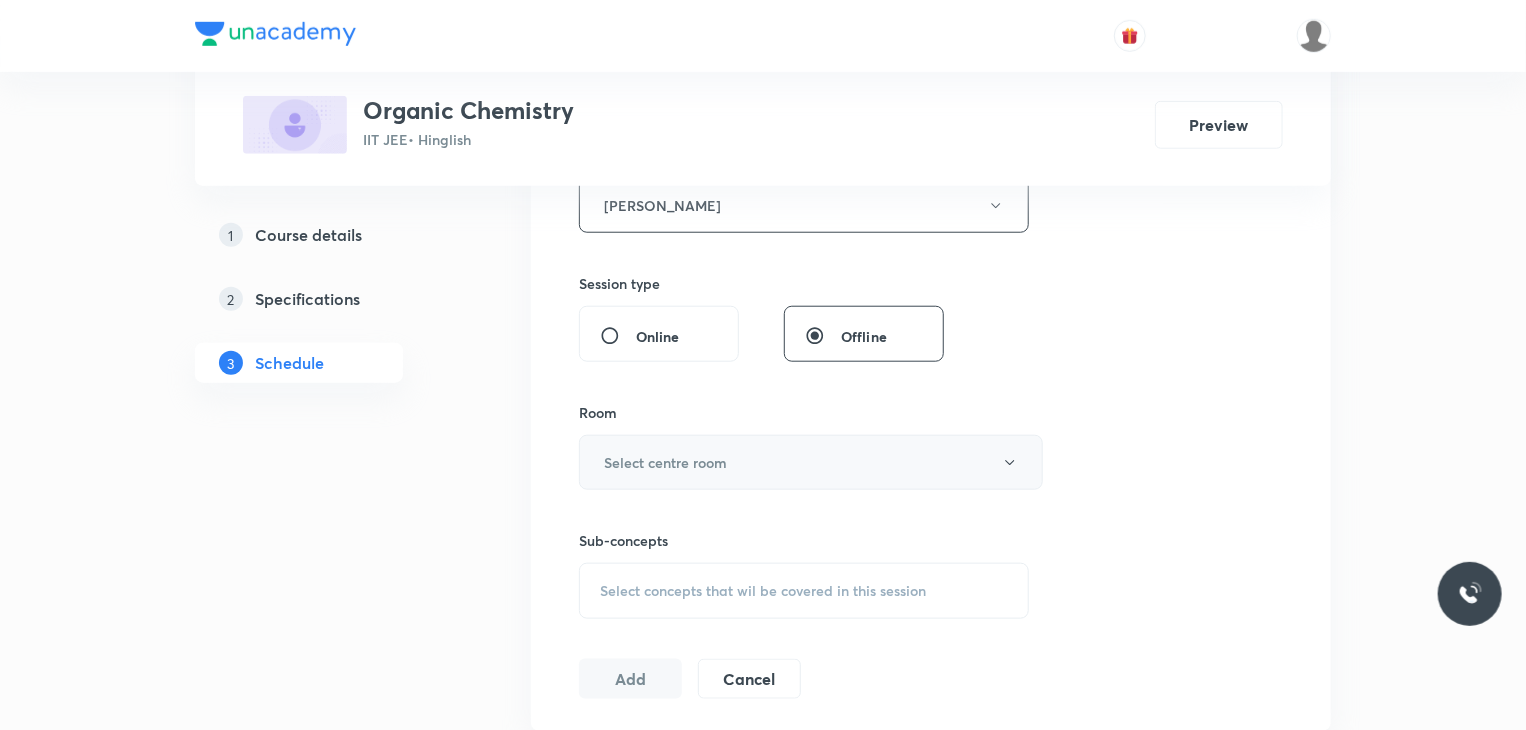 click on "Select centre room" at bounding box center (665, 462) 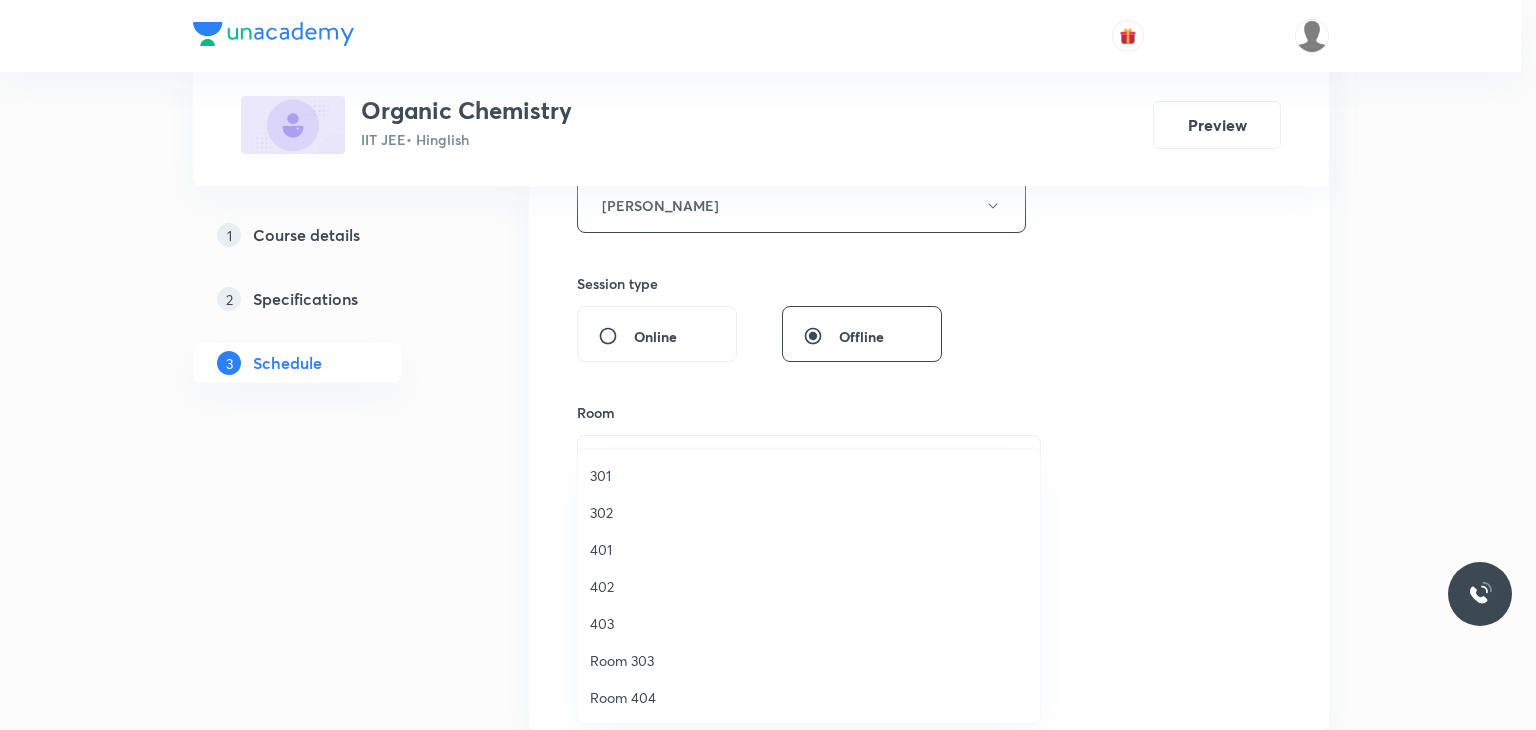 click on "302" at bounding box center [809, 512] 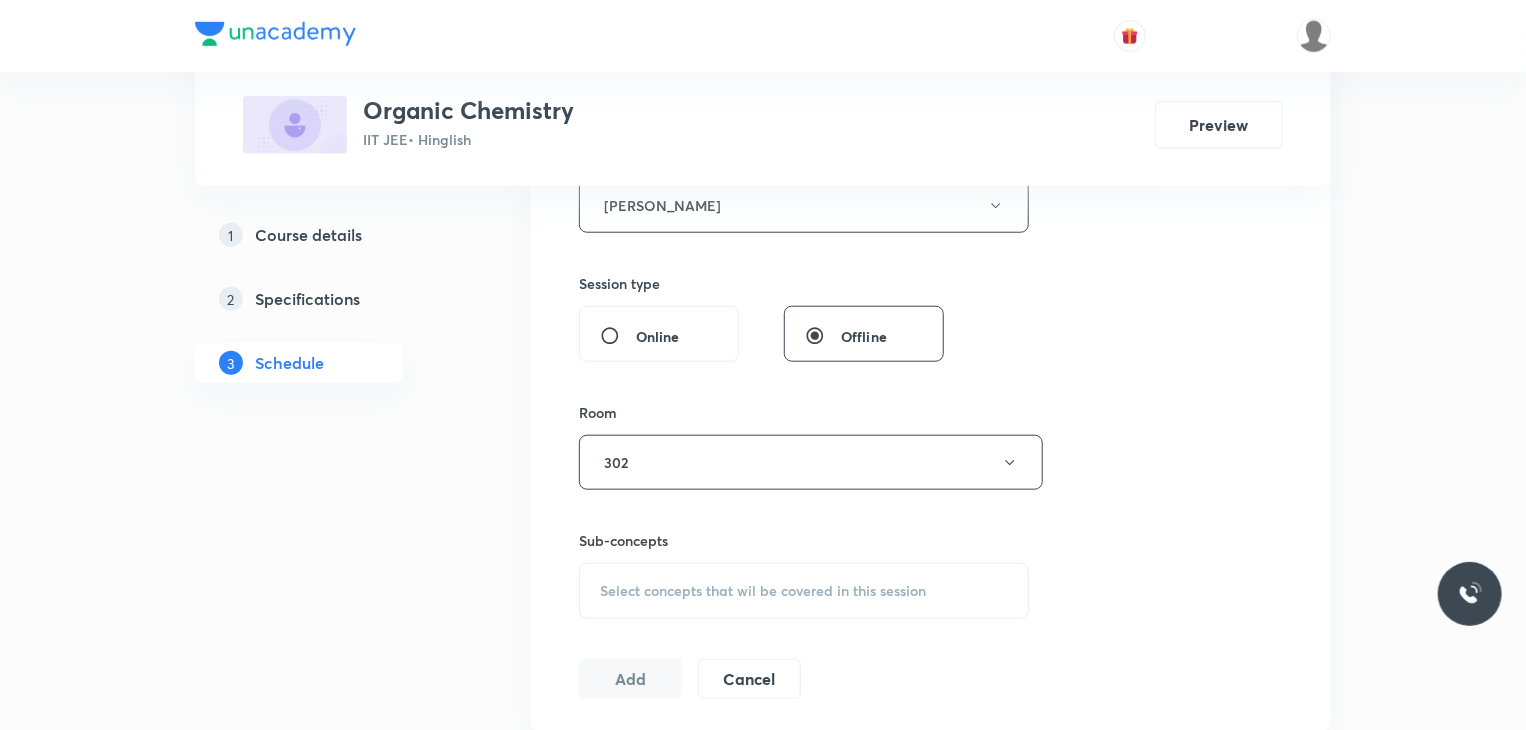 click on "Select concepts that wil be covered in this session" at bounding box center (804, 591) 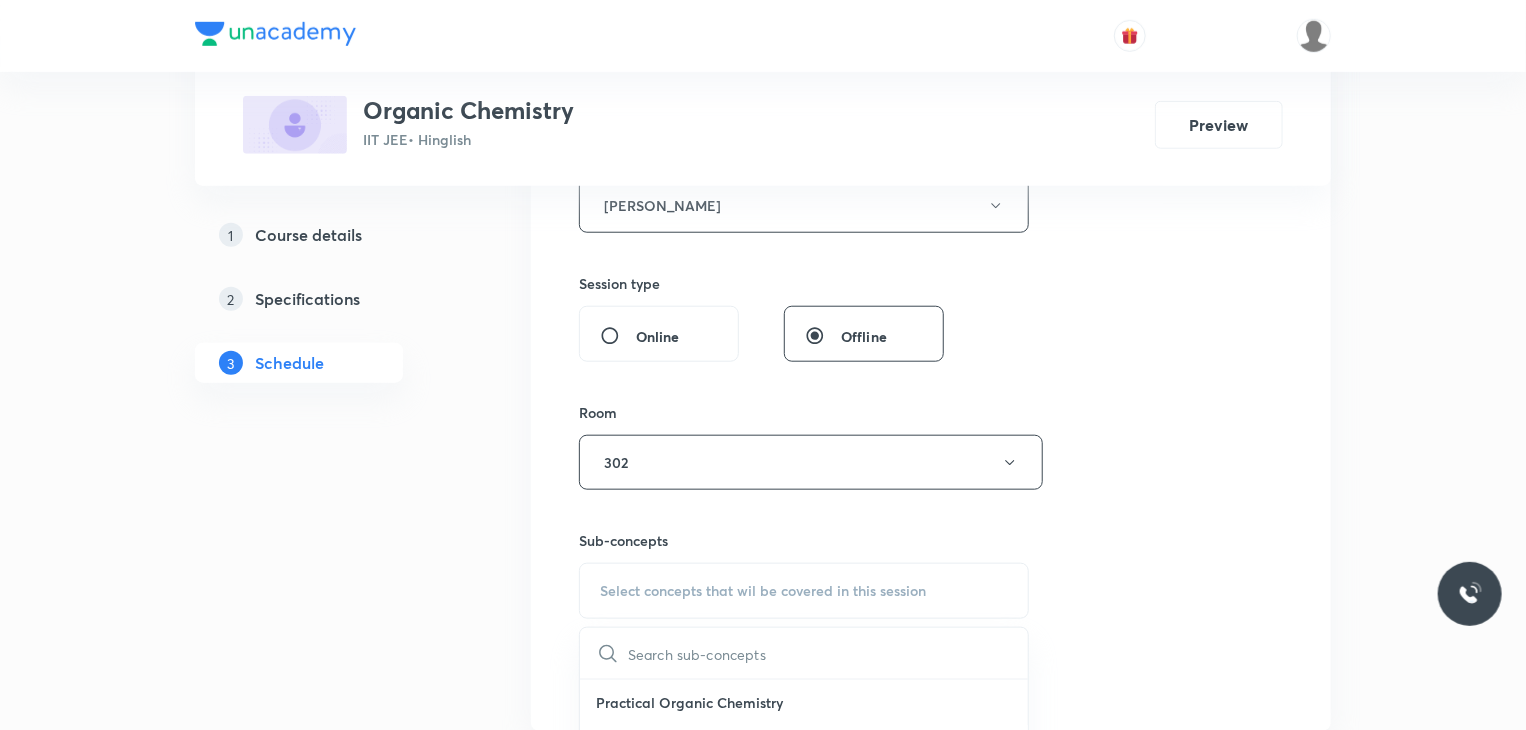 scroll, scrollTop: 1000, scrollLeft: 0, axis: vertical 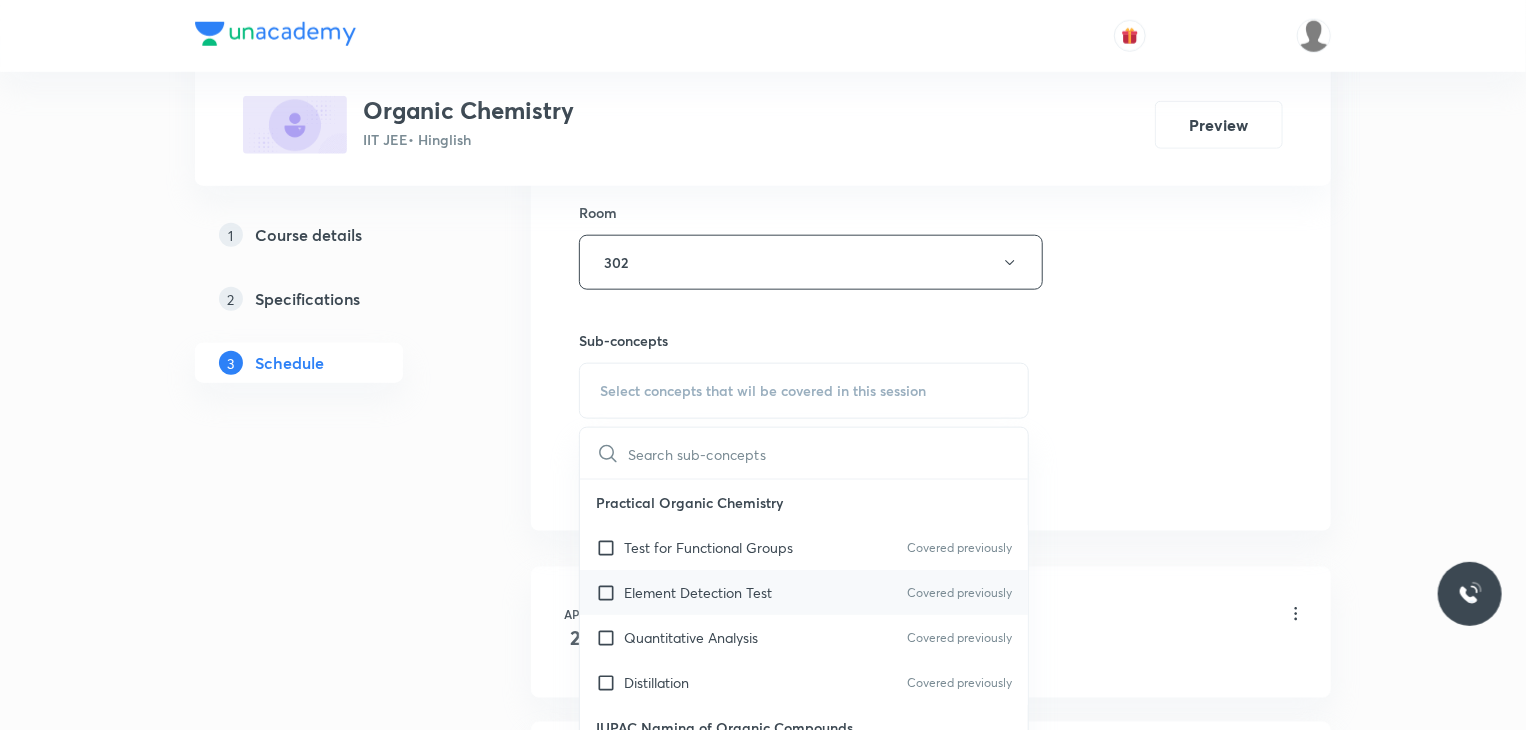 click on "Element Detection Test Covered previously" at bounding box center (804, 592) 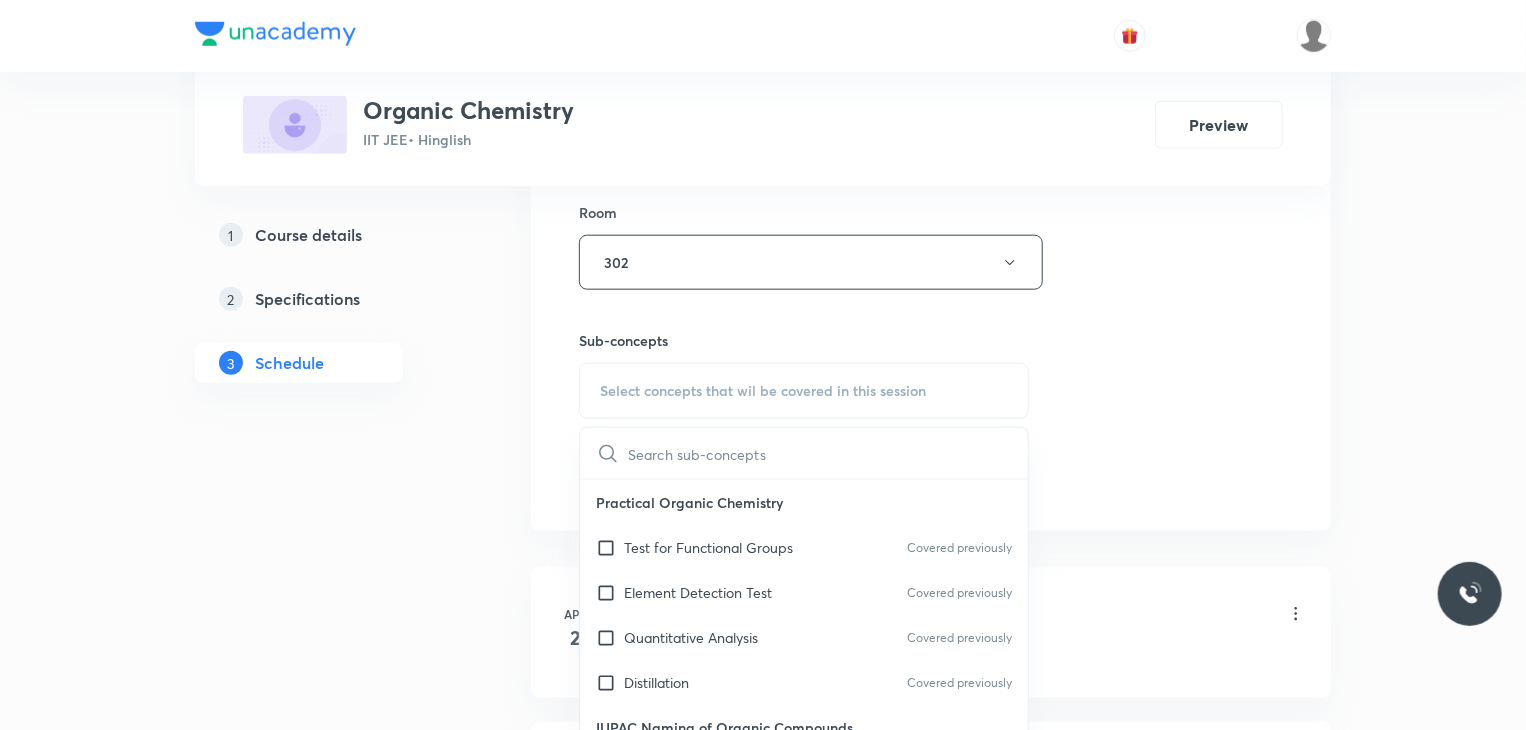 checkbox on "true" 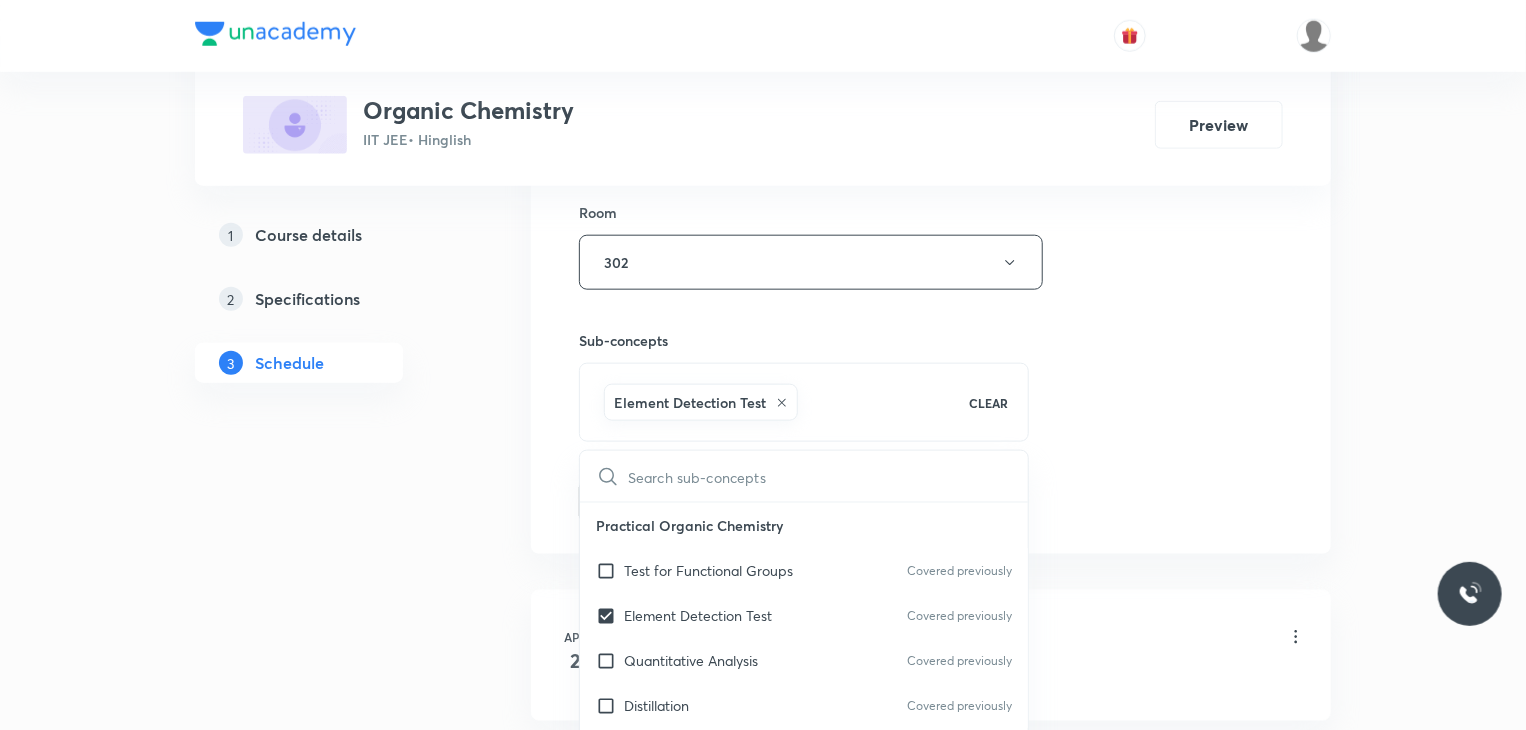 click on "Plus Courses Organic Chemistry IIT JEE  • Hinglish Preview 1 Course details 2 Specifications 3 Schedule Schedule 50  classes Session  51 Live class Session title 20/99 Carbonyl Compounds 7 ​ Schedule for Jul 31, 2025, 9:30 AM ​ Duration (in minutes) 80 ​ Educator Gaurav Gaurav   Session type Online Offline Room 302 Sub-concepts Element Detection Test CLEAR ​ Practical Organic Chemistry Test for Functional Groups Covered previously Element Detection Test Covered previously Quantitative Analysis Covered previously Distillation Covered previously IUPAC Naming of Organic Compounds Classification Of Organic Compounds Naming Of Saturated Hydrocarbons Naming Of Unsaturated Hydrocarbons Naming Of Cyclic Hydrocarbons Naming Of Compounds Containing Functional Groups Naming Of Aromatic Compounds Degree Of Unsaturation Structural Isomerism Basics of Molecule Presentation IUPAC Naming General Organic Chemistry  Existence Of Carbenes Introduction: How Radicals  Form And How They React Formation Of Carbenes Ethers" at bounding box center [763, 3752] 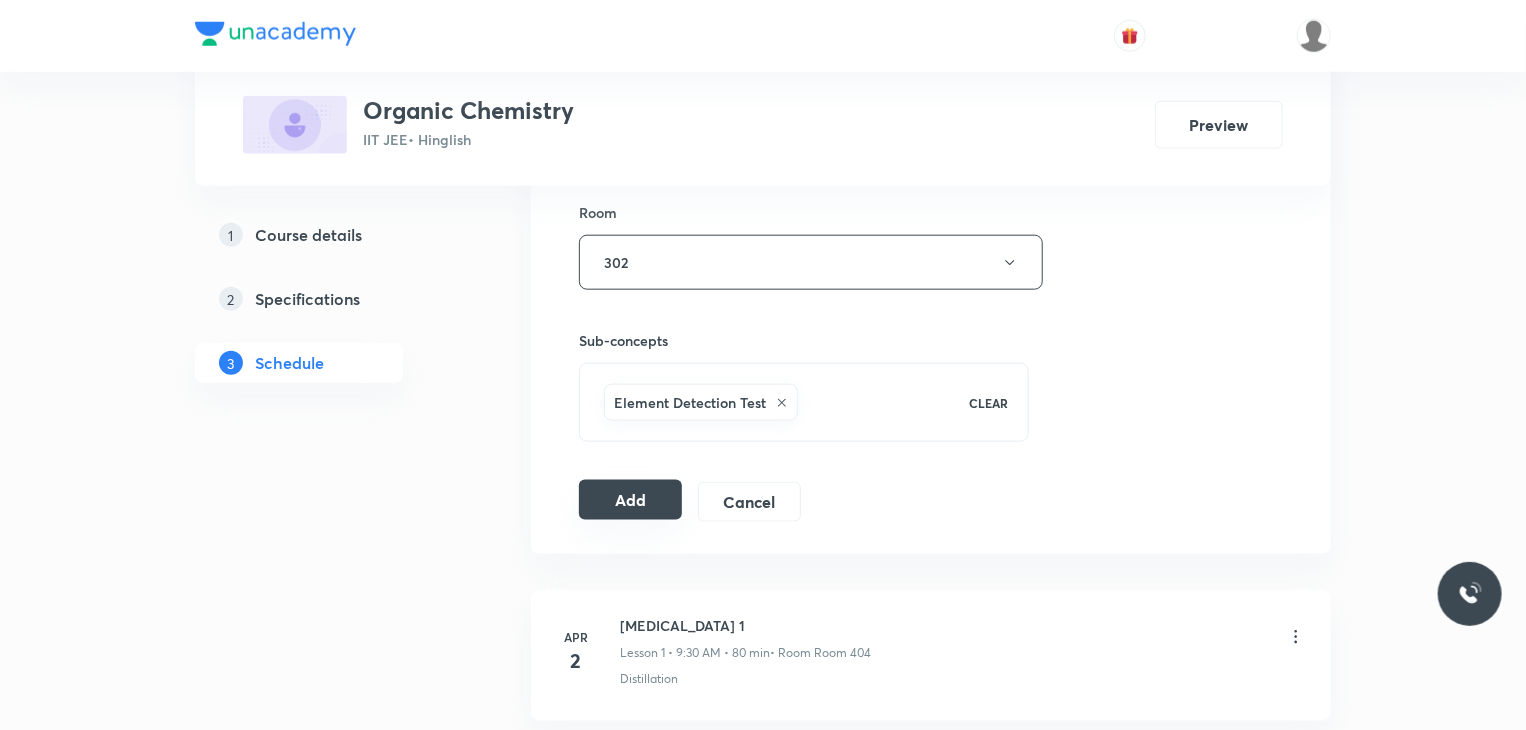 click on "Add" at bounding box center (630, 500) 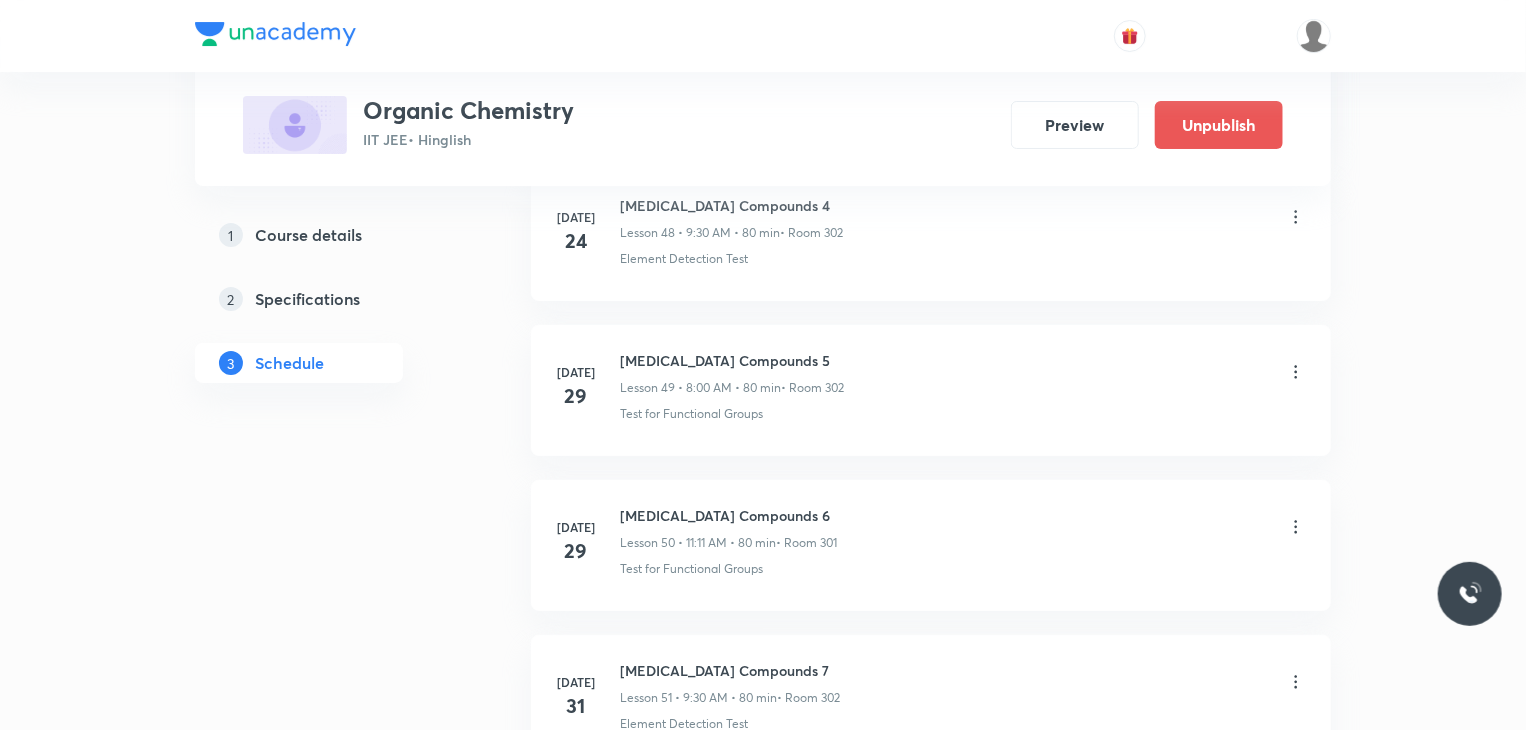 scroll, scrollTop: 7839, scrollLeft: 0, axis: vertical 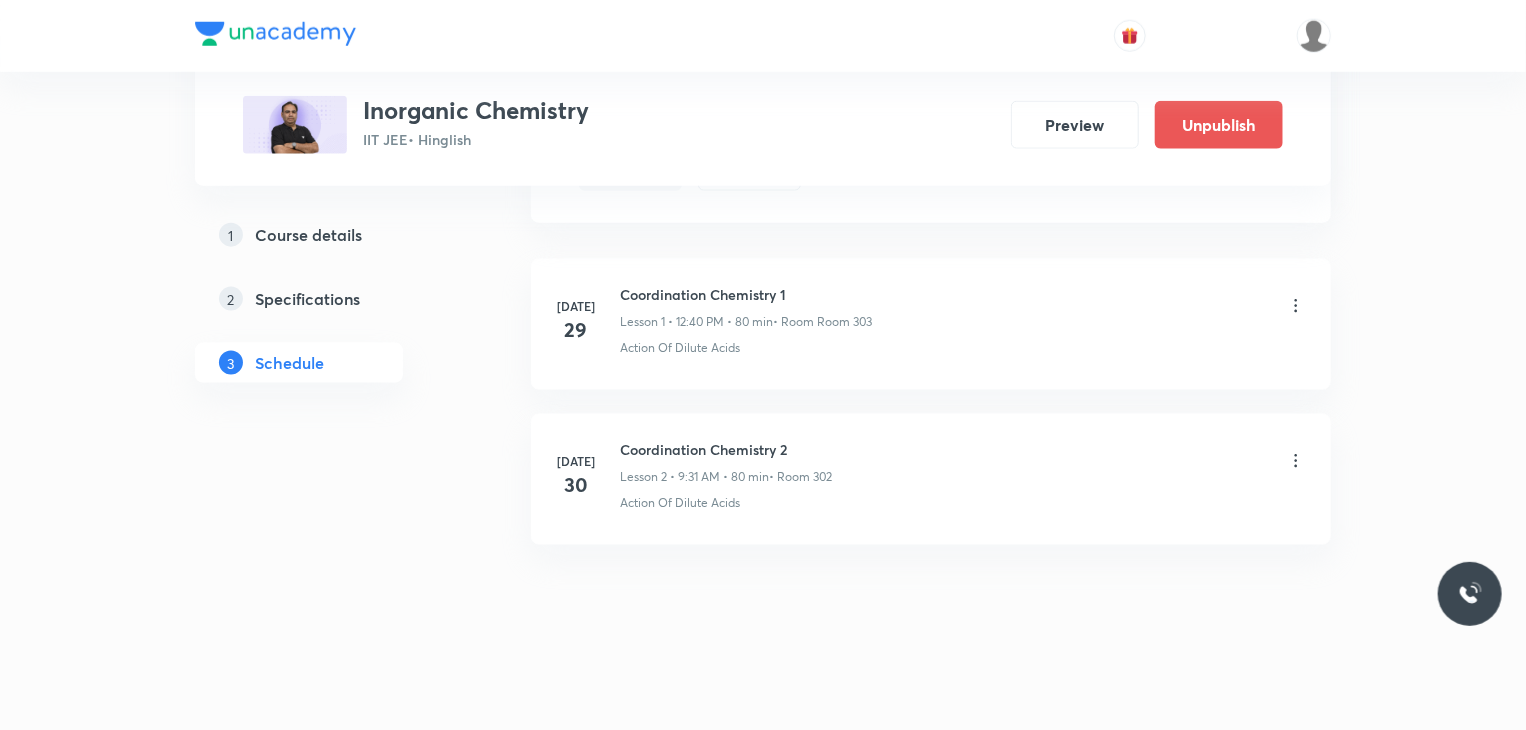 click on "[DATE] Coordination Chemistry 2 Lesson 2 • 9:31 AM • 80 min  • Room 302 Action Of Dilute Acids" at bounding box center [931, 479] 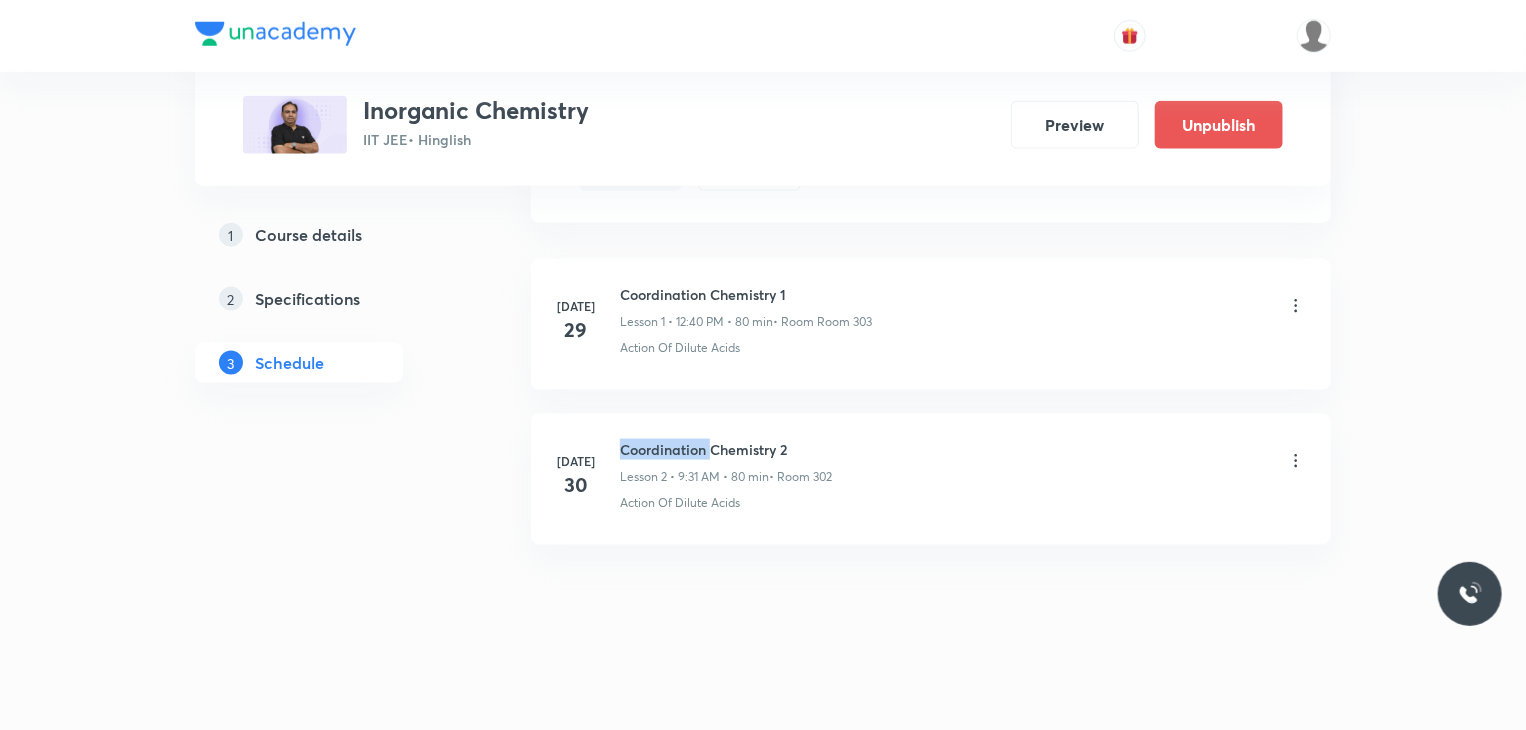 click on "[DATE] Coordination Chemistry 2 Lesson 2 • 9:31 AM • 80 min  • Room 302 Action Of Dilute Acids" at bounding box center [931, 479] 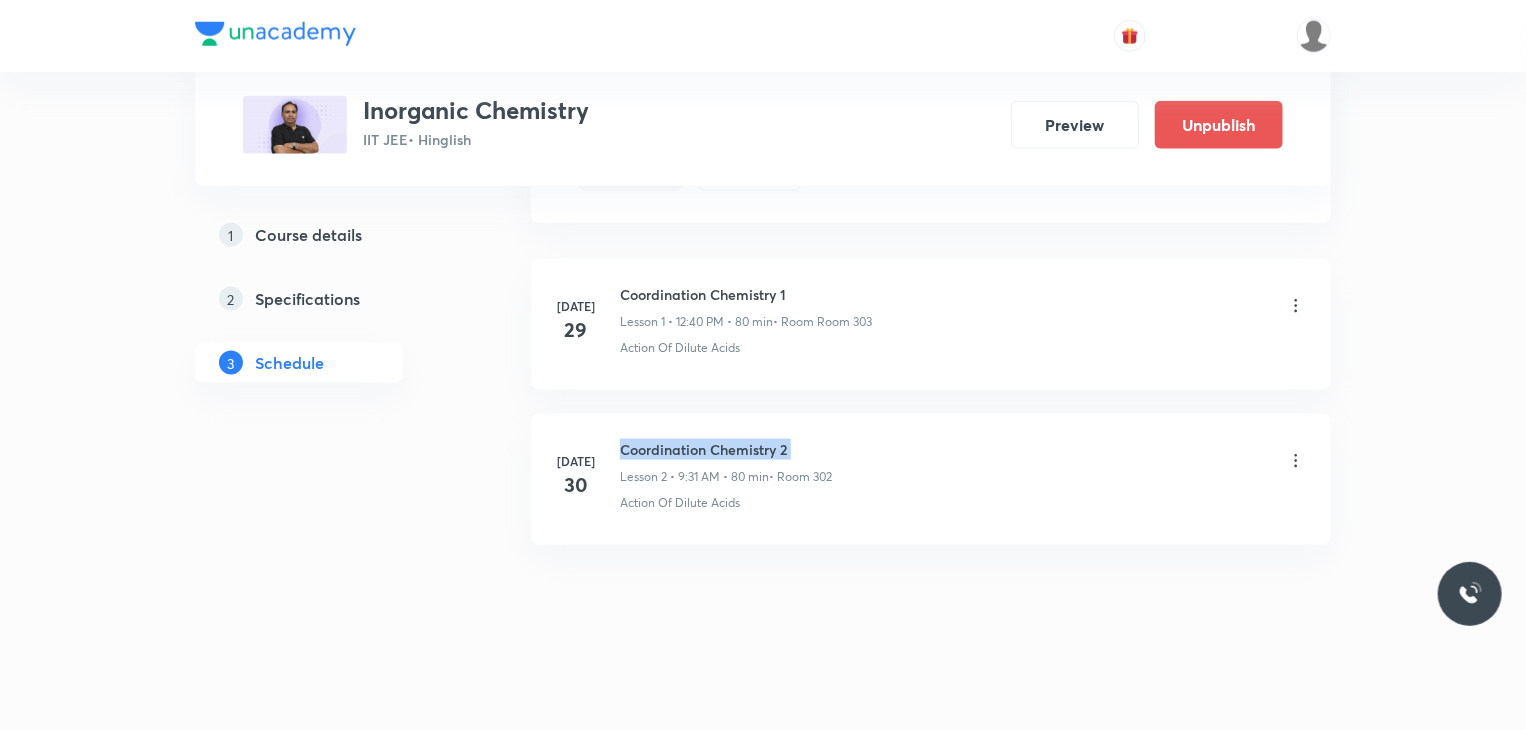 click on "[DATE] Coordination Chemistry 2 Lesson 2 • 9:31 AM • 80 min  • Room 302 Action Of Dilute Acids" at bounding box center [931, 479] 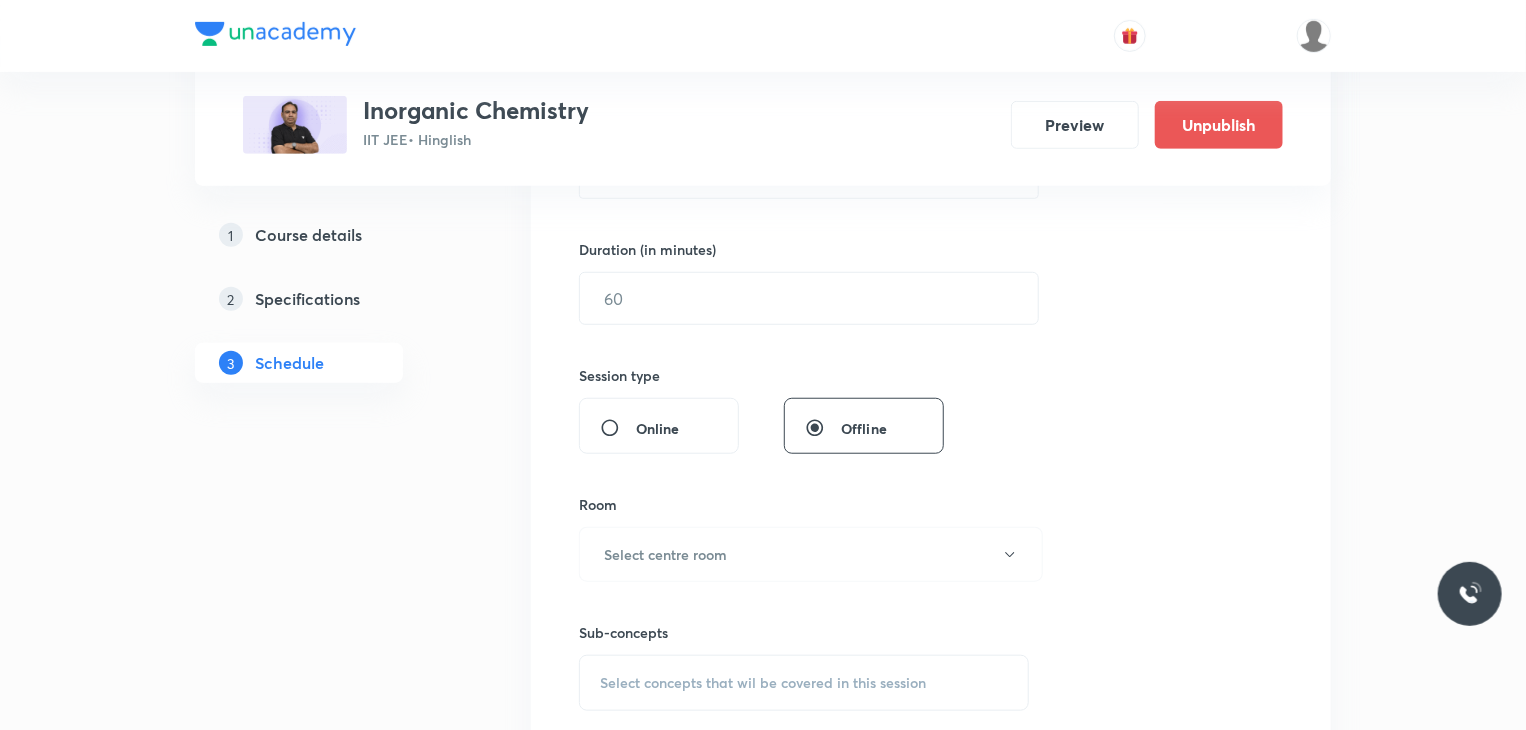 scroll, scrollTop: 180, scrollLeft: 0, axis: vertical 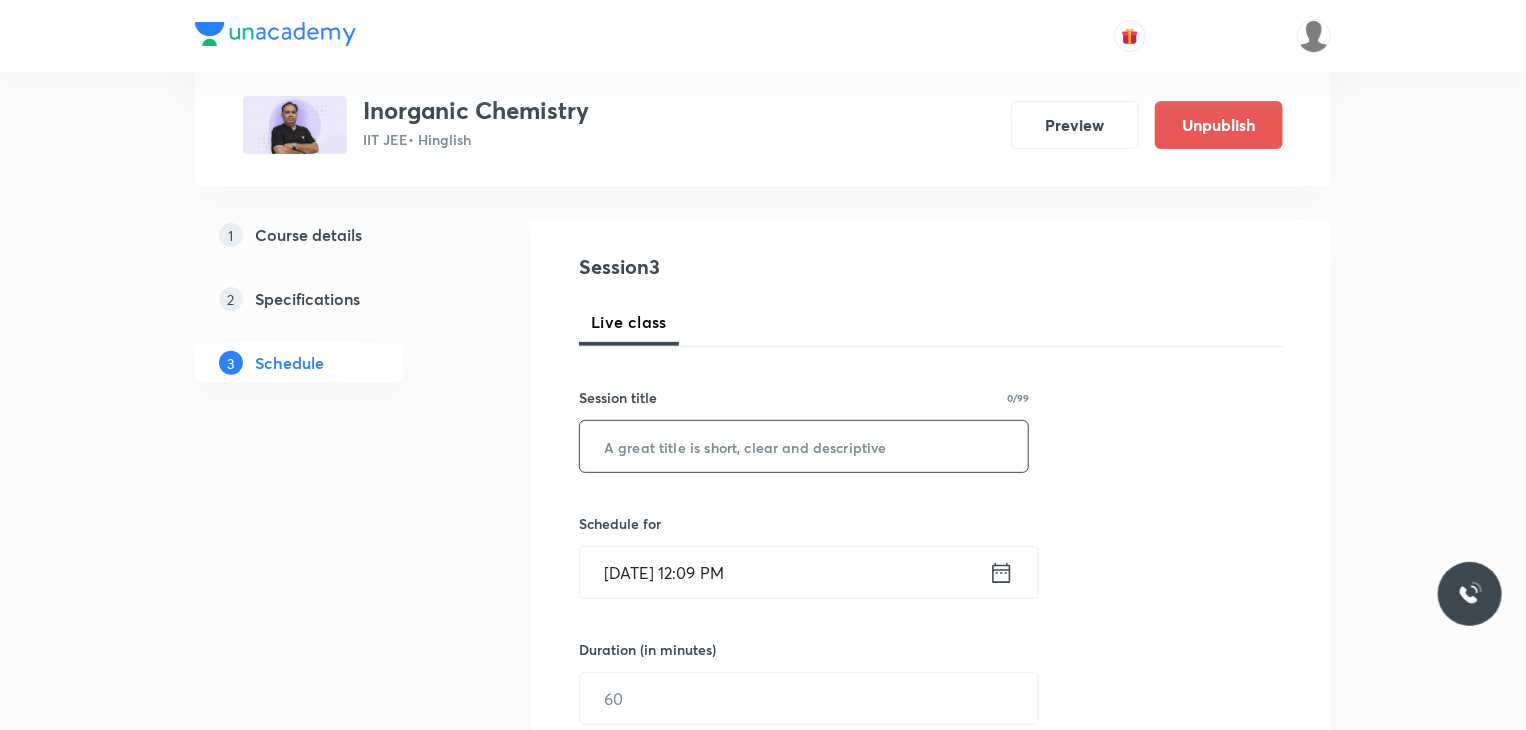 click on "​" at bounding box center (804, 446) 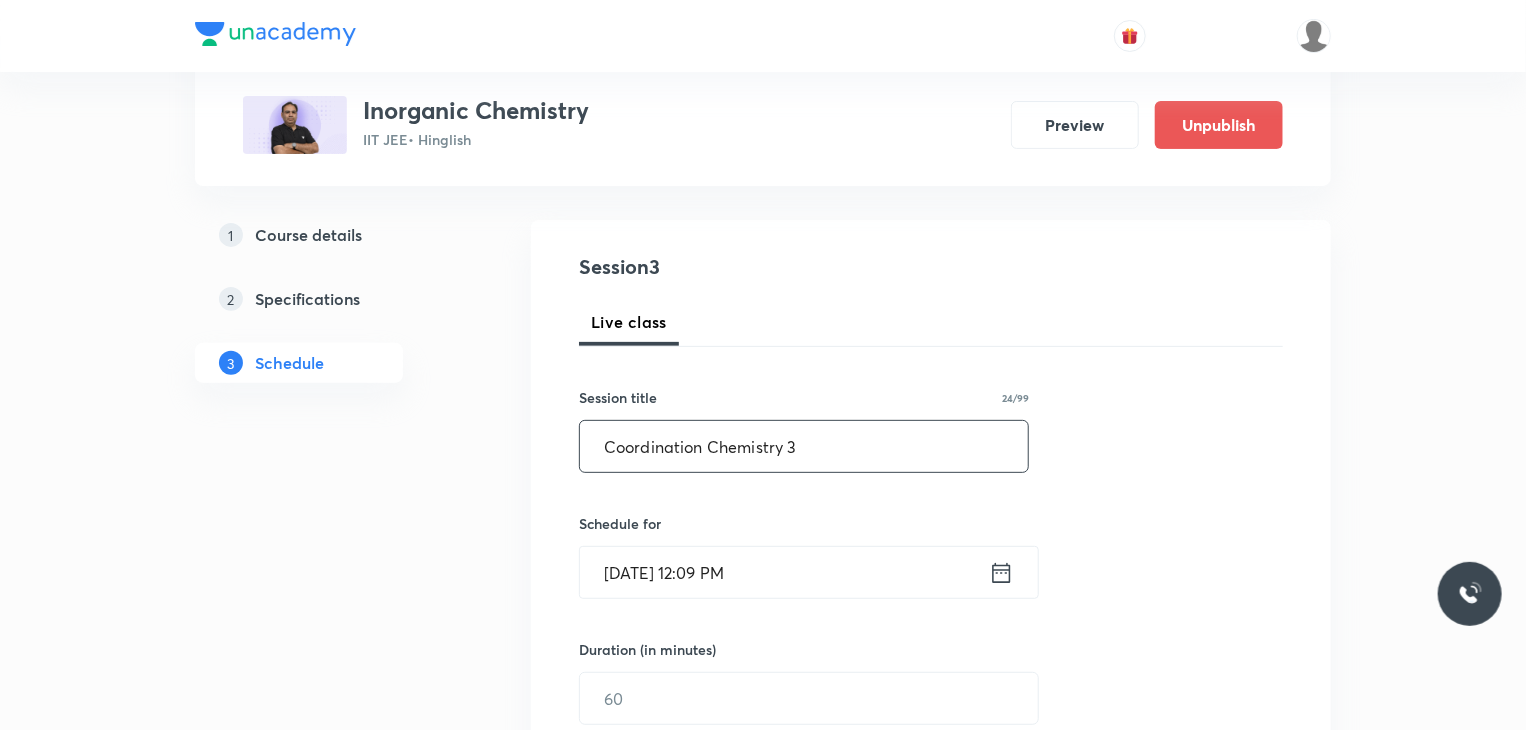 type on "Coordination Chemistry 3" 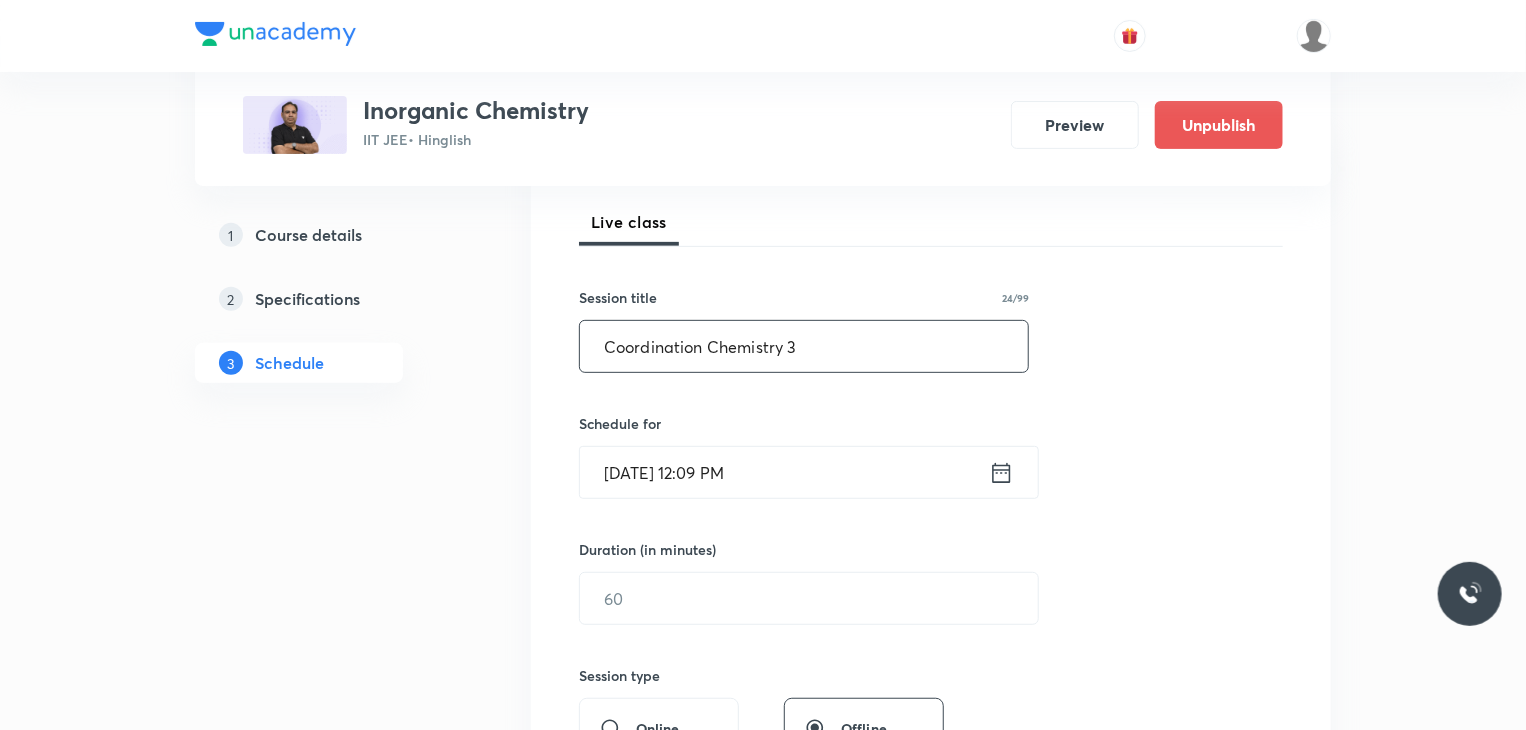 click on "[DATE] 12:09 PM" at bounding box center (784, 472) 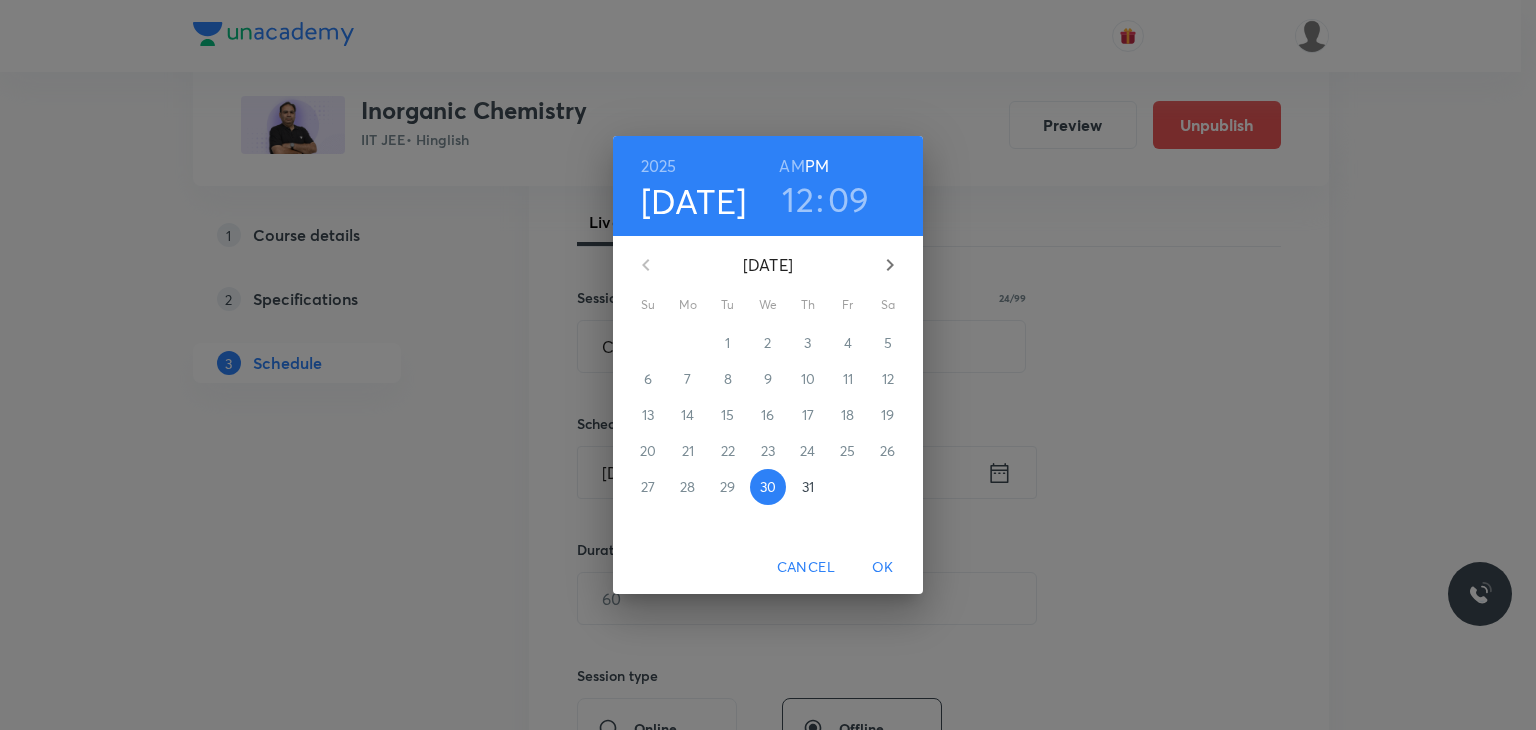 click on "AM" at bounding box center [791, 166] 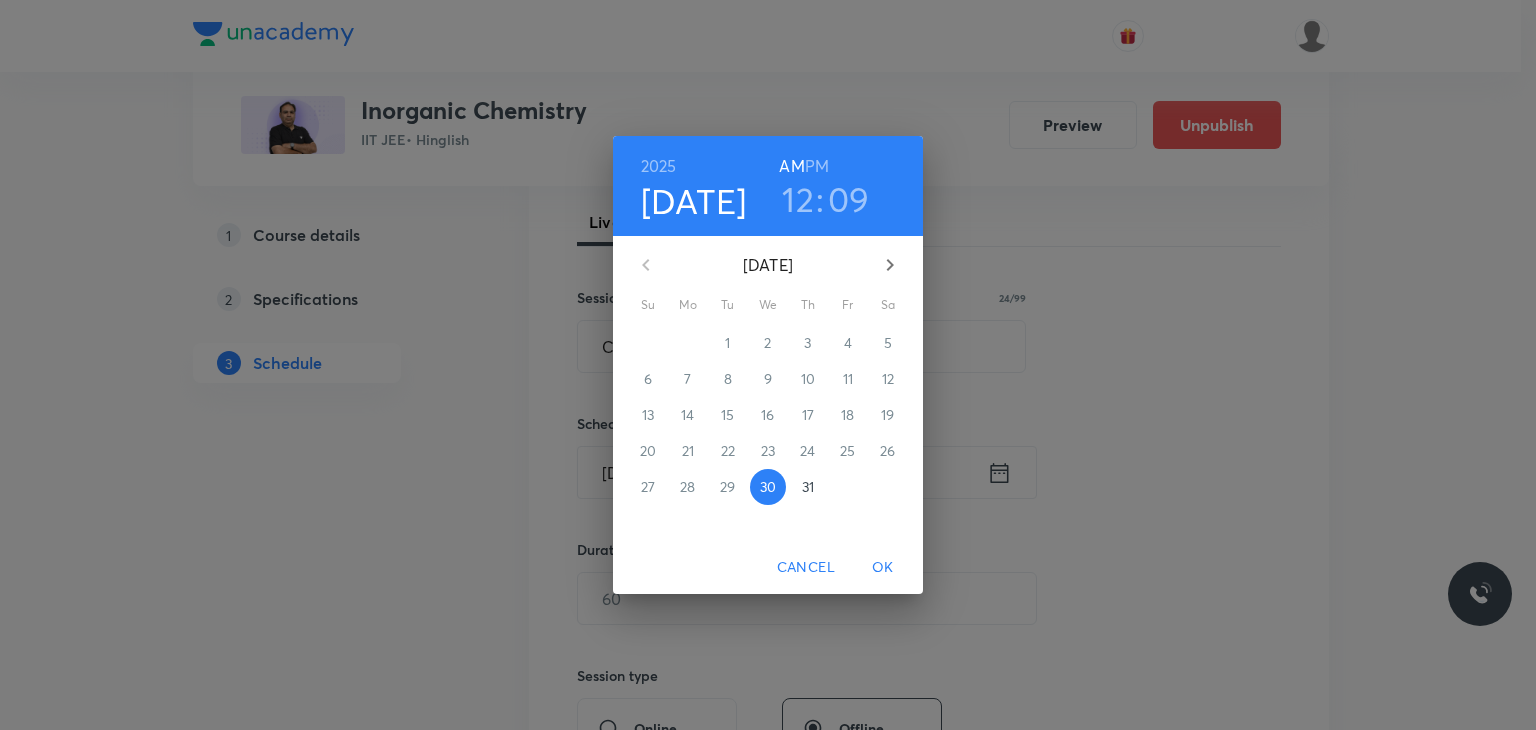 click on "12" at bounding box center (798, 199) 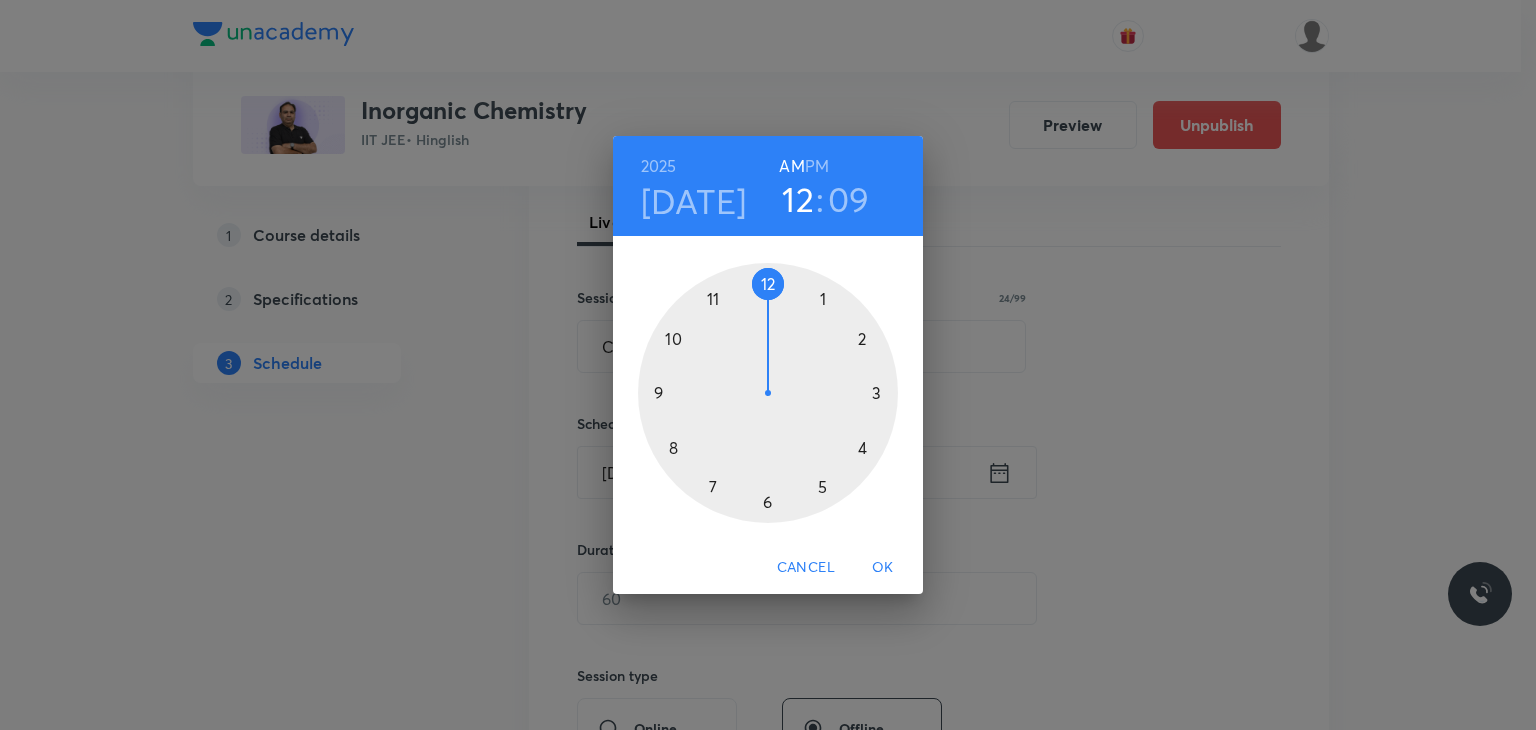 click at bounding box center [768, 393] 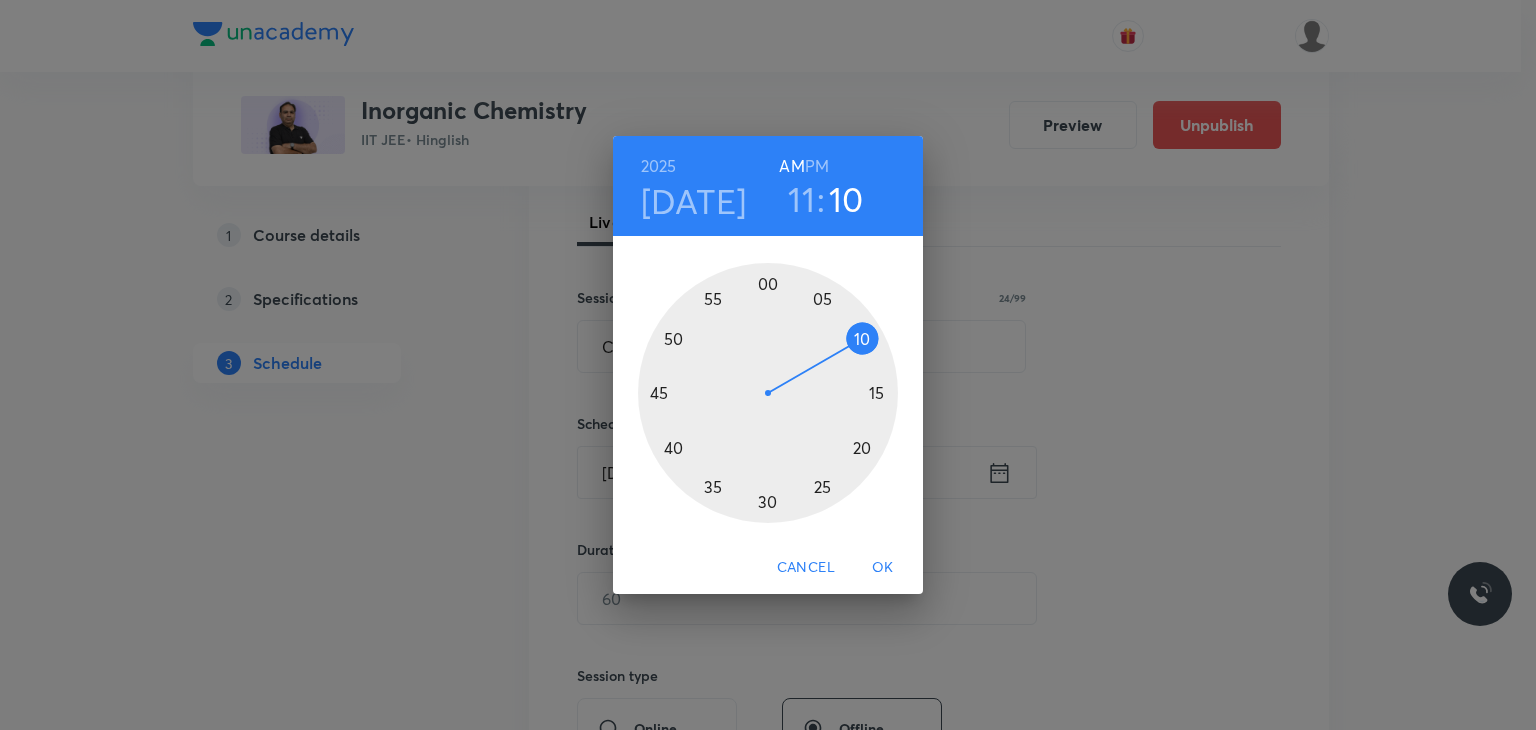 drag, startPoint x: 815, startPoint y: 315, endPoint x: 850, endPoint y: 341, distance: 43.60046 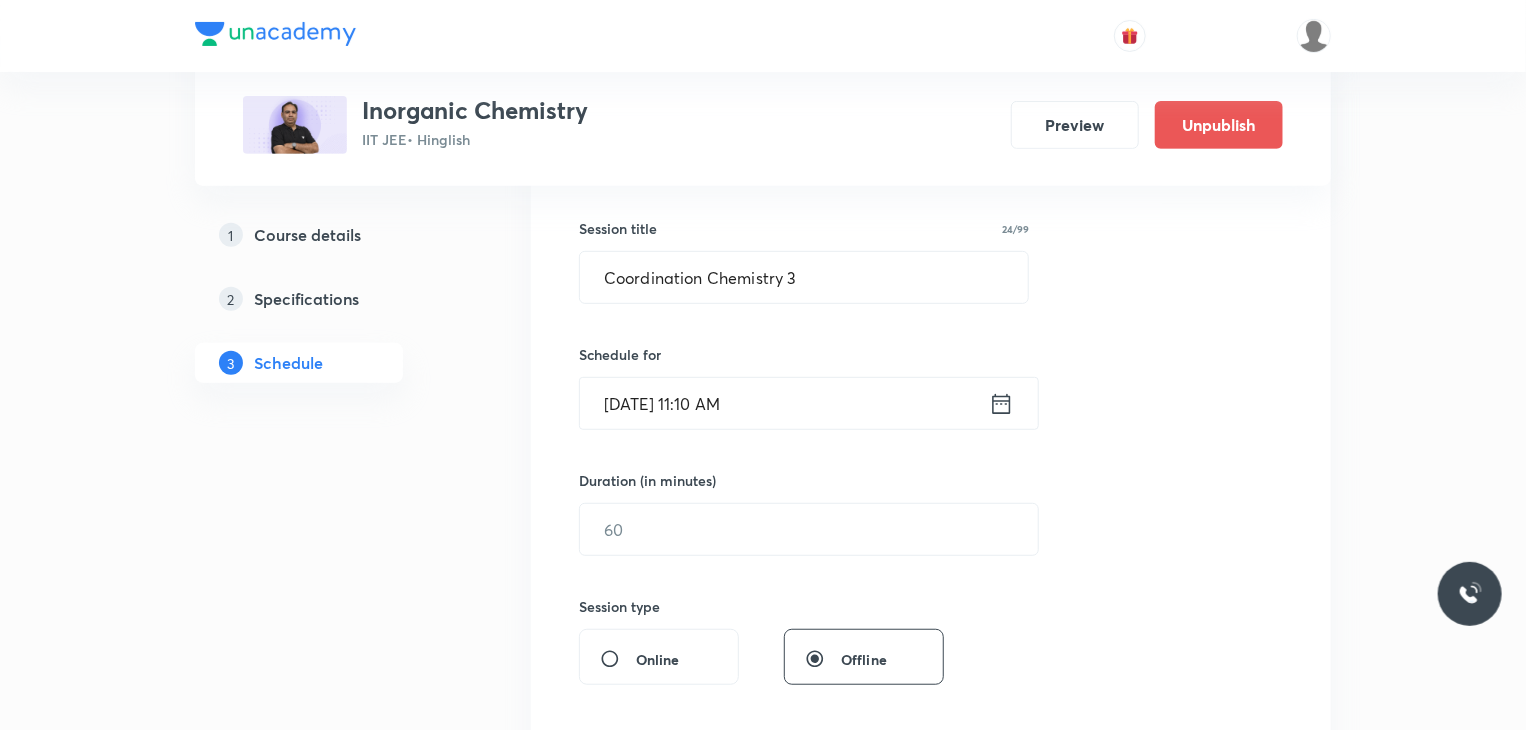 scroll, scrollTop: 380, scrollLeft: 0, axis: vertical 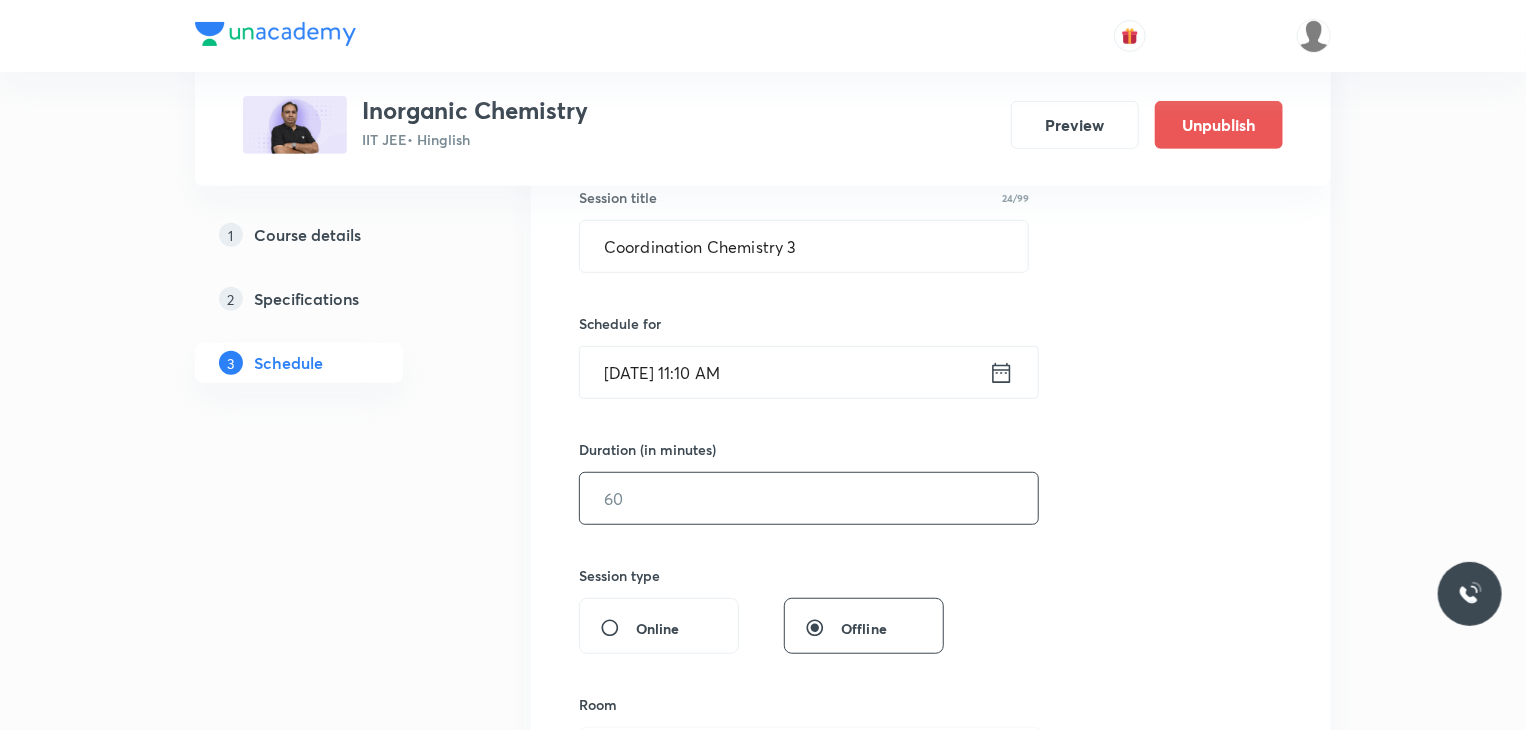 click at bounding box center (809, 498) 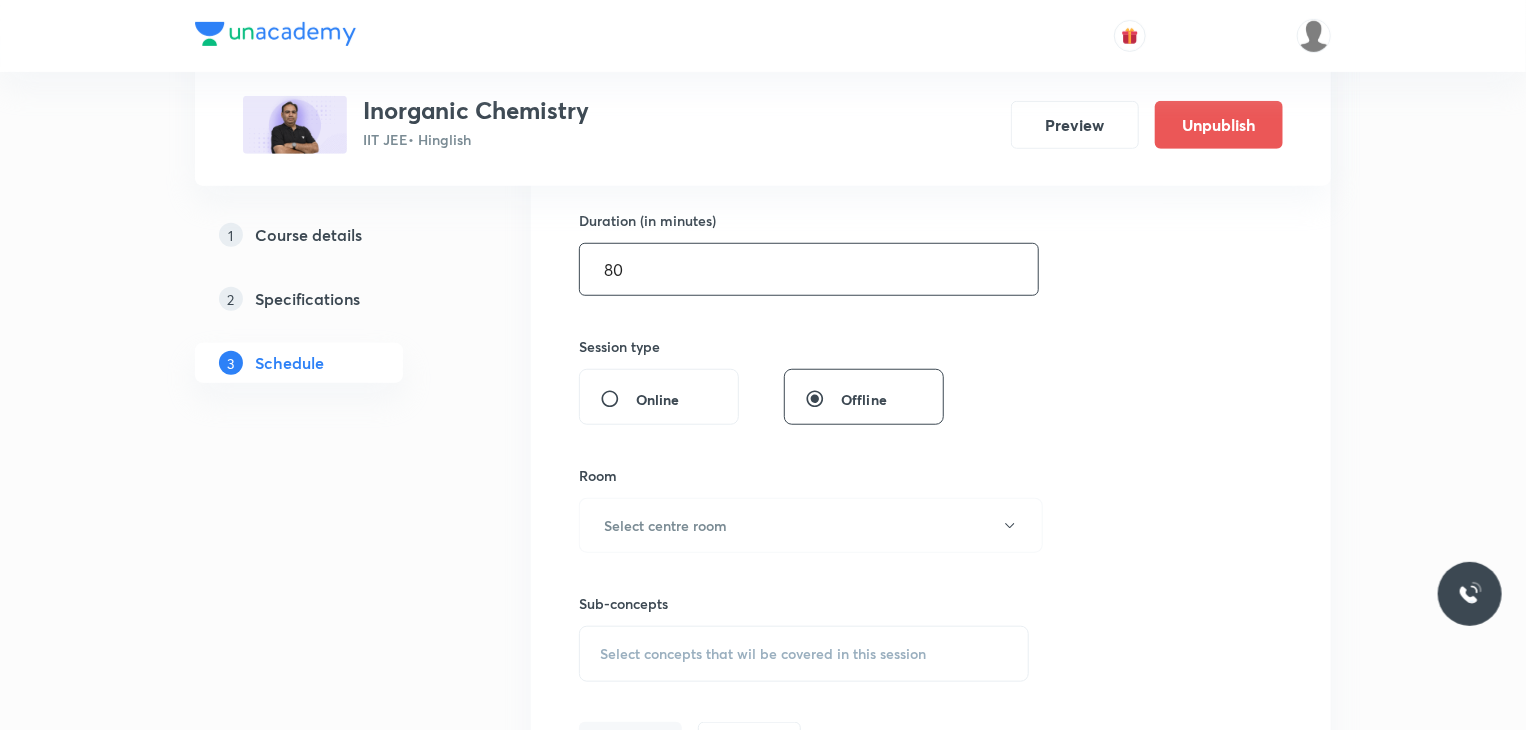 scroll, scrollTop: 680, scrollLeft: 0, axis: vertical 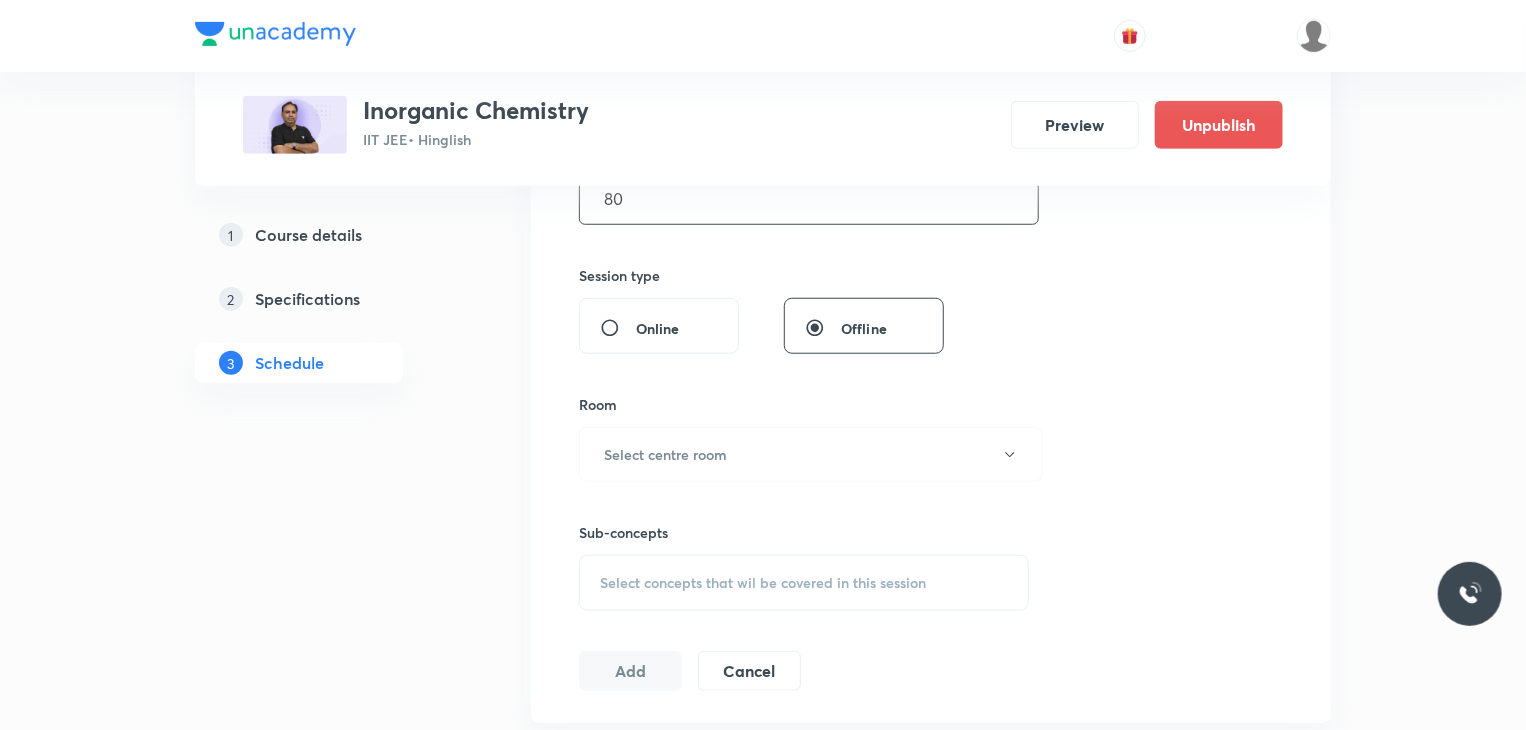 type on "80" 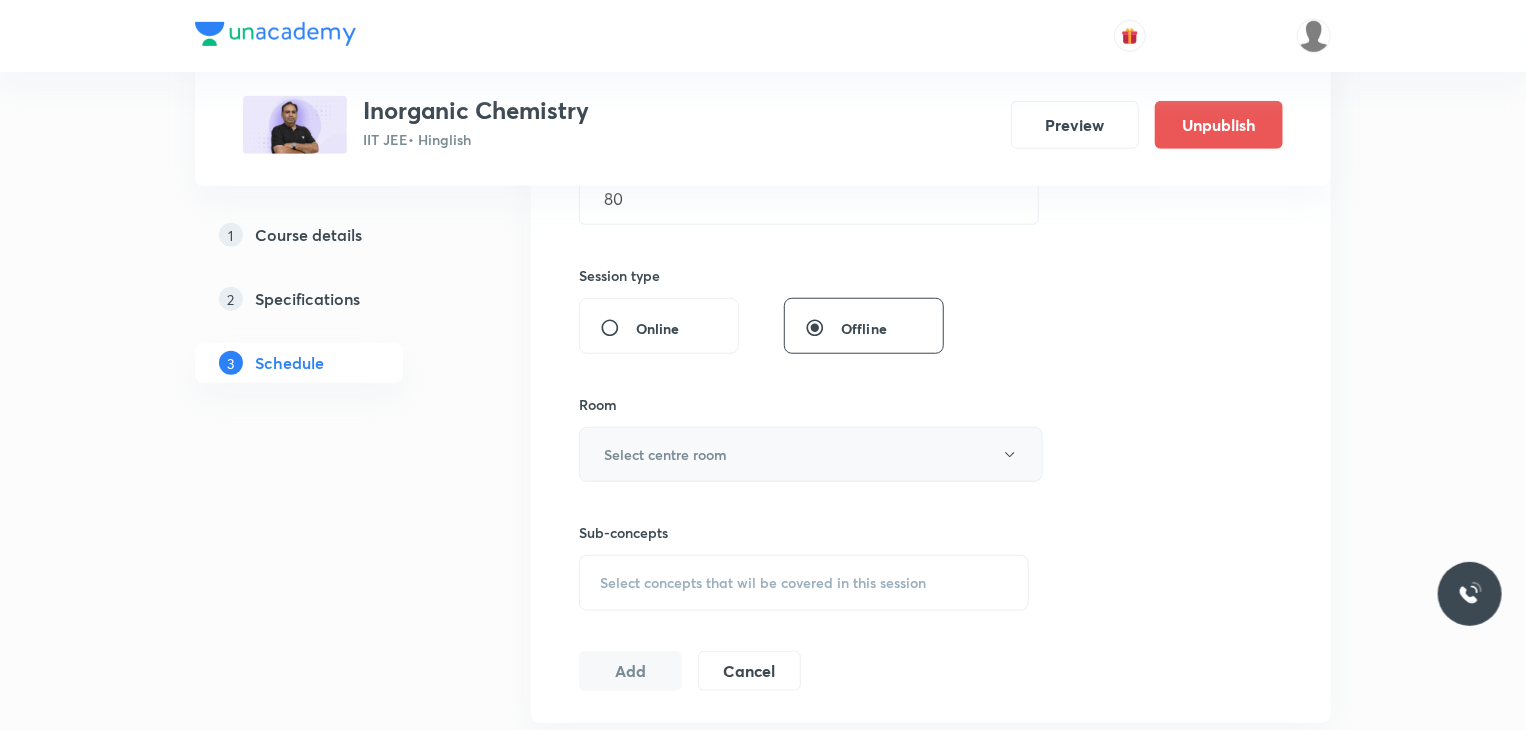 click on "Select centre room" at bounding box center (811, 454) 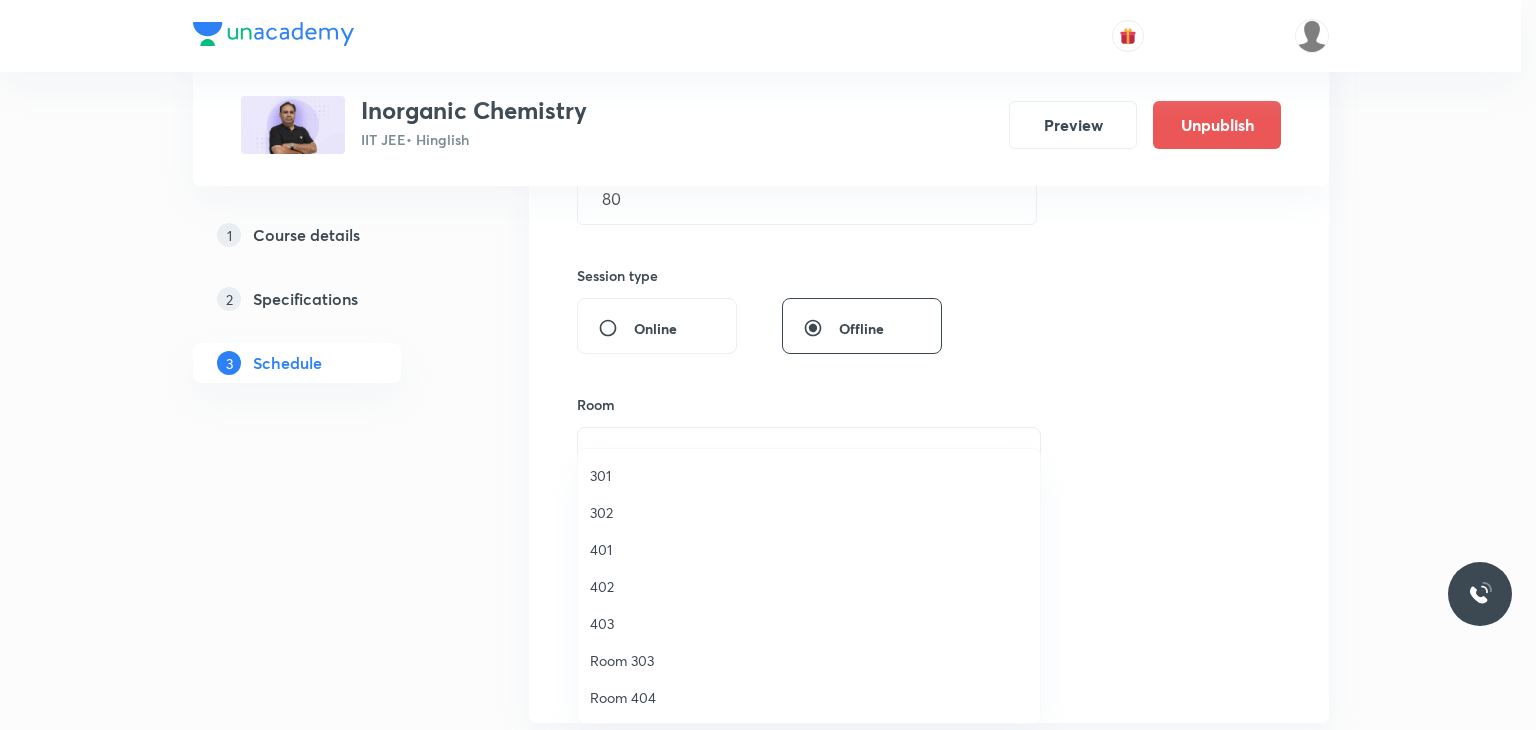 click on "401" at bounding box center [809, 549] 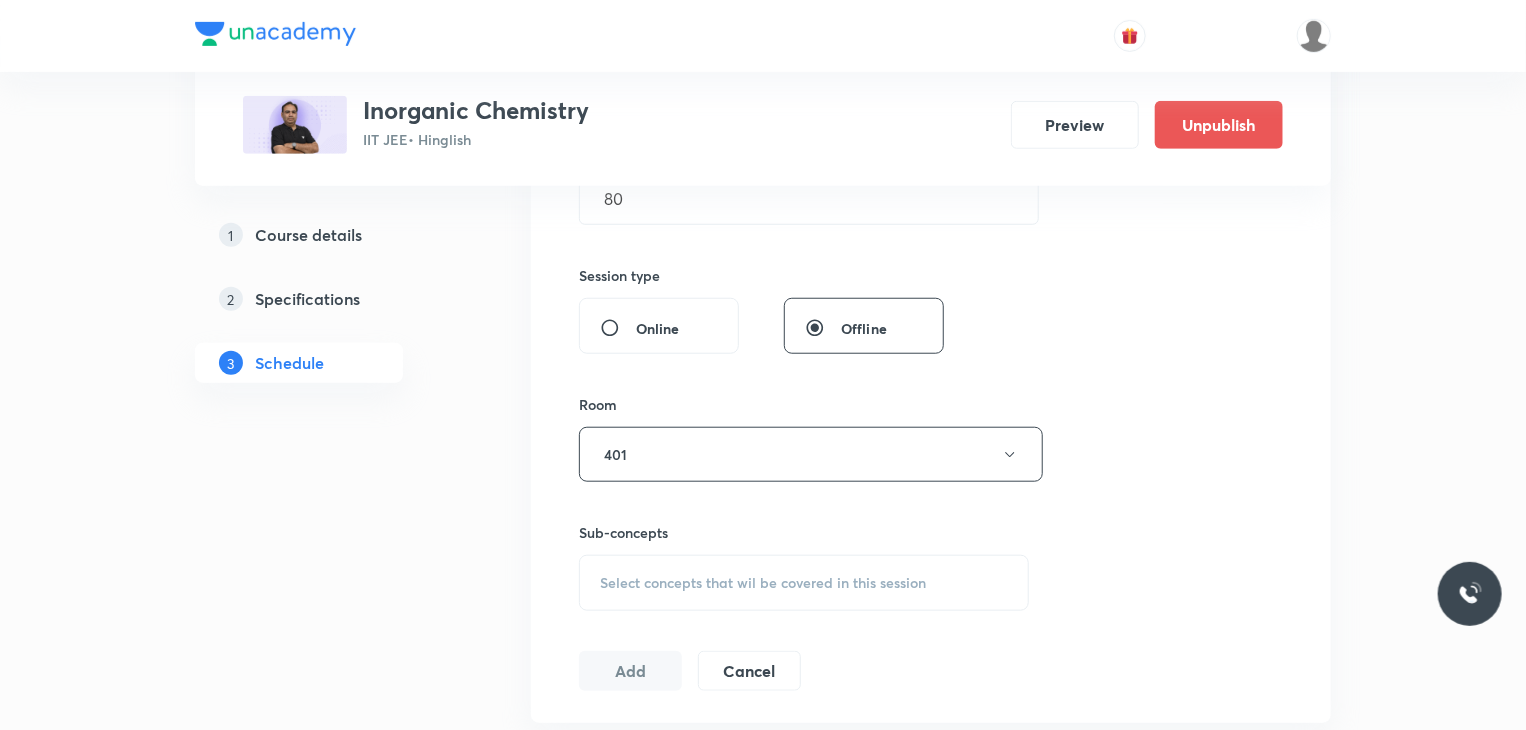 click on "Select concepts that wil be covered in this session" at bounding box center [763, 583] 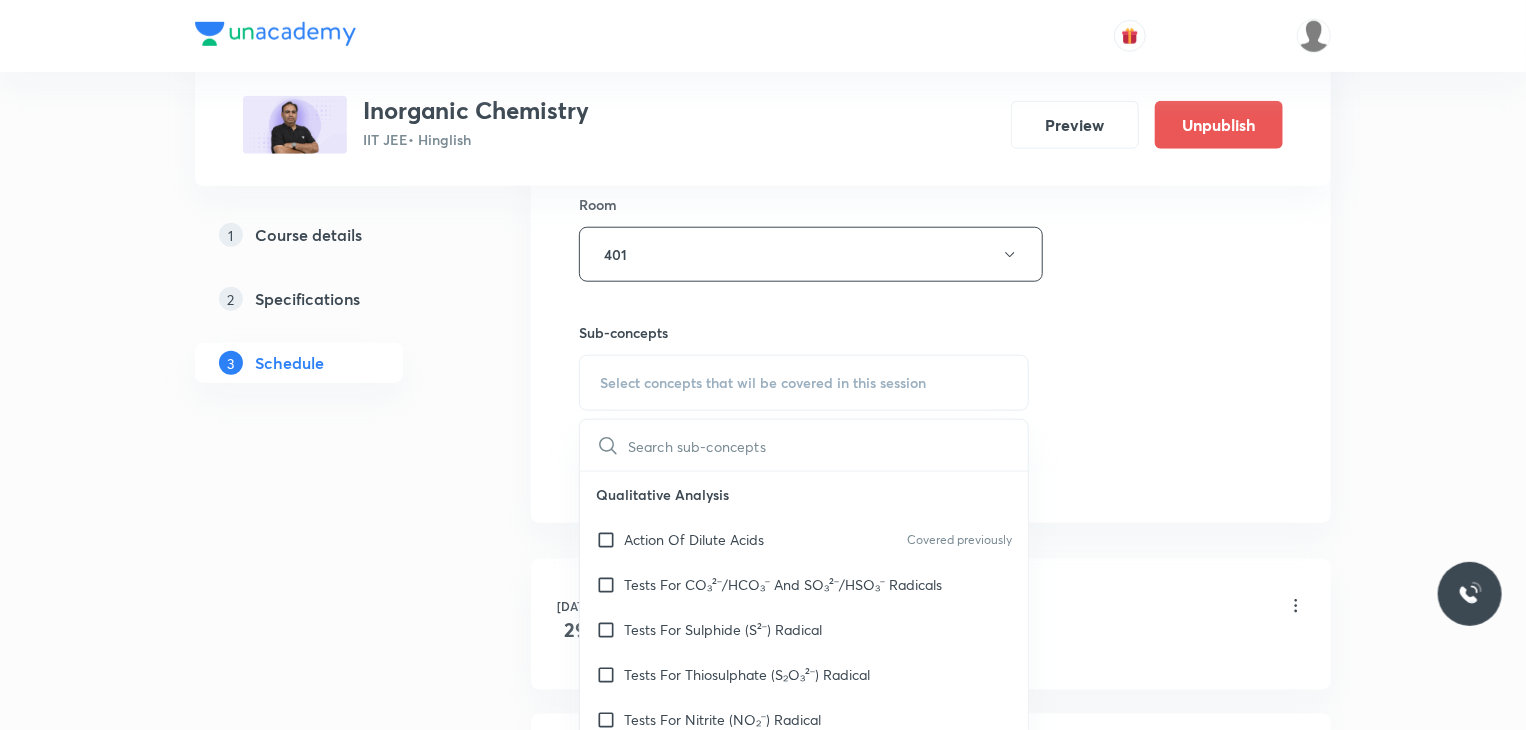 scroll, scrollTop: 880, scrollLeft: 0, axis: vertical 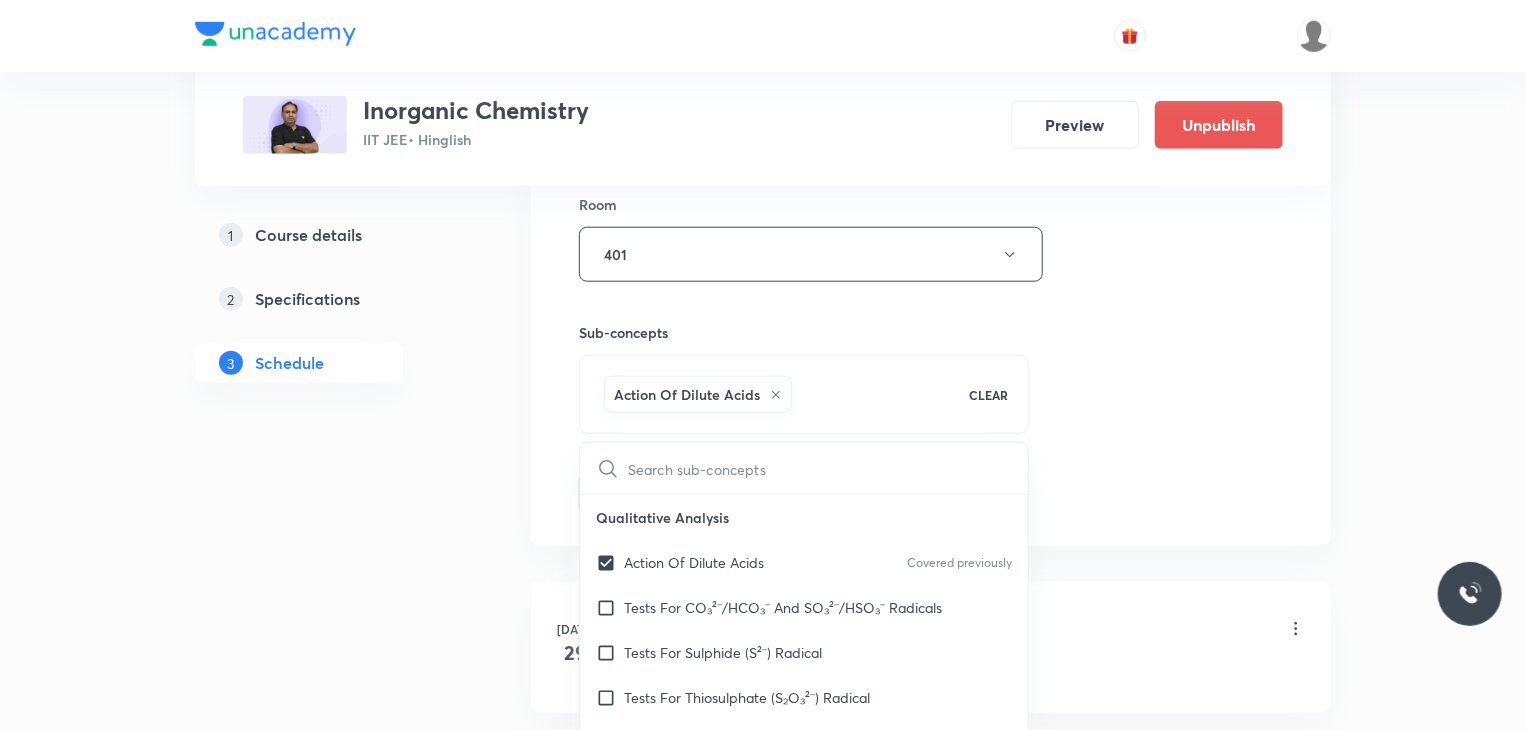 click on "Plus Courses Inorganic Chemistry IIT JEE  • Hinglish Preview Unpublish 1 Course details 2 Specifications 3 Schedule Schedule 2  classes Session  3 Live class Session title 24/99 Coordination Chemistry 3 ​ Schedule for Jul 30, 2025, 11:10 AM ​ Duration (in minutes) 80 ​   Session type Online Offline Room 401 Sub-concepts Action Of Dilute Acids CLEAR ​ Qualitative Analysis Action Of Dilute Acids Covered previously Tests For CO₃²⁻/HCO₃⁻ And SO₃²⁻/HSO₃⁻ Radicals Tests For Sulphide (S²⁻) Radical Tests For Thiosulphate (S₂O₃²⁻) Radical Tests For Nitrite (NO₂⁻) Radical Tests For Acetate , Formate And Oxalate Radicals Tests For Halide(Cl⁻ , Br⁻ , I⁻) Radicals Test For Nitrate (NO₃⁻) Radical Test For Sulphate(SO₄²⁻) Radical Test For Borate(BO₃³⁻) Radical Test For Phosphate(PO₄³⁻) Radical Test For Chromate(CrO₄²⁻) And Dichromate(Cr₂O₇²⁻) Radicals Test For Permanganate (MnO₄⁻) And Manganate (MnO₄²⁻) Radicals Periodic Table Metallurgy" at bounding box center [763, 88] 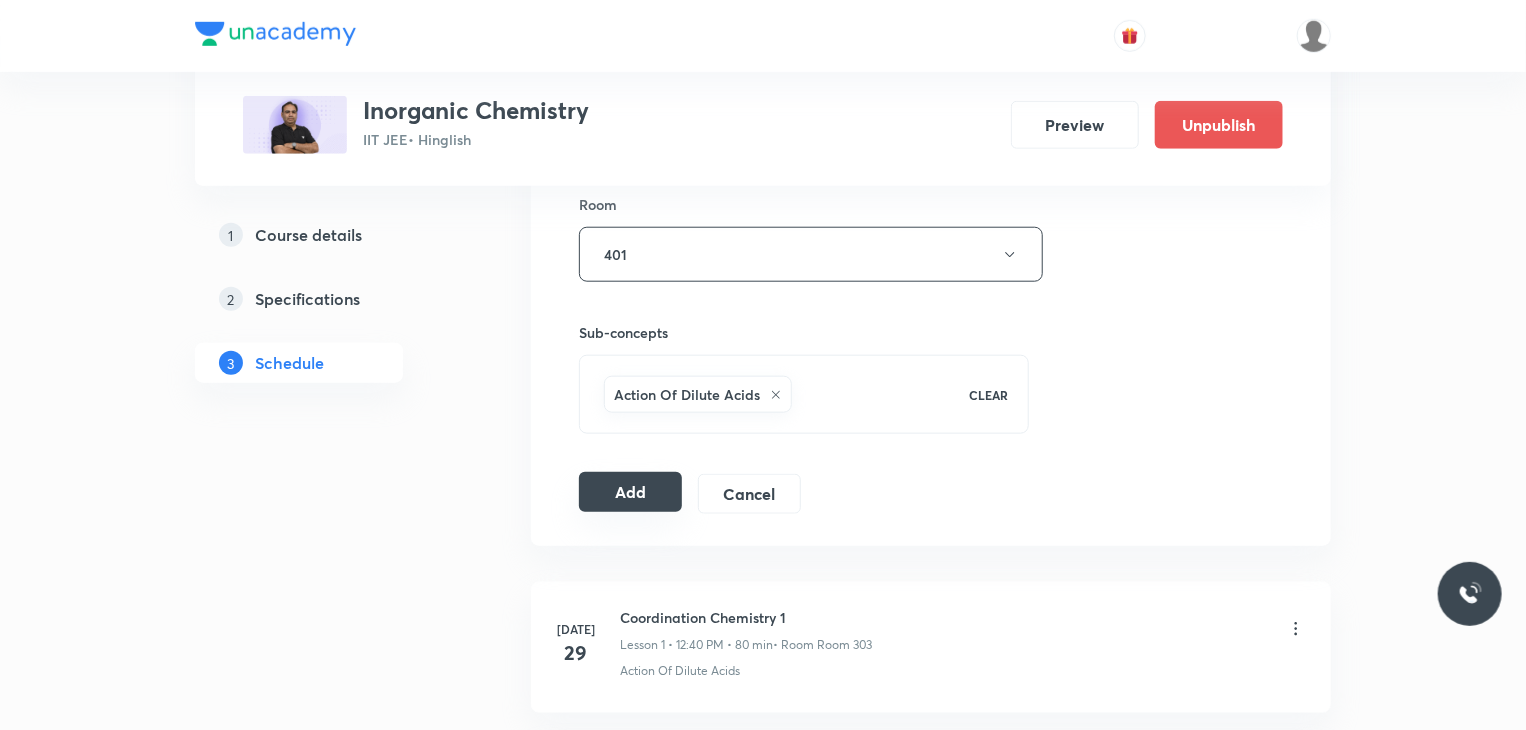 click on "Add" at bounding box center [630, 492] 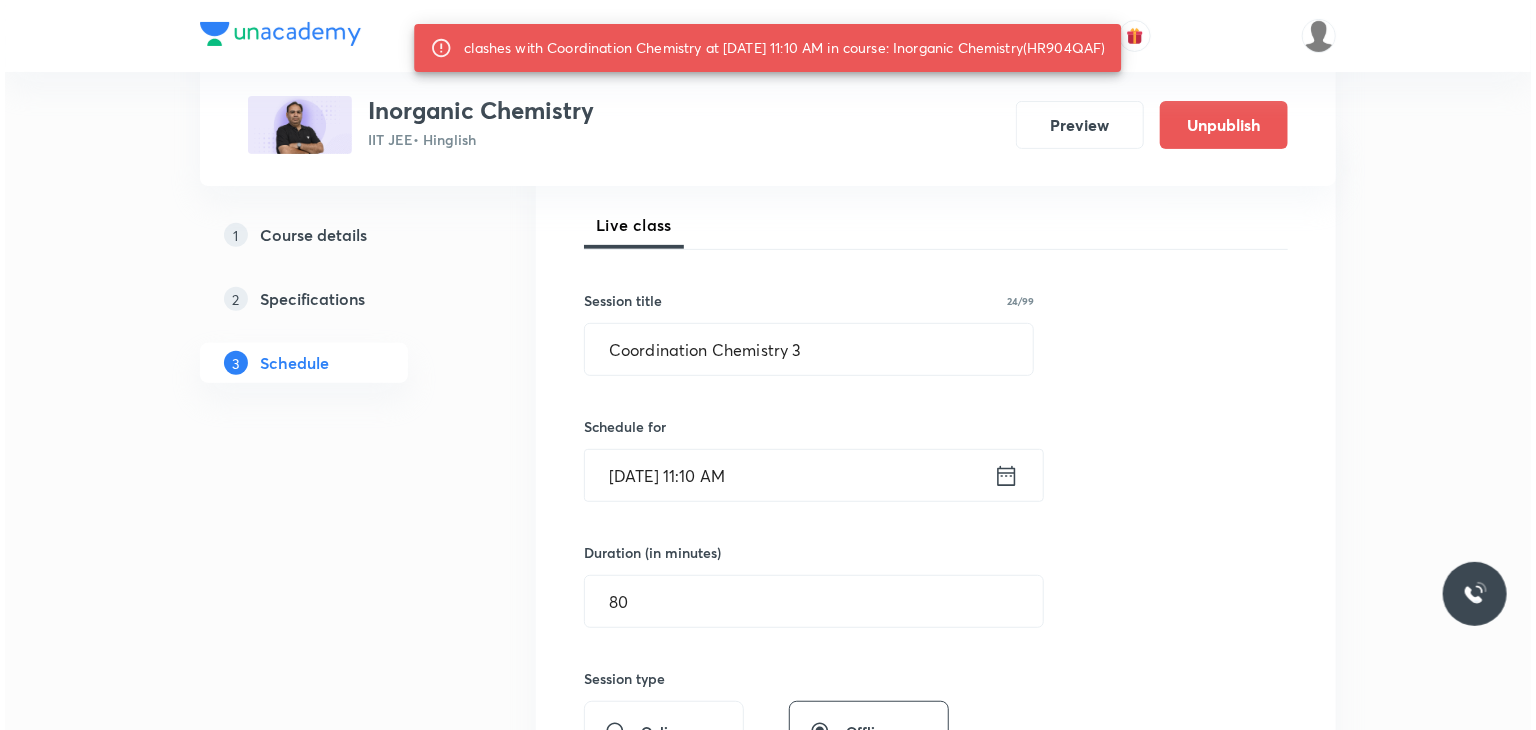 scroll, scrollTop: 503, scrollLeft: 0, axis: vertical 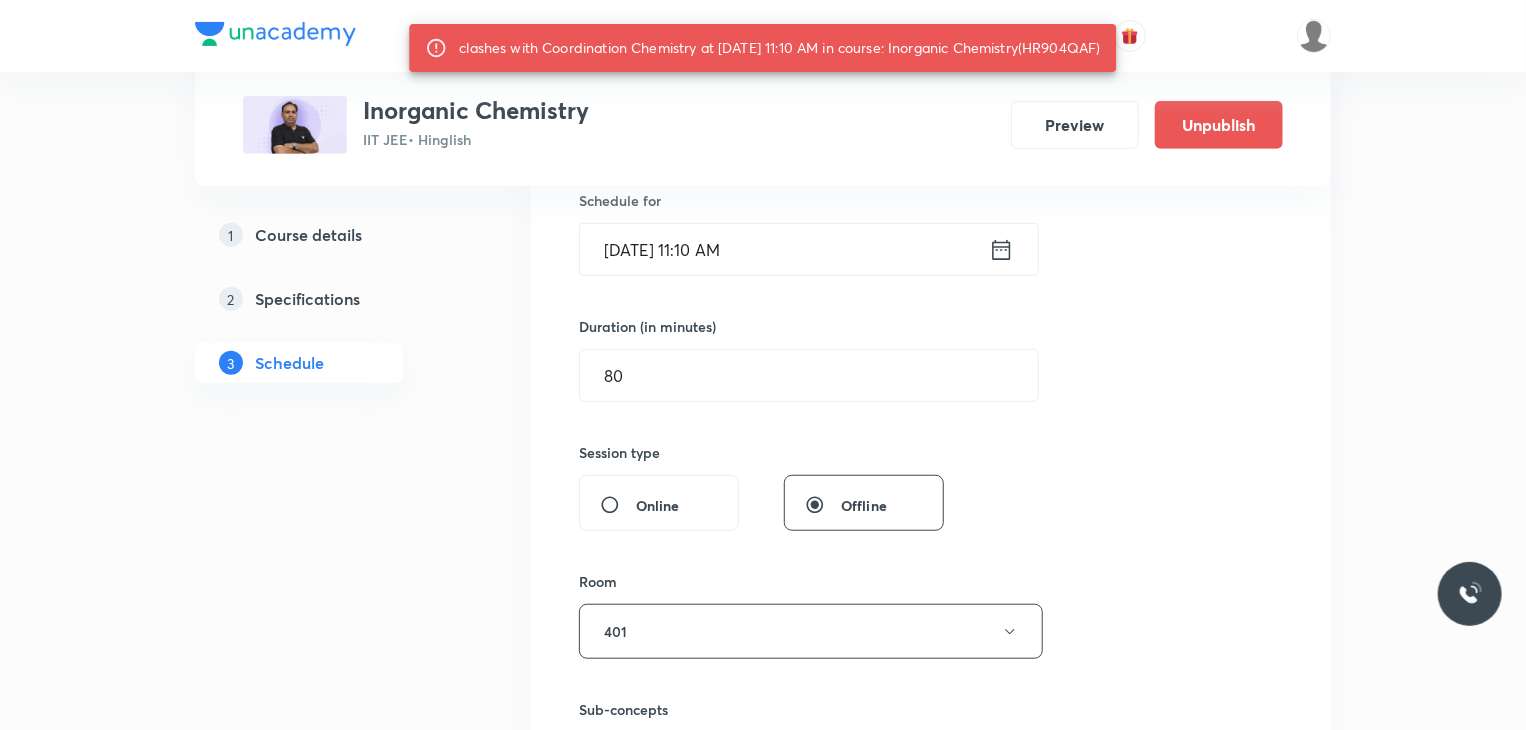click on "Jul 30, 2025, 11:10 AM" at bounding box center (784, 249) 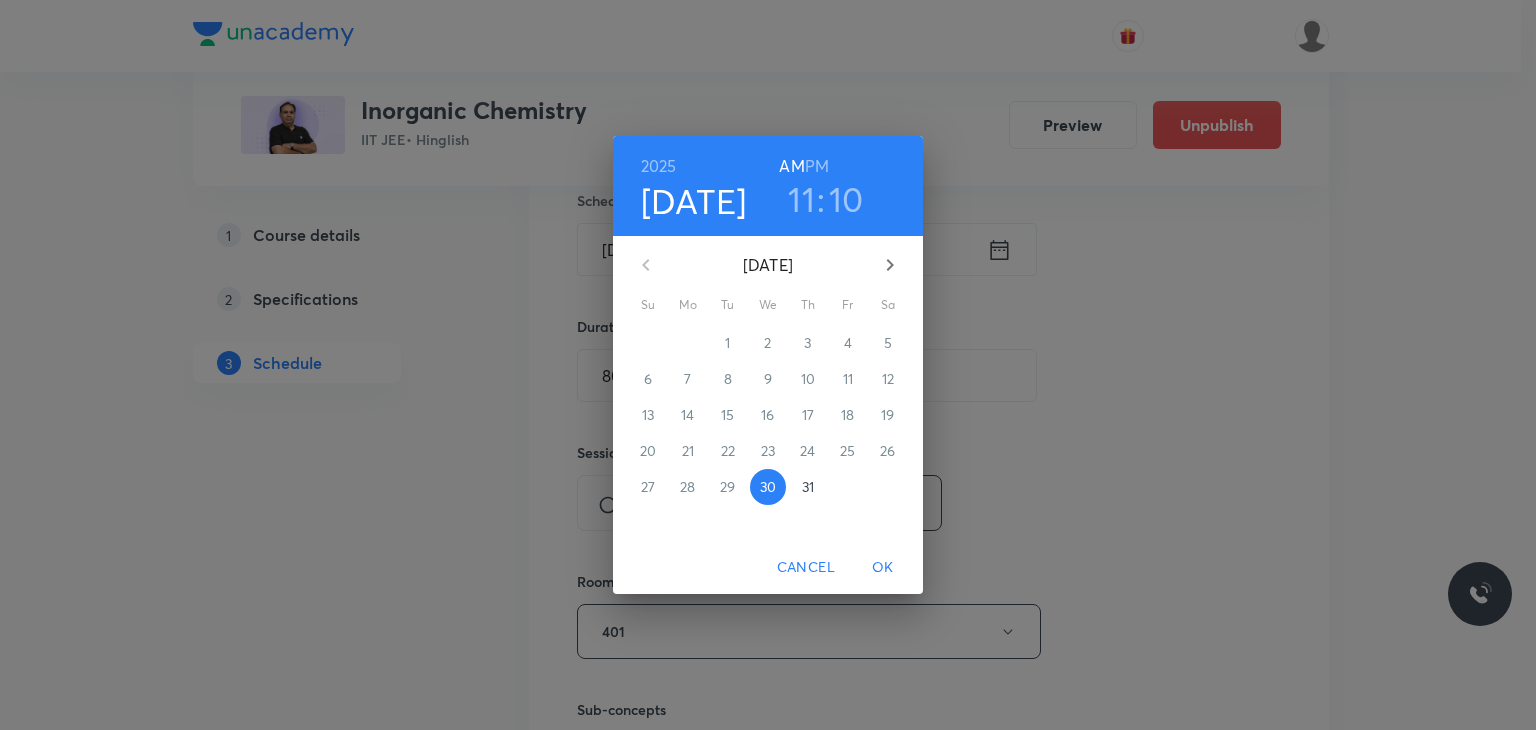 click on "31" at bounding box center [808, 487] 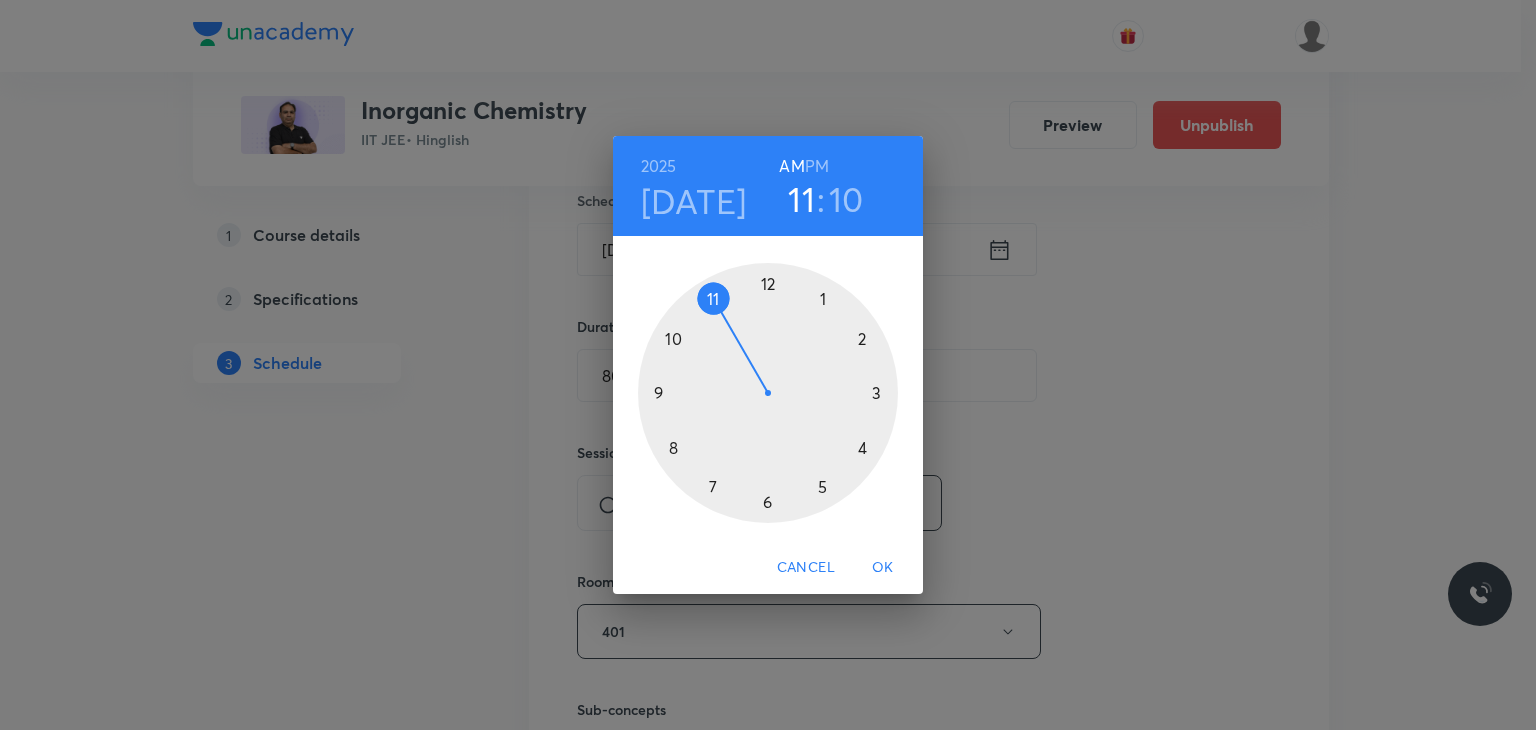click on "OK" at bounding box center (883, 567) 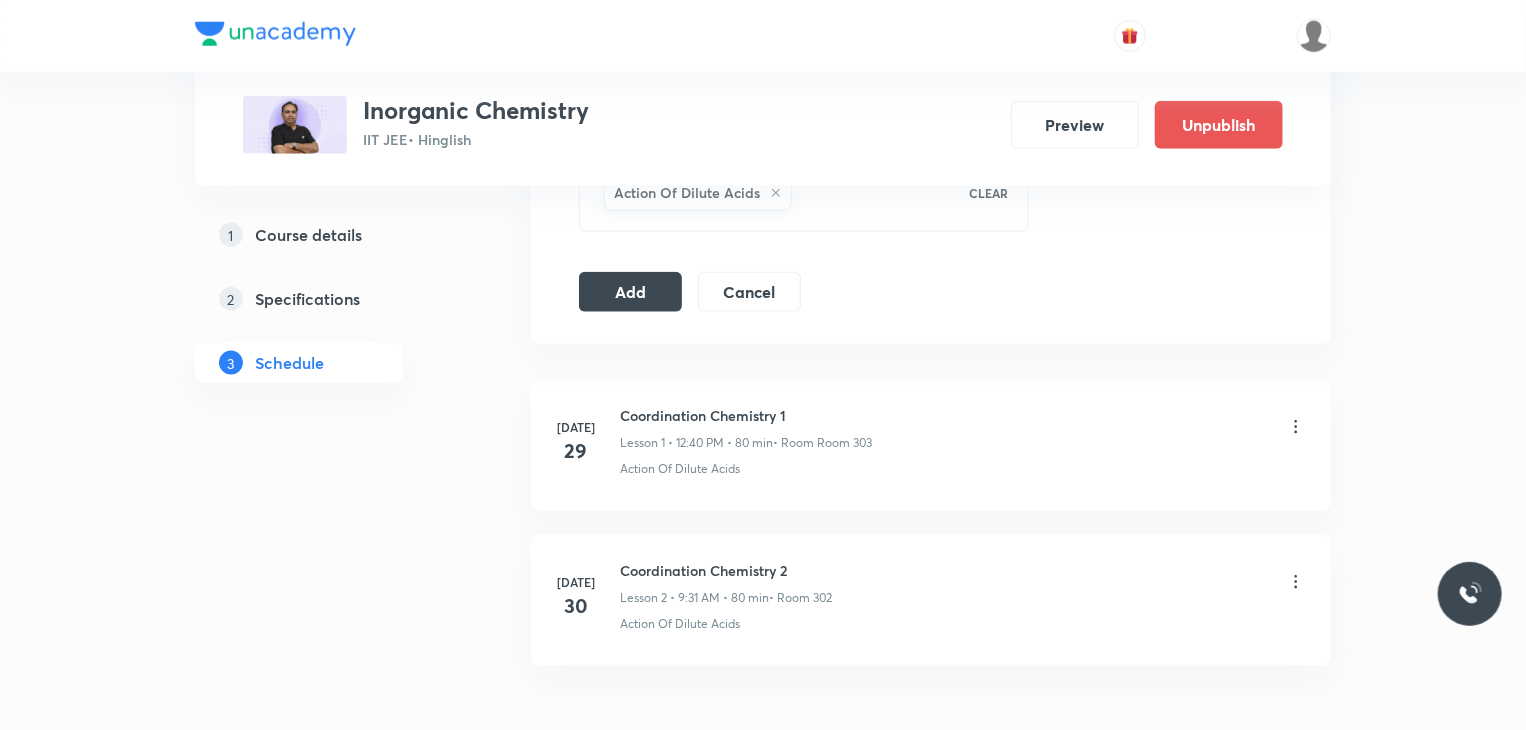scroll, scrollTop: 1003, scrollLeft: 0, axis: vertical 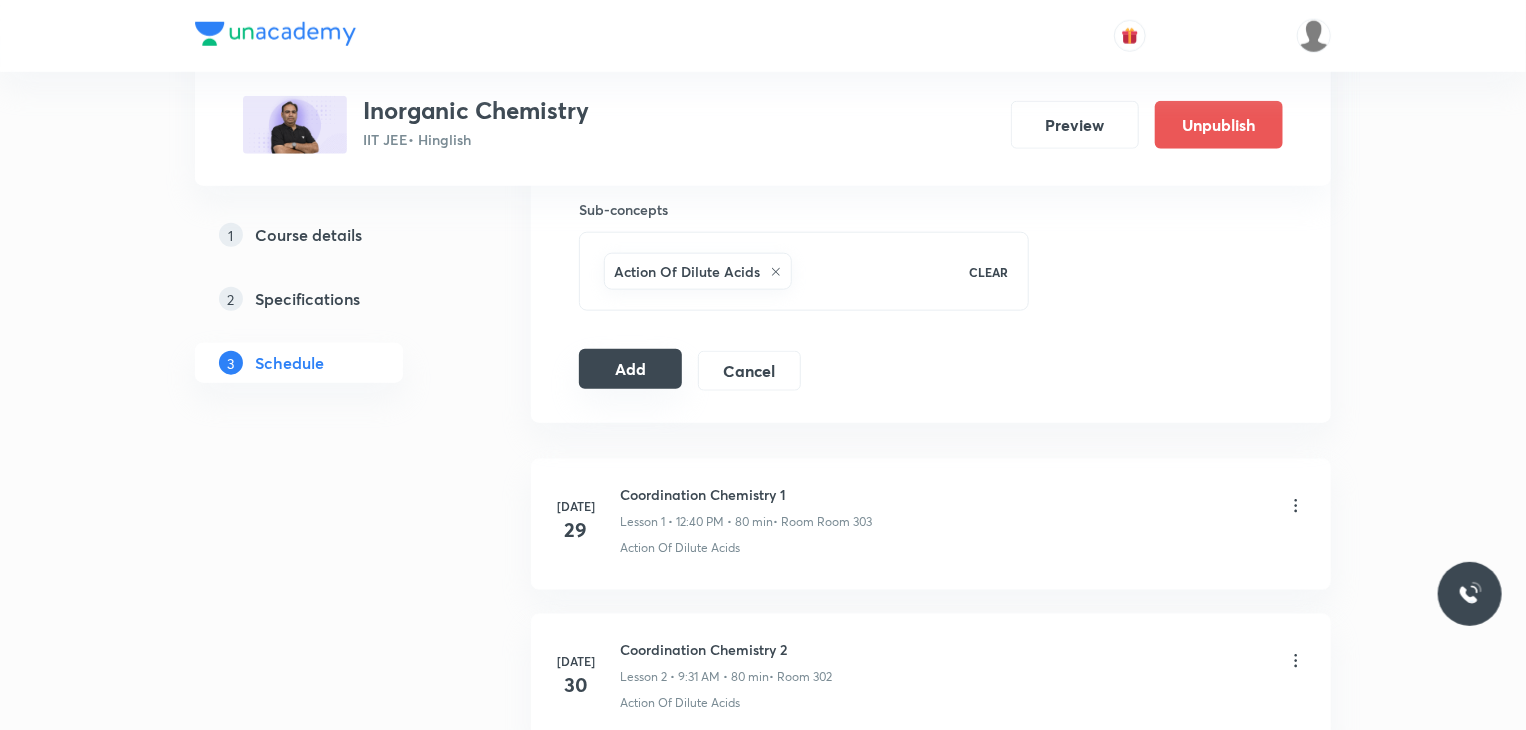 click on "Add" at bounding box center [630, 369] 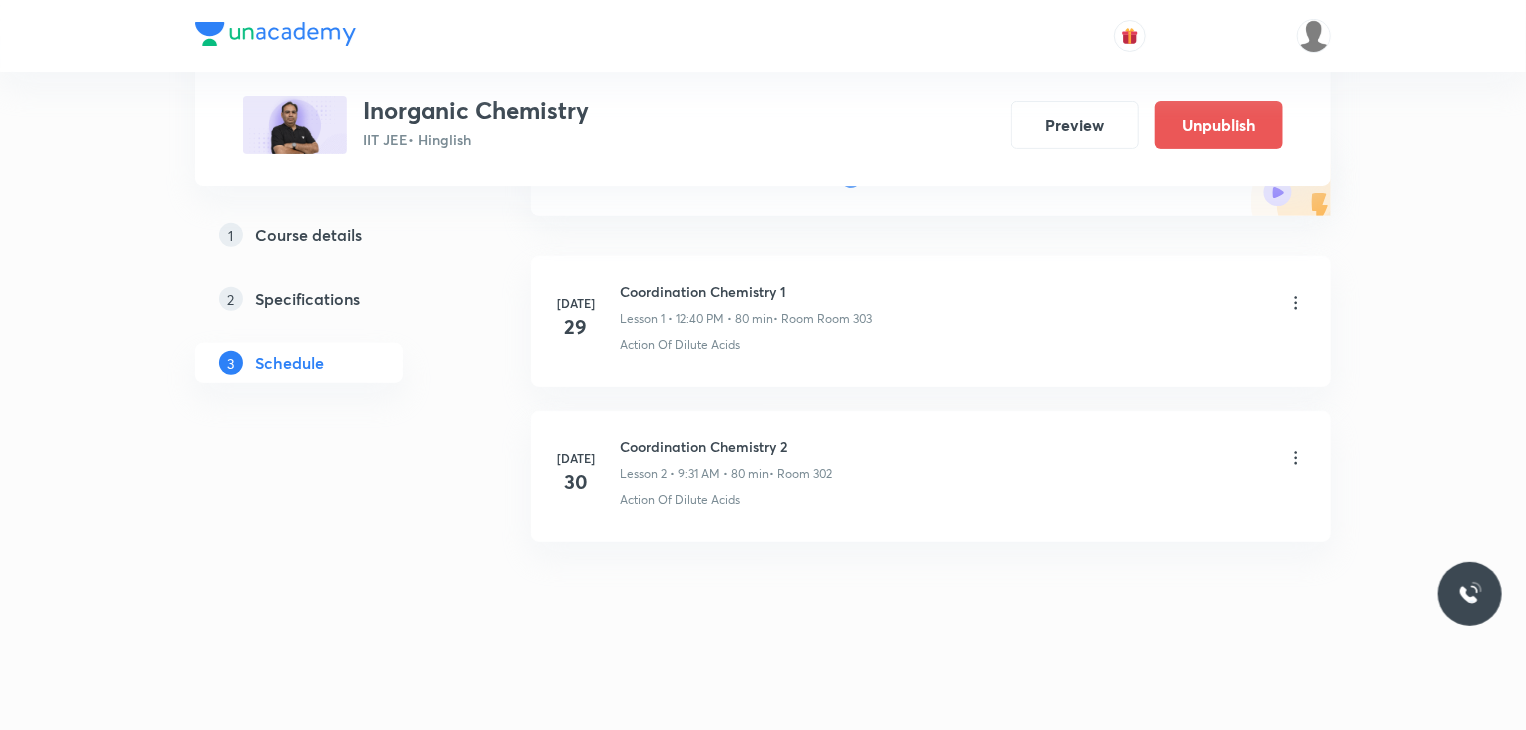 scroll, scrollTop: 264, scrollLeft: 0, axis: vertical 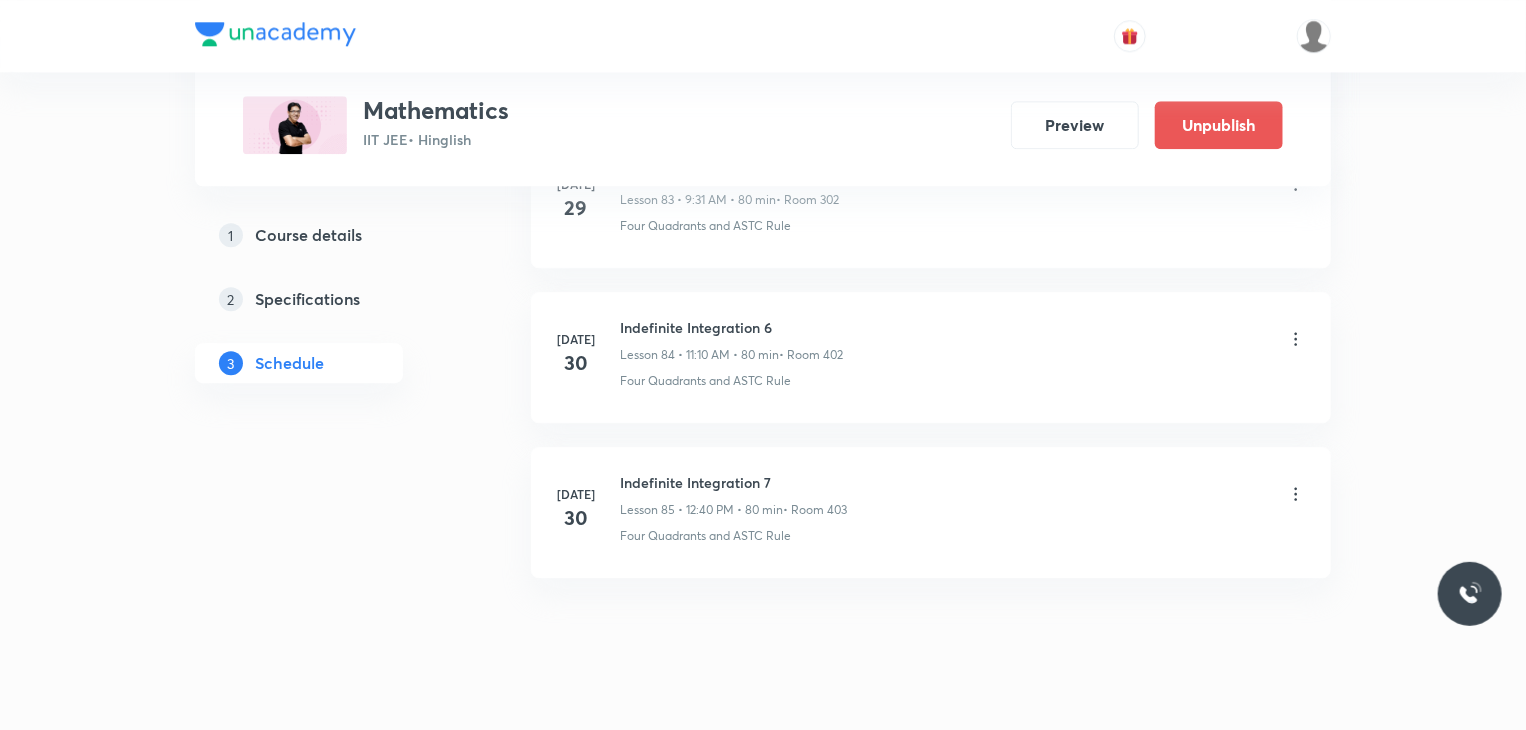 click on "Jul 30 Indefinite Integration 7 Lesson 85 • 12:40 PM • 80 min  • Room 403 Four Quadrants and ASTC Rule" at bounding box center [931, 512] 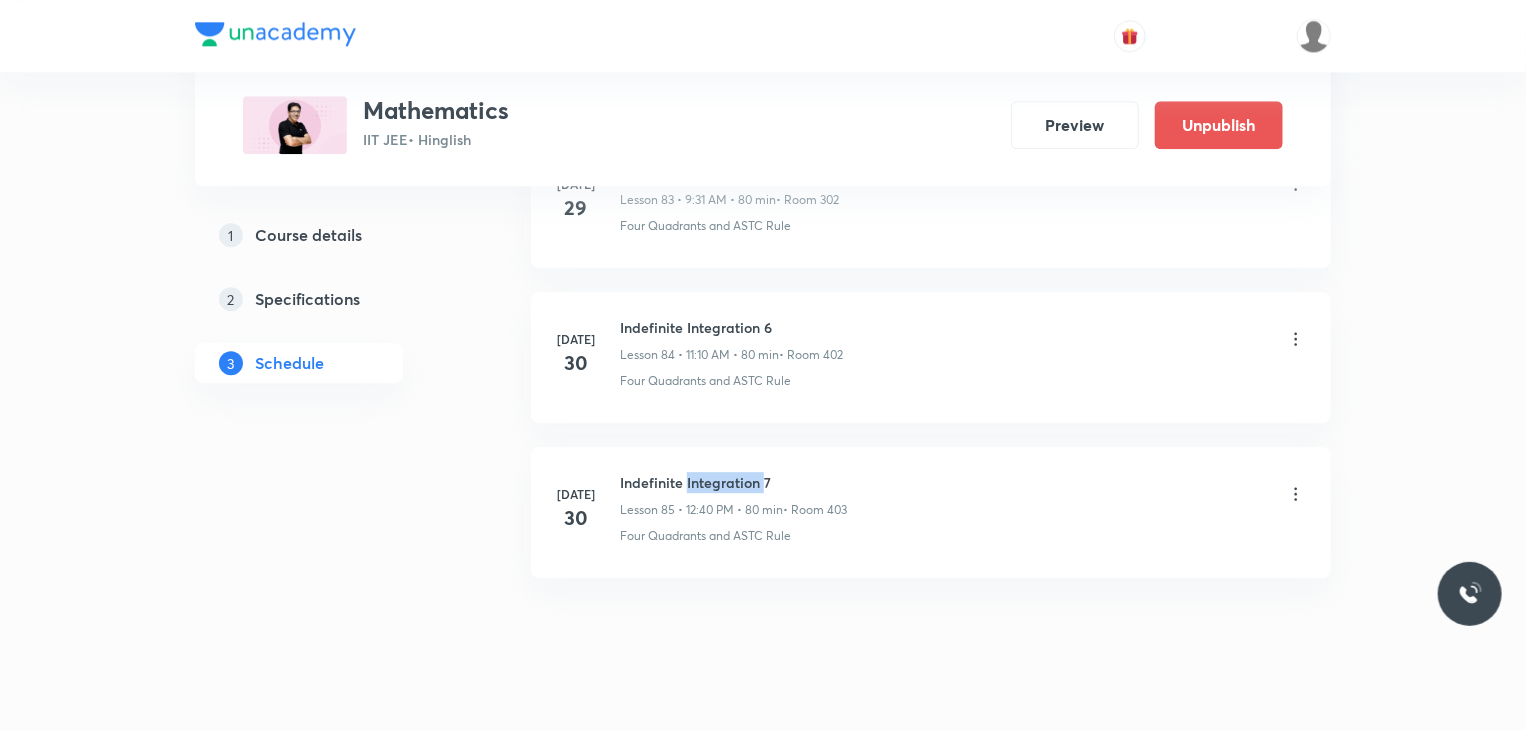 click on "Jul 30 Indefinite Integration 7 Lesson 85 • 12:40 PM • 80 min  • Room 403 Four Quadrants and ASTC Rule" at bounding box center (931, 512) 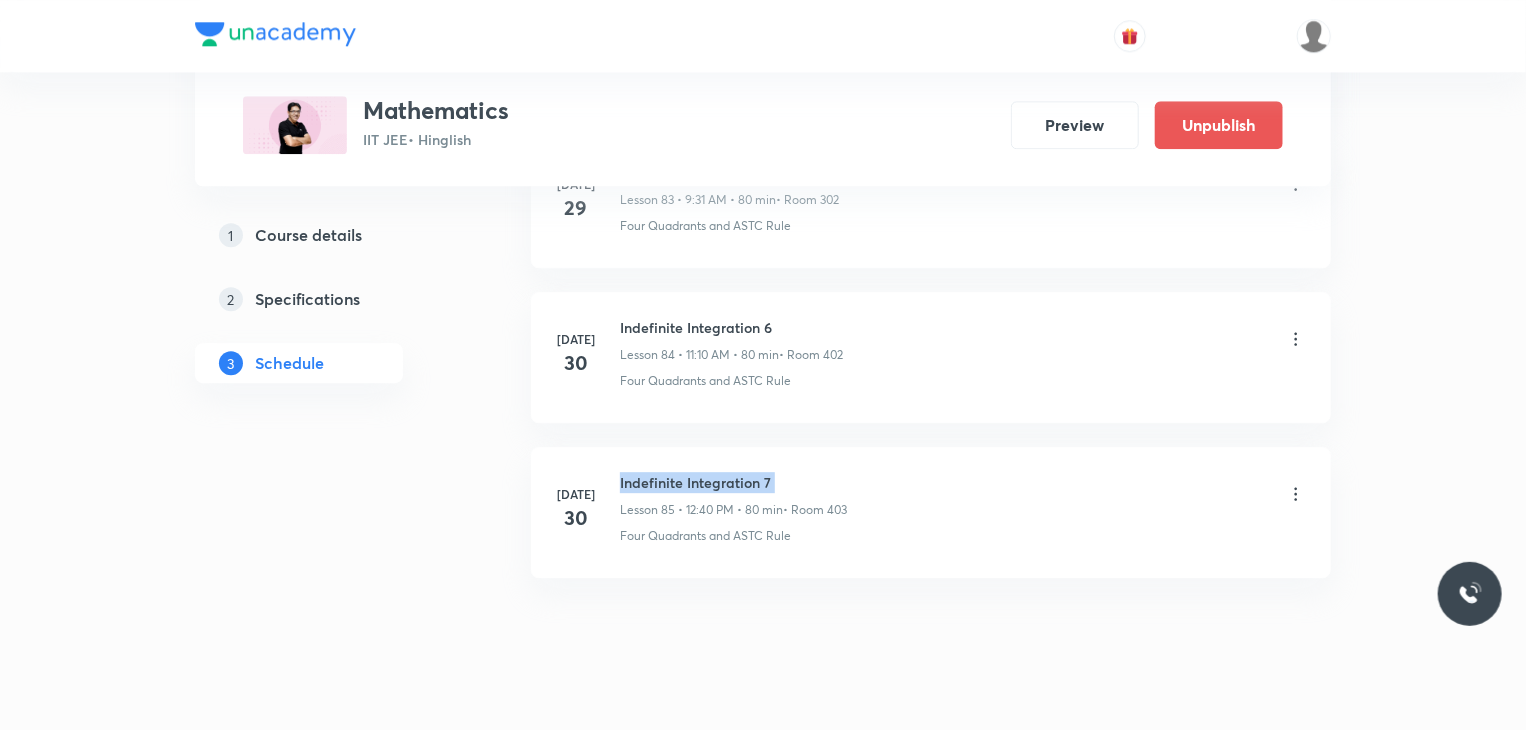 click on "Jul 30 Indefinite Integration 7 Lesson 85 • 12:40 PM • 80 min  • Room 403 Four Quadrants and ASTC Rule" at bounding box center (931, 512) 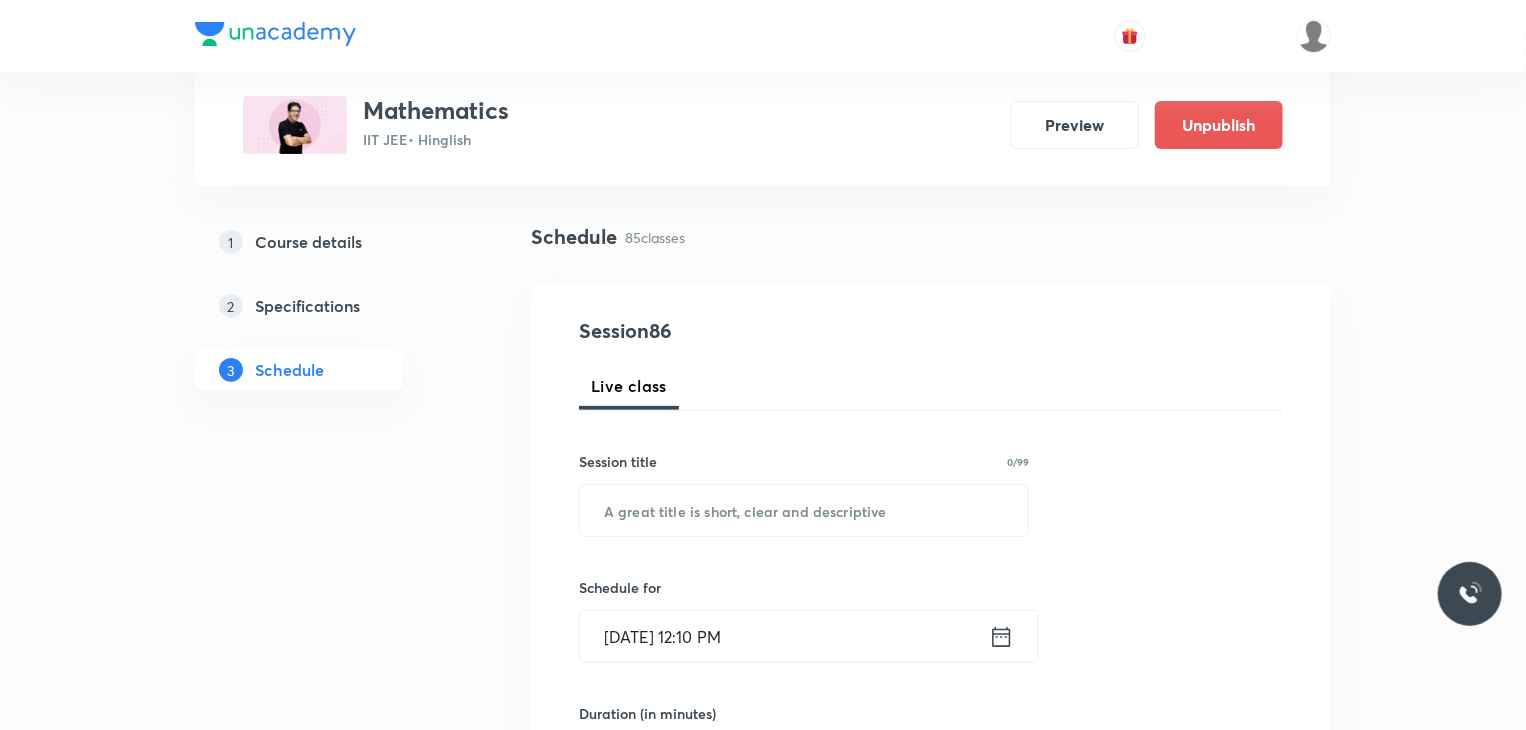 scroll, scrollTop: 200, scrollLeft: 0, axis: vertical 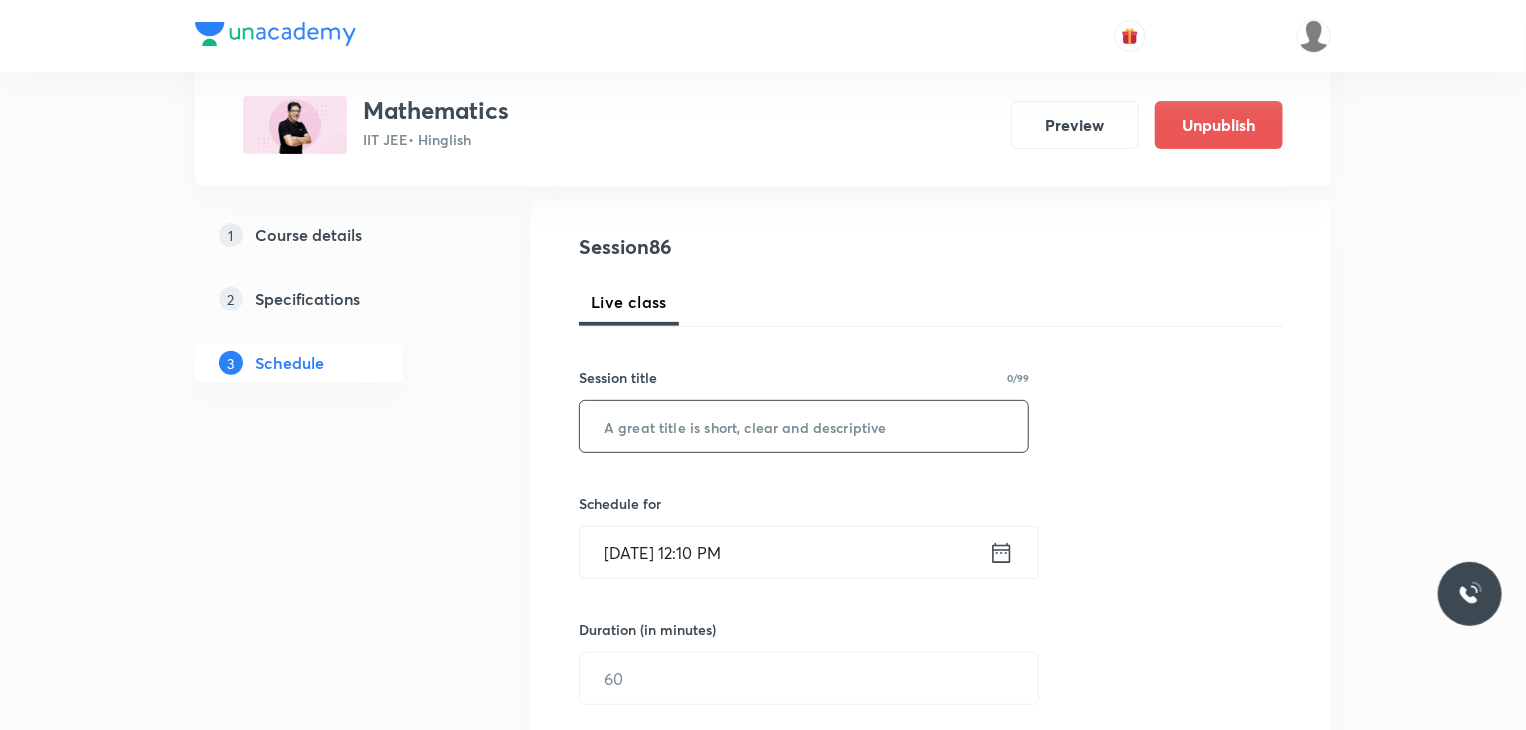 click at bounding box center [804, 426] 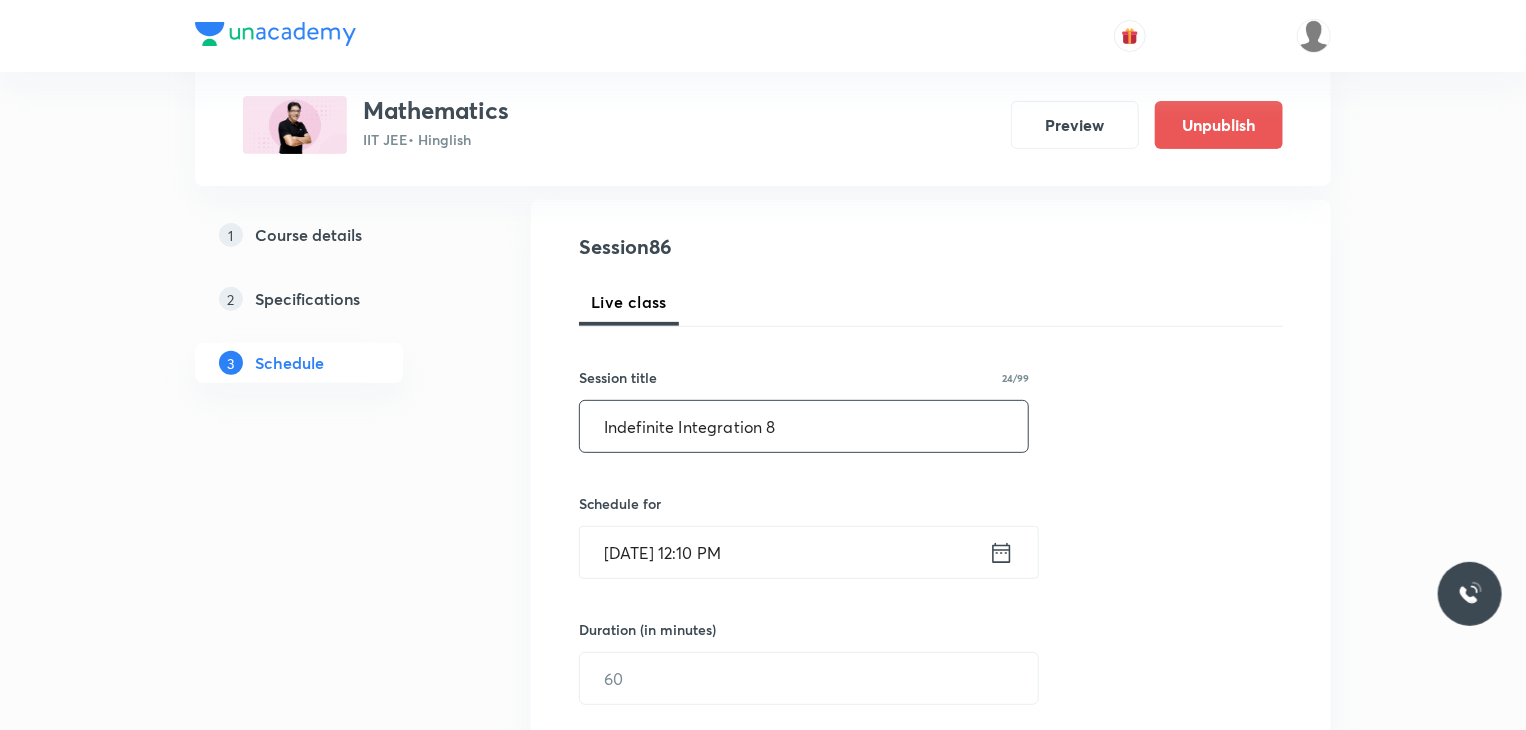 type on "Indefinite Integration 8" 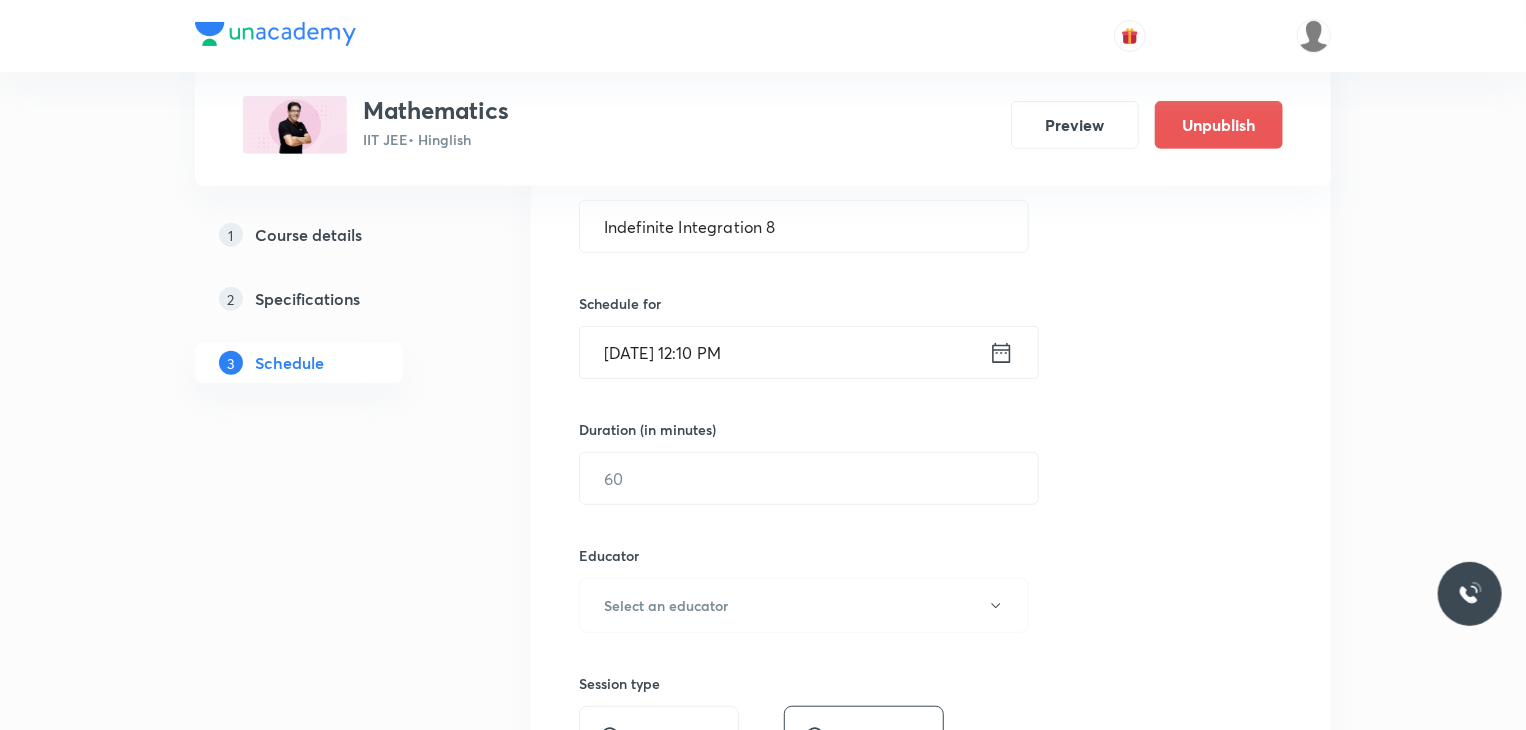 click on "Jul 30, 2025, 12:10 PM" at bounding box center (784, 352) 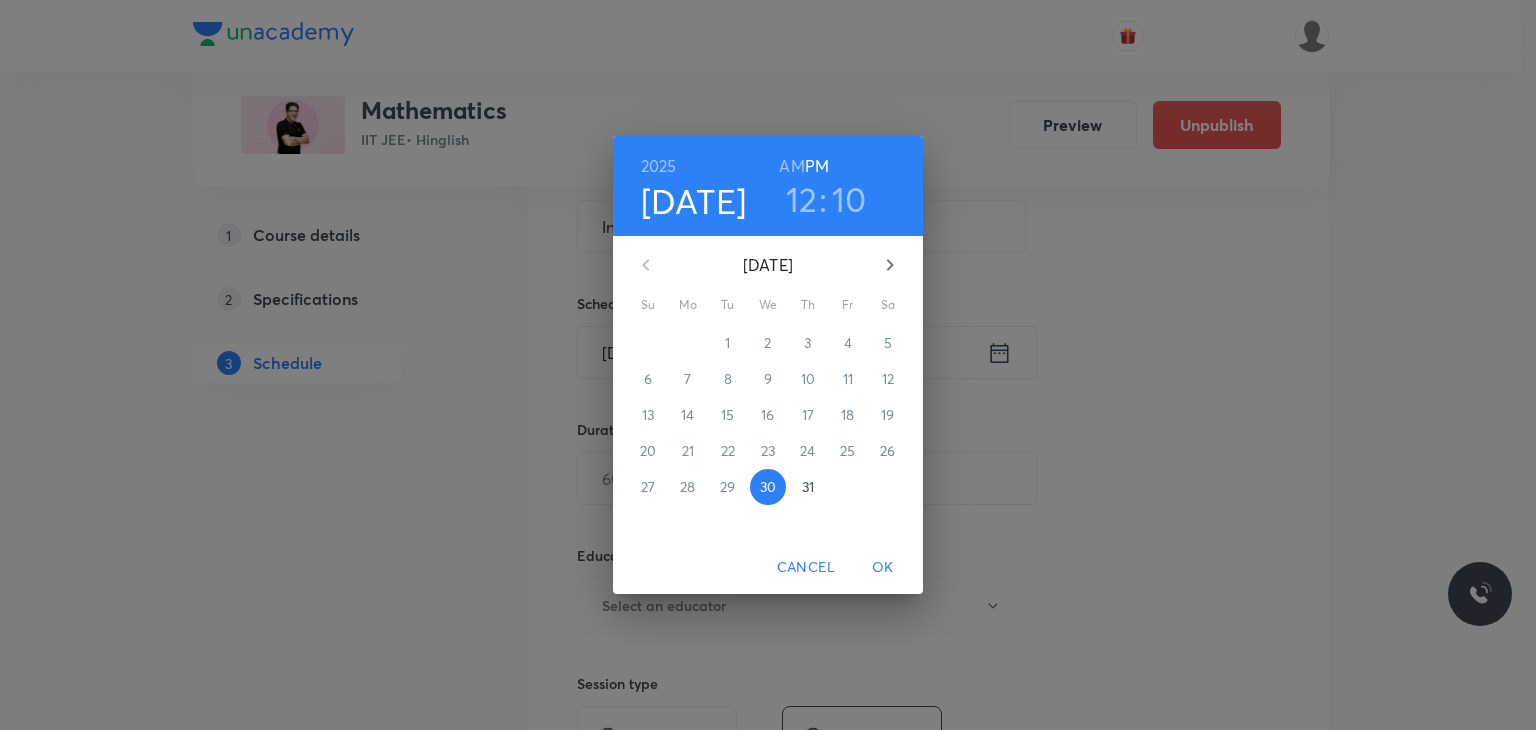 click on "31" at bounding box center (808, 487) 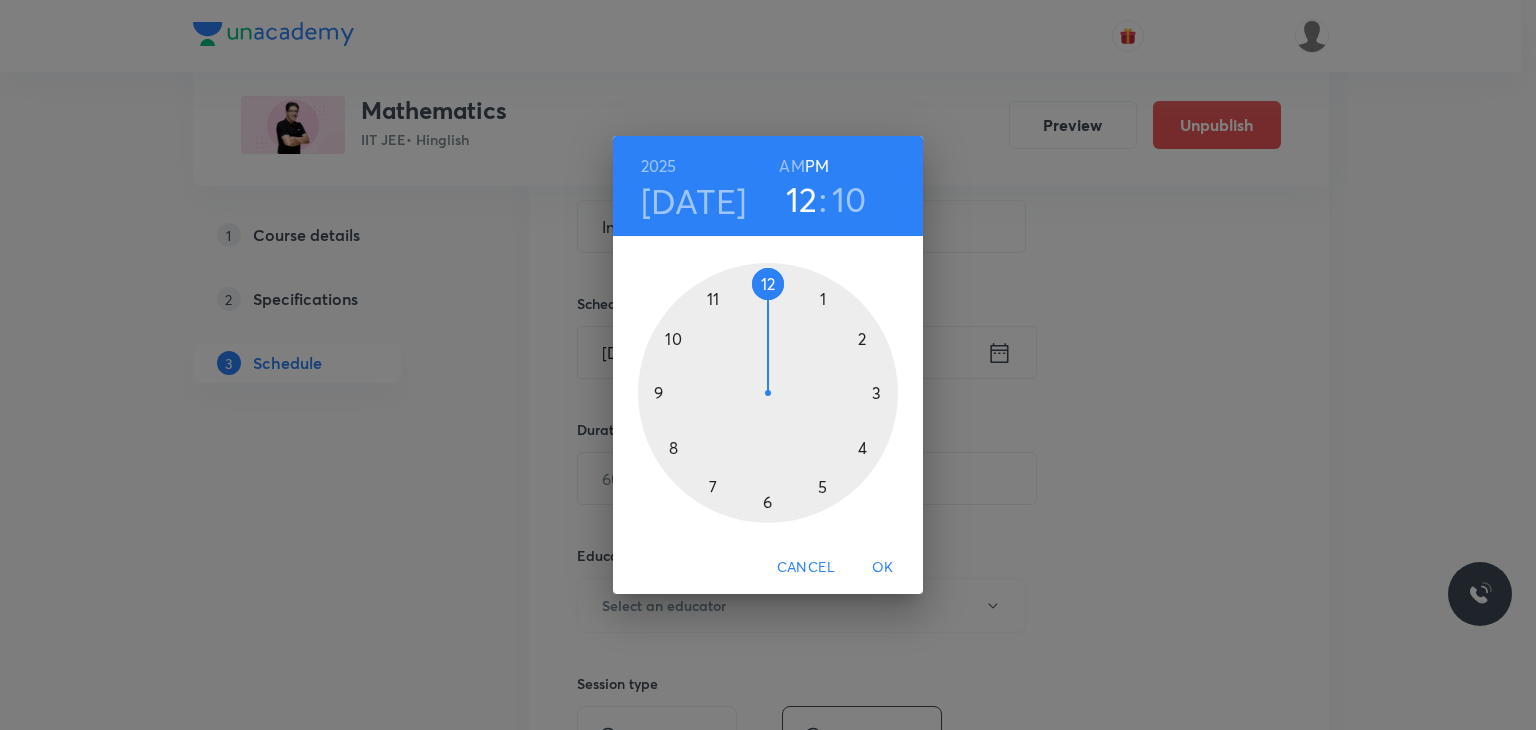 click on "10" at bounding box center (849, 199) 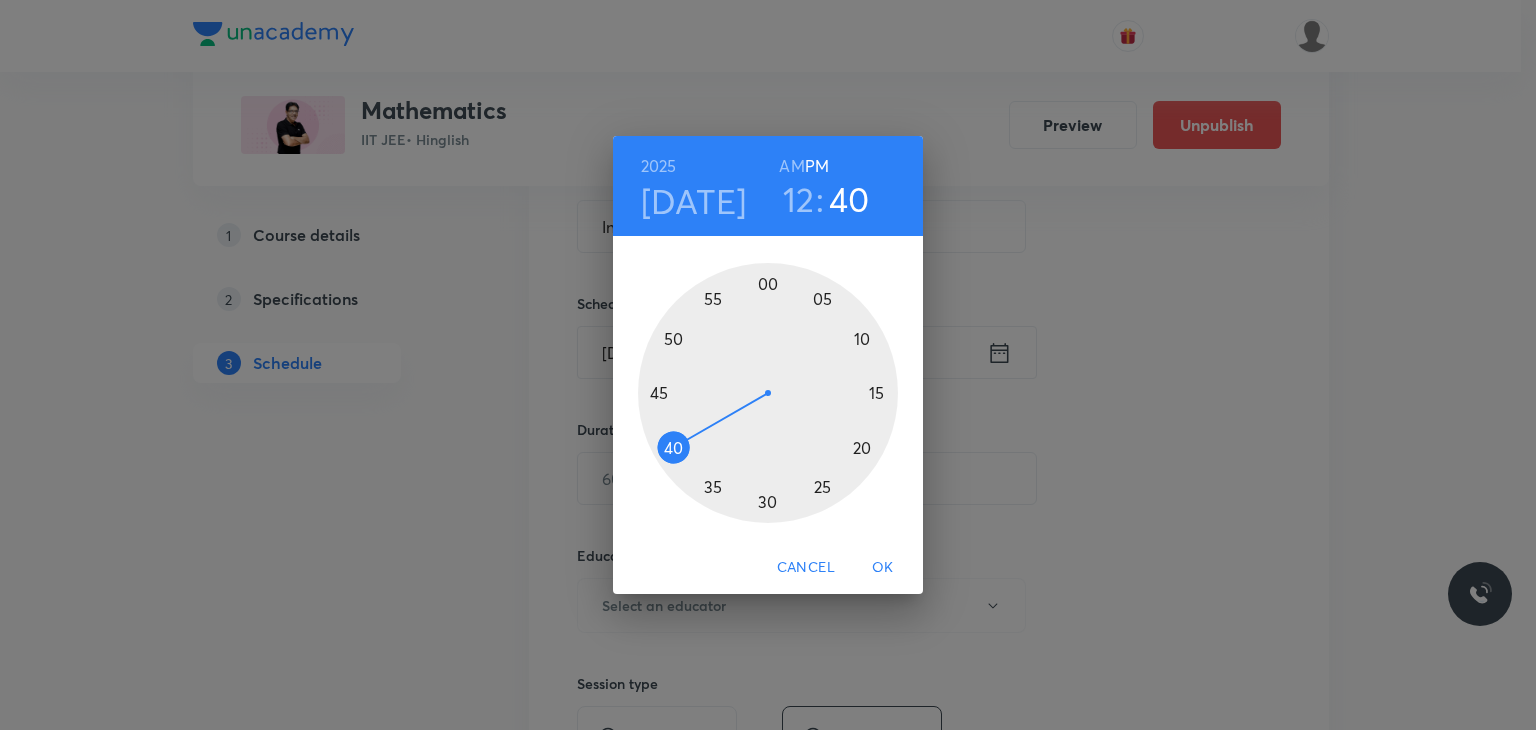 drag, startPoint x: 713, startPoint y: 416, endPoint x: 658, endPoint y: 454, distance: 66.85058 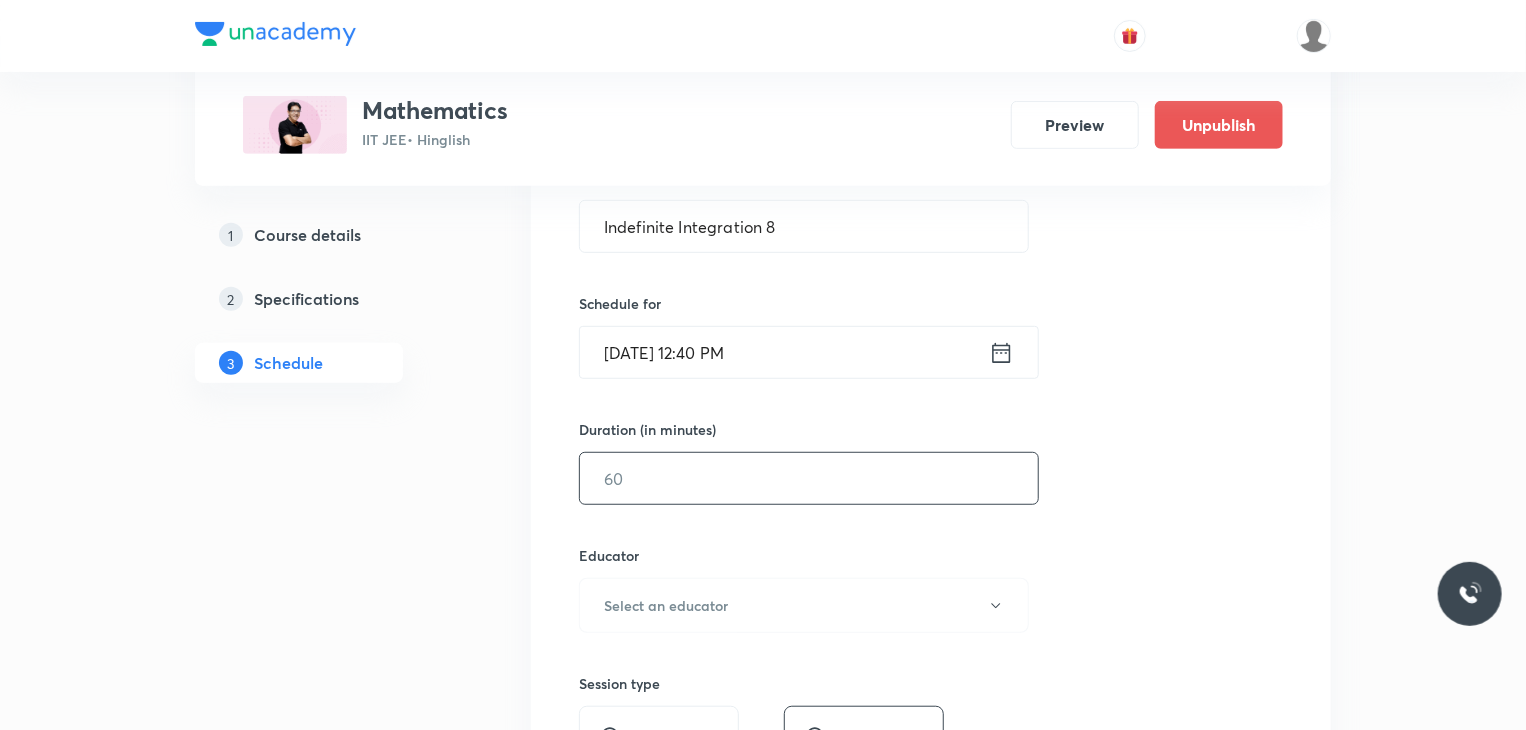 click at bounding box center [809, 478] 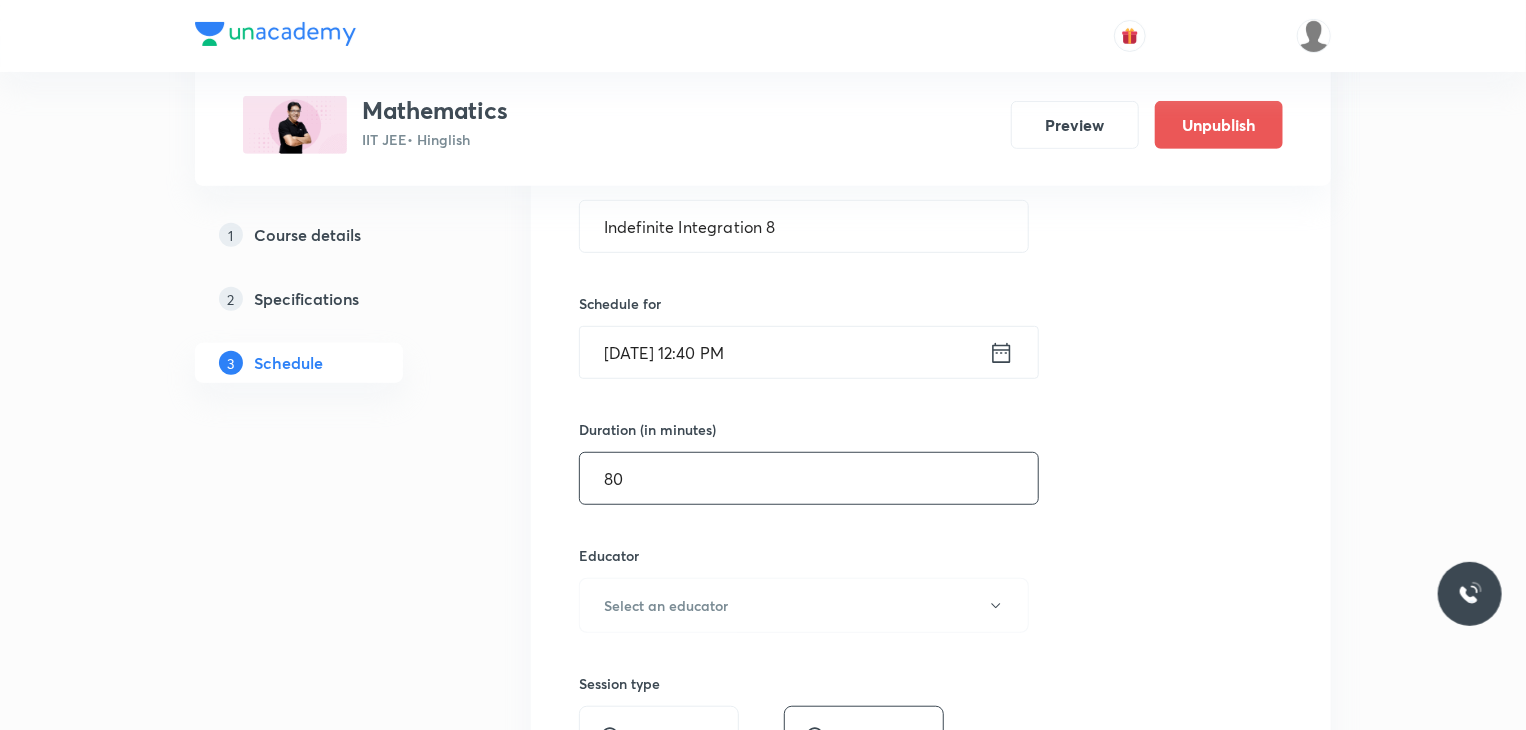 type on "80" 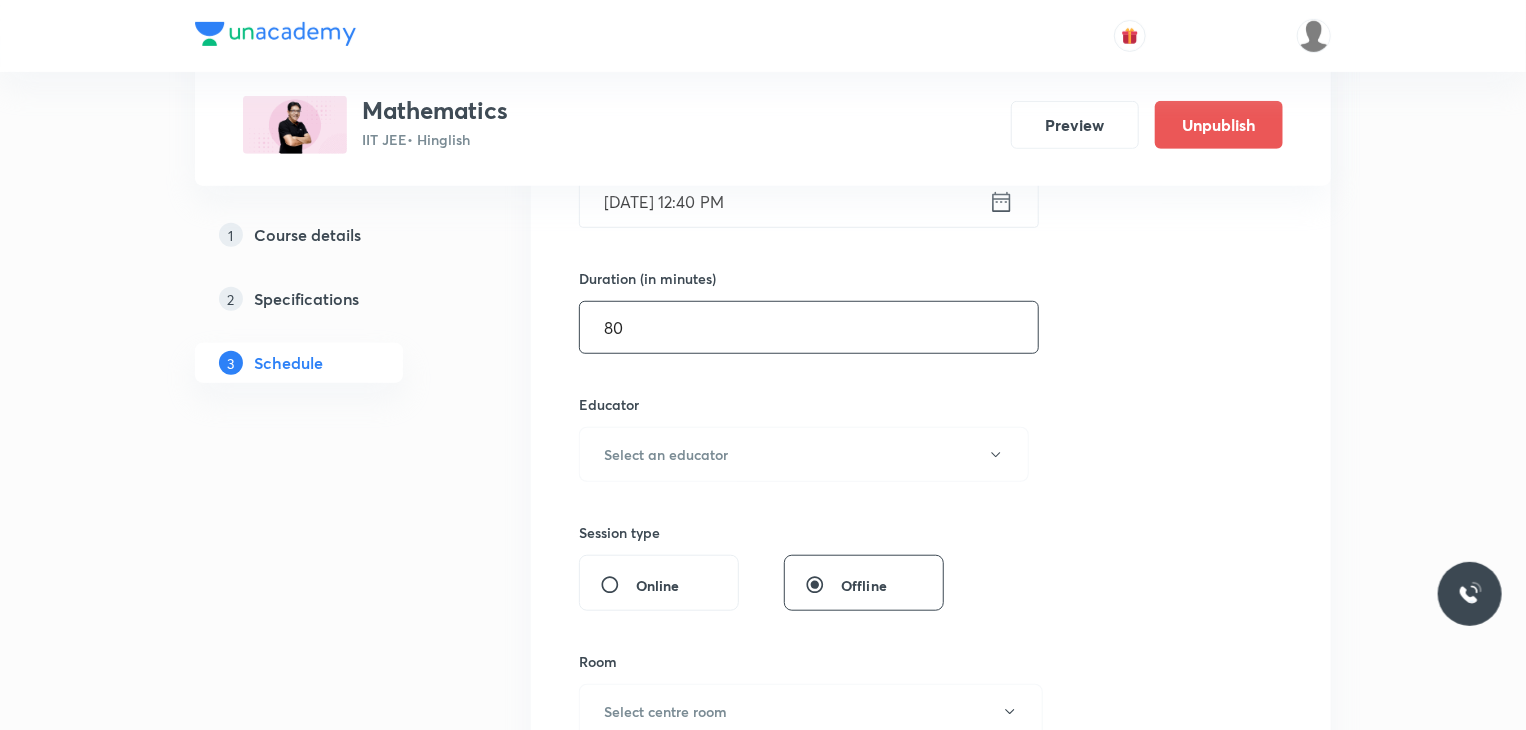 scroll, scrollTop: 700, scrollLeft: 0, axis: vertical 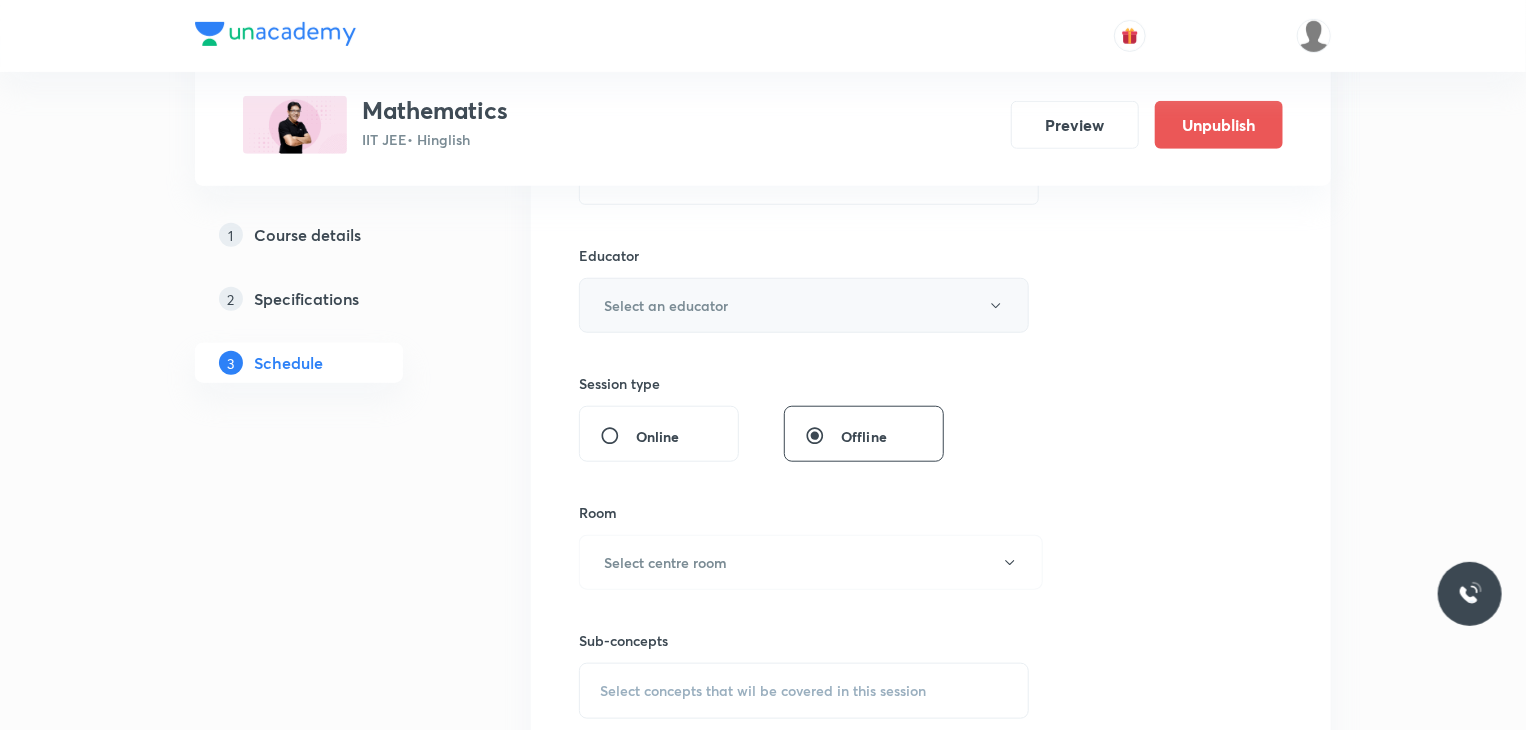 click on "Select an educator" at bounding box center [804, 305] 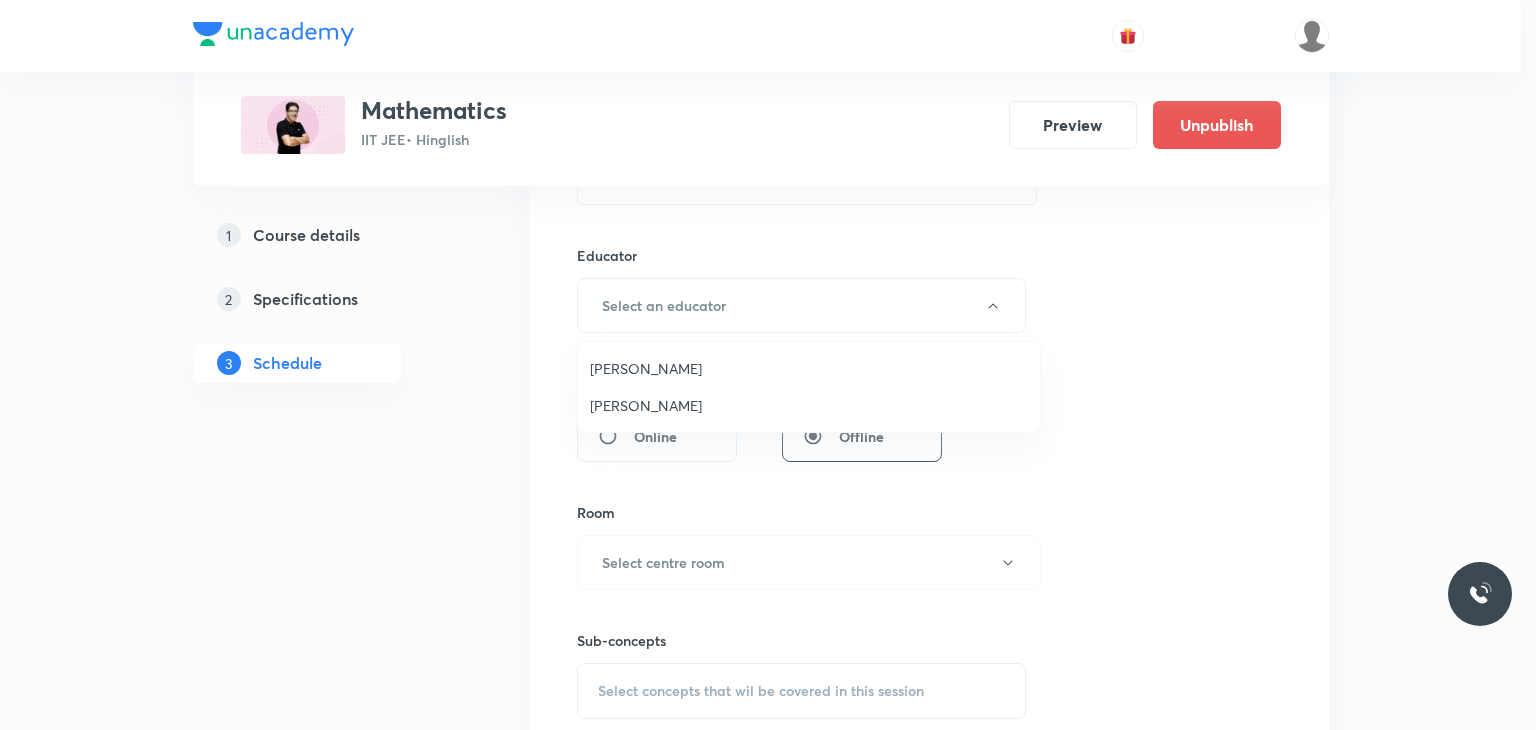 click on "Praveer Agrawal" at bounding box center (809, 405) 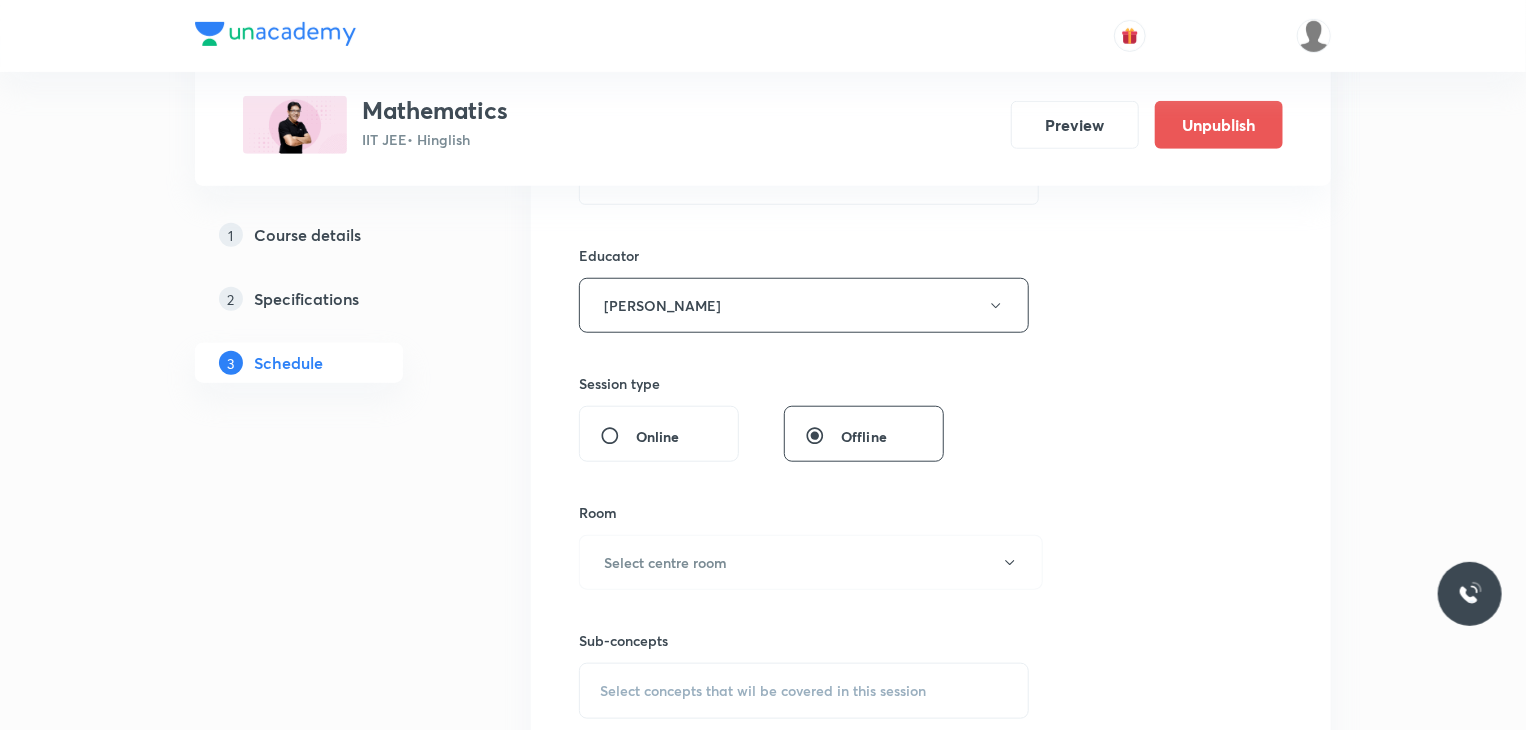 type 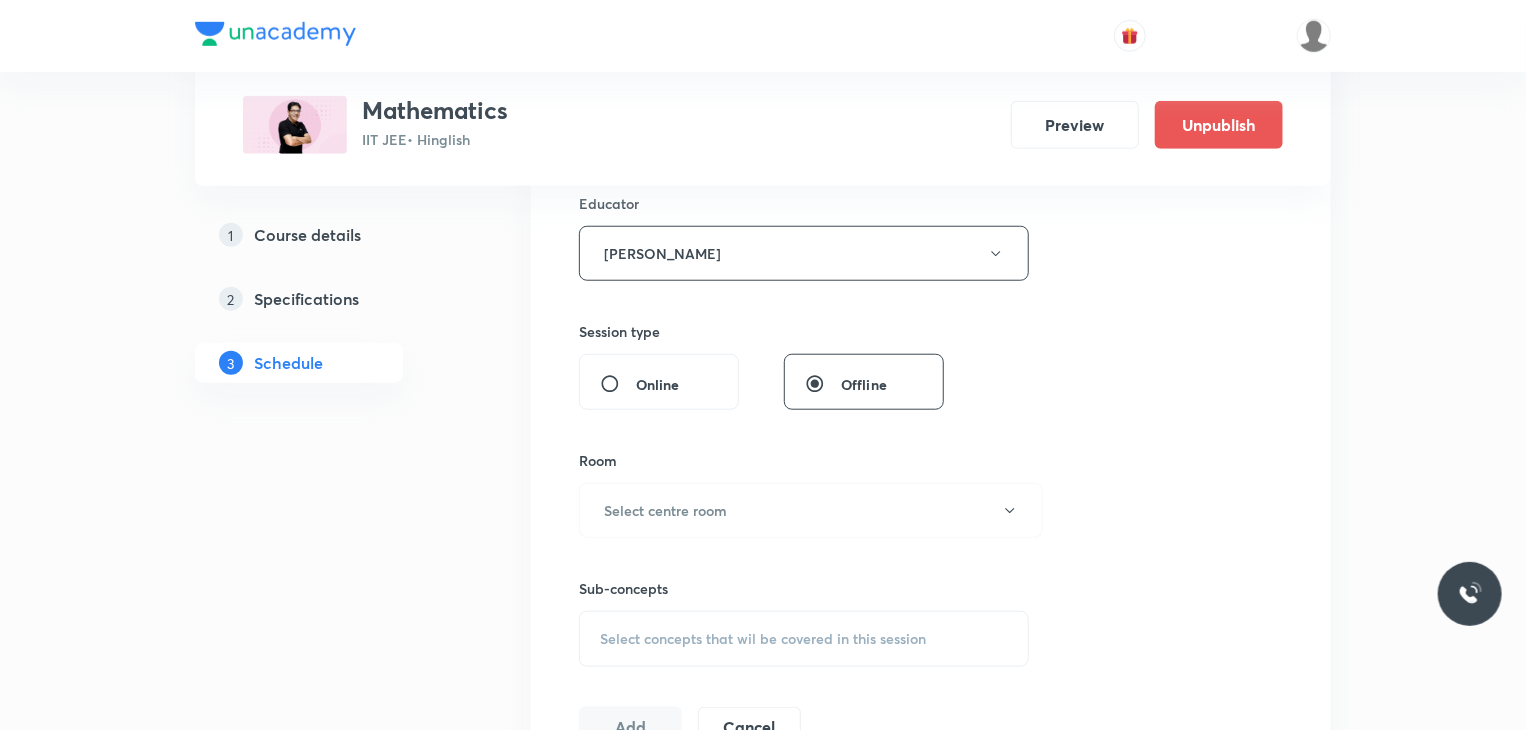 scroll, scrollTop: 800, scrollLeft: 0, axis: vertical 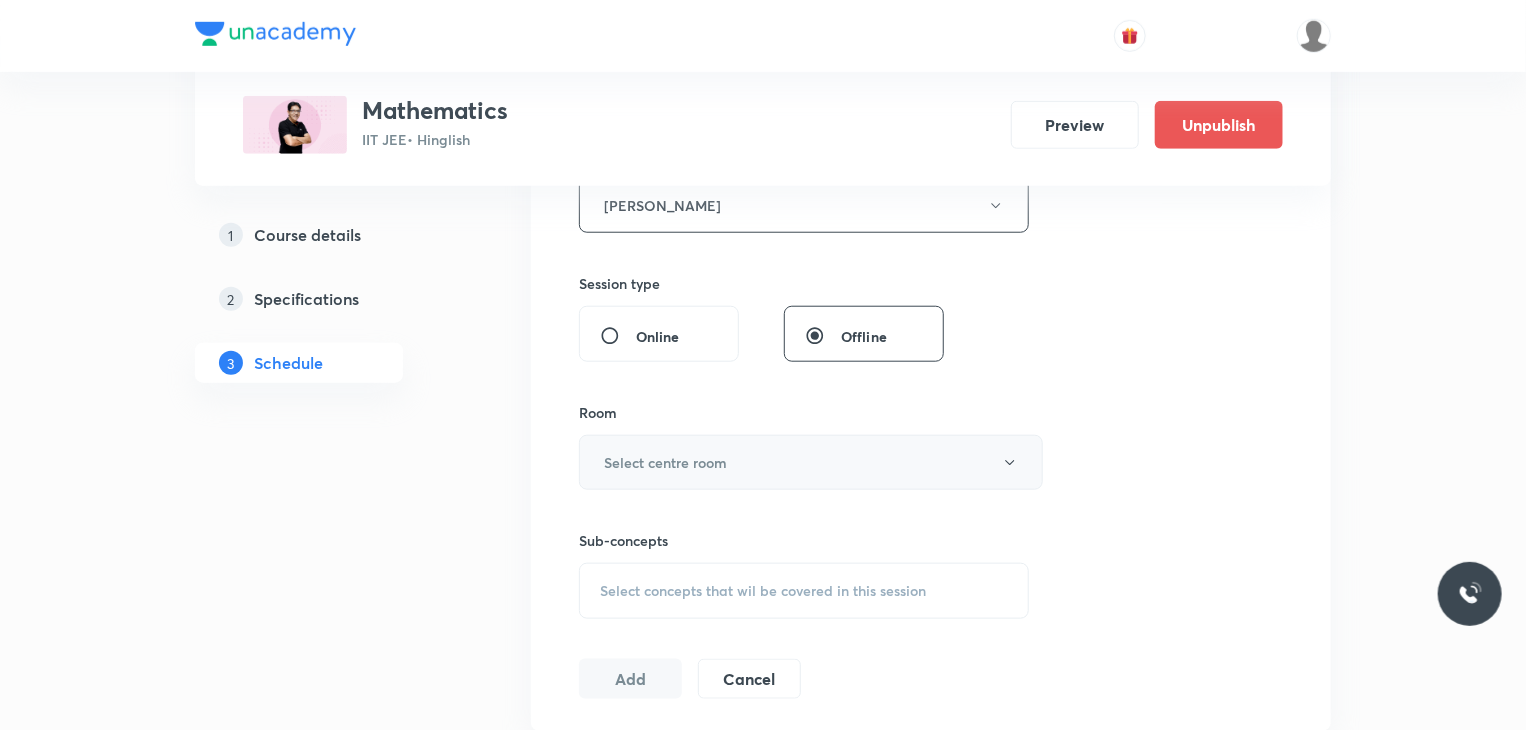 click on "Select centre room" at bounding box center (811, 462) 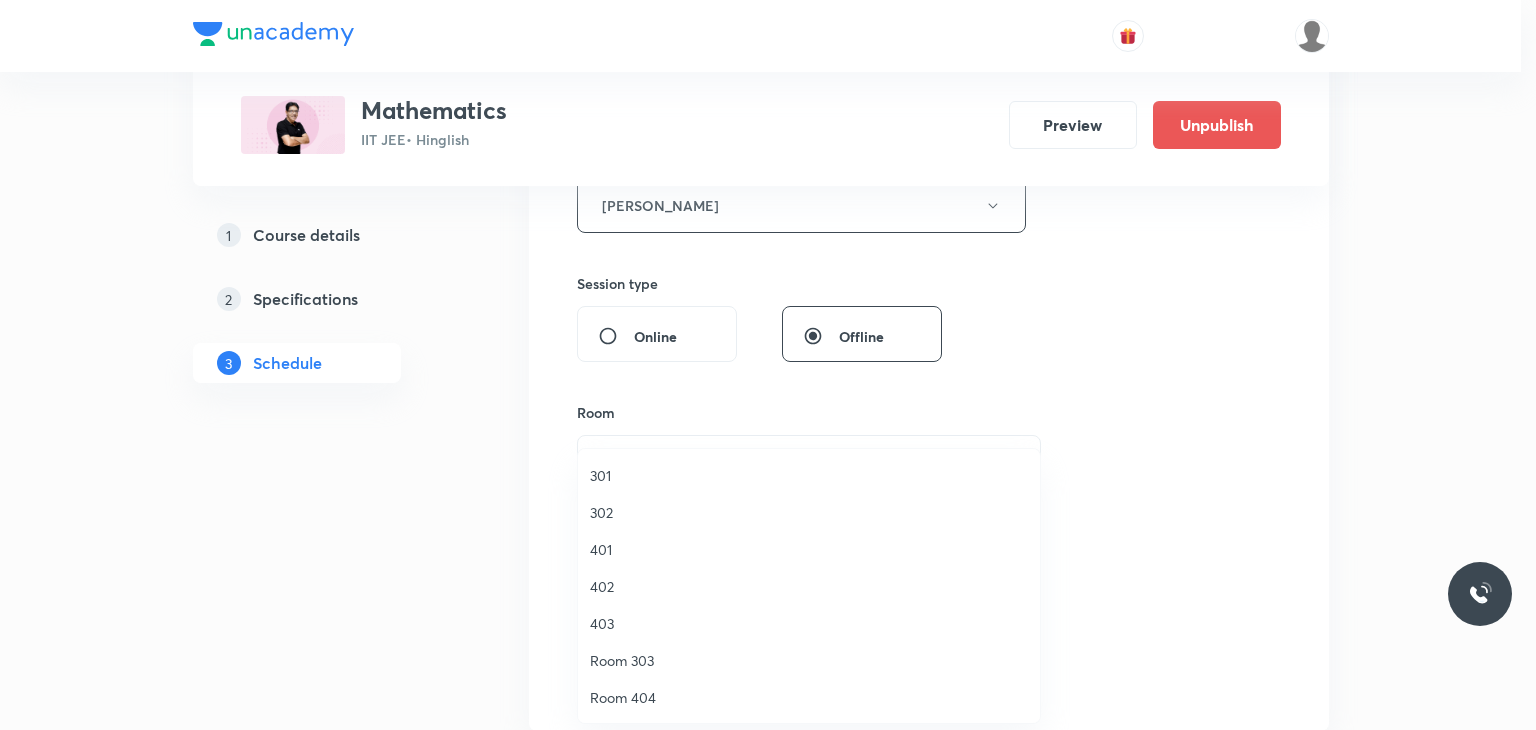 click on "301" at bounding box center [809, 475] 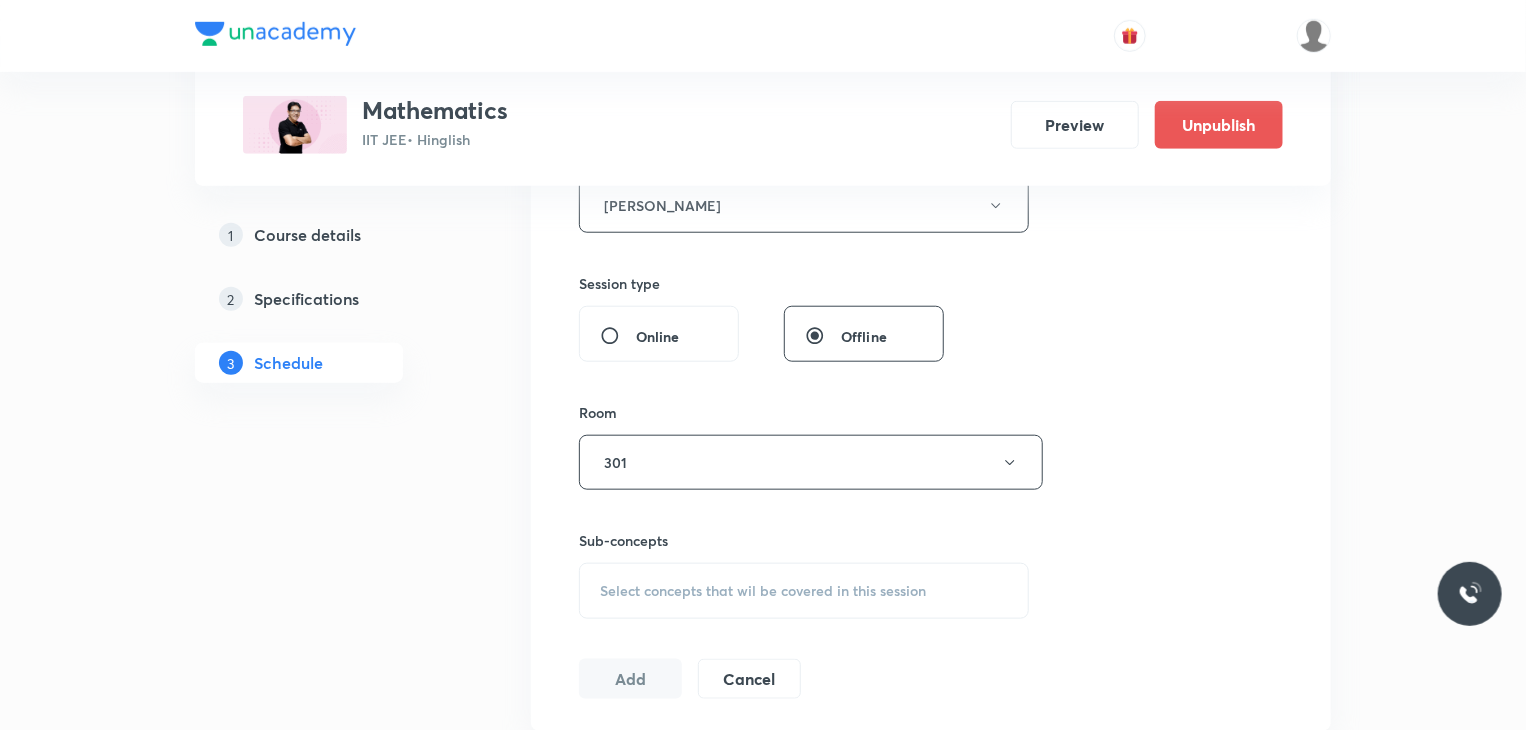 drag, startPoint x: 678, startPoint y: 578, endPoint x: 706, endPoint y: 574, distance: 28.284271 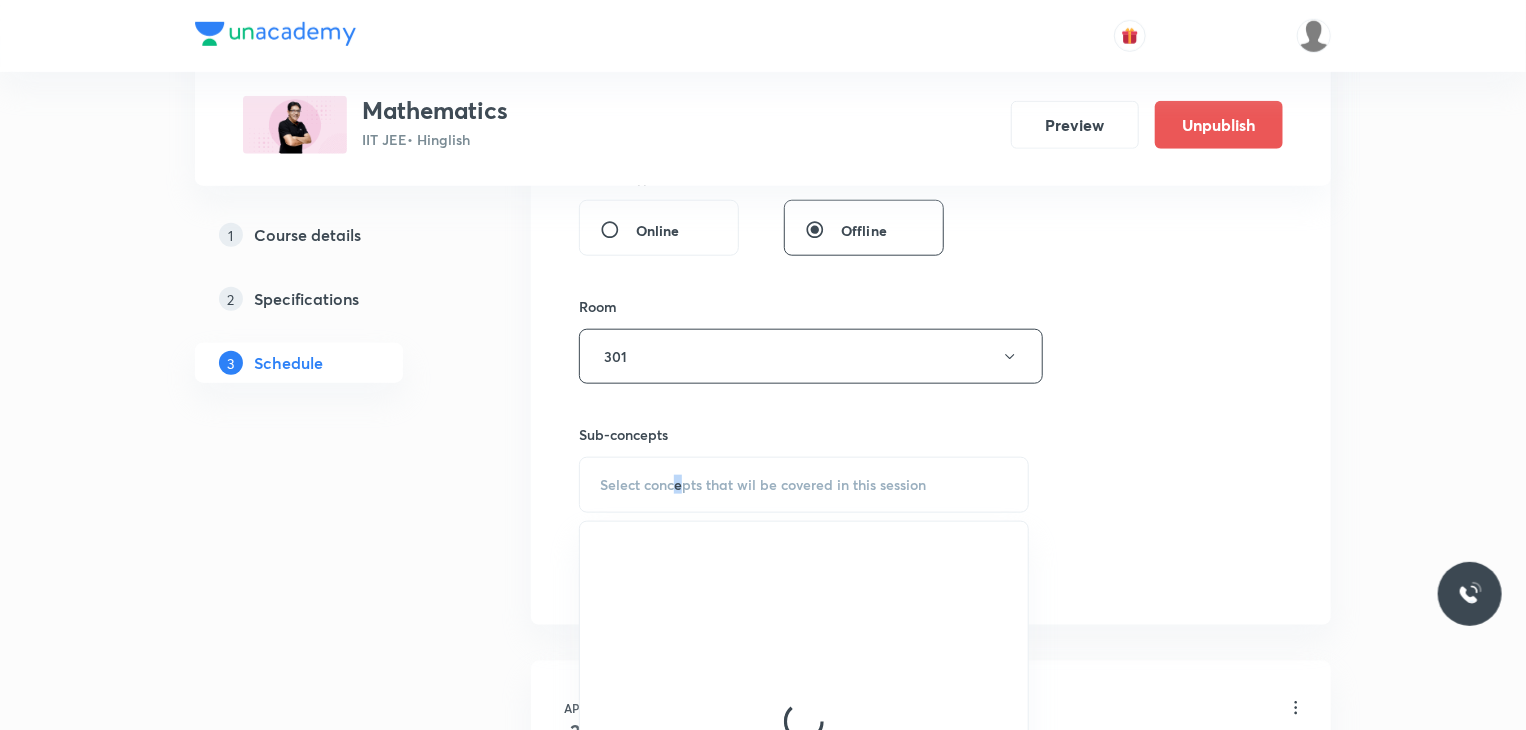 scroll, scrollTop: 1100, scrollLeft: 0, axis: vertical 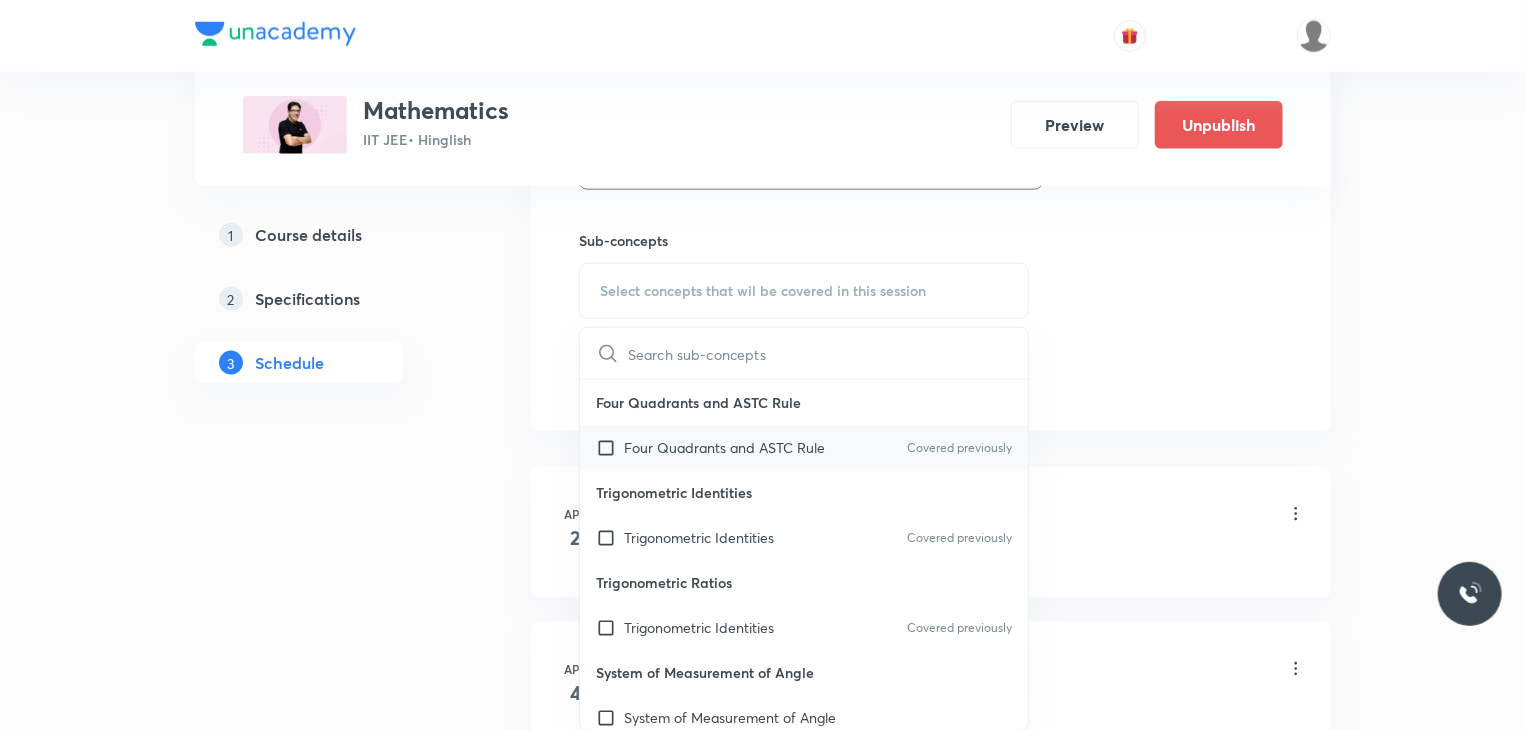 click on "Four Quadrants and ASTC Rule" at bounding box center (724, 447) 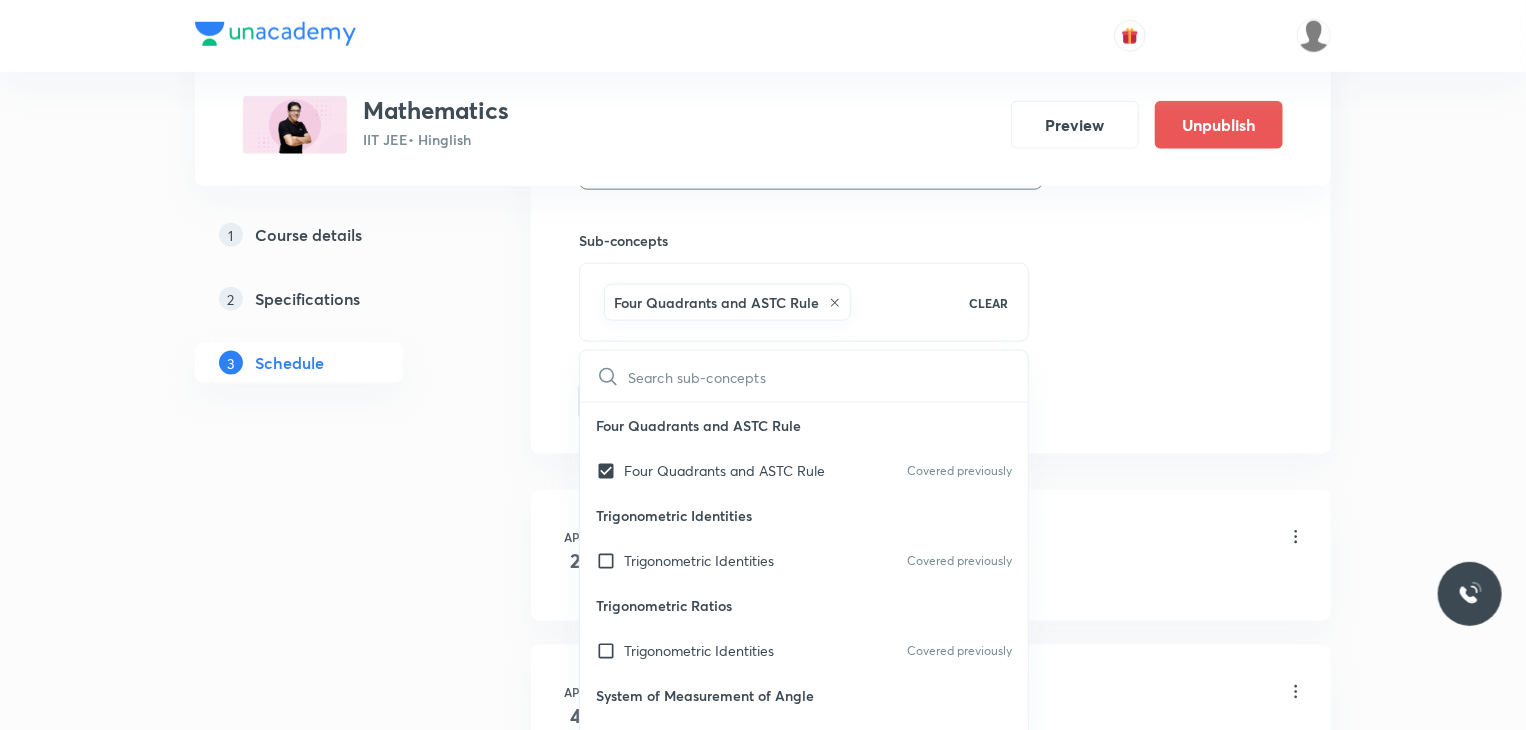 click on "Plus Courses Mathematics IIT JEE  • Hinglish Preview Unpublish 1 Course details 2 Specifications 3 Schedule Schedule 85  classes Session  86 Live class Session title 24/99 Indefinite Integration 8 ​ Schedule for Jul 31, 2025, 12:40 PM ​ Duration (in minutes) 80 ​ Educator Praveer Agrawal   Session type Online Offline Room 301 Sub-concepts Four Quadrants and ASTC Rule CLEAR ​ Four Quadrants and ASTC Rule Four Quadrants and ASTC Rule Covered previously Trigonometric Identities Trigonometric Identities Covered previously Trigonometric Ratios Trigonometric Identities Covered previously System of Measurement of Angle System of Measurement of Angle Angle Angle Trigonometry Trigonometry Geometrical Expression Geometrical Expression Arithmetic Progression Arithmetic Progression Componendo and Dividendo Rule Componendo and Dividendo Rule Logarithm Logarithm Binomial Expression Binomial Expression Quadratic Equation Quadratic Equation Basic Maths used in Physics Basic Maths used in Physics Axis or axes Origin" at bounding box center [763, 6364] 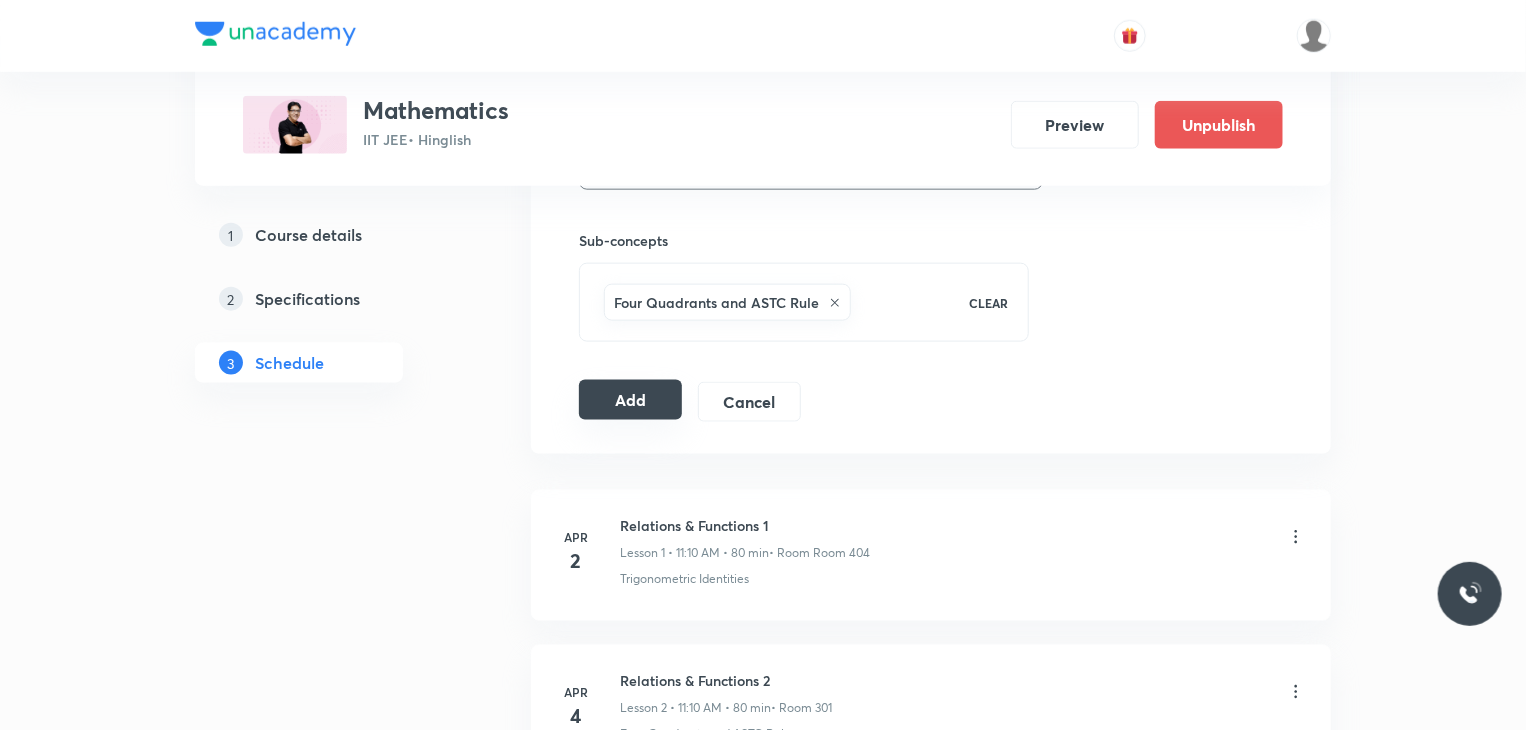 click on "Add" at bounding box center (630, 400) 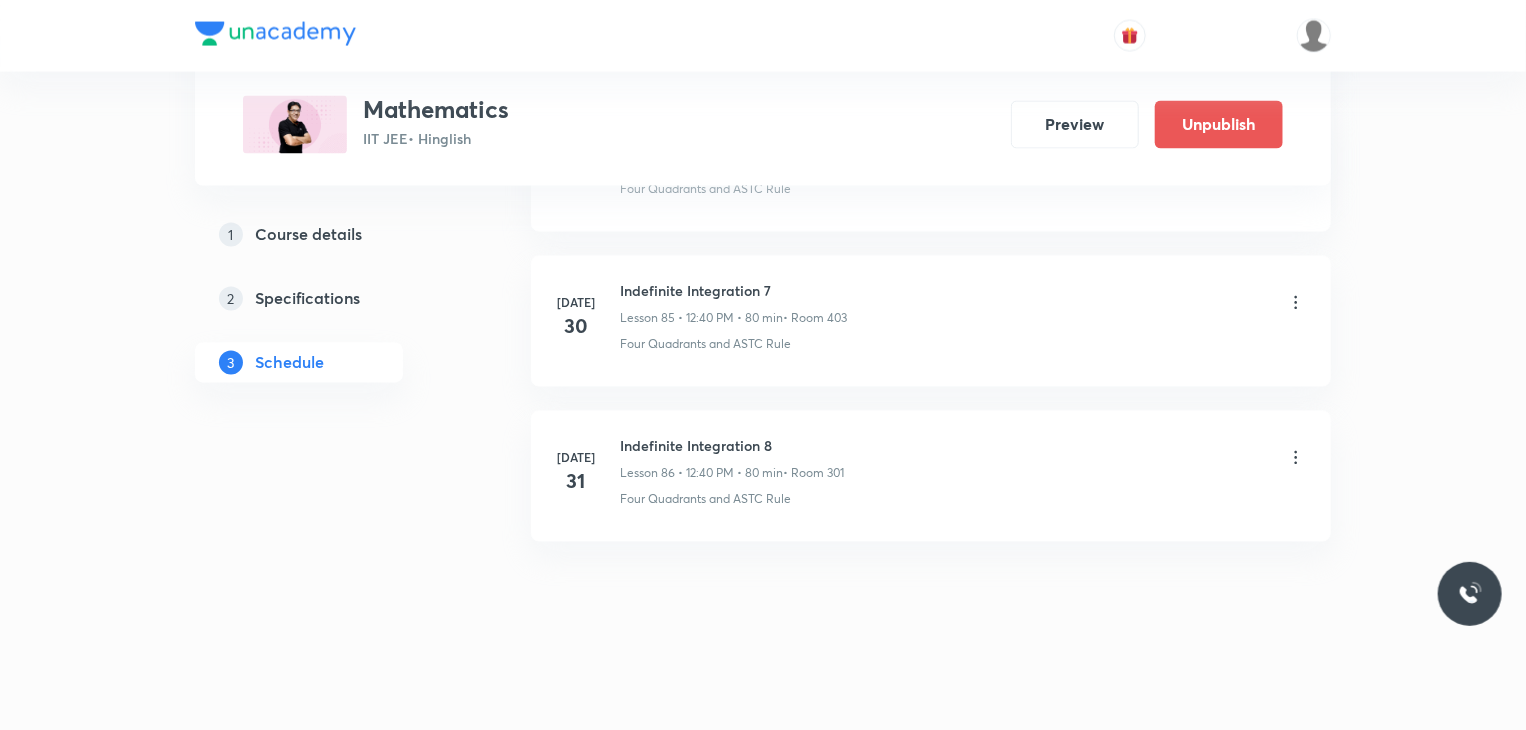 scroll, scrollTop: 13095, scrollLeft: 0, axis: vertical 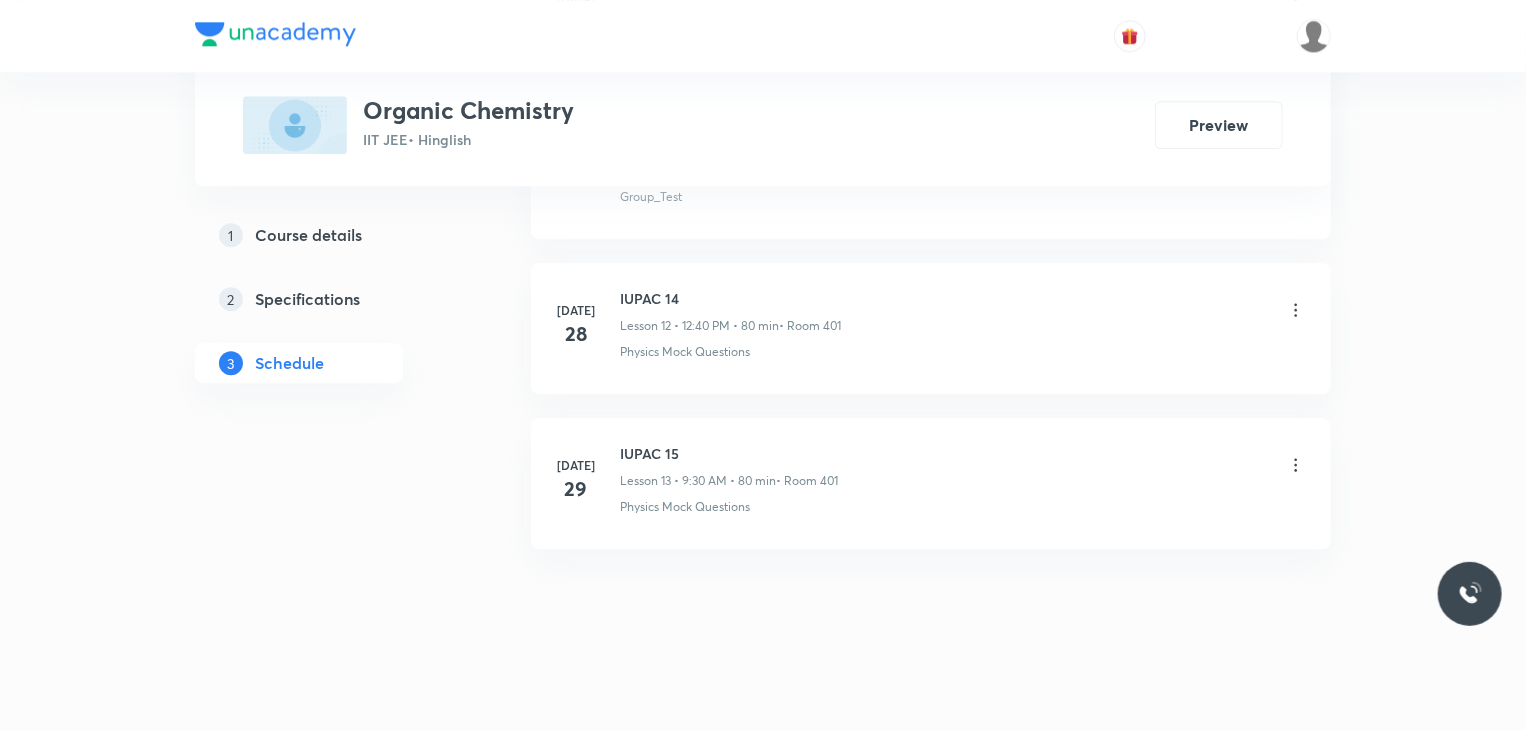 click on "IUPAC 15" at bounding box center (729, 453) 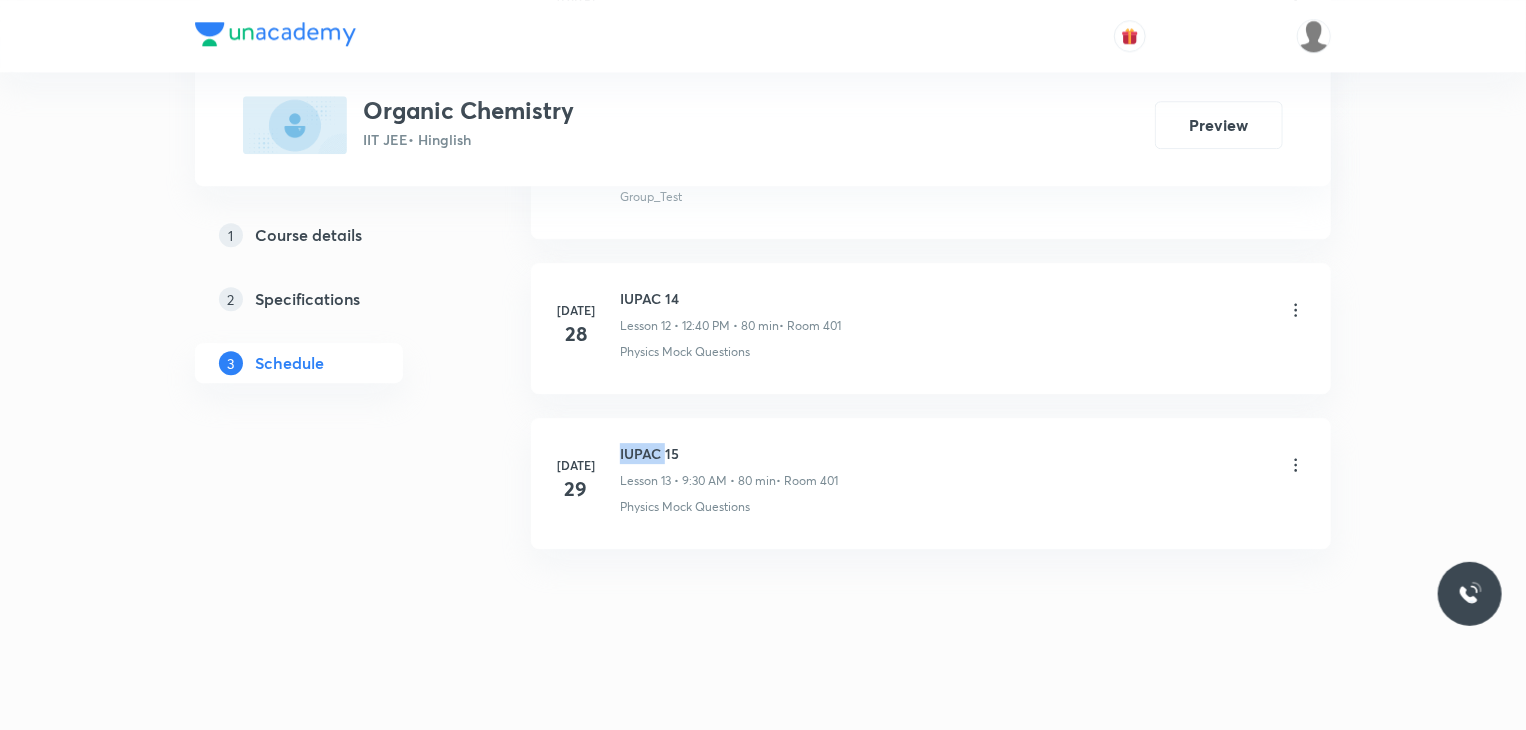 click on "IUPAC 15" at bounding box center (729, 453) 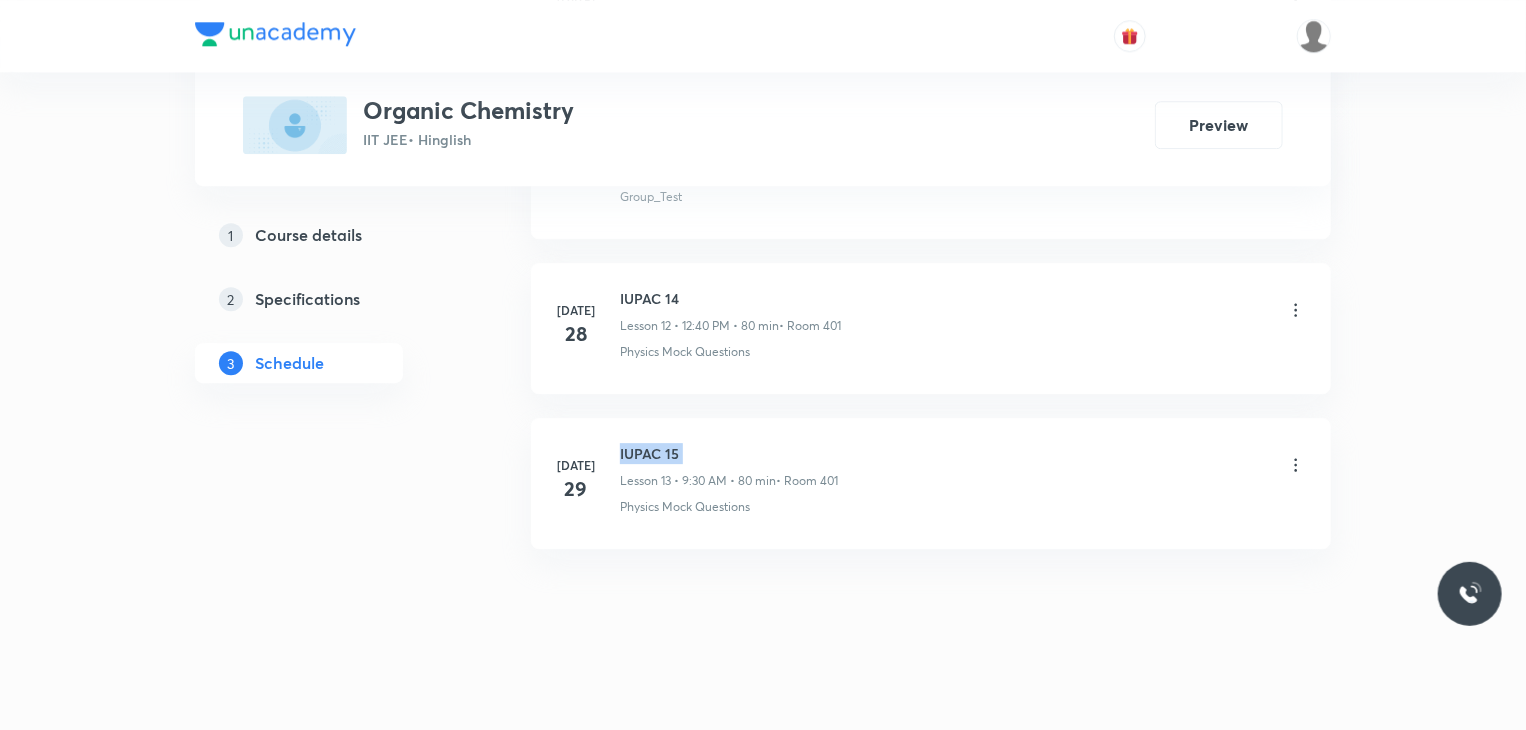 click on "IUPAC 15" at bounding box center [729, 453] 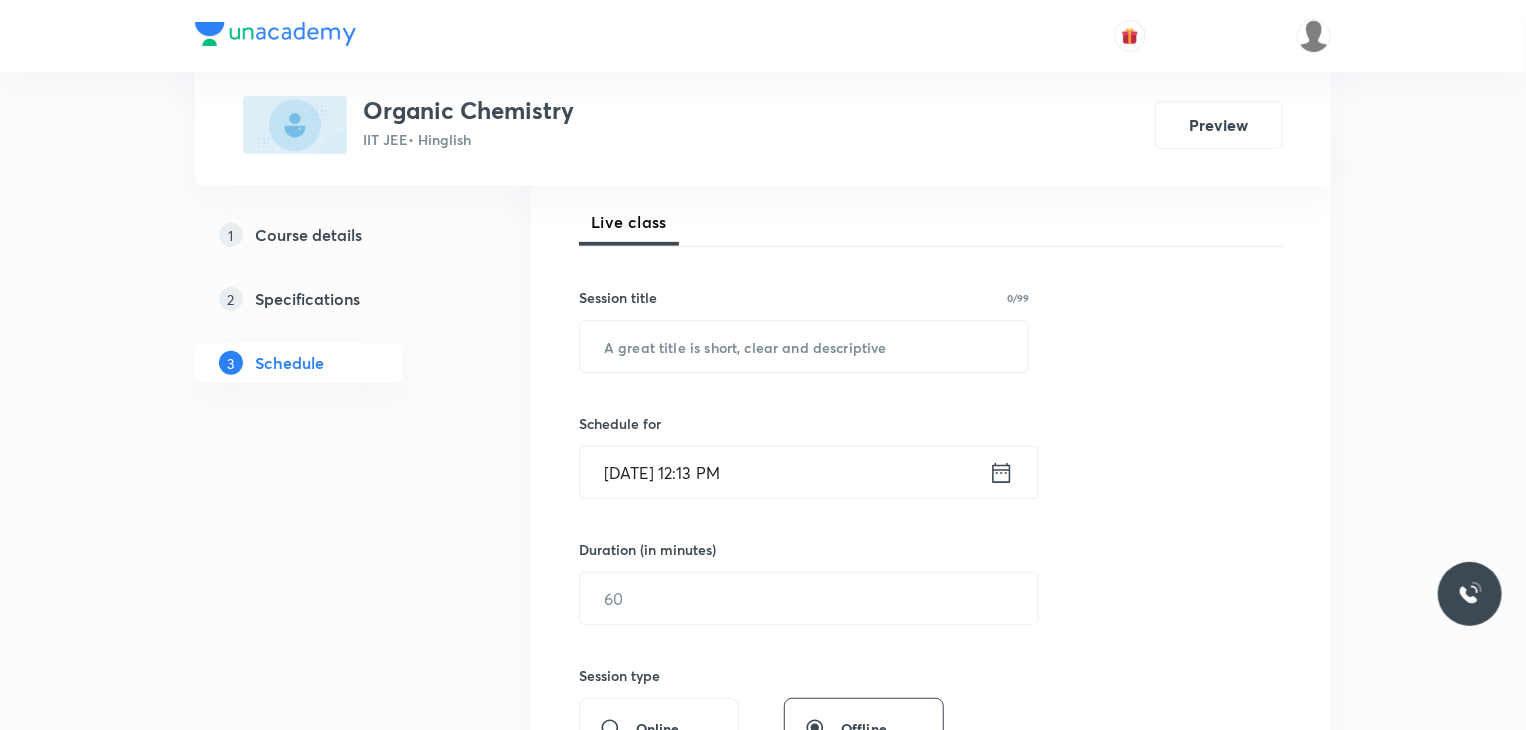 scroll, scrollTop: 0, scrollLeft: 0, axis: both 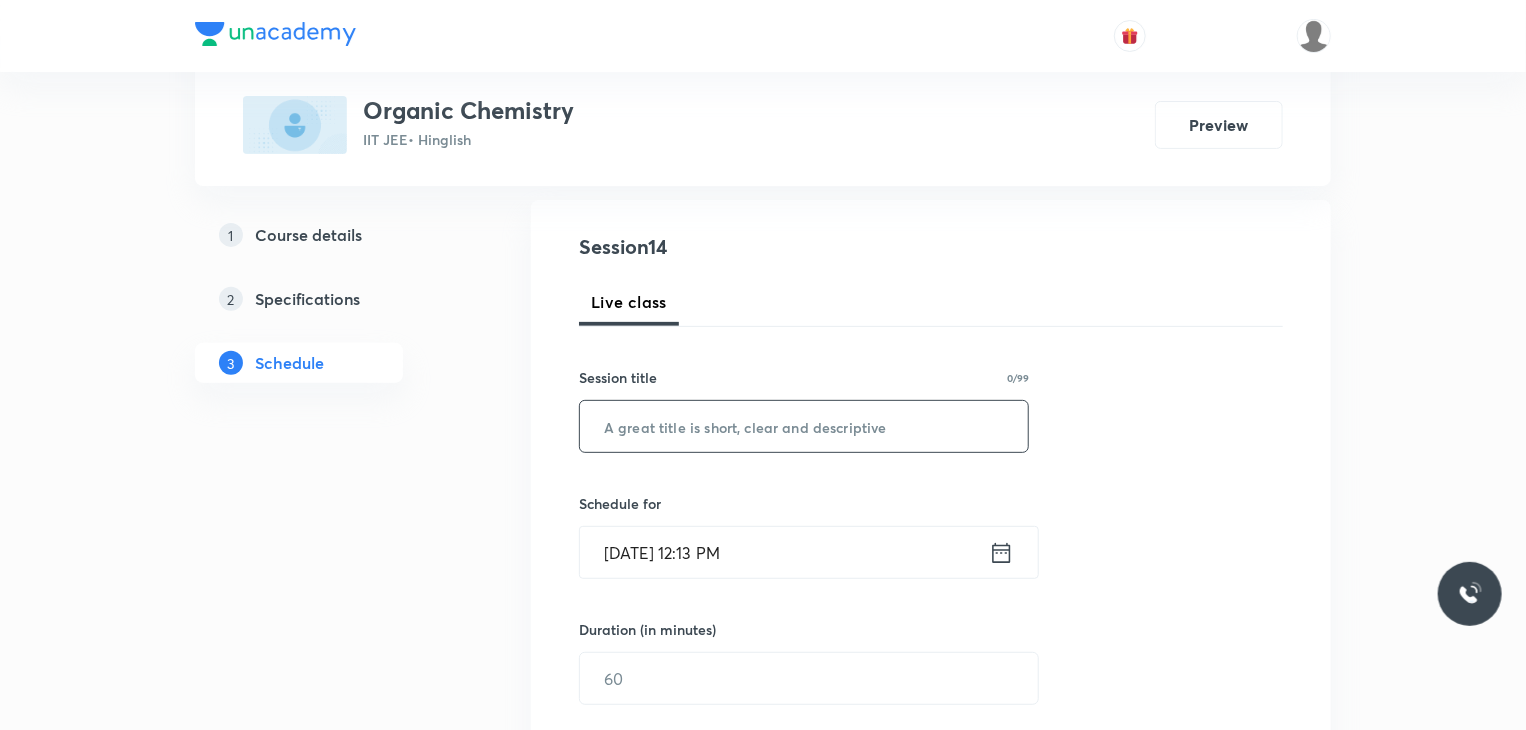 click at bounding box center (804, 426) 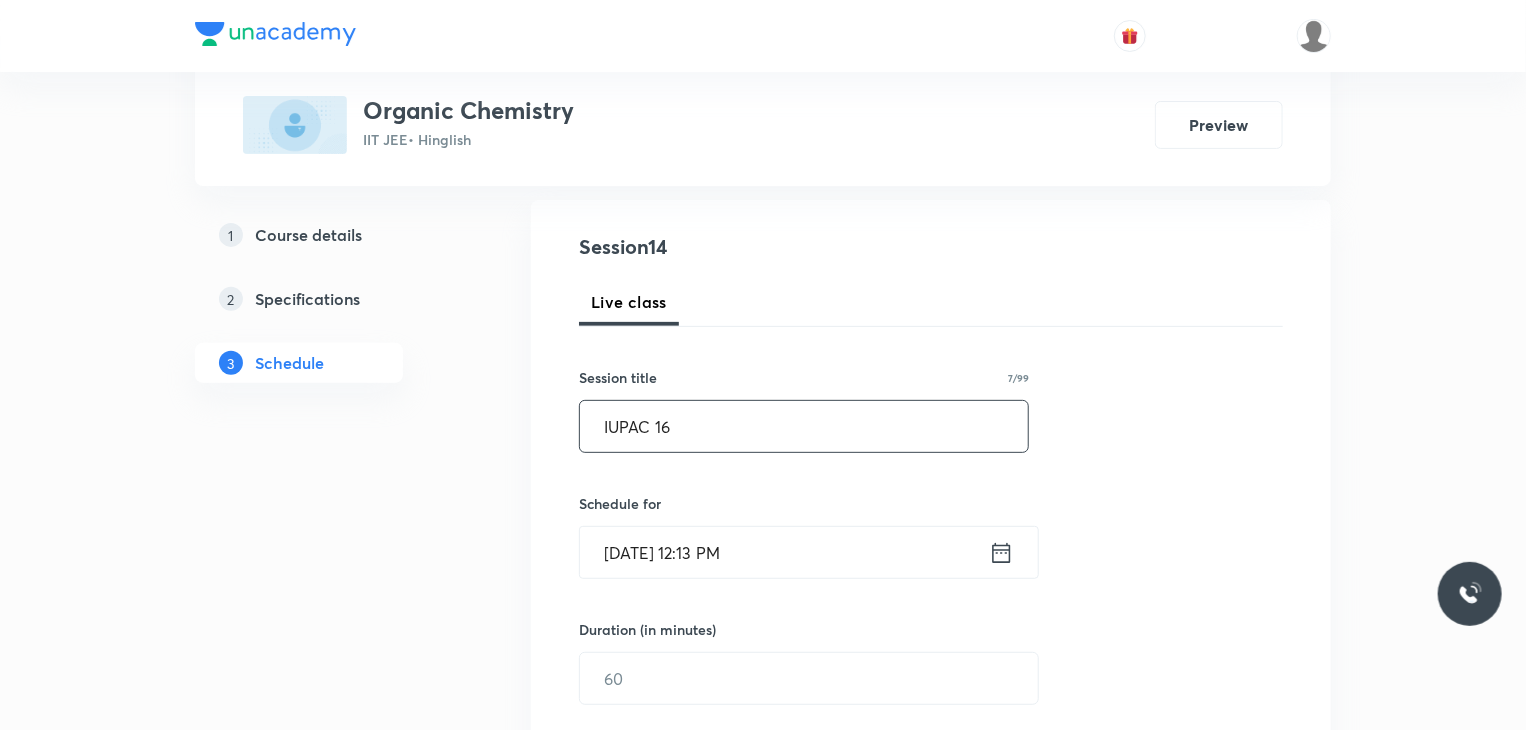 type on "IUPAC 16" 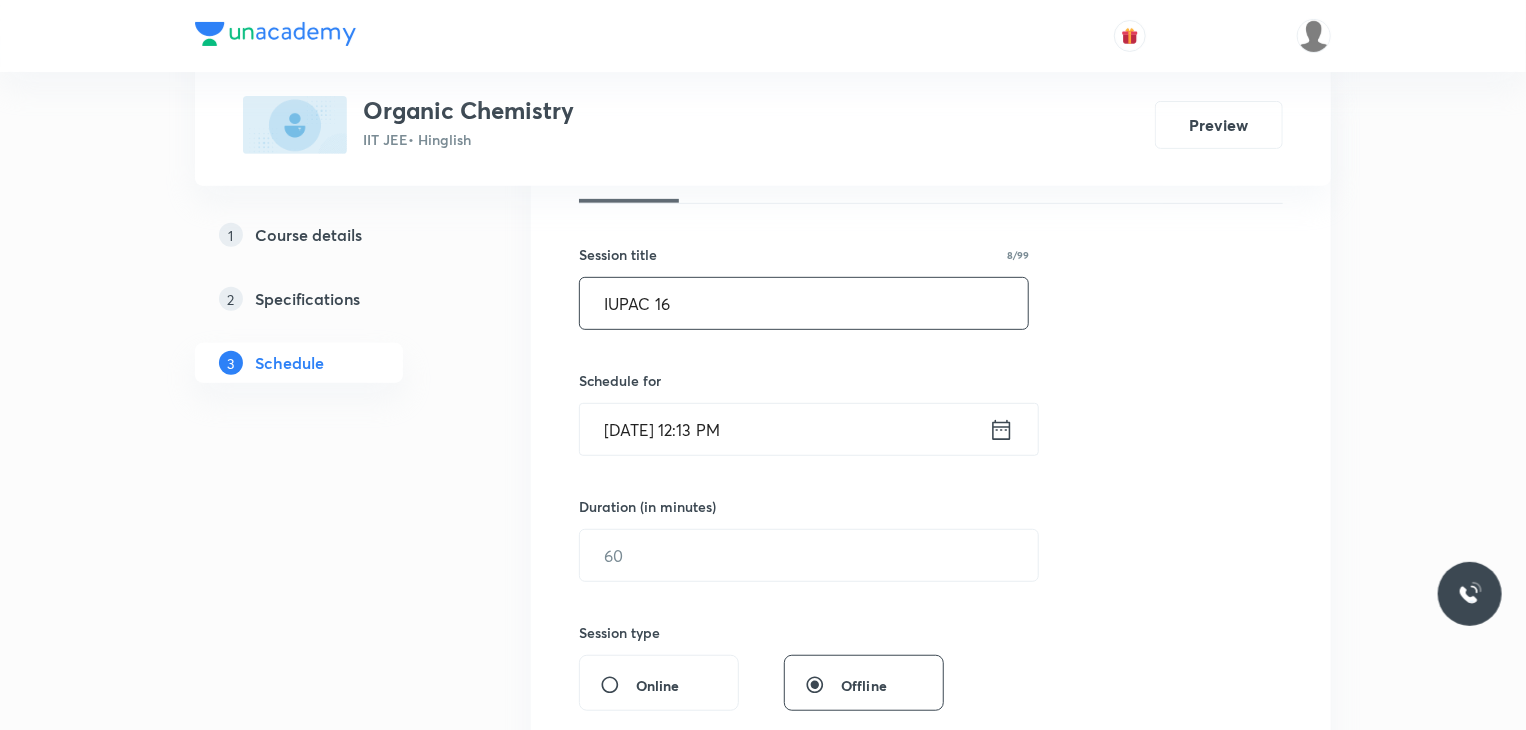 scroll, scrollTop: 500, scrollLeft: 0, axis: vertical 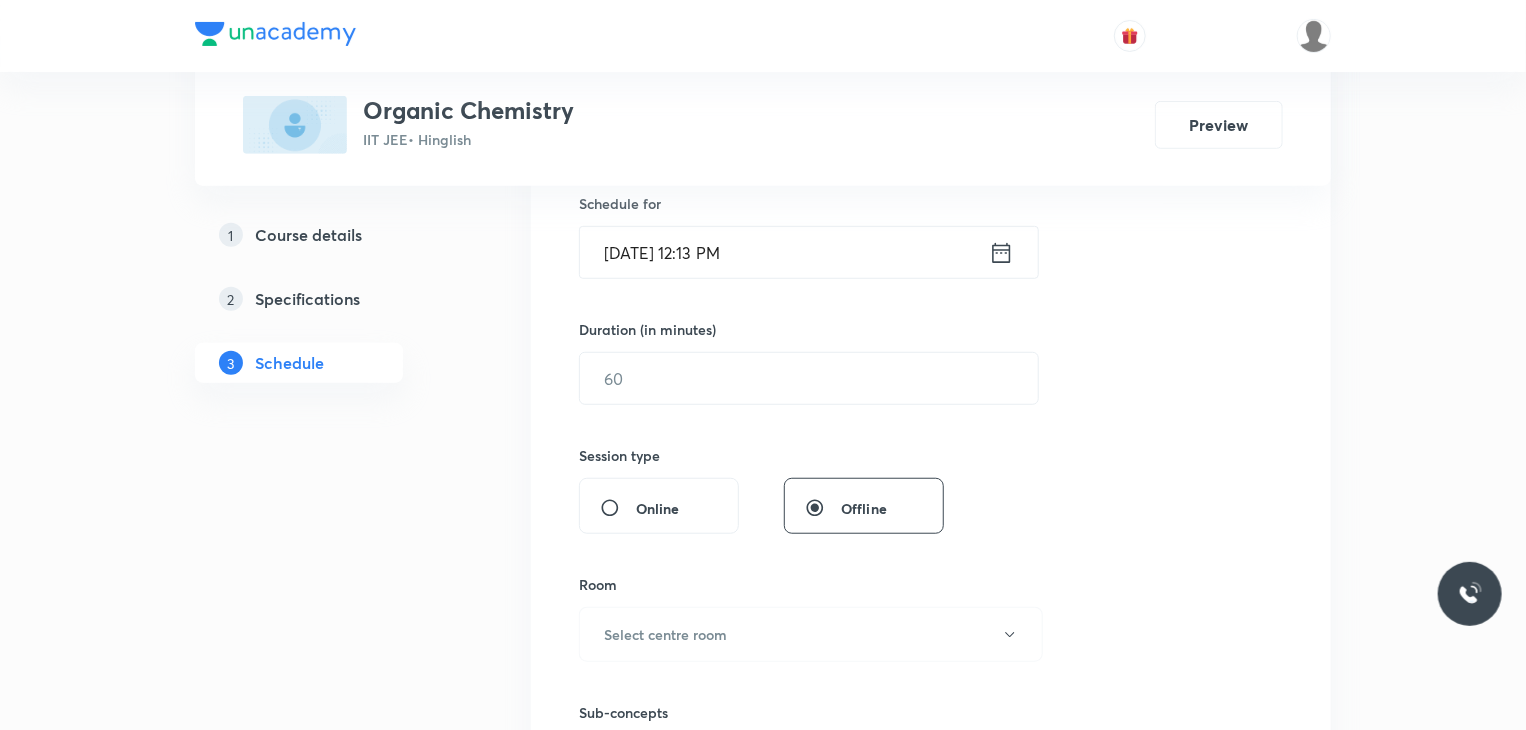 click on "[DATE] 12:13 PM" at bounding box center [784, 252] 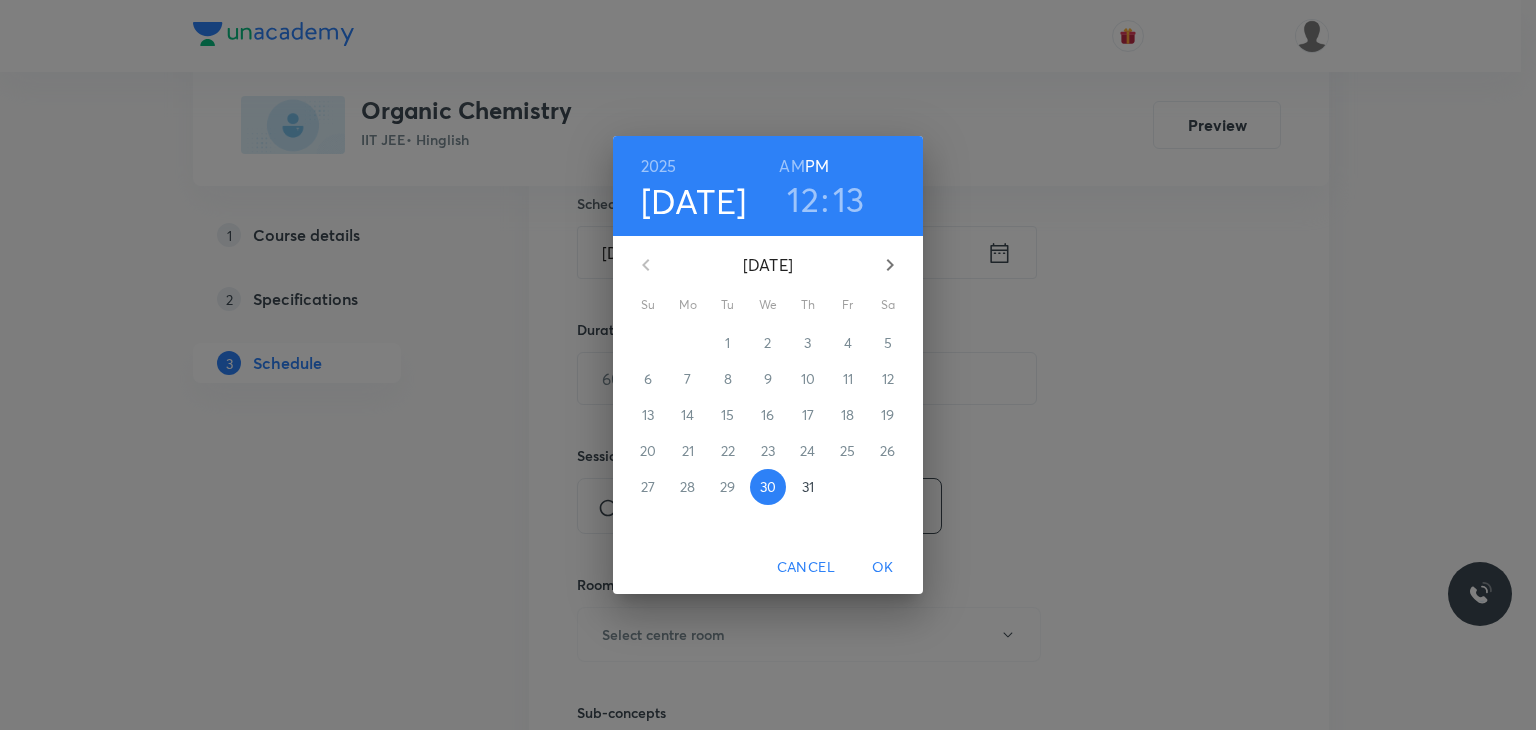 click on "31" at bounding box center (808, 487) 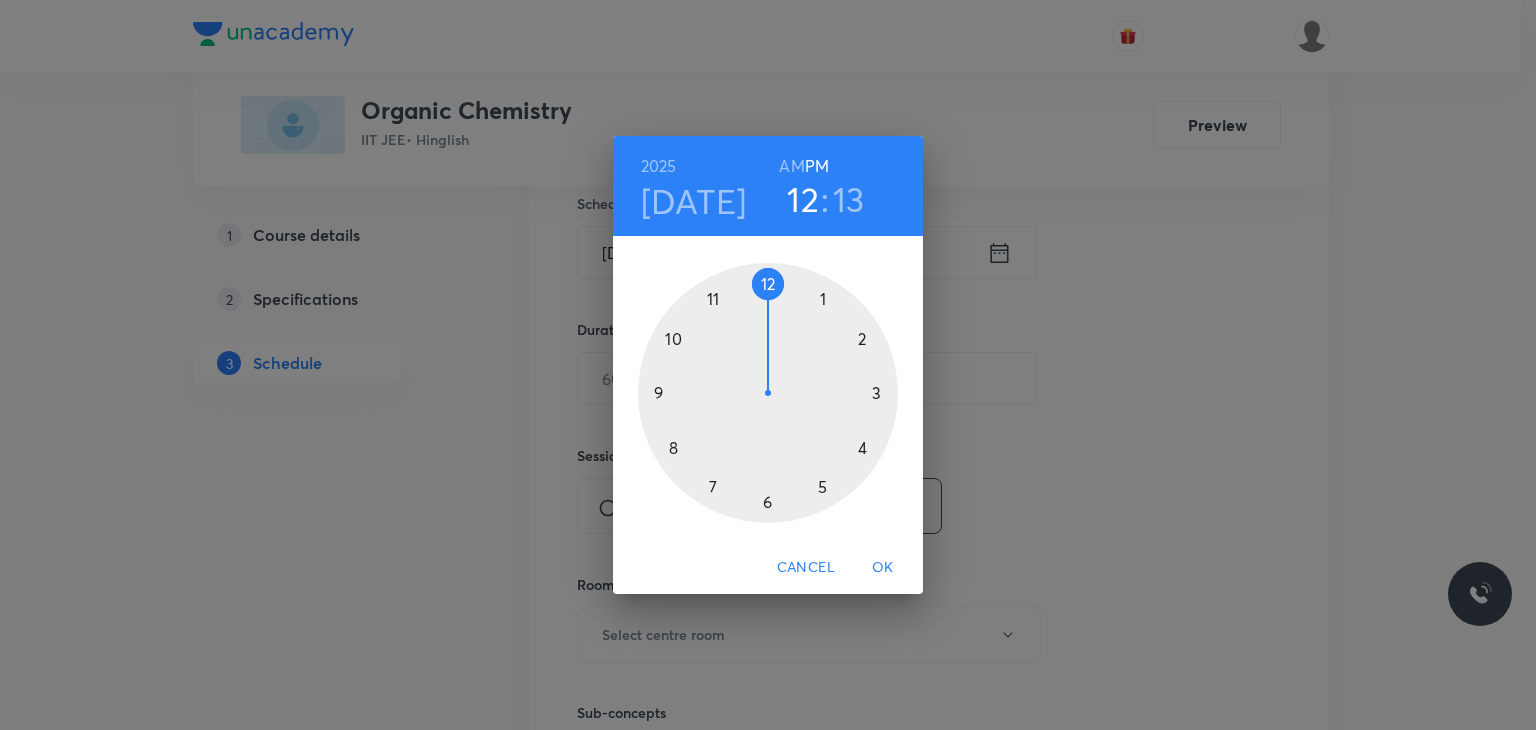 click on "AM" at bounding box center [791, 166] 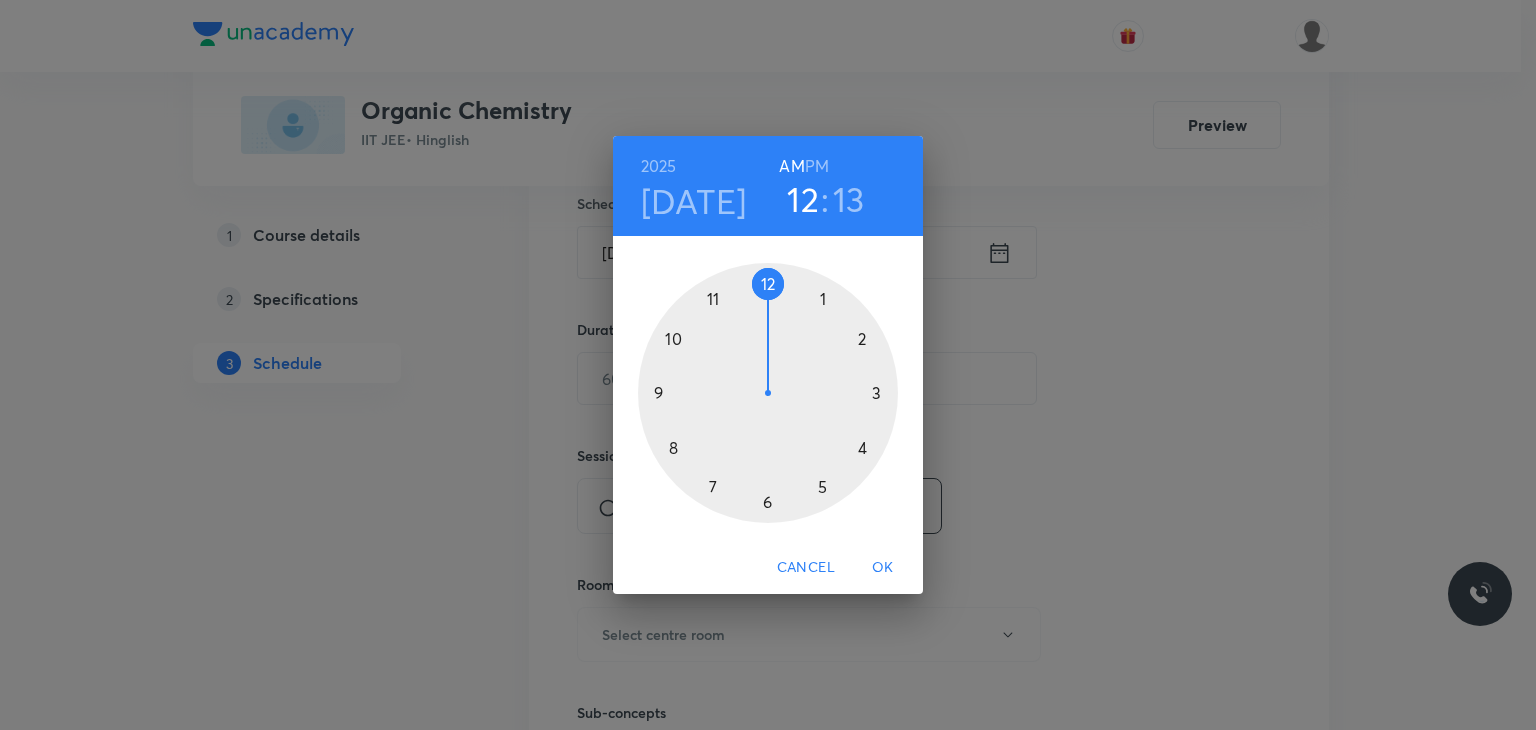 click at bounding box center (768, 393) 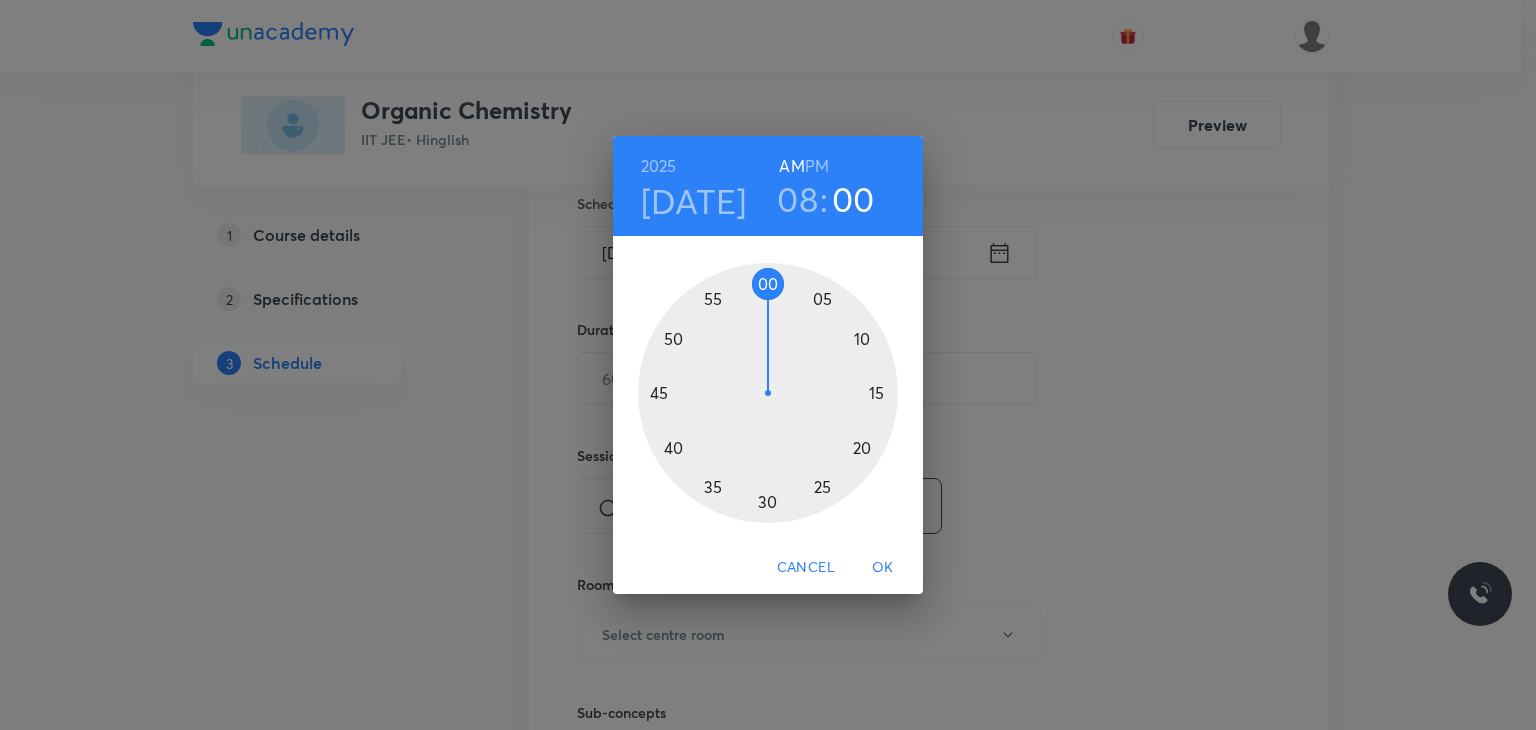 click at bounding box center [768, 393] 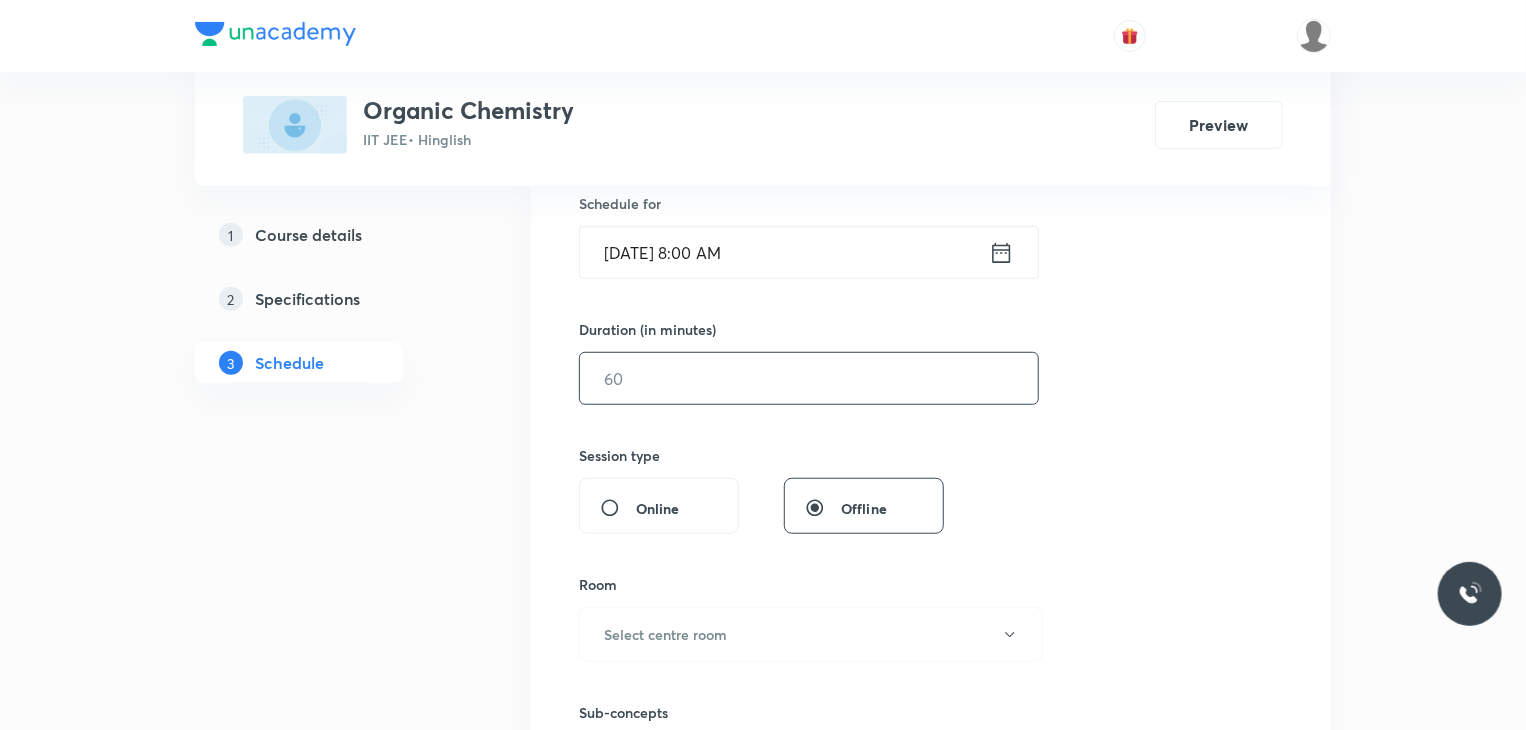 drag, startPoint x: 684, startPoint y: 338, endPoint x: 680, endPoint y: 355, distance: 17.464249 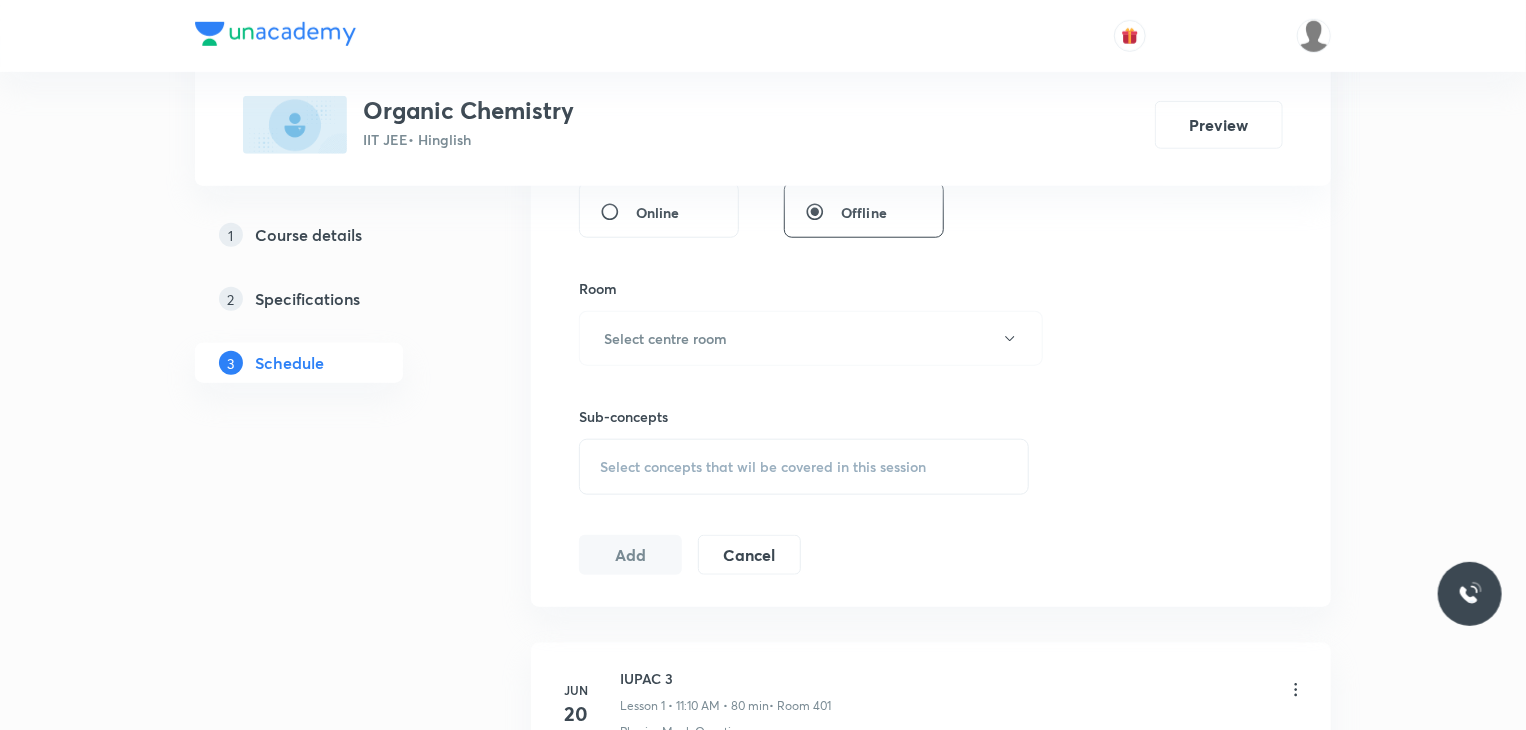scroll, scrollTop: 800, scrollLeft: 0, axis: vertical 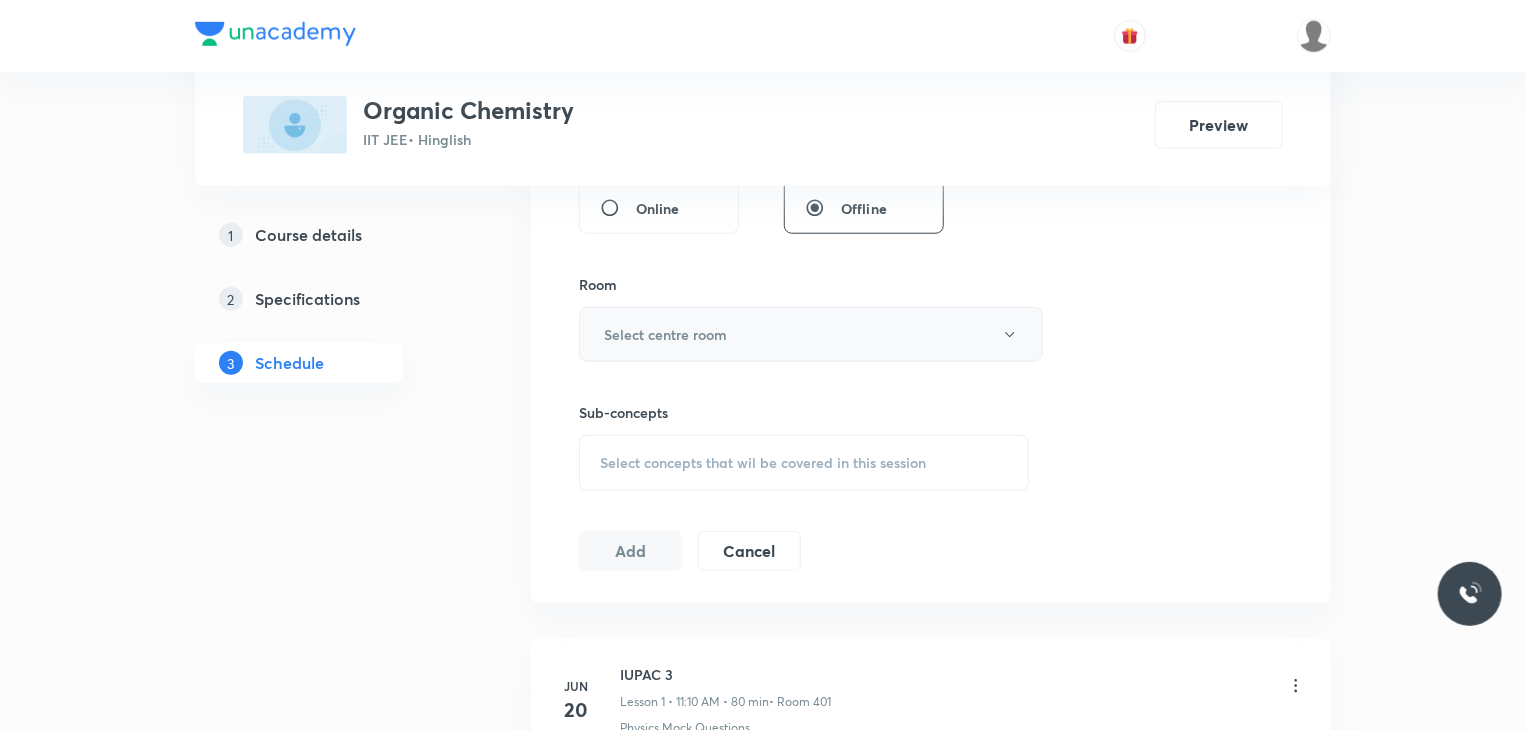 type on "80" 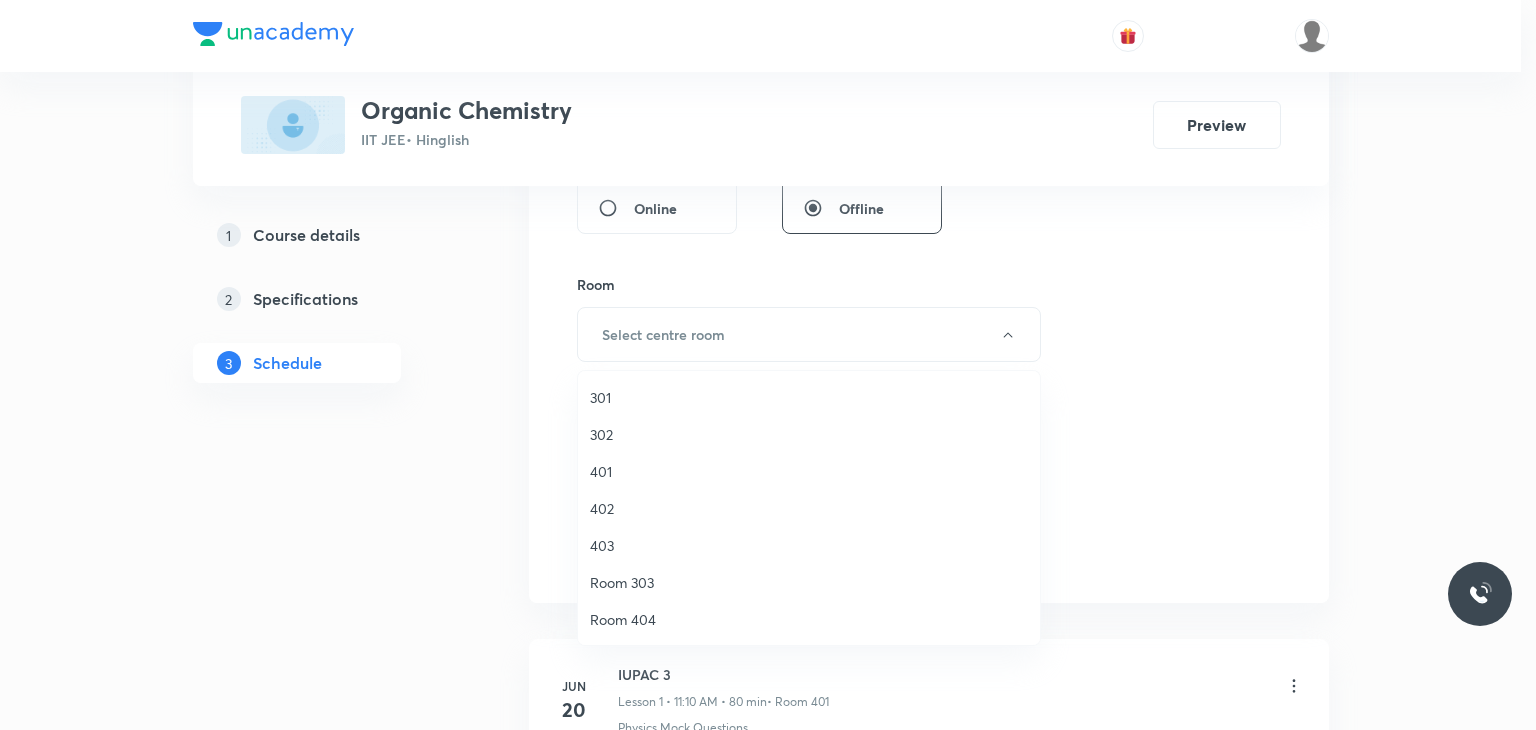 click on "401" at bounding box center (809, 471) 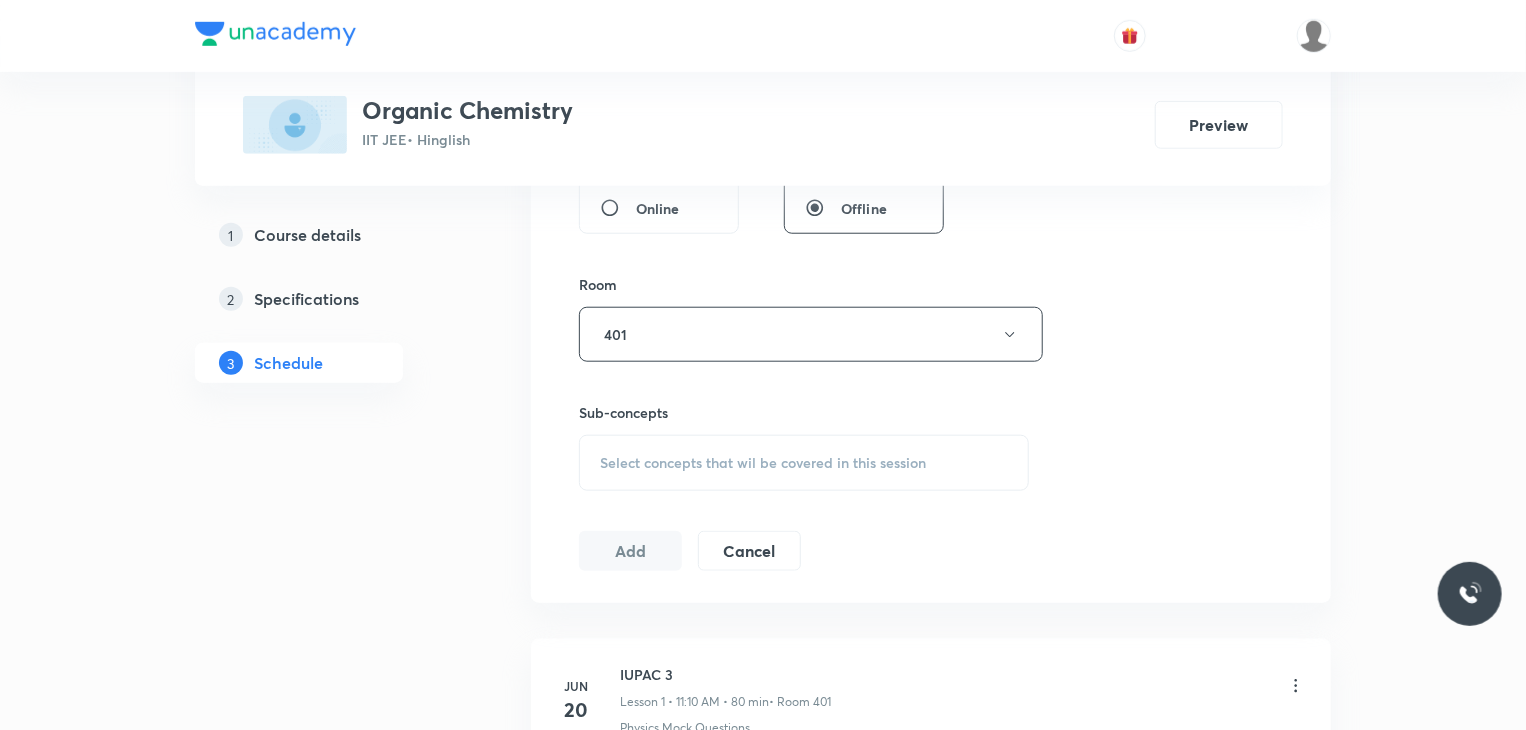 click on "Select concepts that wil be covered in this session" at bounding box center [763, 463] 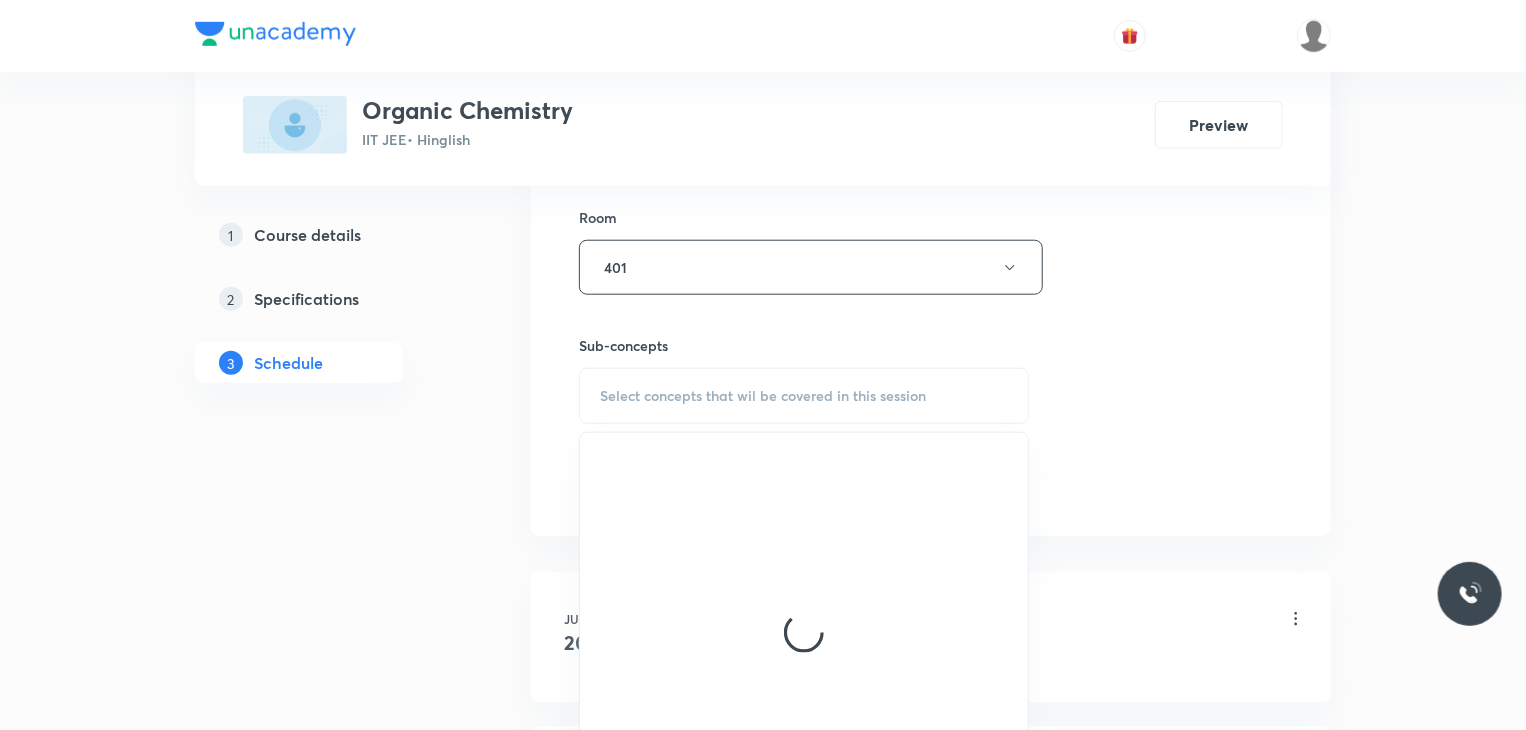scroll, scrollTop: 900, scrollLeft: 0, axis: vertical 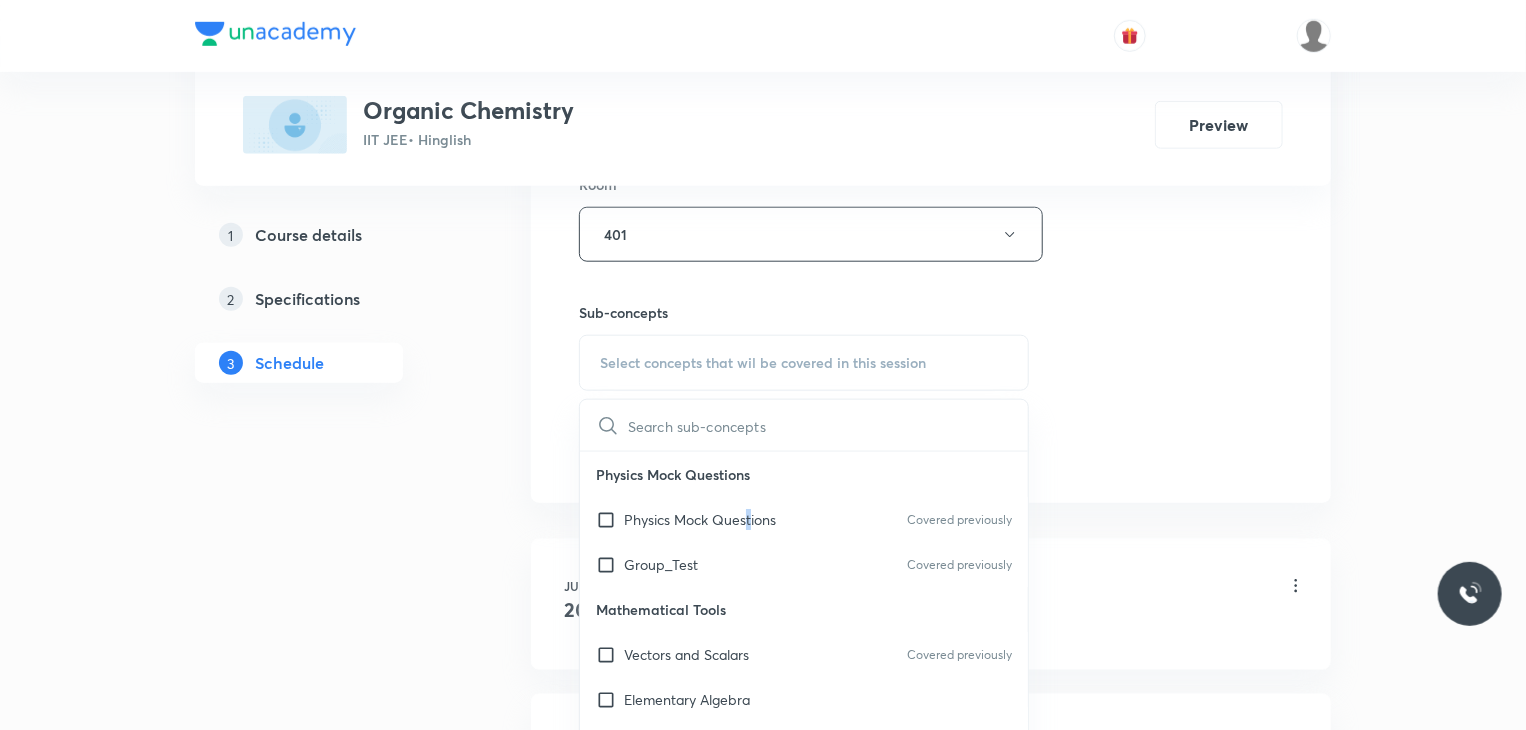 drag, startPoint x: 748, startPoint y: 501, endPoint x: 1011, endPoint y: 459, distance: 266.3325 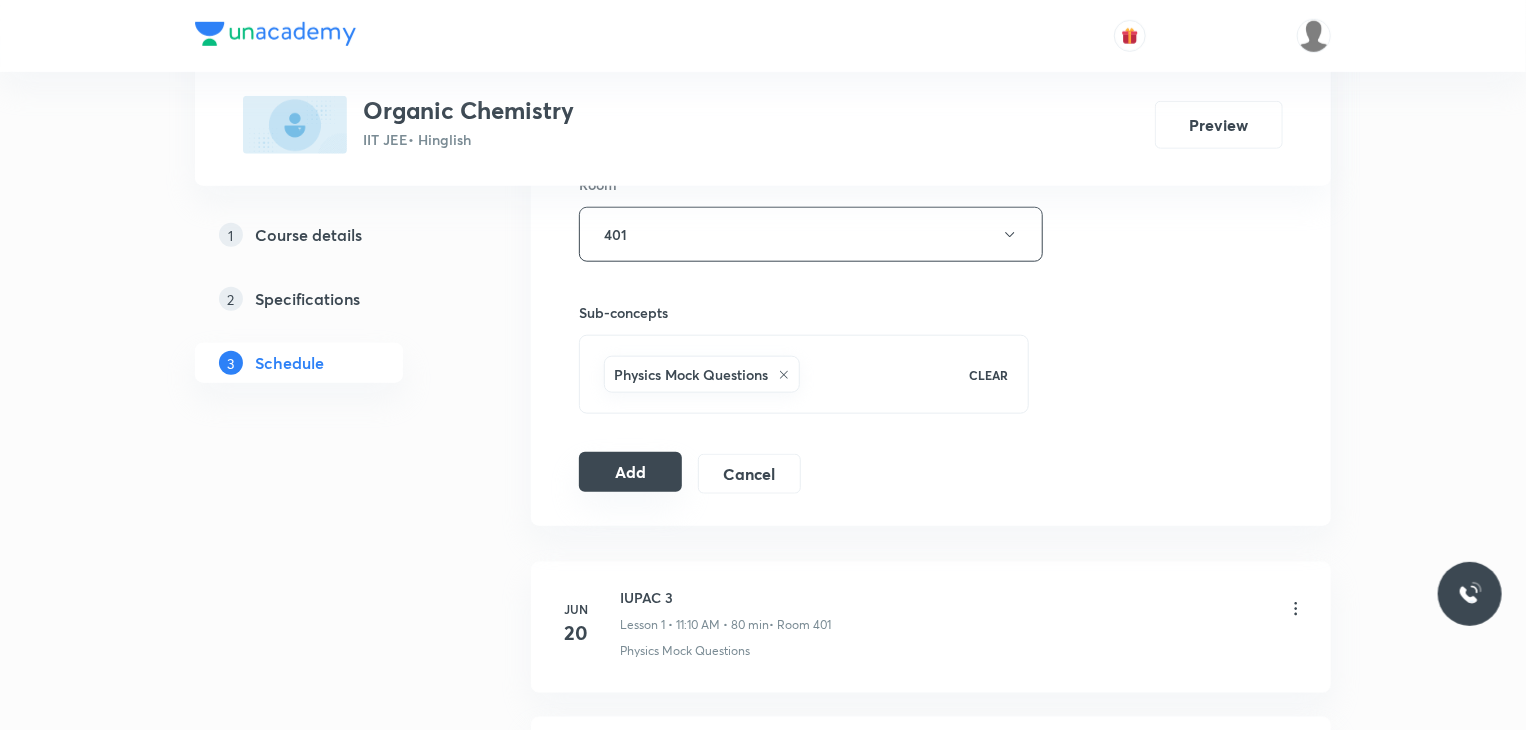 click on "Add" at bounding box center (630, 472) 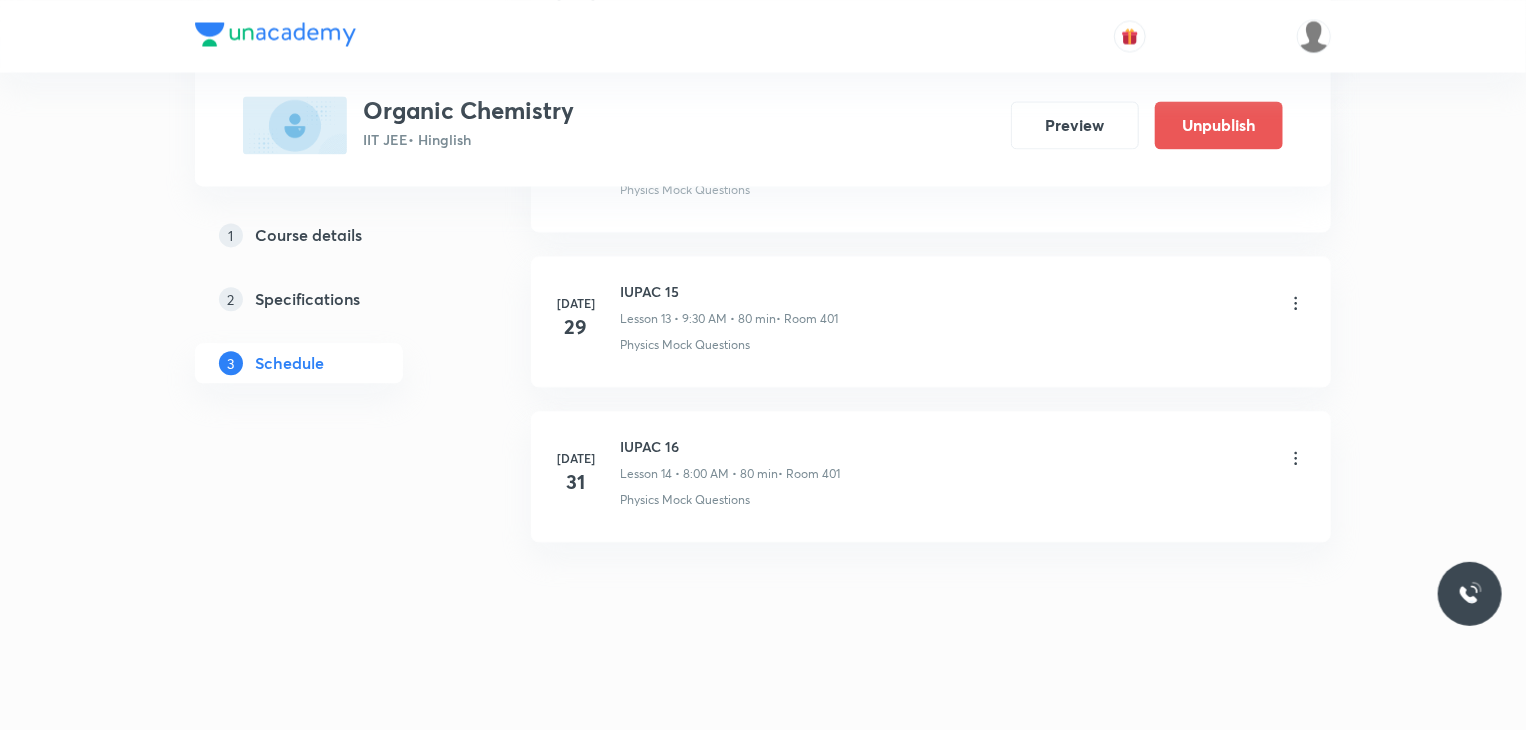 scroll, scrollTop: 1914, scrollLeft: 0, axis: vertical 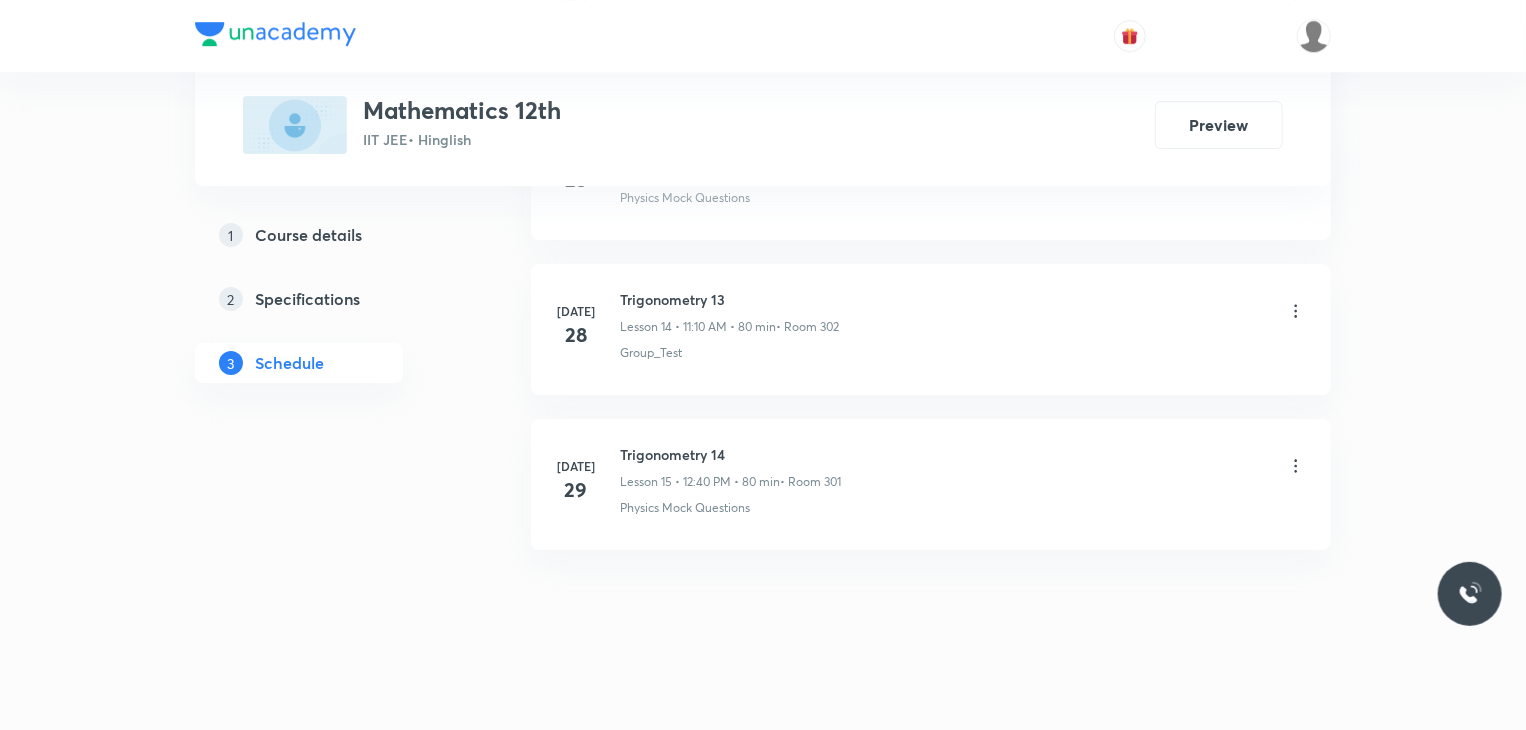 click on "[DATE] Trigonometry 14 Lesson 15 • 12:40 PM • 80 min  • Room 301 Physics Mock Questions" at bounding box center (931, 484) 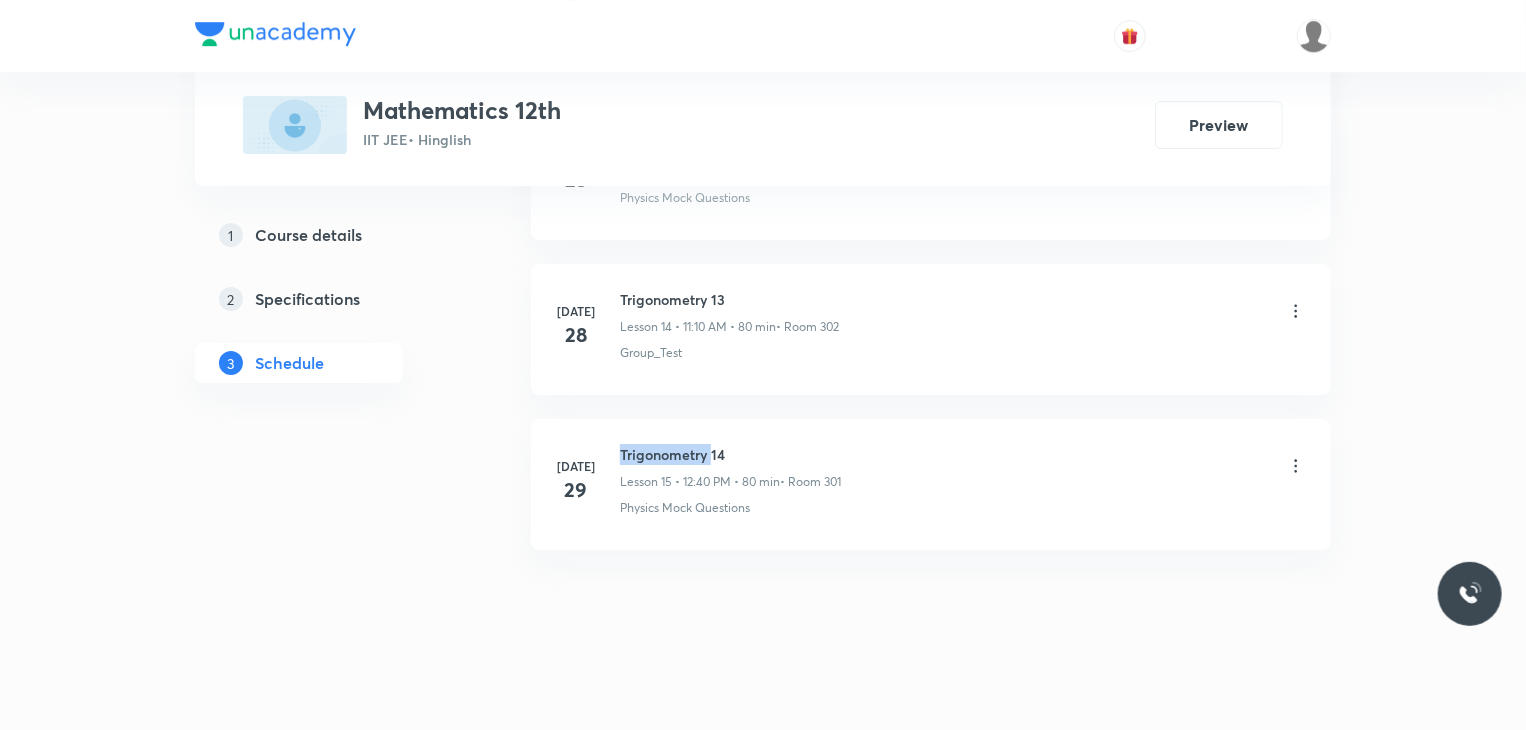 click on "Trigonometry 14" at bounding box center (730, 454) 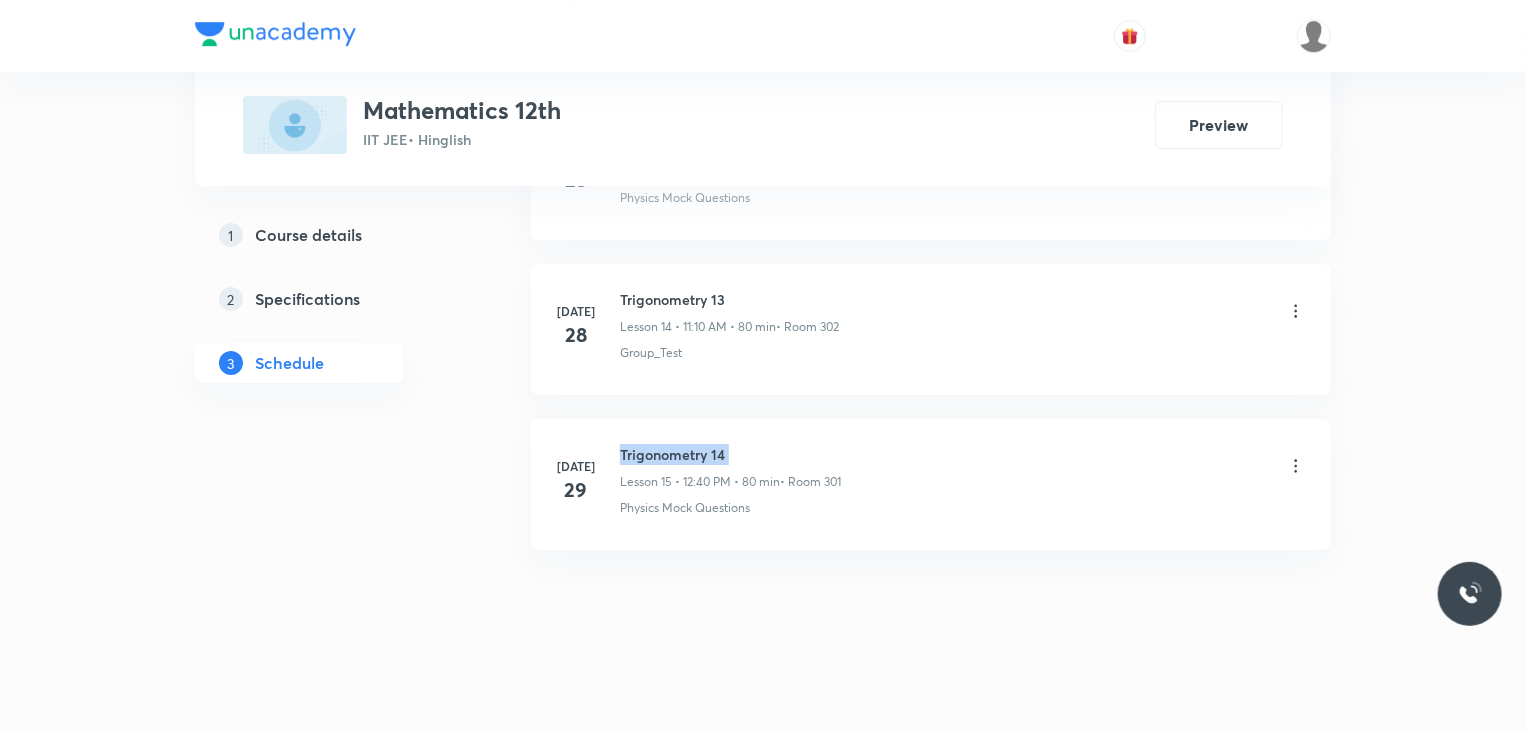 click on "Trigonometry 14" at bounding box center (730, 454) 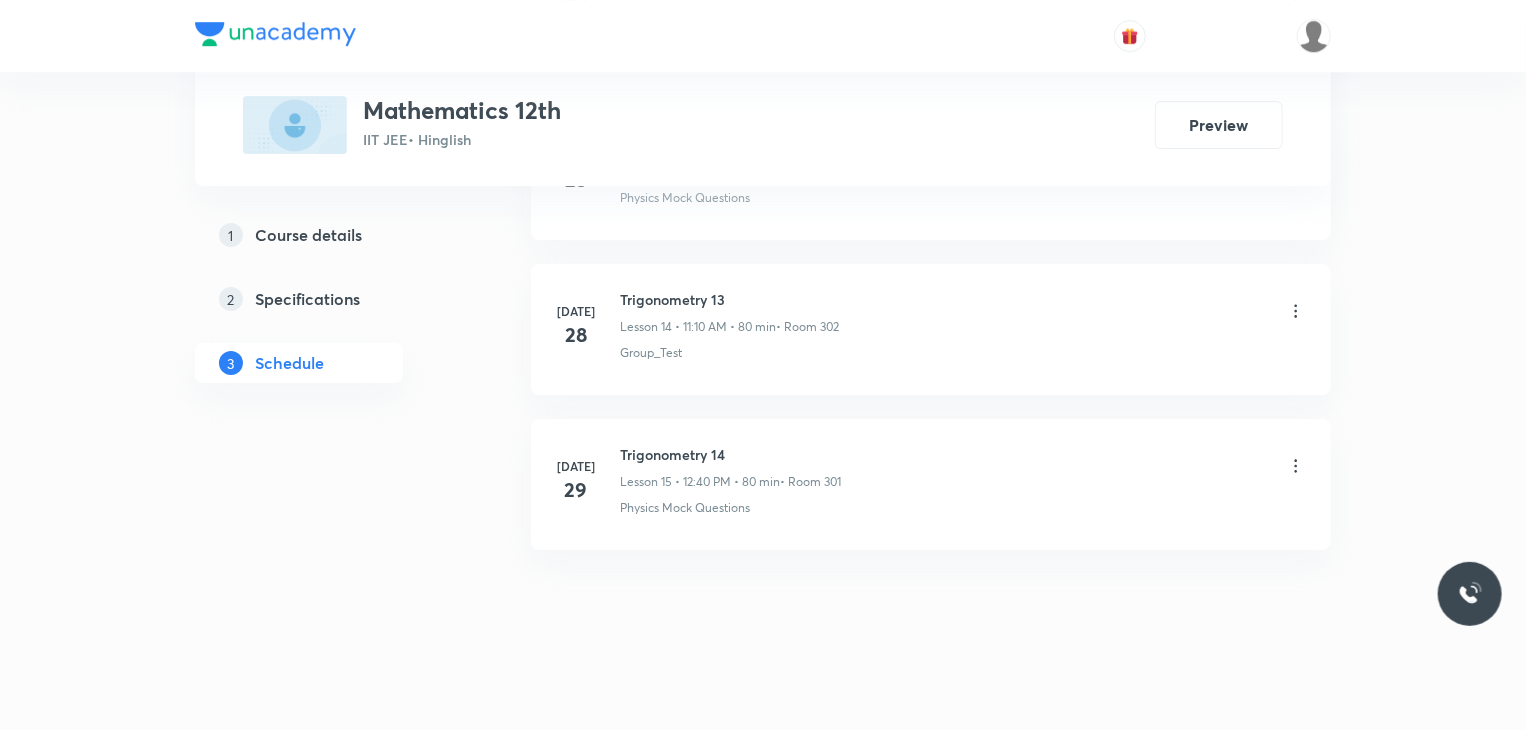 drag, startPoint x: 1375, startPoint y: 626, endPoint x: 1535, endPoint y: 609, distance: 160.90059 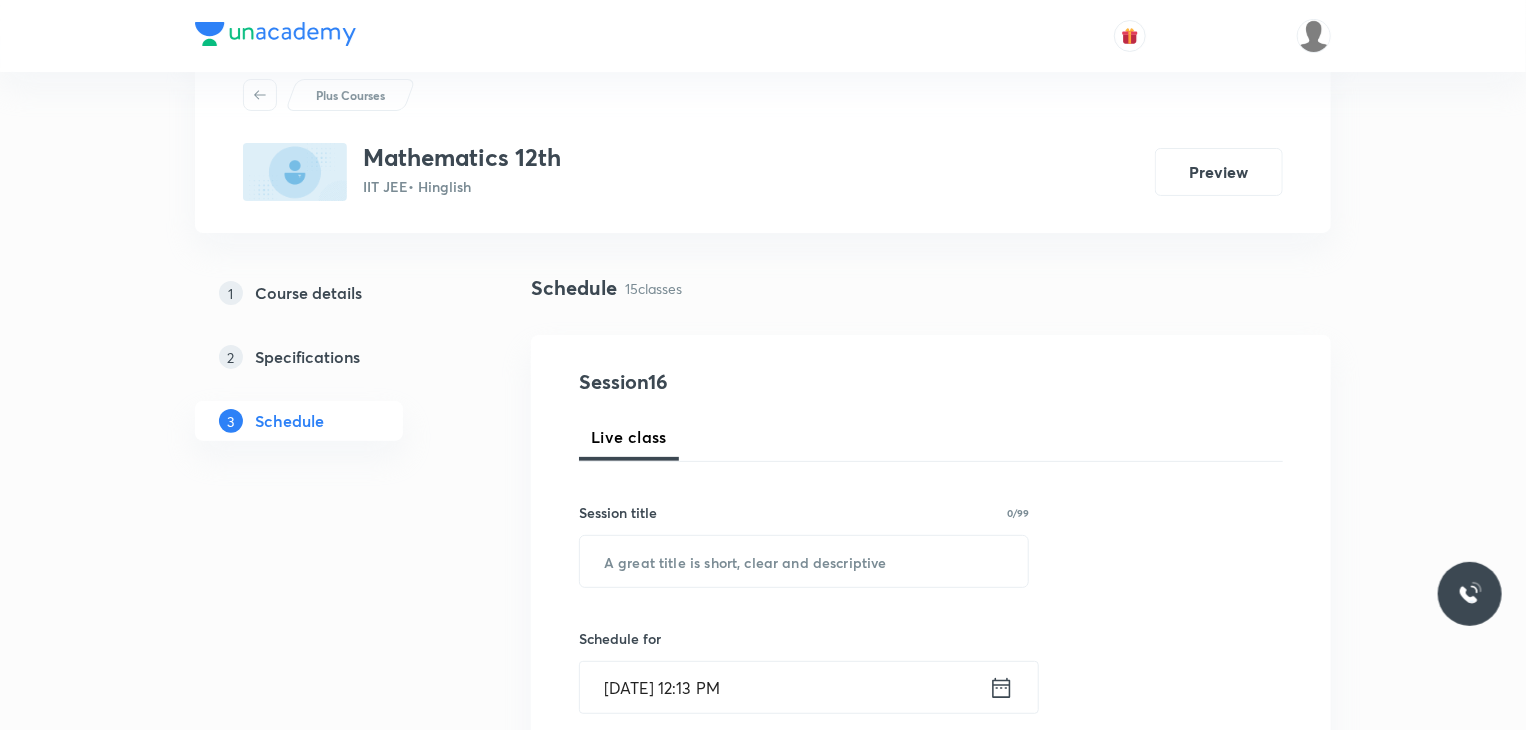 scroll, scrollTop: 100, scrollLeft: 0, axis: vertical 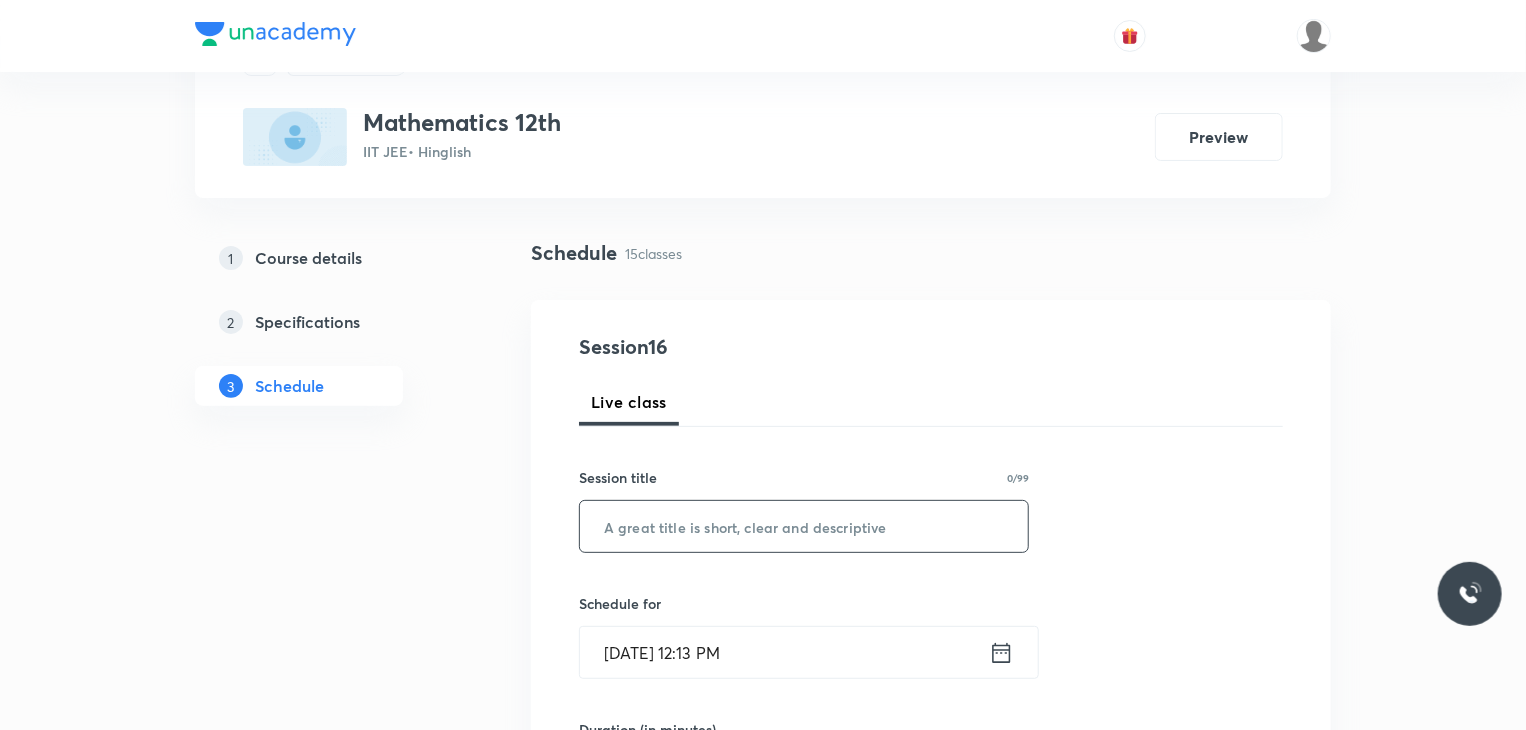 click at bounding box center [804, 526] 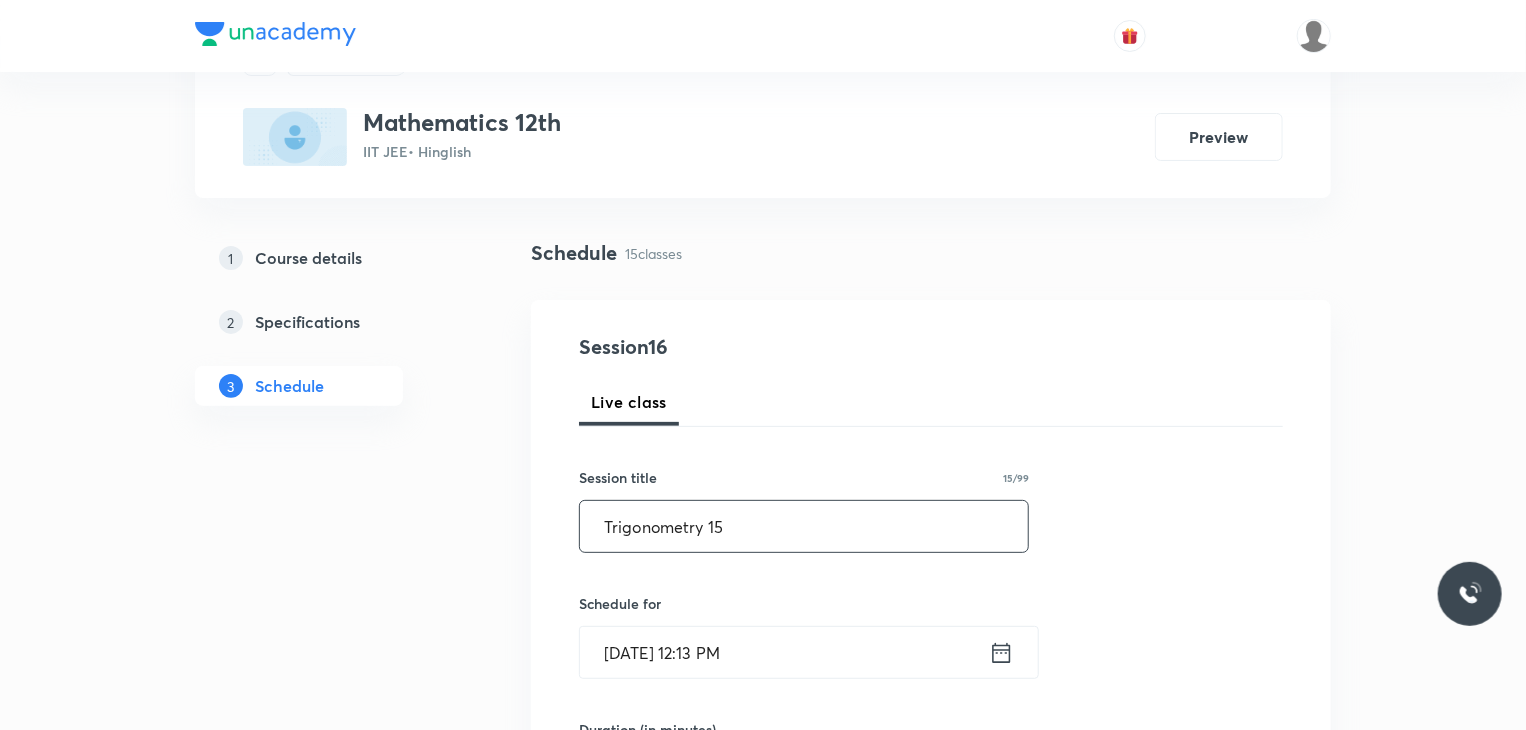 type on "Trigonometry 15" 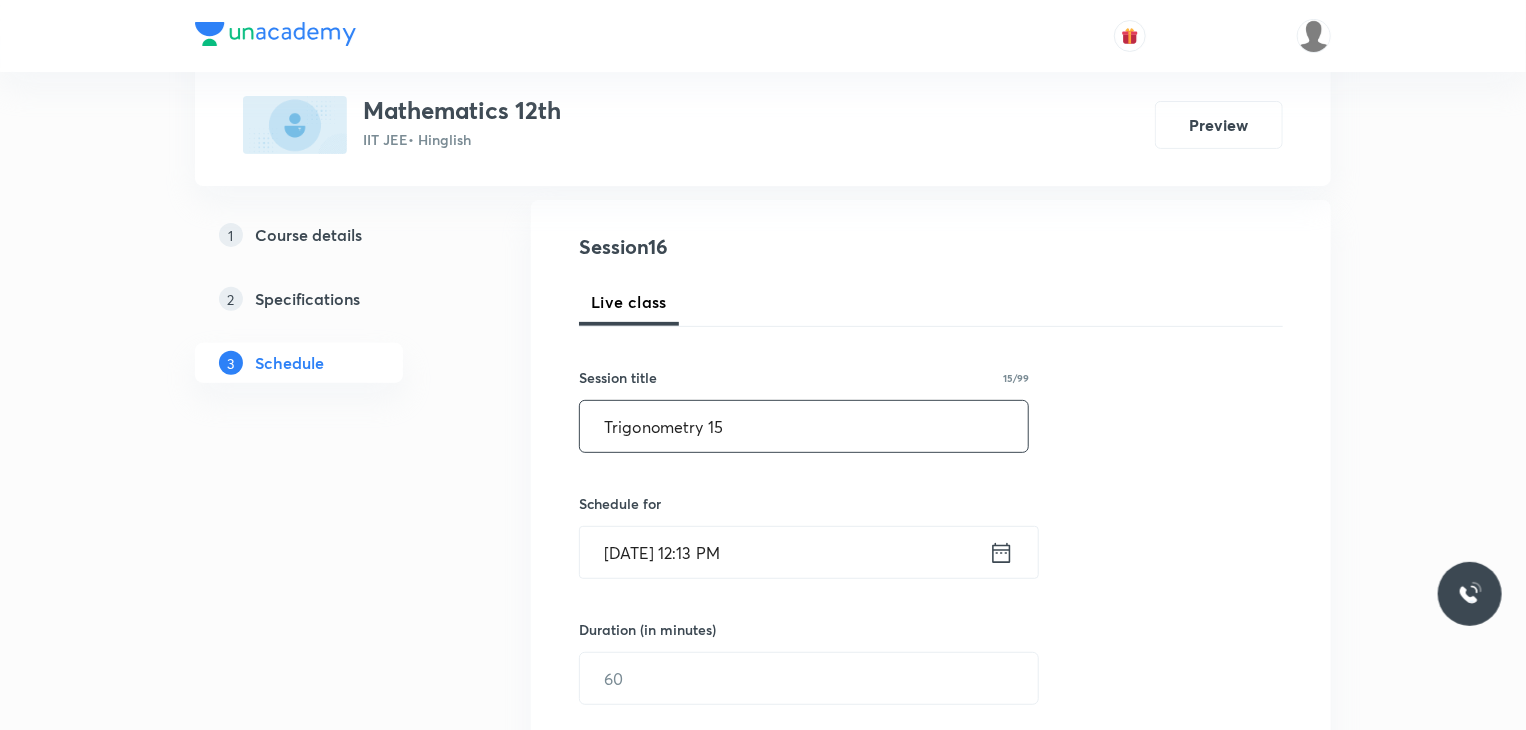 scroll, scrollTop: 300, scrollLeft: 0, axis: vertical 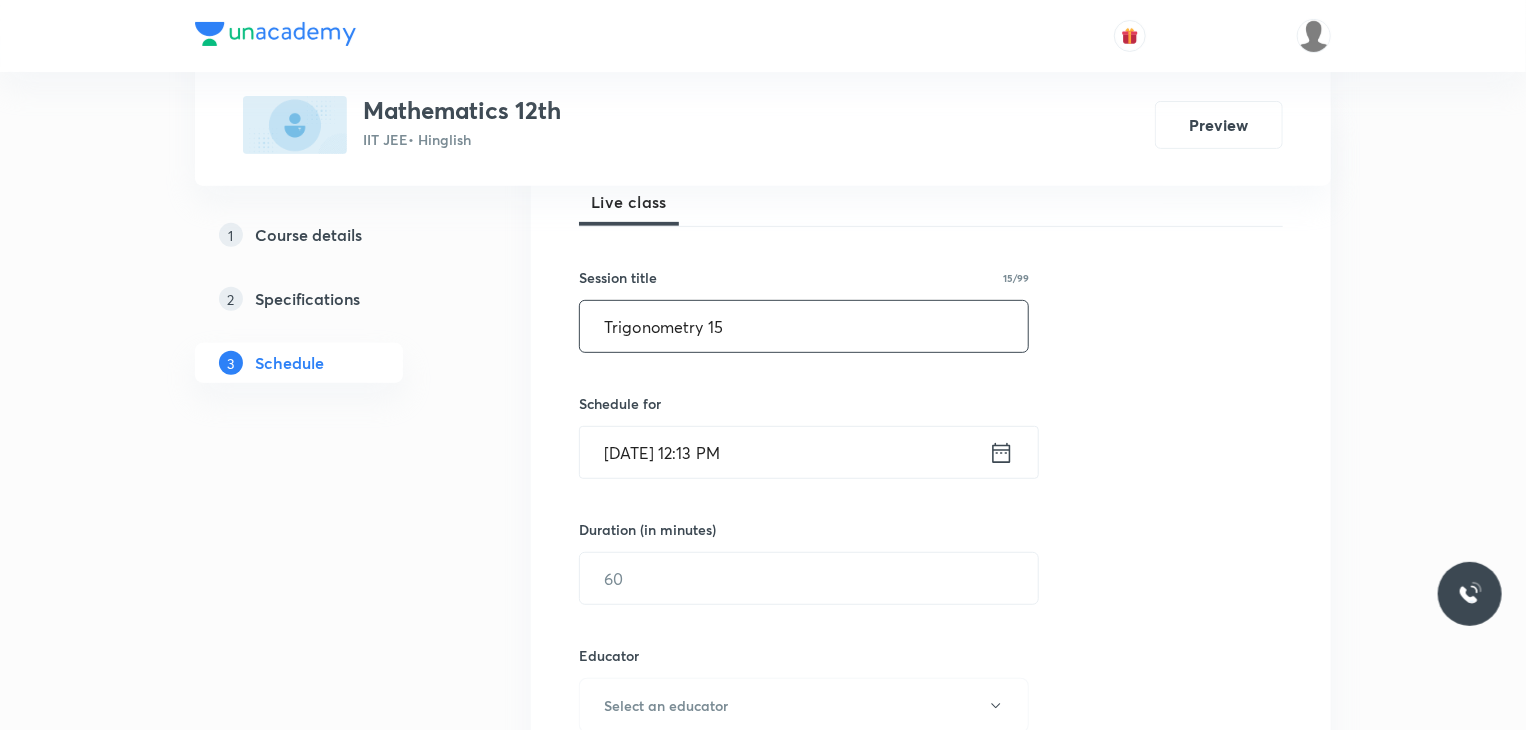 click on "[DATE] 12:13 PM" at bounding box center [784, 452] 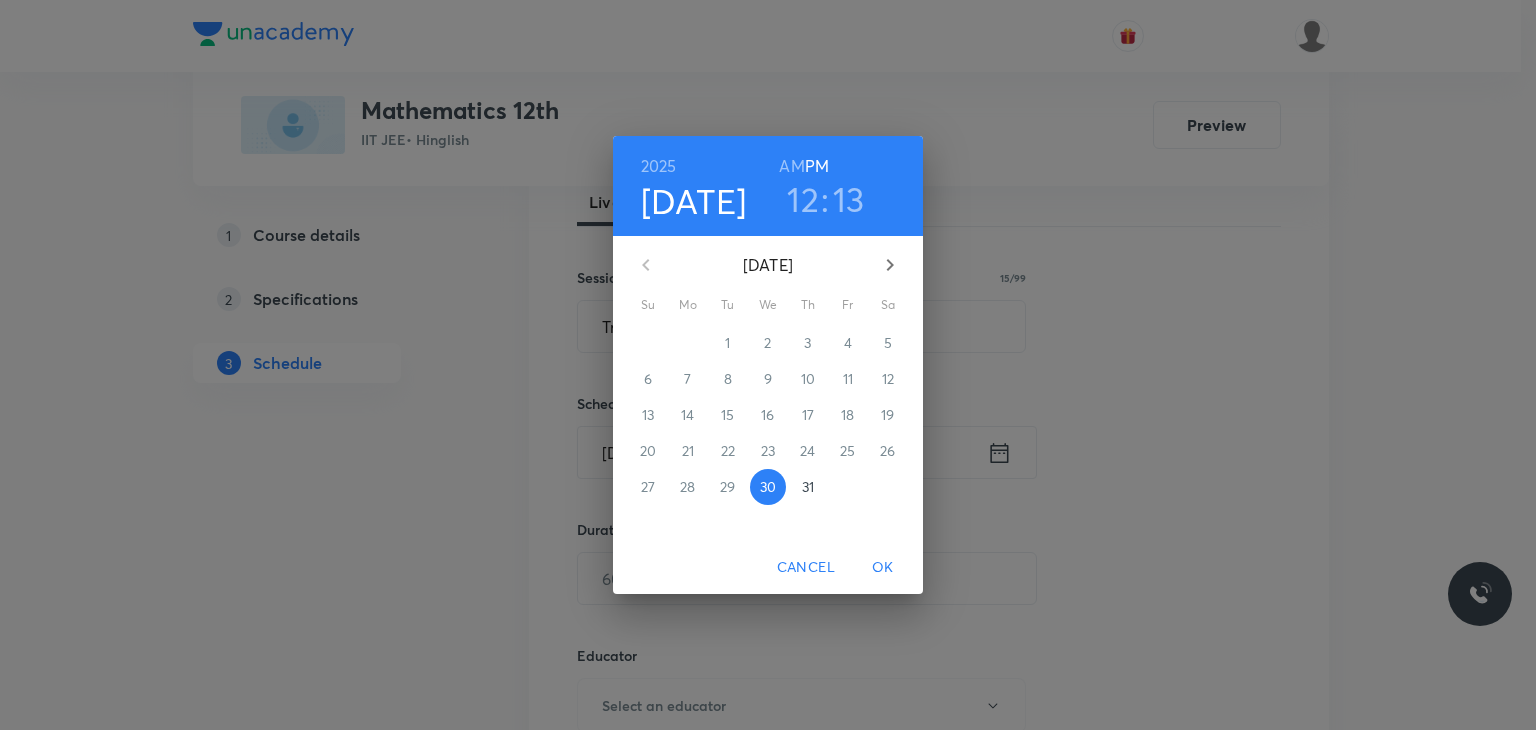 click on "31" at bounding box center (808, 487) 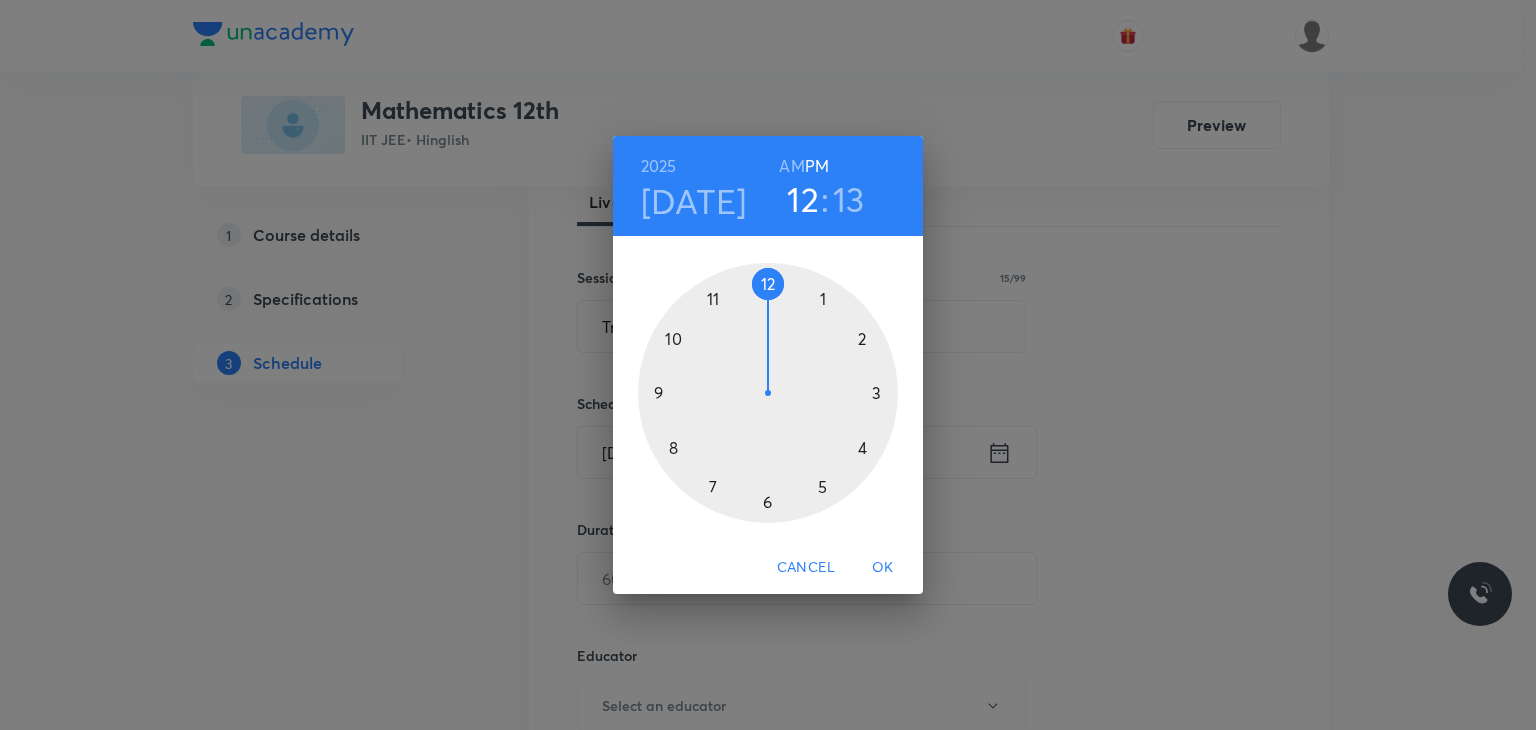 click on "AM" at bounding box center (791, 166) 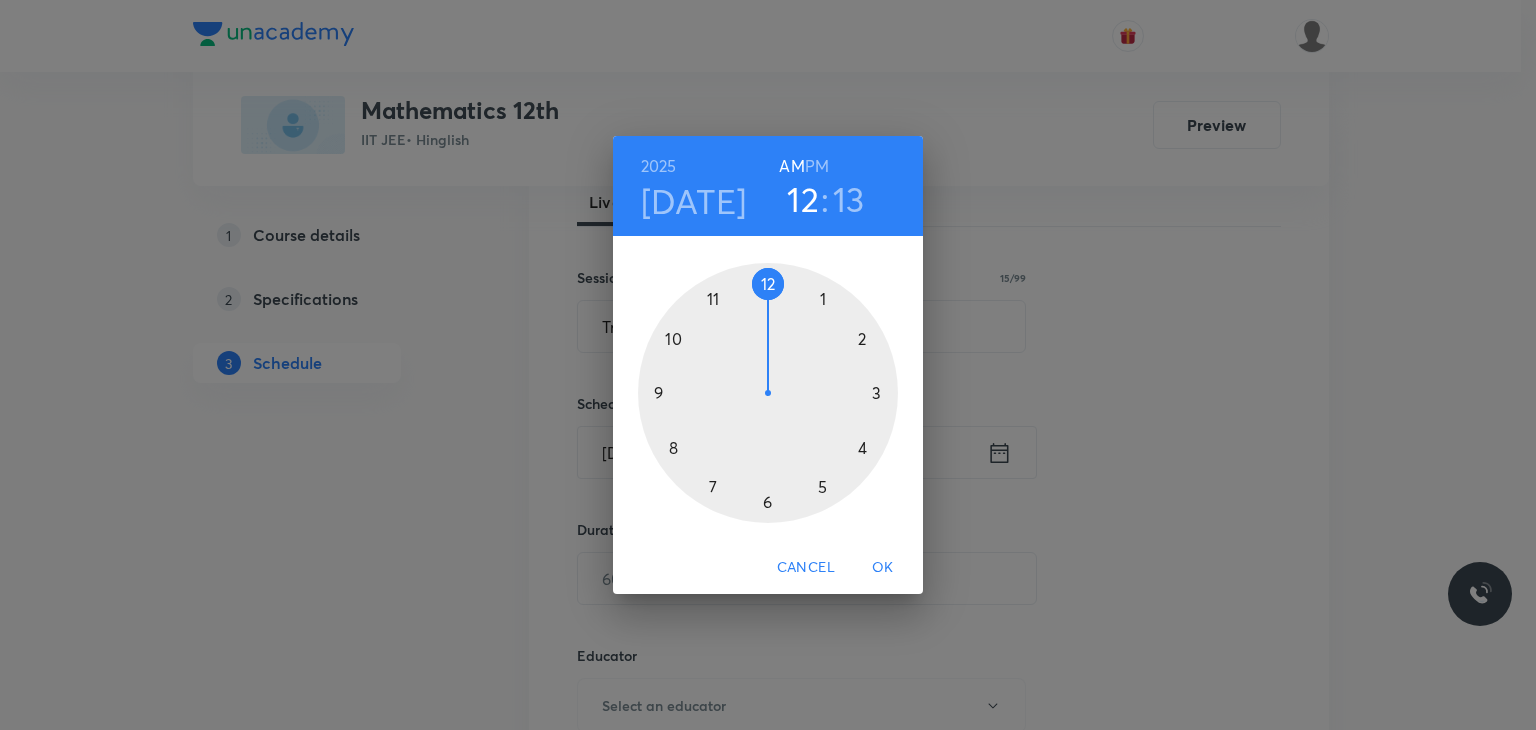 click at bounding box center (768, 393) 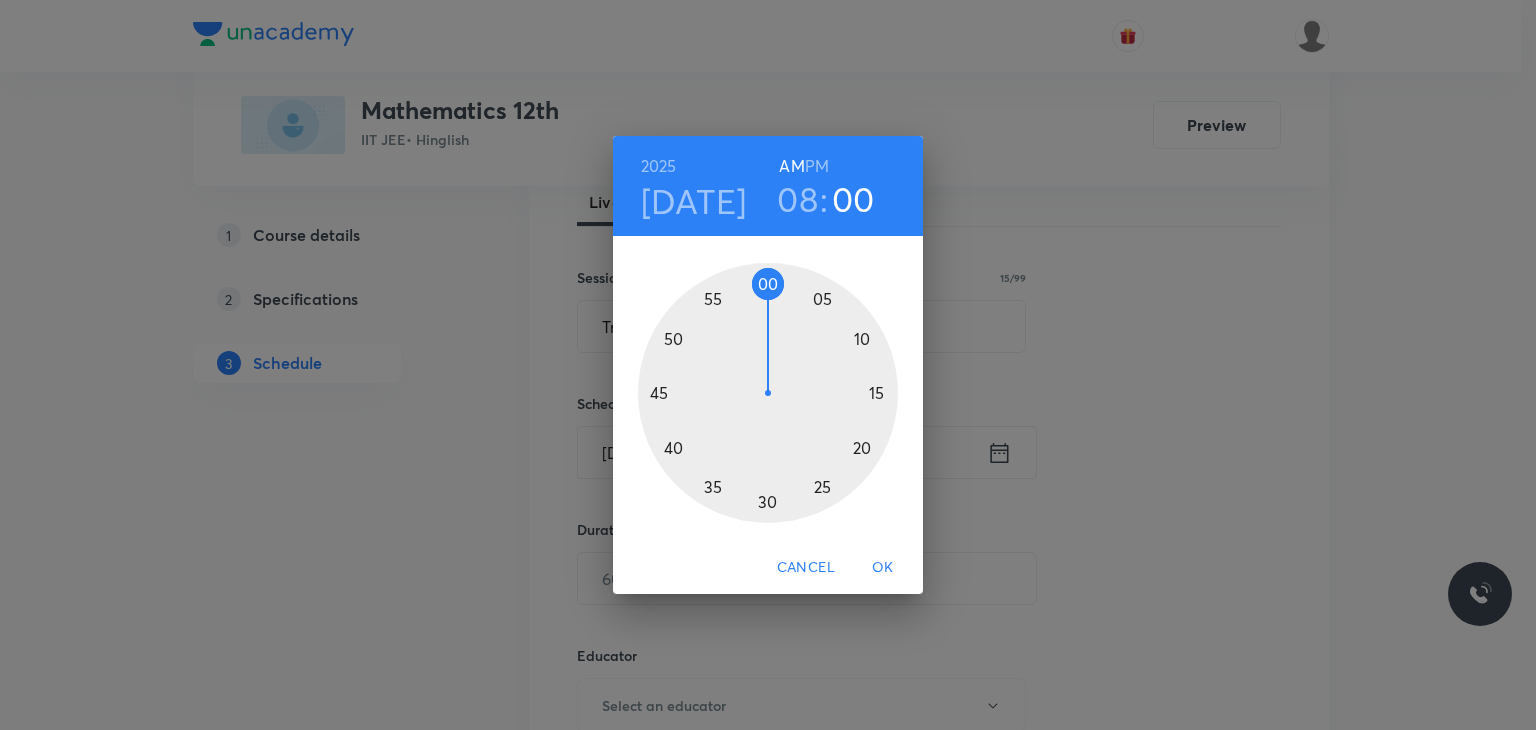 drag, startPoint x: 748, startPoint y: 270, endPoint x: 767, endPoint y: 285, distance: 24.207438 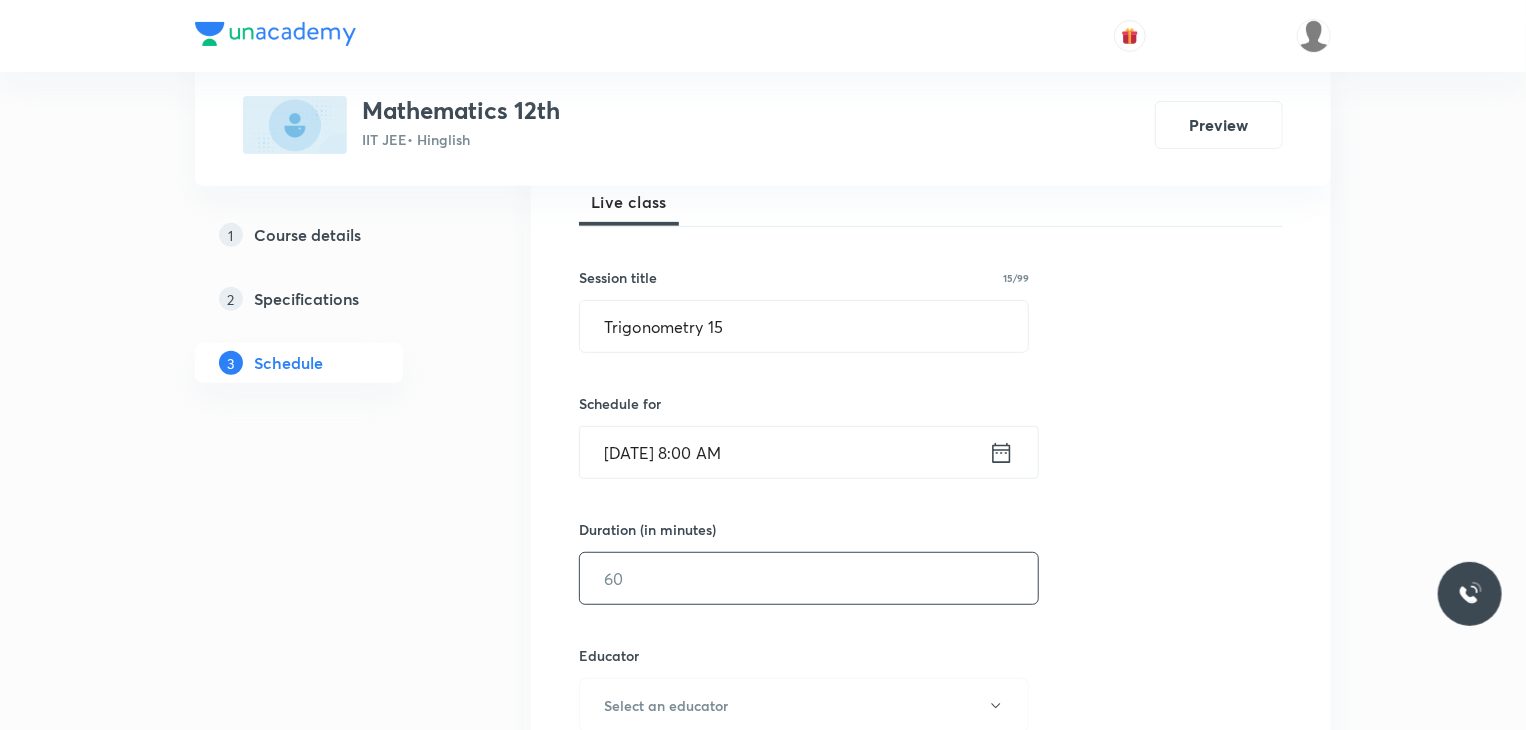 click at bounding box center (809, 578) 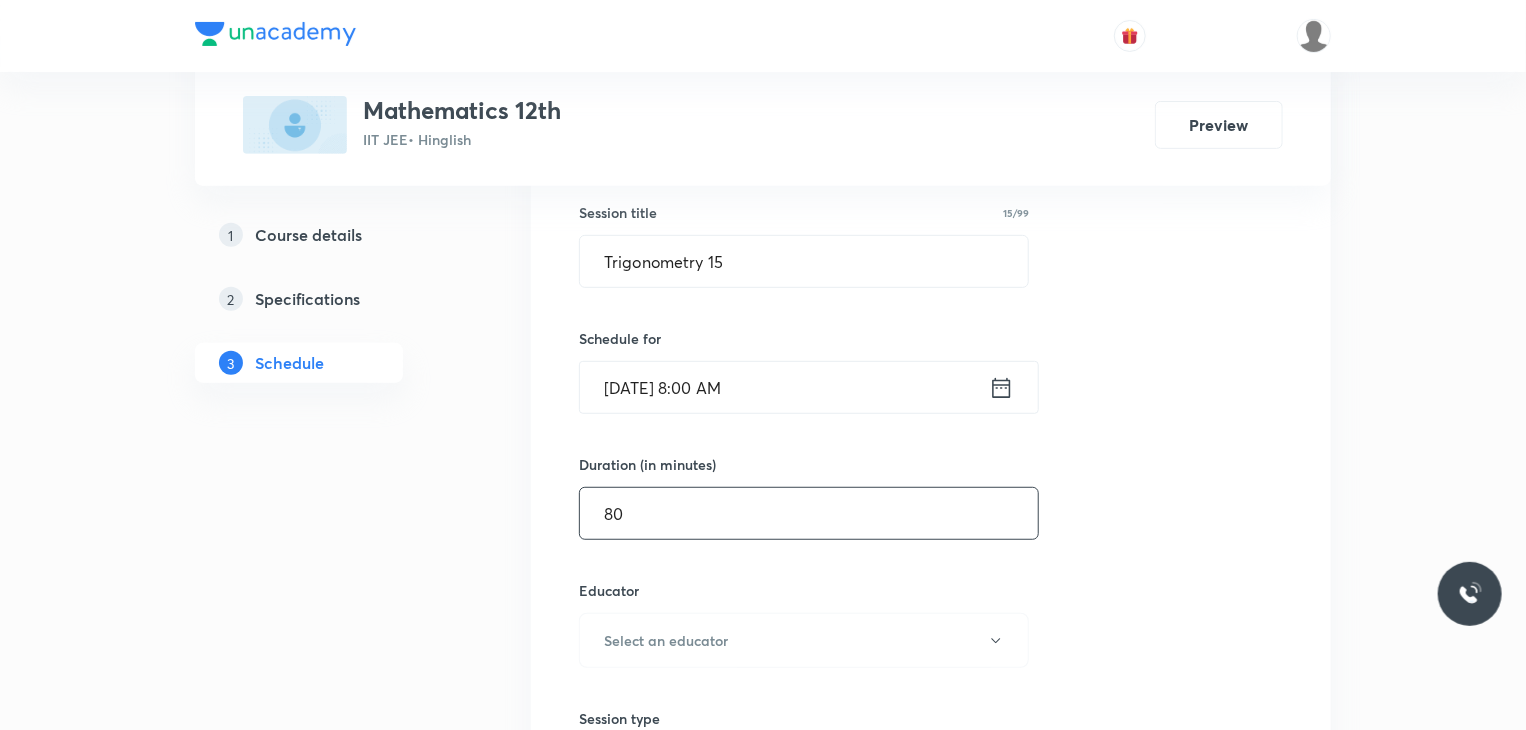 scroll, scrollTop: 400, scrollLeft: 0, axis: vertical 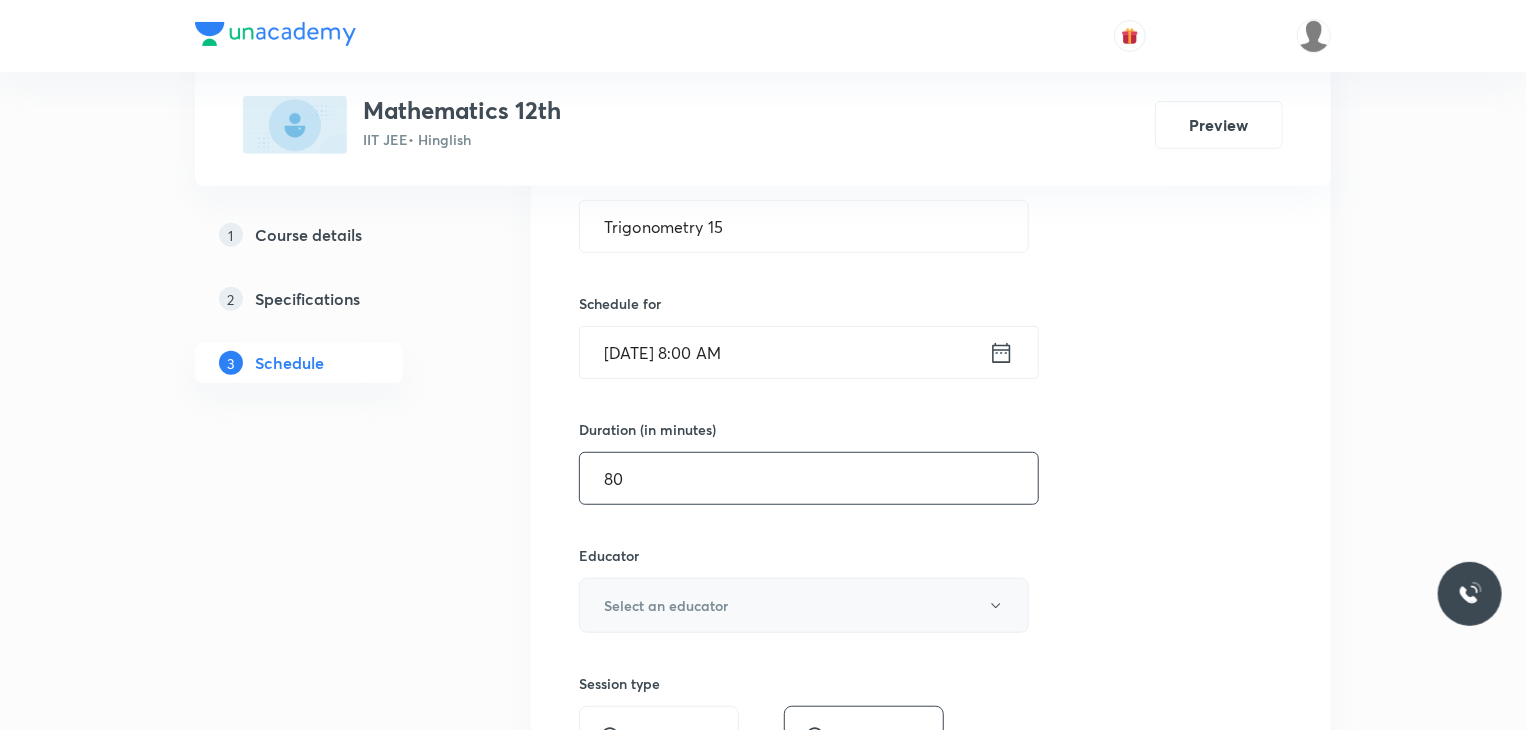 type on "80" 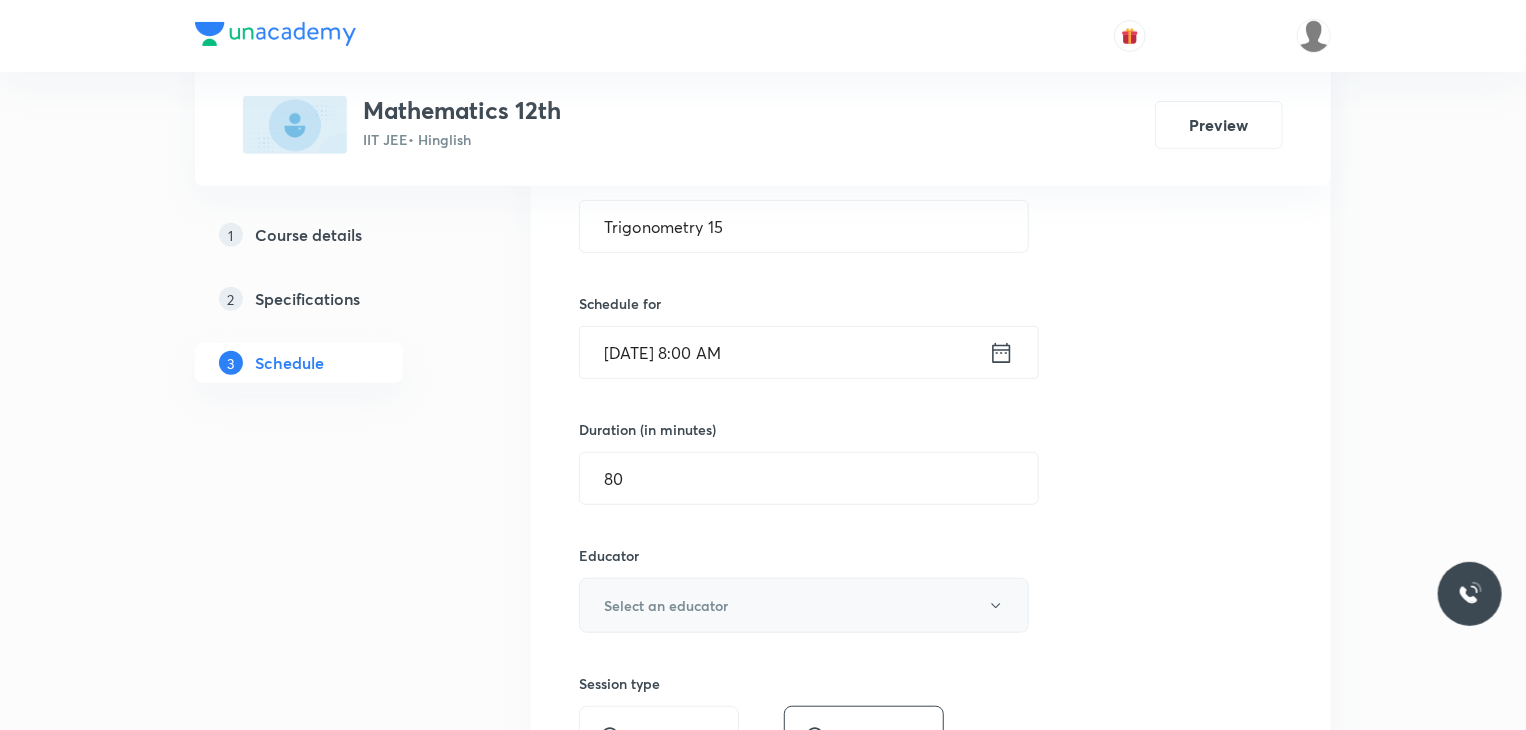 click on "Select an educator" at bounding box center [804, 605] 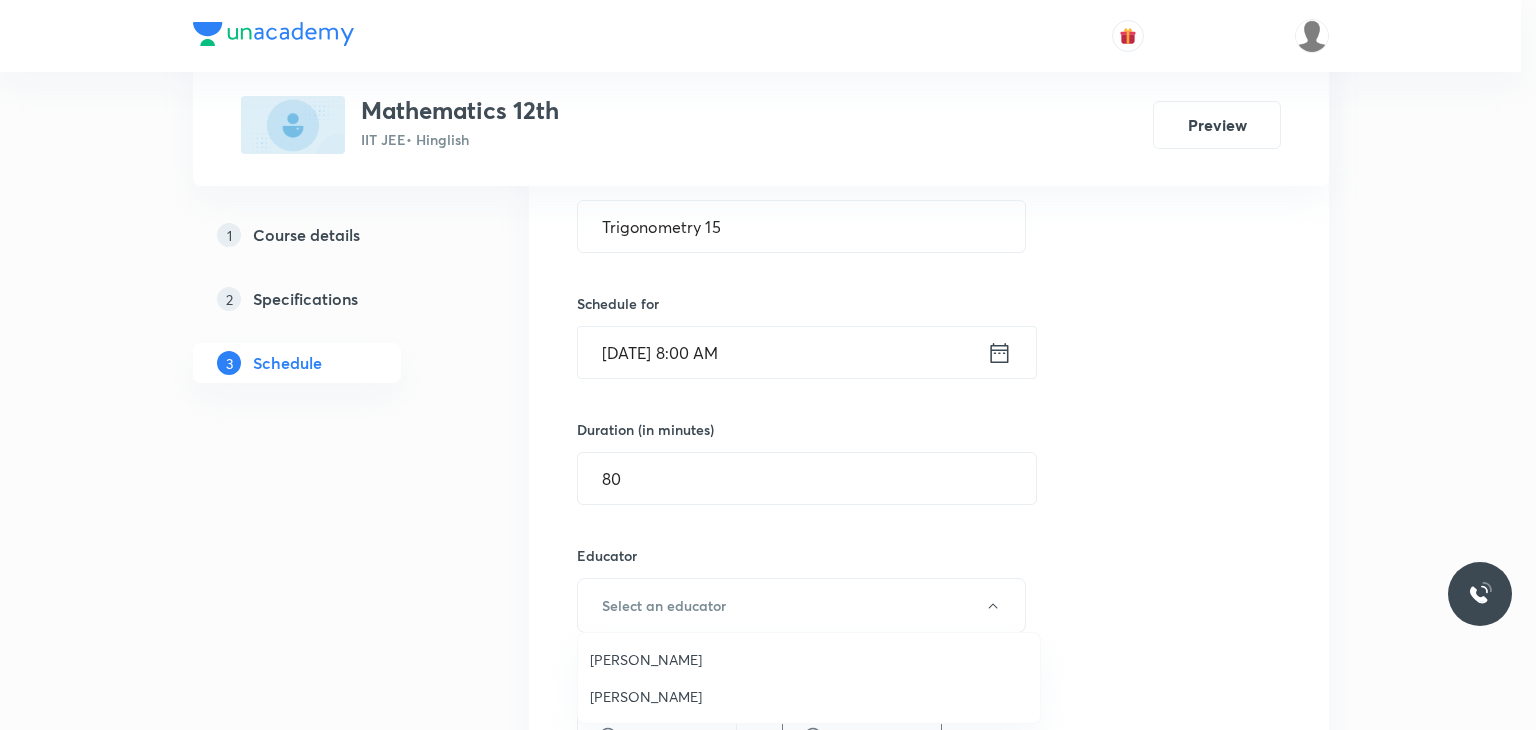 click on "Praveer Agrawal" at bounding box center [809, 696] 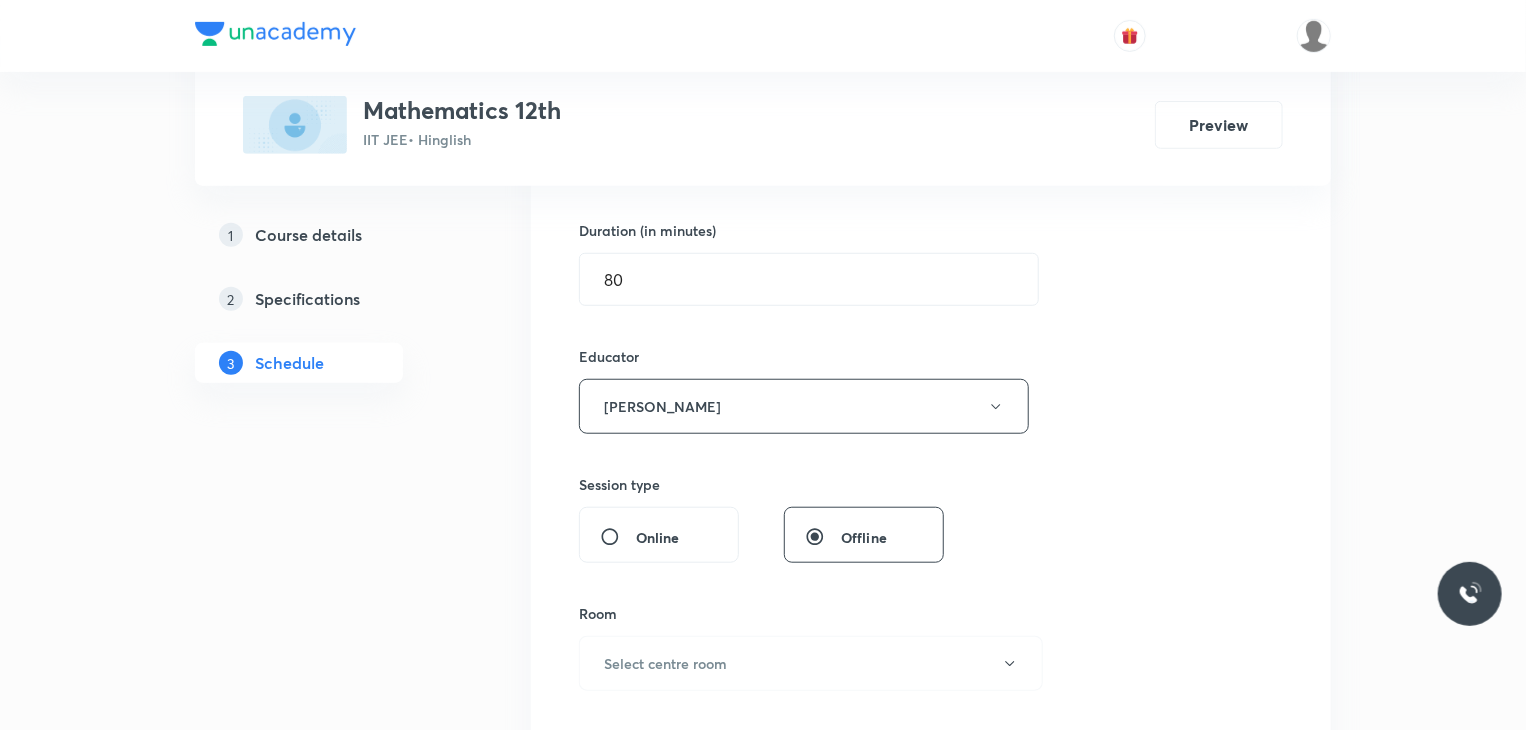 scroll, scrollTop: 600, scrollLeft: 0, axis: vertical 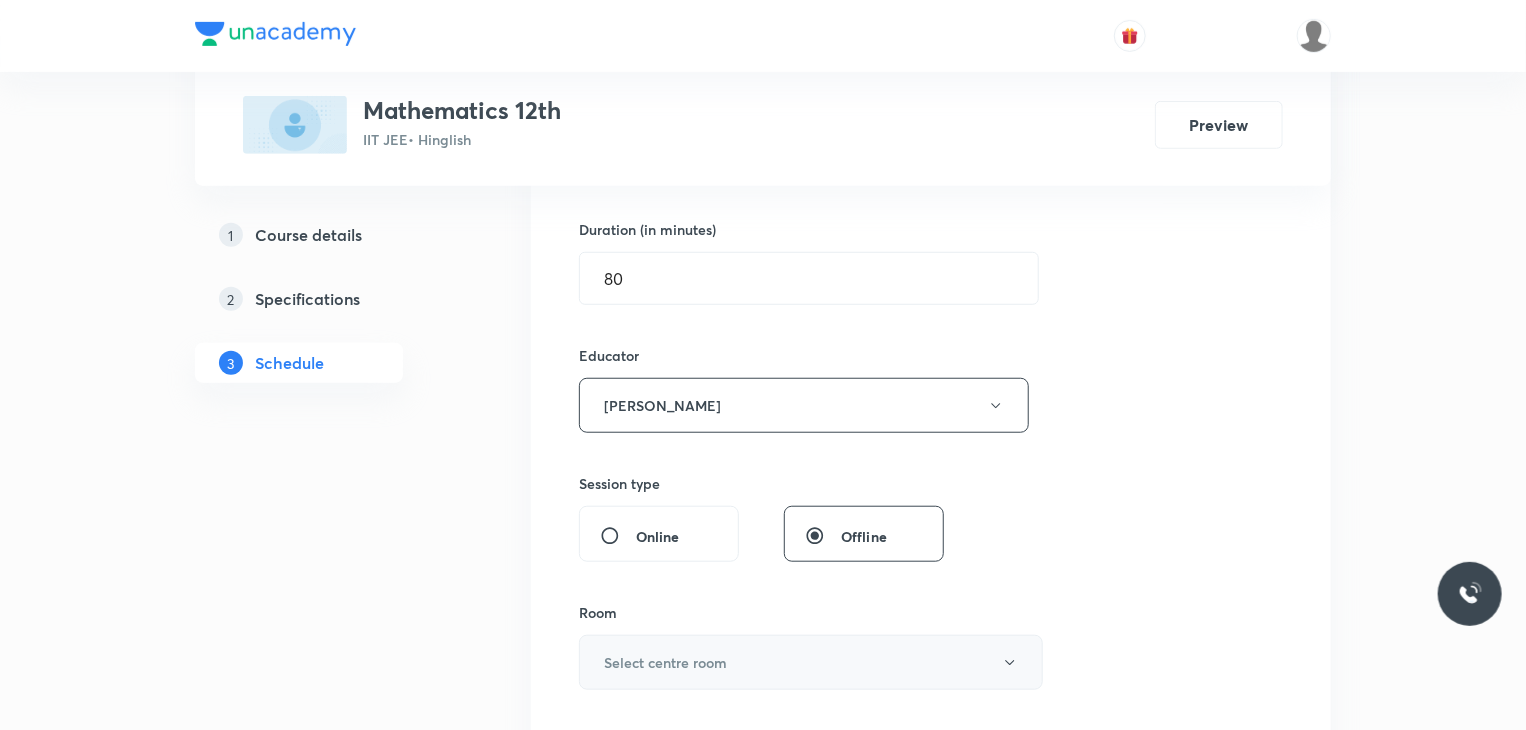 click on "Select centre room" at bounding box center [665, 662] 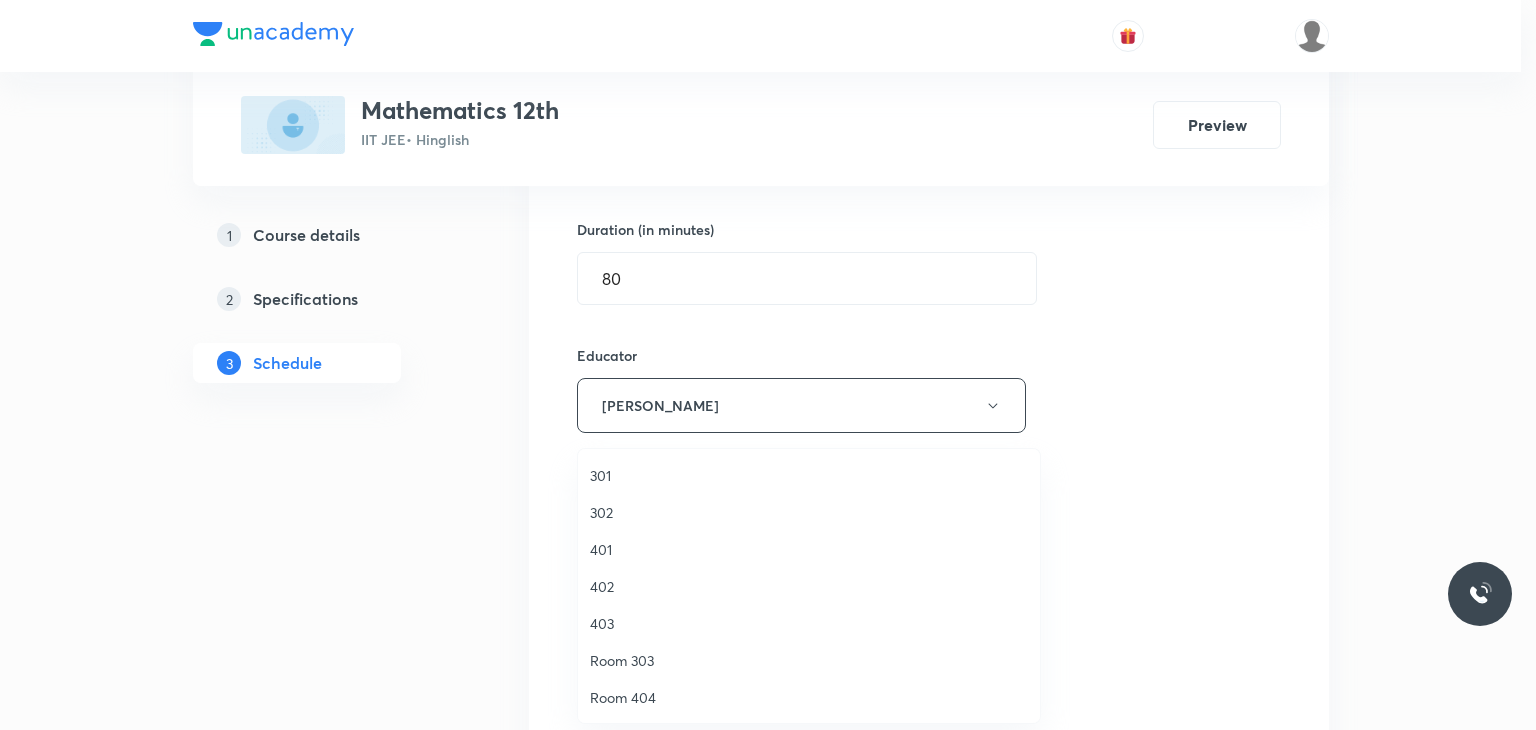 click on "301" at bounding box center (809, 475) 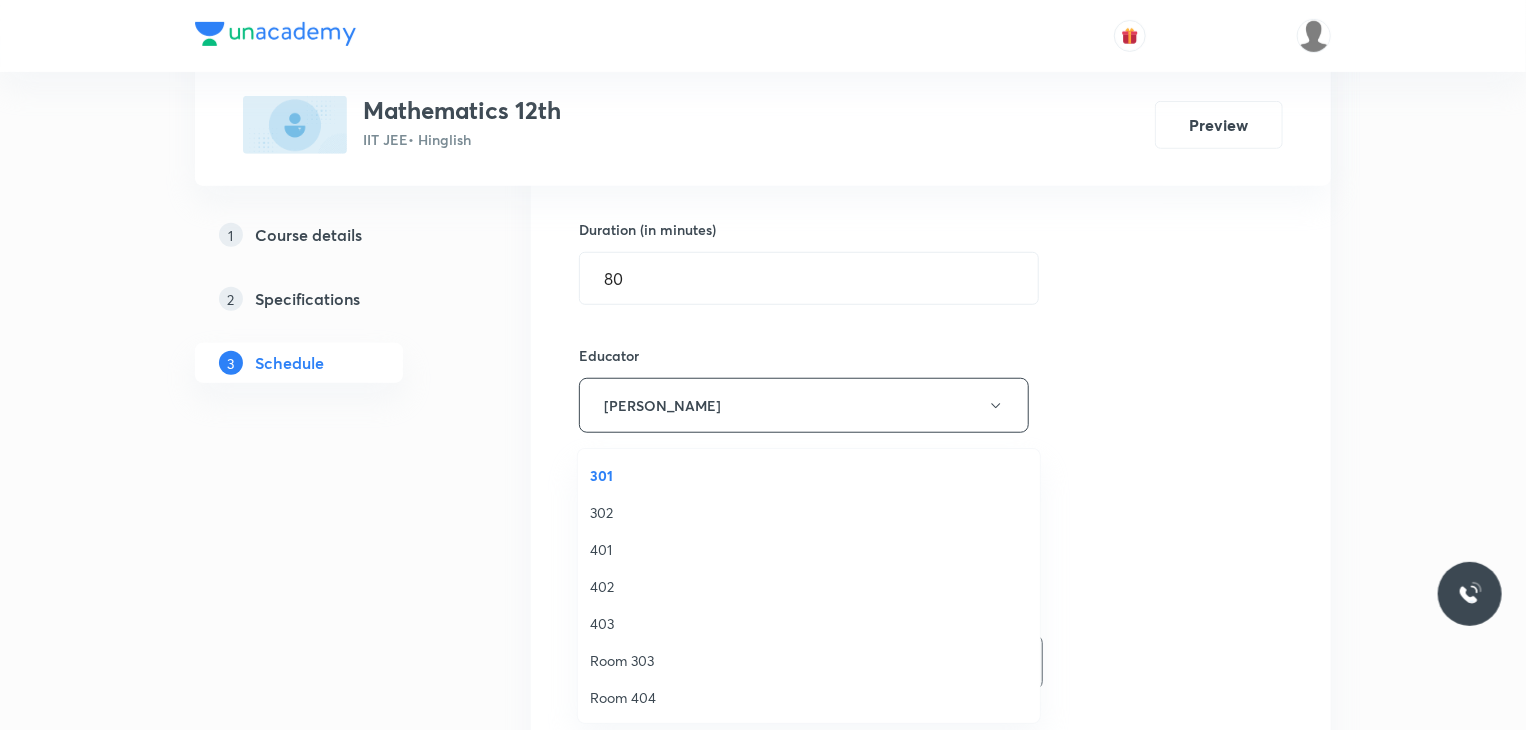 type 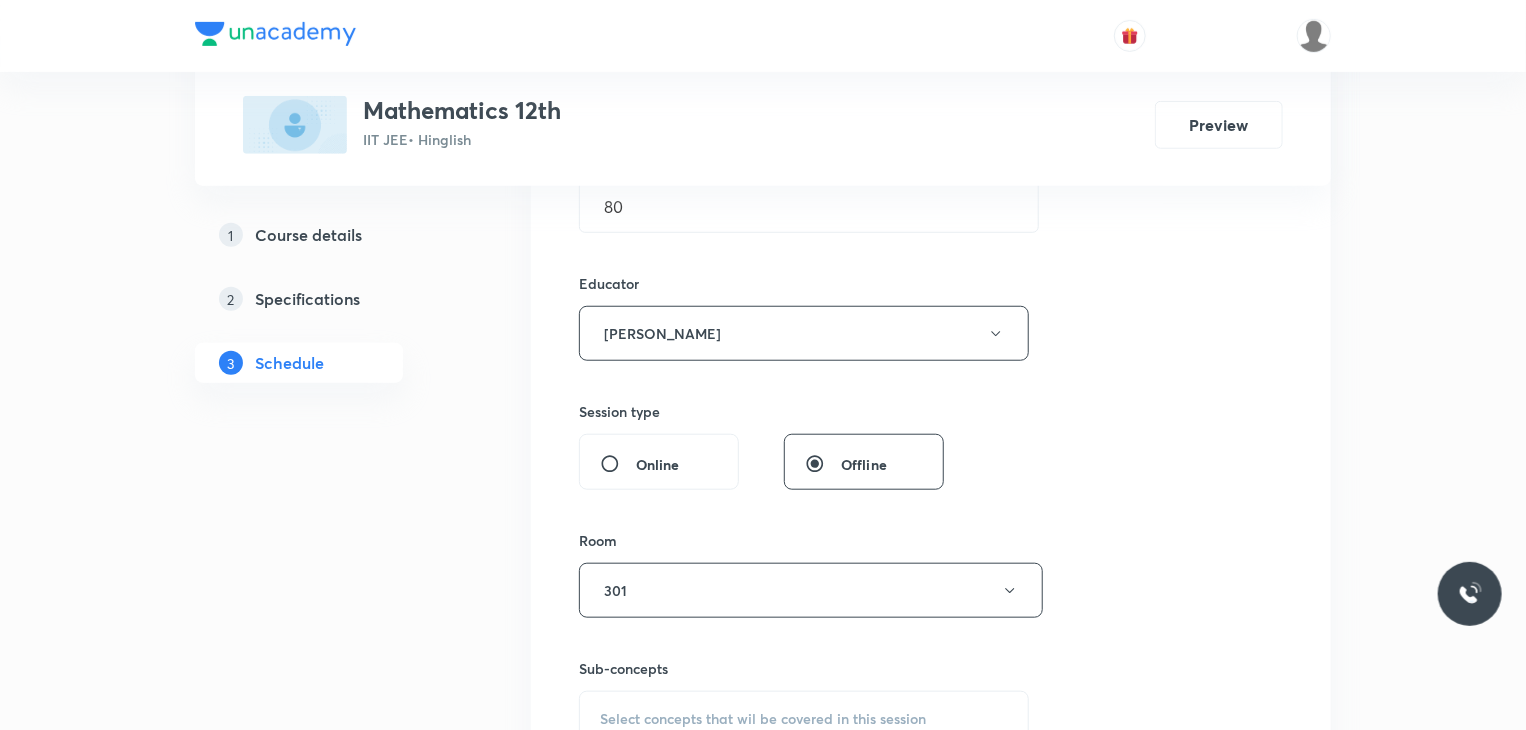 scroll, scrollTop: 900, scrollLeft: 0, axis: vertical 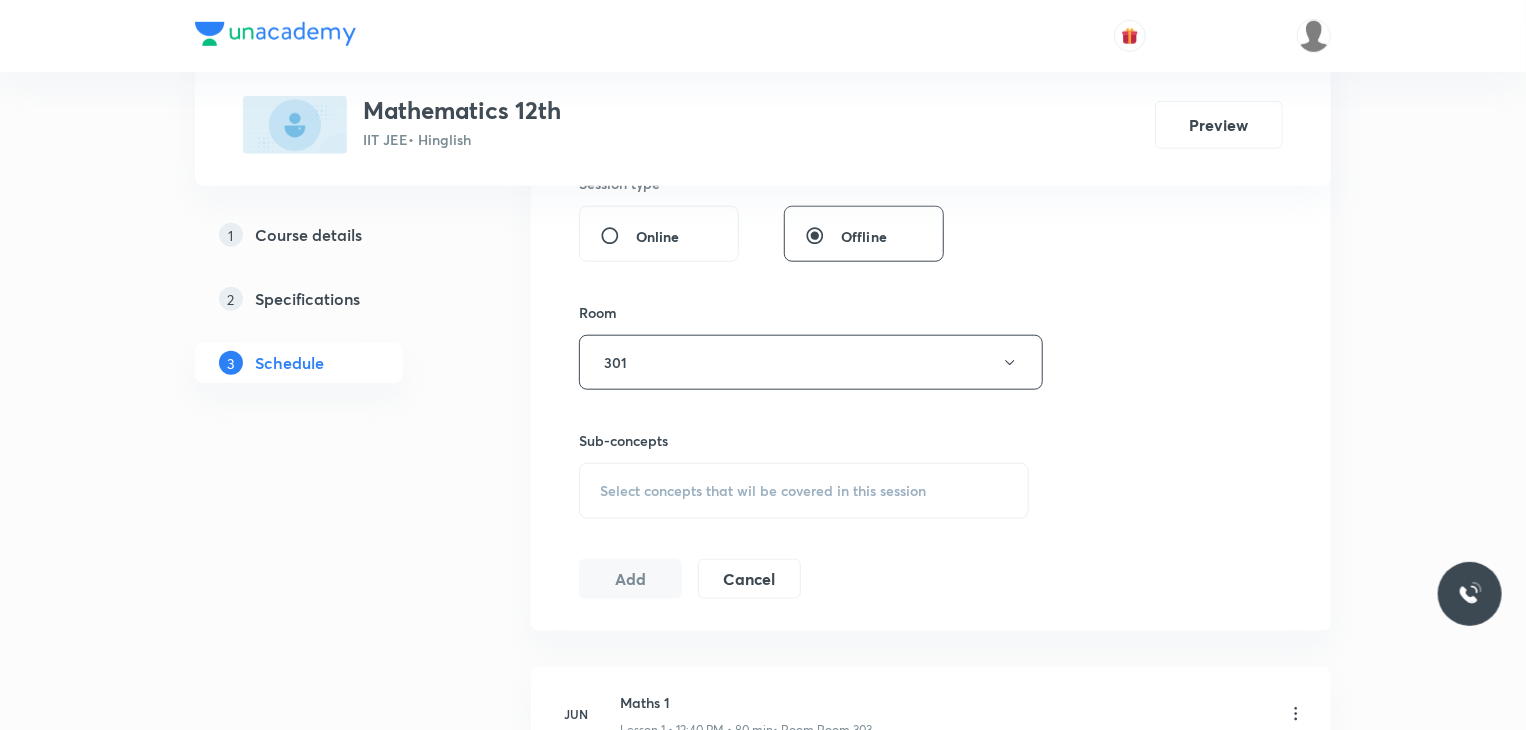 click on "Select concepts that wil be covered in this session" at bounding box center (804, 491) 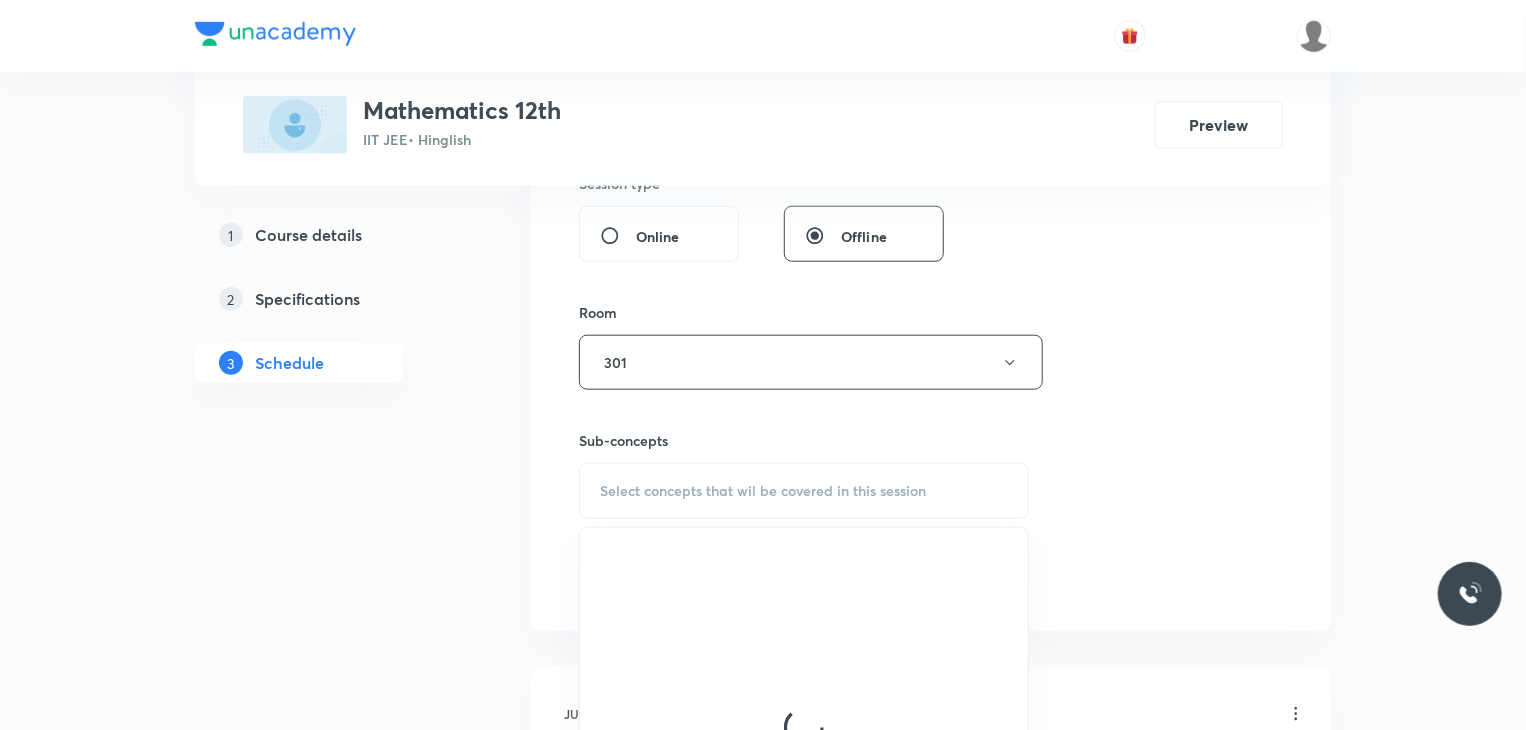 click at bounding box center [804, 728] 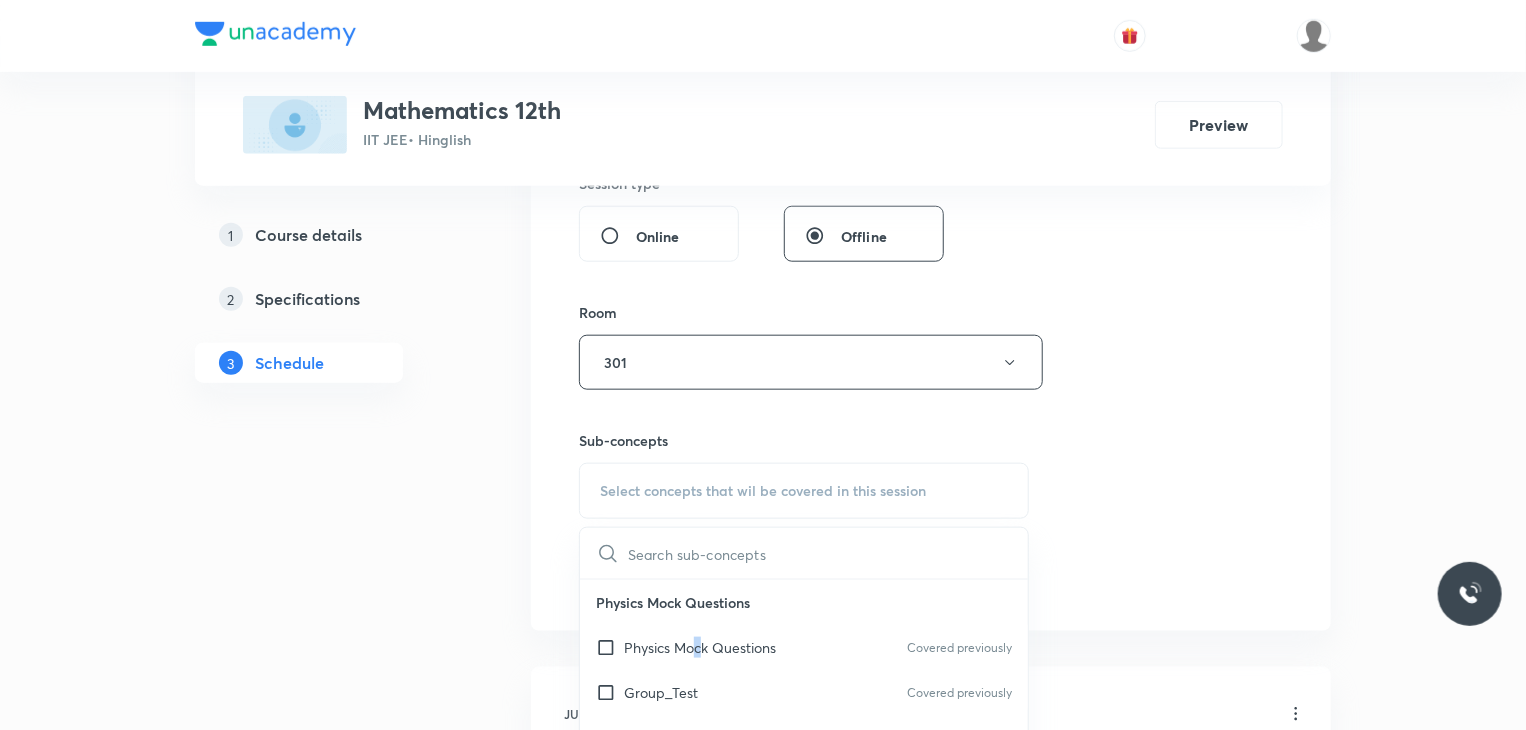 drag, startPoint x: 698, startPoint y: 645, endPoint x: 911, endPoint y: 594, distance: 219.02055 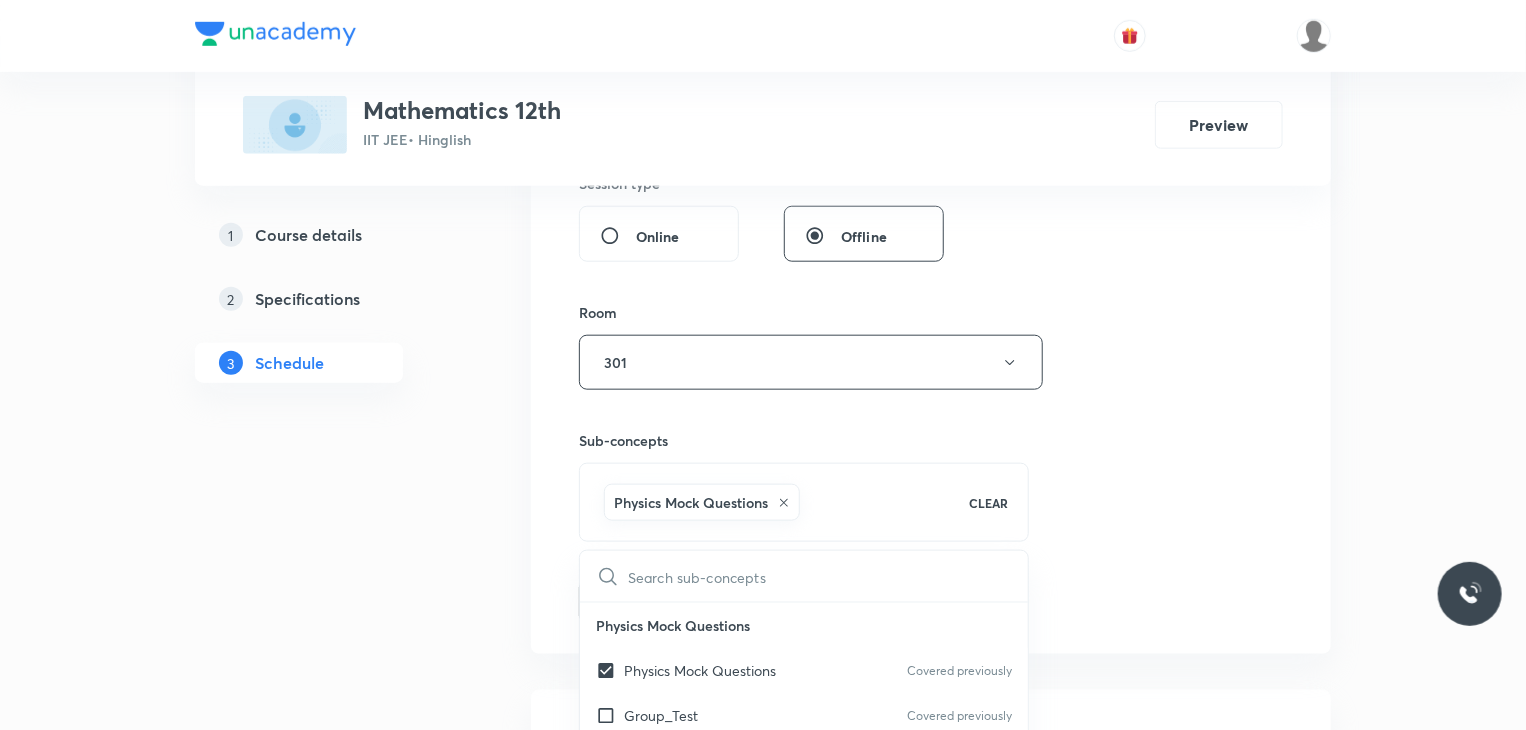 click on "Plus Courses Mathematics 12th IIT JEE  • Hinglish Preview 1 Course details 2 Specifications 3 Schedule Schedule 15  classes Session  16 Live class Session title 15/99 Trigonometry 15 ​ Schedule for Jul 31, 2025, 8:00 AM ​ Duration (in minutes) 80 ​ Educator Praveer Agrawal   Session type Online Offline Room 301 Sub-concepts Physics Mock Questions CLEAR ​ Physics Mock Questions Physics Mock Questions Covered previously Group_Test Covered previously Add Cancel Jun 28 Maths 1 Lesson 1 • 12:40 PM • 80 min  • Room Room 303 Physics Mock Questions Jun 30 Trigonometry 1 Lesson 2 • 8:00 AM • 80 min  • Room 403 Physics Mock Questions Jul 2 Trigonometry 2 Lesson 3 • 9:31 AM • 80 min  • Room 302 Physics Mock Questions Jul 5 Trigonometry 3 Lesson 4 • 9:30 AM • 80 min  • Room 302 Physics Mock Questions Jul 7 Trigonometry 4 Lesson 5 • 9:30 AM • 80 min  • Room 401 Group_Test Jul 8 Trigonometry 5 Lesson 6 • 8:01 AM • 80 min  • Room 401 Physics Mock Questions Jul 9 Group_Test" at bounding box center (763, 1139) 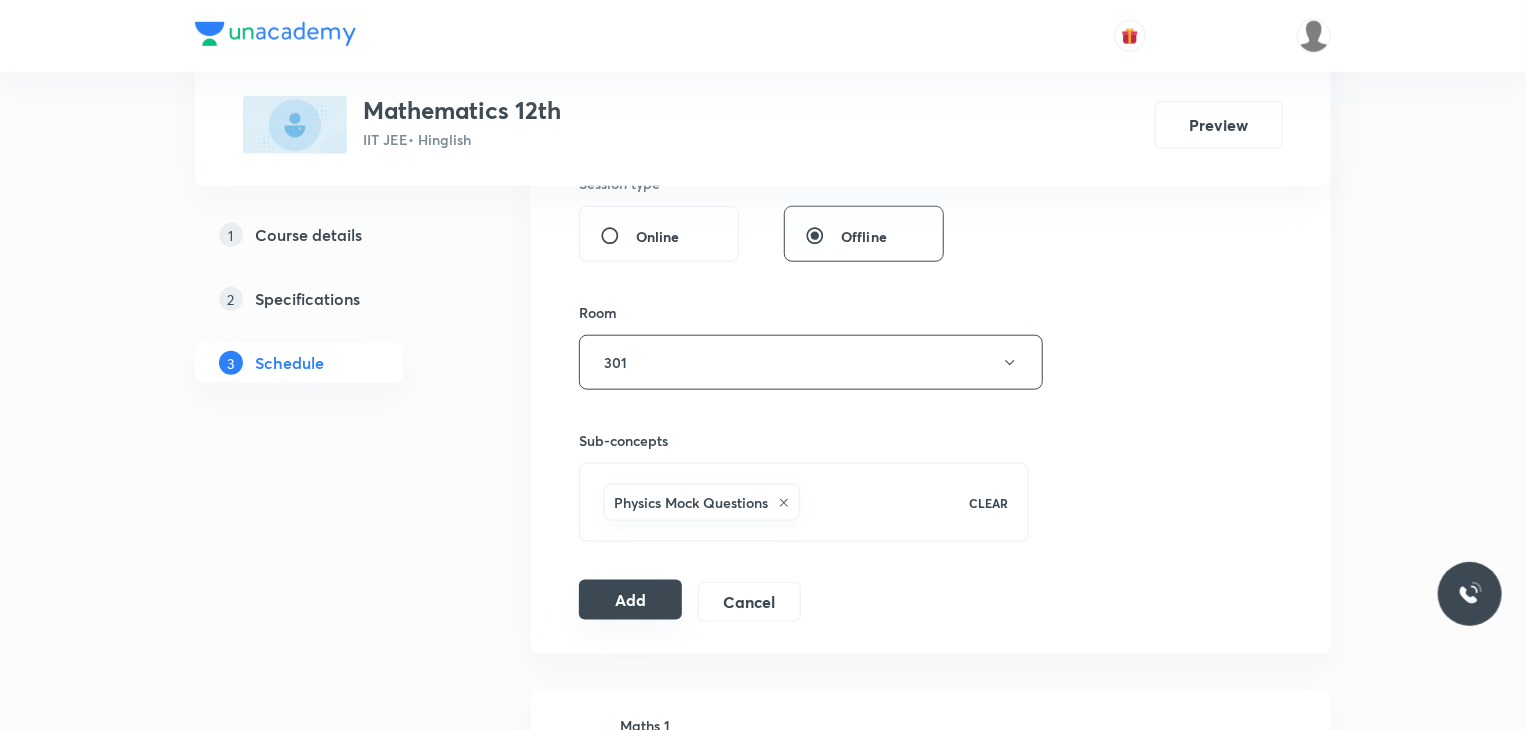 click on "Add" at bounding box center (630, 600) 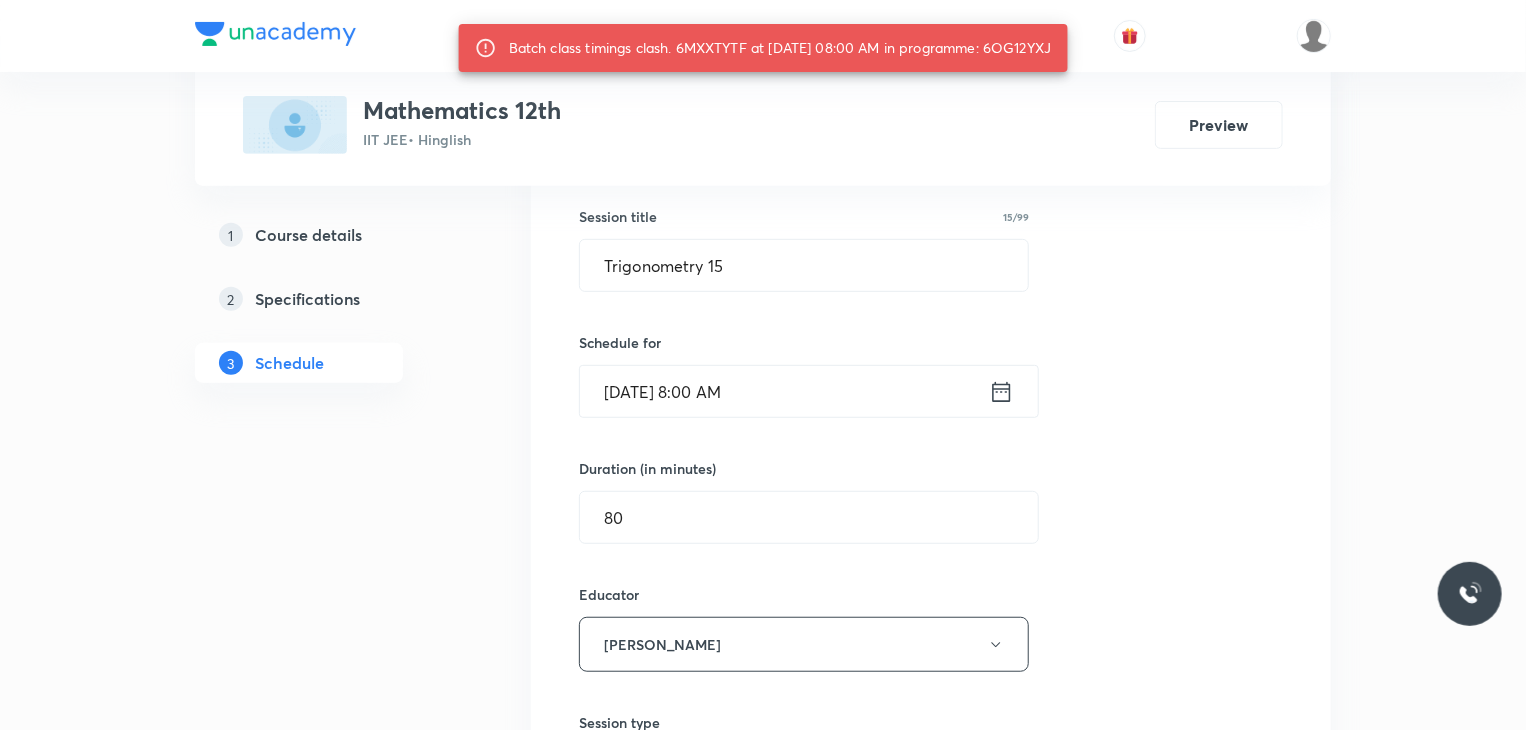 scroll, scrollTop: 140, scrollLeft: 0, axis: vertical 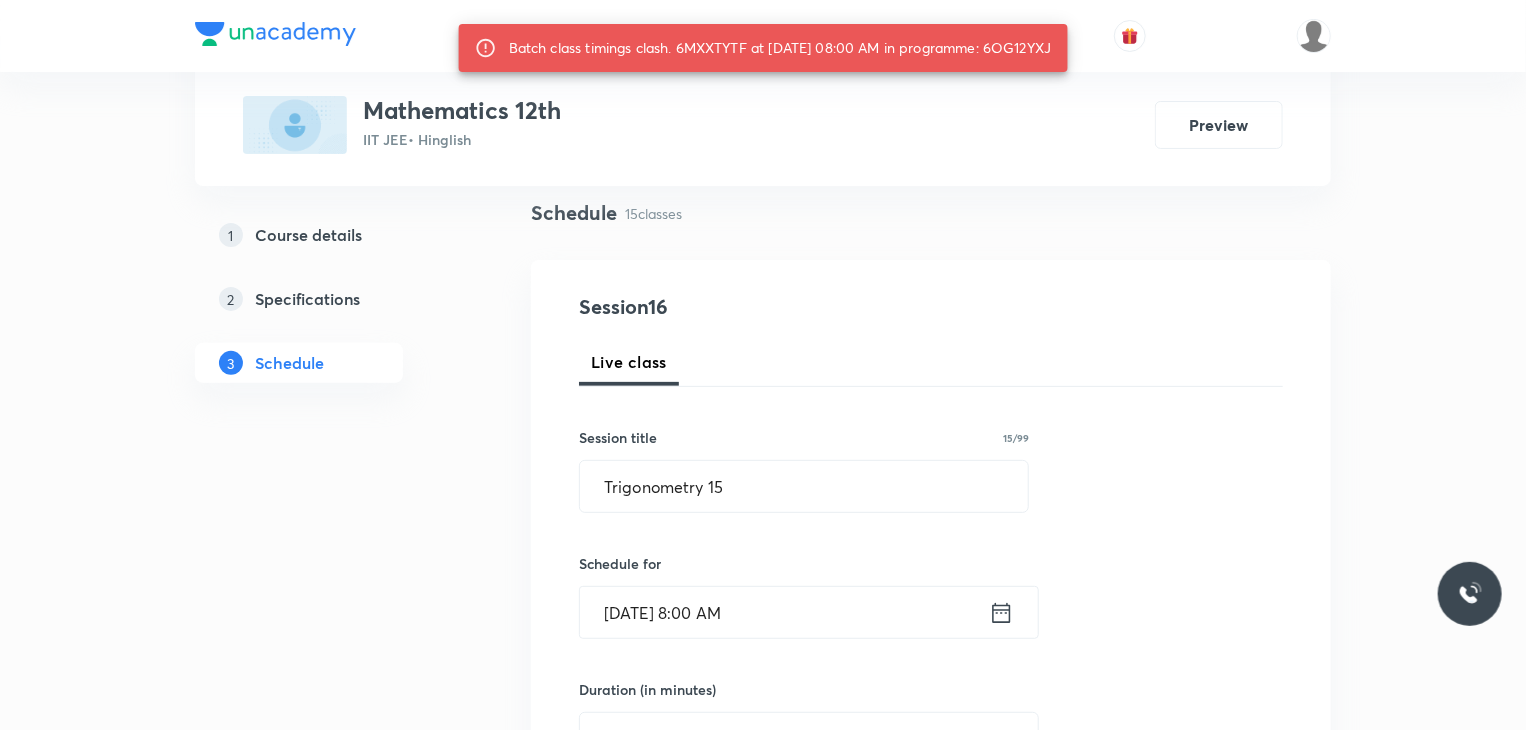 type 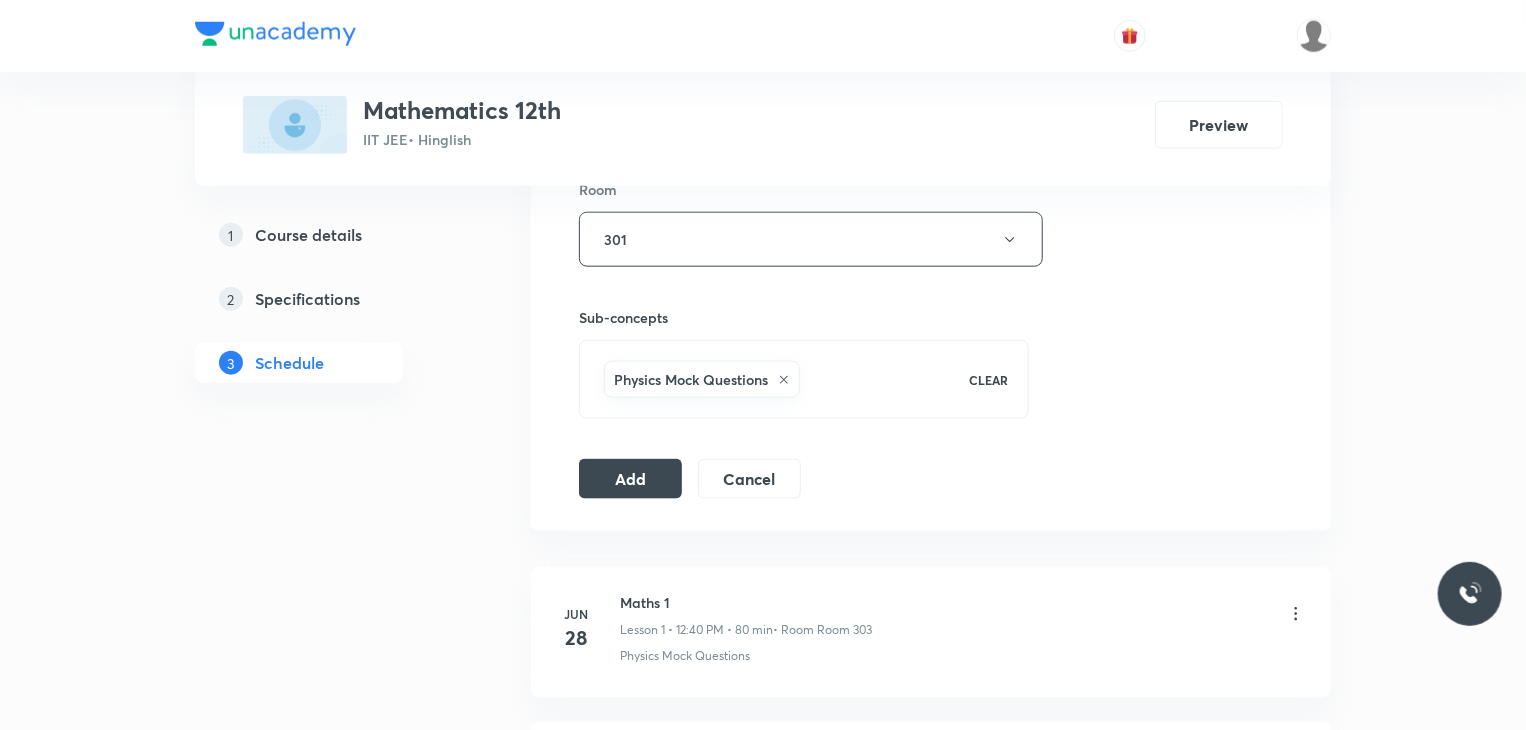 scroll, scrollTop: 1140, scrollLeft: 0, axis: vertical 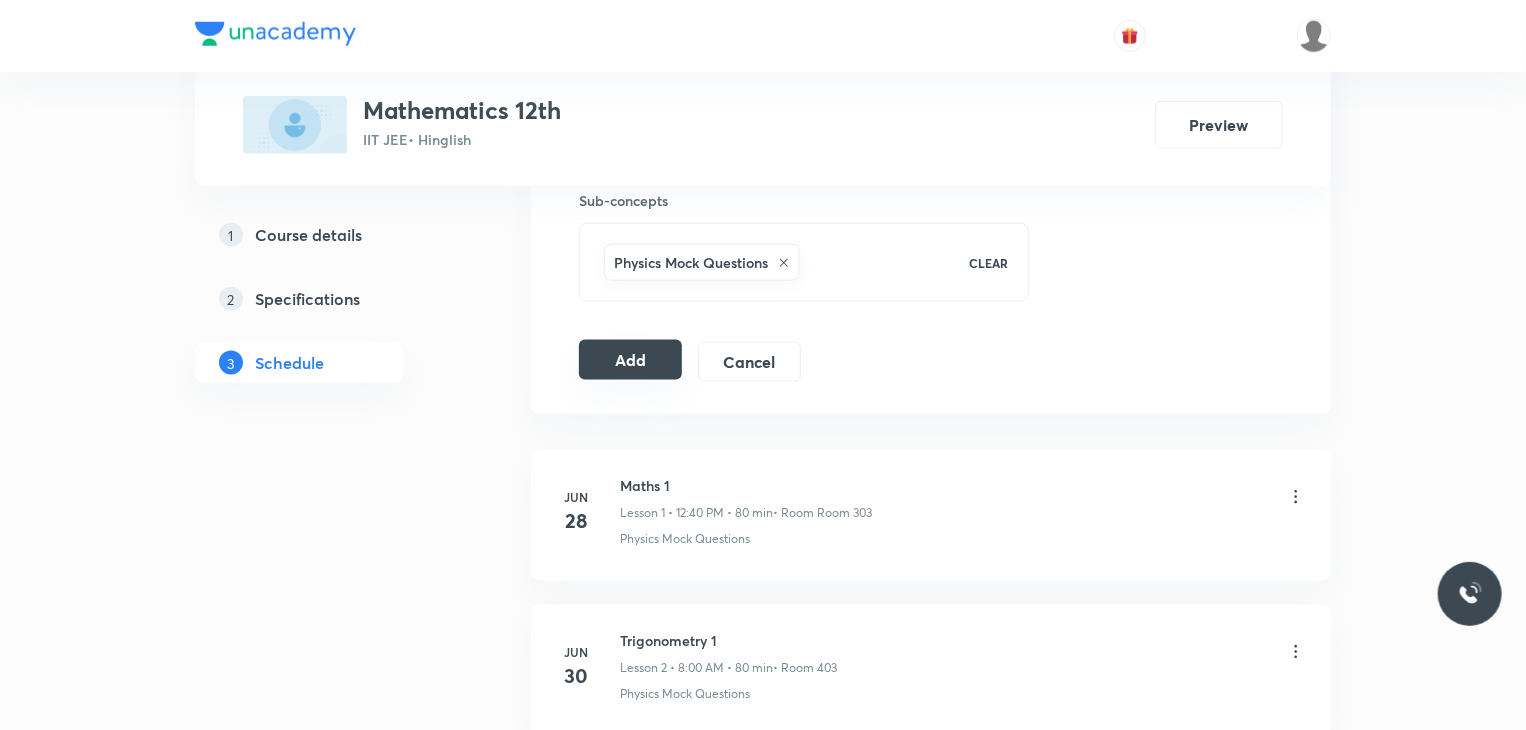 click on "Add" at bounding box center (630, 360) 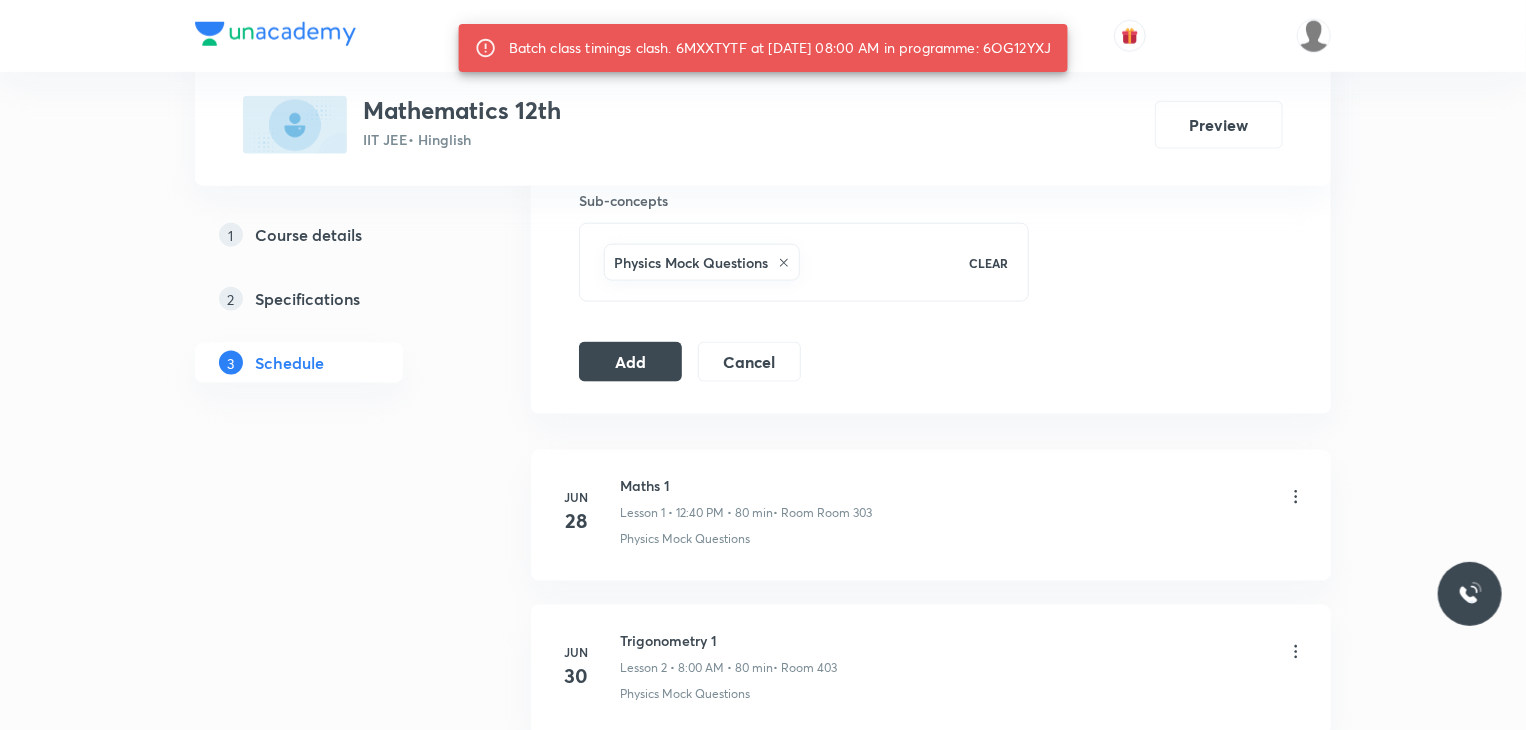 click on "Batch class timings clash. 6MXXTYTF at 31 Jul 2025 08:00 AM in programme: 6OG12YXJ" at bounding box center [780, 48] 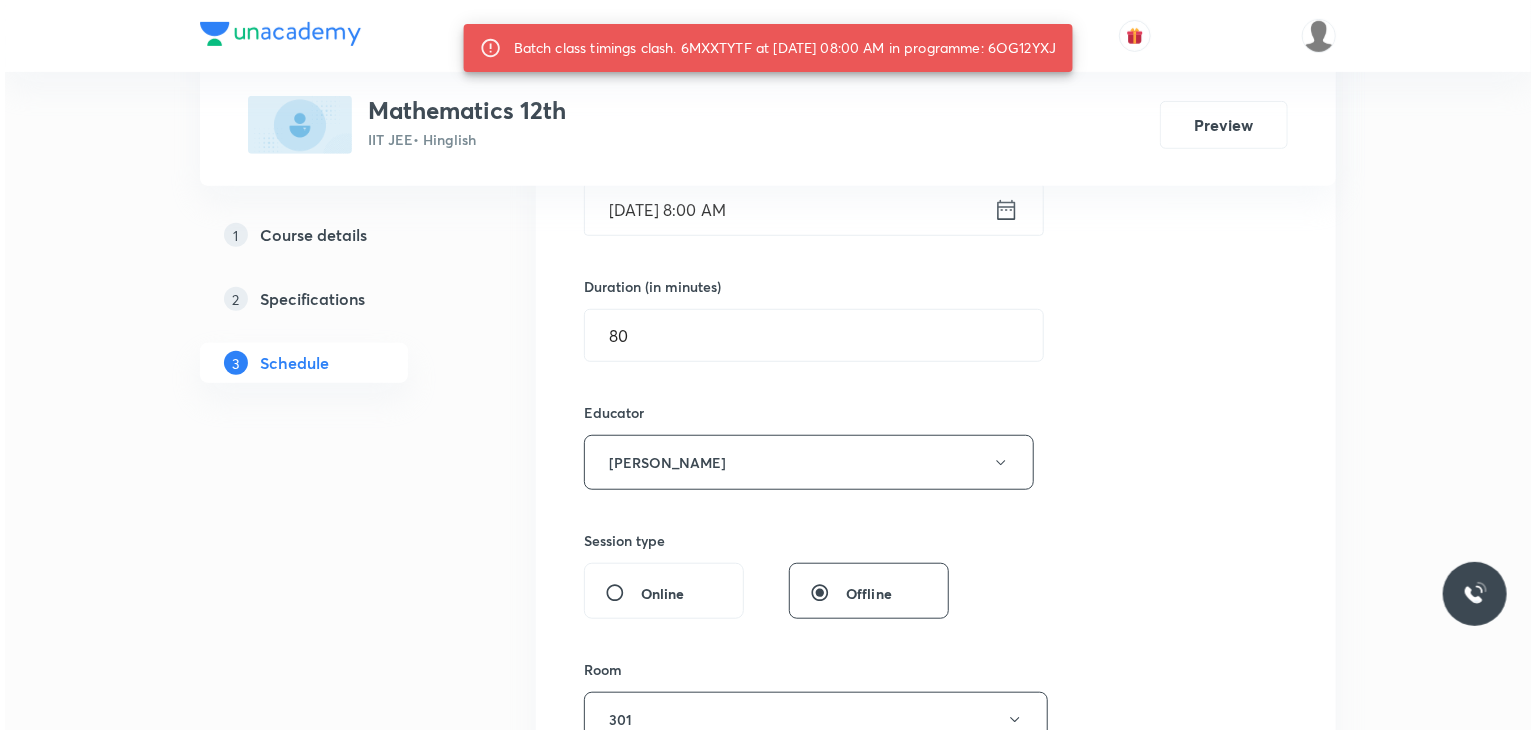 scroll, scrollTop: 540, scrollLeft: 0, axis: vertical 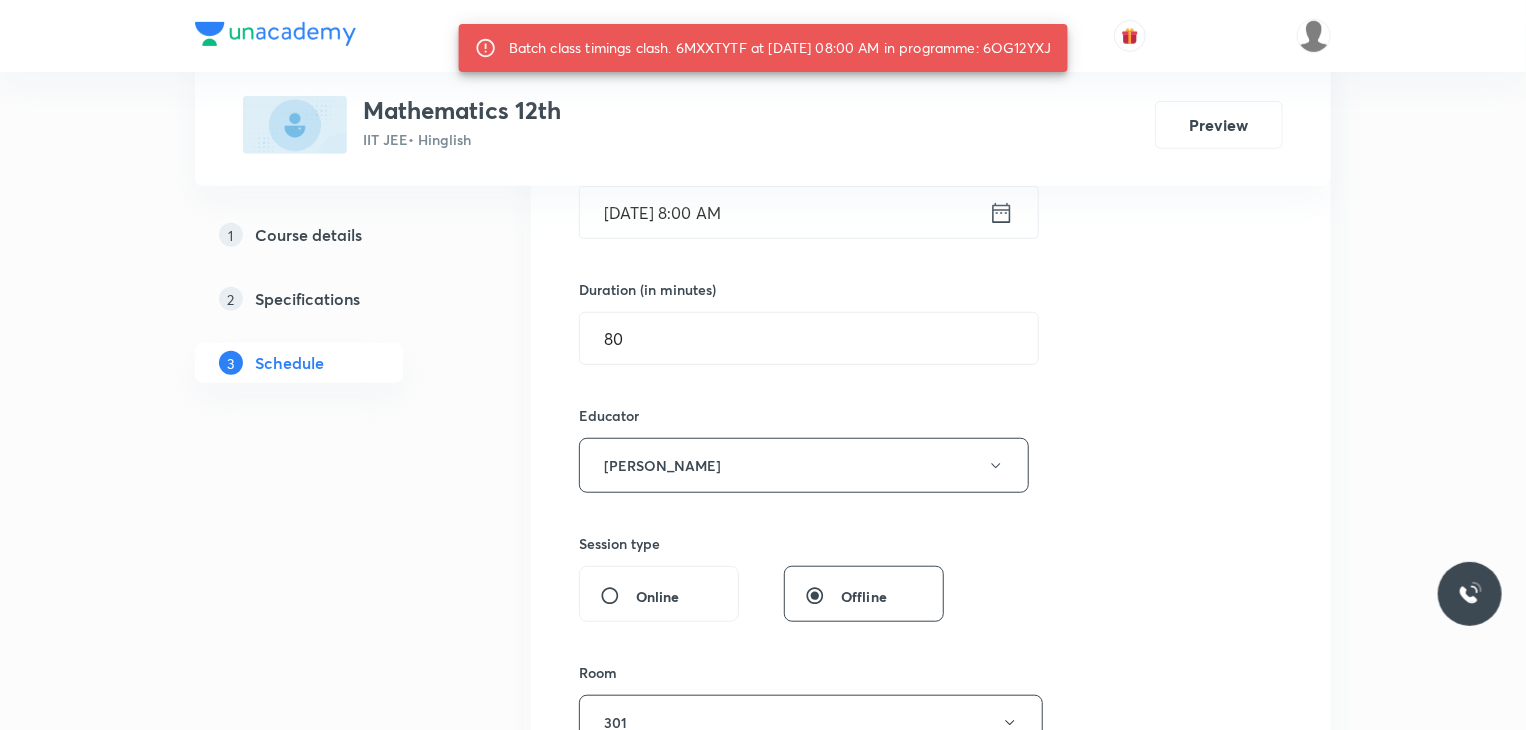 click on "Jul 31, 2025, 8:00 AM" at bounding box center (784, 212) 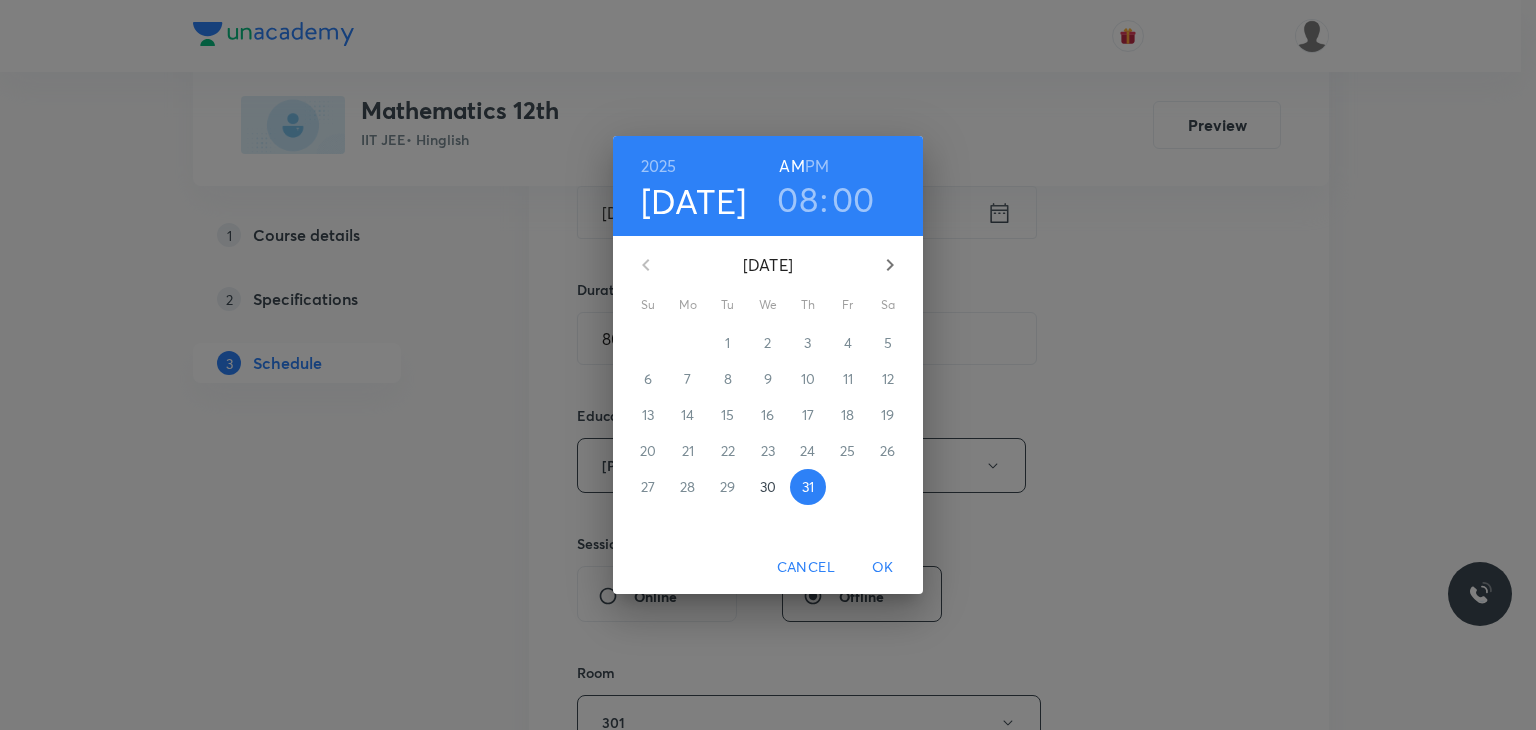 click on "08" at bounding box center (797, 199) 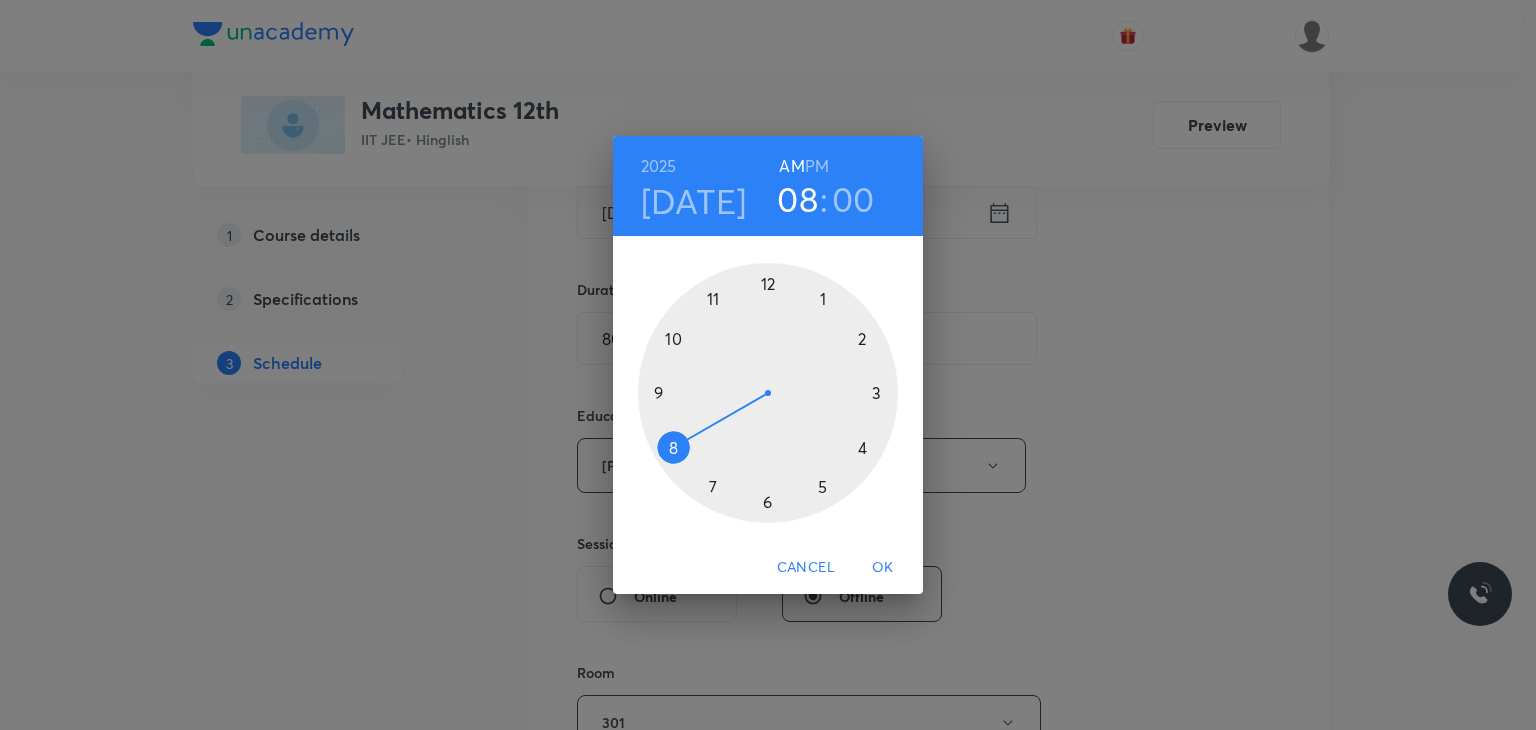click at bounding box center (768, 393) 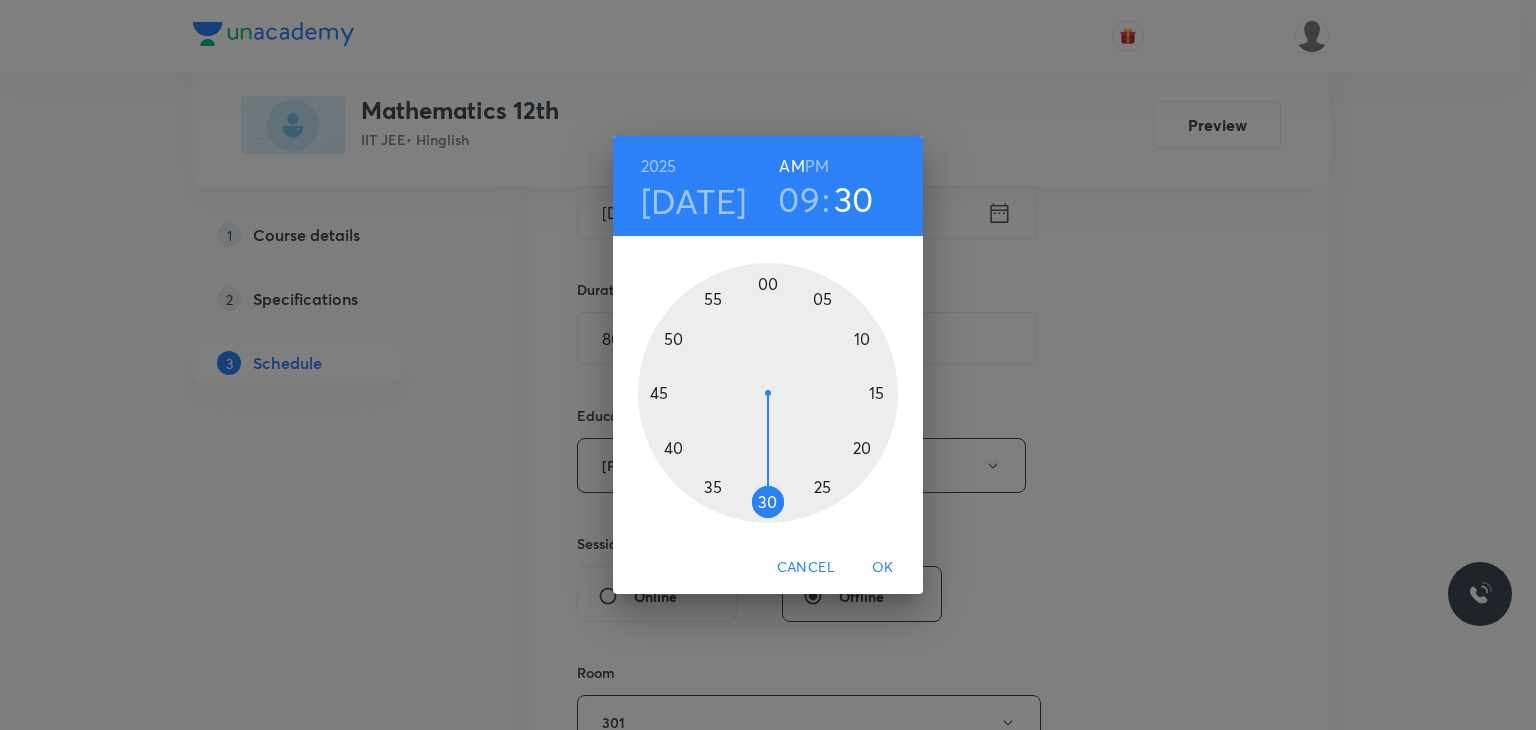 drag, startPoint x: 742, startPoint y: 439, endPoint x: 770, endPoint y: 479, distance: 48.82622 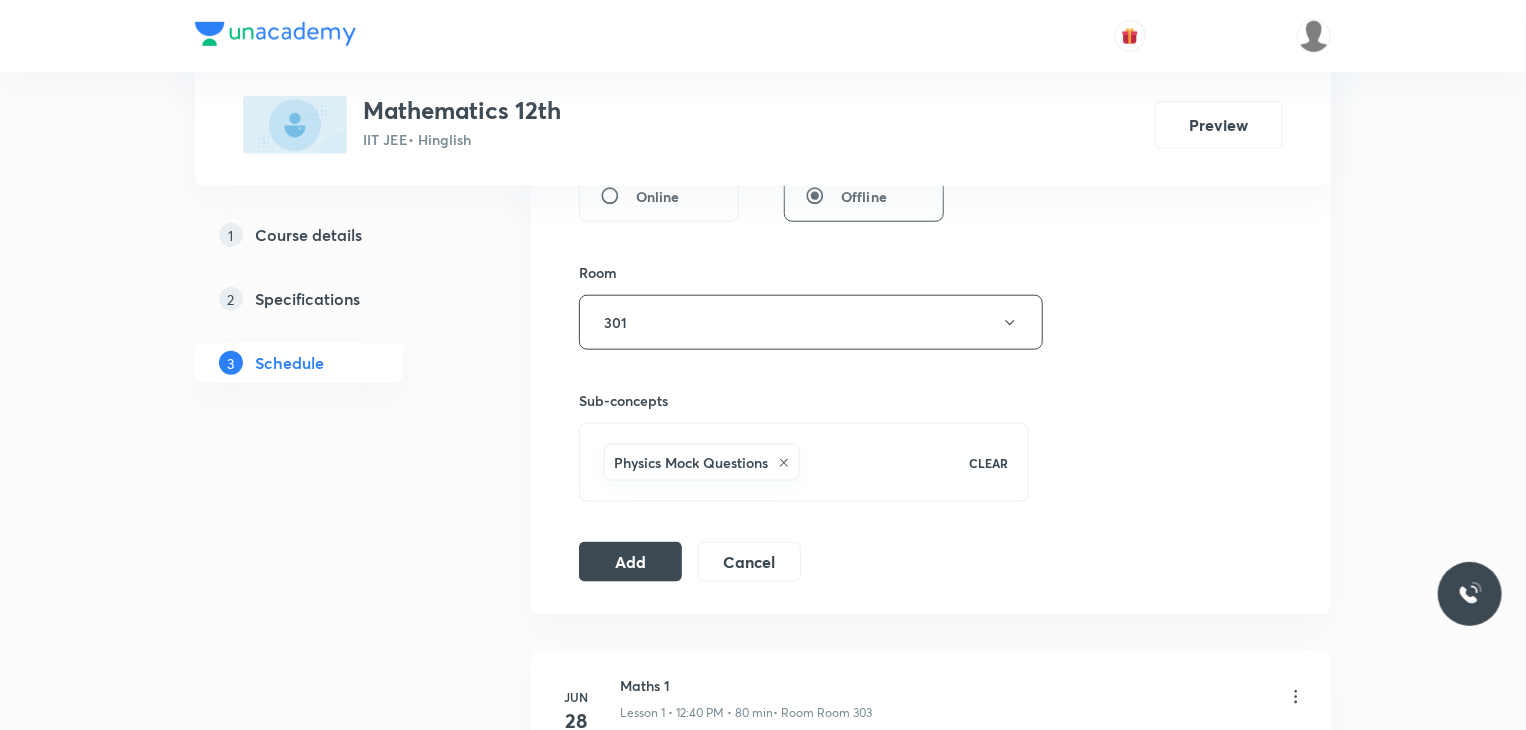 scroll, scrollTop: 1040, scrollLeft: 0, axis: vertical 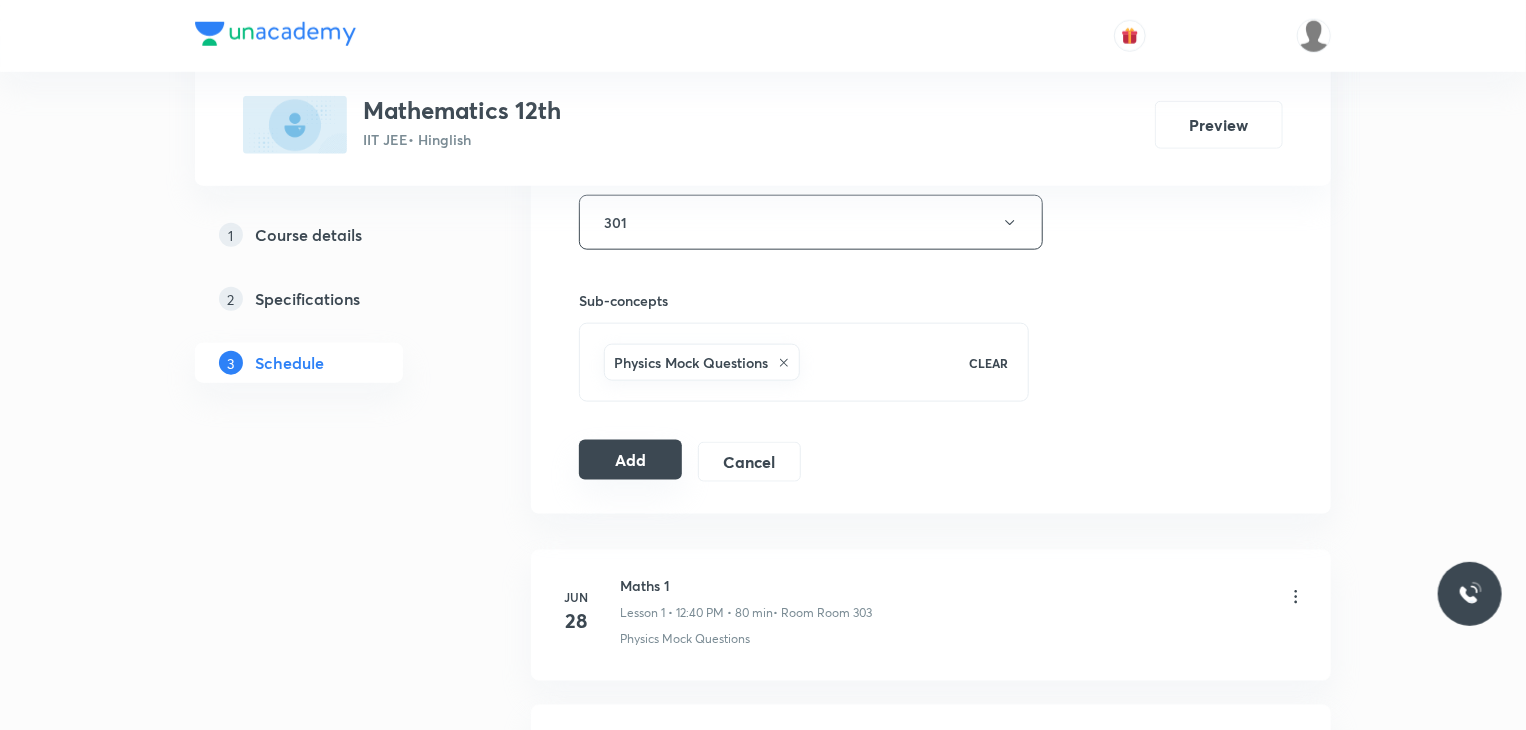 drag, startPoint x: 653, startPoint y: 433, endPoint x: 648, endPoint y: 457, distance: 24.5153 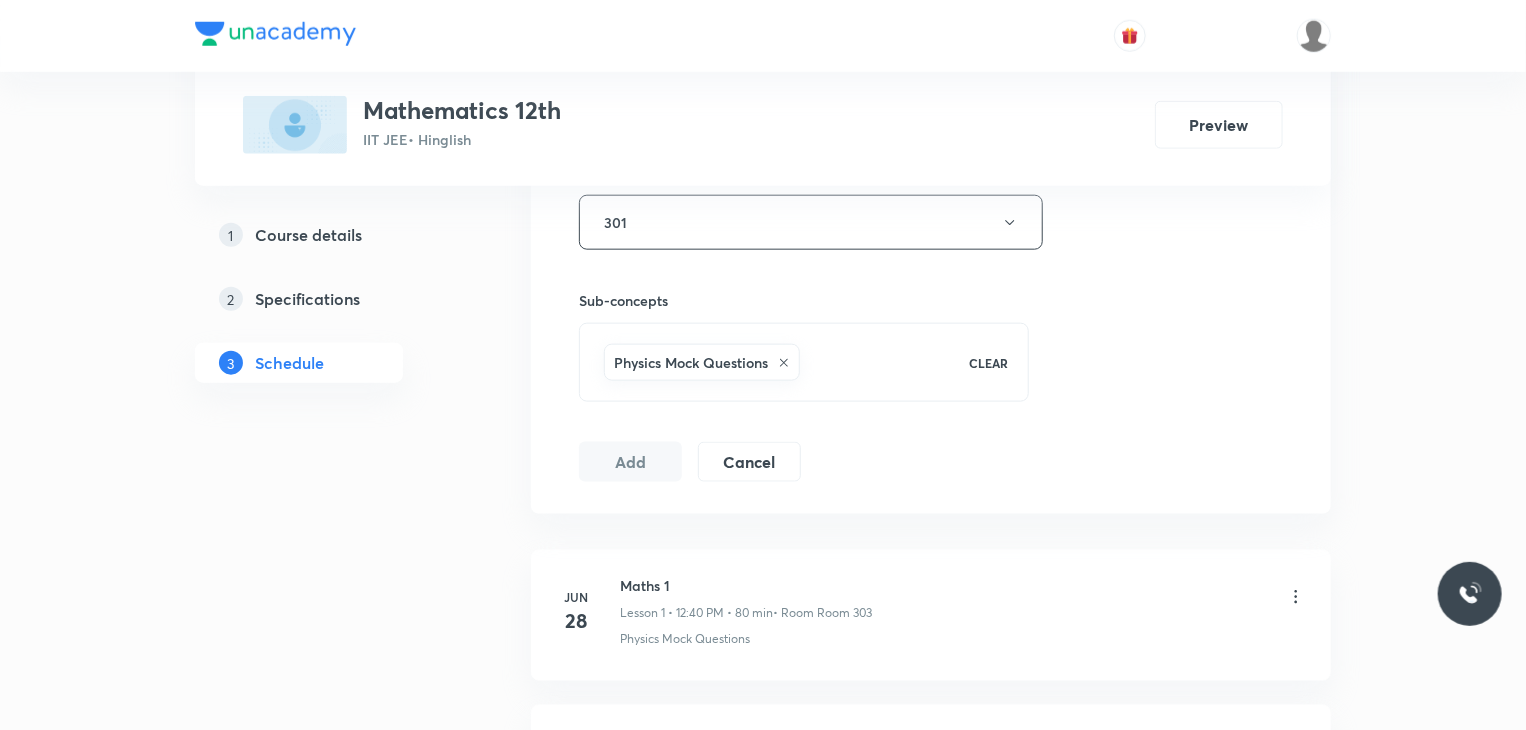 scroll, scrollTop: 3340, scrollLeft: 0, axis: vertical 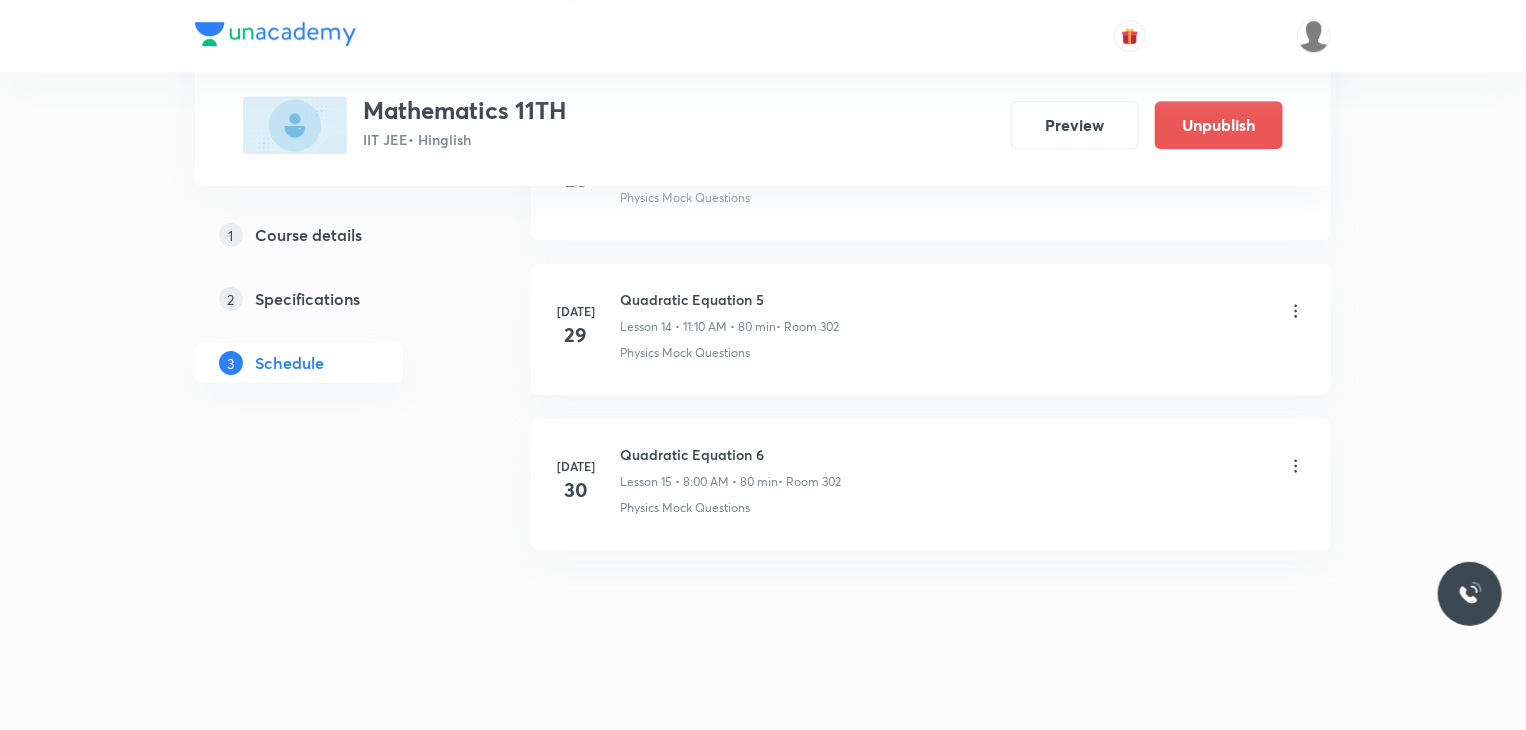 click on "[DATE] Quadratic Equation 6 Lesson 15 • 8:00 AM • 80 min  • Room 302 Physics Mock Questions" at bounding box center [931, 484] 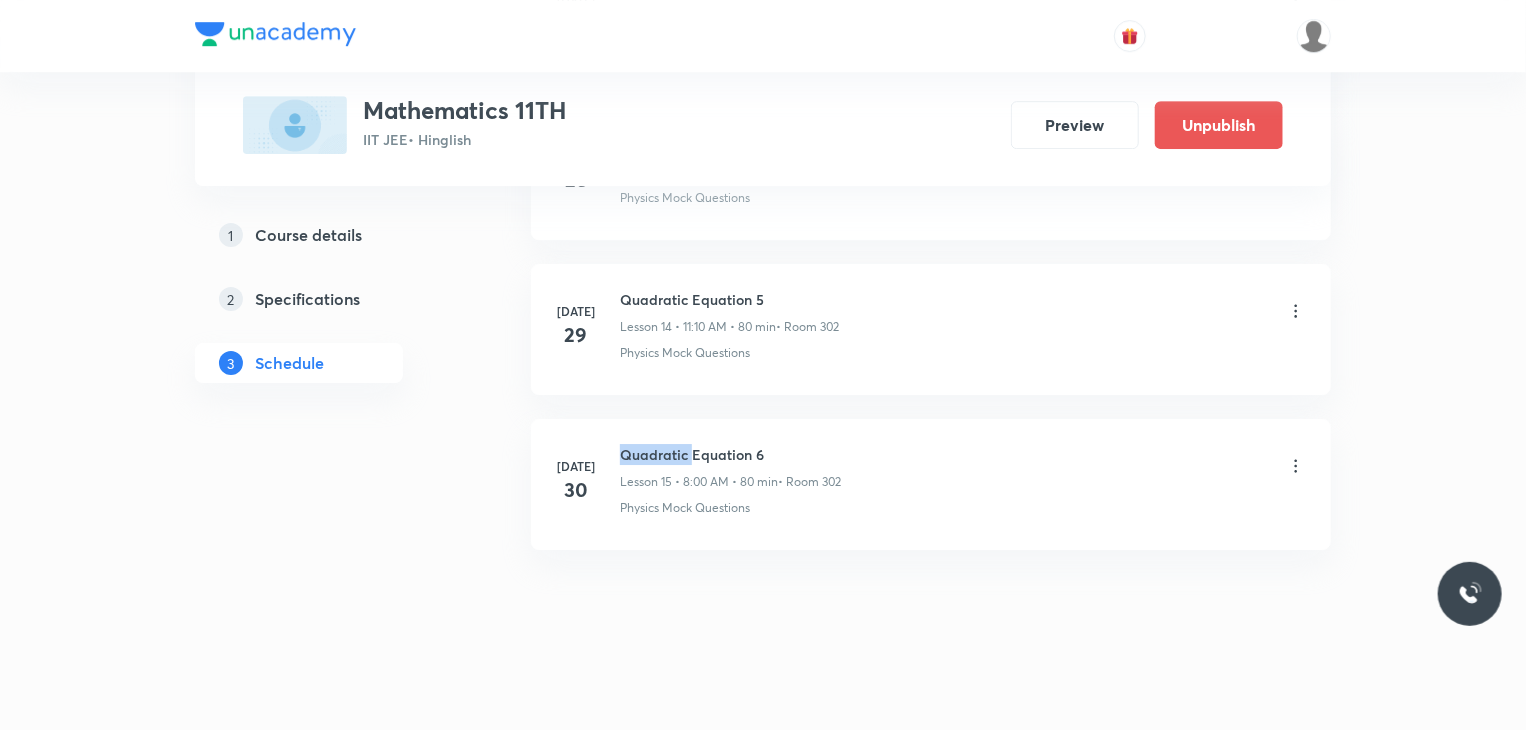 click on "[DATE] Quadratic Equation 6 Lesson 15 • 8:00 AM • 80 min  • Room 302 Physics Mock Questions" at bounding box center [931, 484] 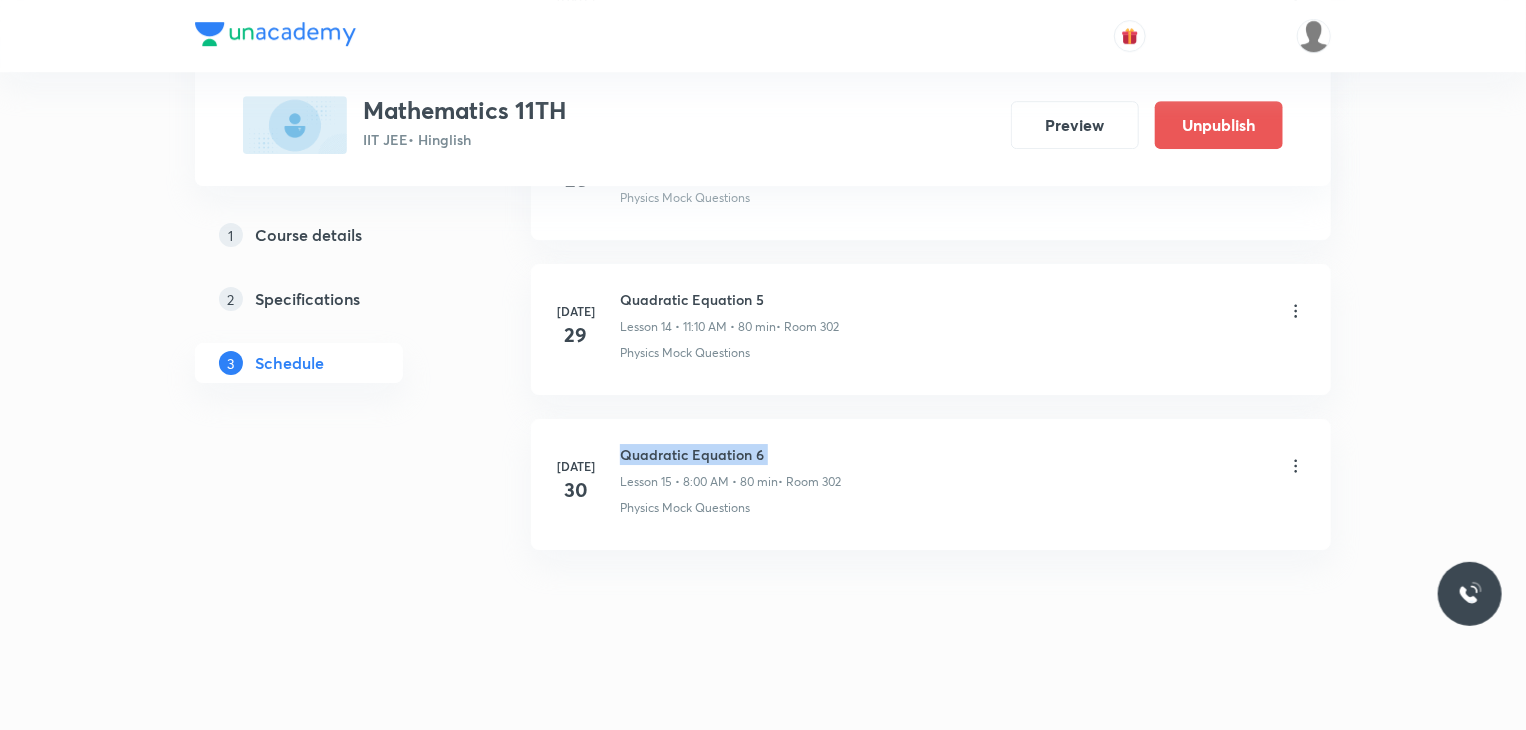 click on "[DATE] Quadratic Equation 6 Lesson 15 • 8:00 AM • 80 min  • Room 302 Physics Mock Questions" at bounding box center [931, 484] 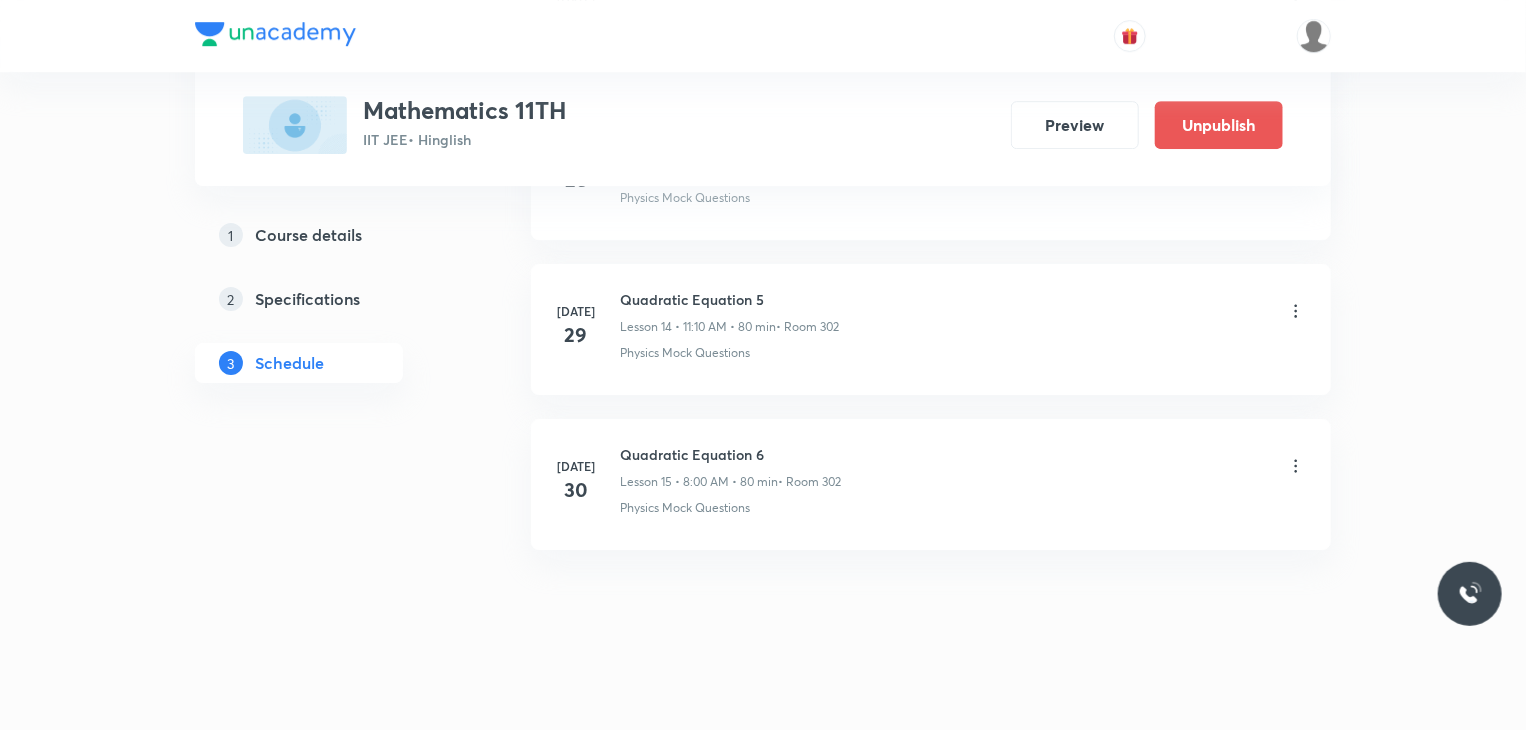 drag, startPoint x: 834, startPoint y: 545, endPoint x: 1378, endPoint y: 515, distance: 544.8266 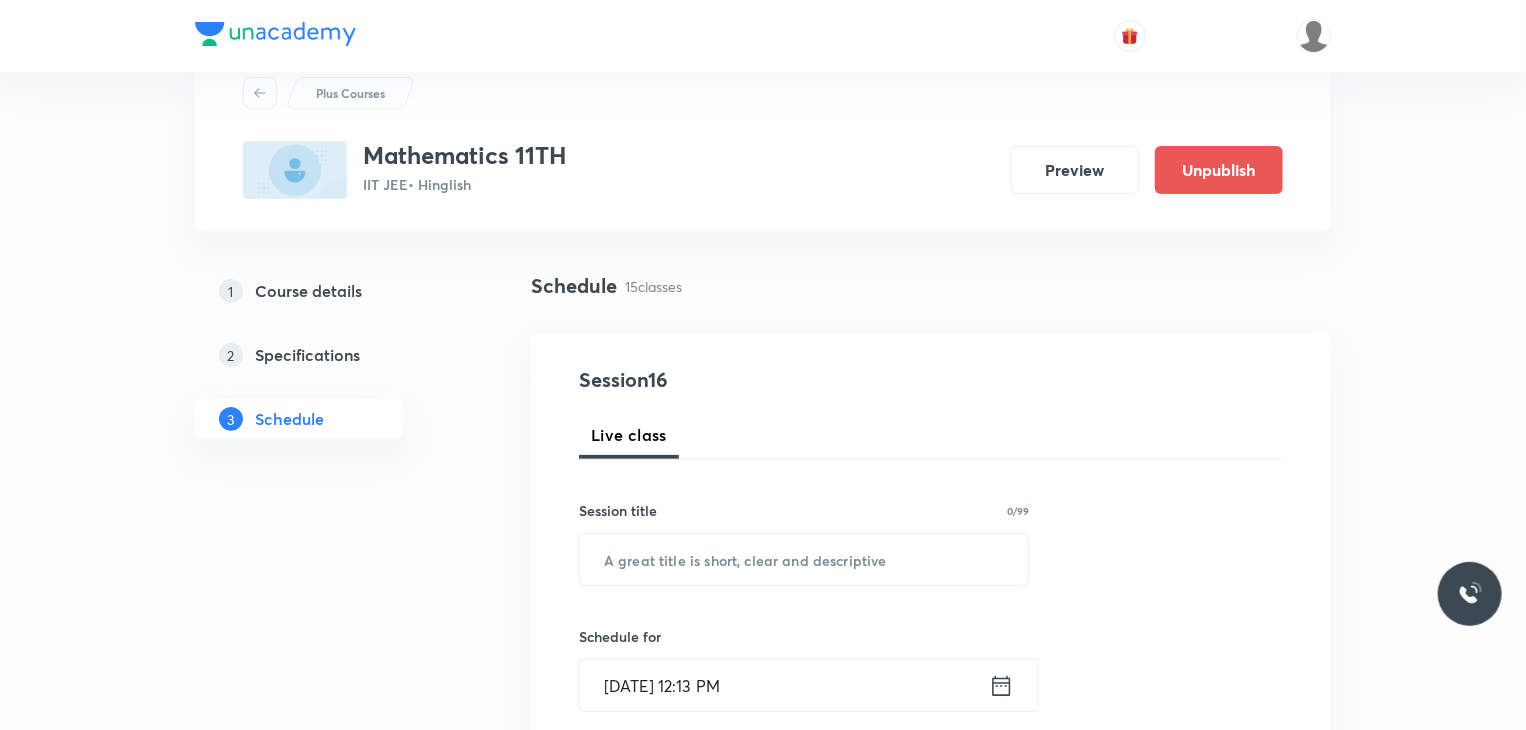 scroll, scrollTop: 100, scrollLeft: 0, axis: vertical 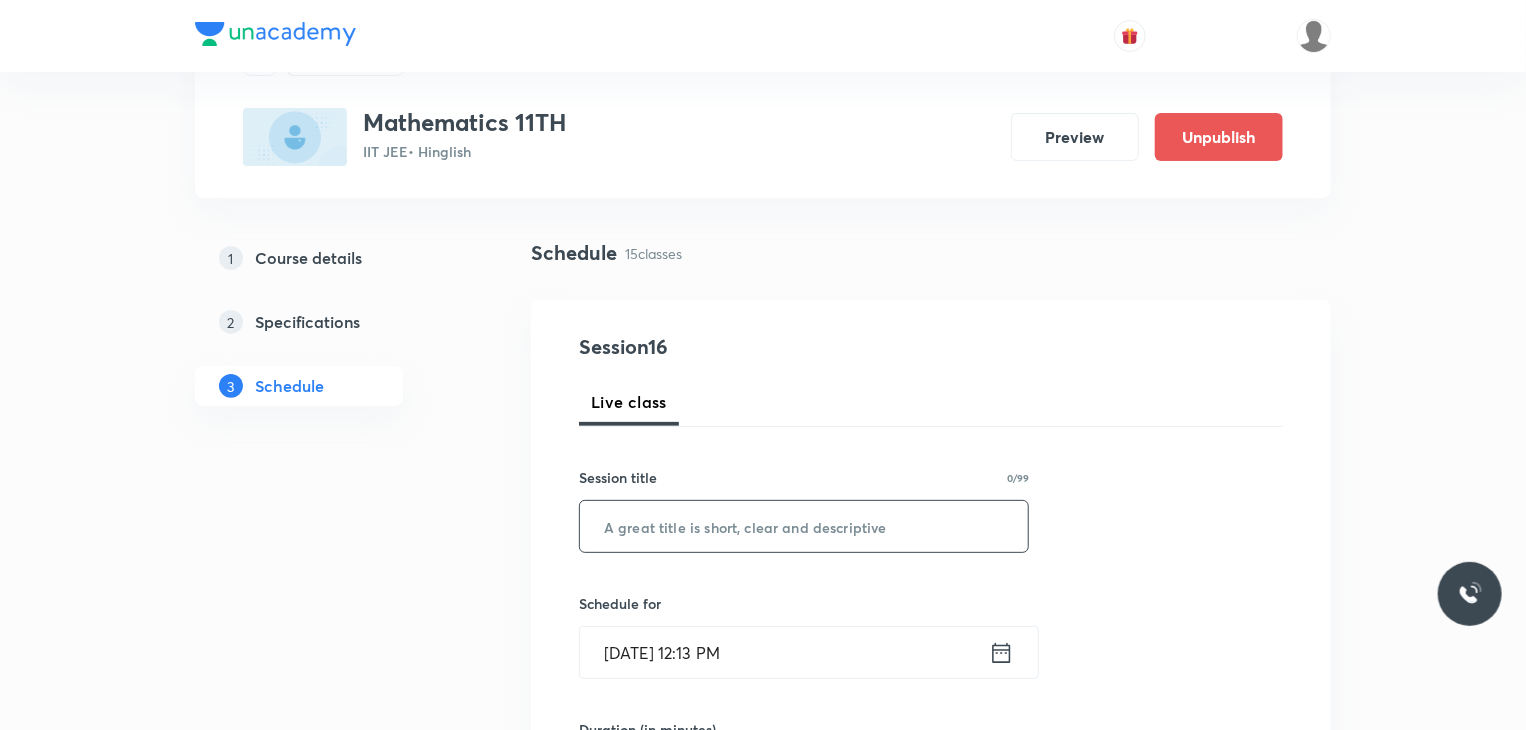 click at bounding box center [804, 526] 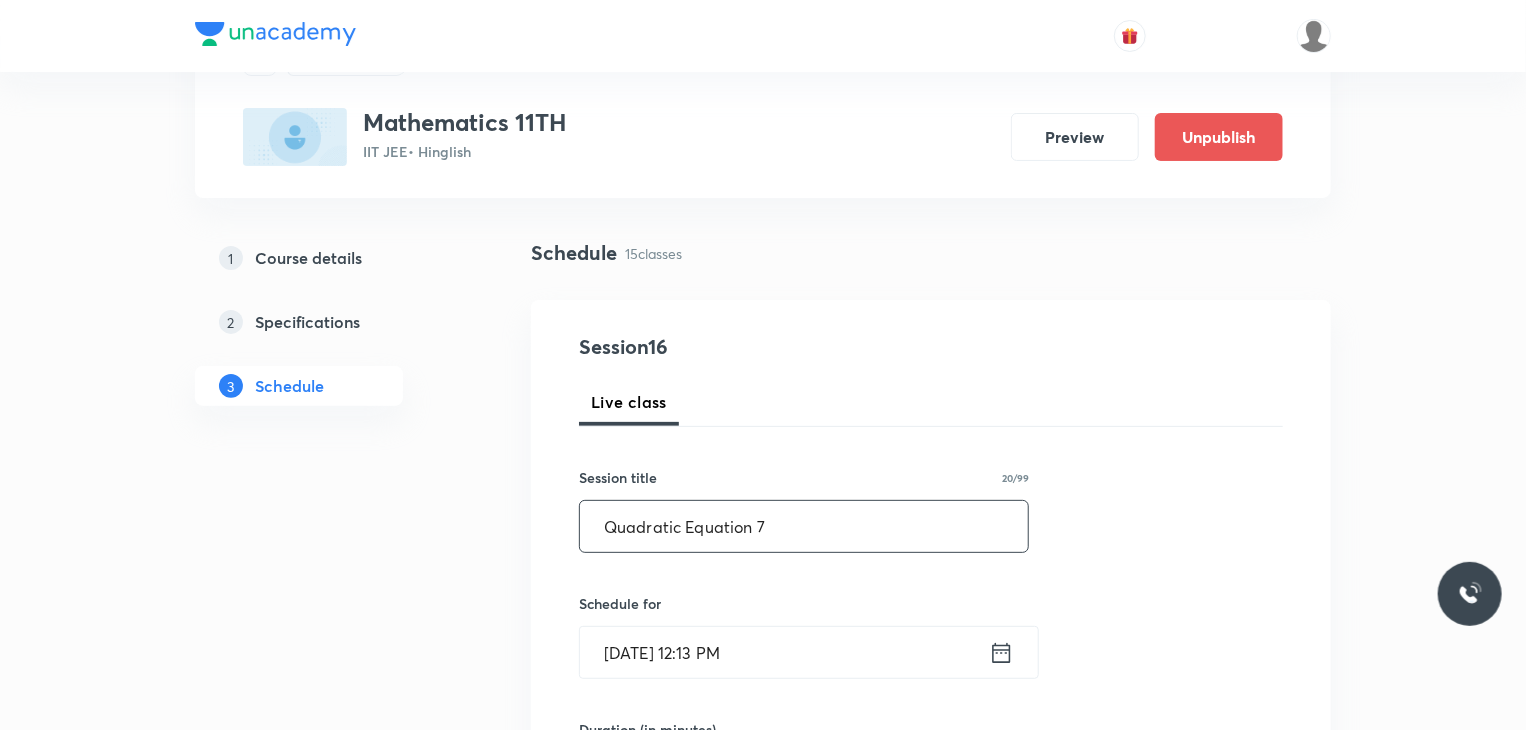 type on "Quadratic Equation 7" 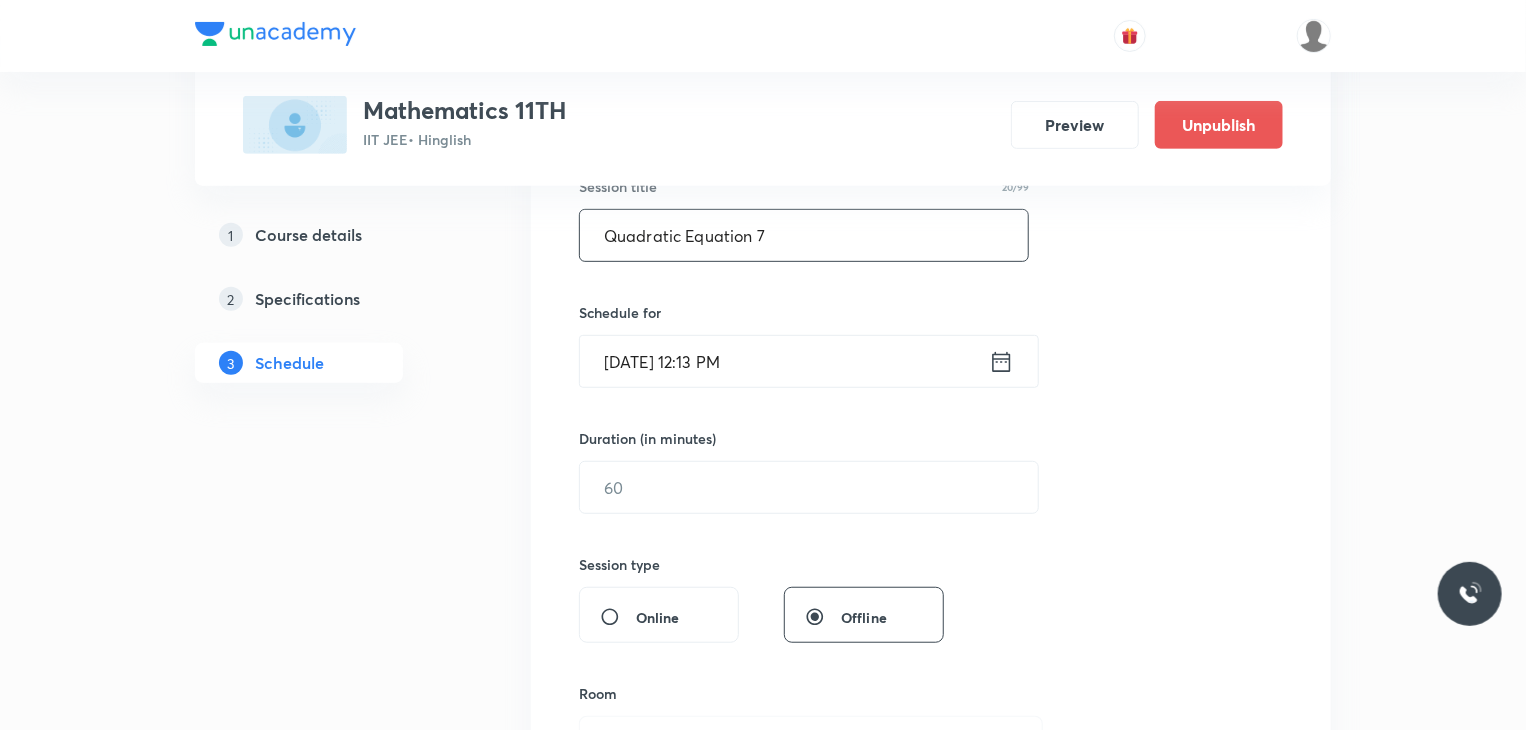 scroll, scrollTop: 400, scrollLeft: 0, axis: vertical 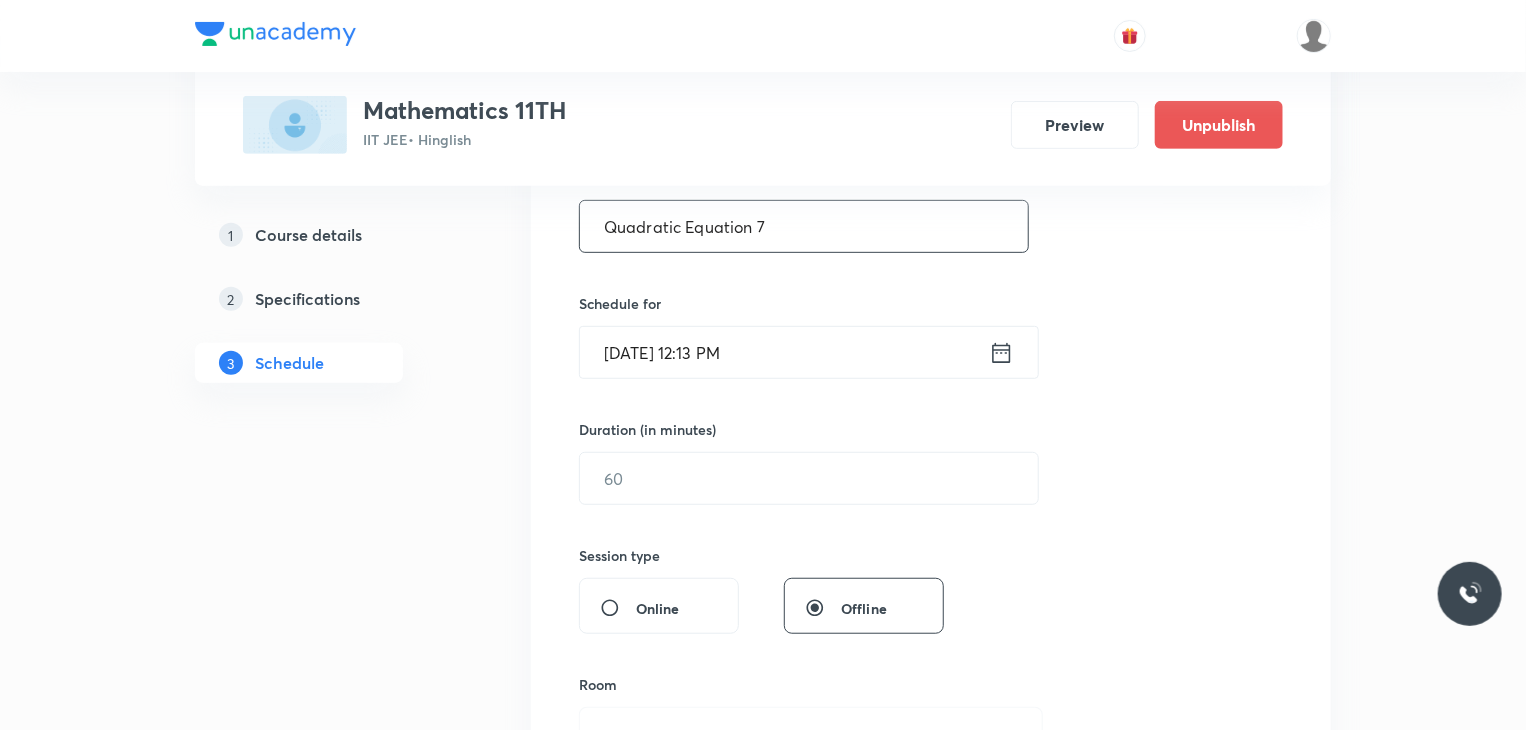 click on "[DATE] 12:13 PM" at bounding box center (784, 352) 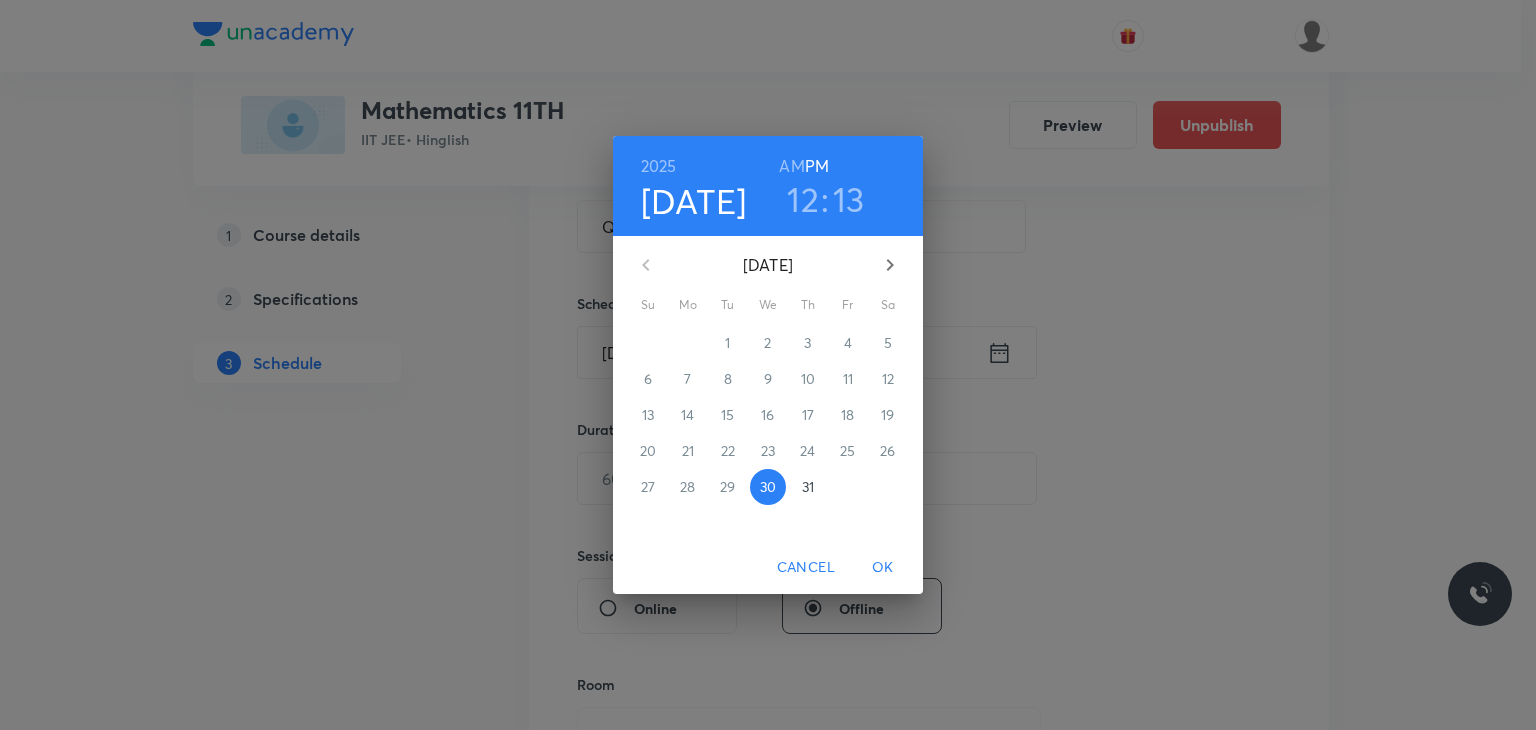 click on "31" at bounding box center (808, 487) 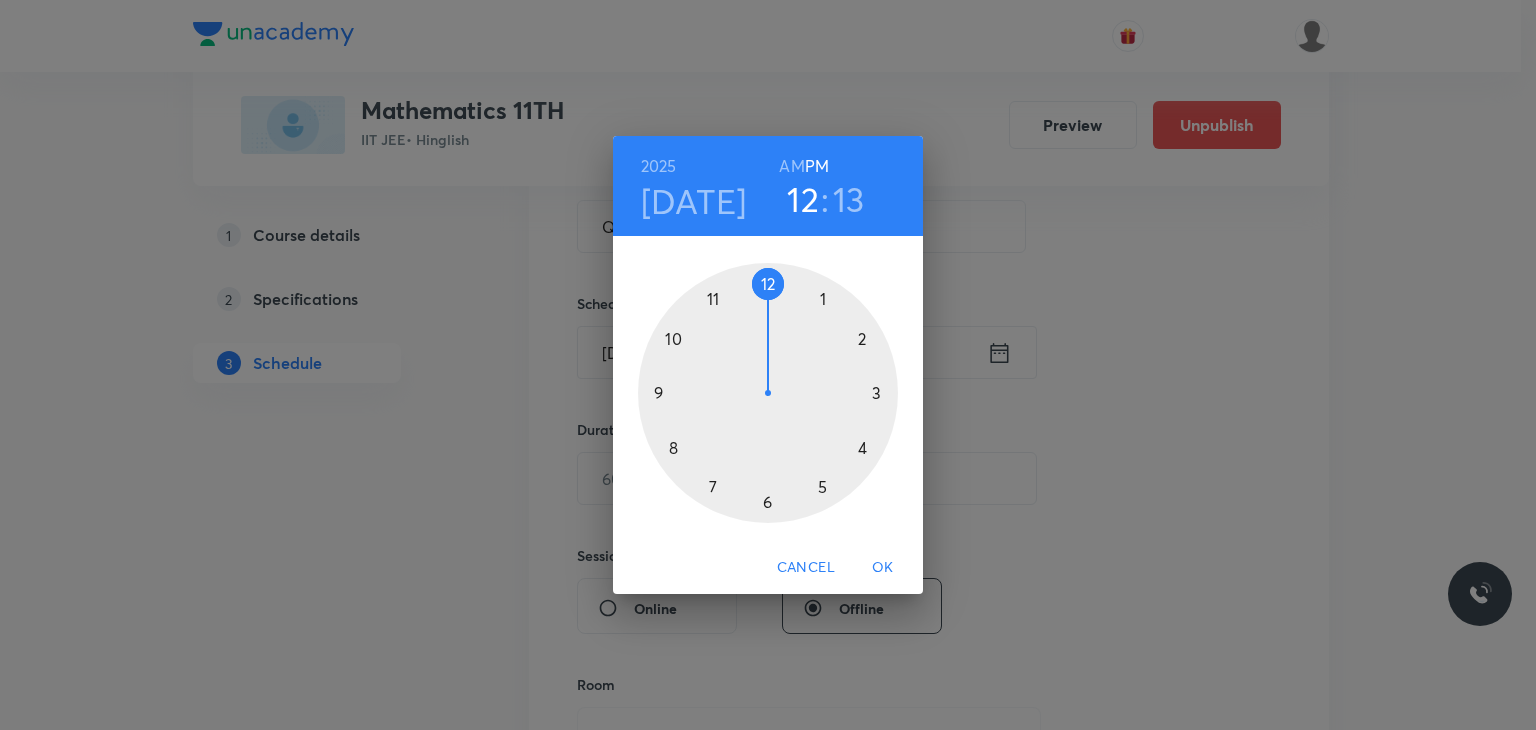 click on "AM" at bounding box center [791, 166] 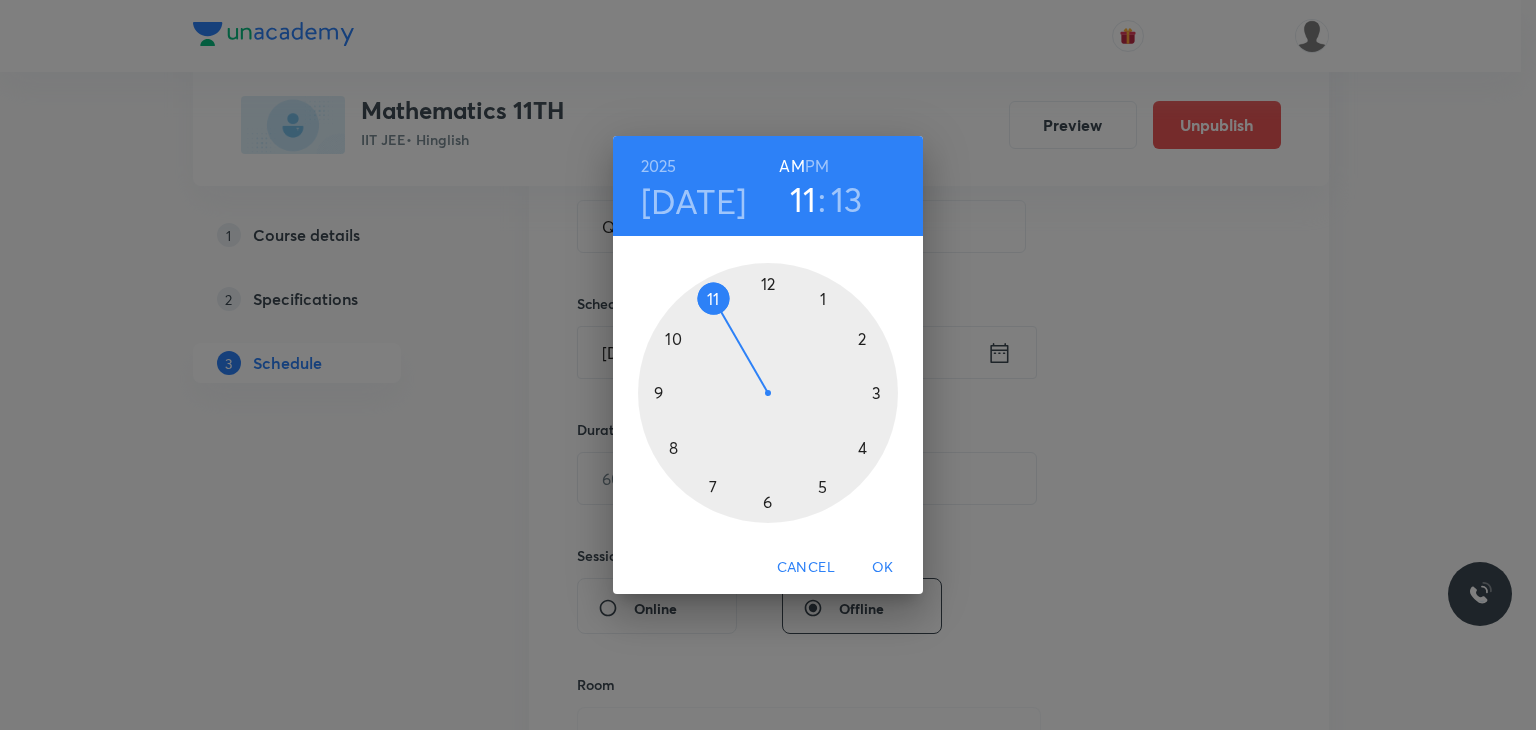 click at bounding box center [768, 393] 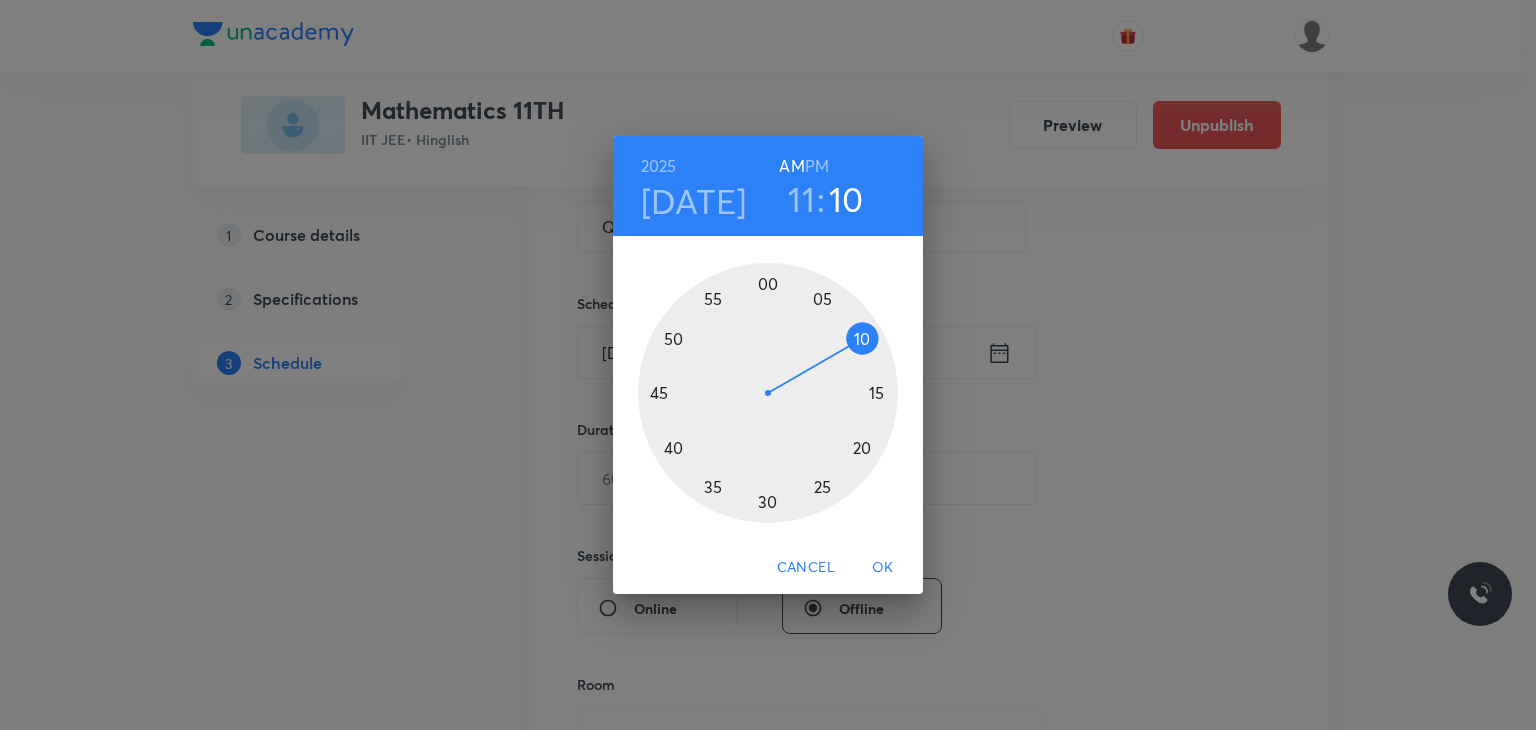drag, startPoint x: 880, startPoint y: 341, endPoint x: 890, endPoint y: 329, distance: 15.6205 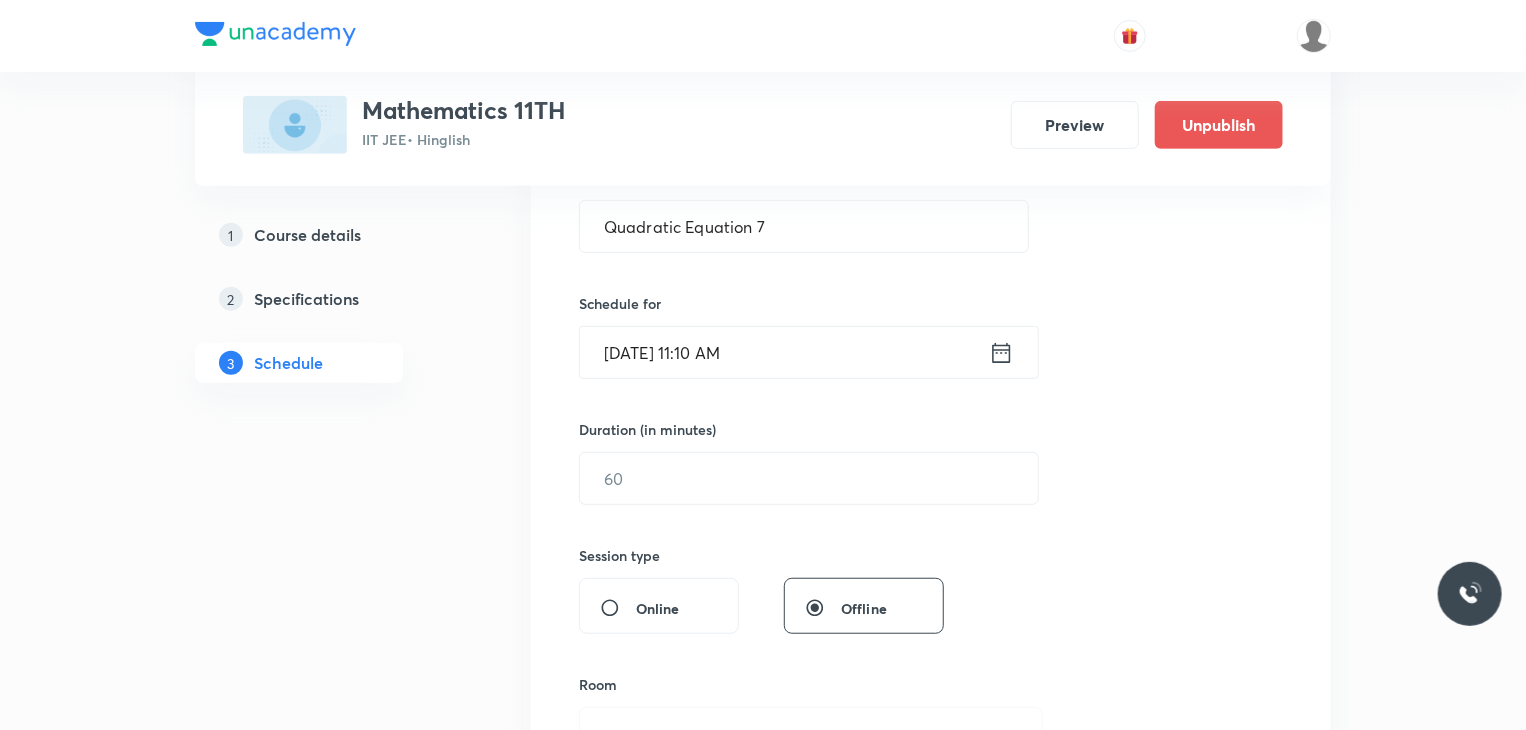 click on "Duration (in minutes) ​" at bounding box center (761, 462) 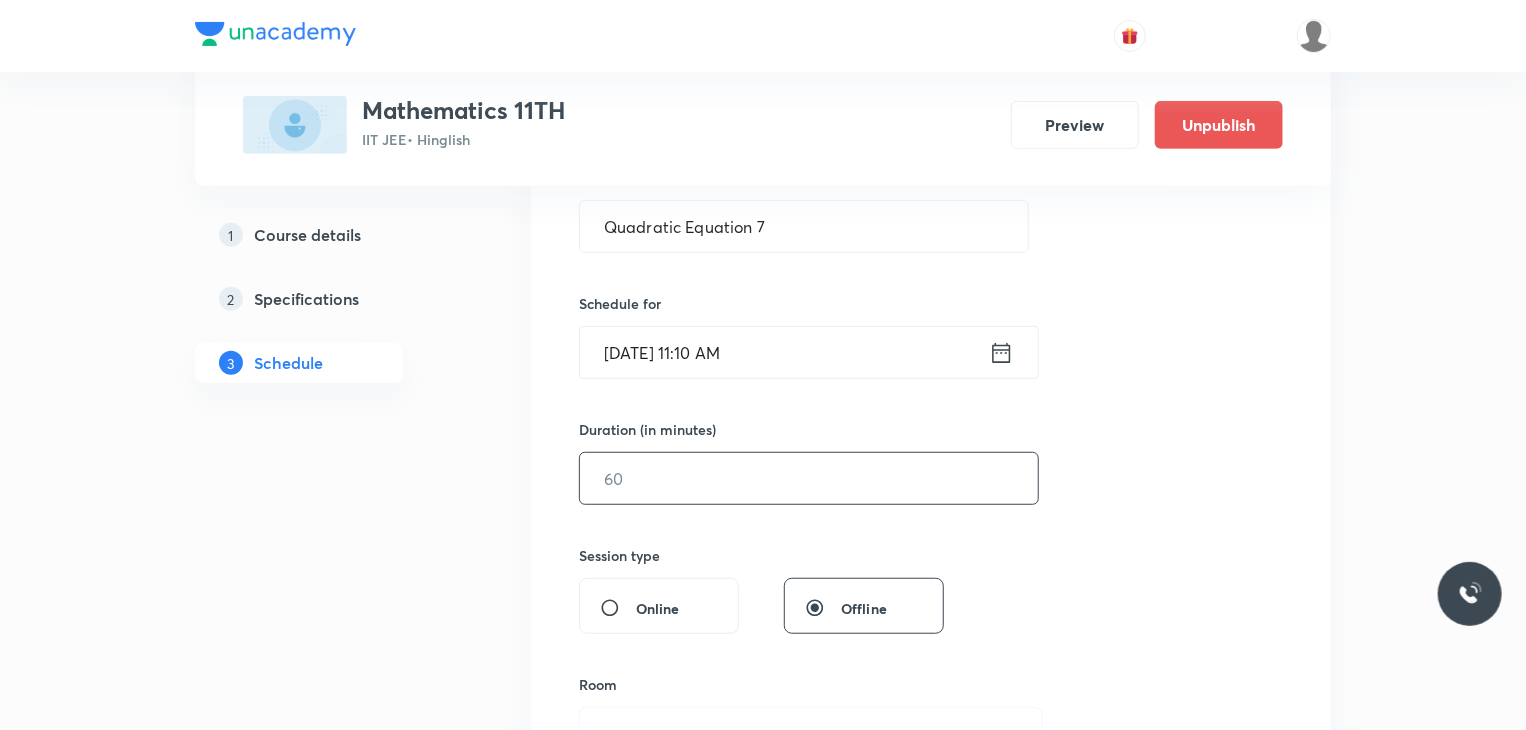 click at bounding box center (809, 478) 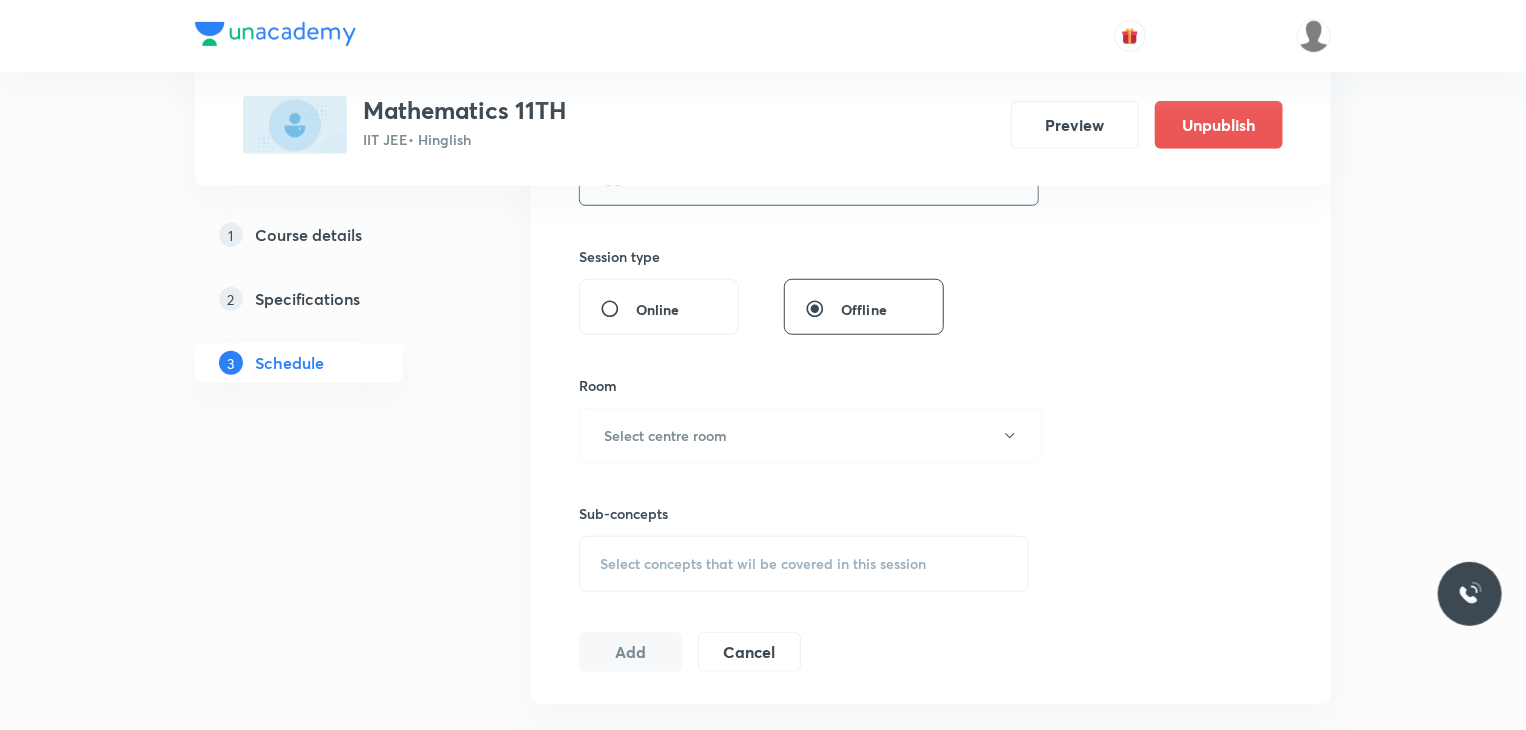scroll, scrollTop: 700, scrollLeft: 0, axis: vertical 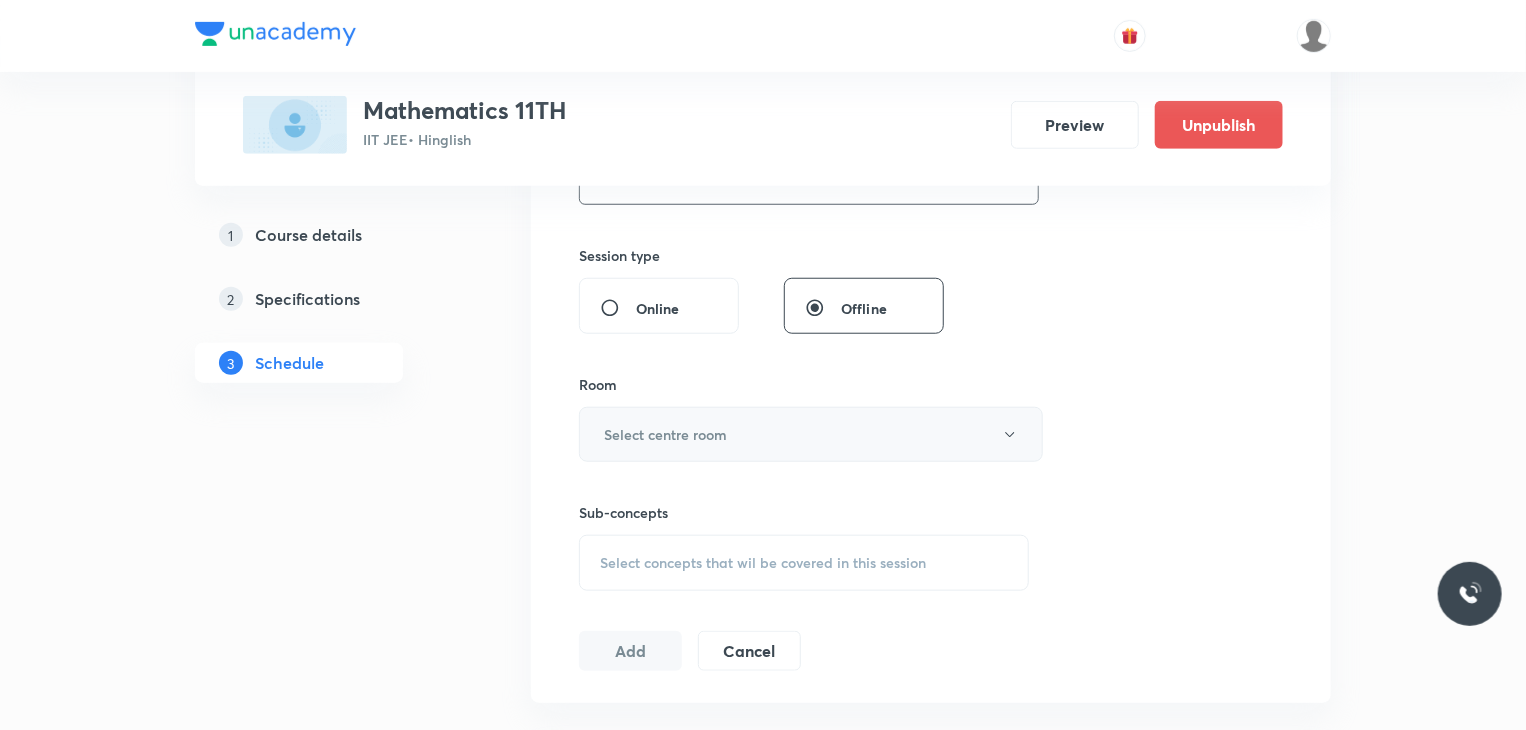 type on "80" 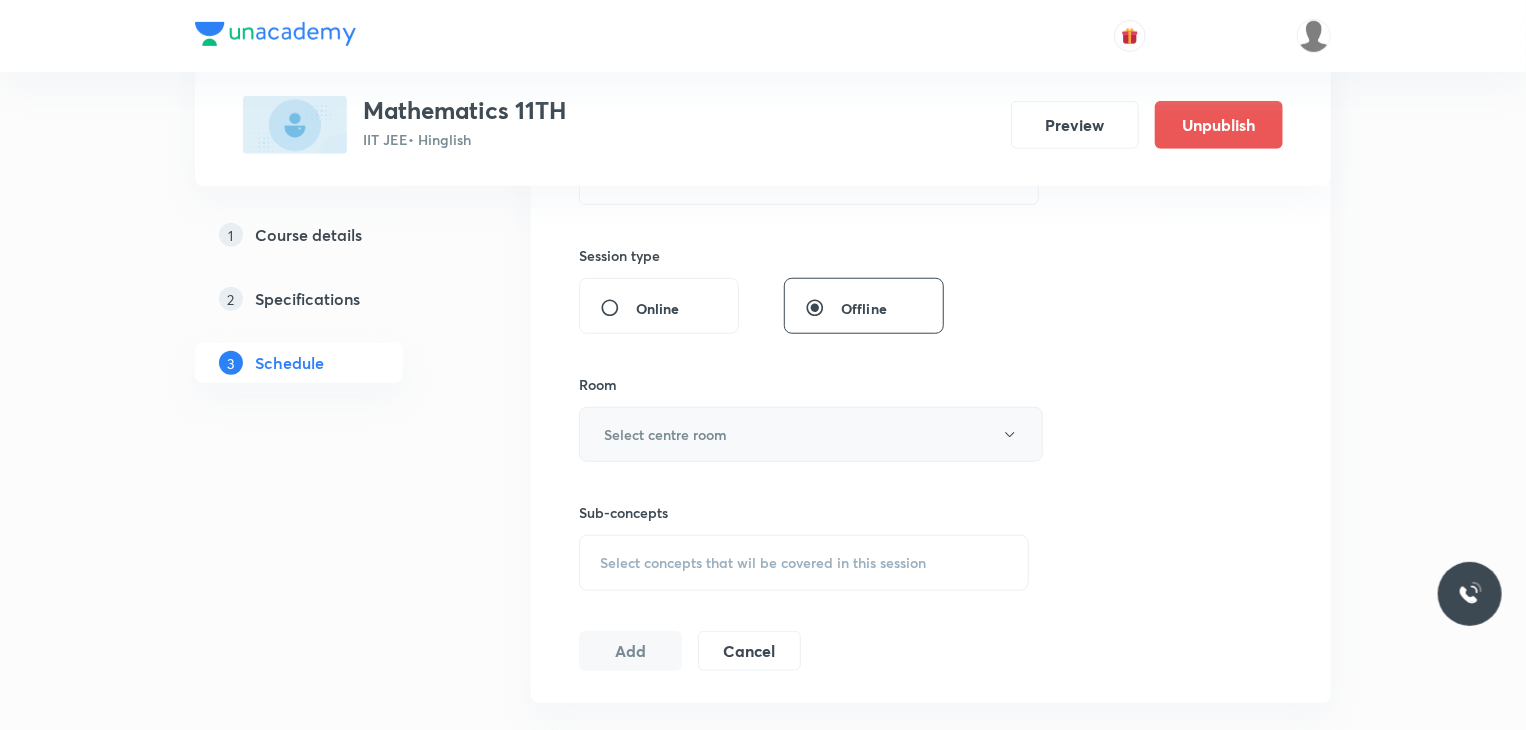 click on "Select centre room" at bounding box center (811, 434) 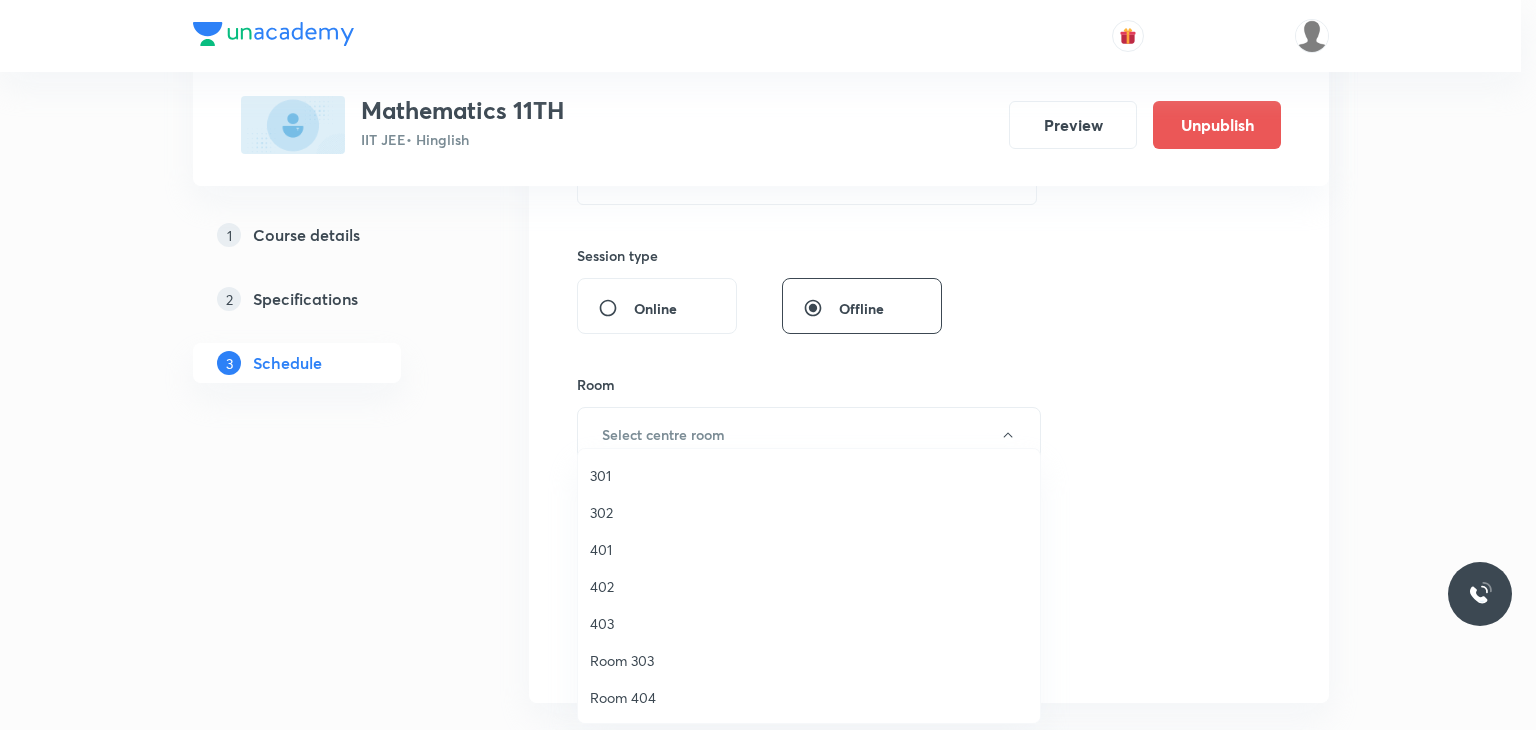 click on "302" at bounding box center [809, 512] 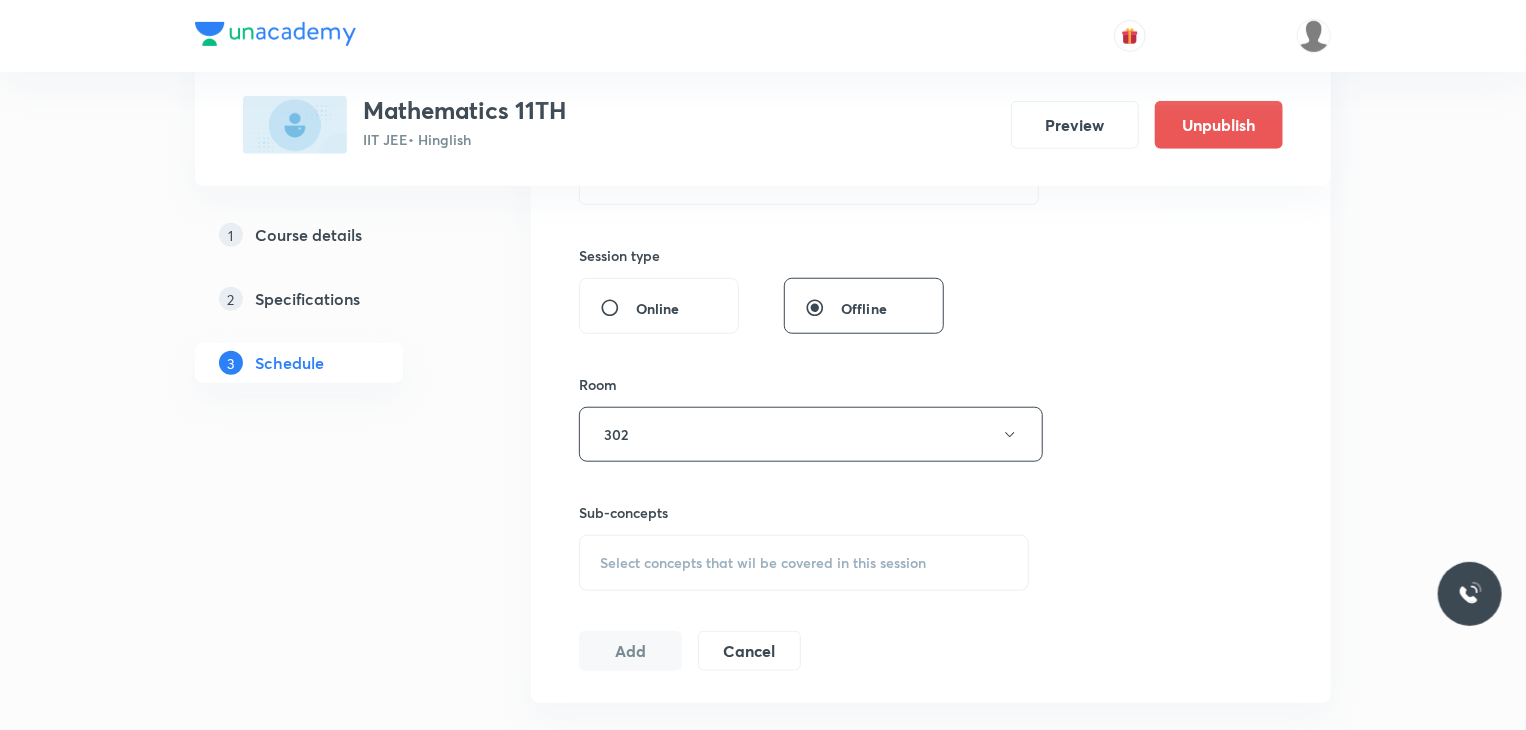 click on "Sub-concepts" at bounding box center [804, 512] 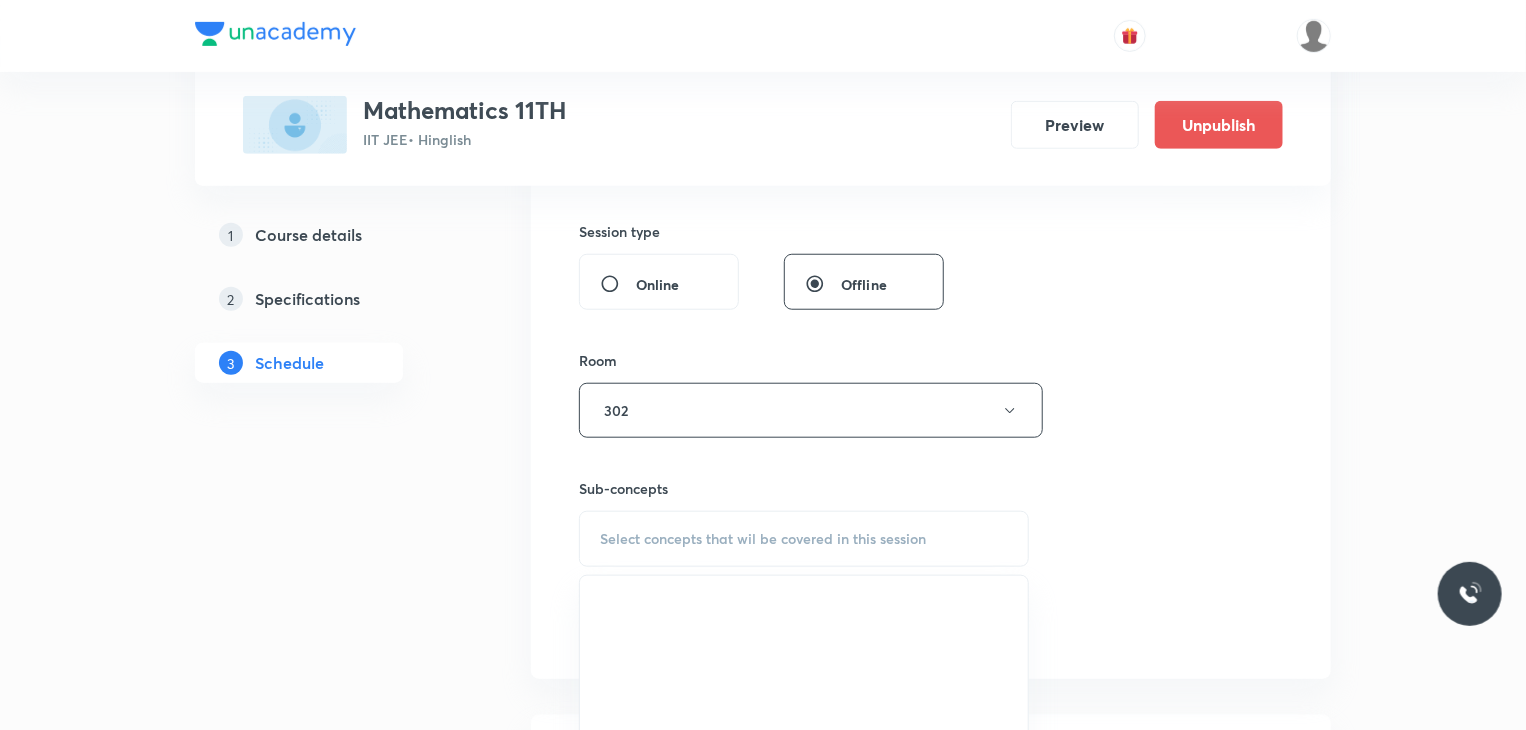 scroll, scrollTop: 800, scrollLeft: 0, axis: vertical 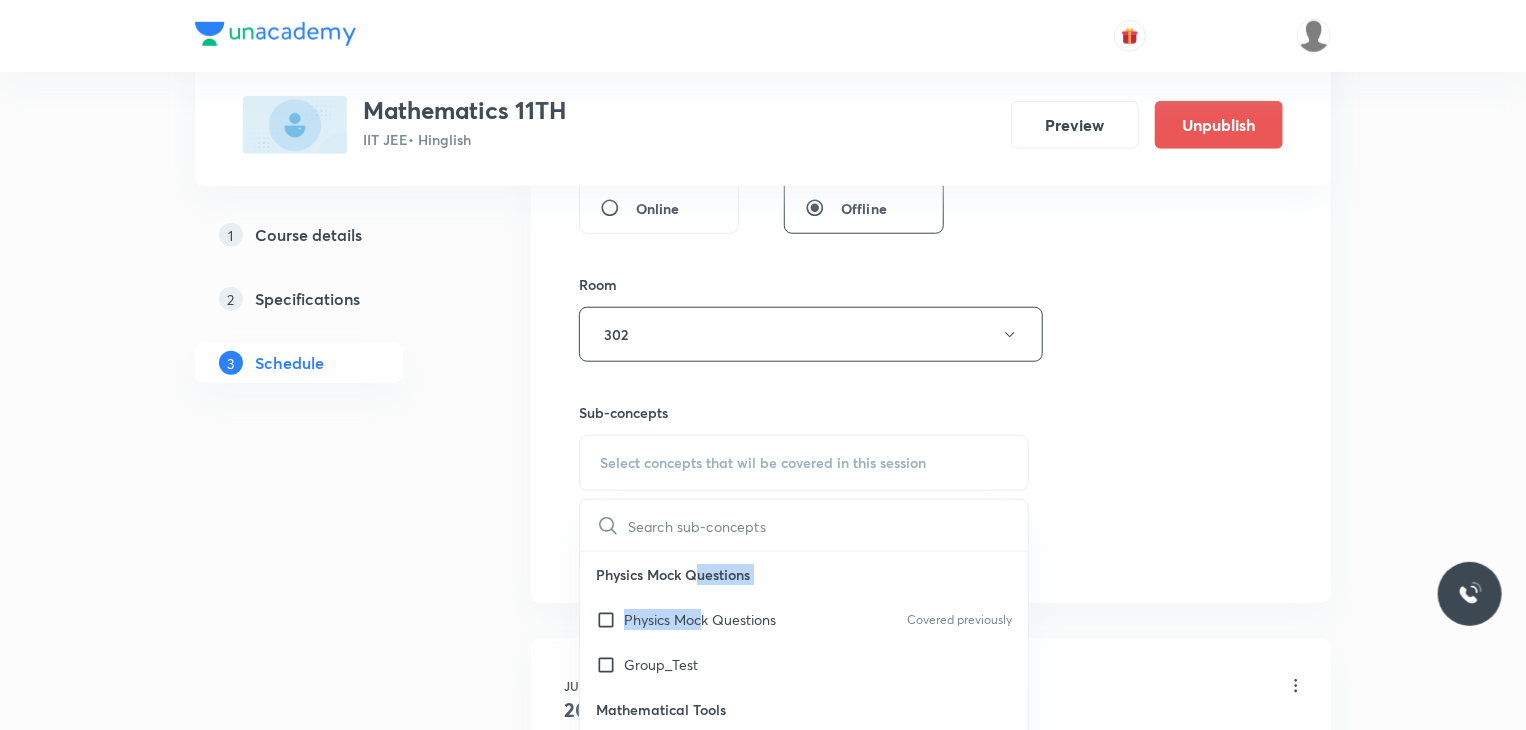 drag, startPoint x: 700, startPoint y: 595, endPoint x: 721, endPoint y: 593, distance: 21.095022 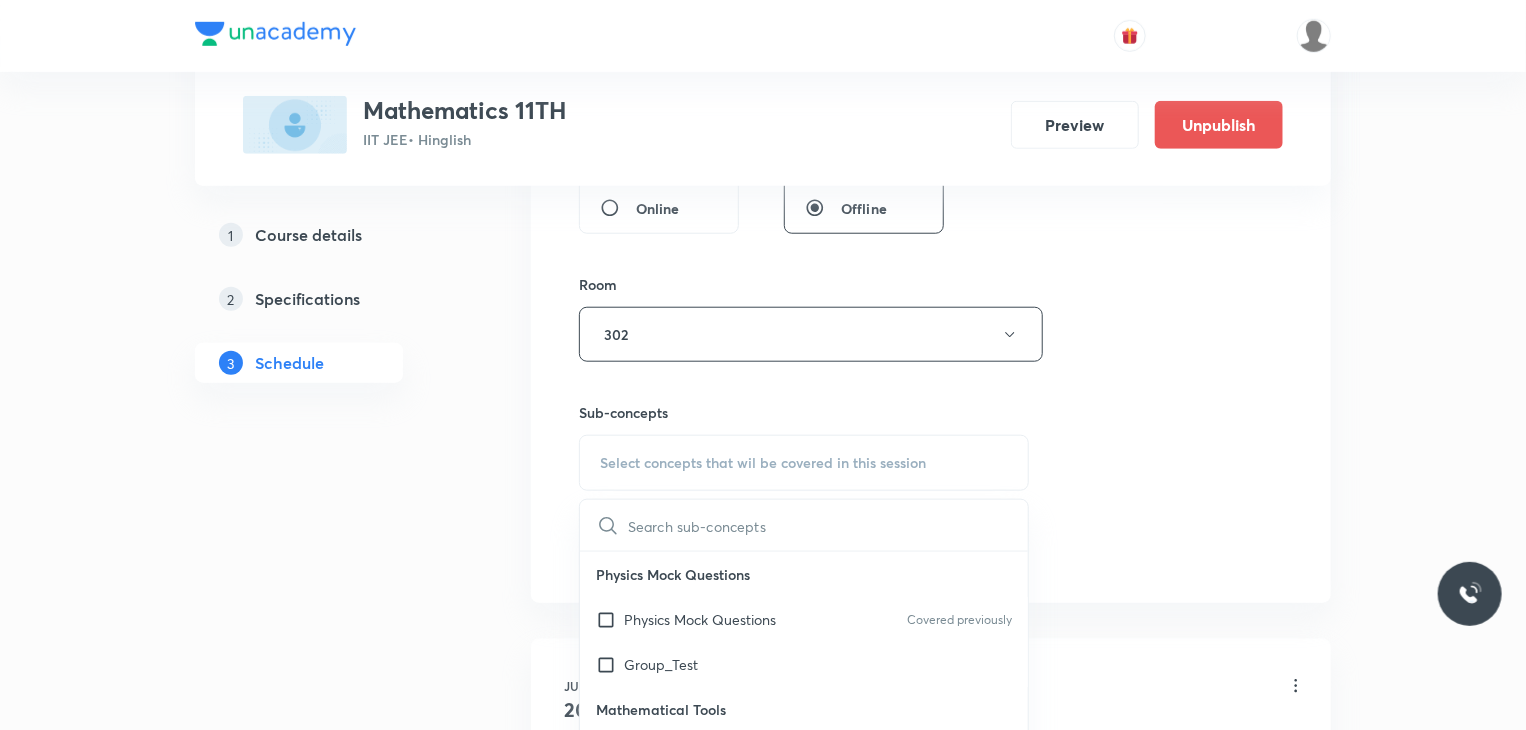 click on "Session  16 Live class Session title 20/99 Quadratic Equation 7 ​ Schedule for Jul 31, 2025, 11:10 AM ​ Duration (in minutes) 80 ​   Session type Online Offline Room 302 Sub-concepts Select concepts that wil be covered in this session ​ Physics Mock Questions Physics Mock Questions Covered previously Group_Test Mathematical Tools Vectors and Scalars  Covered previously Elementary Algebra Basic Trigonometry Addition of Vectors 2D and 3D Geometry Representation of Vector  Components of a Vector Functions Unit Vectors Differentiation Integration Rectangular Components of a Vector in Three Dimensions Position Vector Use of Differentiation & Integration in One Dimensional Motion Displacement Vector Derivatives of Equations of Motion by Calculus Vectors Product of Two Vectors Differentiation: Basic Formula and Rule Definite Integration and Area Under The Curve Maxima and Minima Chain Rule Cross Product Dot-Product Resolution of Vectors Subtraction of Vectors Addition of More than Two Vectors Error Analysis" at bounding box center (931, 101) 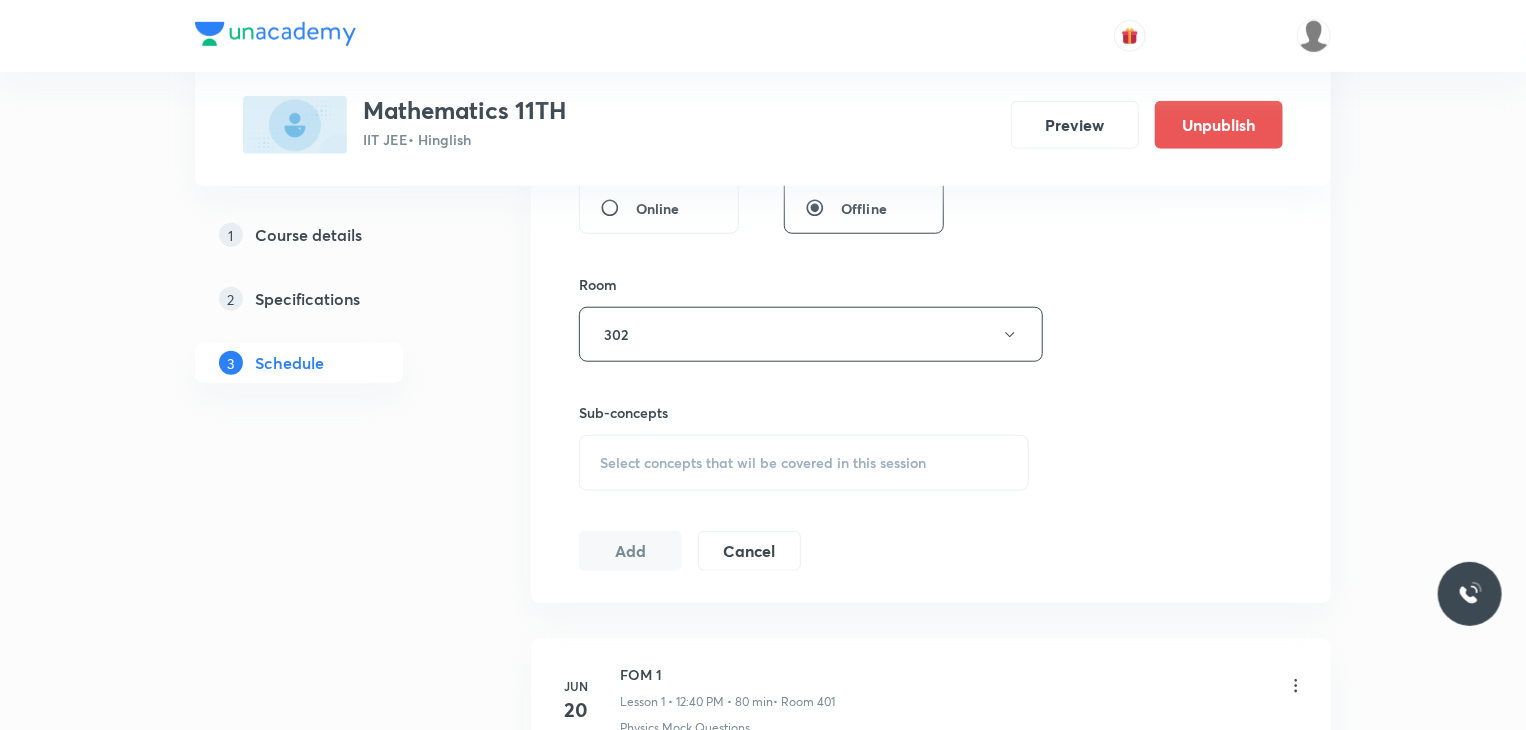 click on "Select concepts that wil be covered in this session" at bounding box center [804, 463] 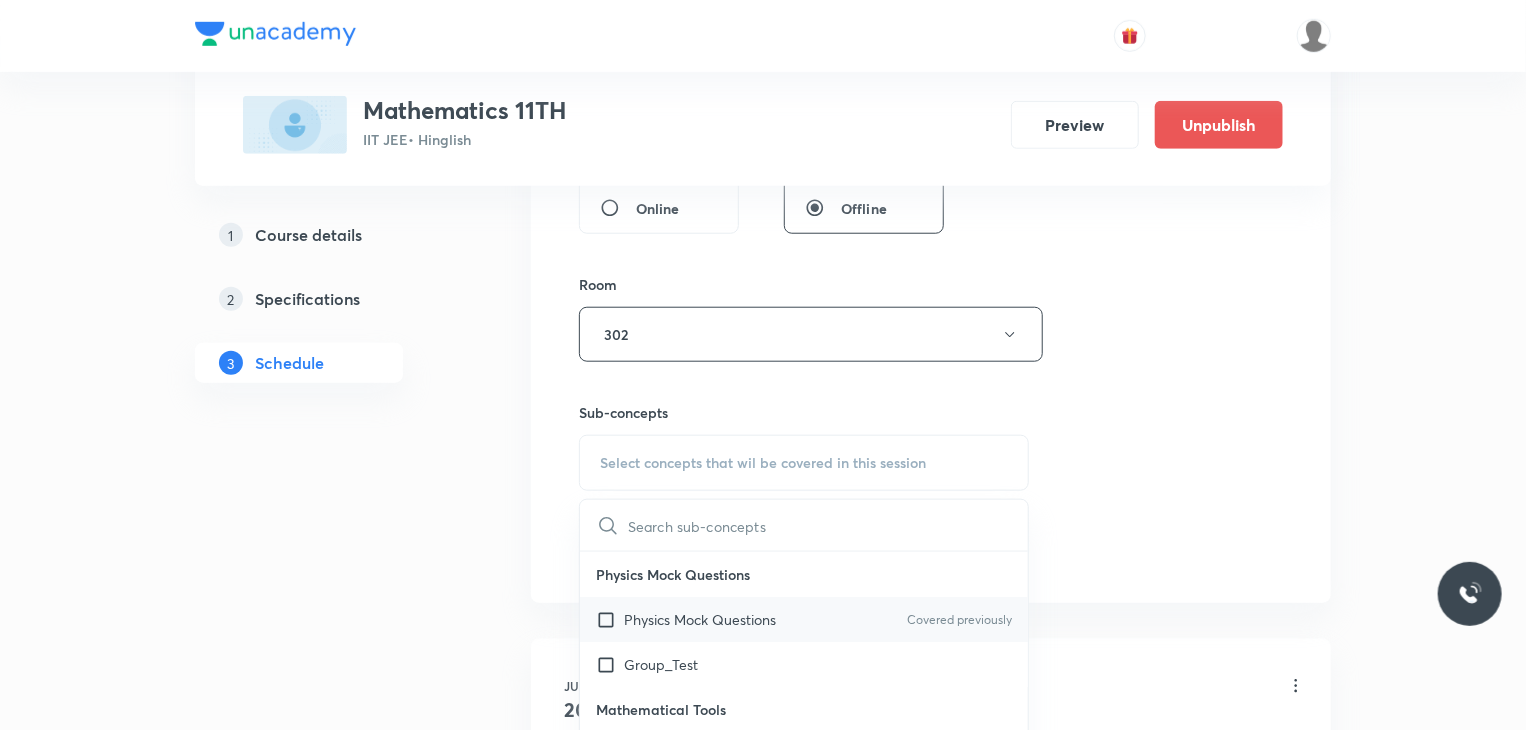 click on "Physics Mock Questions Covered previously" at bounding box center (804, 619) 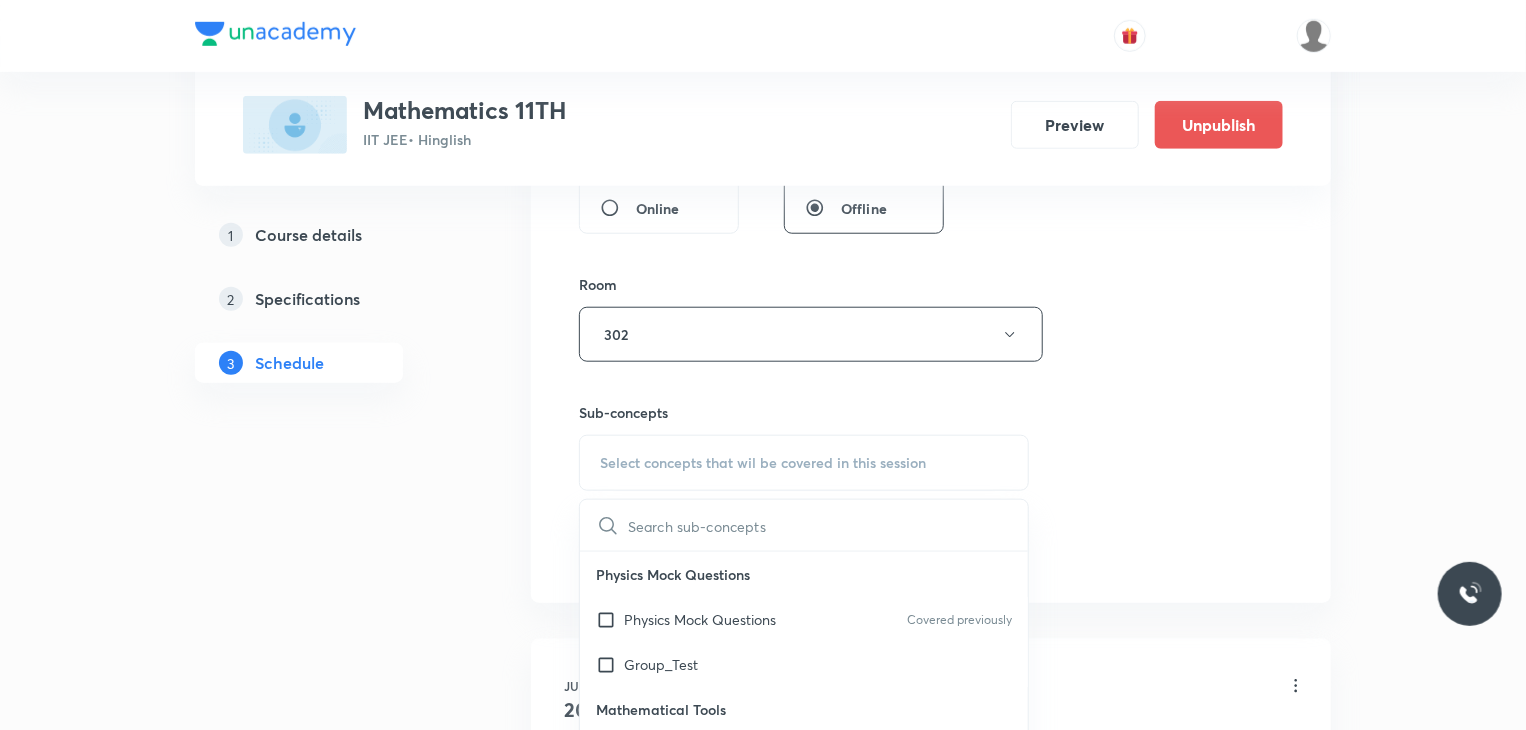 click on "Session  16 Live class Session title 20/99 Quadratic Equation 7 ​ Schedule for Jul 31, 2025, 11:10 AM ​ Duration (in minutes) 80 ​   Session type Online Offline Room 302 Sub-concepts Select concepts that wil be covered in this session ​ Physics Mock Questions Physics Mock Questions Covered previously Group_Test Mathematical Tools Vectors and Scalars  Covered previously Elementary Algebra Basic Trigonometry Addition of Vectors 2D and 3D Geometry Representation of Vector  Components of a Vector Functions Unit Vectors Differentiation Integration Rectangular Components of a Vector in Three Dimensions Position Vector Use of Differentiation & Integration in One Dimensional Motion Displacement Vector Derivatives of Equations of Motion by Calculus Vectors Product of Two Vectors Differentiation: Basic Formula and Rule Definite Integration and Area Under The Curve Maxima and Minima Chain Rule Cross Product Dot-Product Resolution of Vectors Subtraction of Vectors Addition of More than Two Vectors Error Analysis" at bounding box center (931, 101) 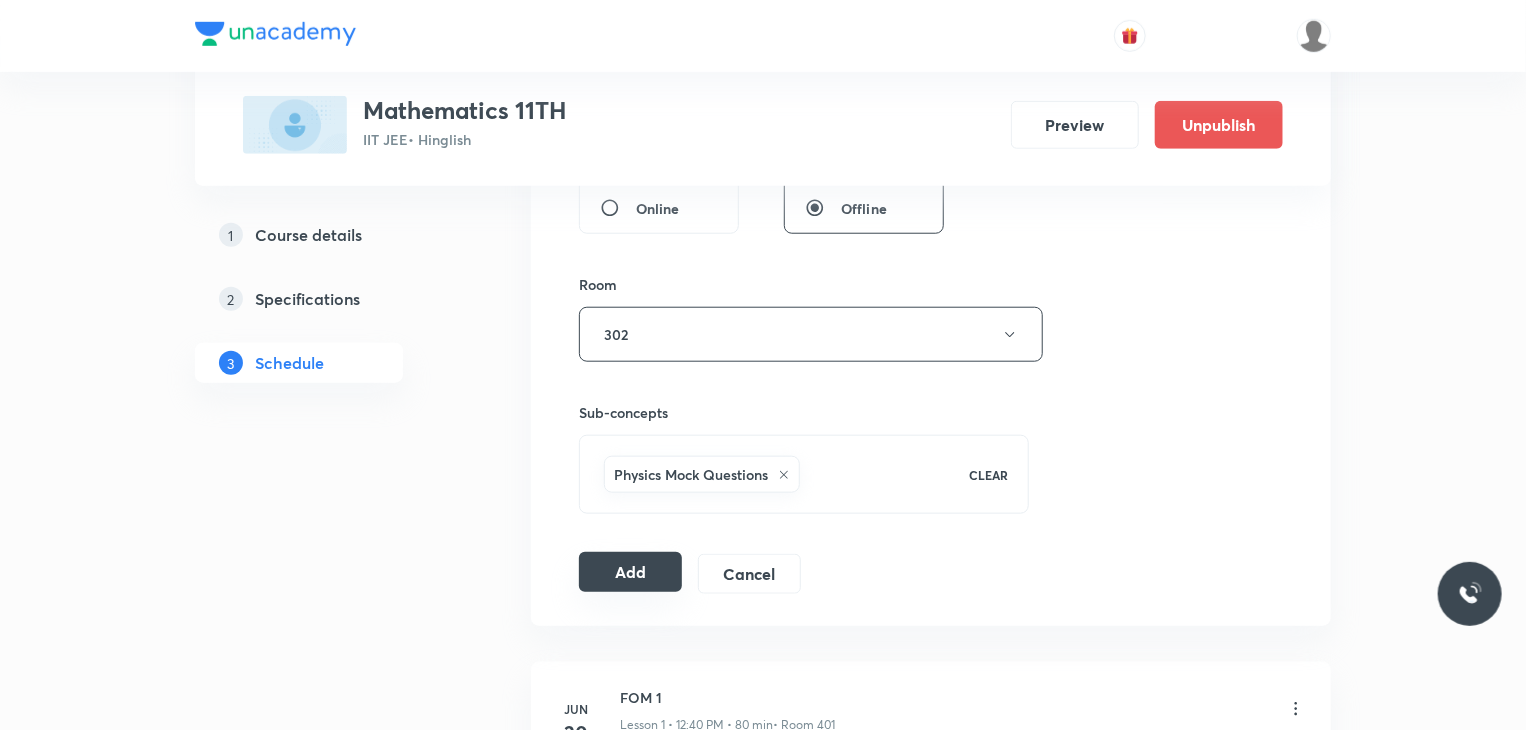 click on "Add" at bounding box center (630, 572) 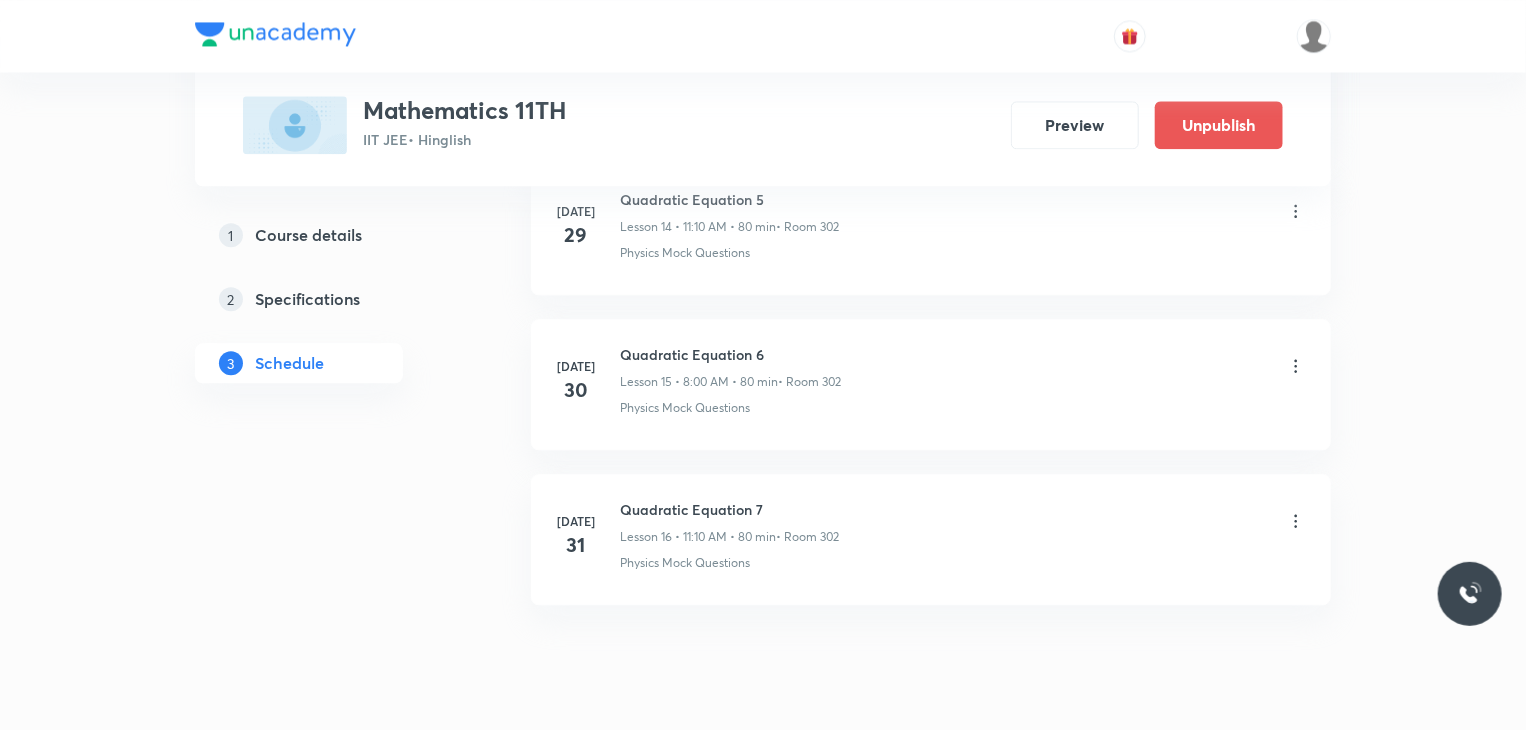scroll, scrollTop: 2428, scrollLeft: 0, axis: vertical 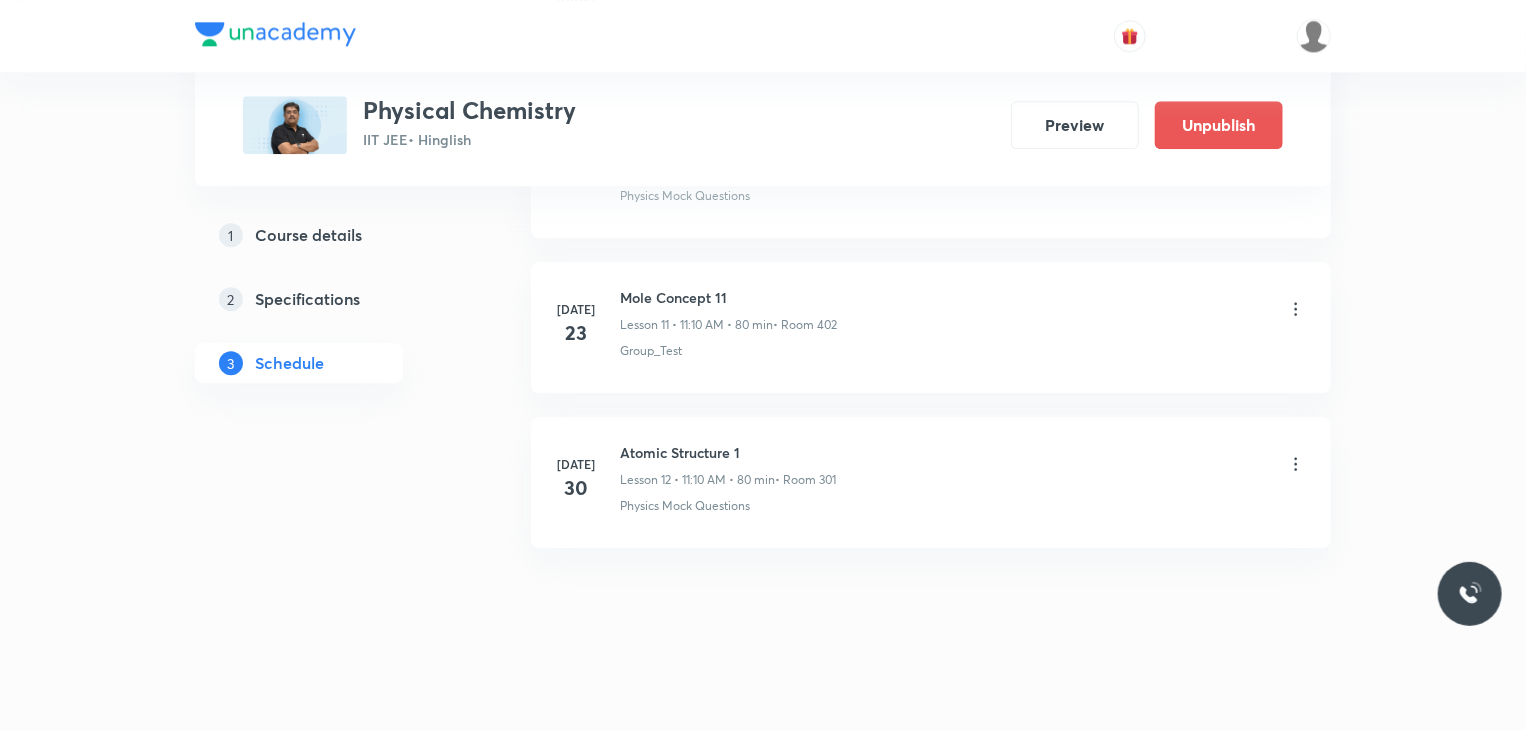 click on "Atomic Structure 1" at bounding box center (728, 452) 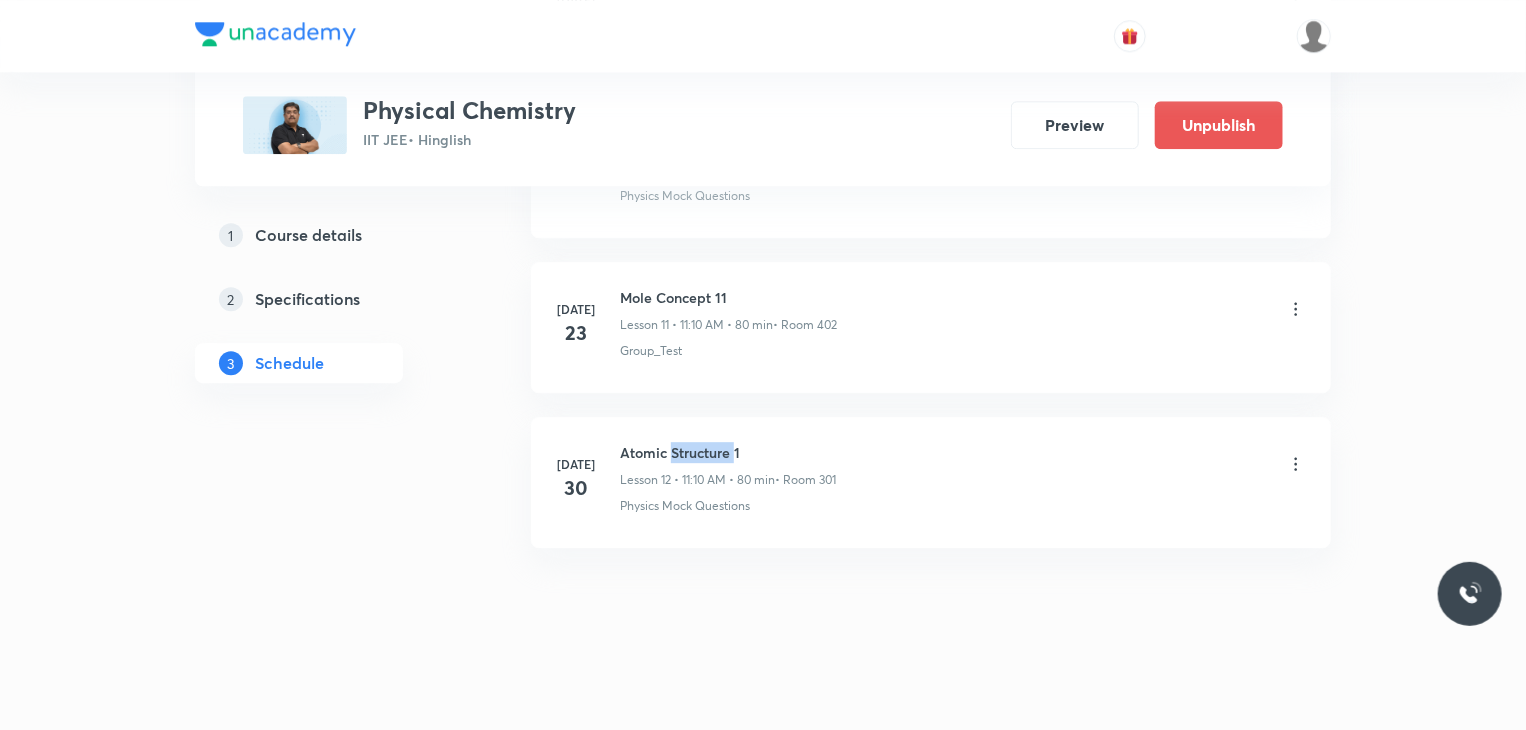 click on "Atomic Structure 1" at bounding box center (728, 452) 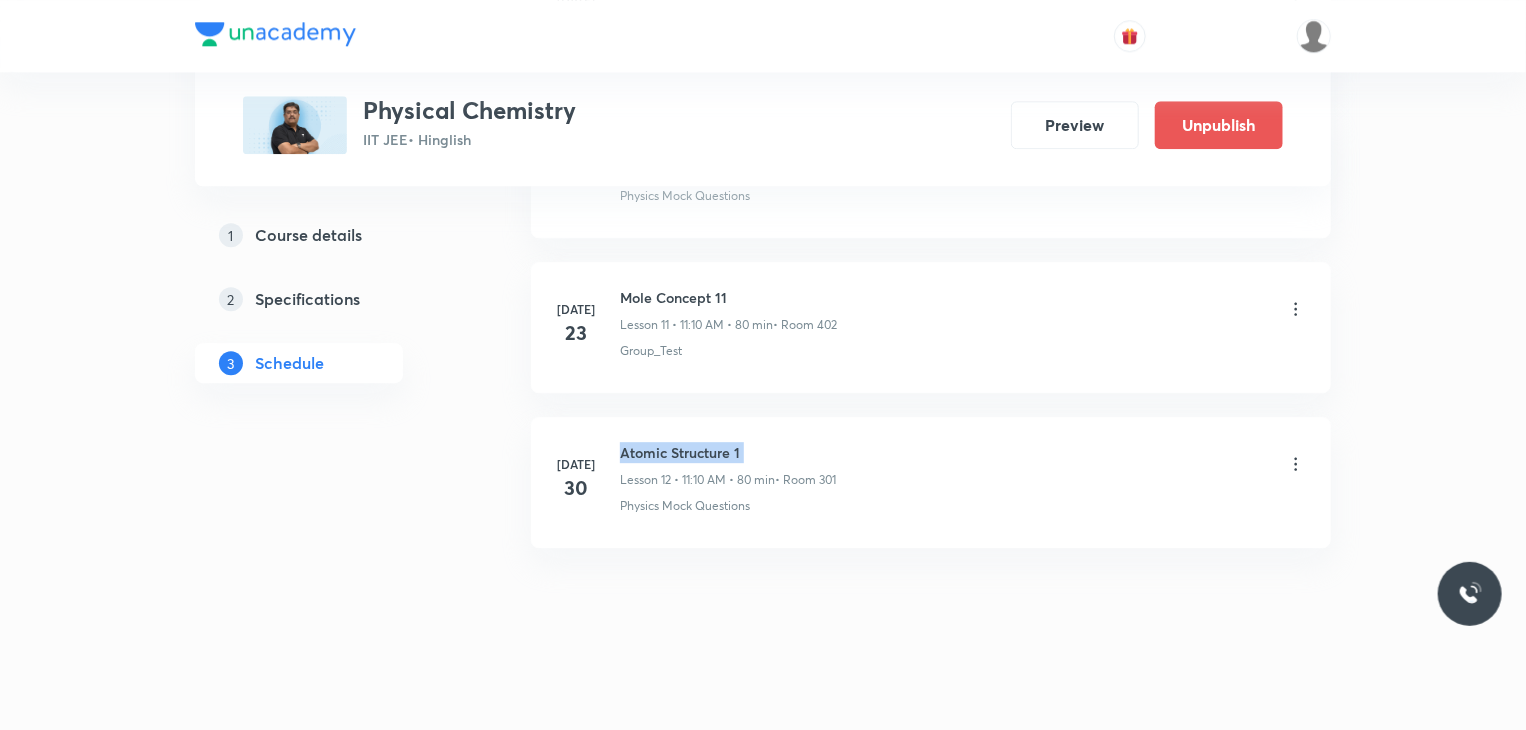 click on "Atomic Structure 1" at bounding box center (728, 452) 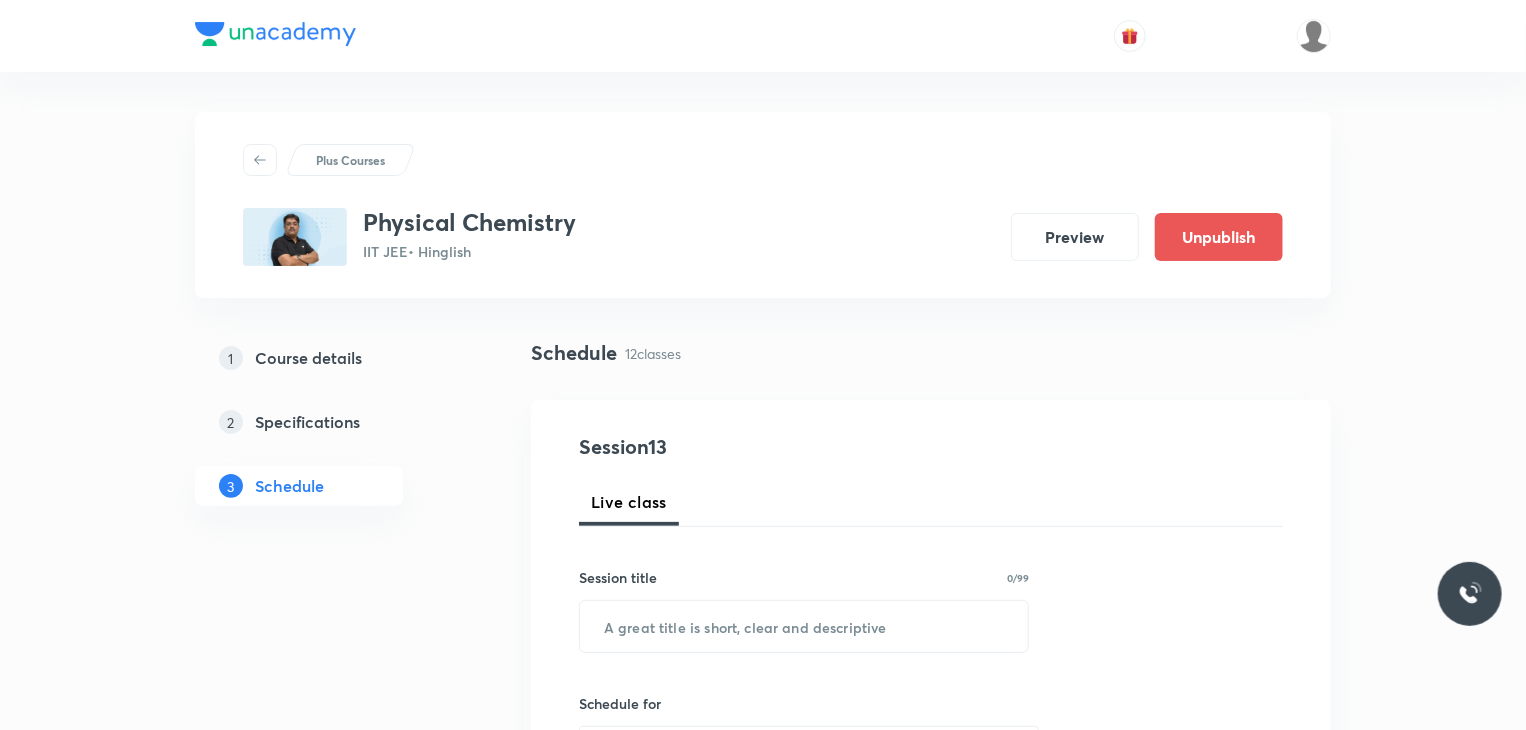 scroll, scrollTop: 100, scrollLeft: 0, axis: vertical 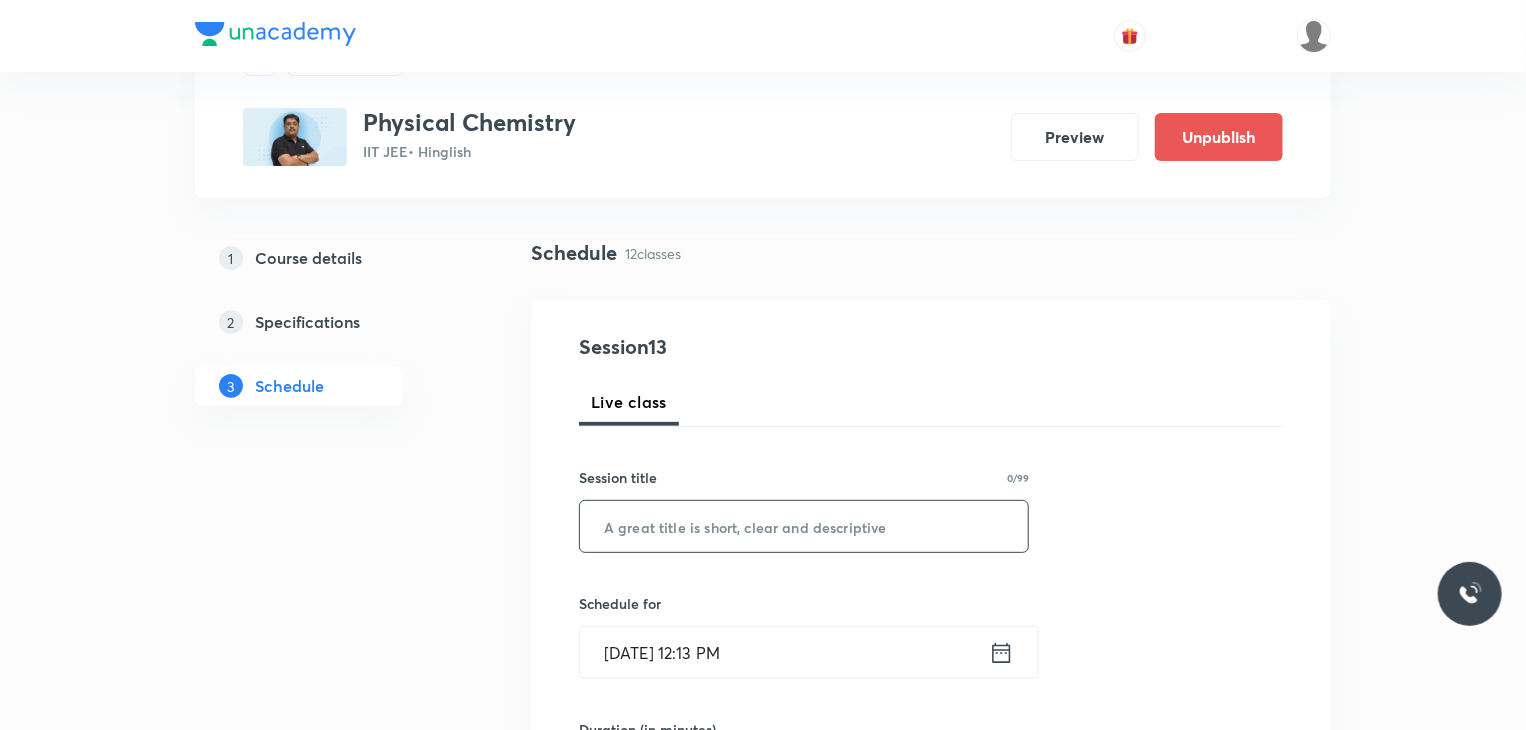 click at bounding box center [804, 526] 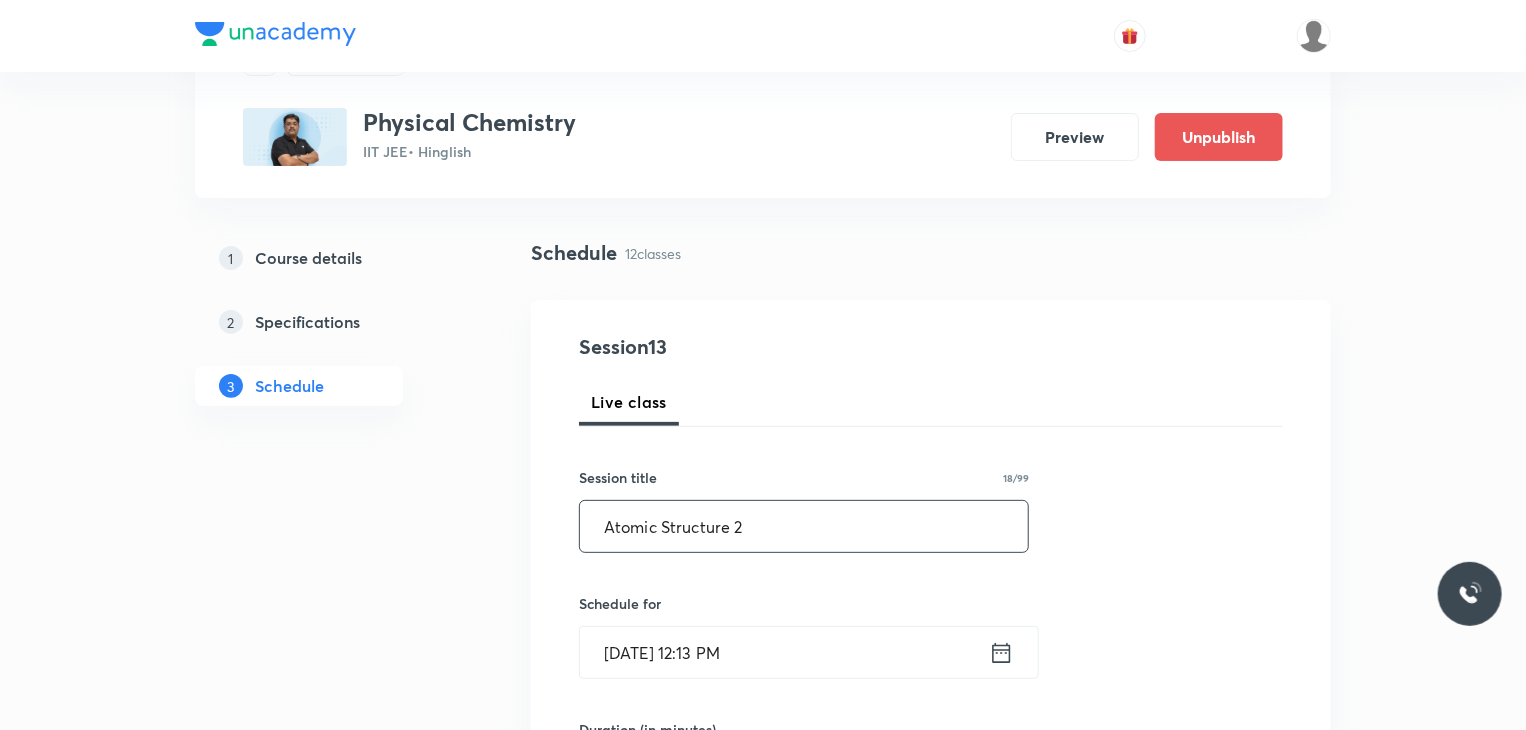 type on "Atomic Structure 2" 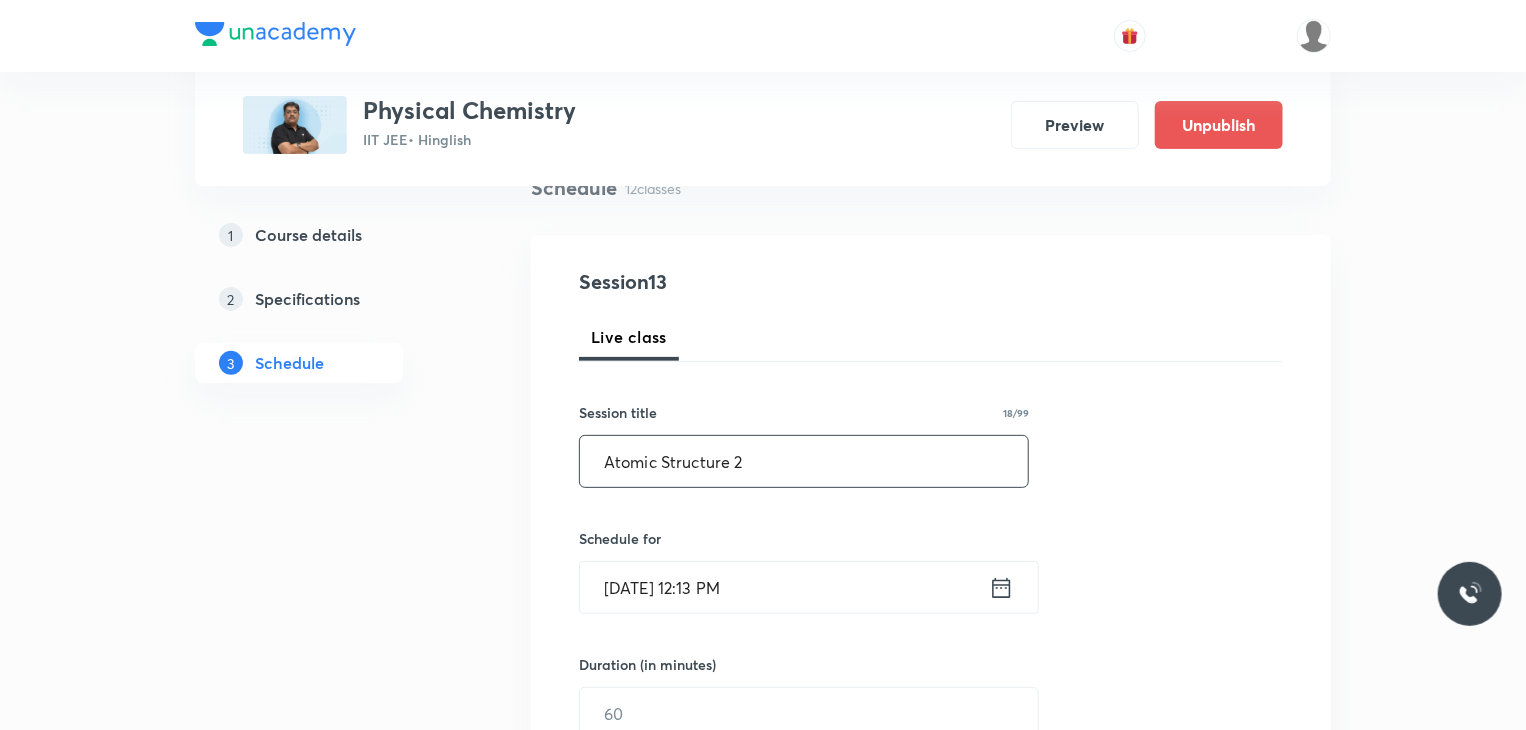 scroll, scrollTop: 200, scrollLeft: 0, axis: vertical 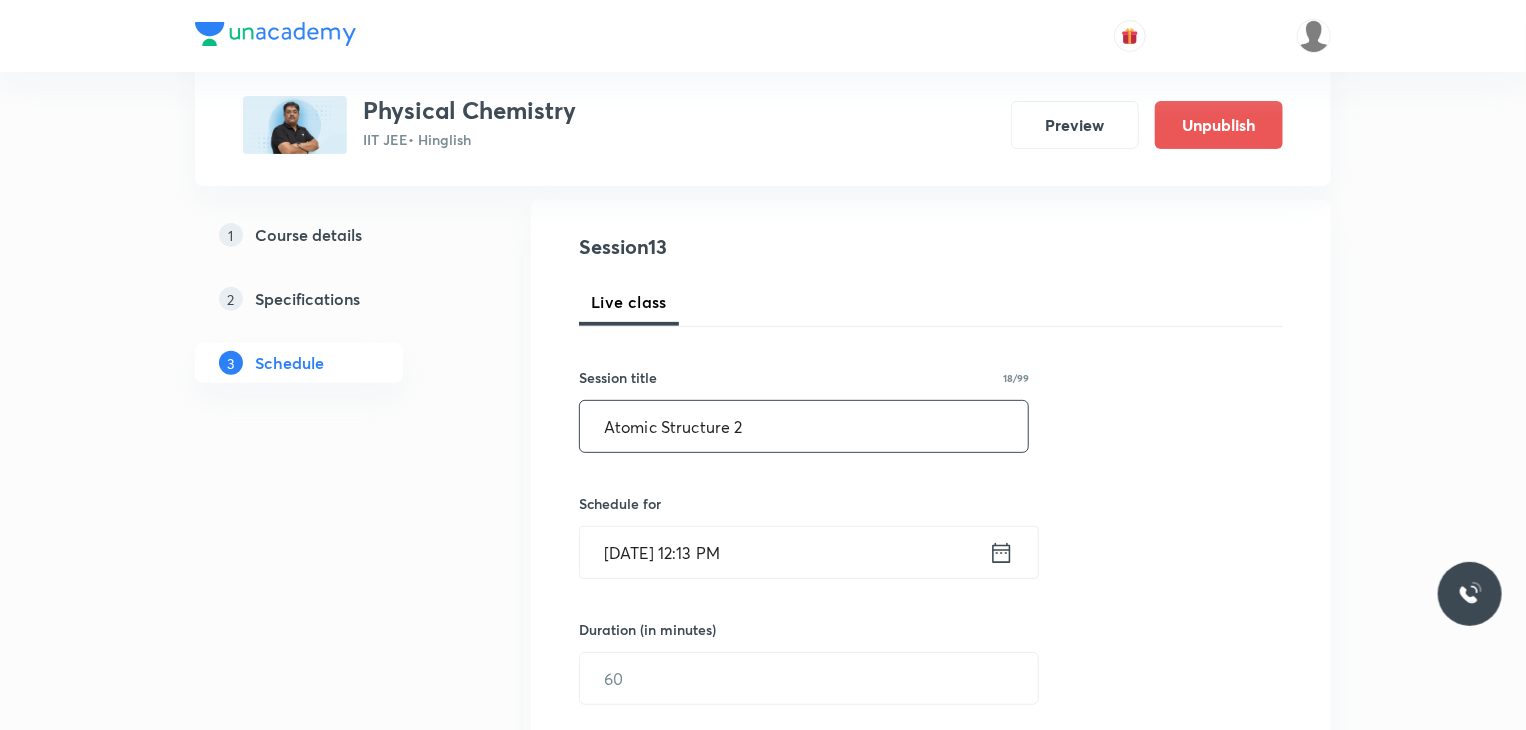 click on "Jul 30, 2025, 12:13 PM" at bounding box center (784, 552) 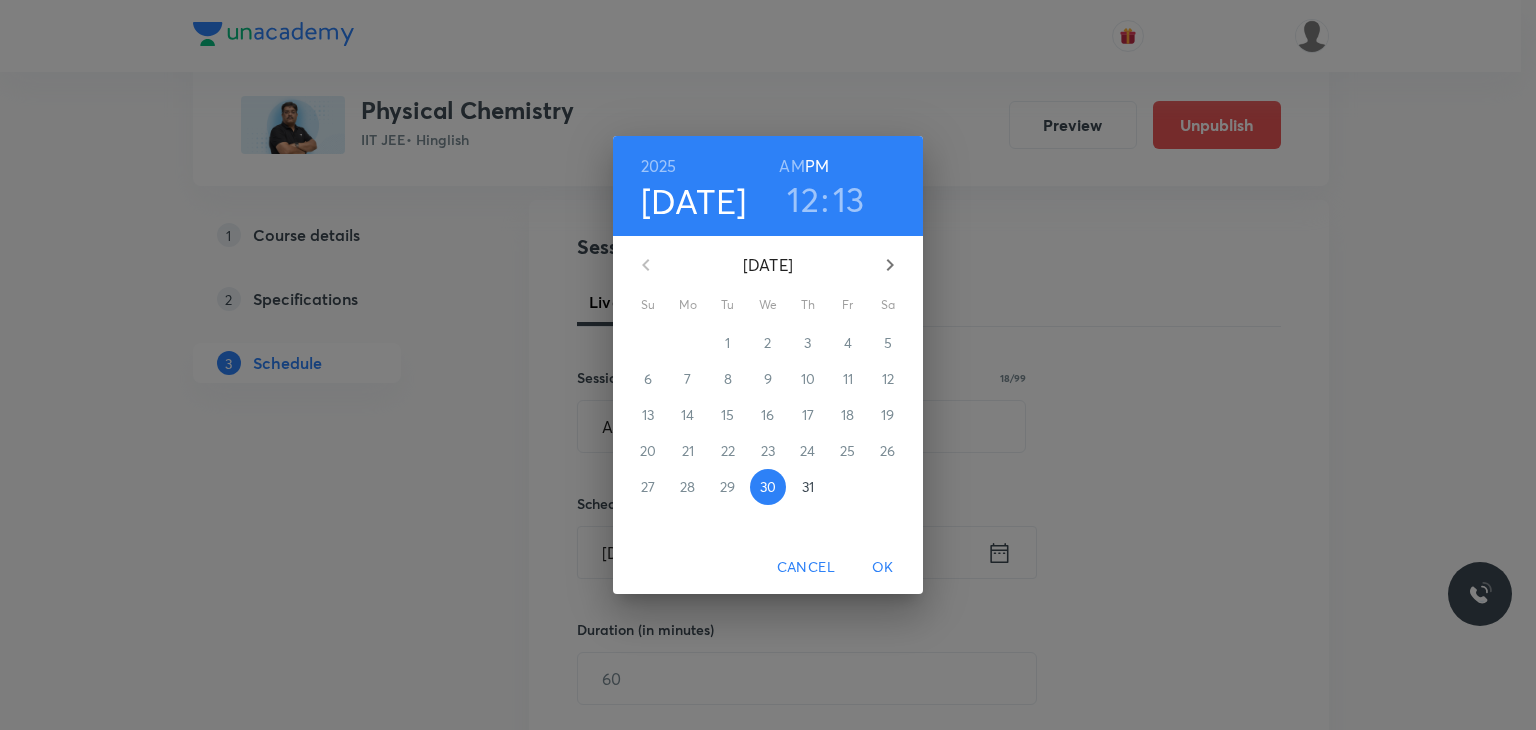 click on "31" at bounding box center [808, 487] 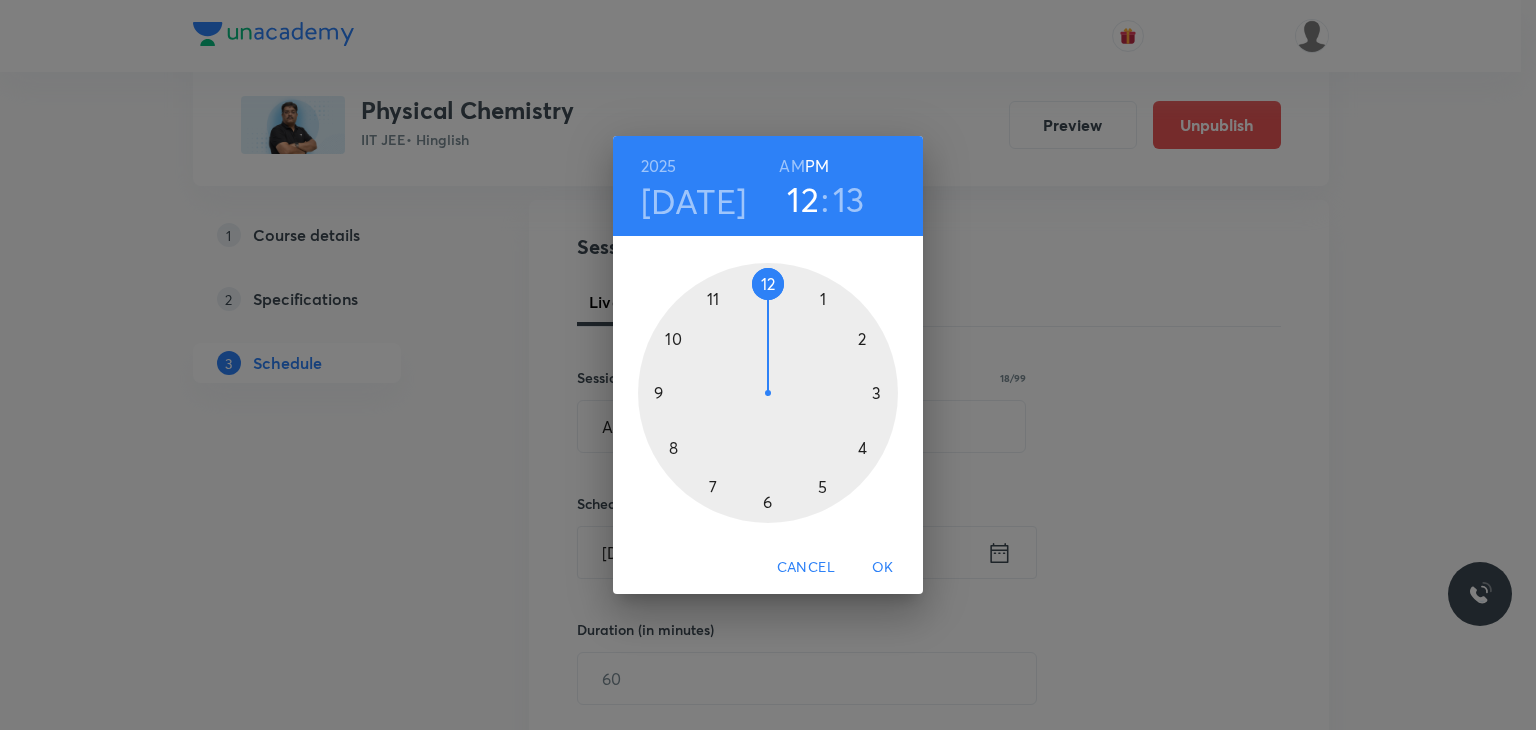 click on "13" at bounding box center (849, 199) 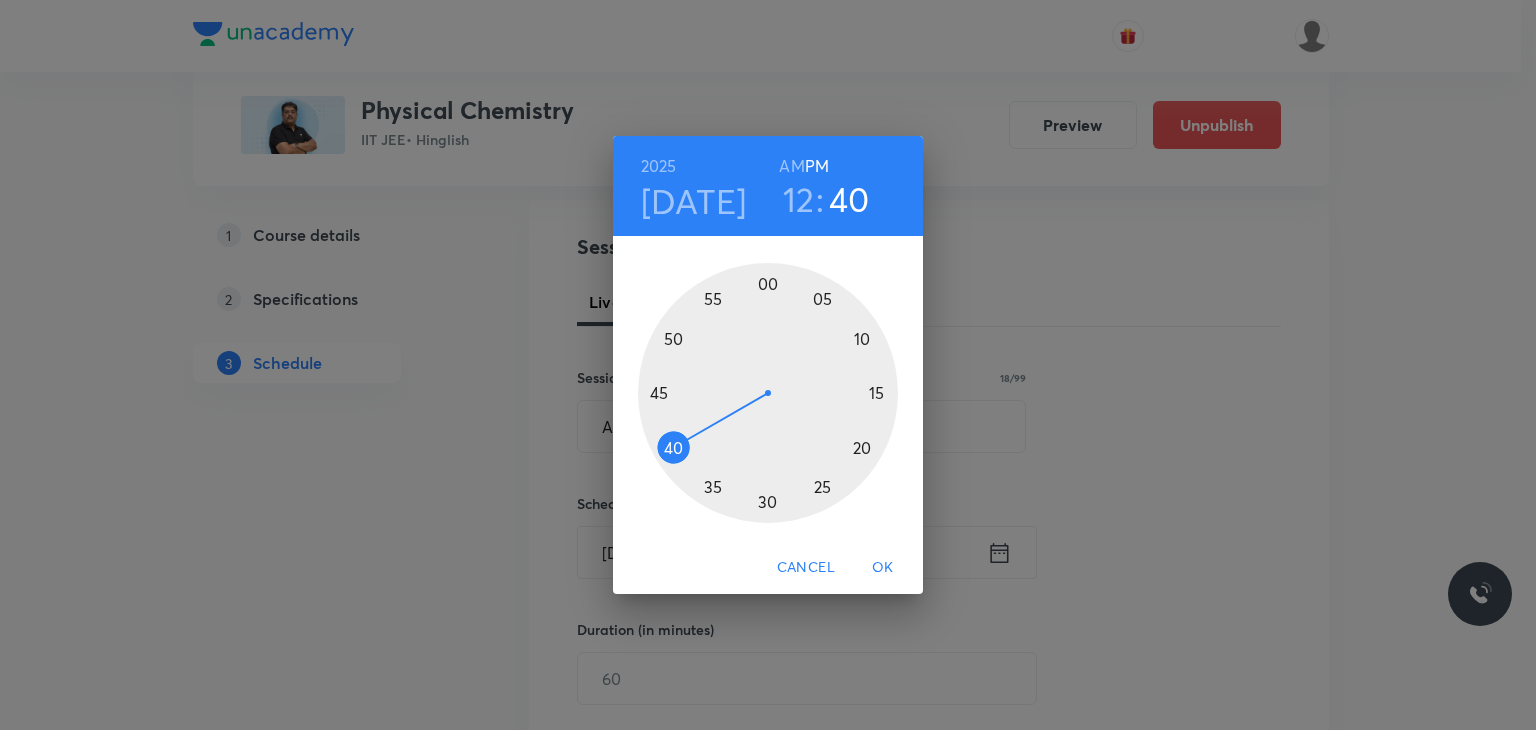 drag, startPoint x: 707, startPoint y: 409, endPoint x: 679, endPoint y: 445, distance: 45.607018 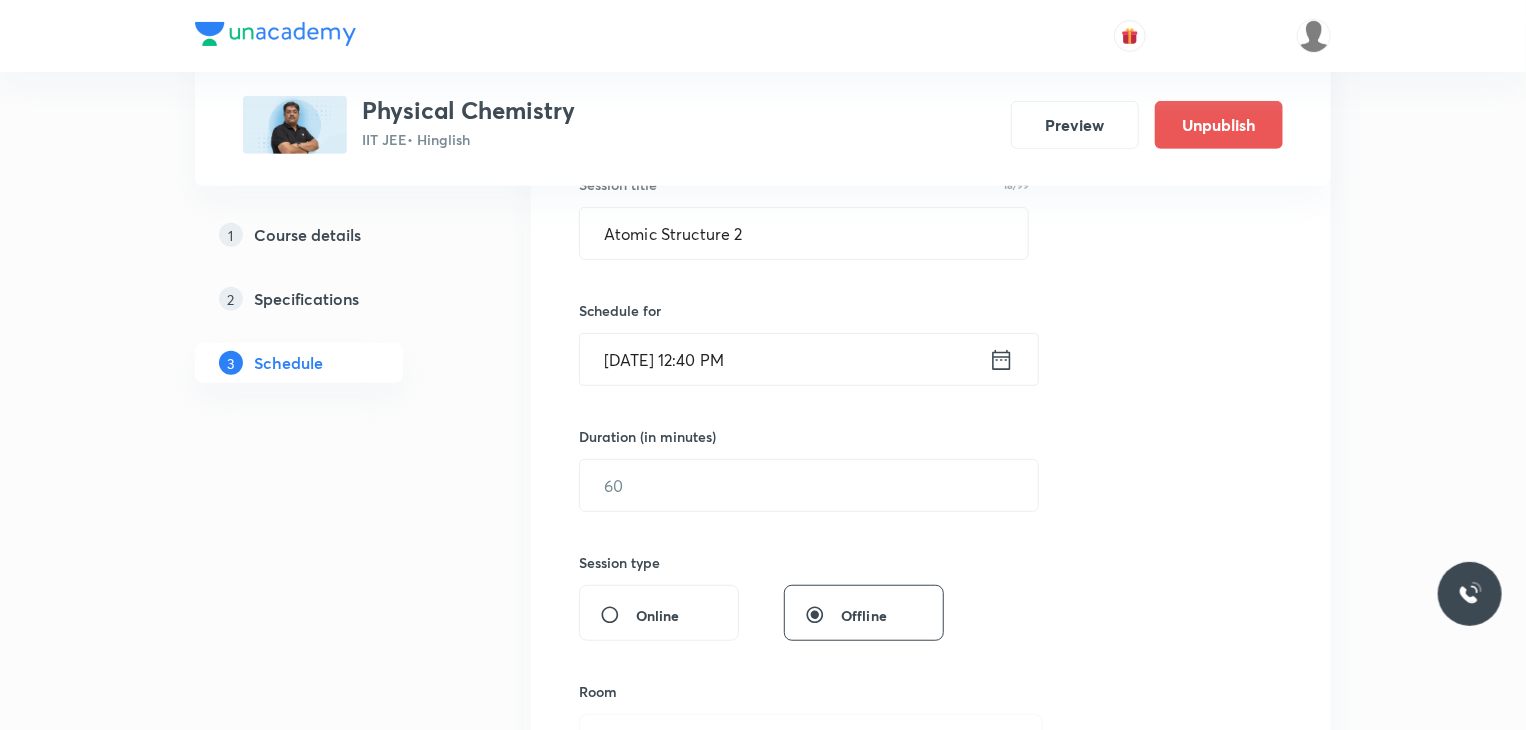 scroll, scrollTop: 400, scrollLeft: 0, axis: vertical 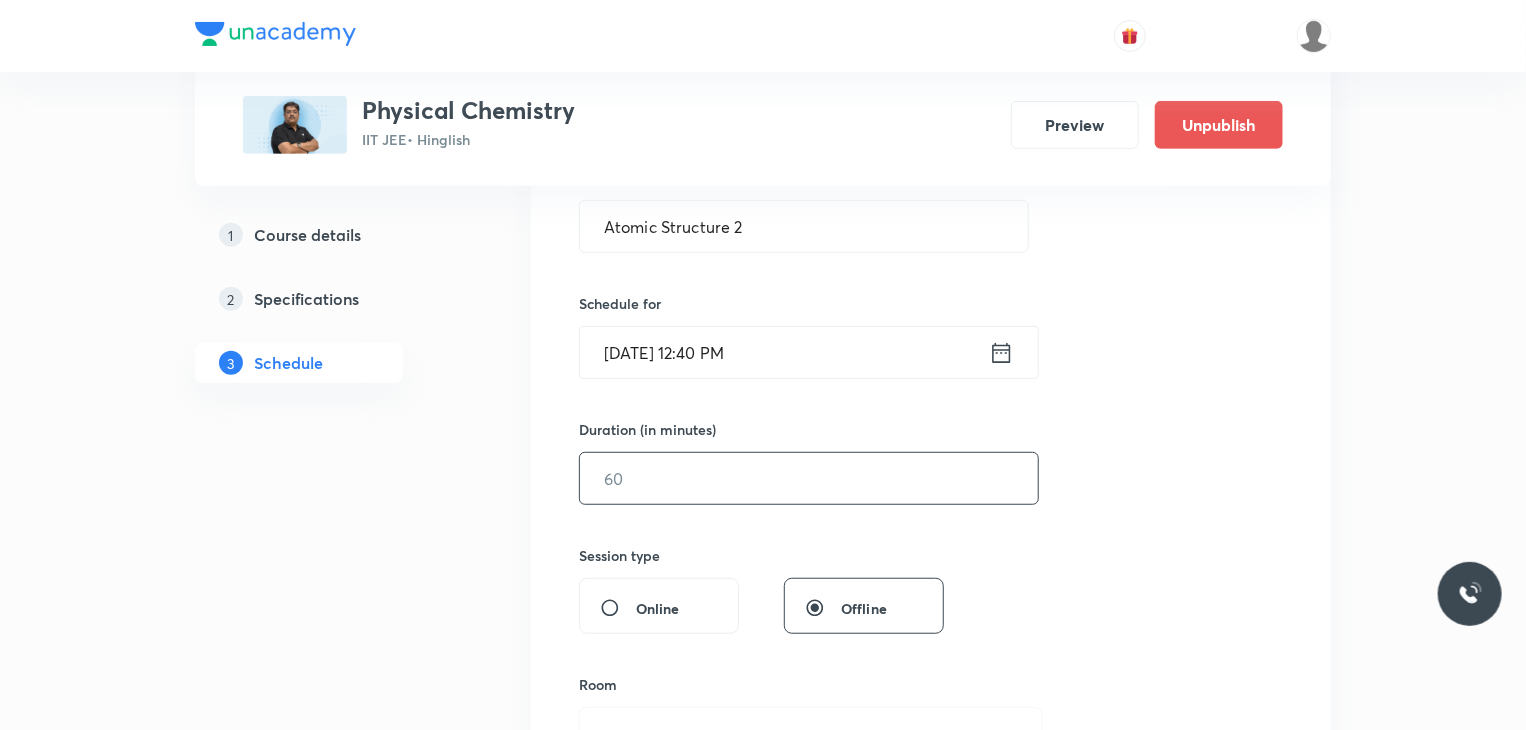 click at bounding box center [809, 478] 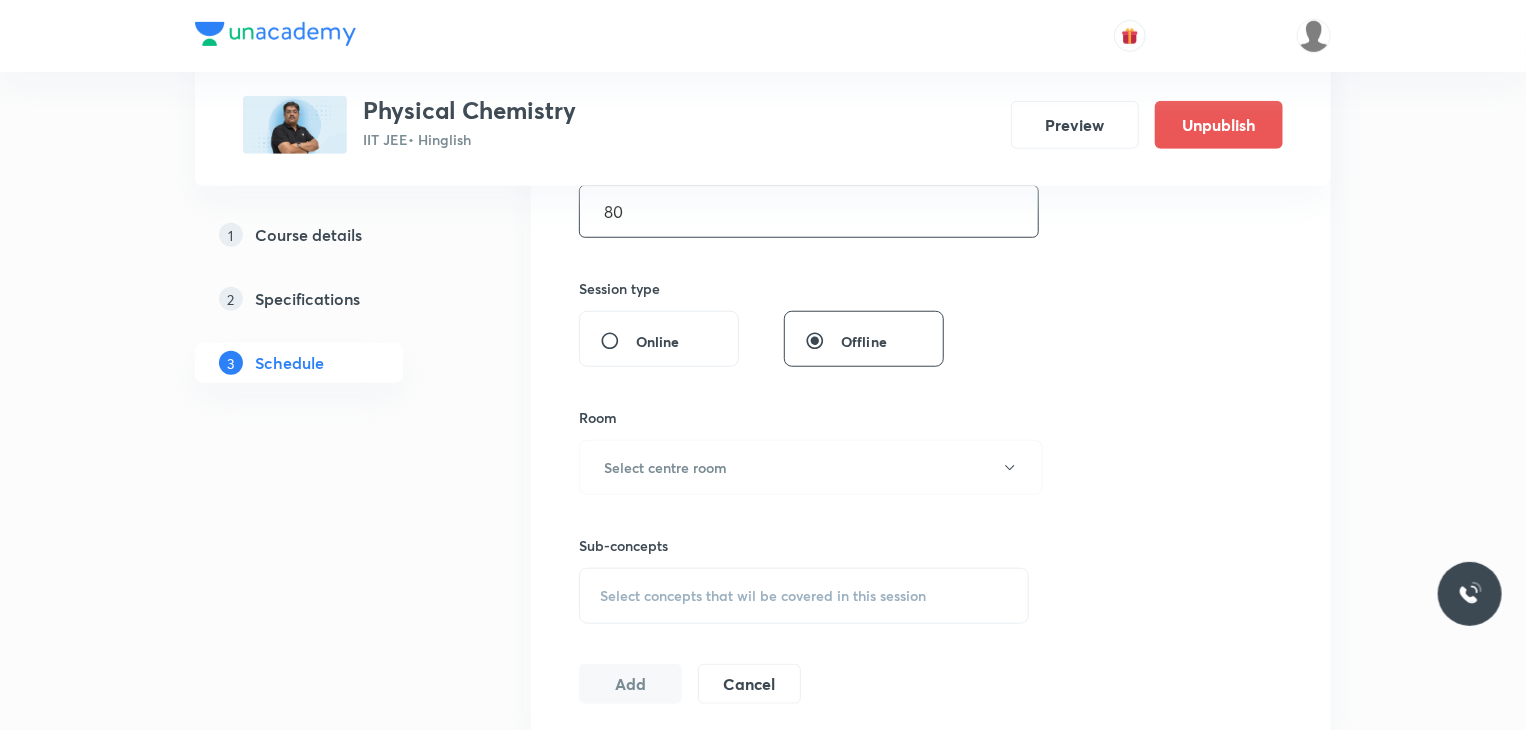 scroll, scrollTop: 700, scrollLeft: 0, axis: vertical 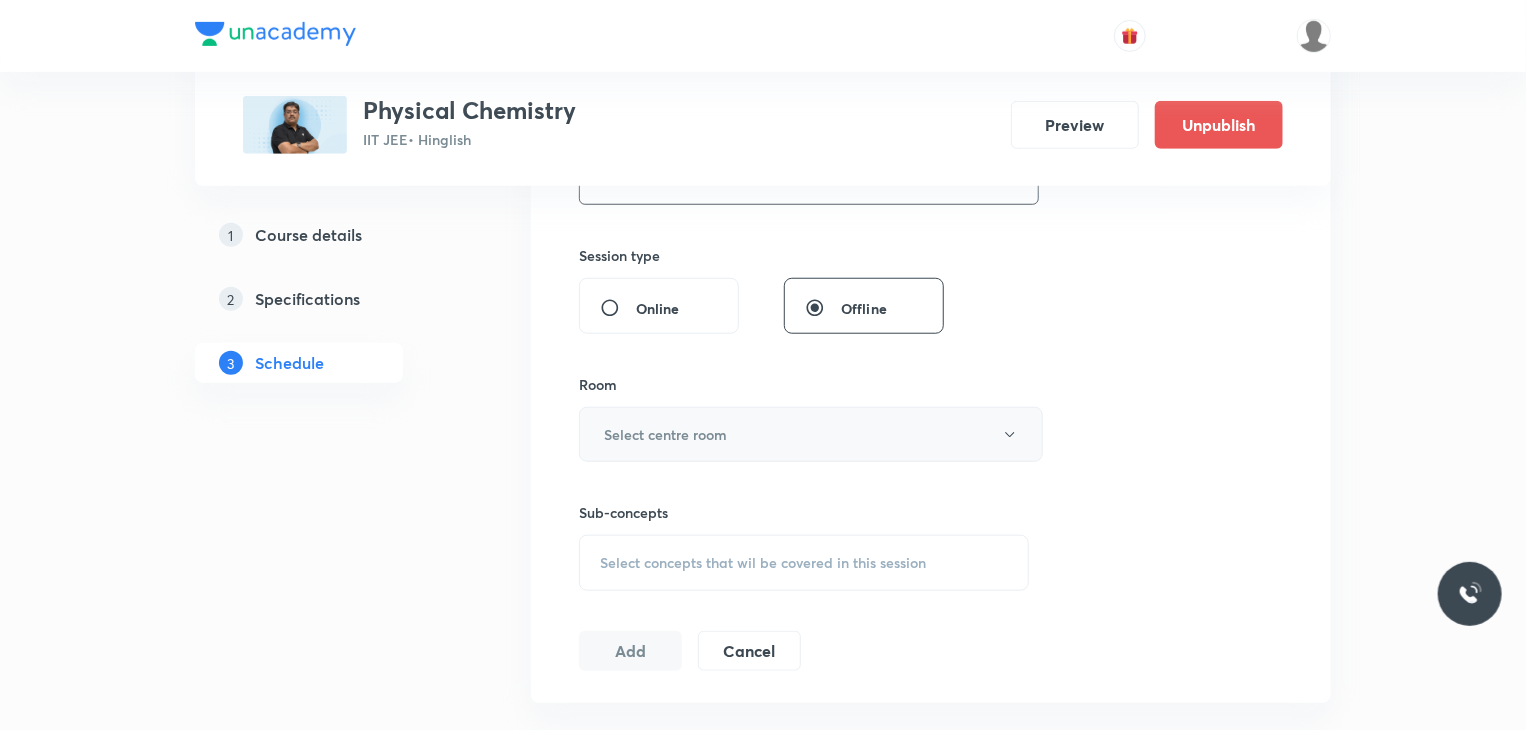 type on "80" 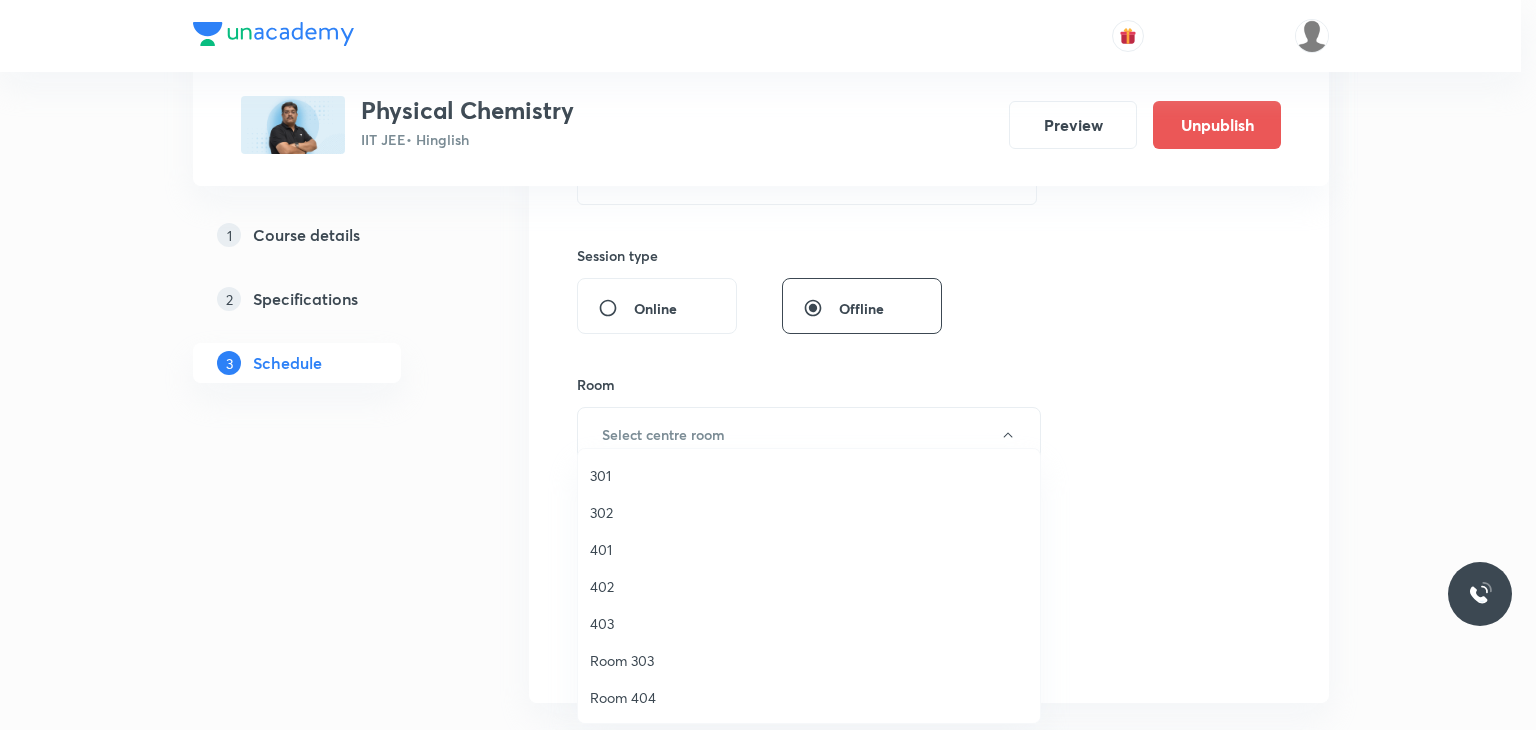 click on "302" at bounding box center [809, 512] 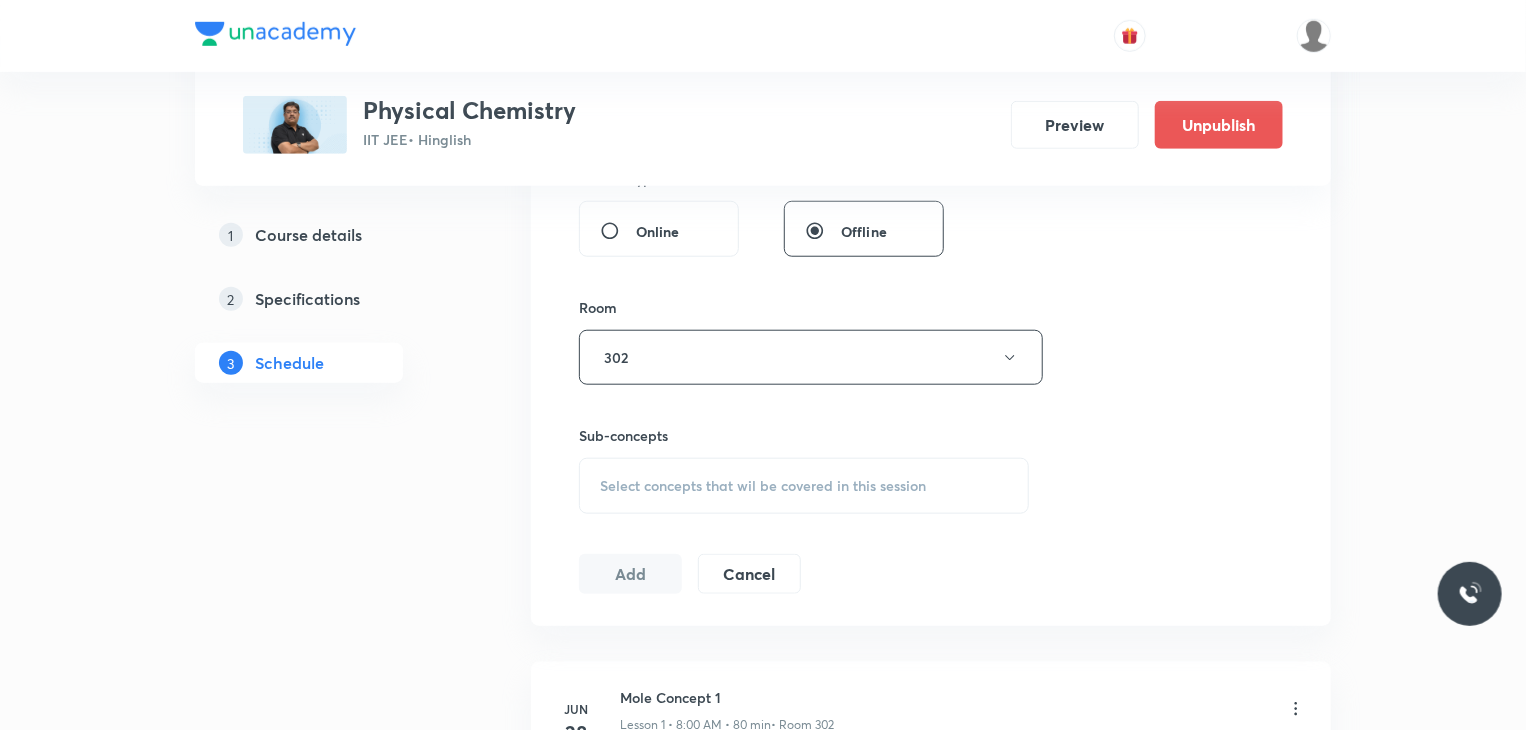 scroll, scrollTop: 900, scrollLeft: 0, axis: vertical 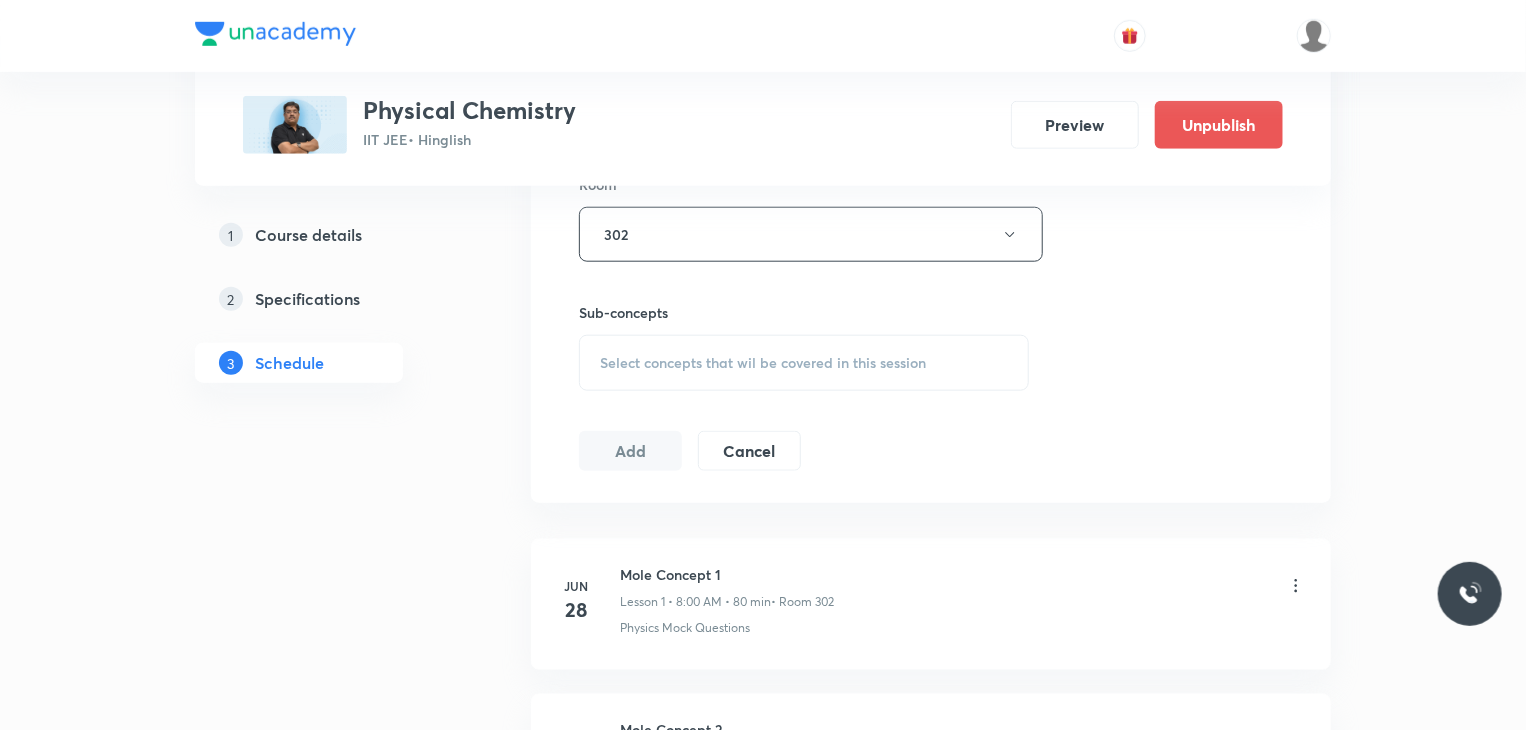 click on "Select concepts that wil be covered in this session" at bounding box center (804, 363) 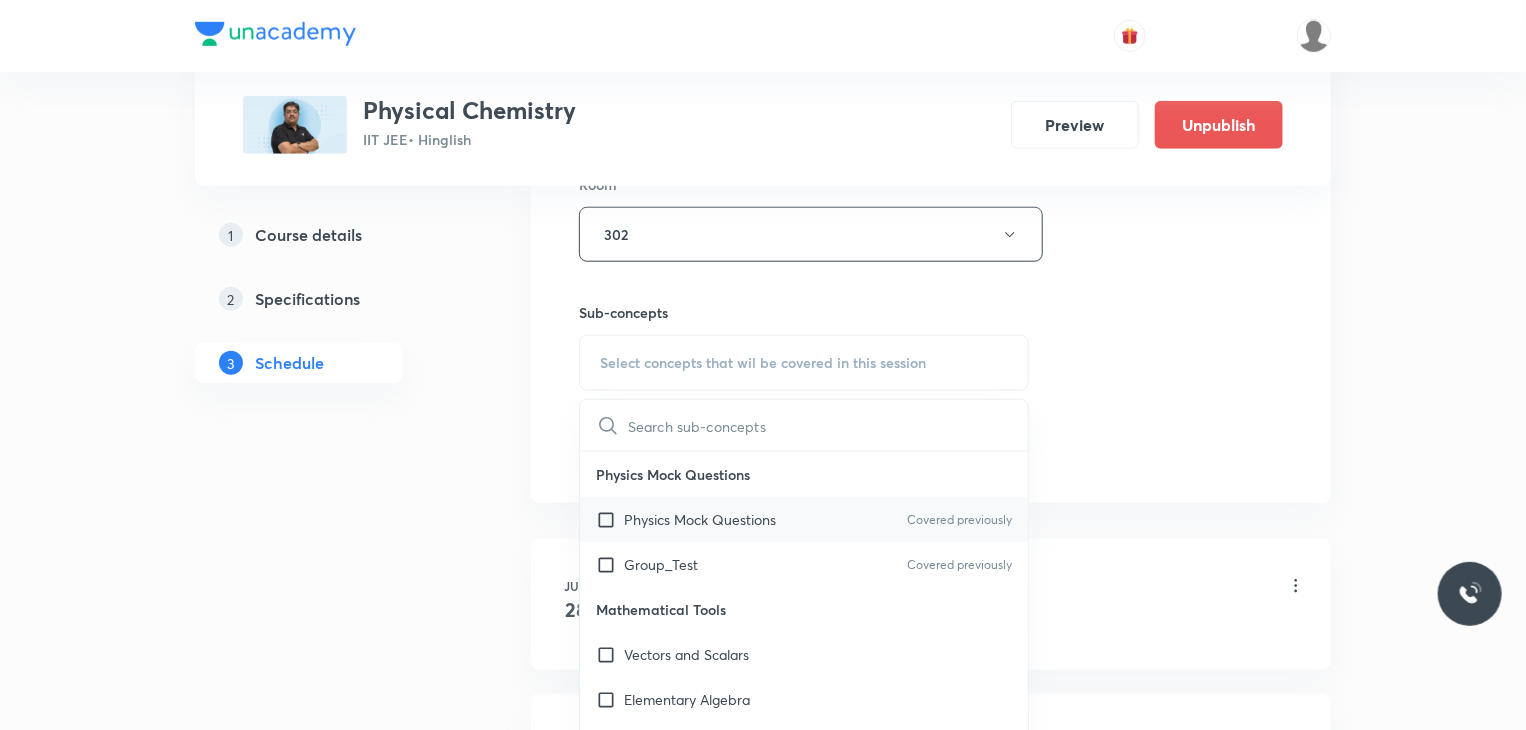 click on "Physics Mock Questions Covered previously" at bounding box center (804, 519) 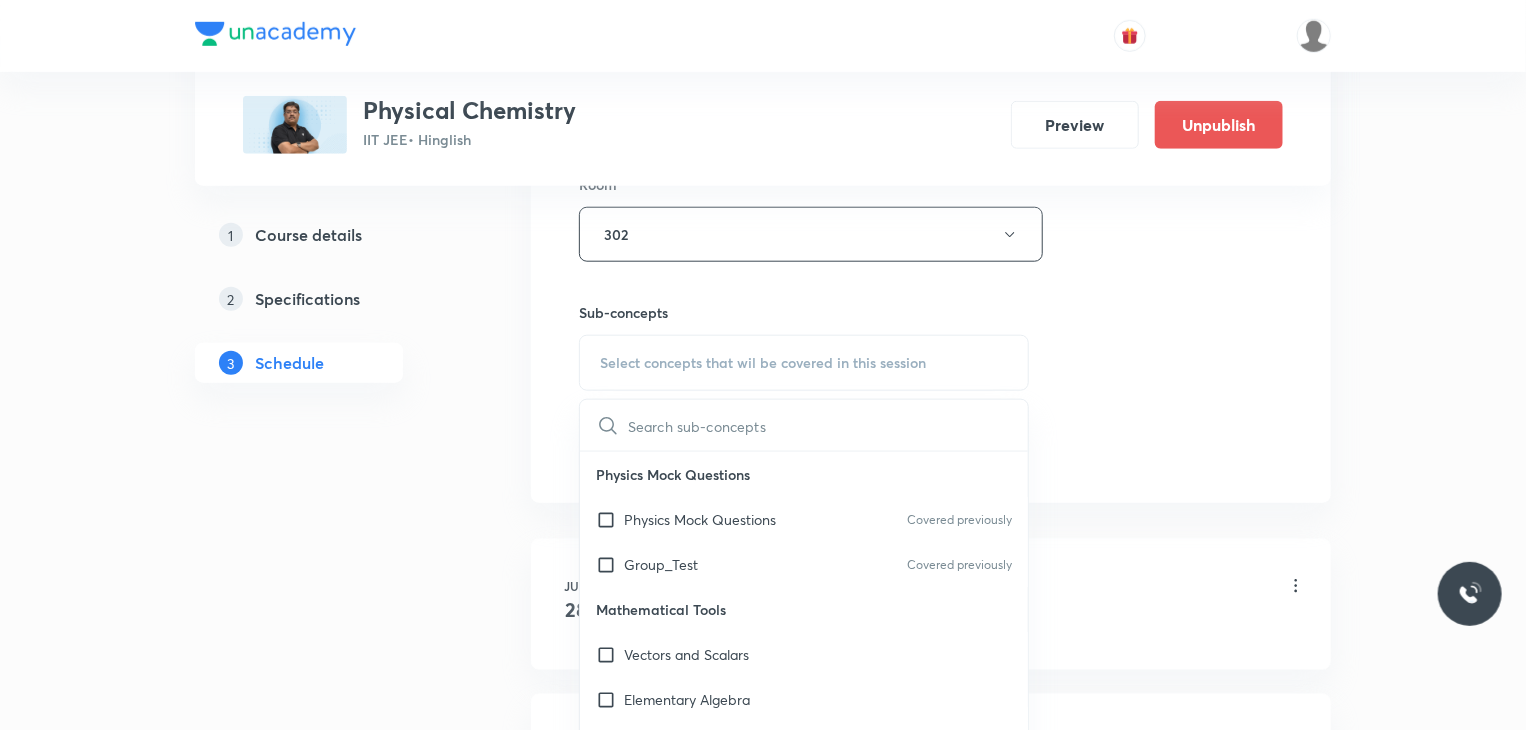 checkbox on "true" 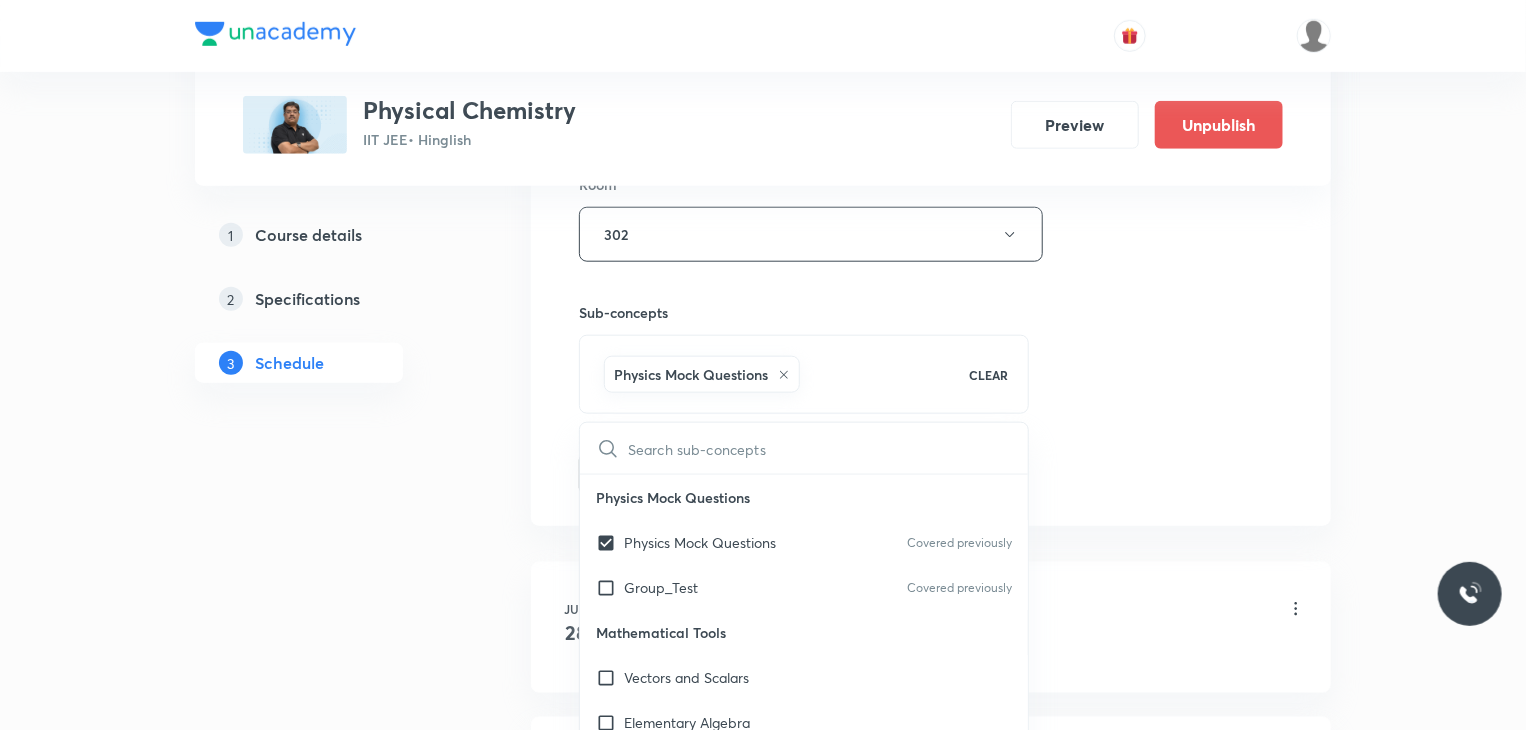 click on "Session  13 Live class Session title 18/99 Atomic Structure 2 ​ Schedule for Jul 31, 2025, 12:40 PM ​ Duration (in minutes) 80 ​   Session type Online Offline Room 302 Sub-concepts Physics Mock Questions CLEAR ​ Physics Mock Questions Physics Mock Questions Covered previously Group_Test Covered previously Mathematical Tools Vectors and Scalars  Elementary Algebra Basic Trigonometry Addition of Vectors 2D and 3D Geometry Representation of Vector  Components of a Vector Functions Unit Vectors Differentiation Integration Rectangular Components of a Vector in Three Dimensions Position Vector Use of Differentiation & Integration in One Dimensional Motion Displacement Vector Derivatives of Equations of Motion by Calculus Vectors Product of Two Vectors Differentiation: Basic Formula and Rule Definite Integration and Area Under The Curve Maxima and Minima Chain Rule Cross Product Dot-Product Resolution of Vectors Subtraction of Vectors Addition of More than Two Vectors Units & Dimensions Physical quantity Add" at bounding box center [931, 13] 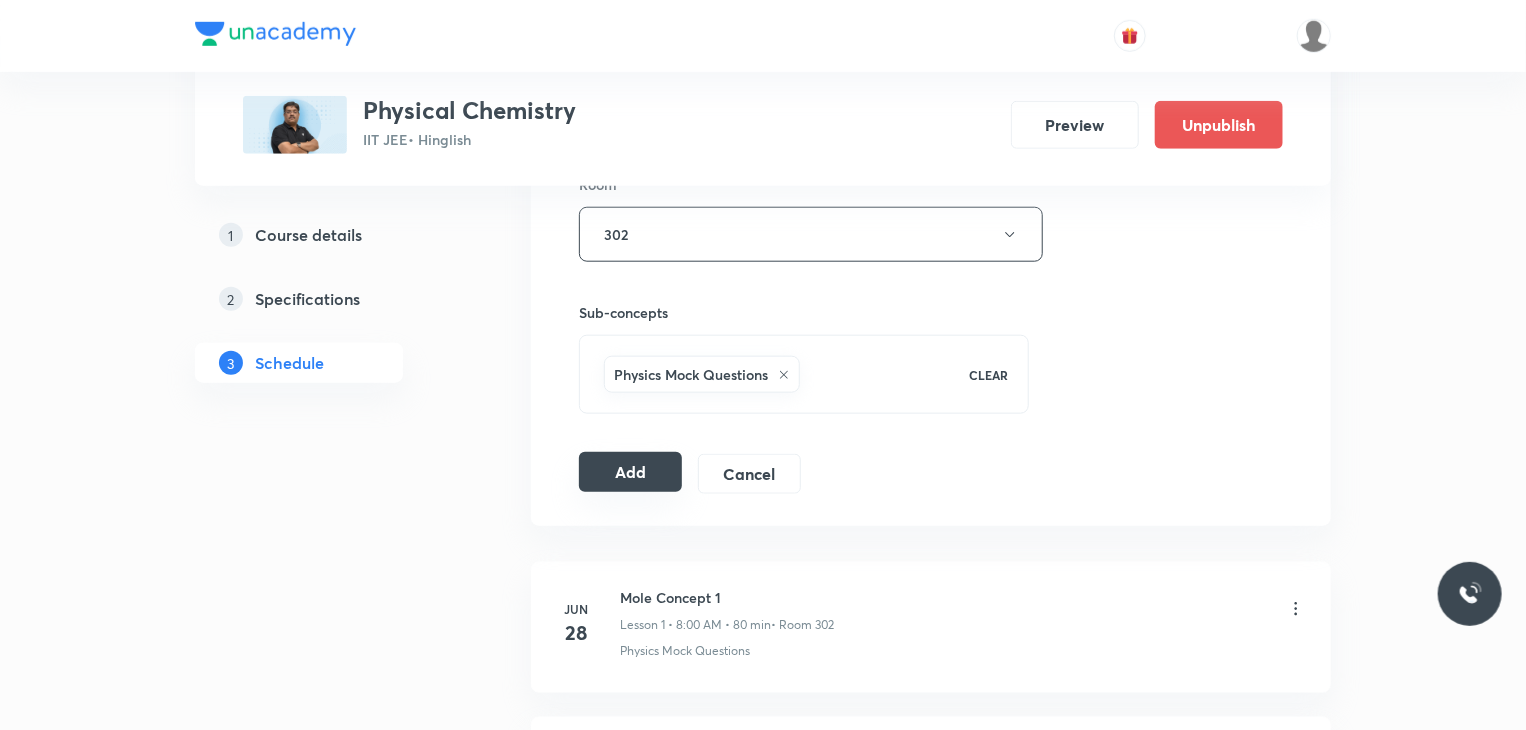 click on "Add" at bounding box center (630, 472) 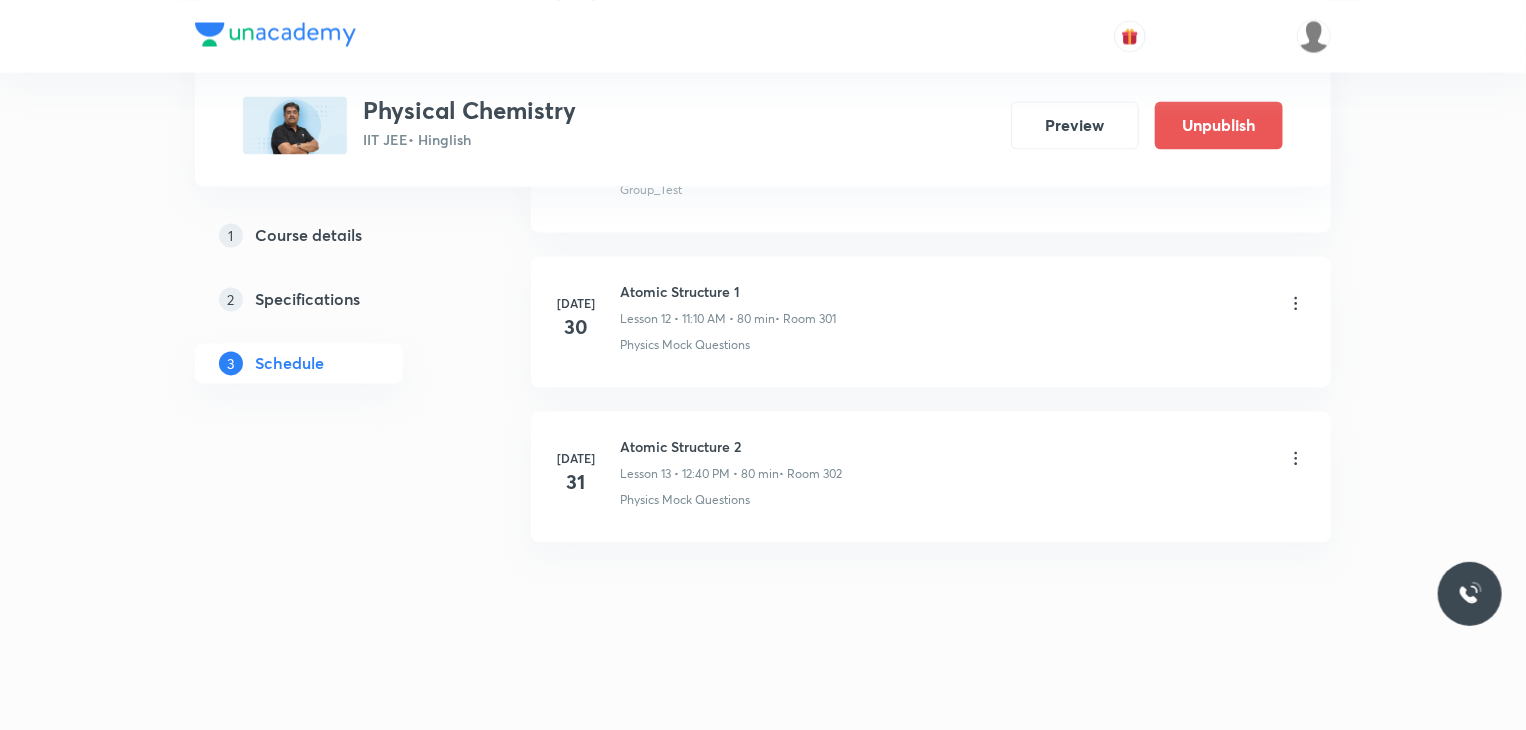 scroll, scrollTop: 1809, scrollLeft: 0, axis: vertical 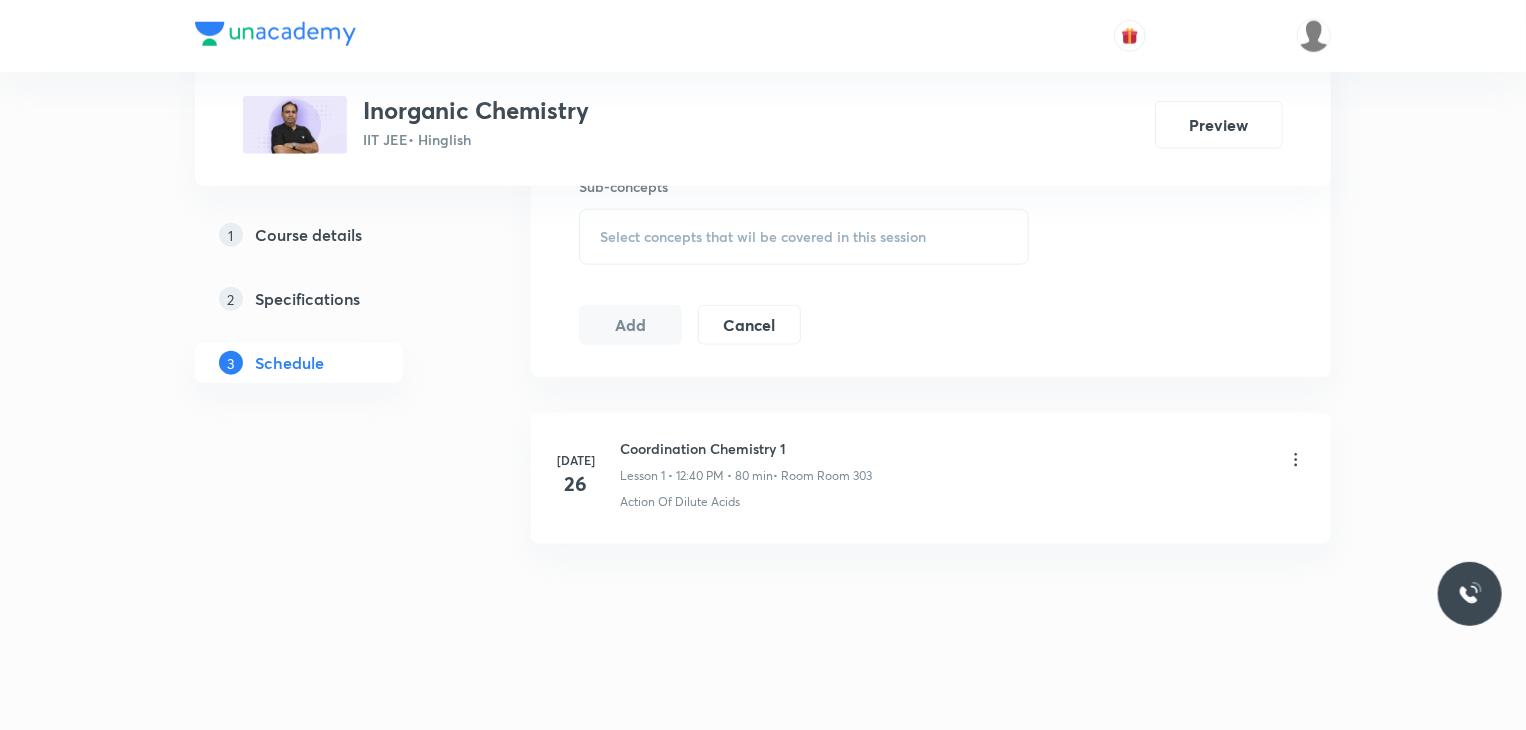 click on "Coordination Chemistry 1" at bounding box center [746, 448] 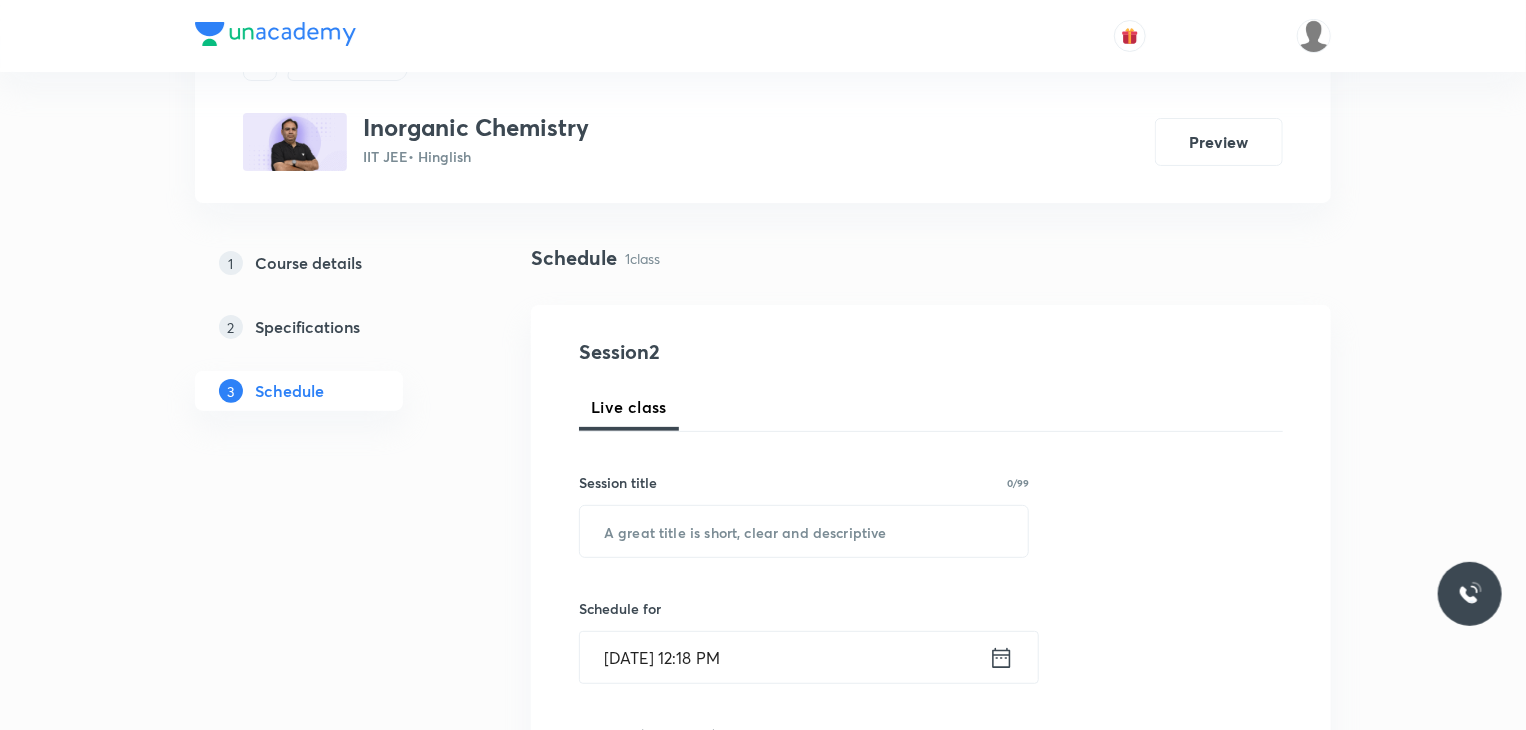 scroll, scrollTop: 0, scrollLeft: 0, axis: both 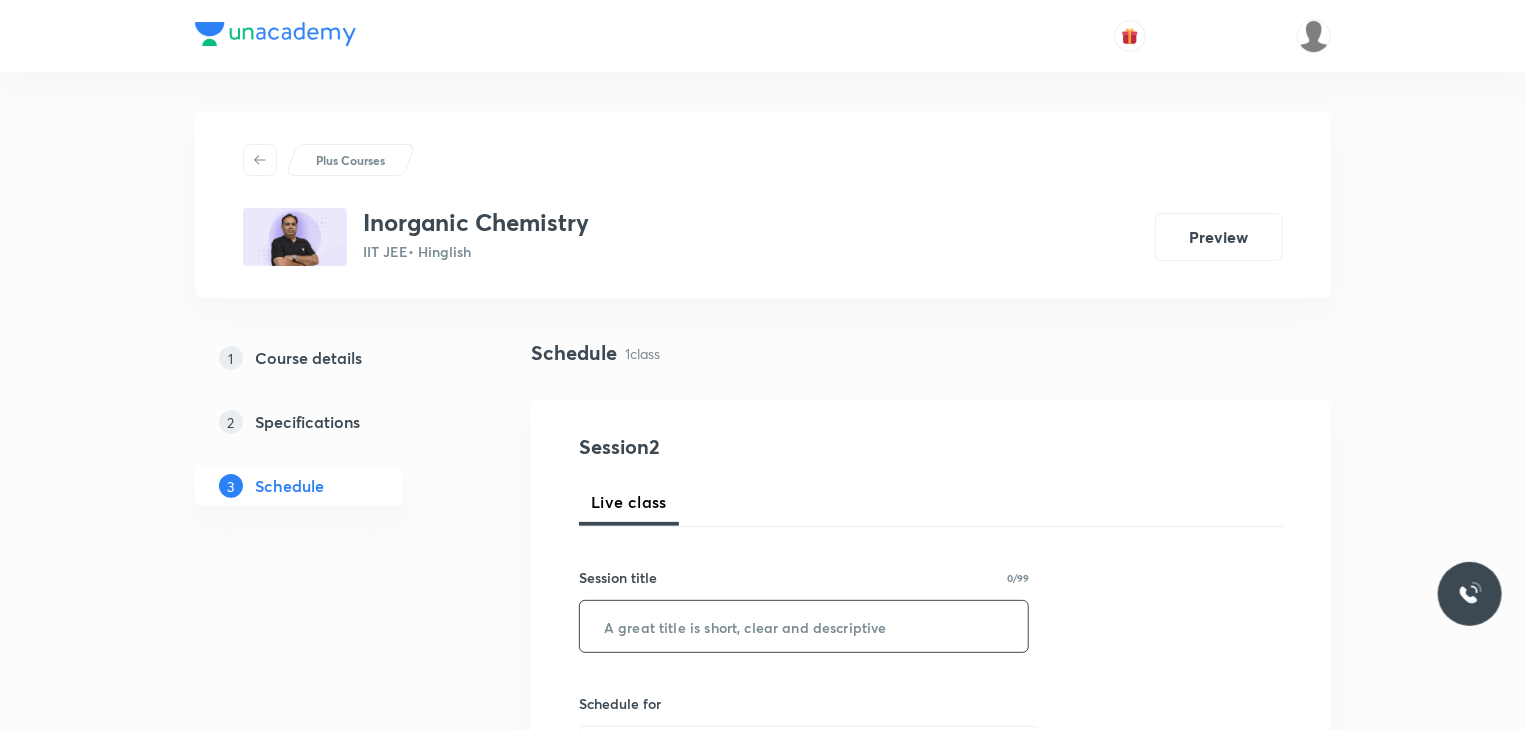 click at bounding box center [804, 626] 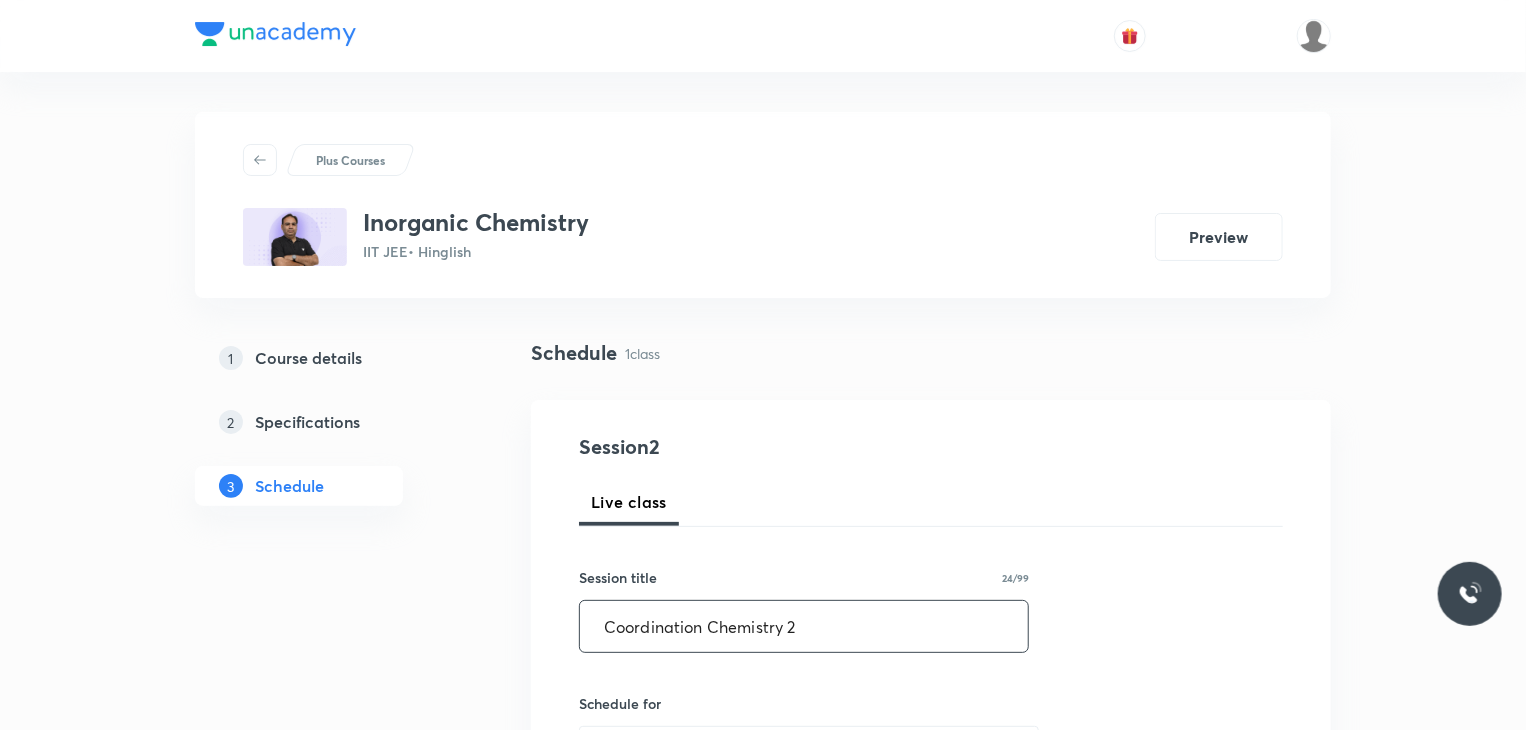 type on "Coordination Chemistry 2" 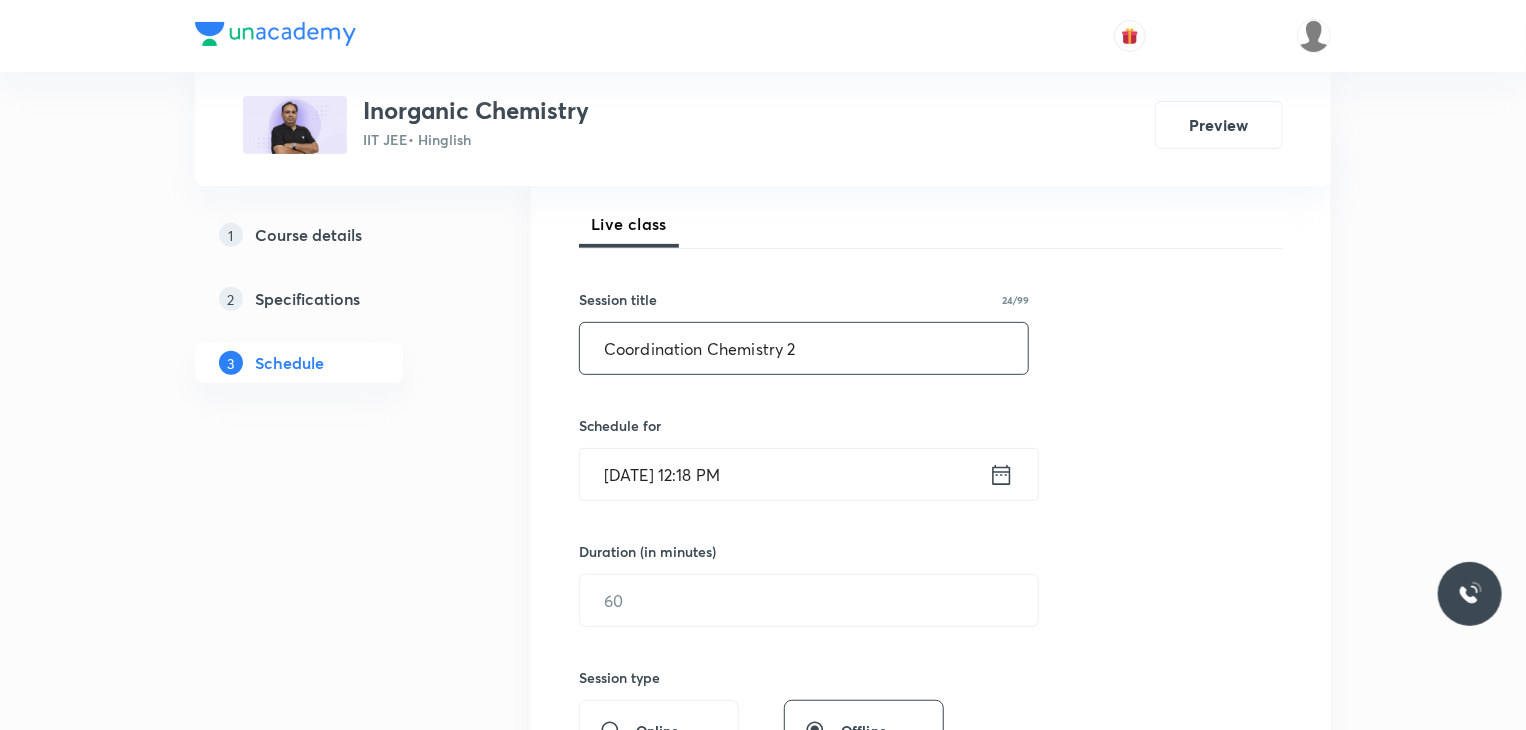 scroll, scrollTop: 300, scrollLeft: 0, axis: vertical 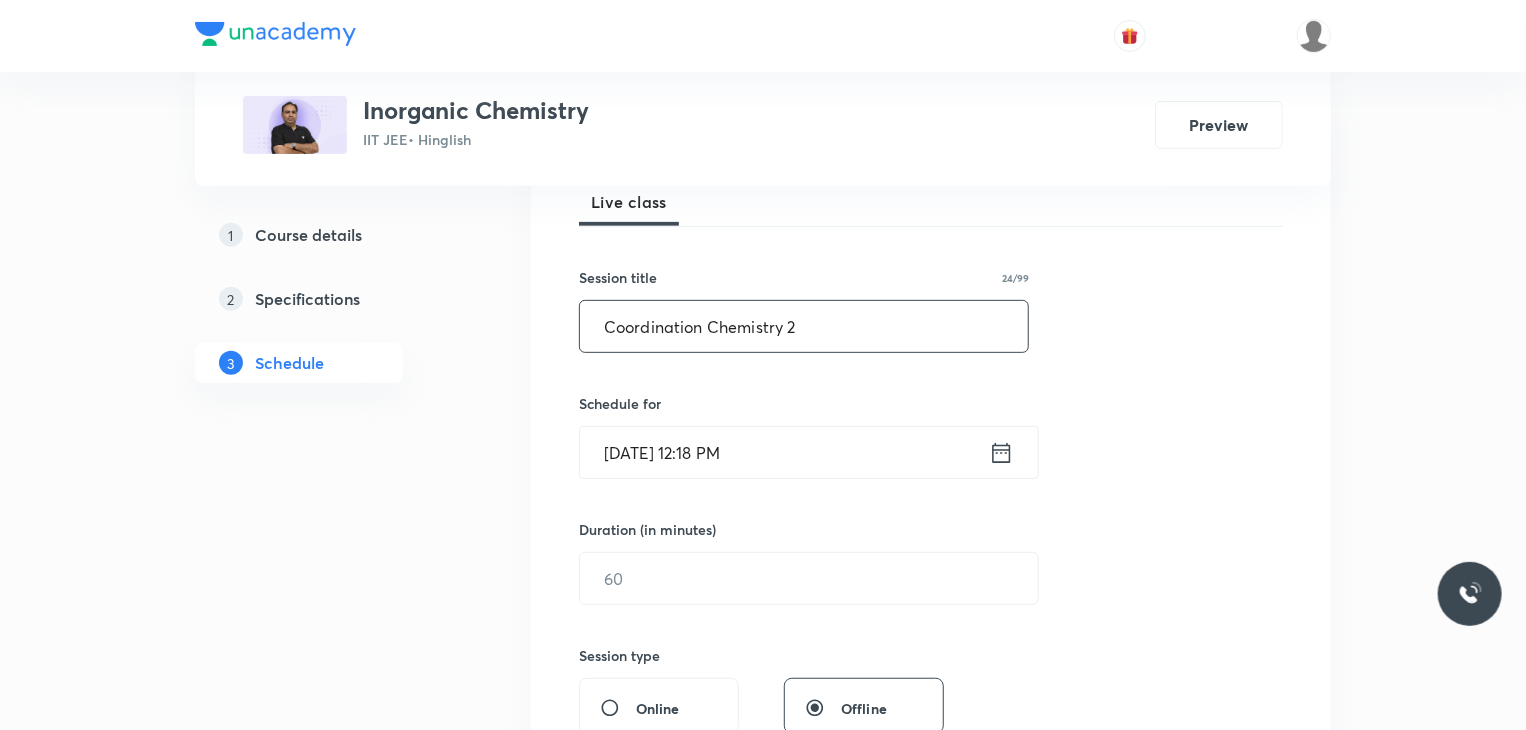 click on "[DATE] 12:18 PM" at bounding box center [784, 452] 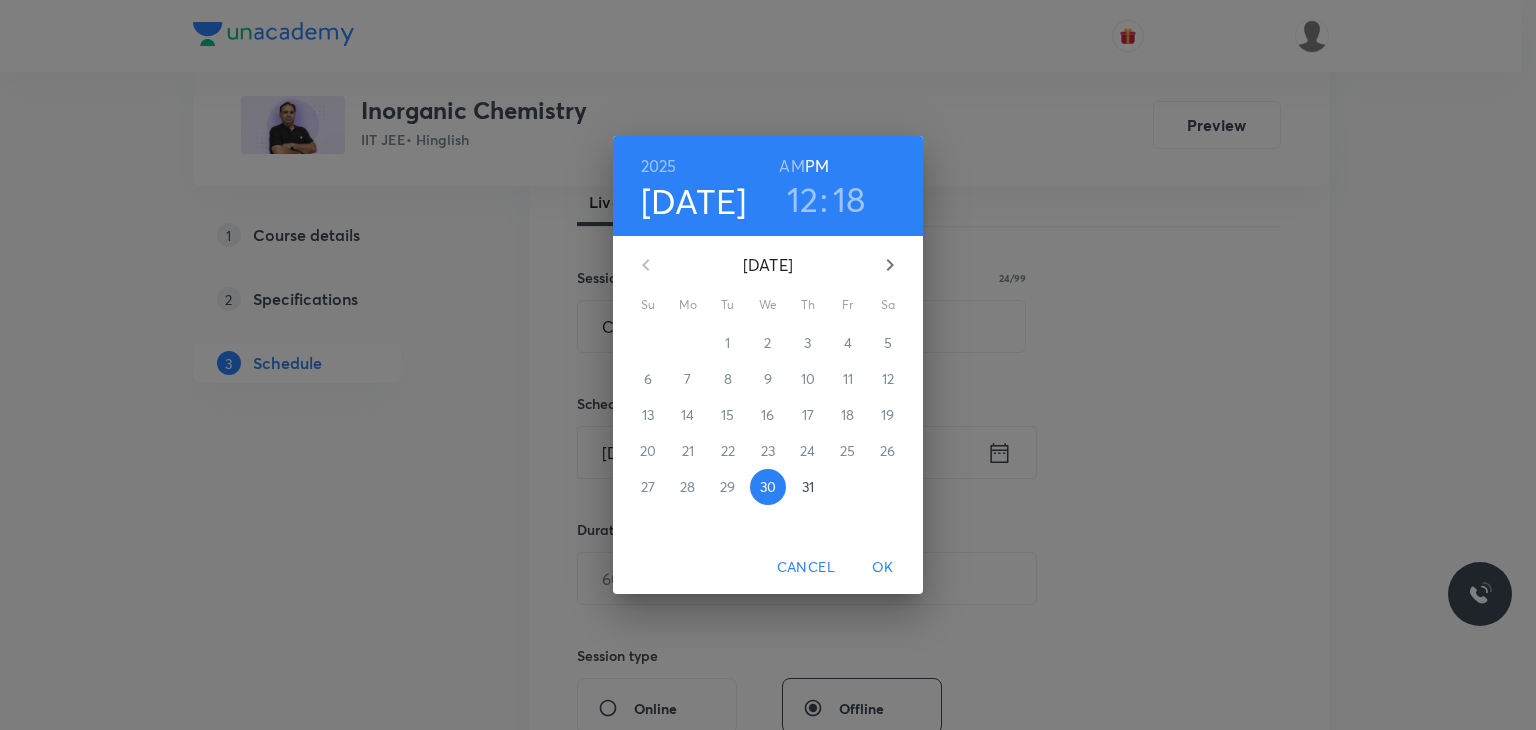 click on "31" at bounding box center [808, 487] 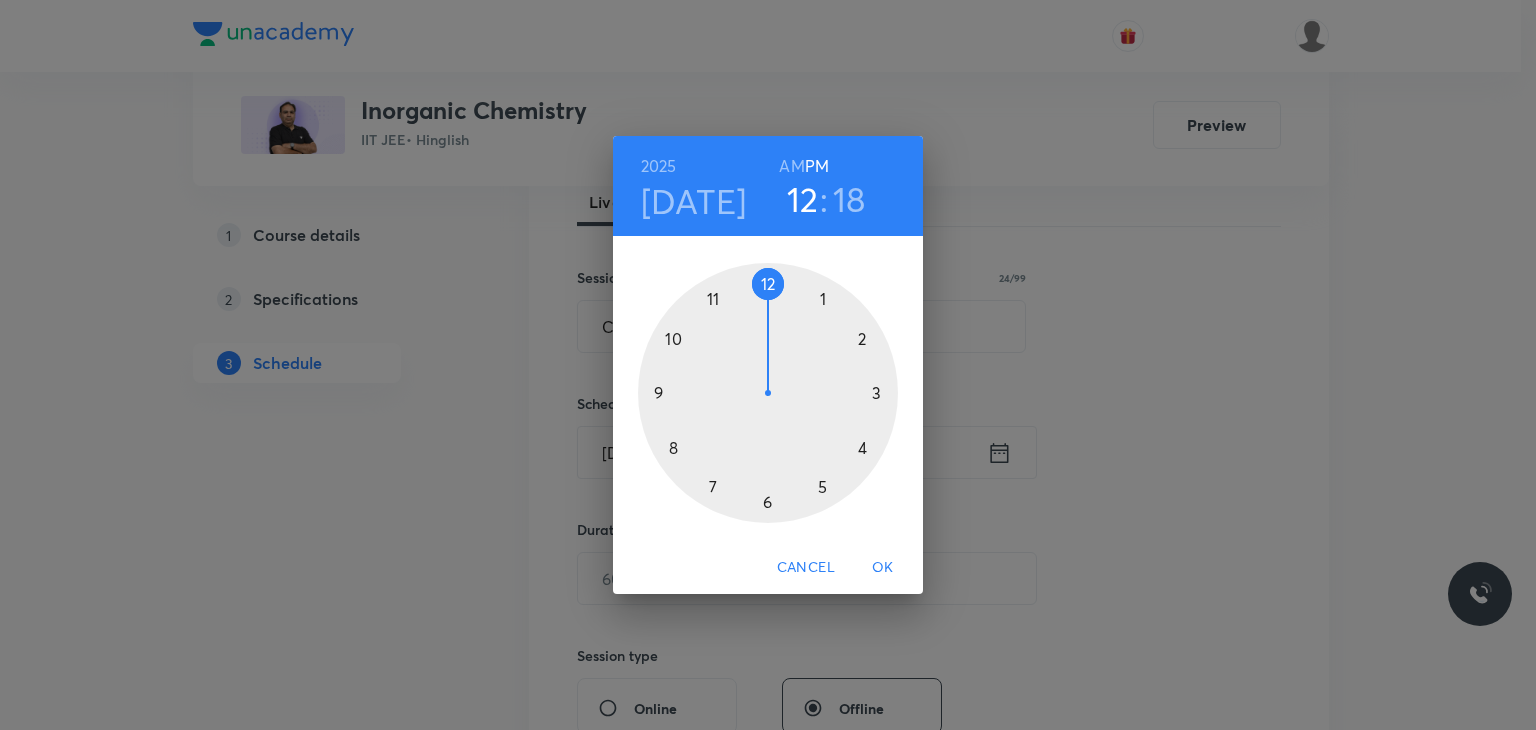 click on "AM" at bounding box center [791, 166] 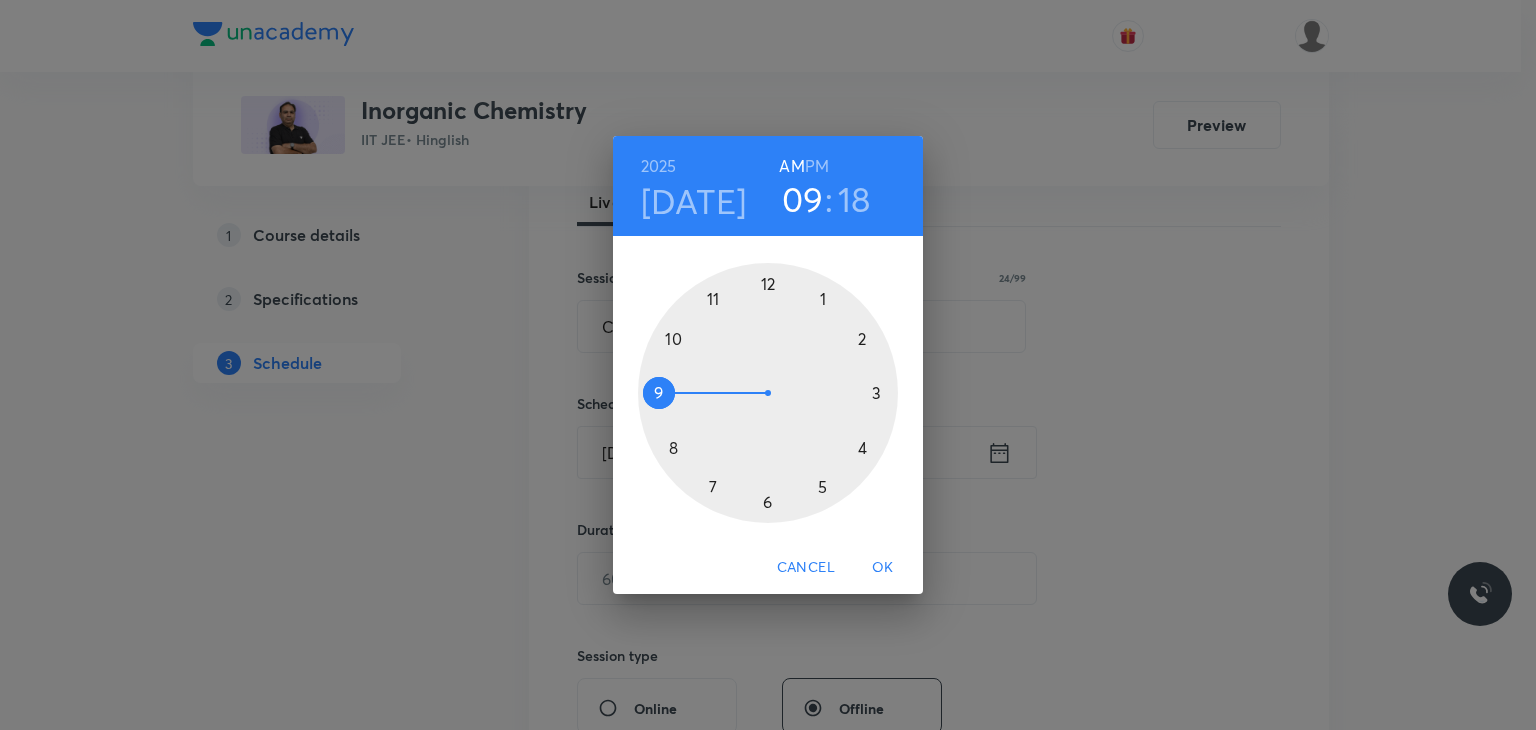drag, startPoint x: 724, startPoint y: 376, endPoint x: 669, endPoint y: 377, distance: 55.00909 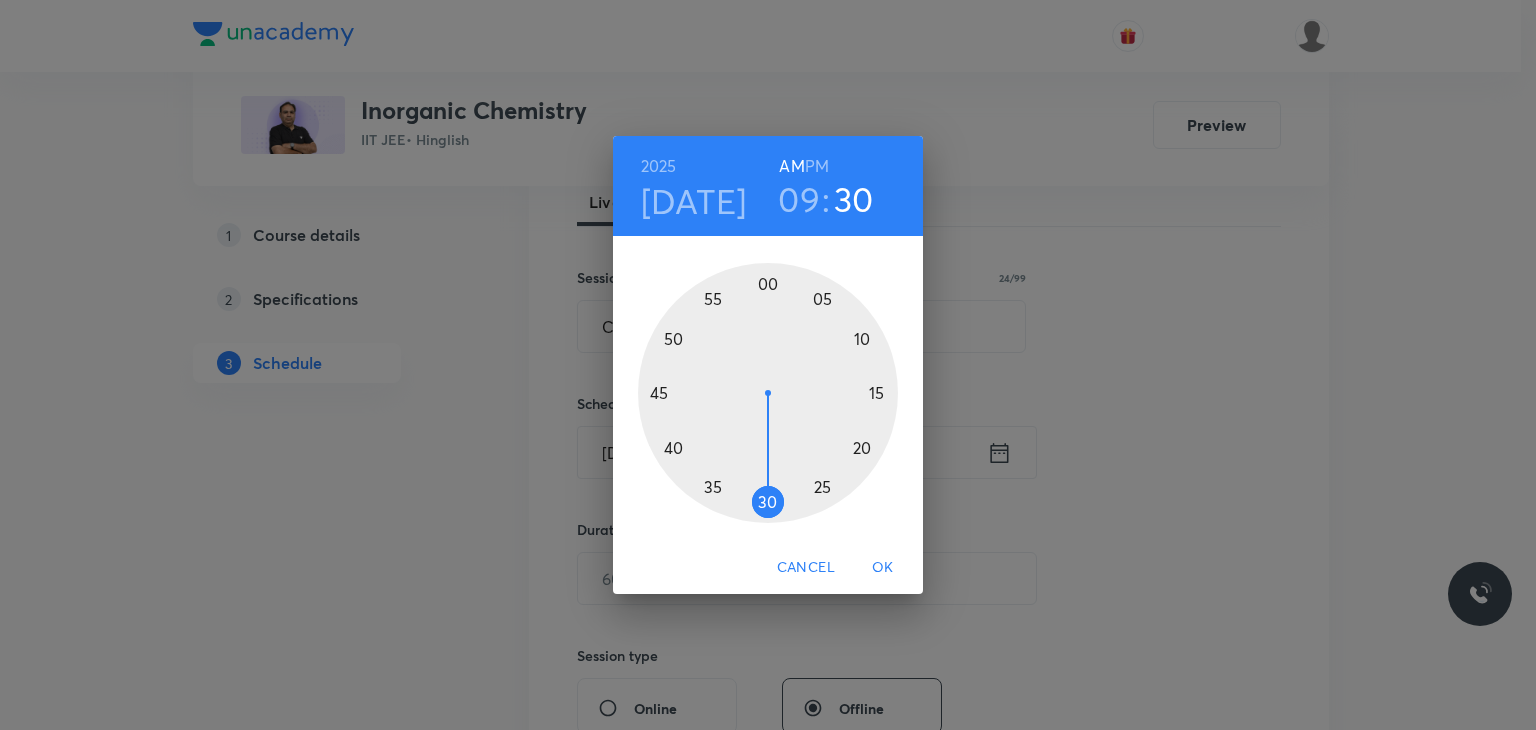 drag, startPoint x: 741, startPoint y: 453, endPoint x: 772, endPoint y: 491, distance: 49.0408 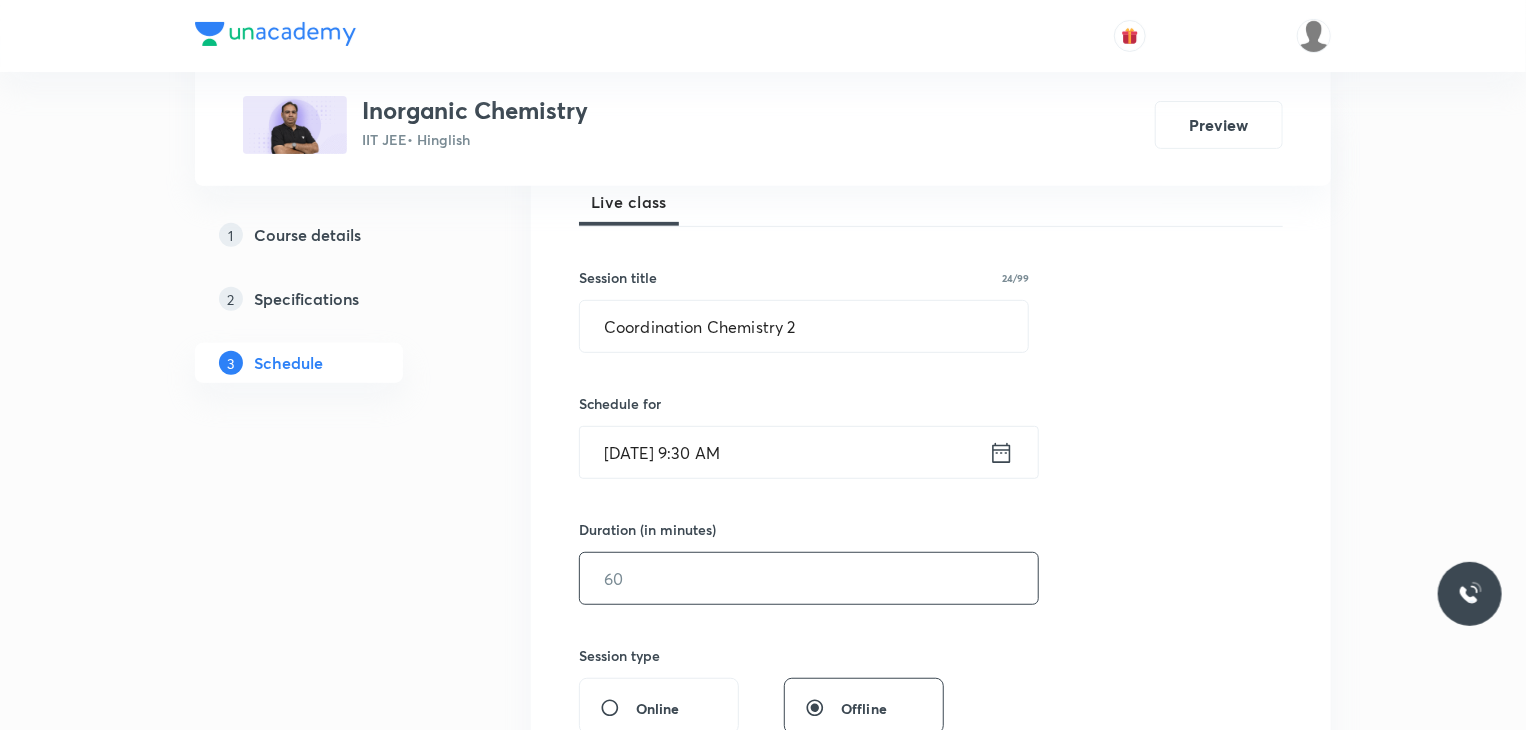 click at bounding box center (809, 578) 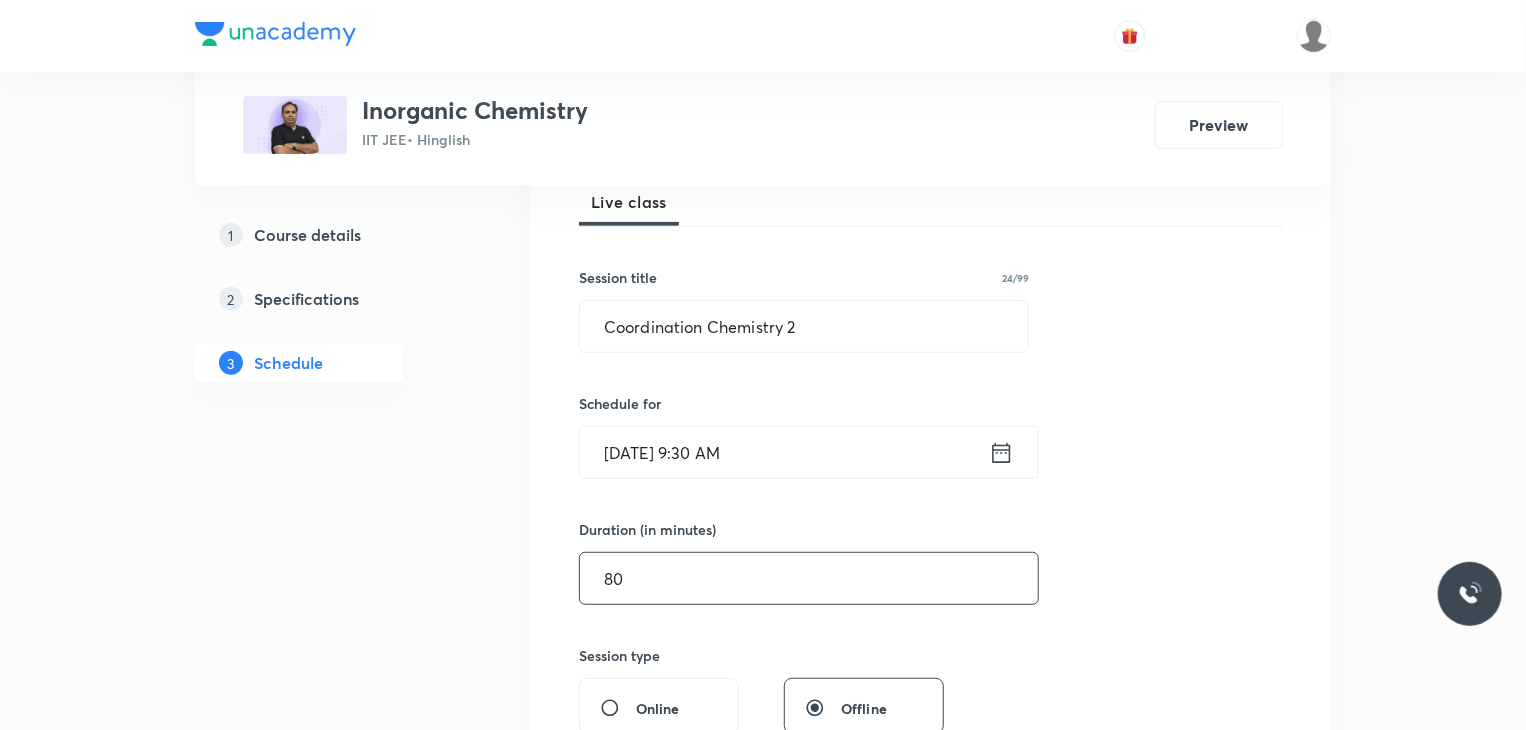 type on "80" 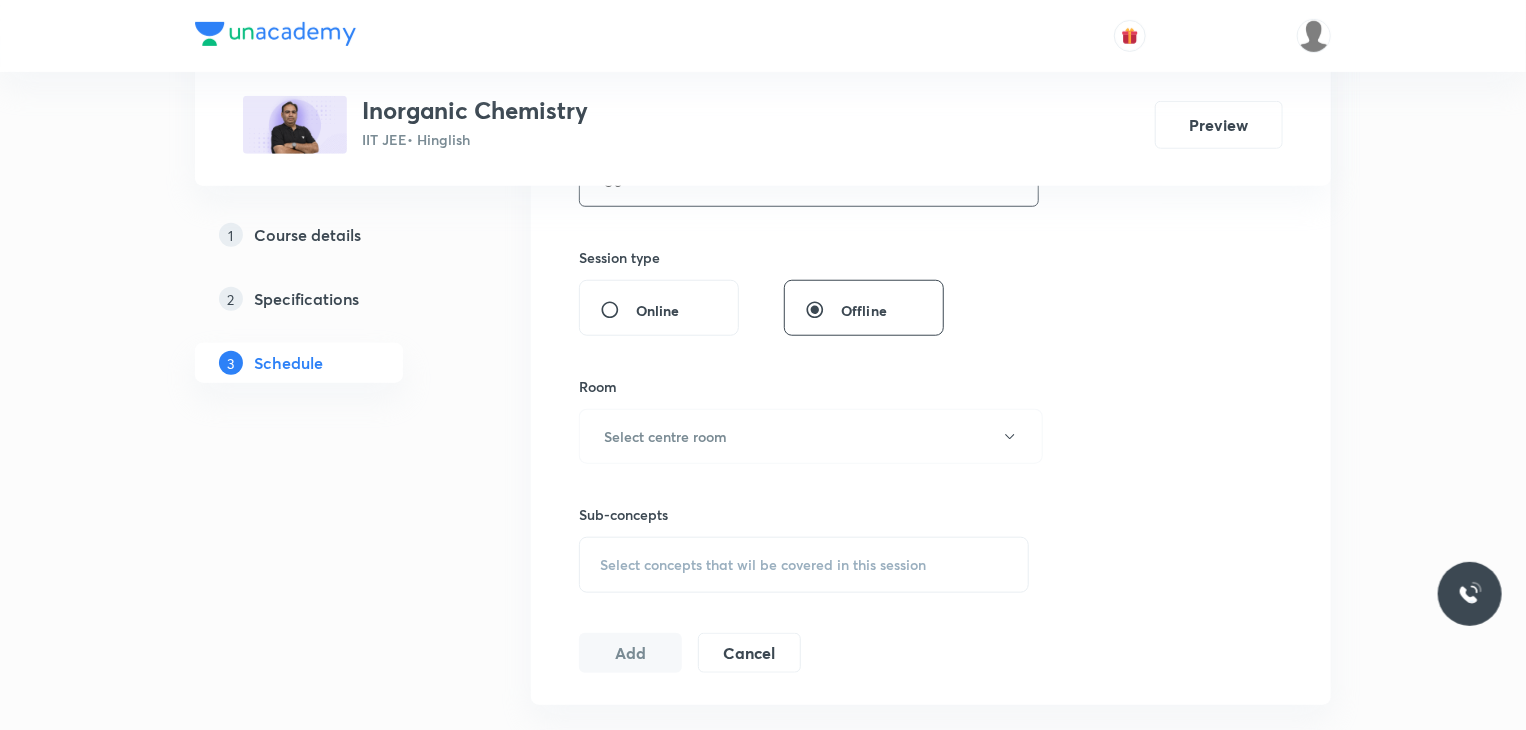 scroll, scrollTop: 700, scrollLeft: 0, axis: vertical 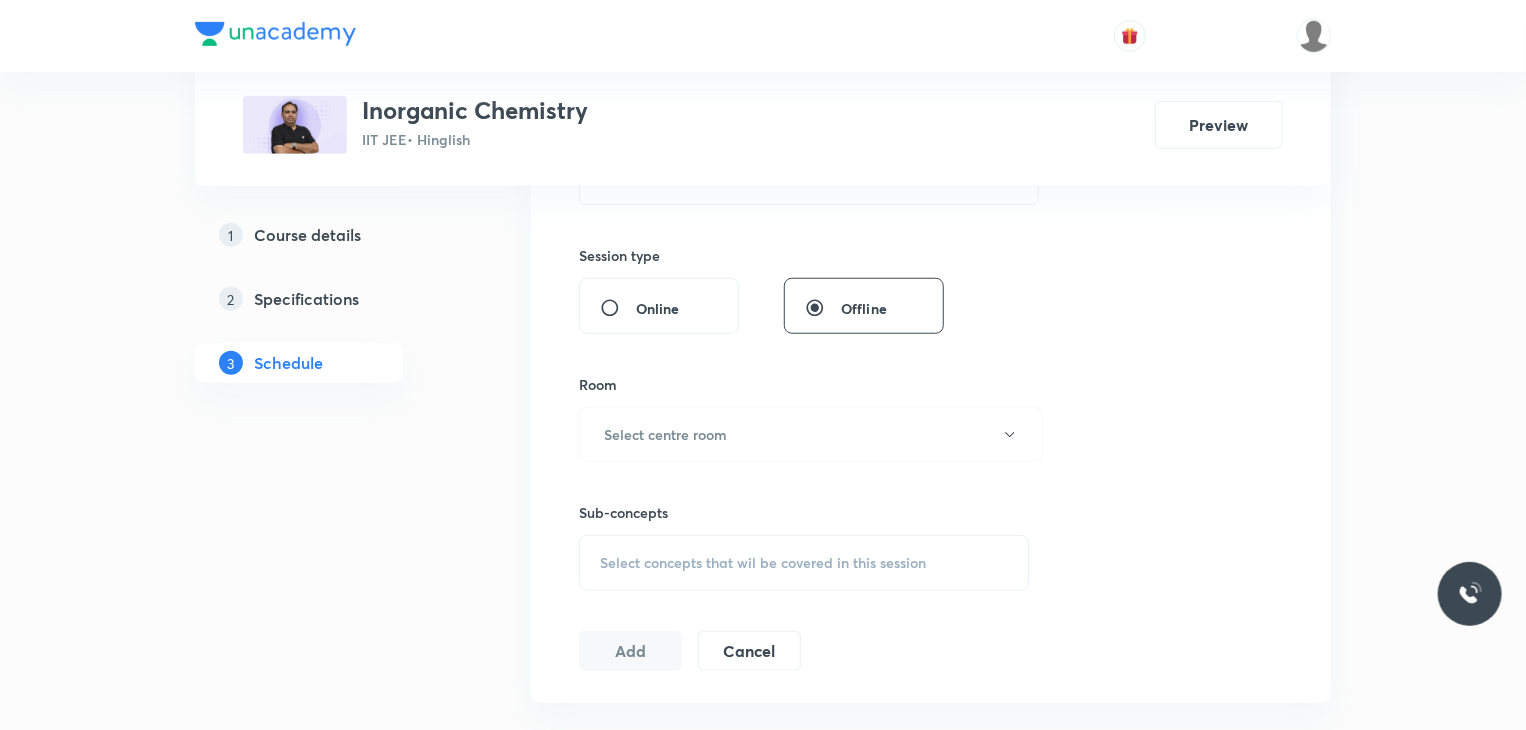 click on "Sub-concepts Select concepts that wil be covered in this session" at bounding box center (804, 526) 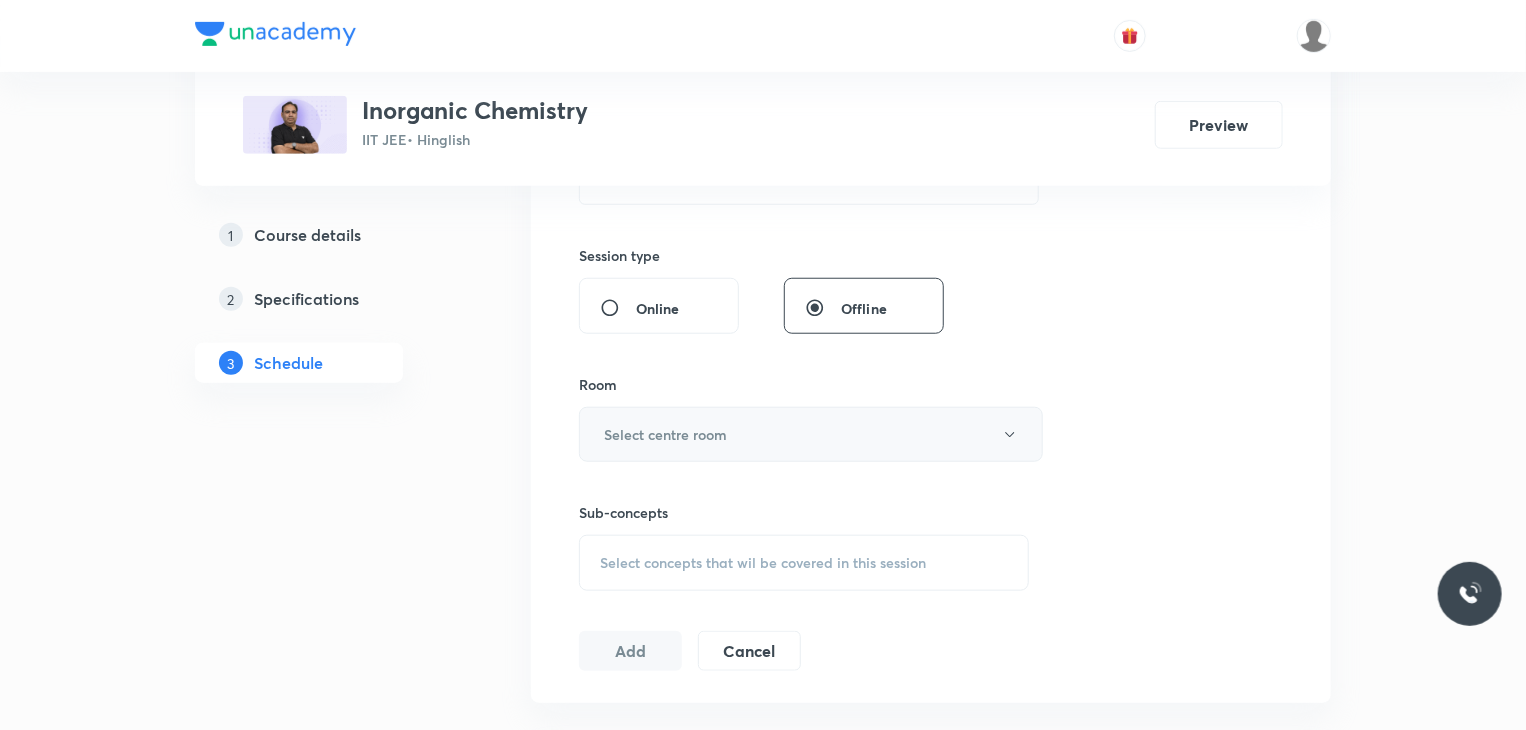 click on "Select centre room" at bounding box center (665, 434) 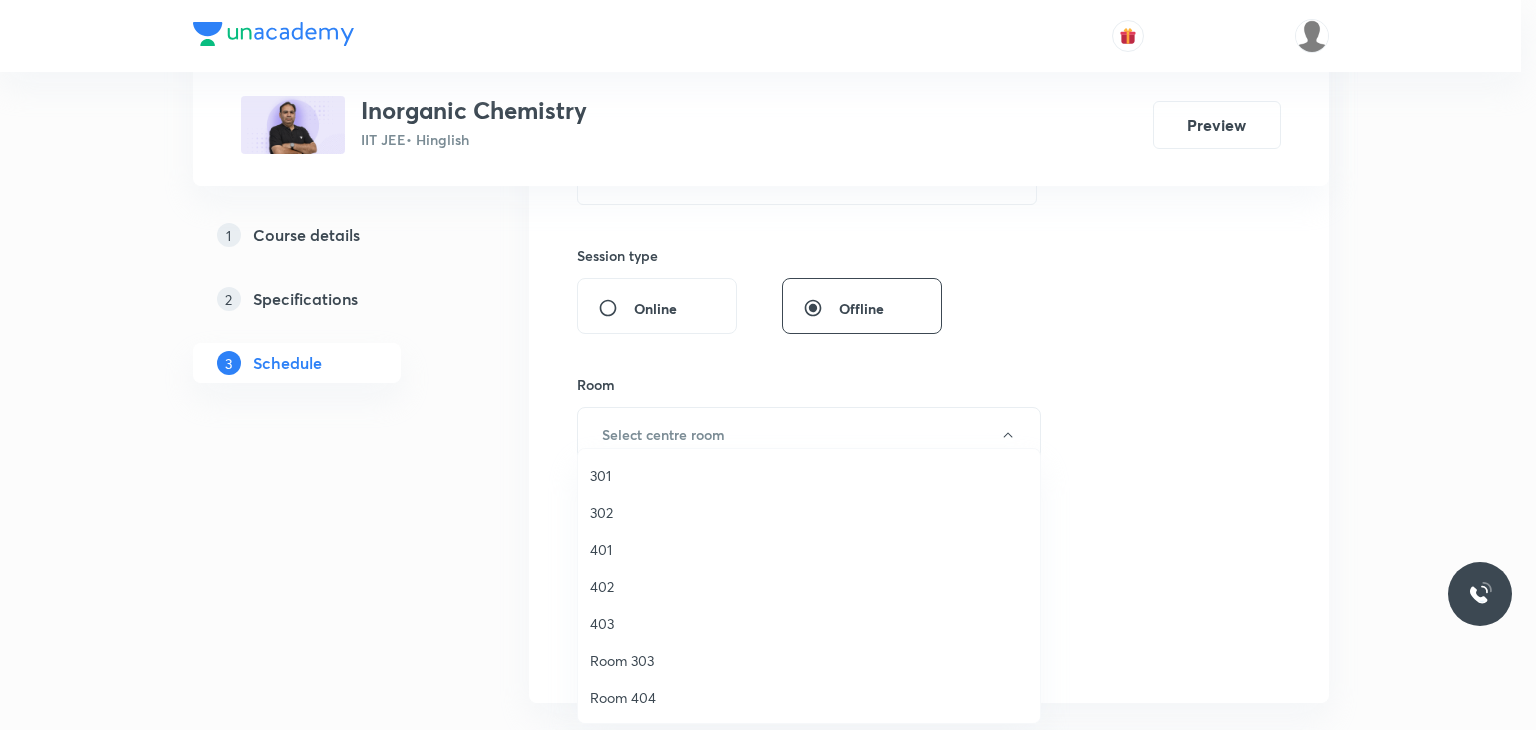 click on "302" at bounding box center (809, 512) 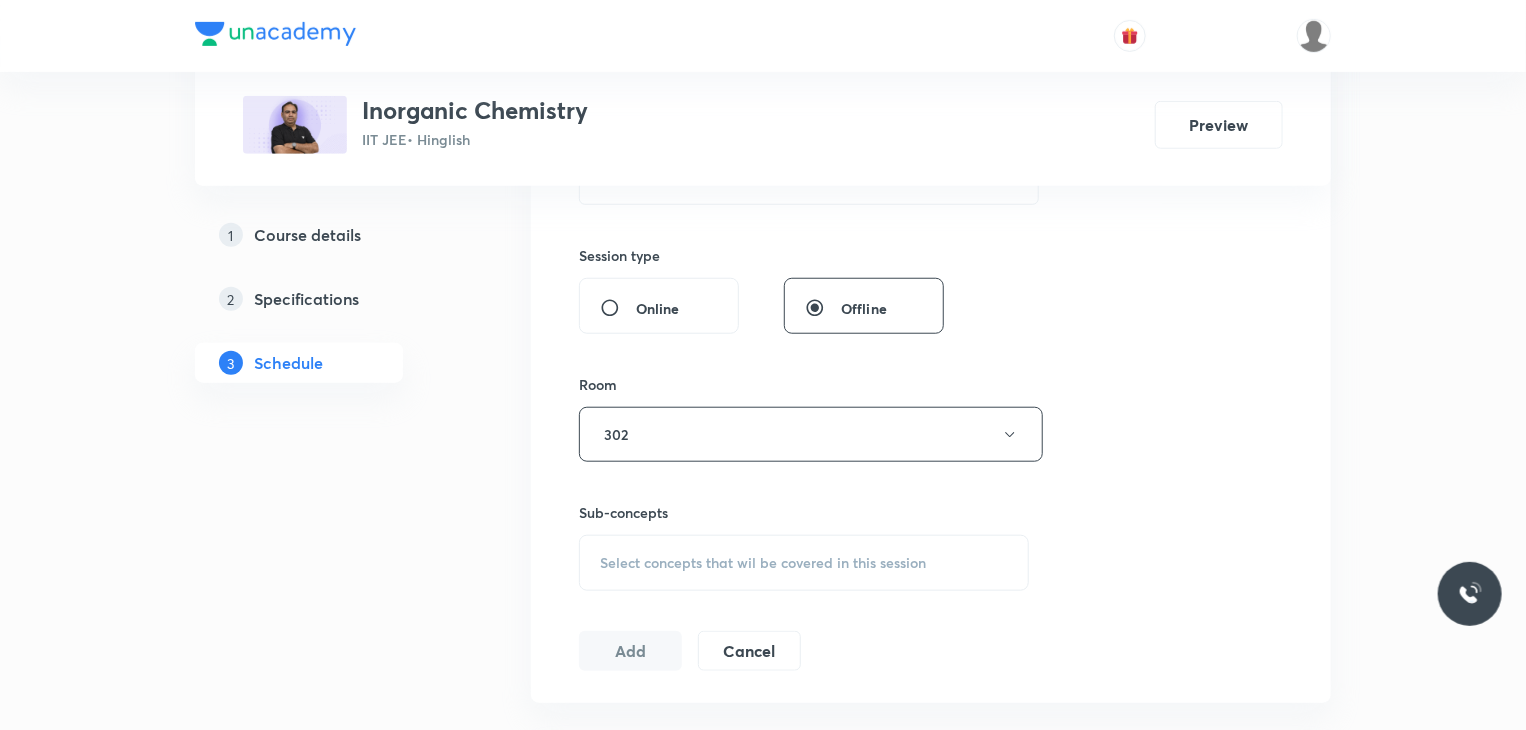 click on "Select concepts that wil be covered in this session" at bounding box center (763, 563) 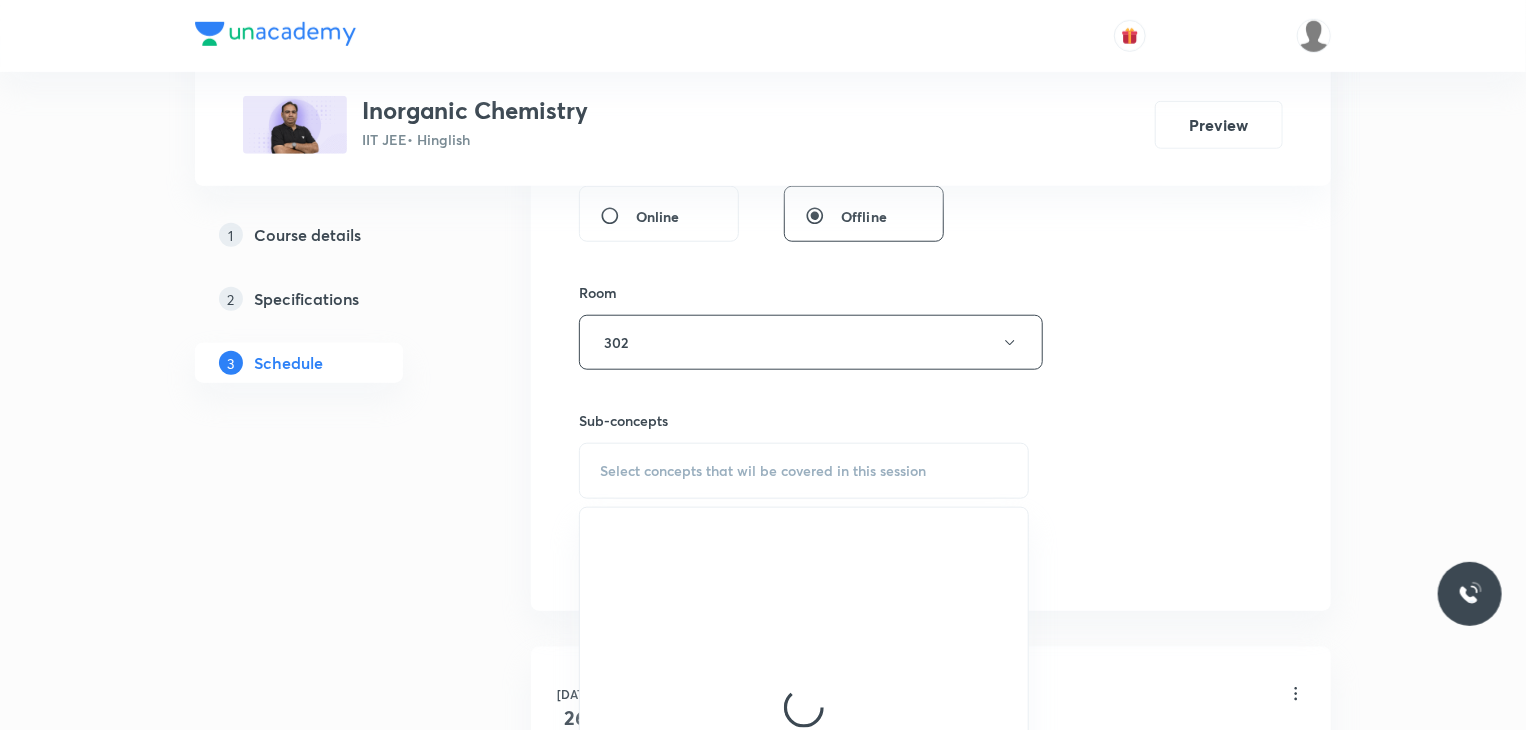 scroll, scrollTop: 900, scrollLeft: 0, axis: vertical 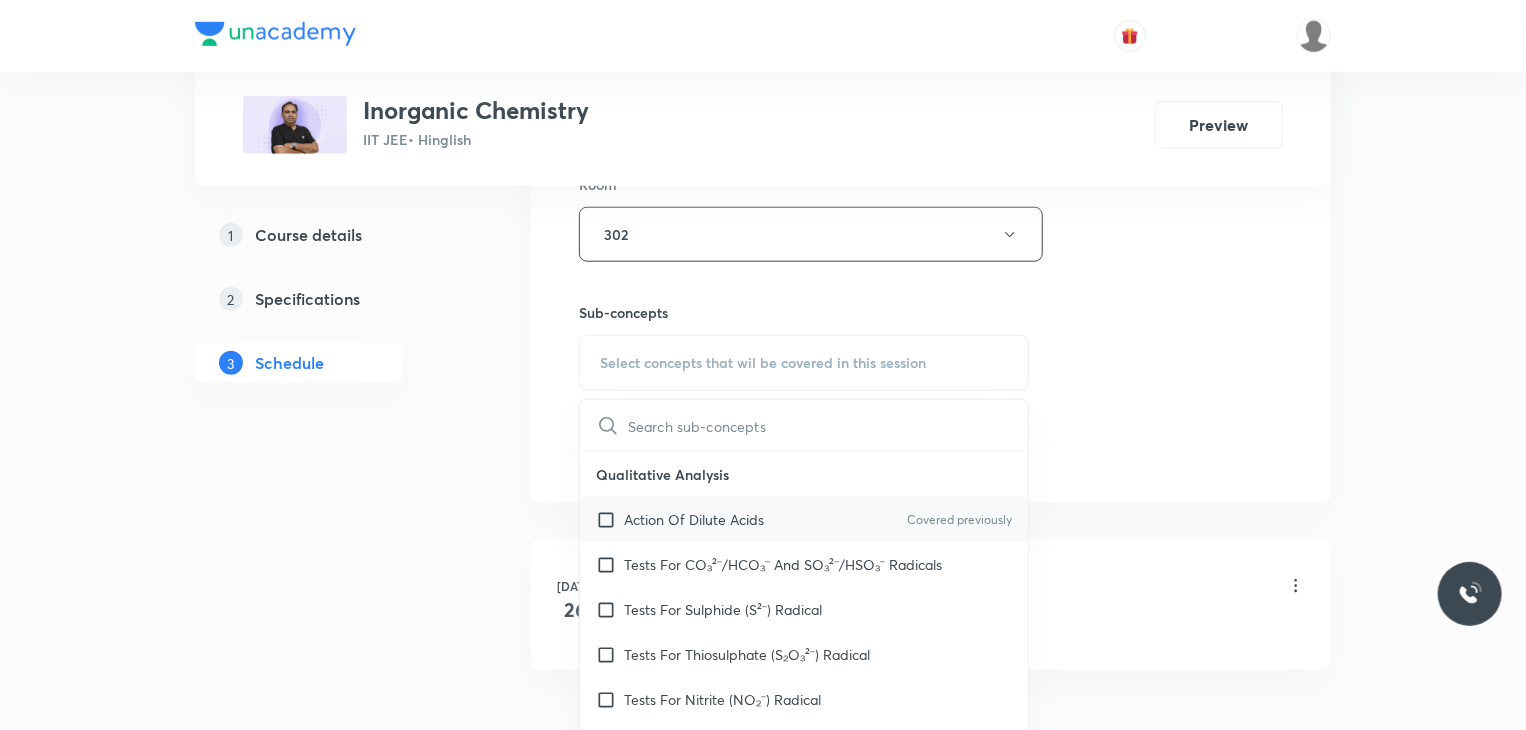 click on "Action Of Dilute Acids" at bounding box center (694, 519) 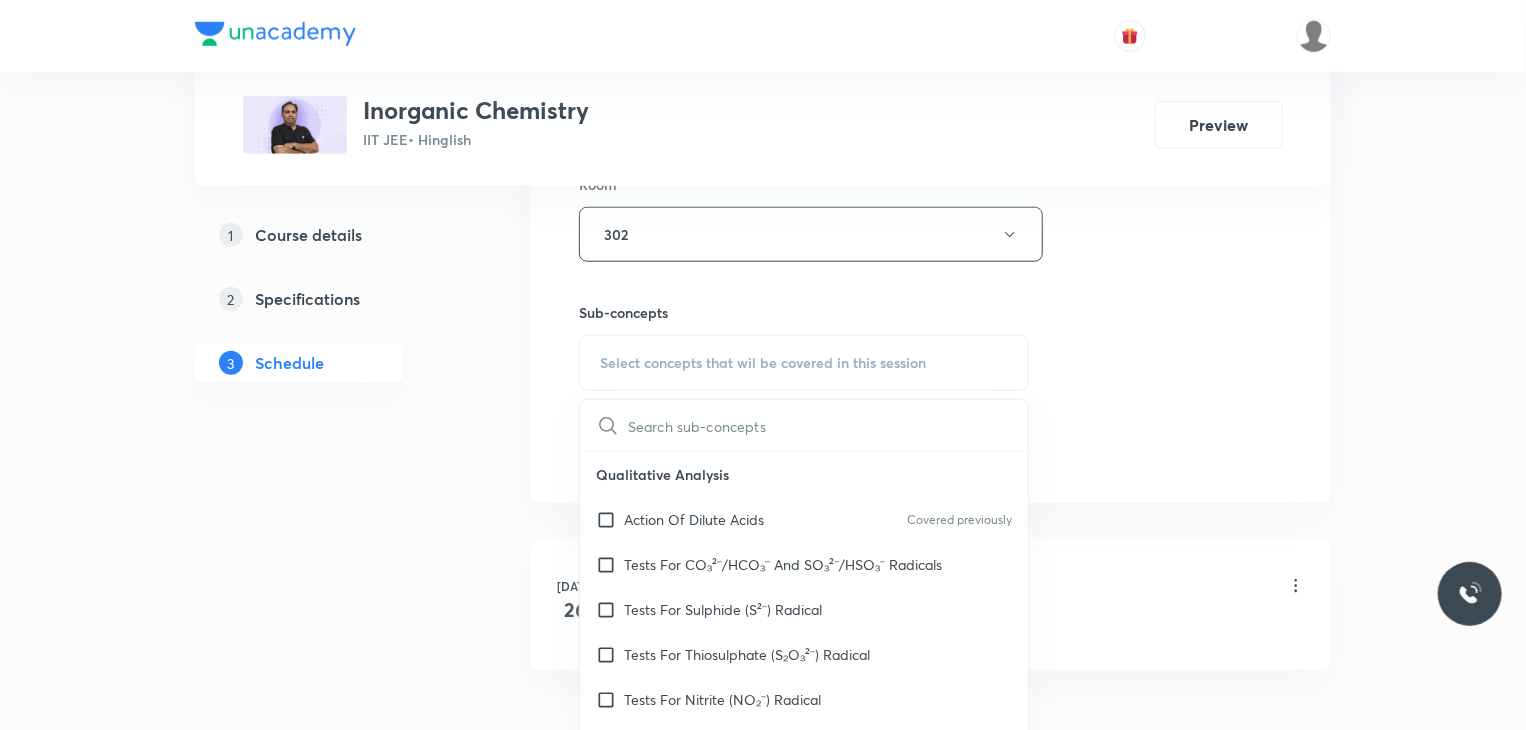 checkbox on "true" 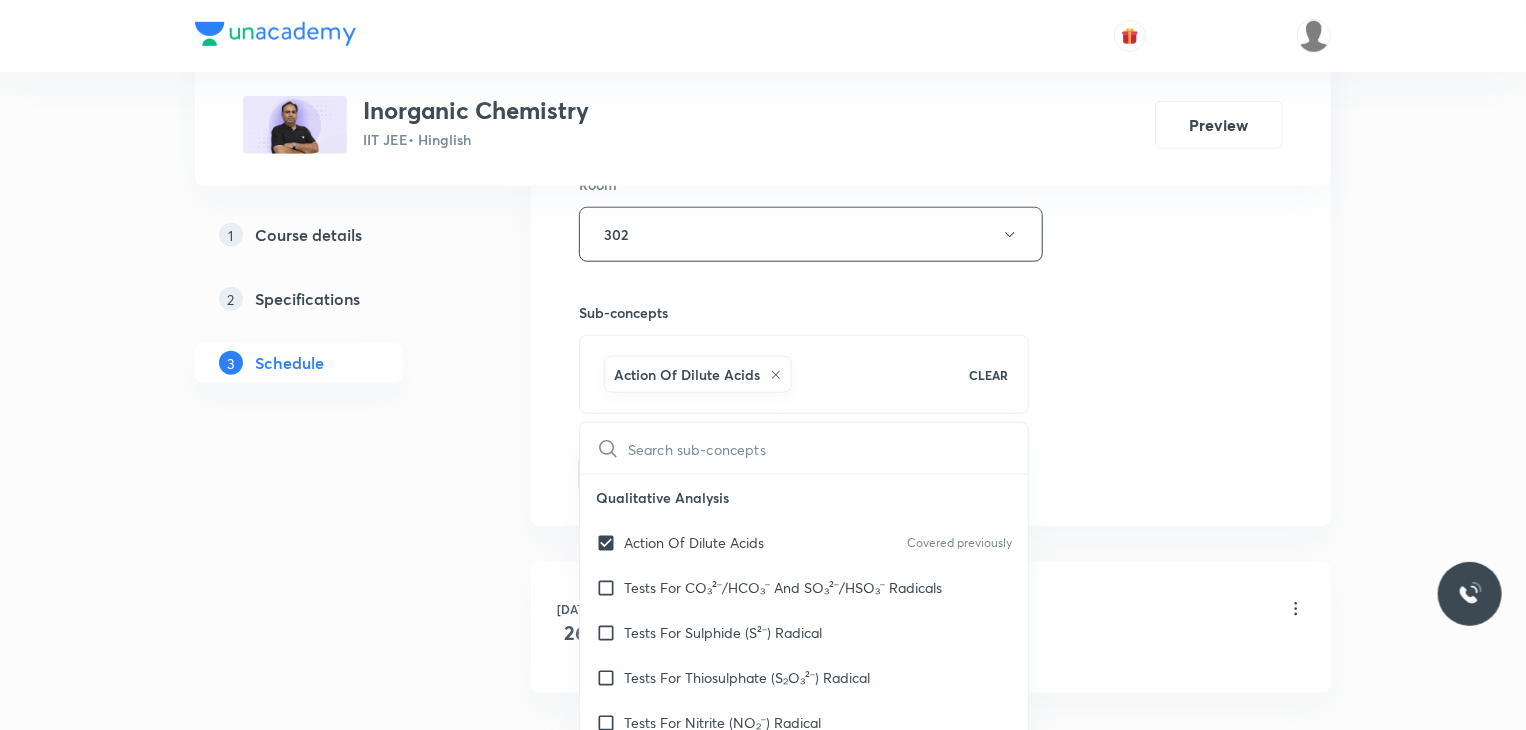 click on "Qualitative Analysis" at bounding box center [804, 497] 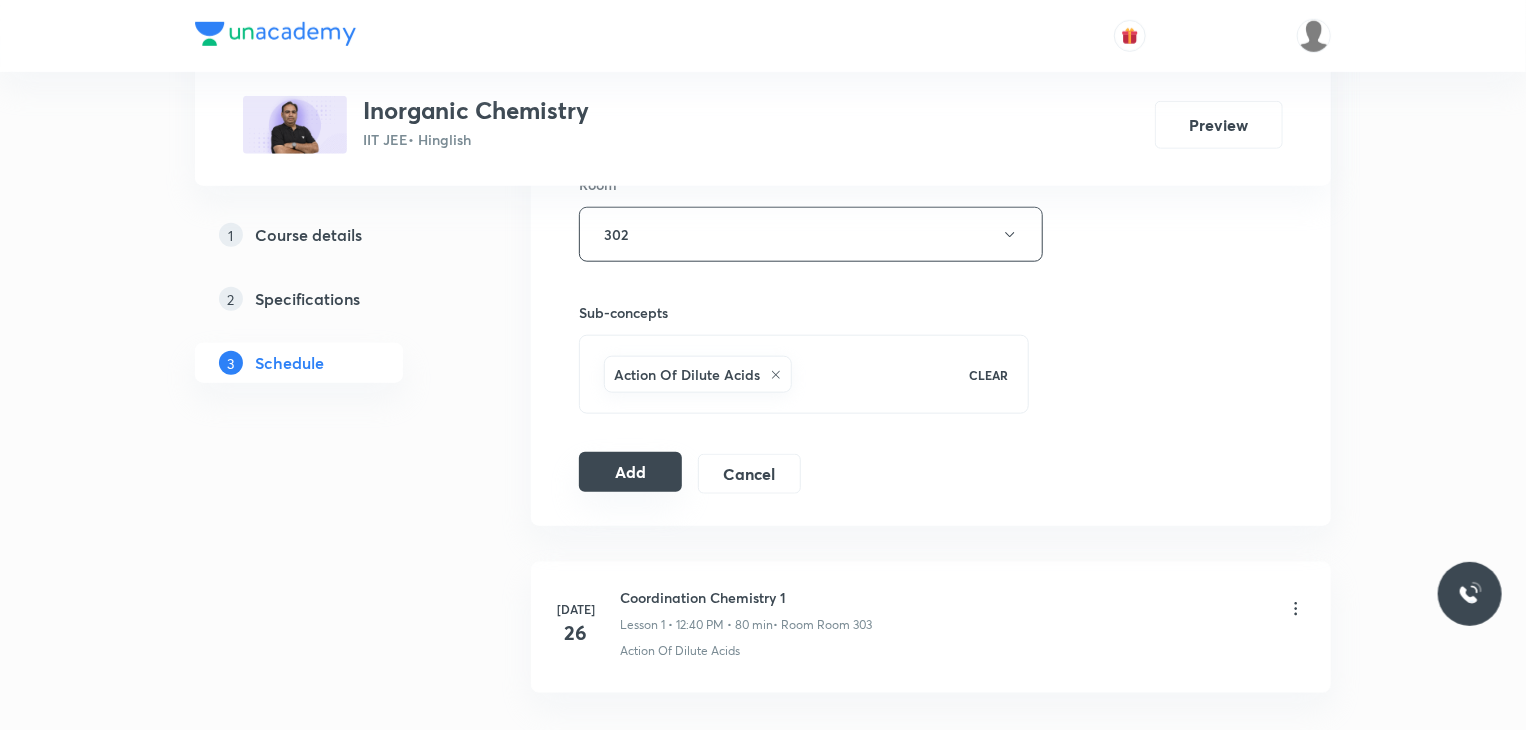 click on "Add" at bounding box center [630, 472] 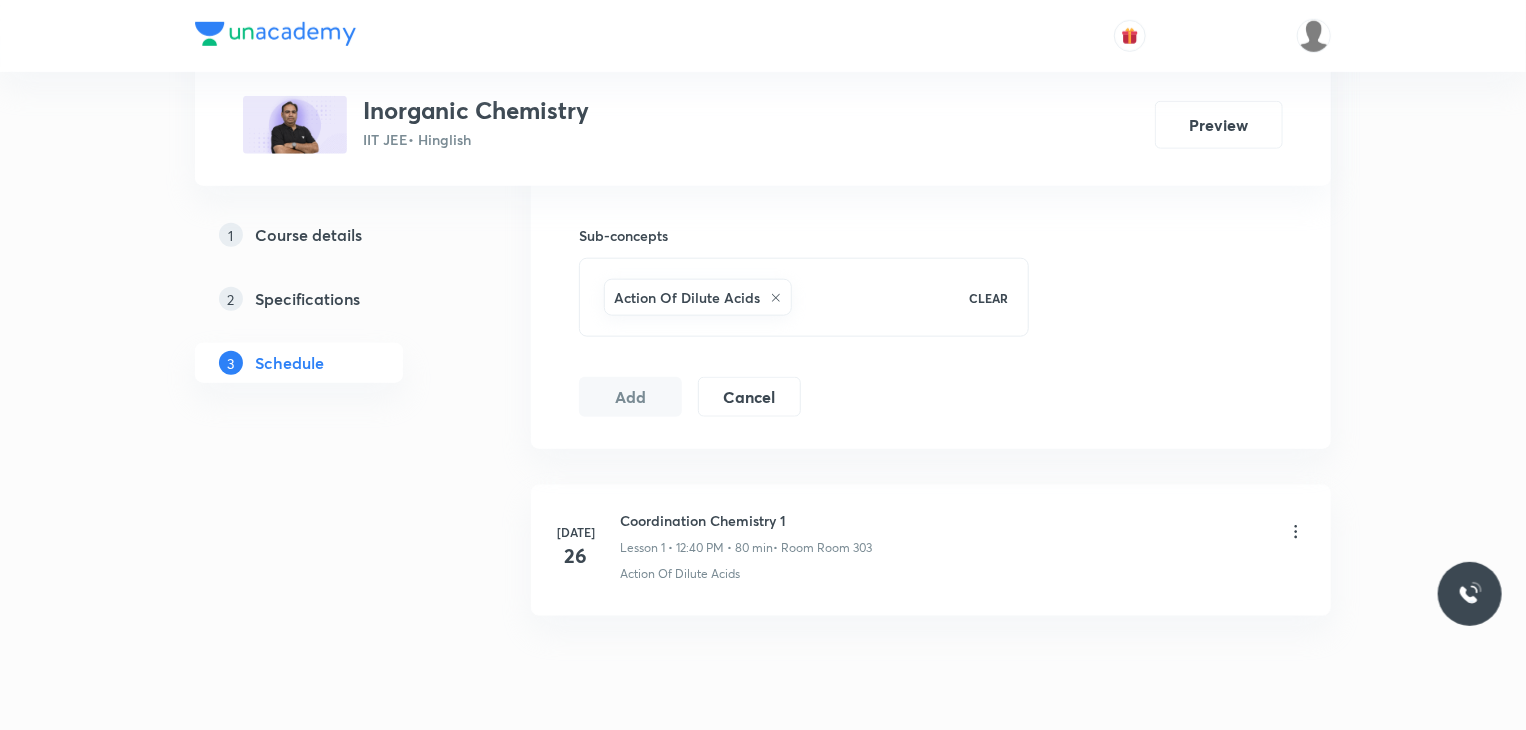 scroll, scrollTop: 1048, scrollLeft: 0, axis: vertical 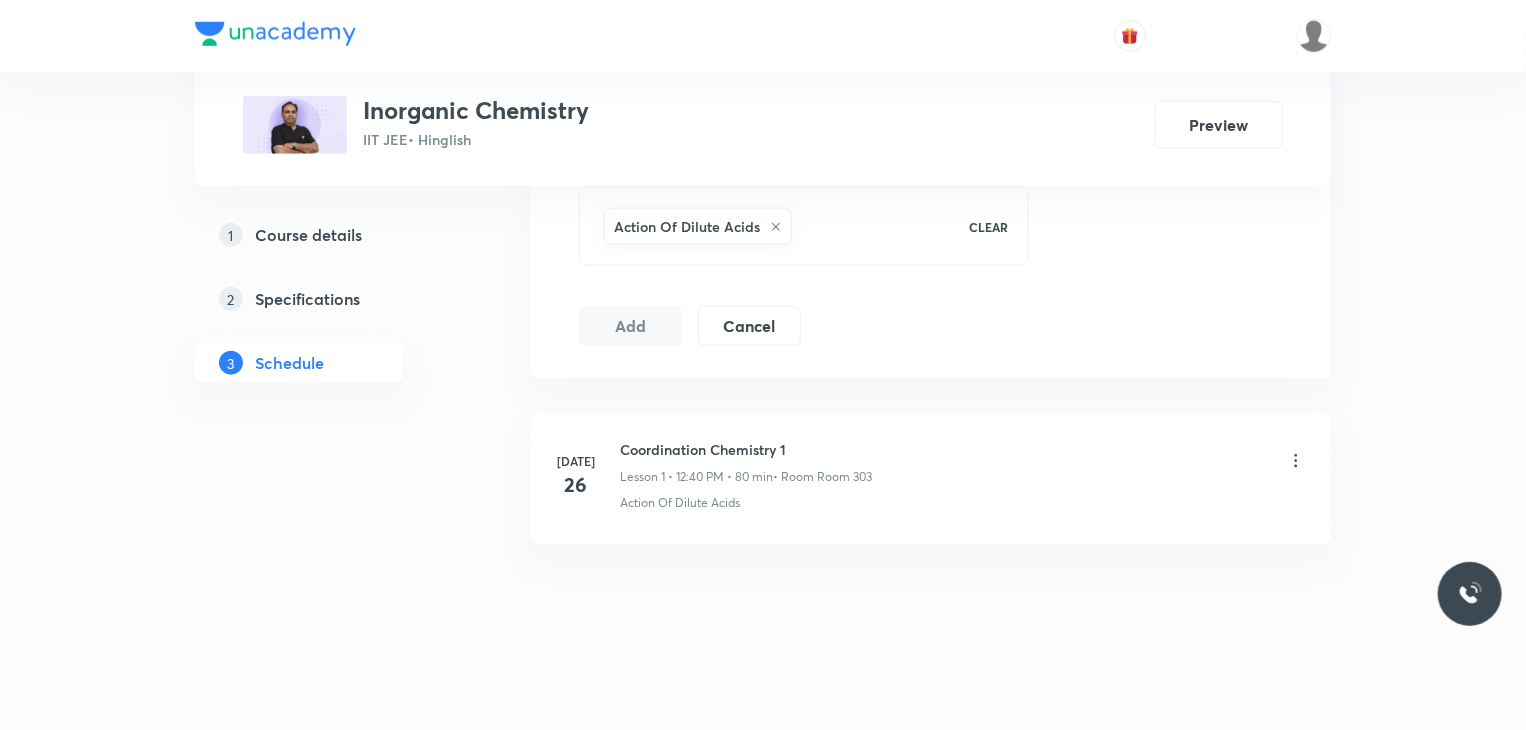 type 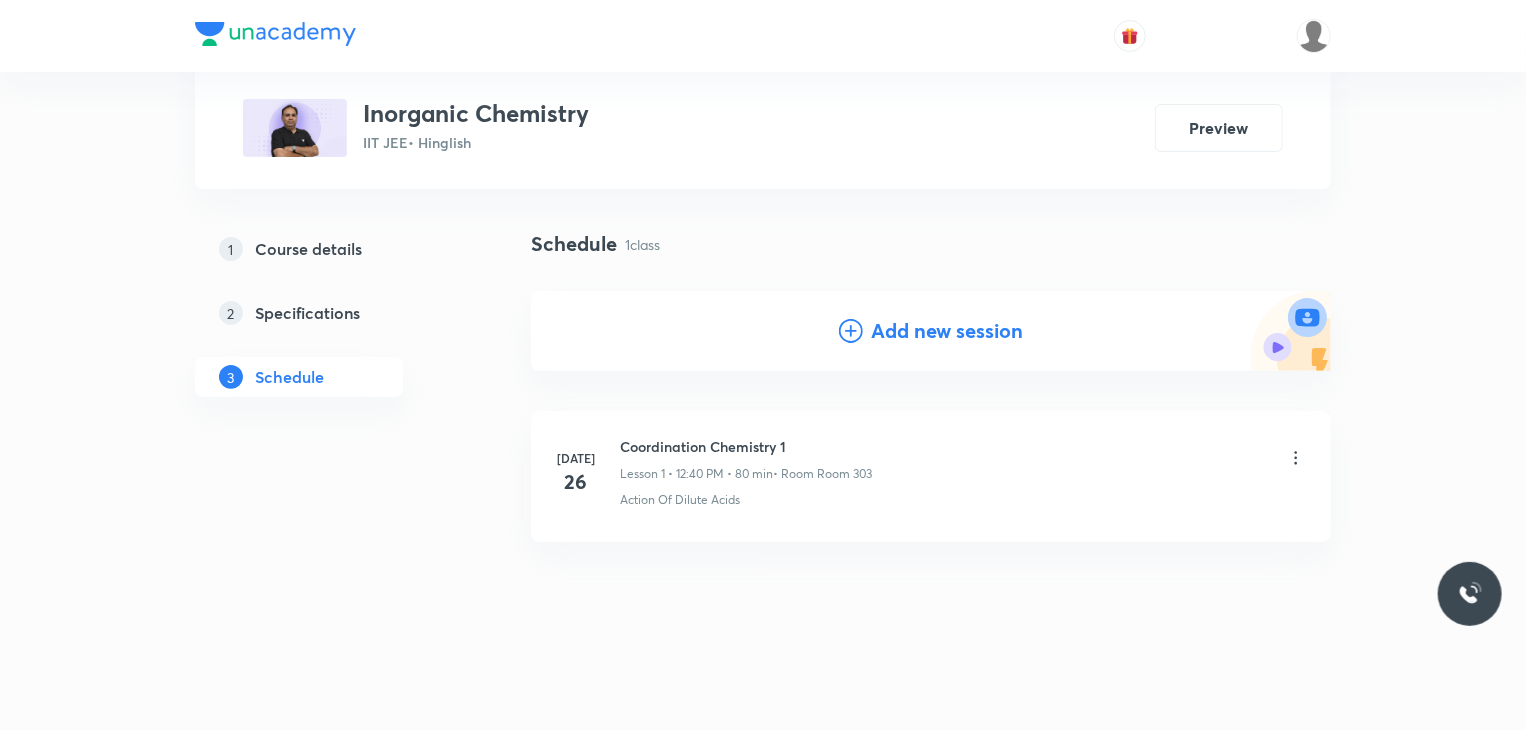 scroll, scrollTop: 108, scrollLeft: 0, axis: vertical 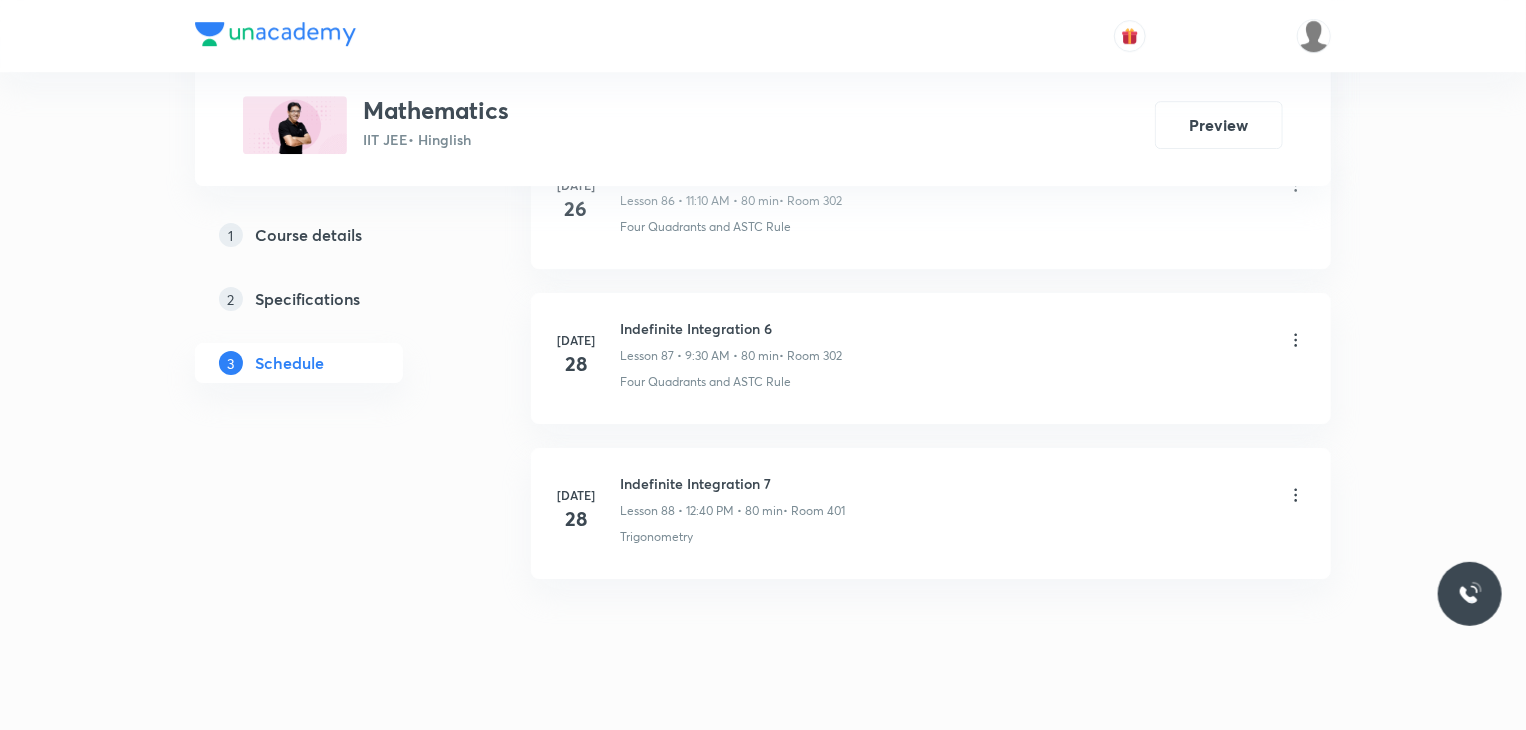 click on "Indefinite Integration 7" at bounding box center [732, 483] 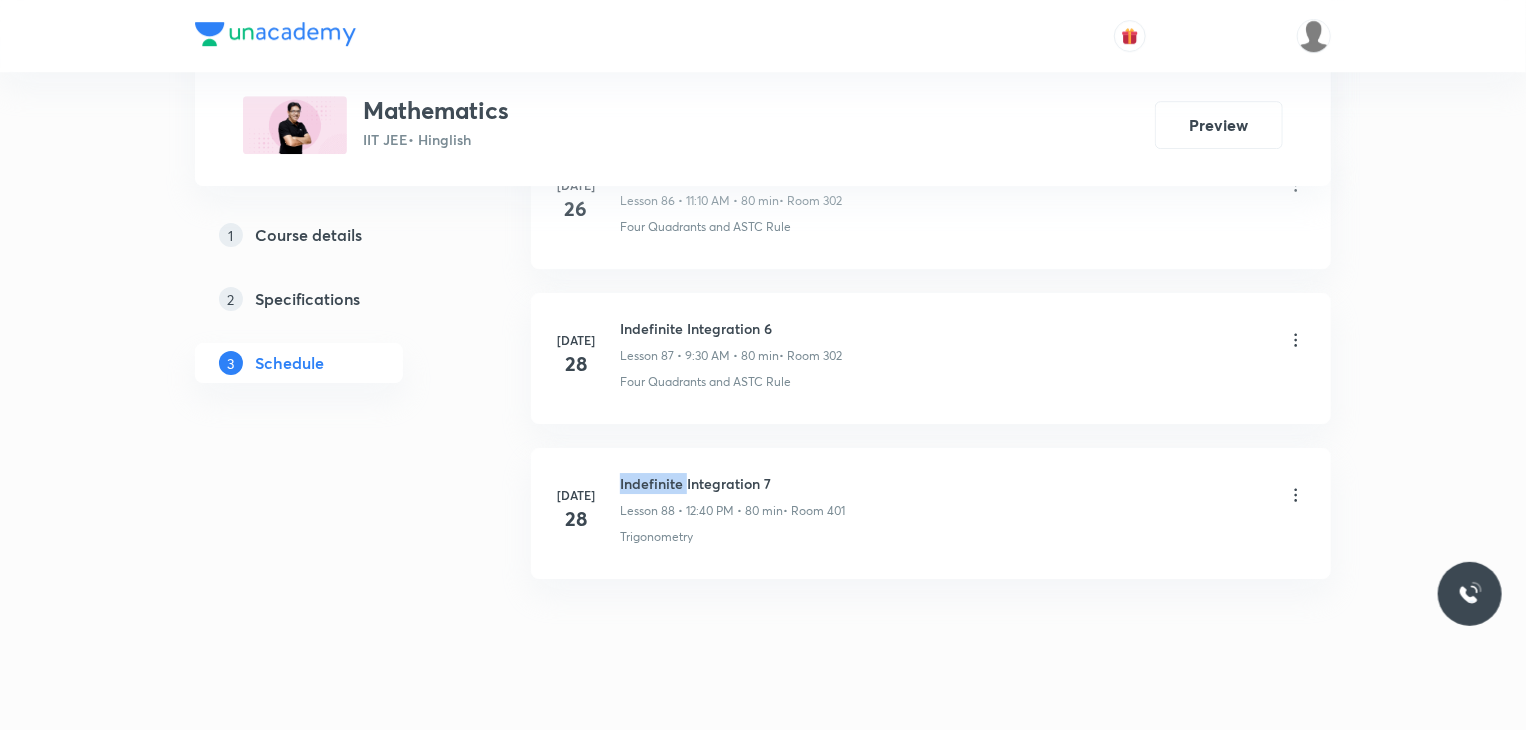 click on "Indefinite Integration 7" at bounding box center (732, 483) 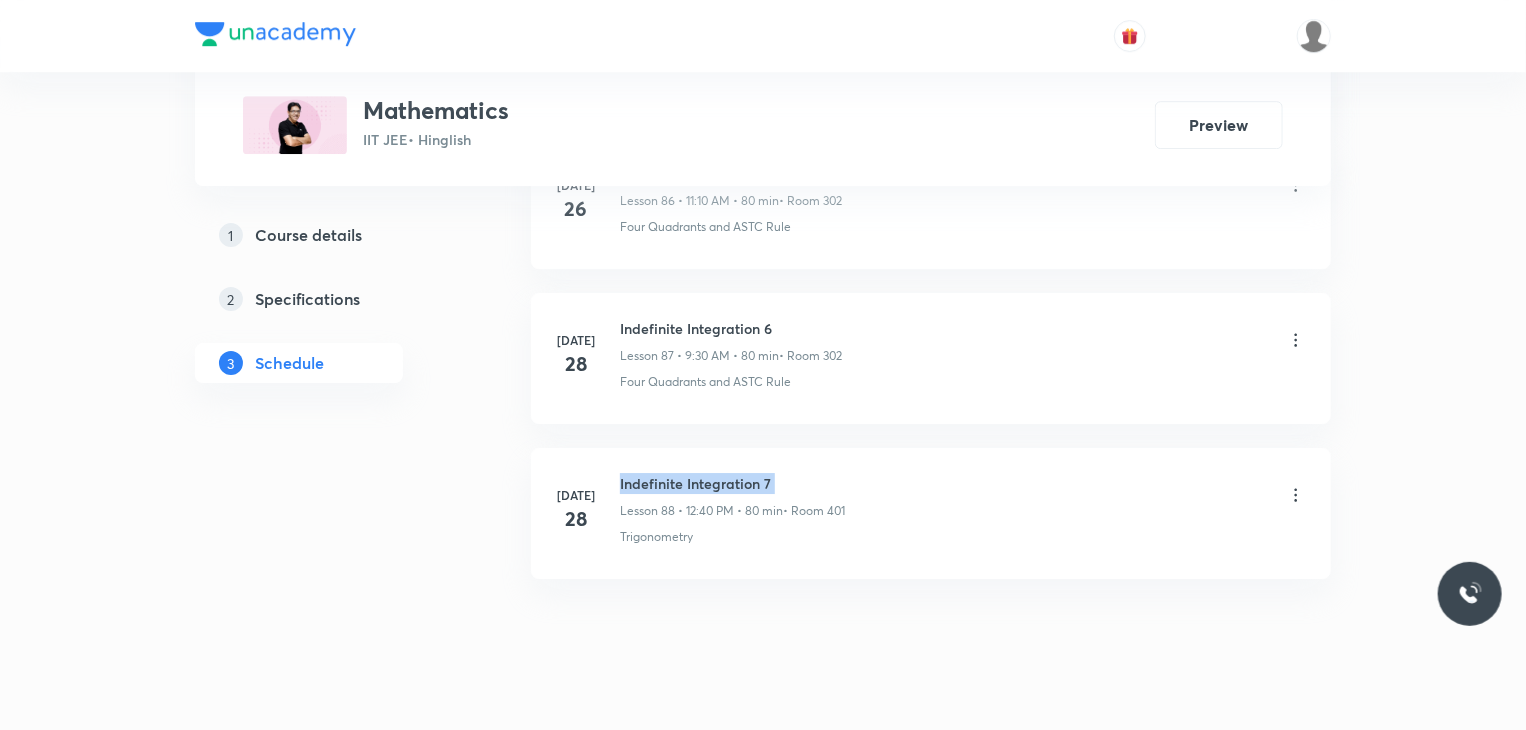 click on "Indefinite Integration 7" at bounding box center [732, 483] 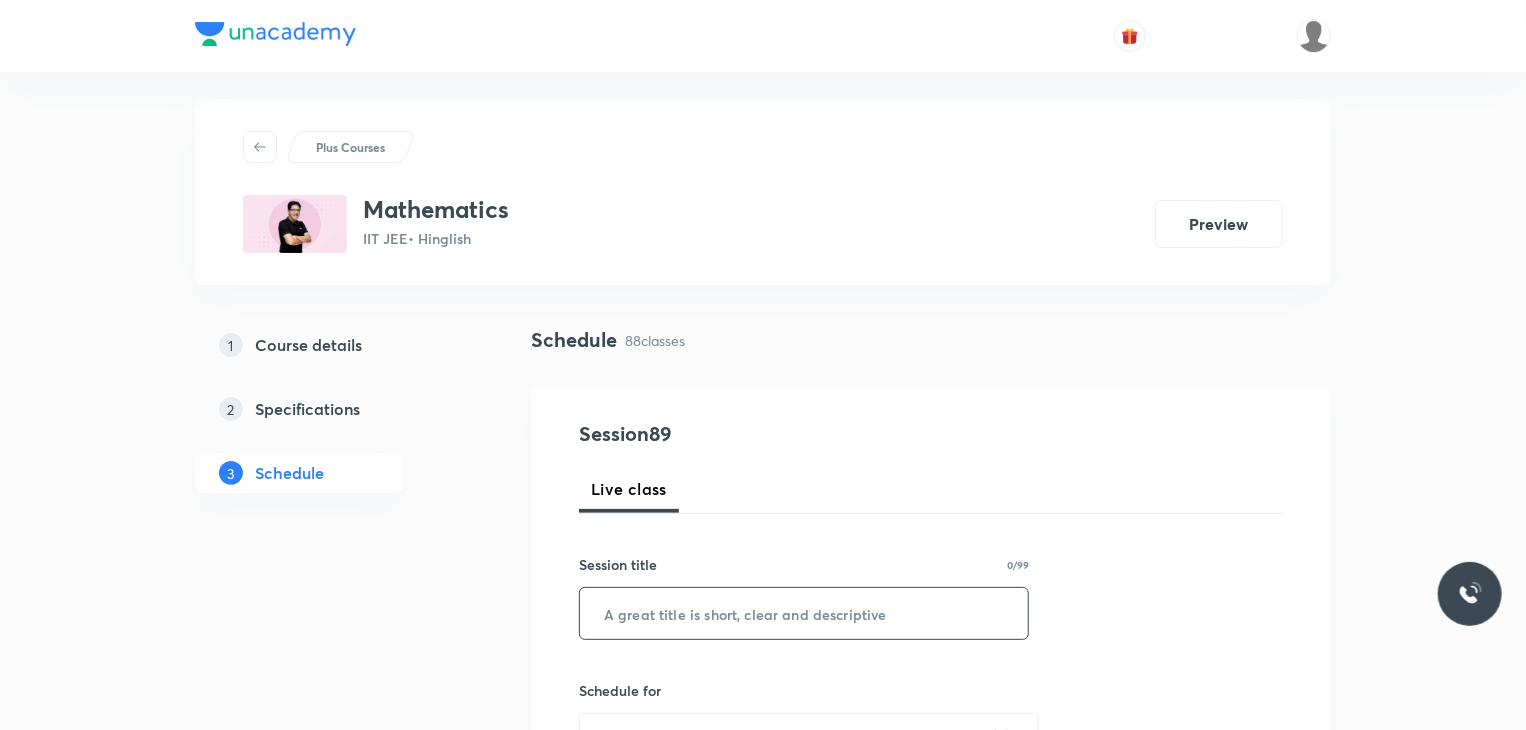 scroll, scrollTop: 200, scrollLeft: 0, axis: vertical 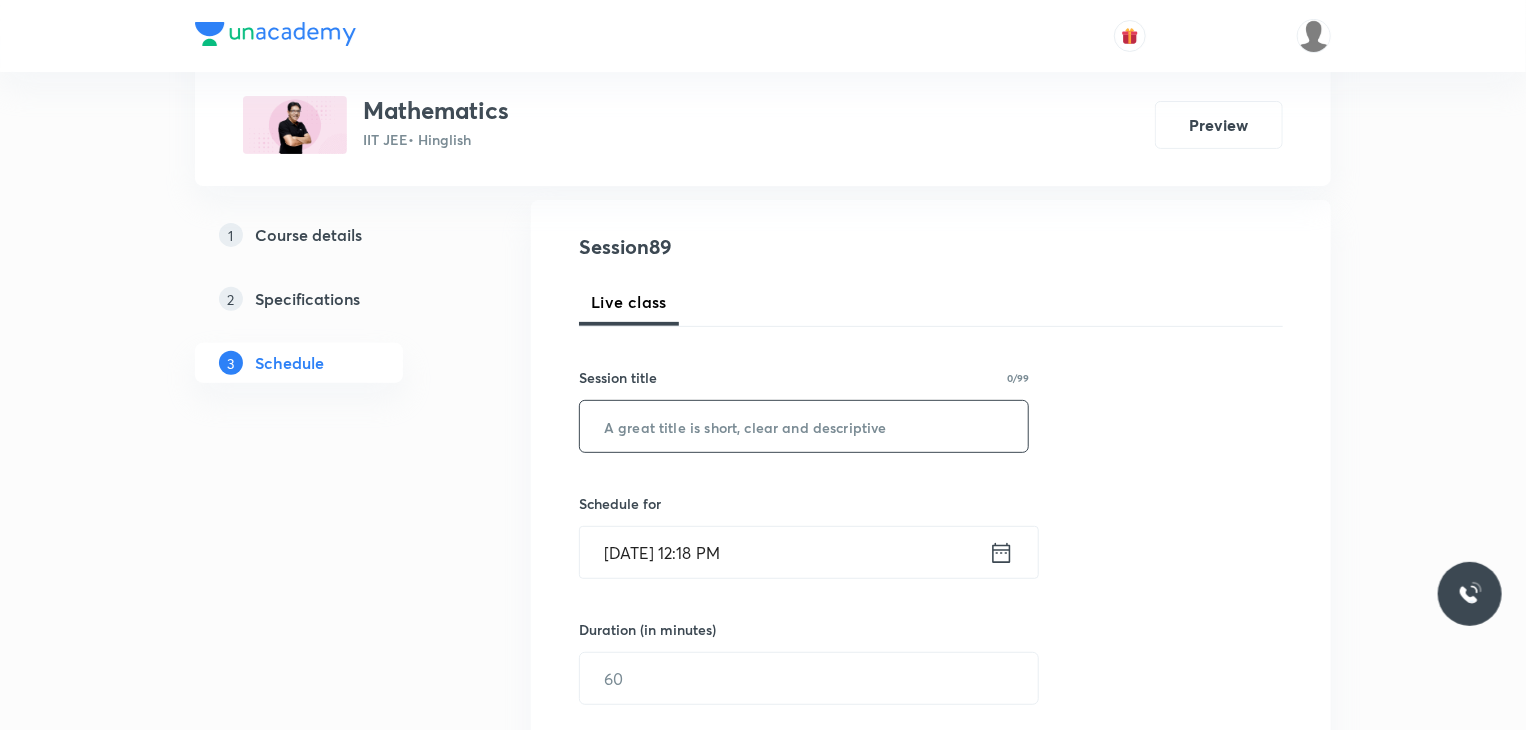 drag, startPoint x: 689, startPoint y: 397, endPoint x: 688, endPoint y: 415, distance: 18.027756 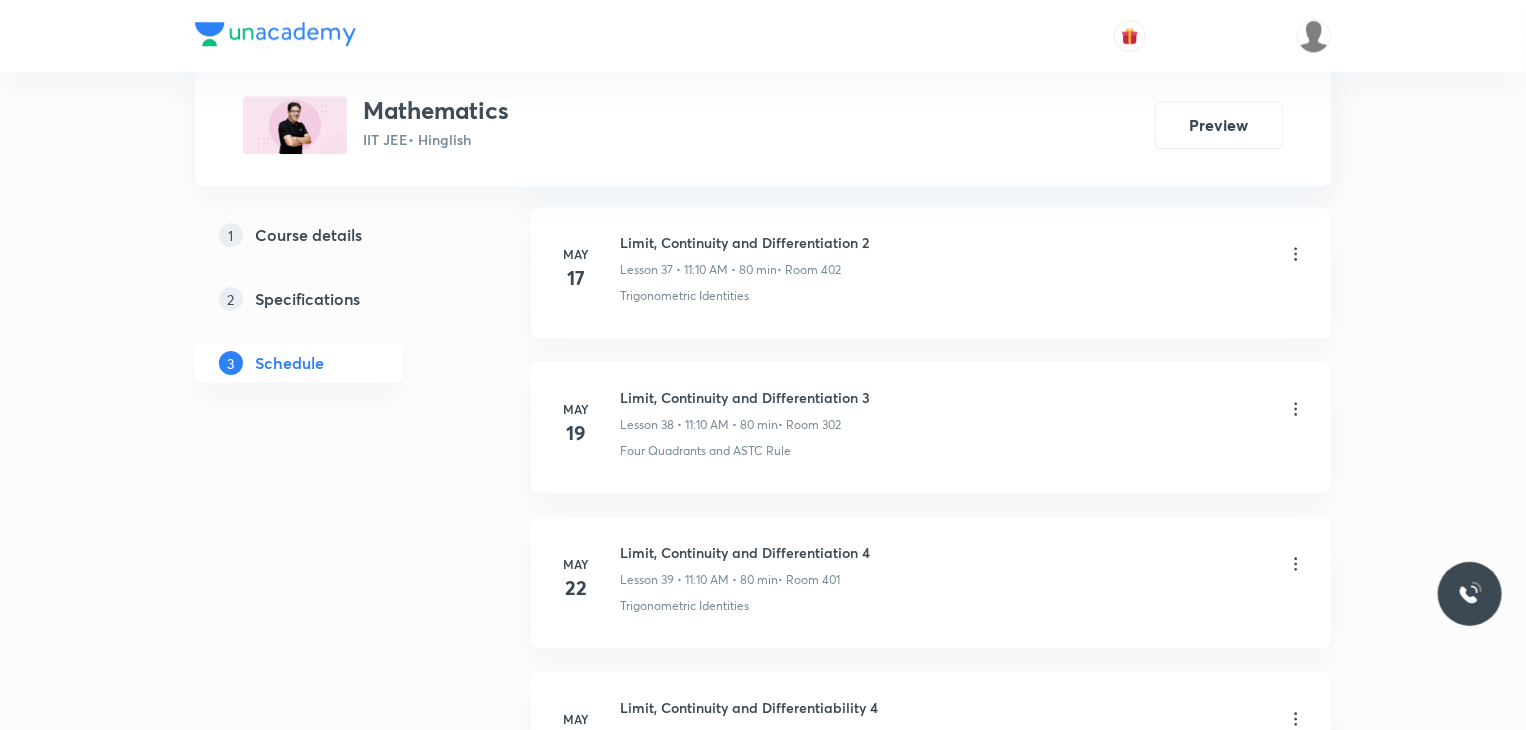scroll, scrollTop: 0, scrollLeft: 0, axis: both 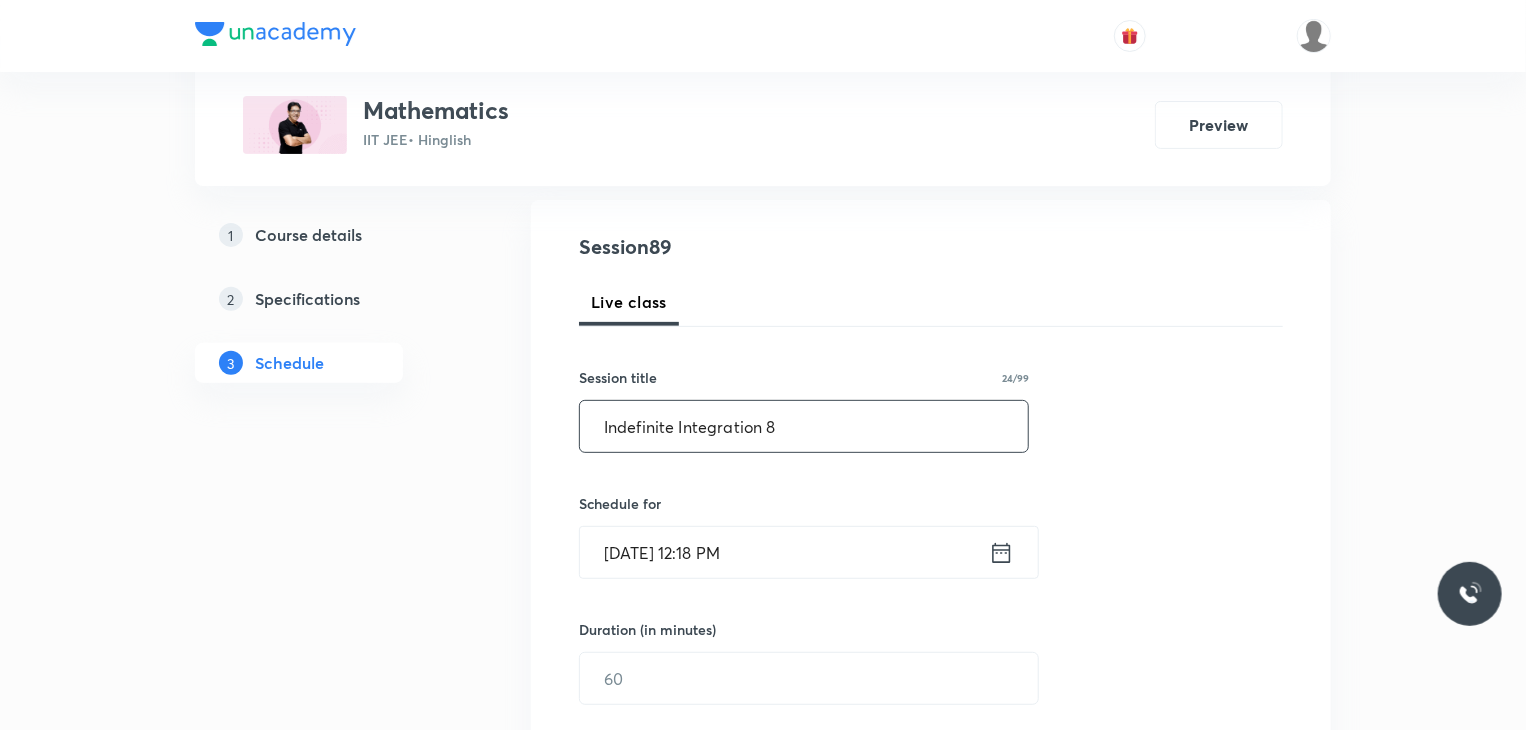 type on "Indefinite Integration 8" 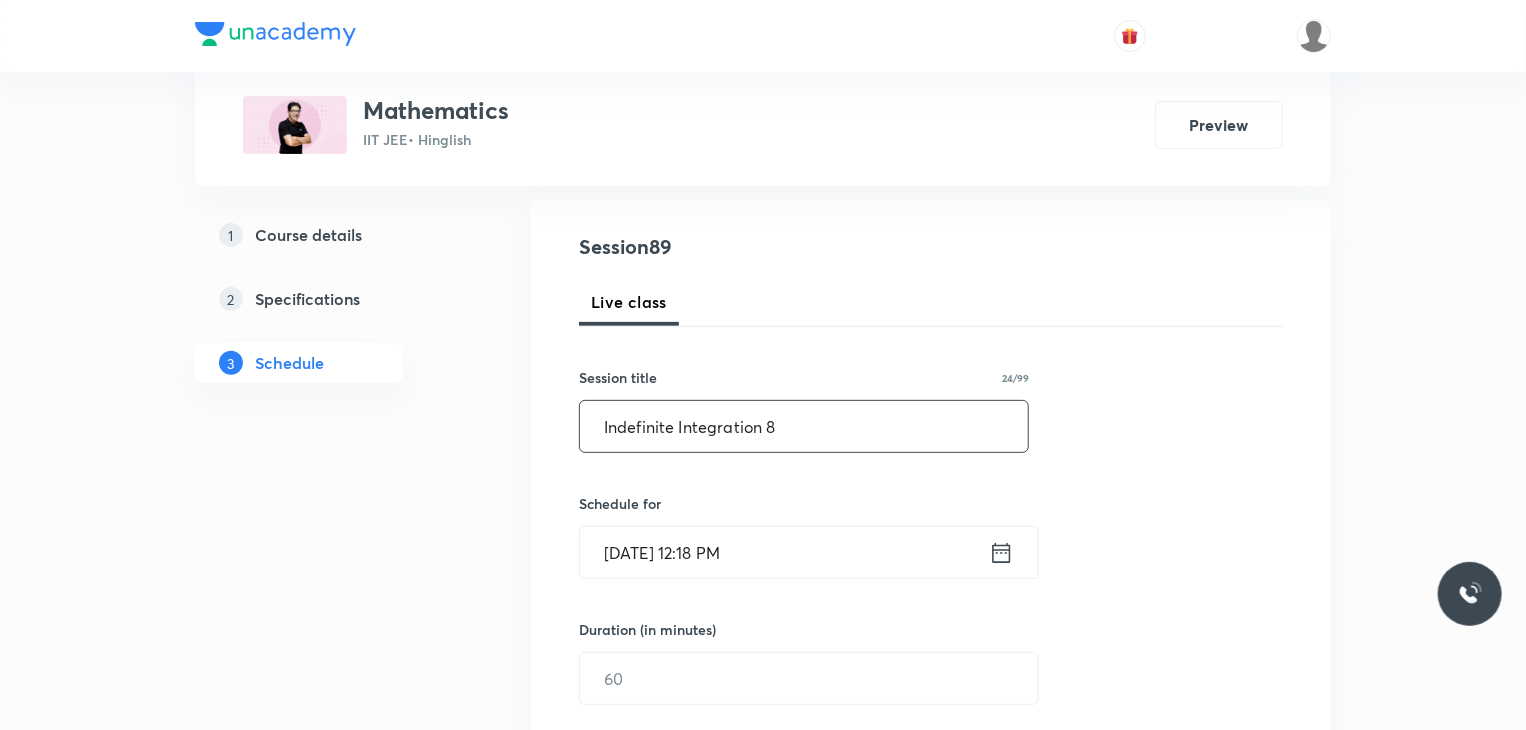 scroll, scrollTop: 300, scrollLeft: 0, axis: vertical 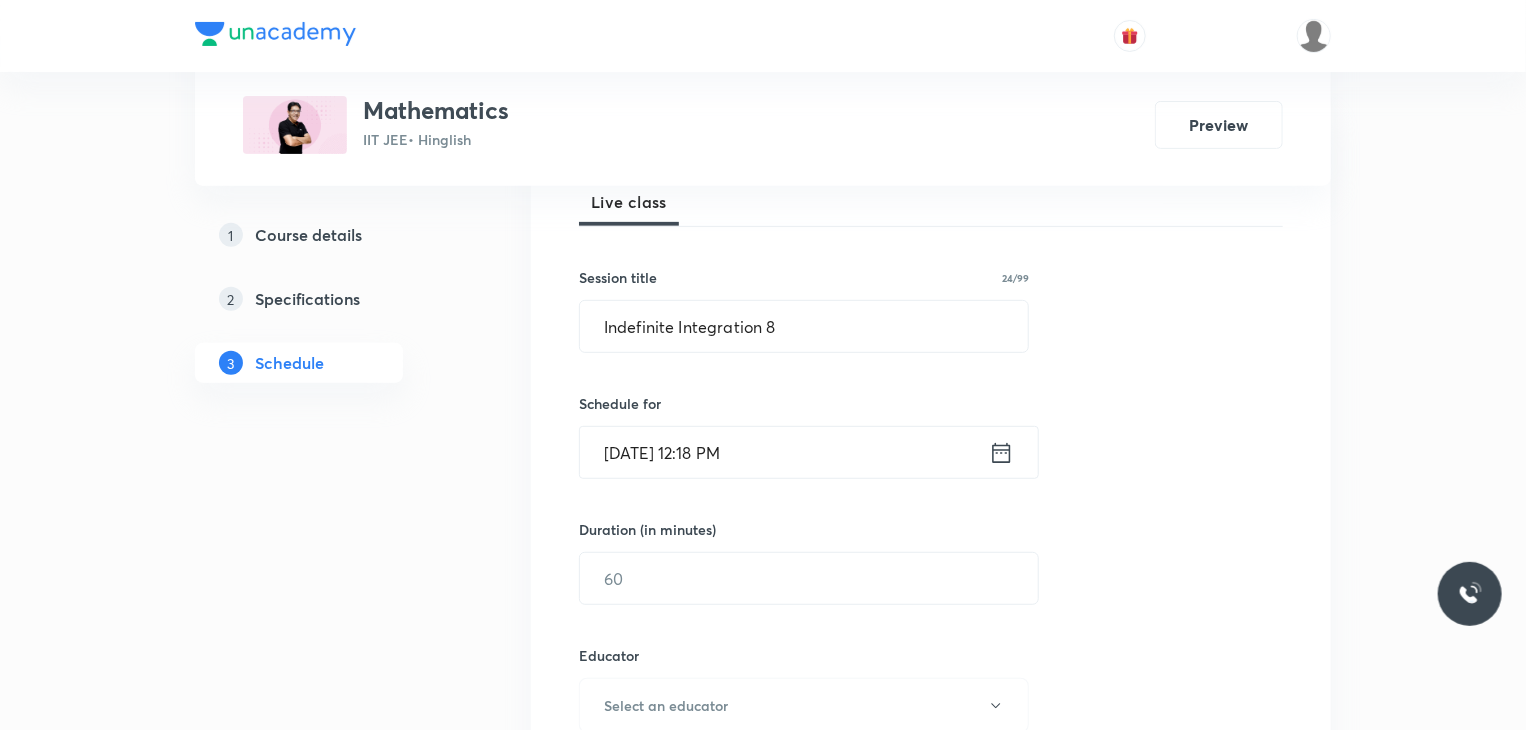 click on "[DATE] 12:18 PM" at bounding box center [784, 452] 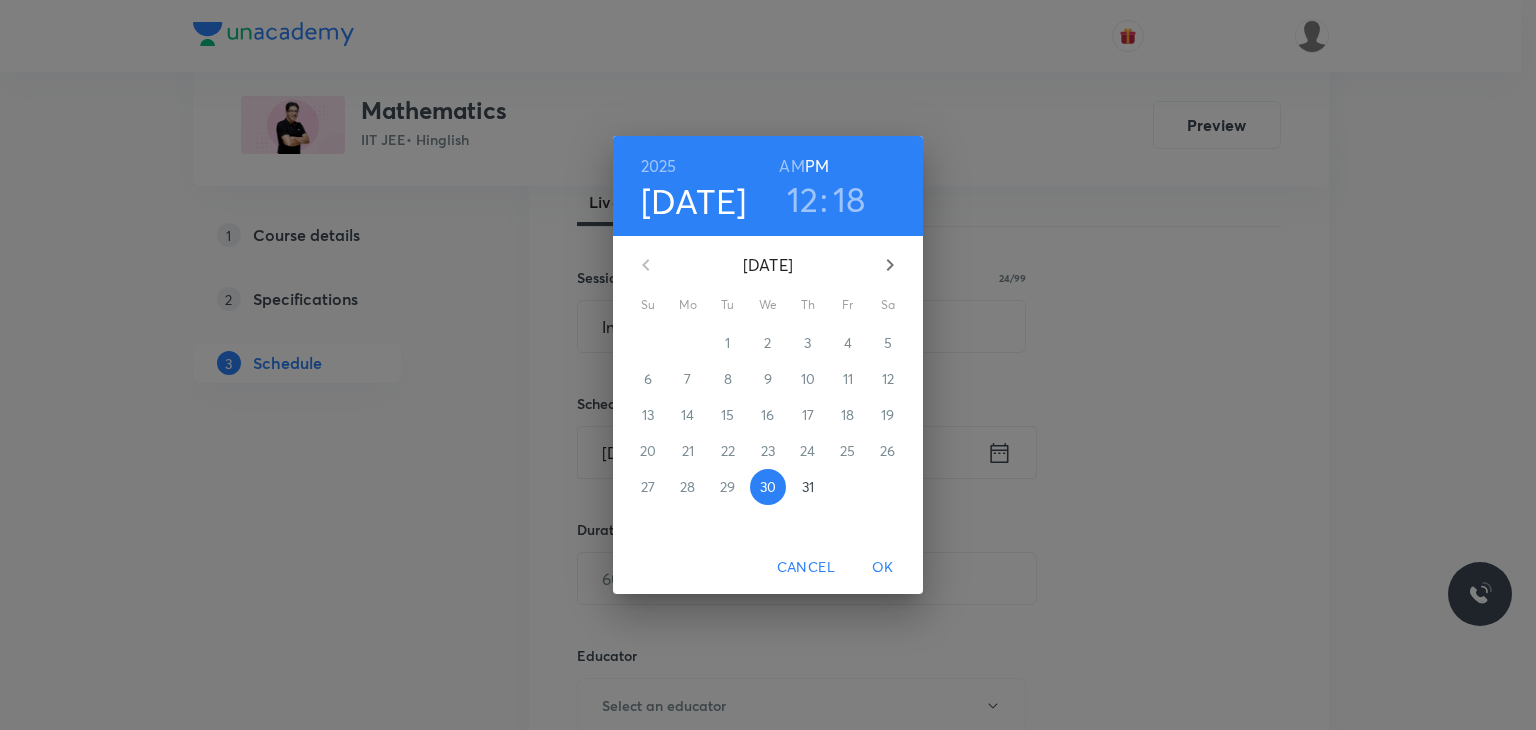 click on "31" at bounding box center [808, 487] 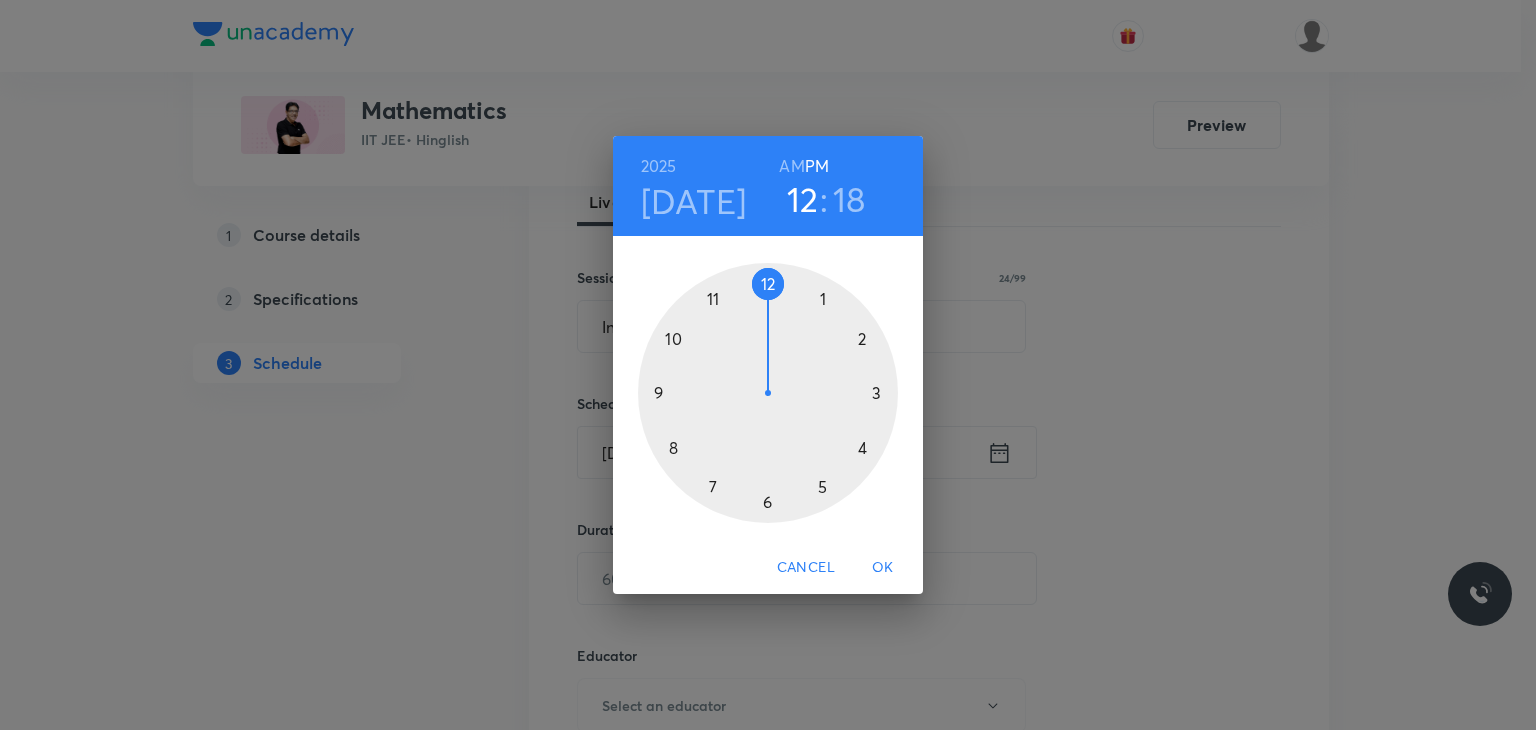 click on "AM" at bounding box center [791, 166] 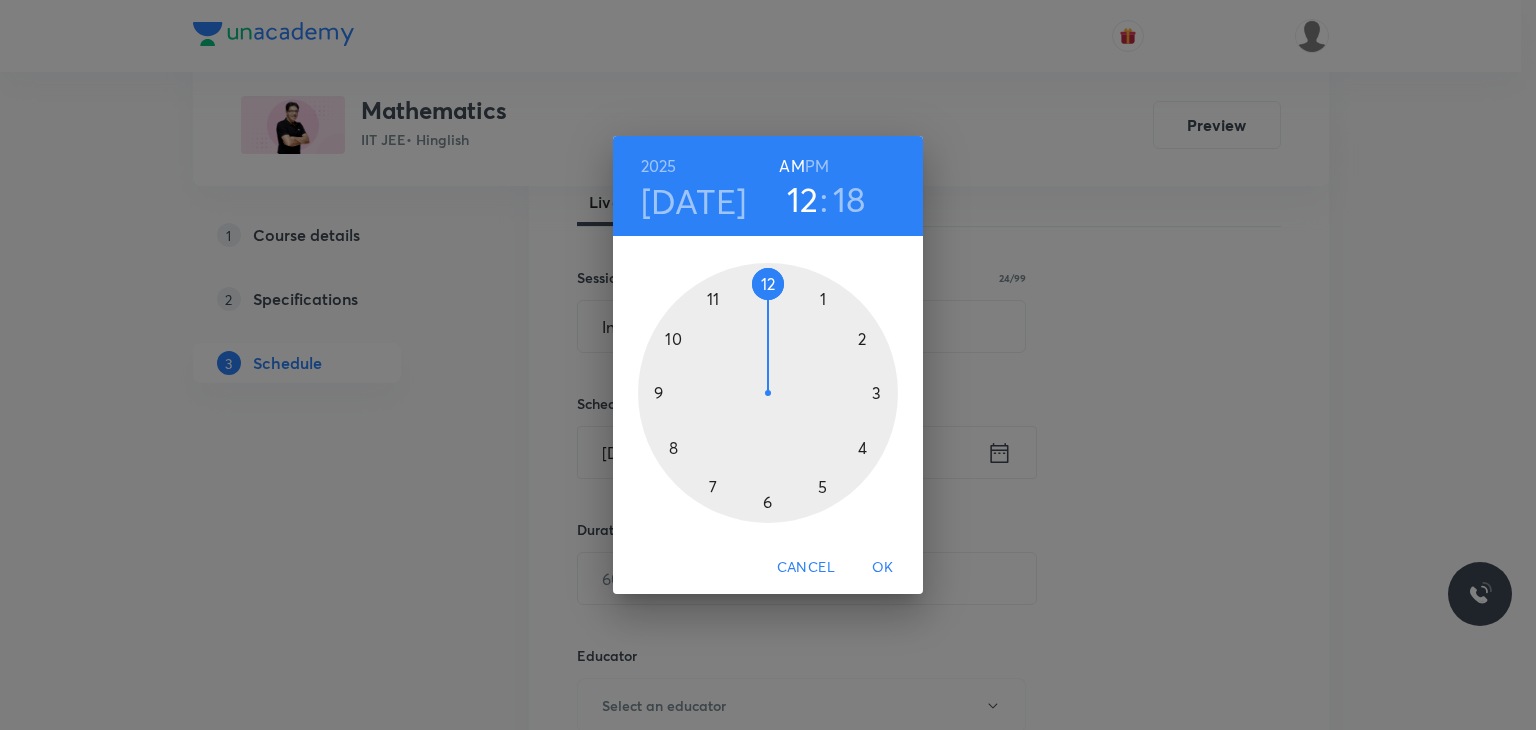click at bounding box center (768, 393) 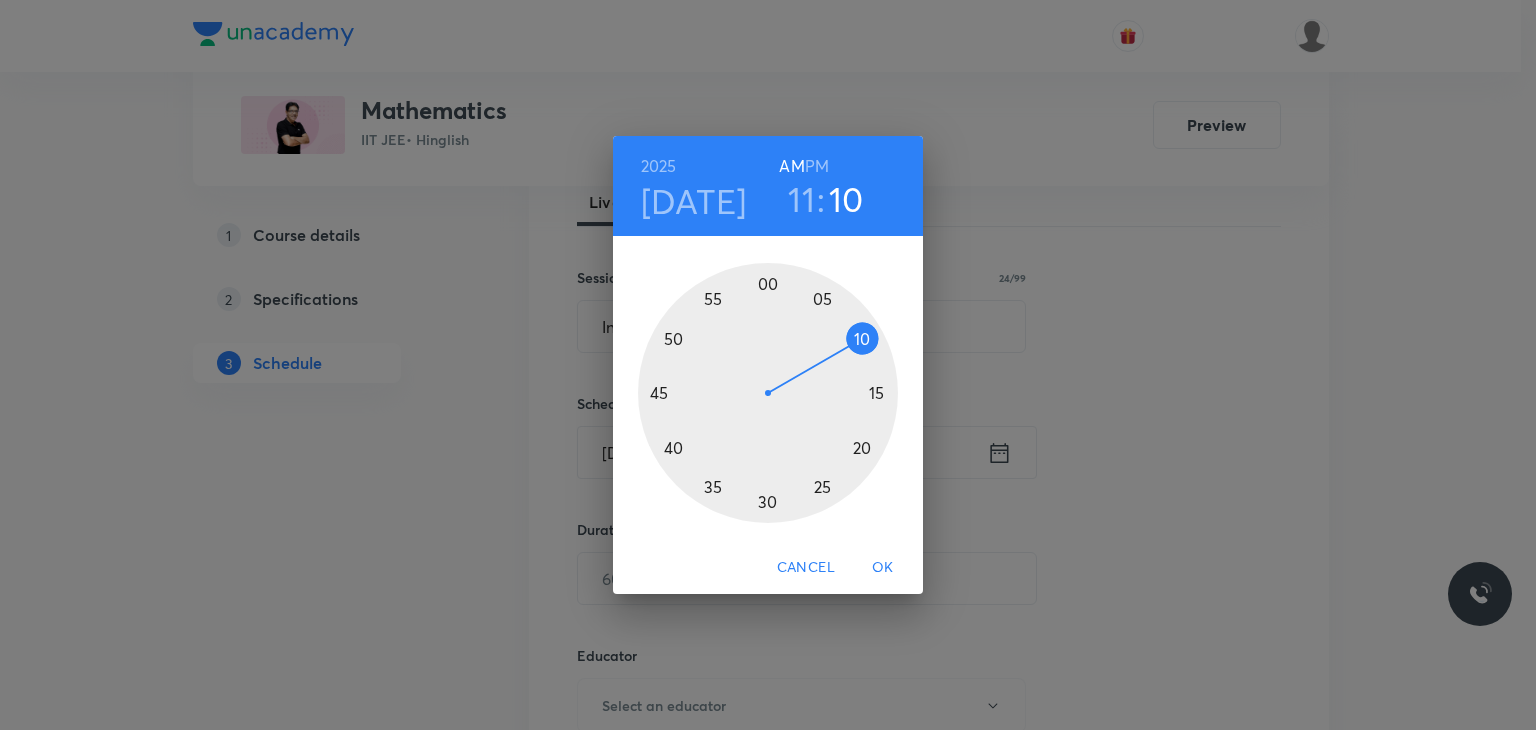 click at bounding box center [768, 393] 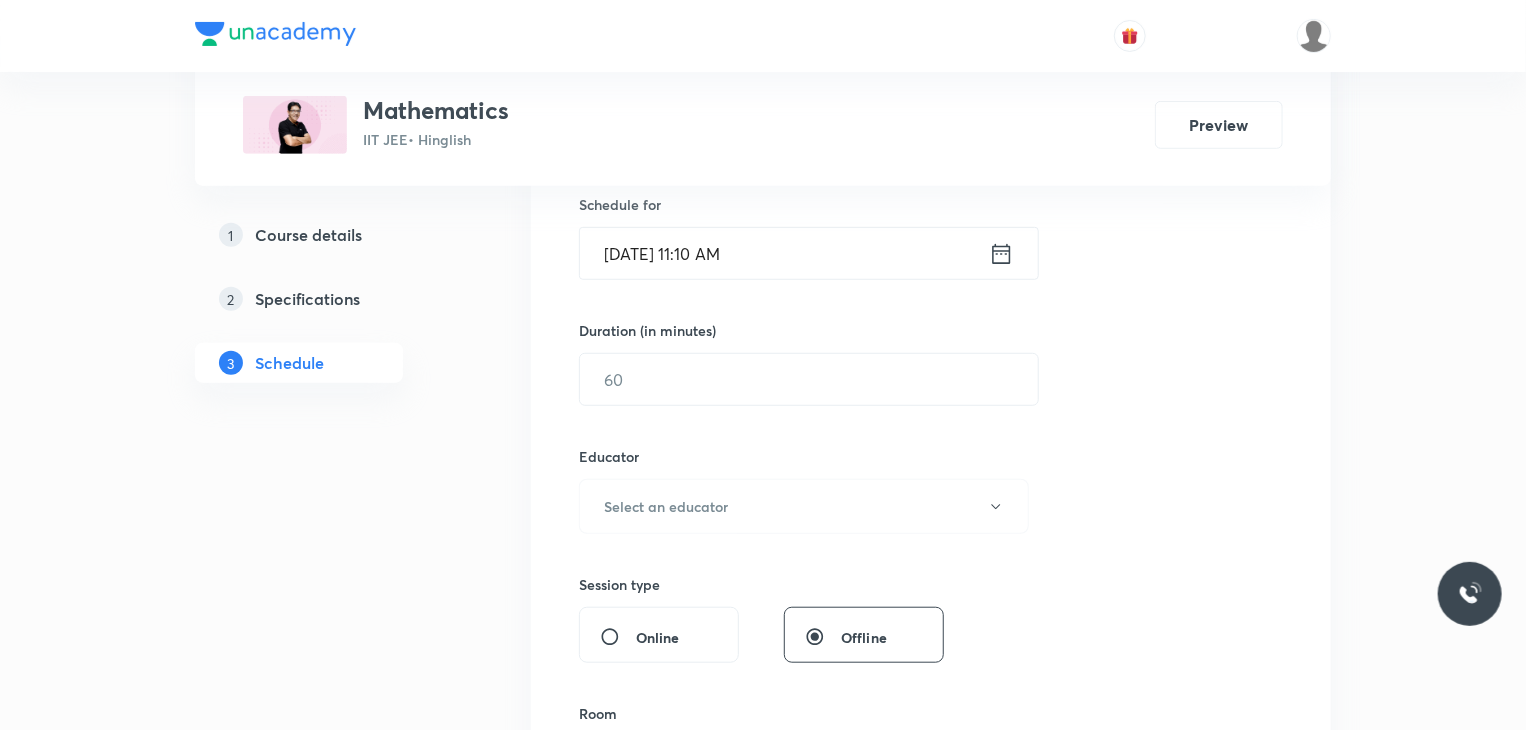scroll, scrollTop: 500, scrollLeft: 0, axis: vertical 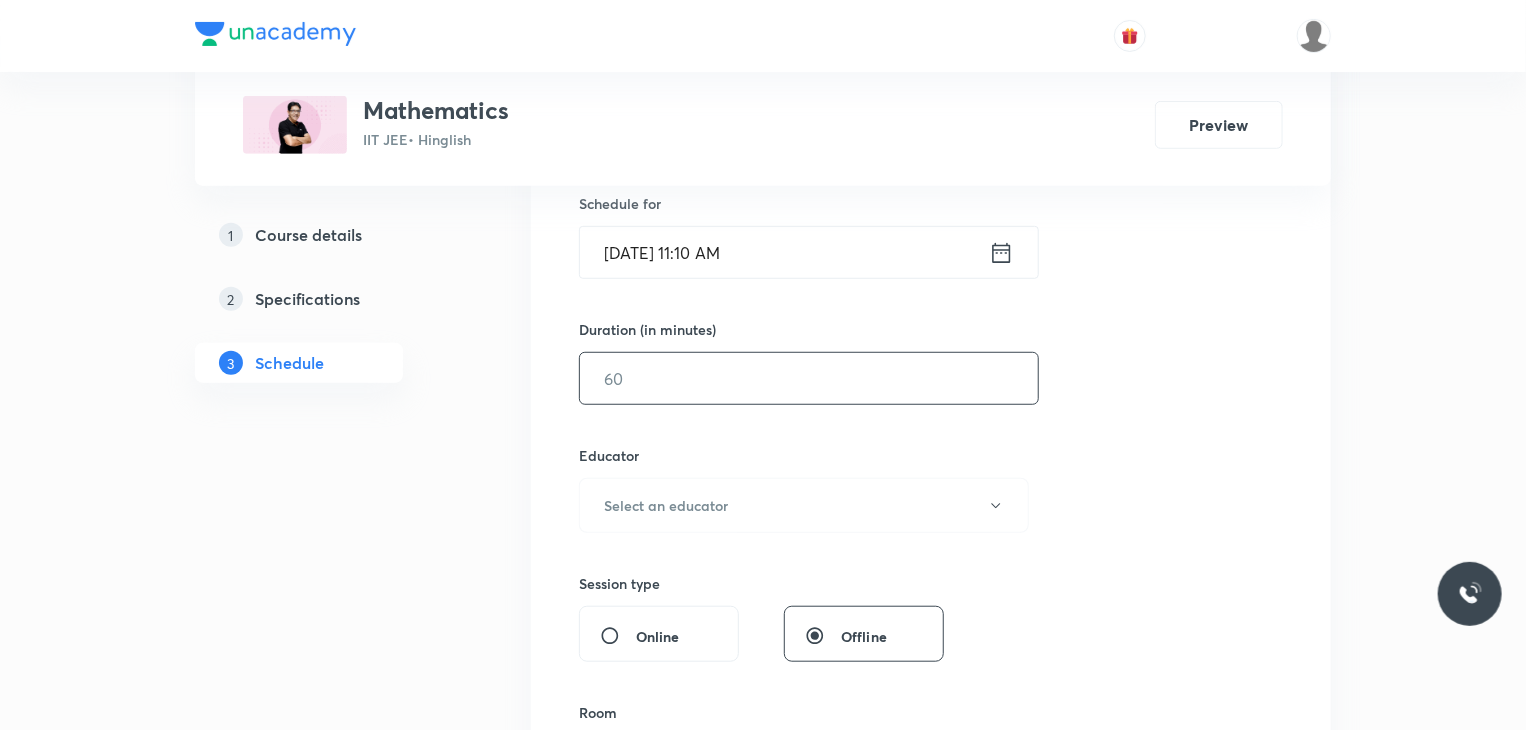 click at bounding box center (809, 378) 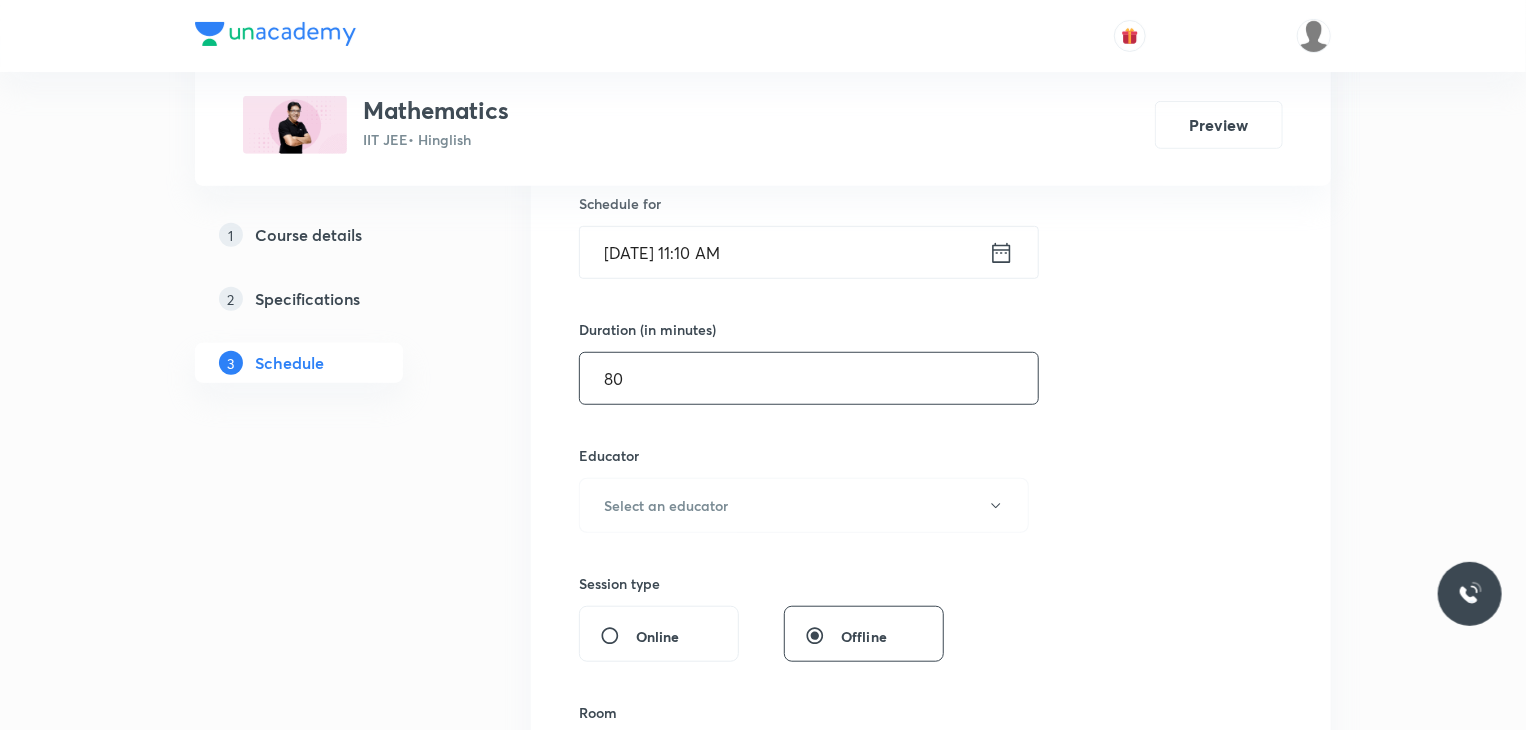 scroll, scrollTop: 600, scrollLeft: 0, axis: vertical 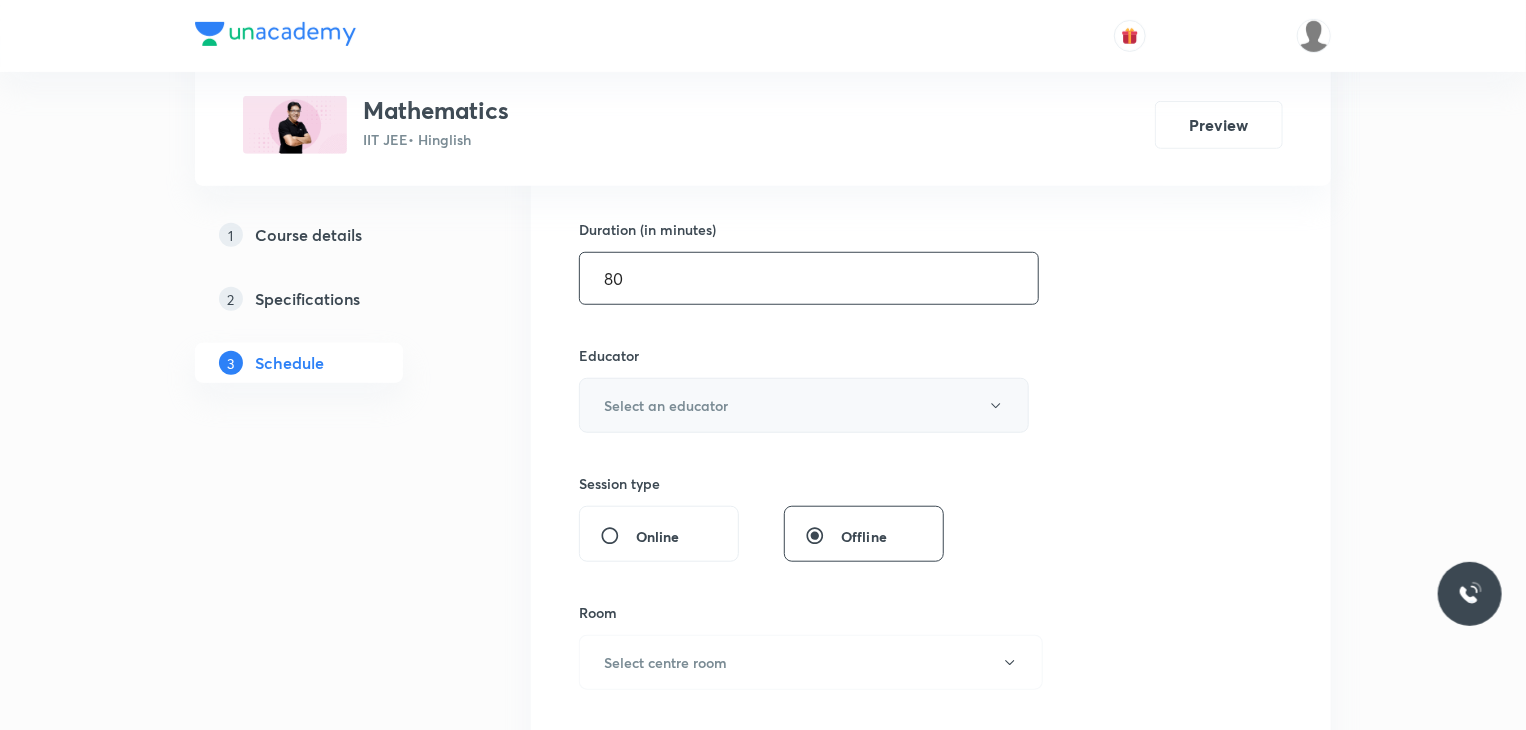type on "80" 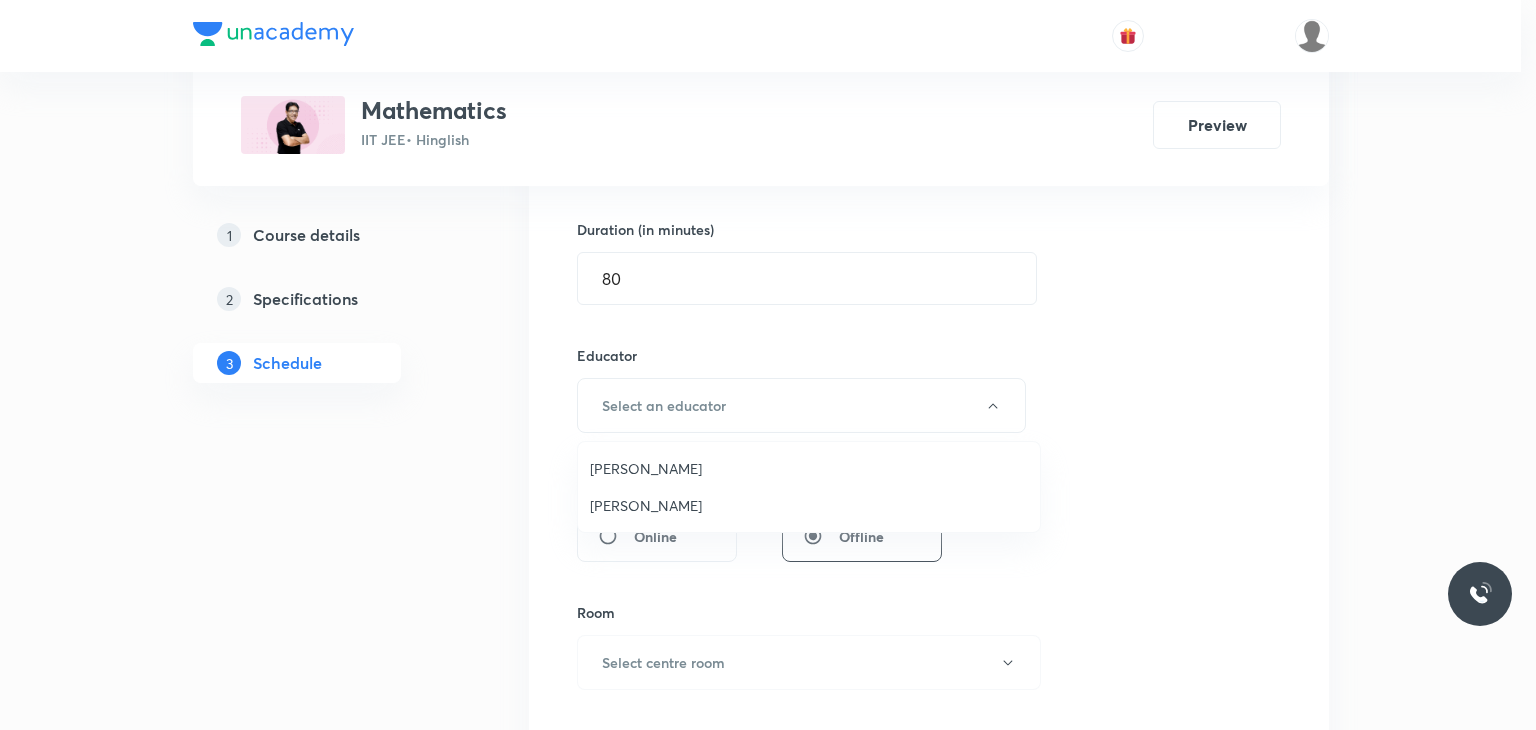 click on "Praveer Agrawal" at bounding box center [809, 505] 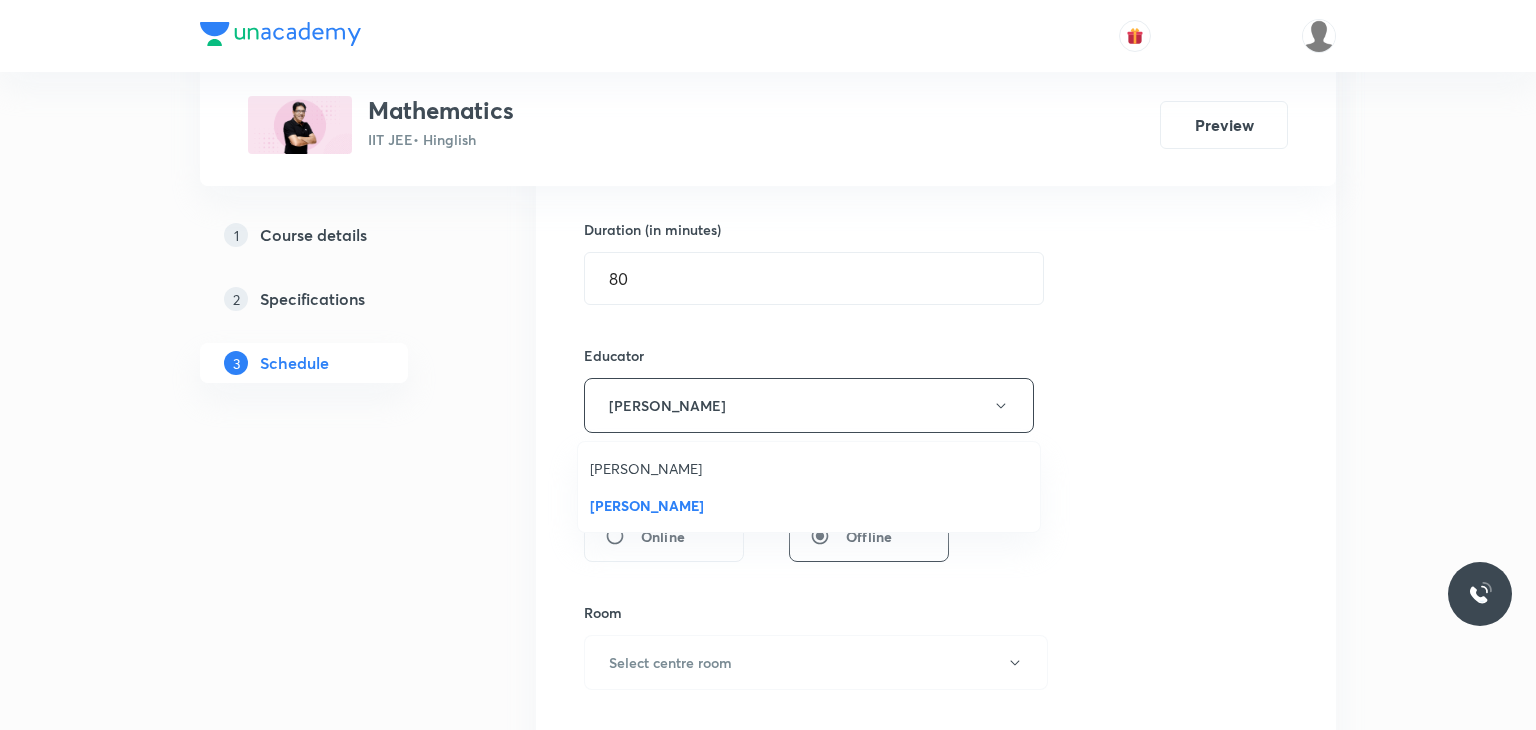 type 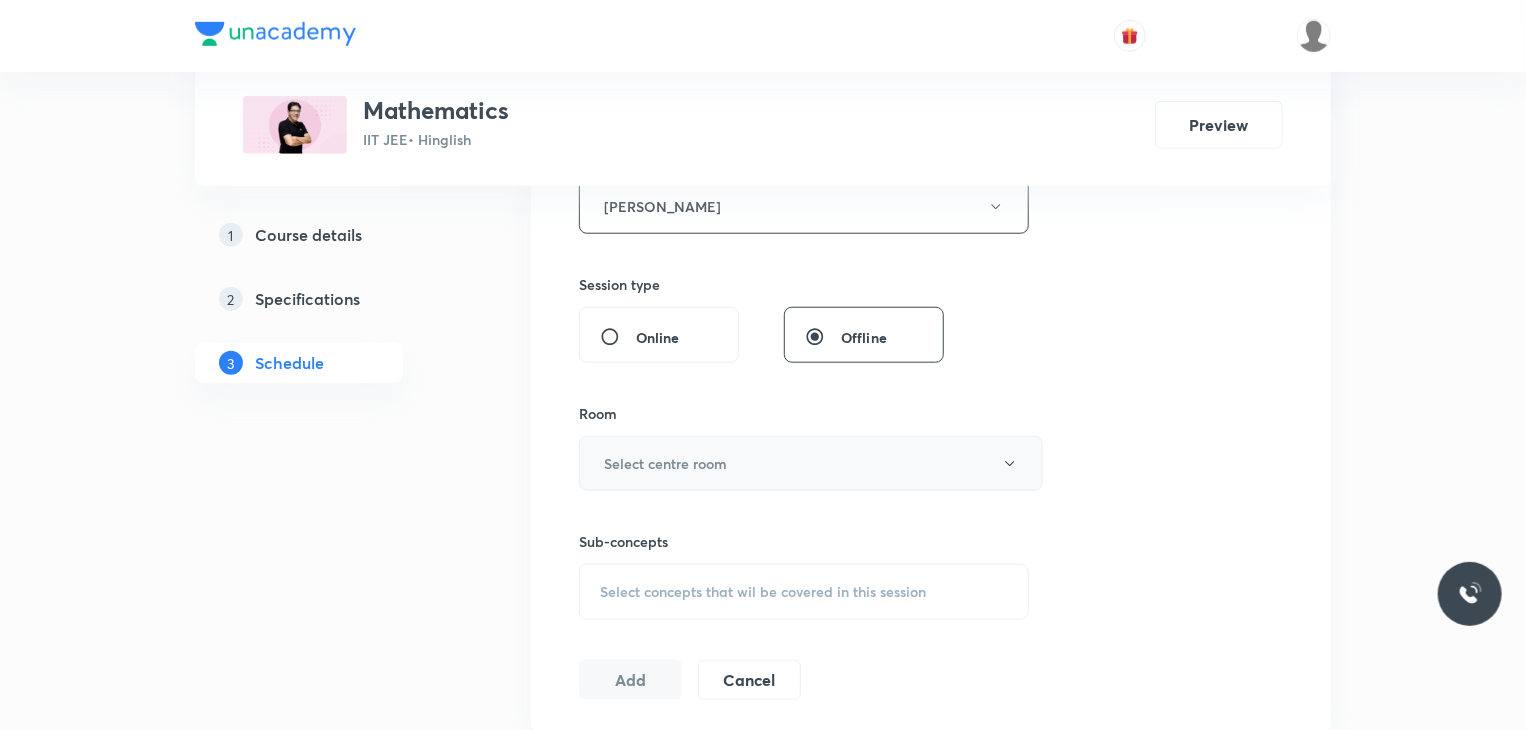 scroll, scrollTop: 800, scrollLeft: 0, axis: vertical 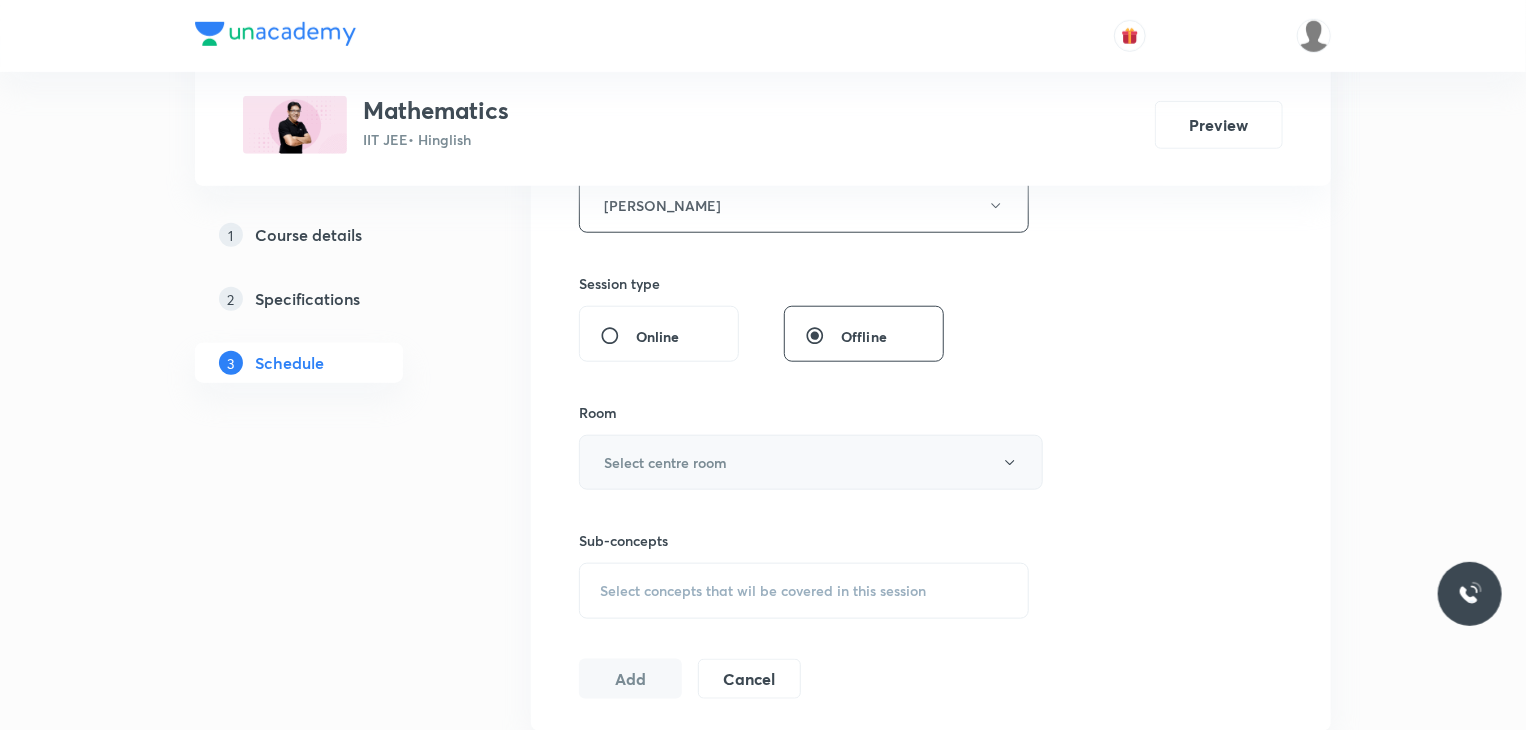 click on "Select centre room" at bounding box center [811, 462] 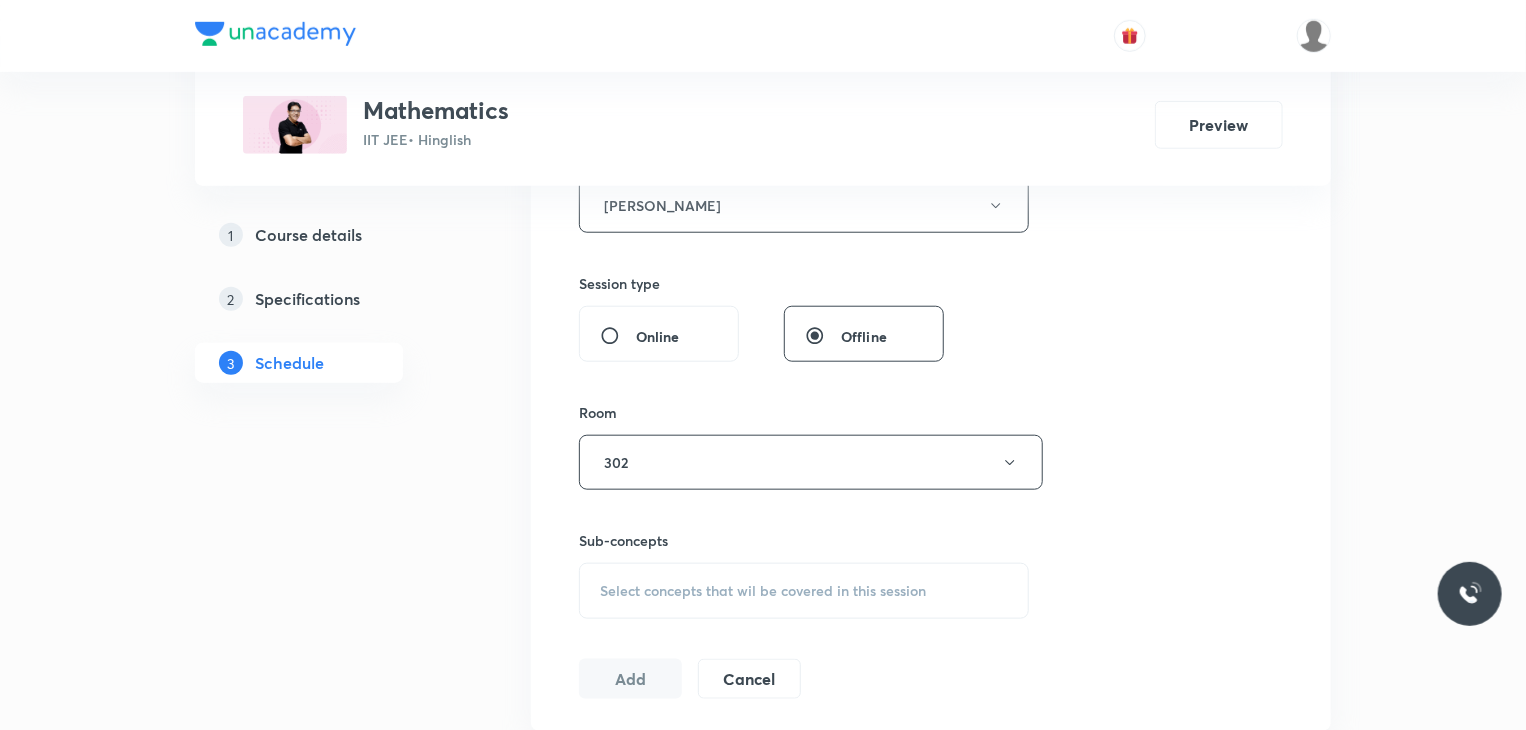 click on "Select concepts that wil be covered in this session" at bounding box center (804, 591) 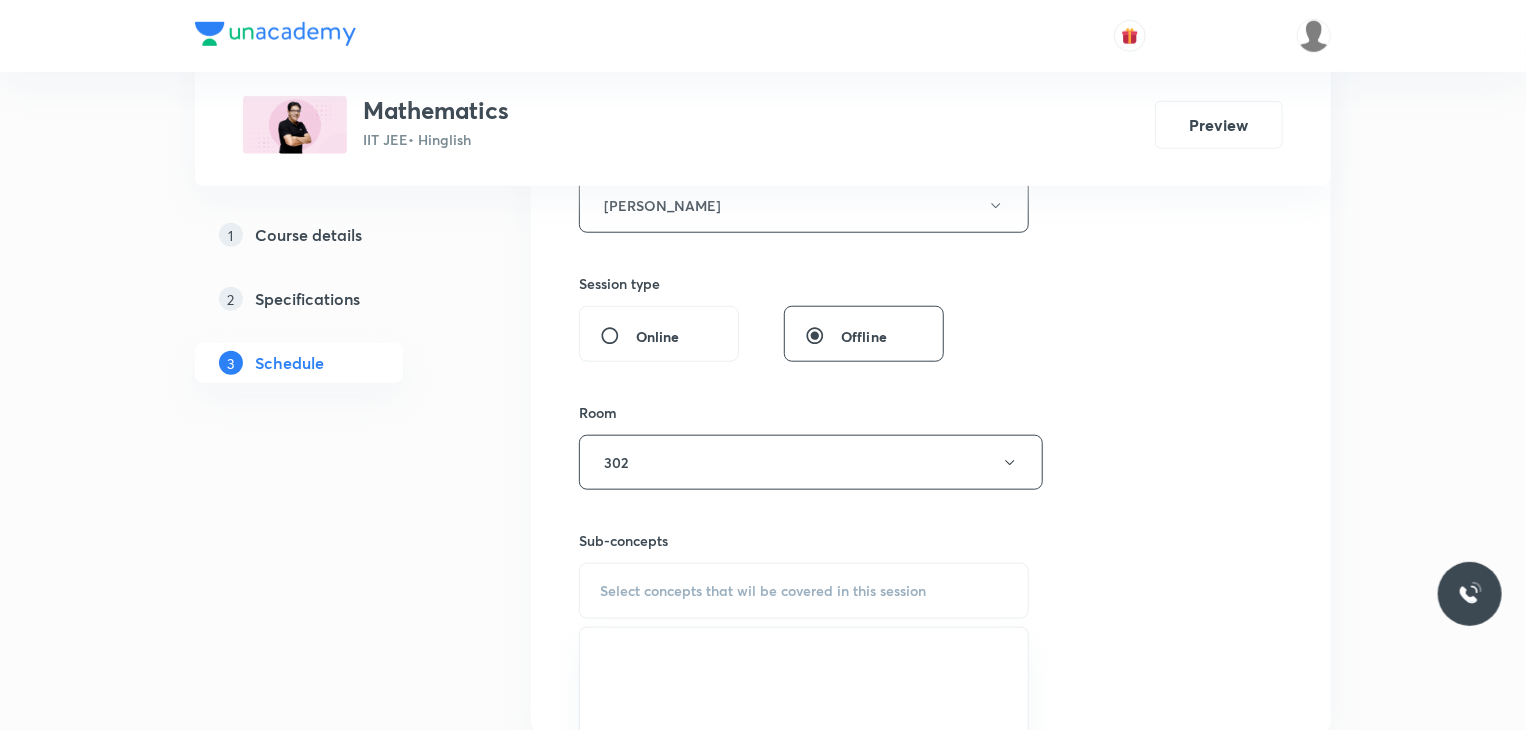 scroll, scrollTop: 1000, scrollLeft: 0, axis: vertical 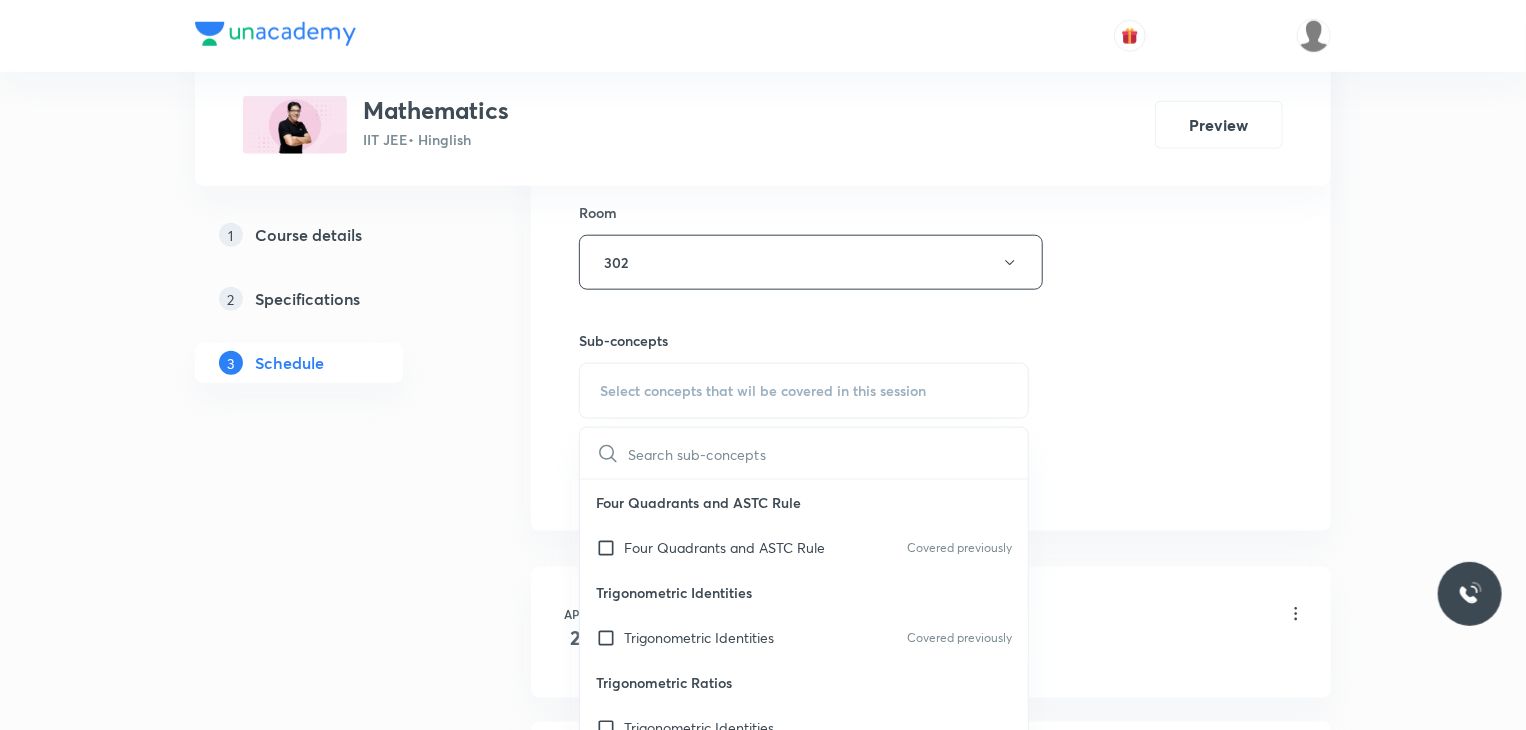 click on "Trigonometric Identities" at bounding box center [804, 592] 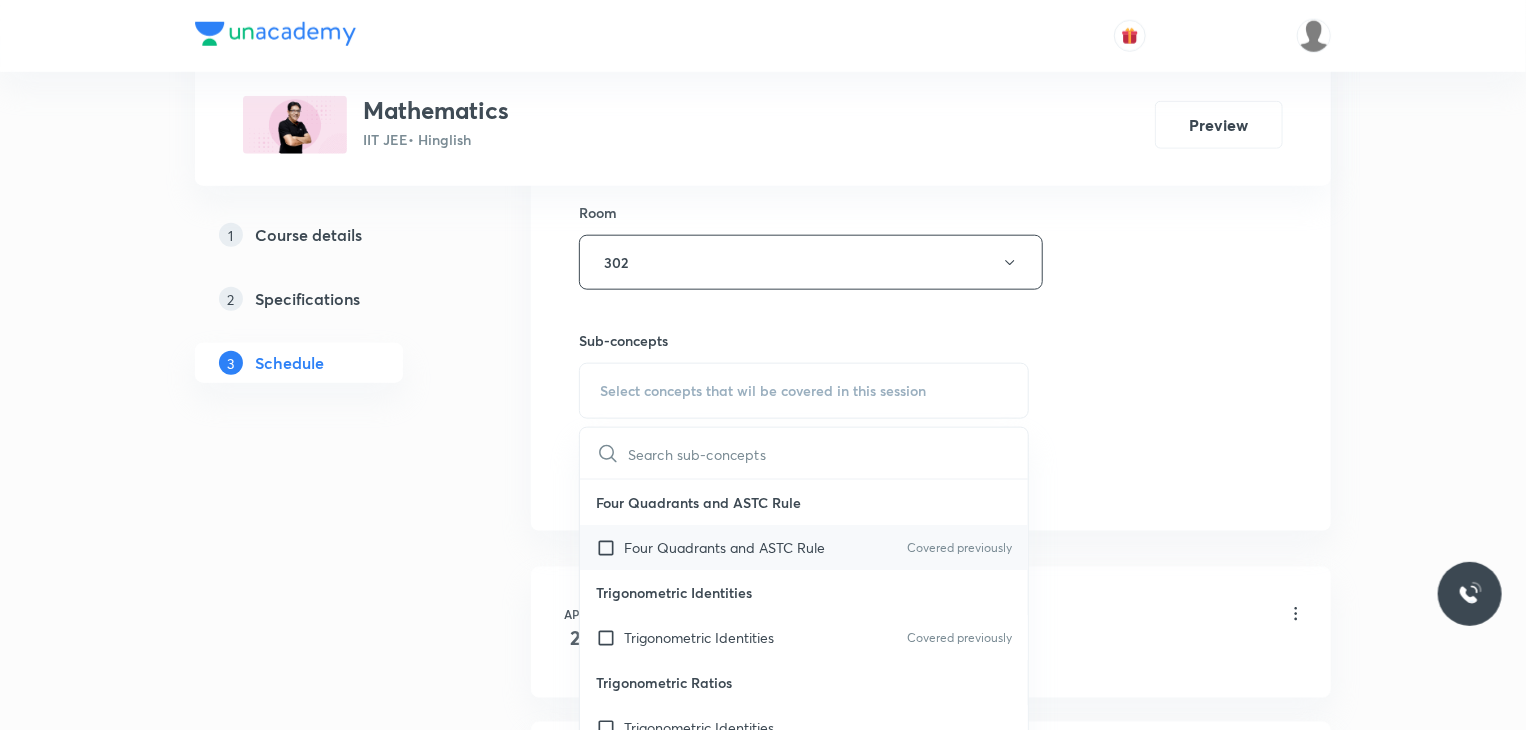 click on "Four Quadrants and ASTC Rule Covered previously" at bounding box center (804, 547) 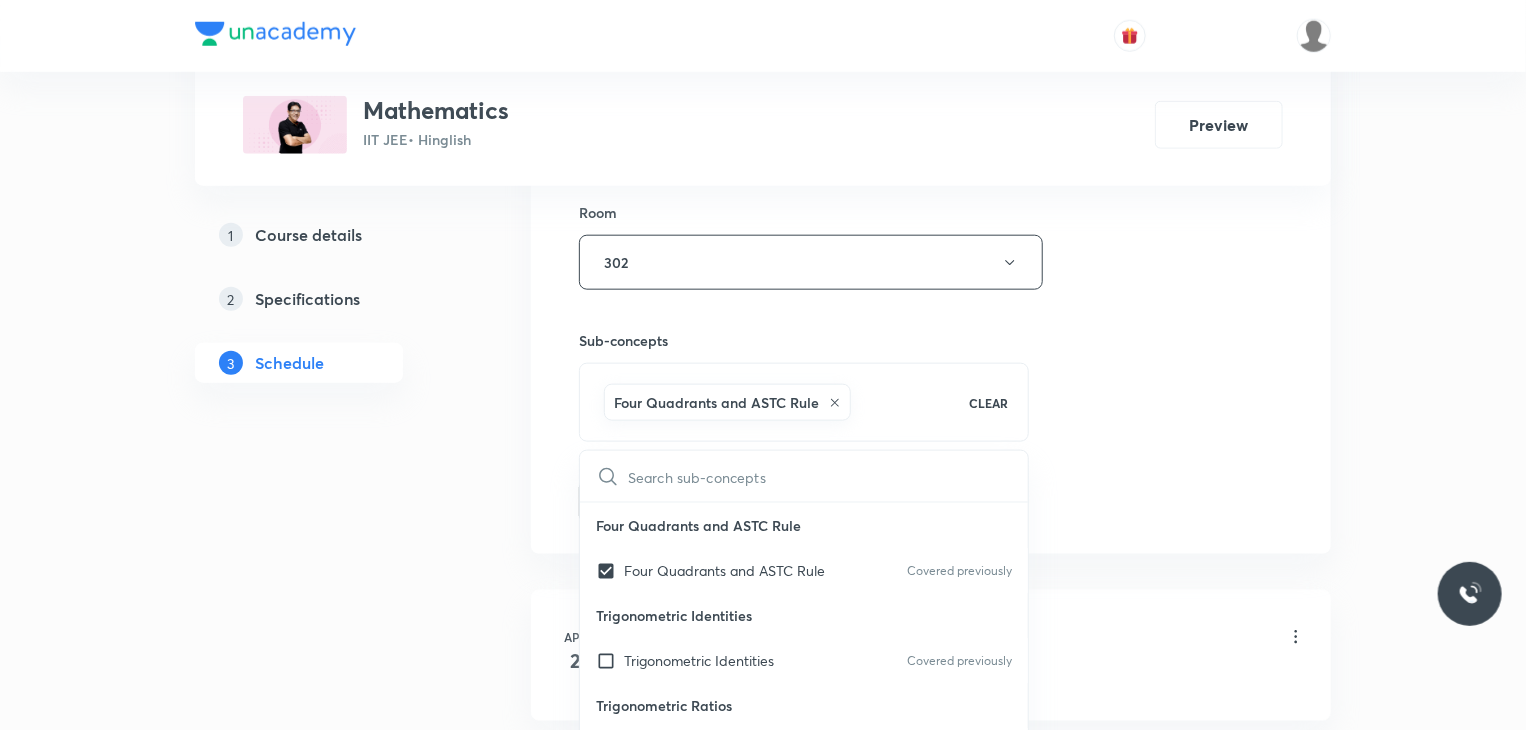 checkbox on "true" 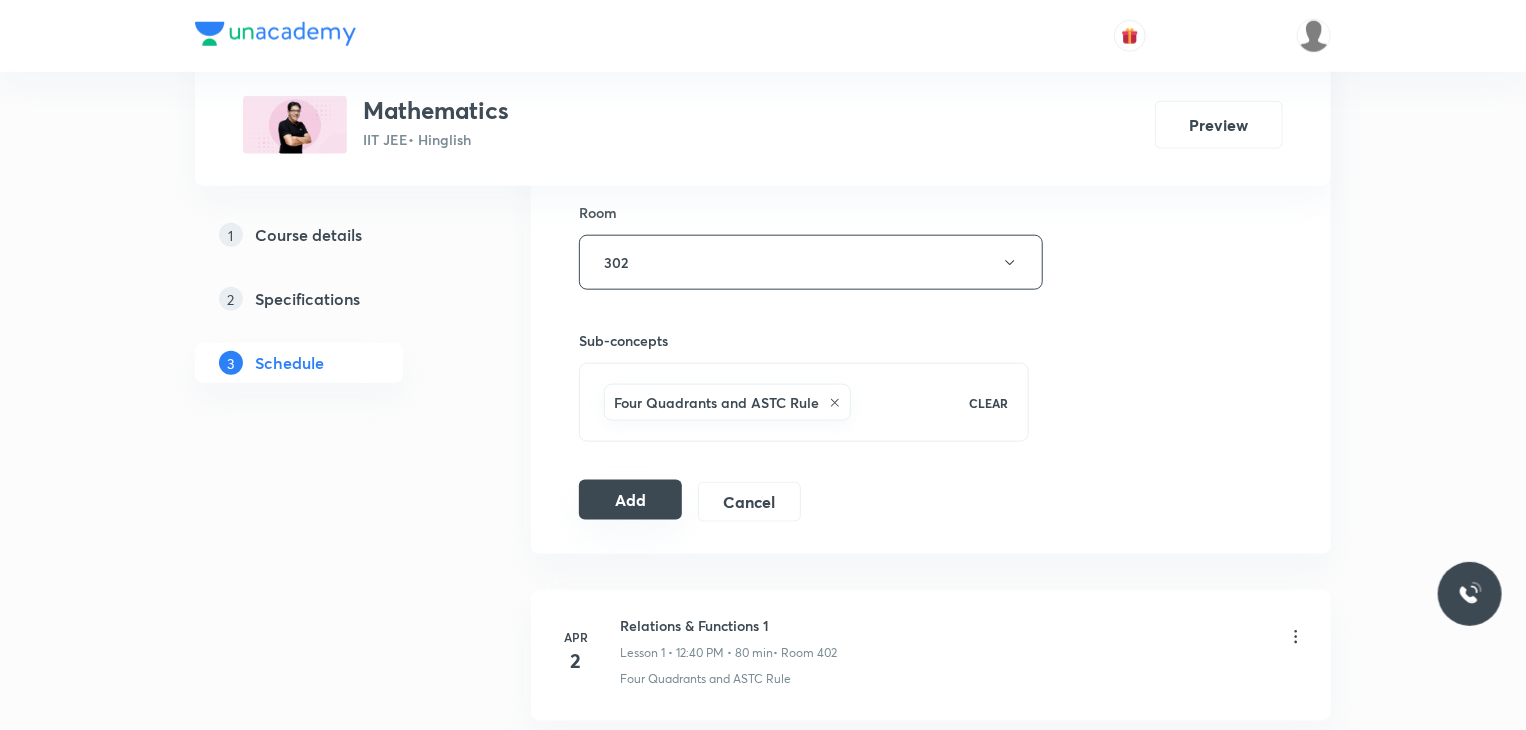 click on "Add" at bounding box center [630, 500] 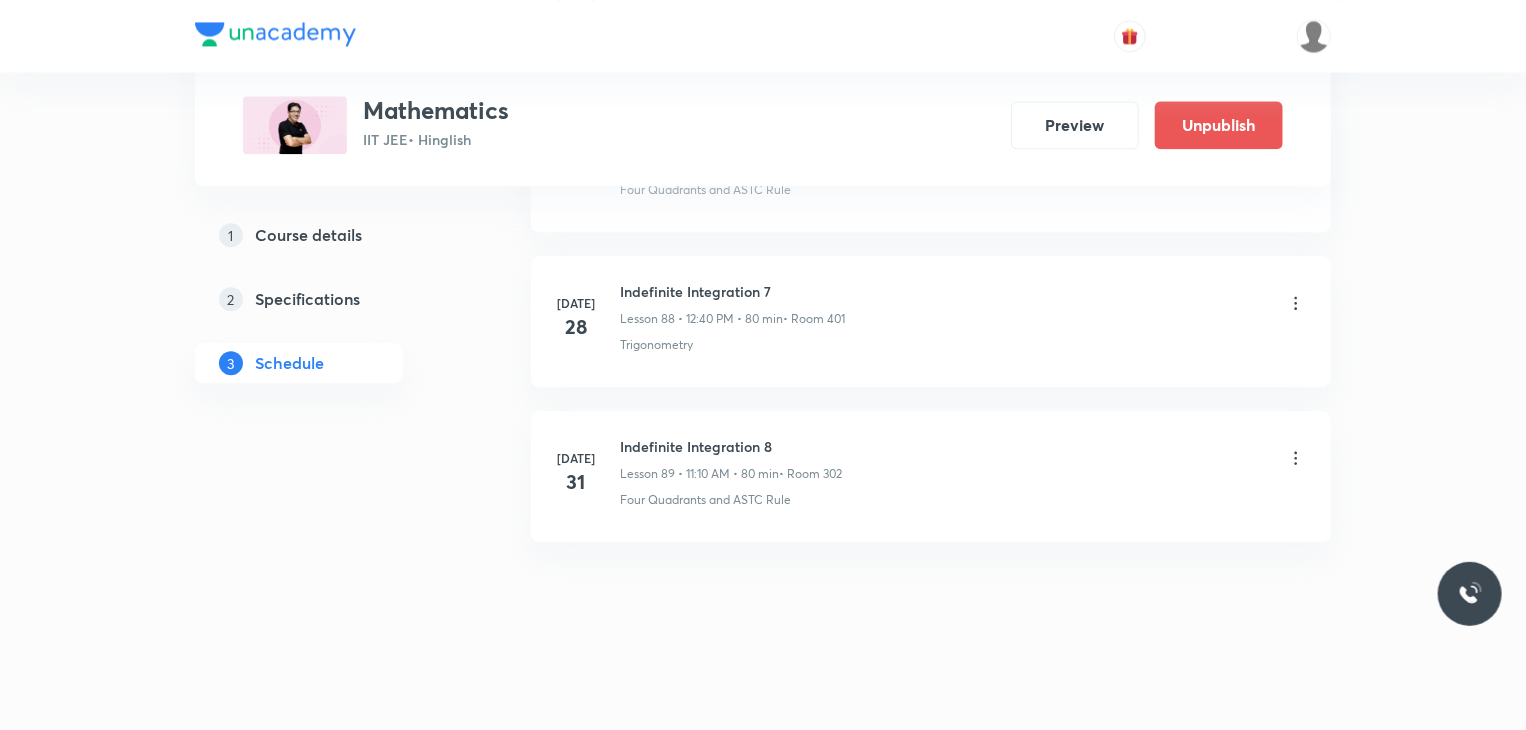 scroll, scrollTop: 13559, scrollLeft: 0, axis: vertical 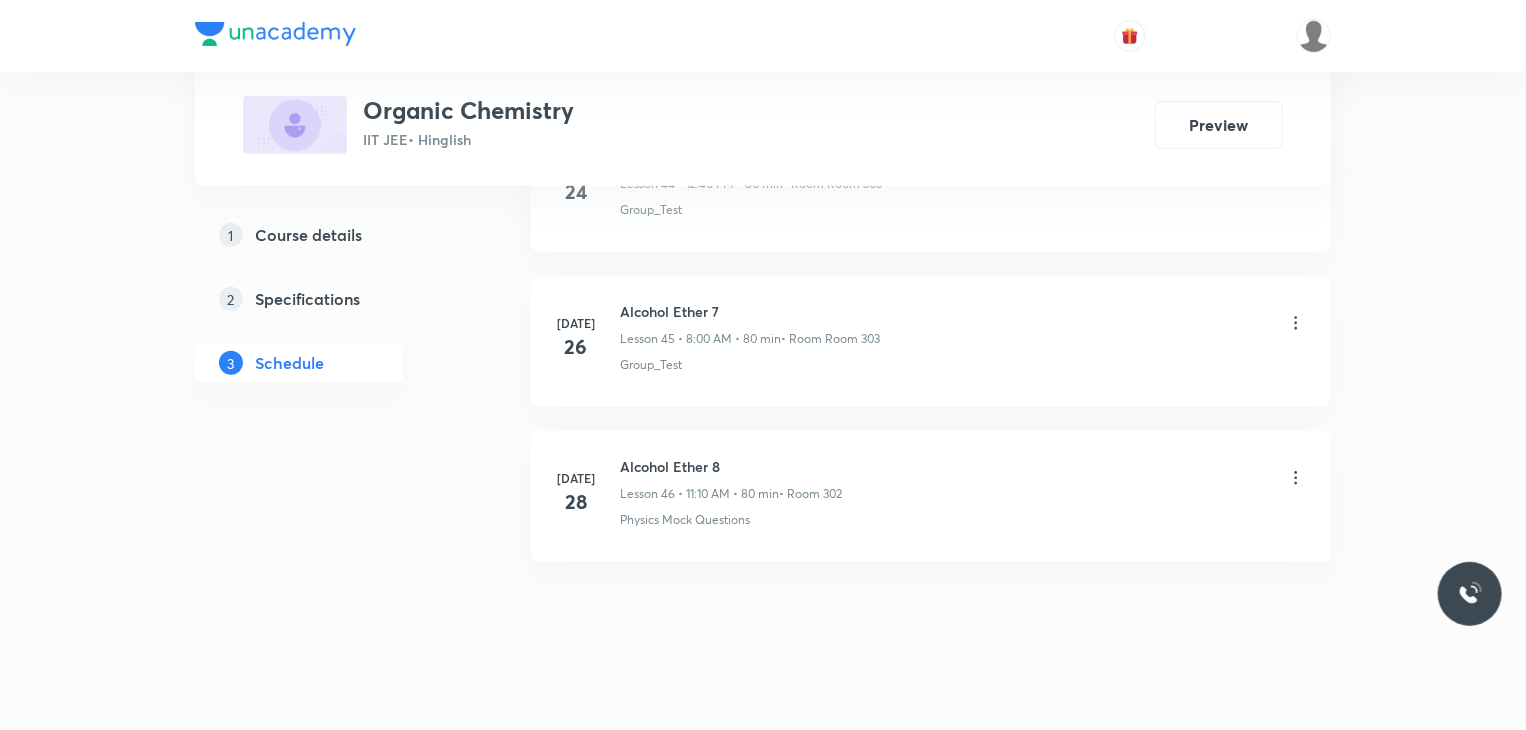 click on "Alcohol Ether 8 Lesson 46 • 11:10 AM • 80 min  • Room 302" at bounding box center [731, 479] 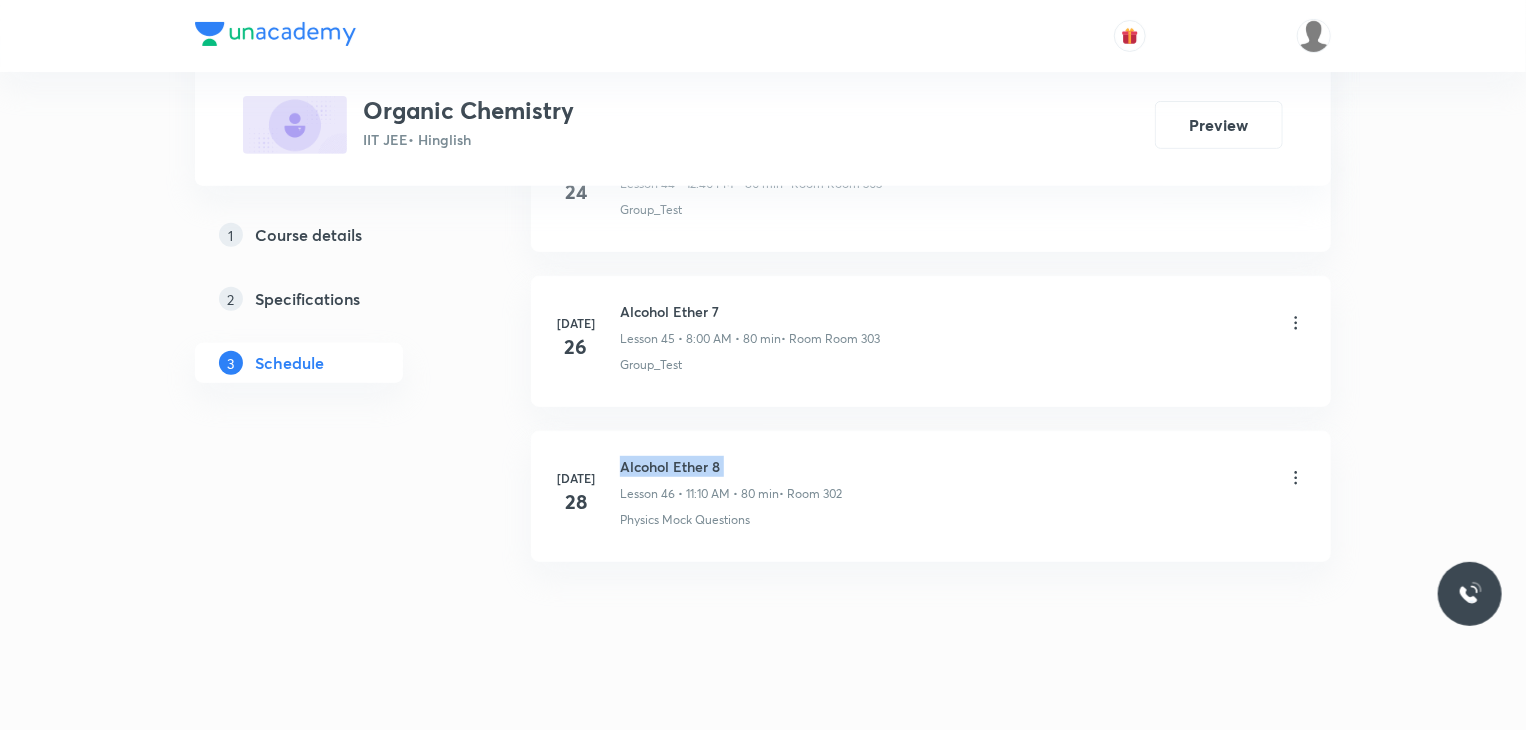 click on "Alcohol Ether 8" at bounding box center (731, 466) 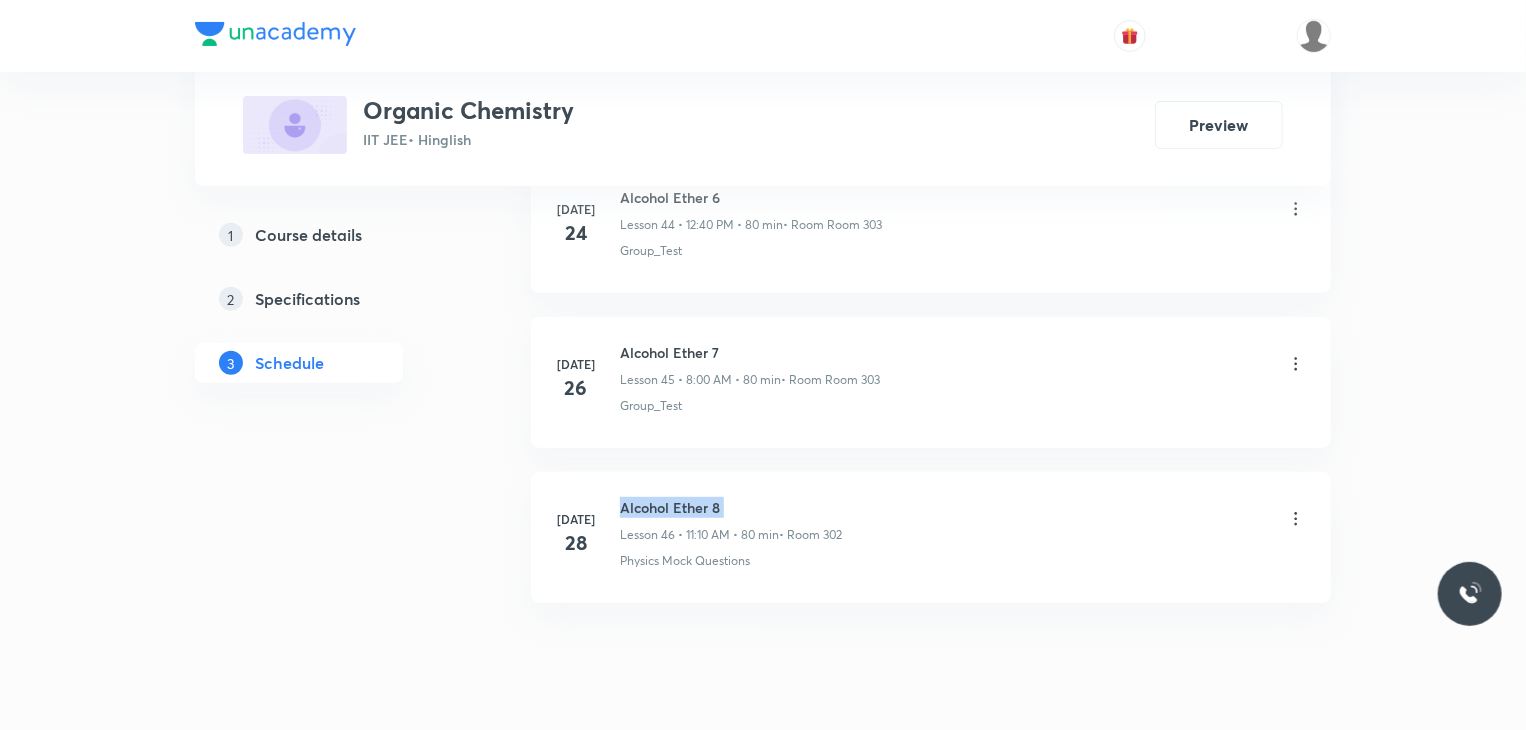 scroll, scrollTop: 7344, scrollLeft: 0, axis: vertical 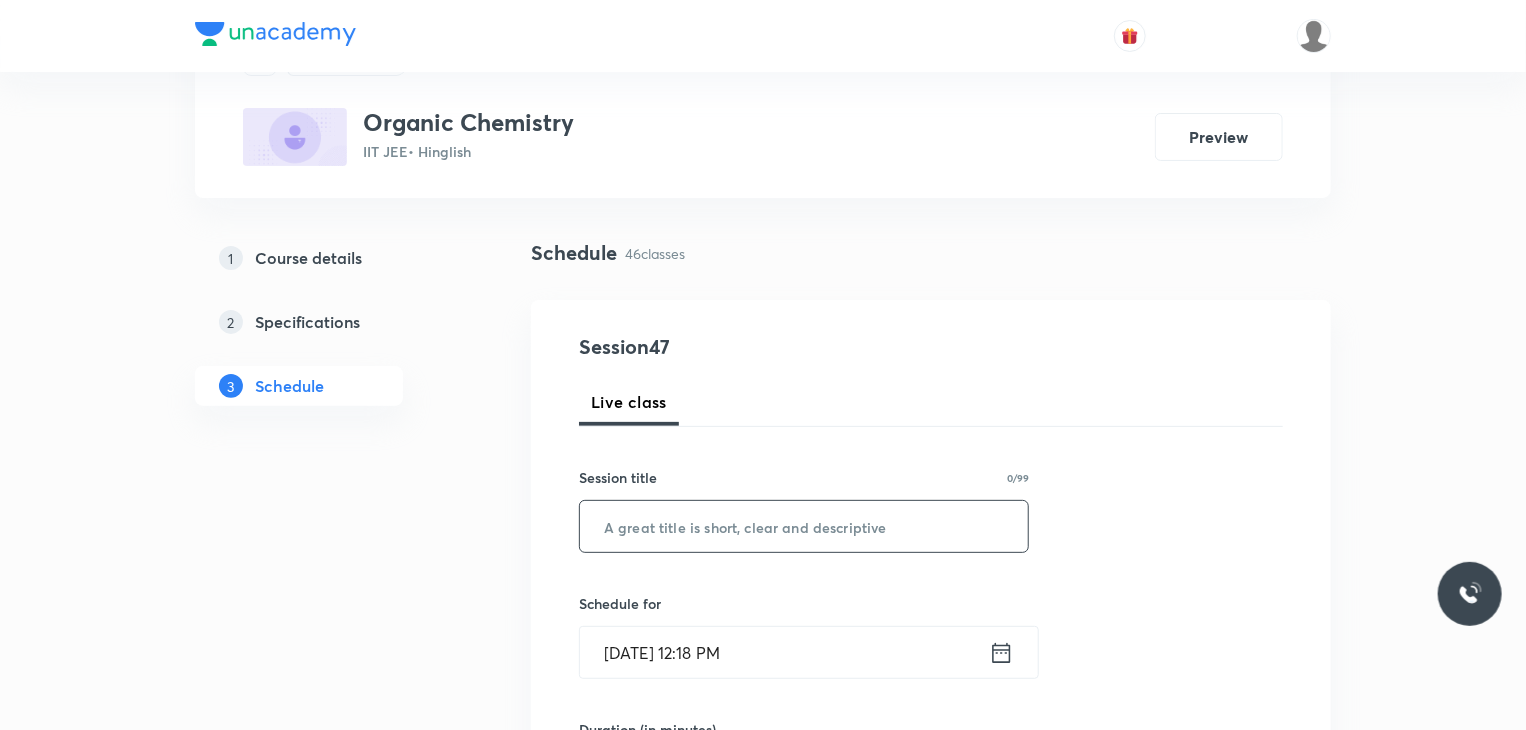 click at bounding box center [804, 526] 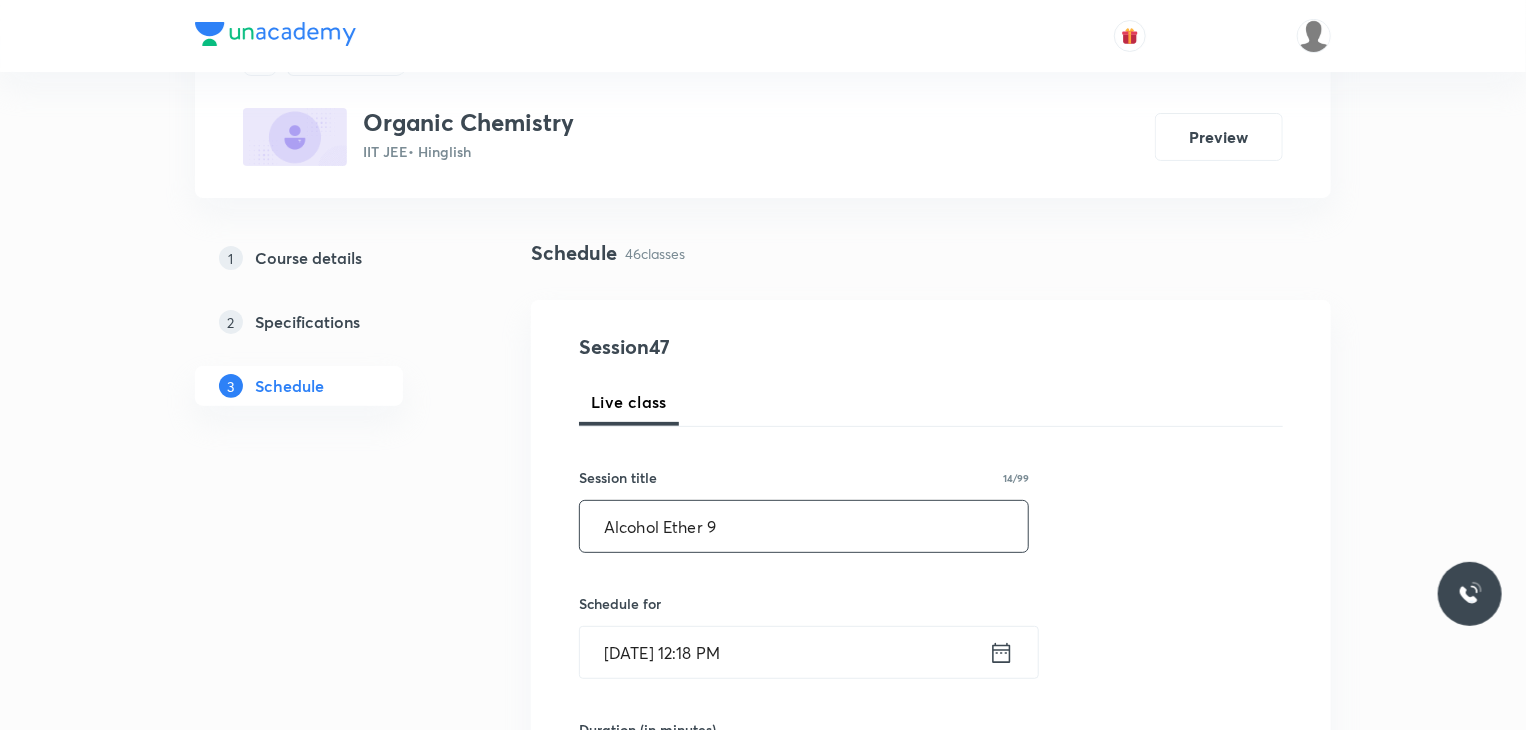 type on "Alcohol Ether 9" 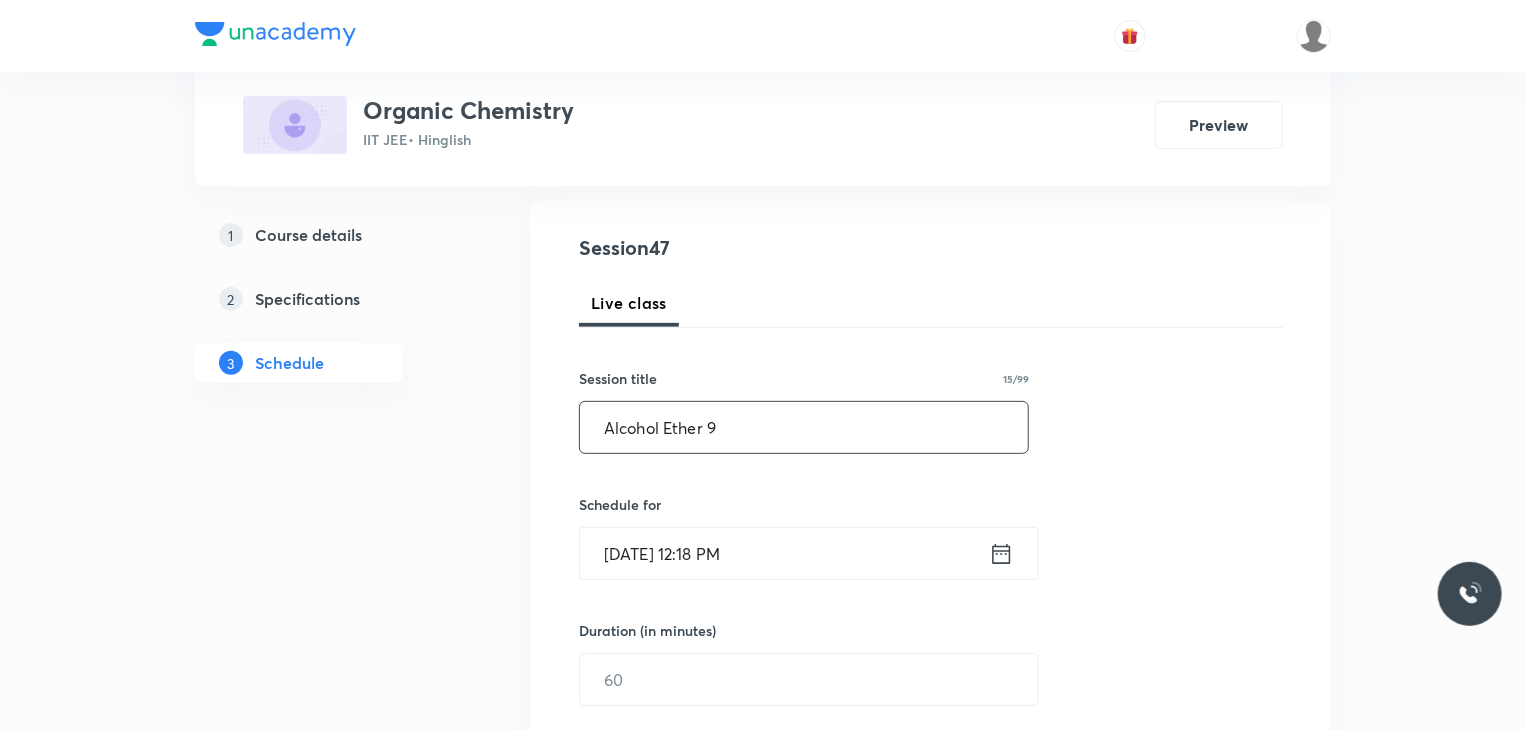 scroll, scrollTop: 300, scrollLeft: 0, axis: vertical 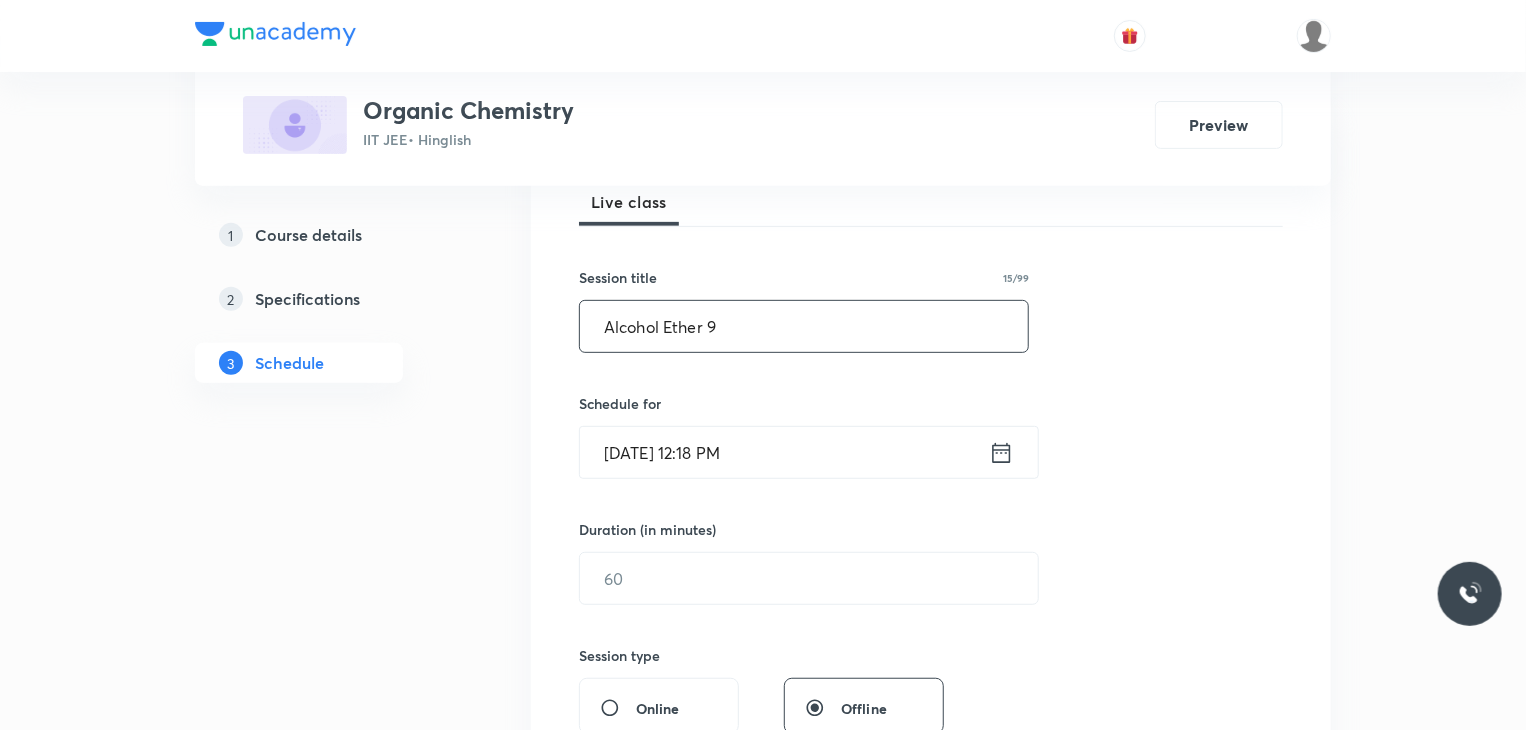 click on "Session  47 Live class Session title 15/99 Alcohol Ether 9 ​ Schedule for Jul 30, 2025, 12:18 PM ​ Duration (in minutes) ​   Session type Online Offline Room Select centre room Sub-concepts Select concepts that wil be covered in this session Add Cancel" at bounding box center [931, 601] 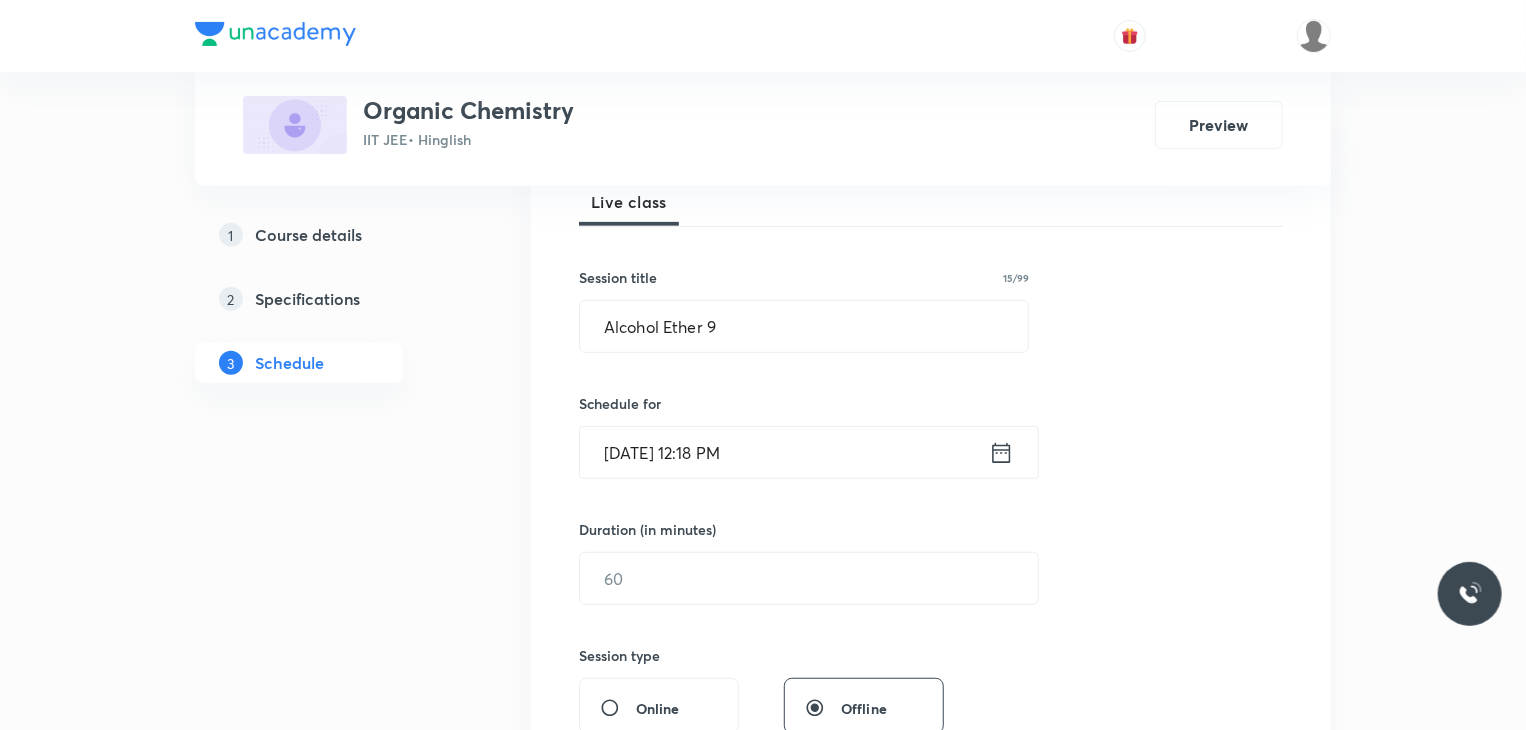 click on "Jul 30, 2025, 12:18 PM" at bounding box center [784, 452] 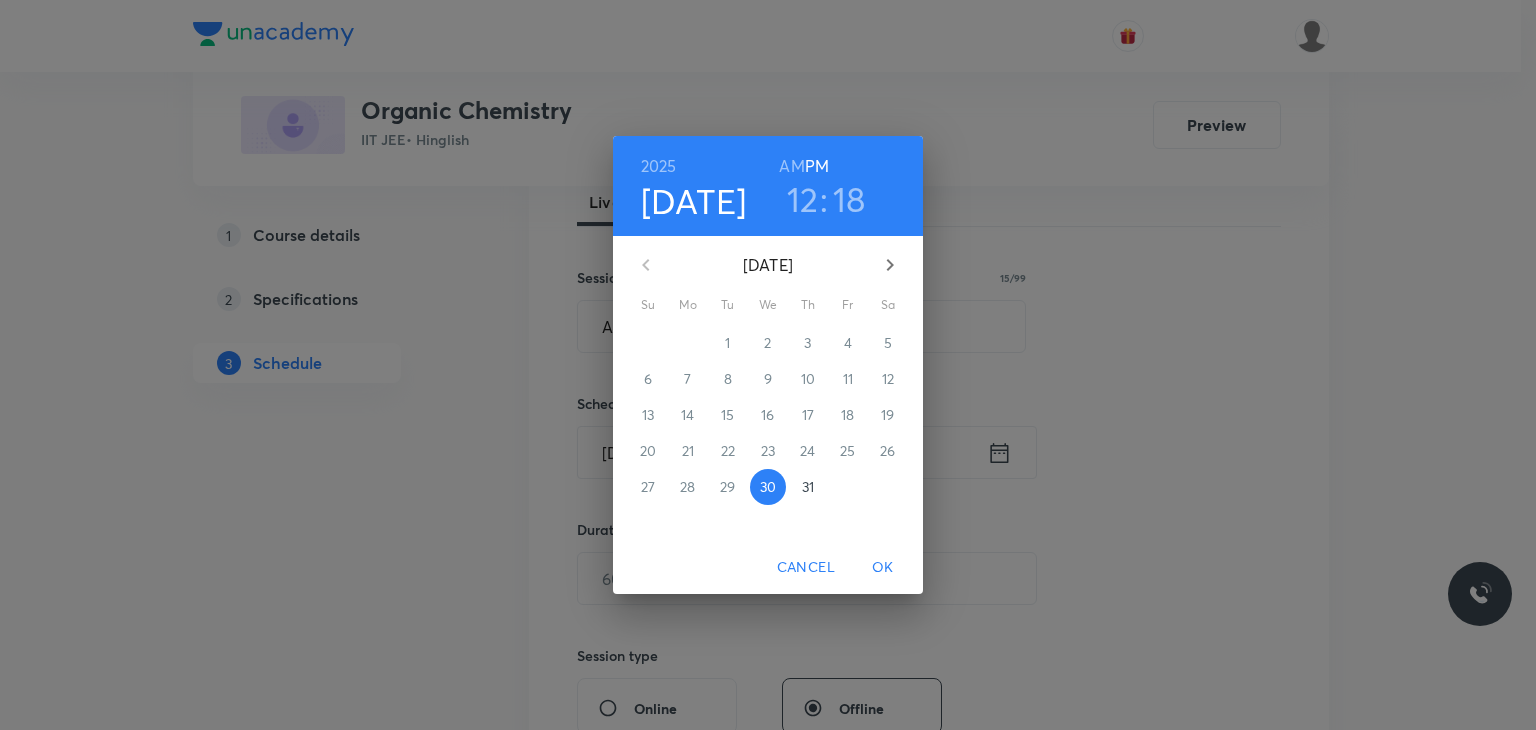 click on "31" at bounding box center [808, 487] 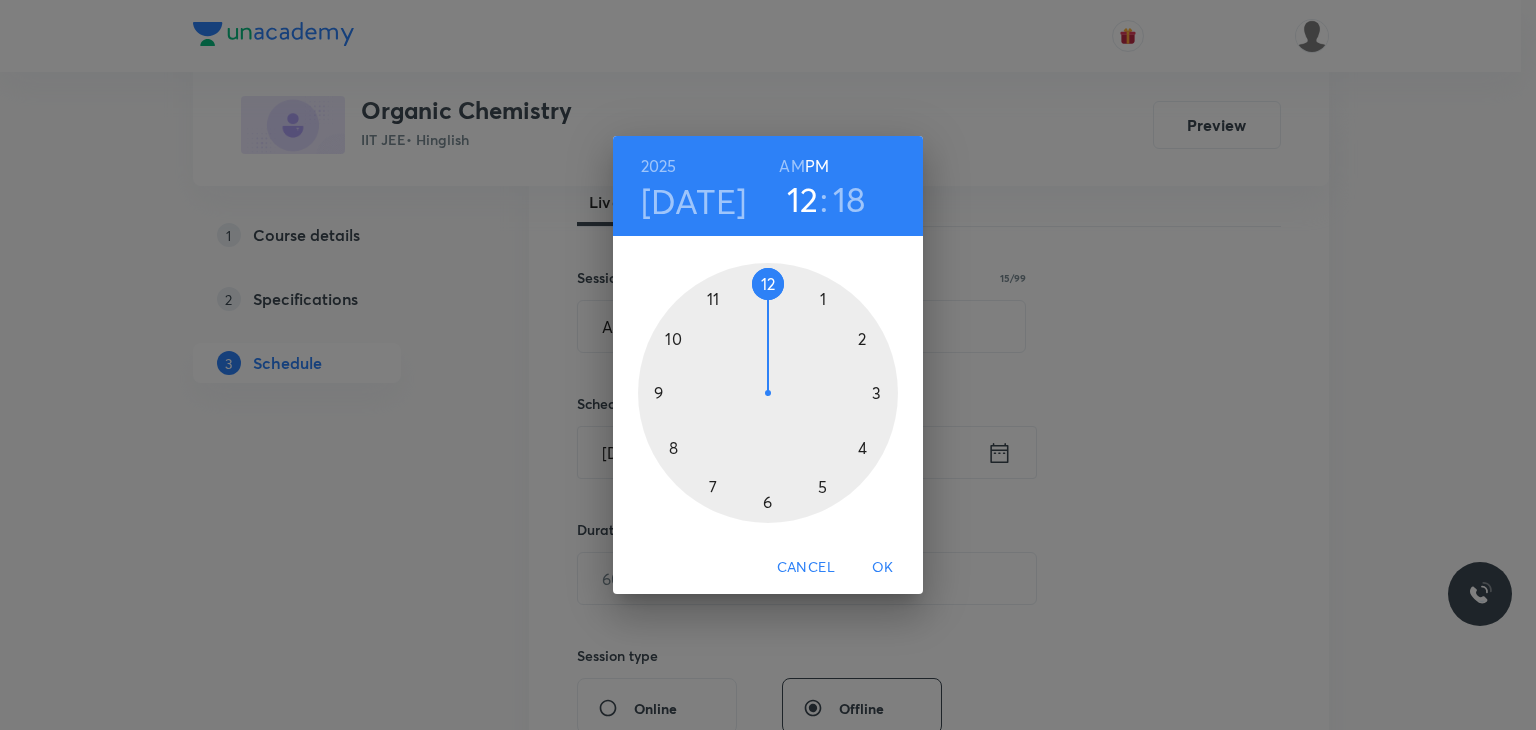 click on "2025 Jul 31 12 : 18 AM PM" at bounding box center (768, 186) 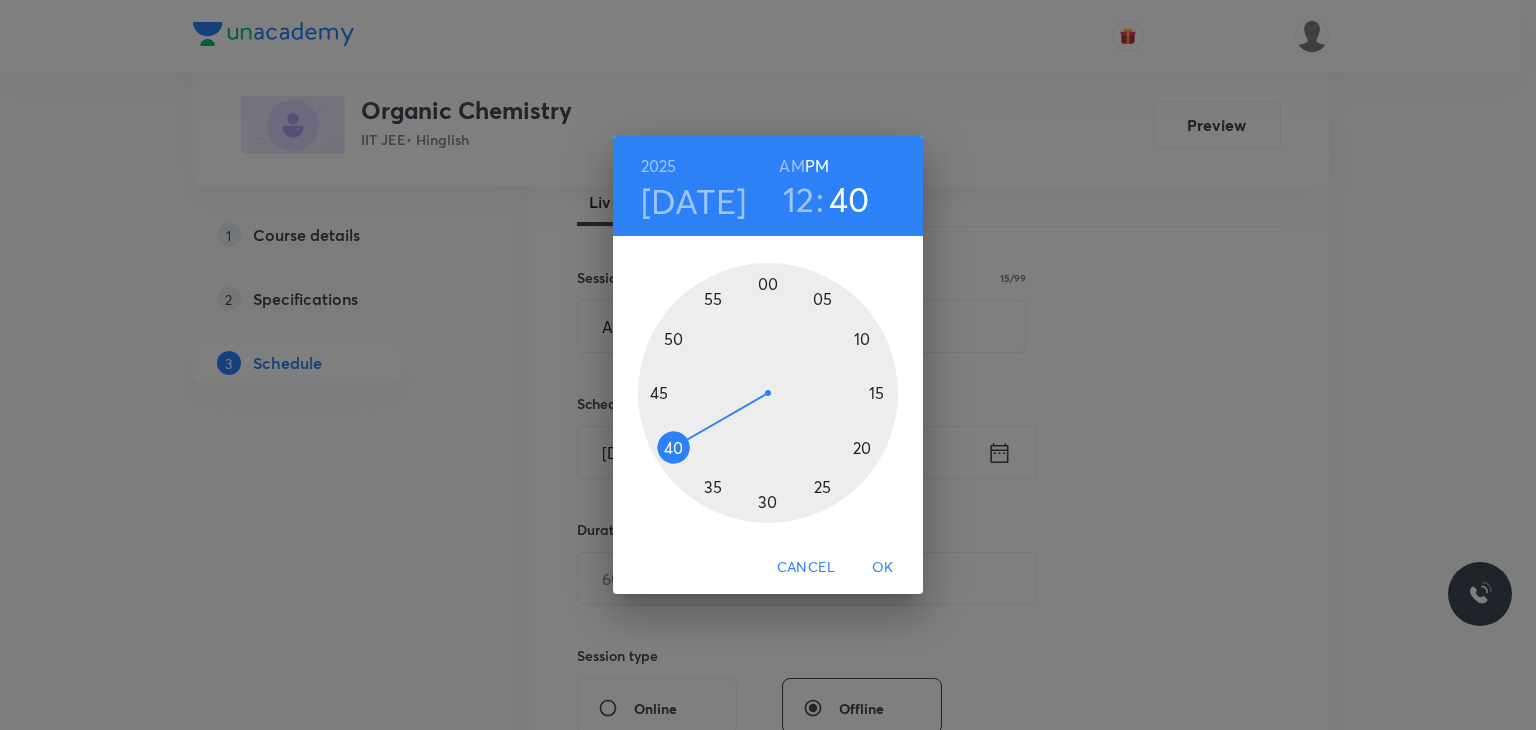 drag, startPoint x: 707, startPoint y: 445, endPoint x: 661, endPoint y: 449, distance: 46.173584 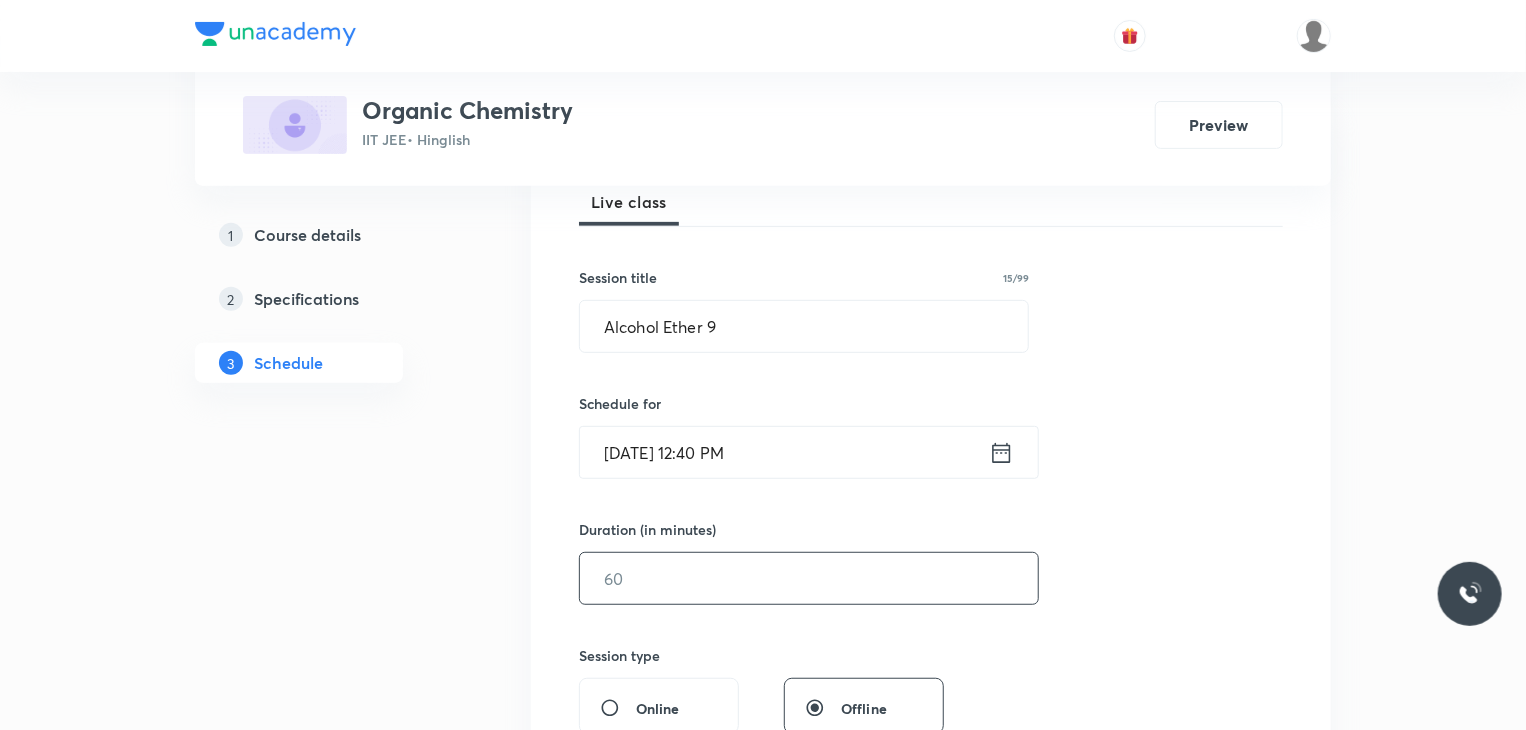 click at bounding box center [809, 578] 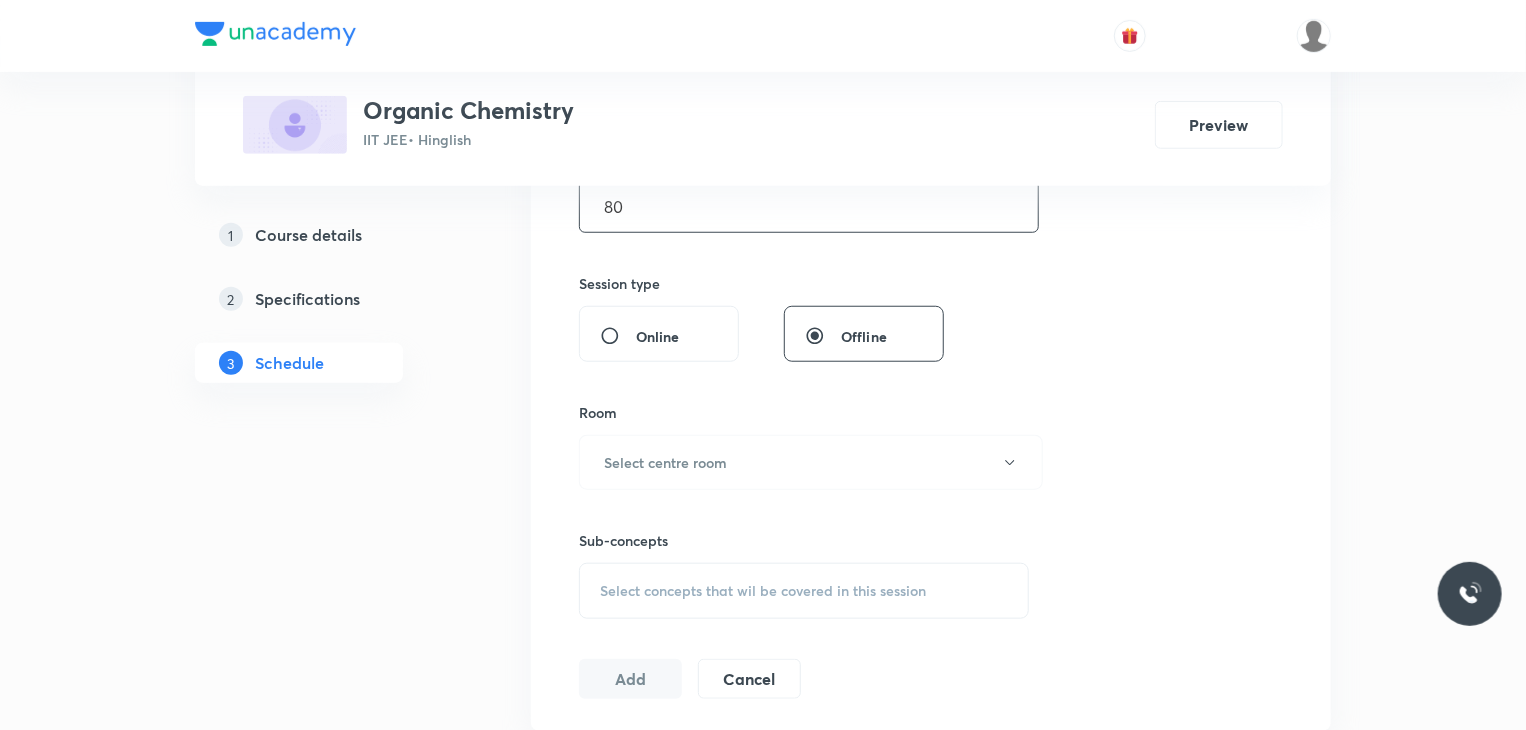 scroll, scrollTop: 700, scrollLeft: 0, axis: vertical 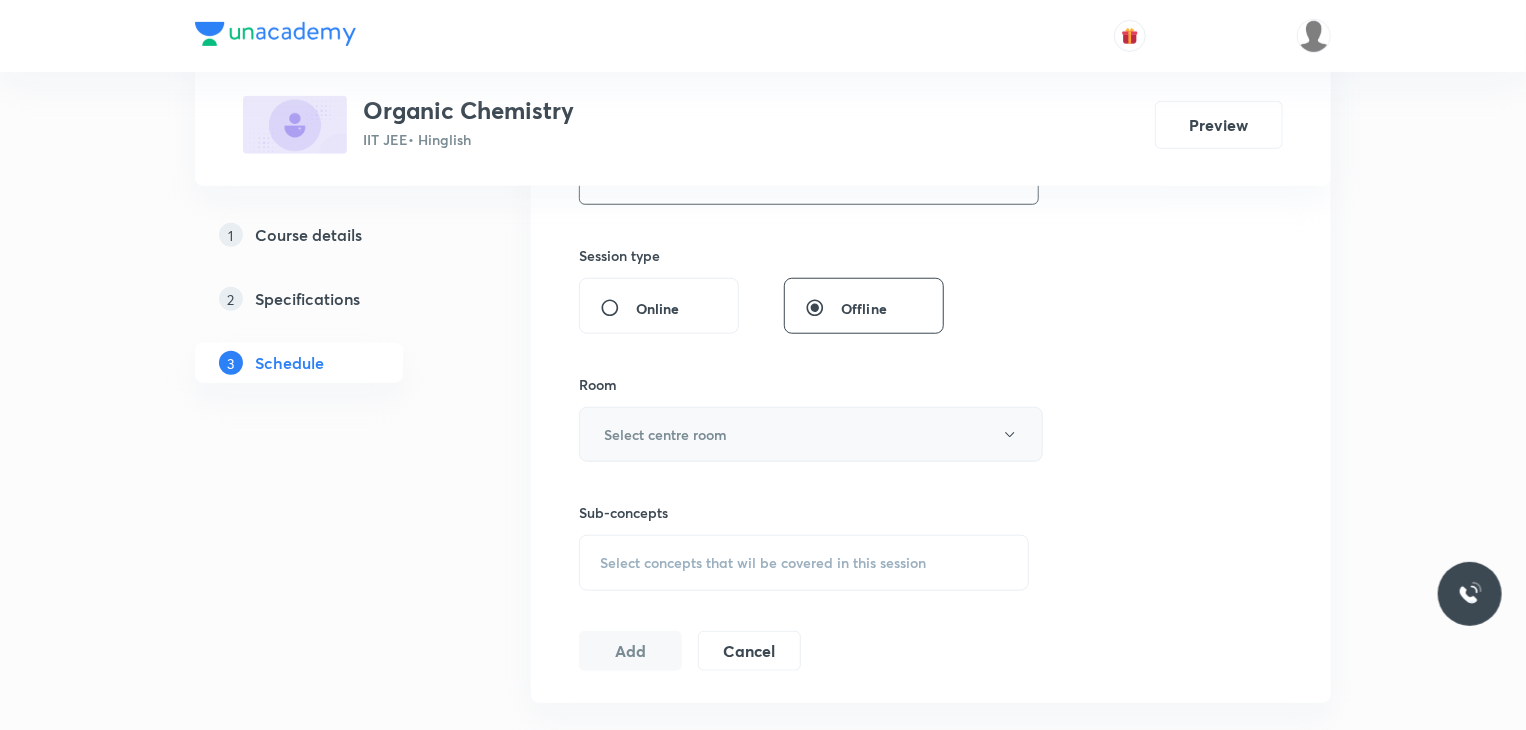 type on "80" 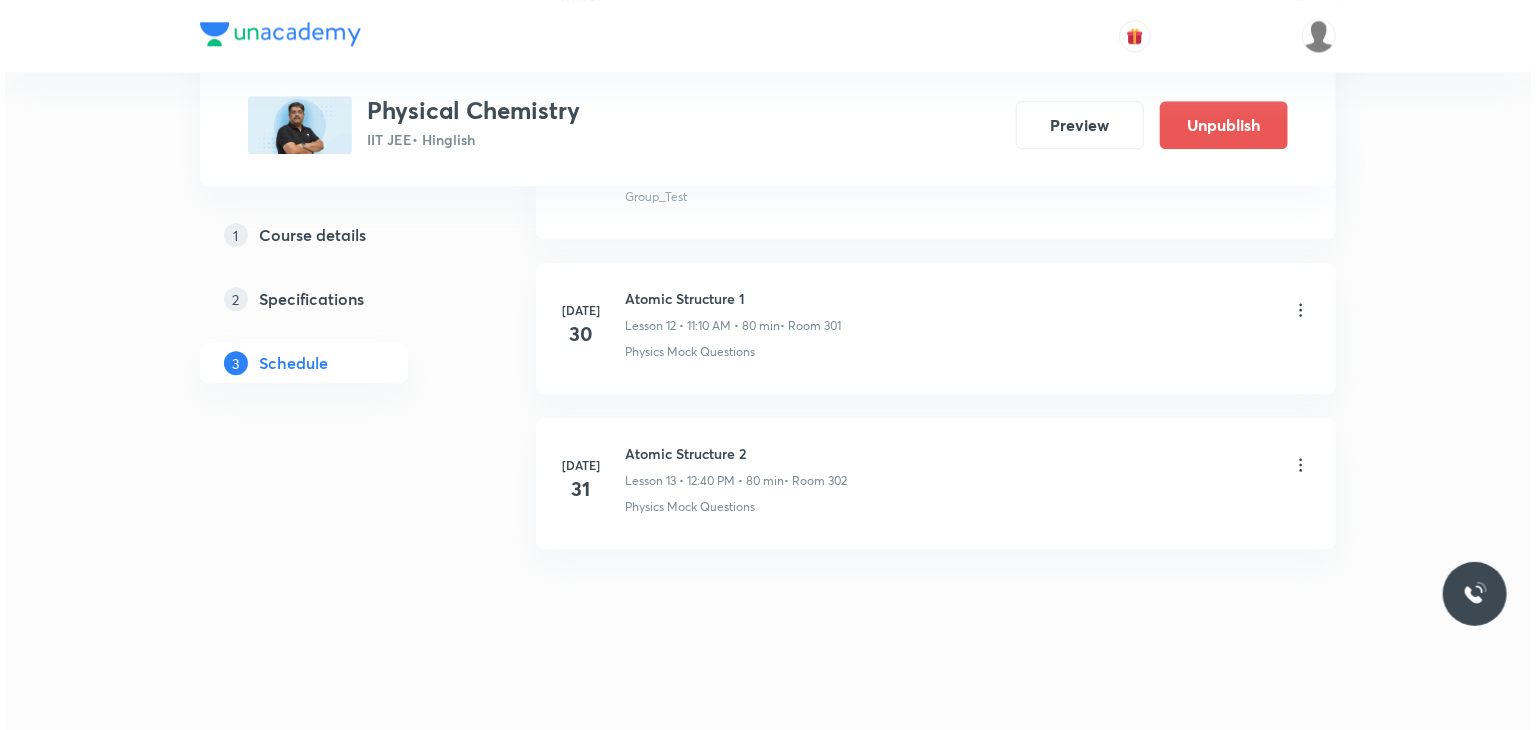 scroll, scrollTop: 2881, scrollLeft: 0, axis: vertical 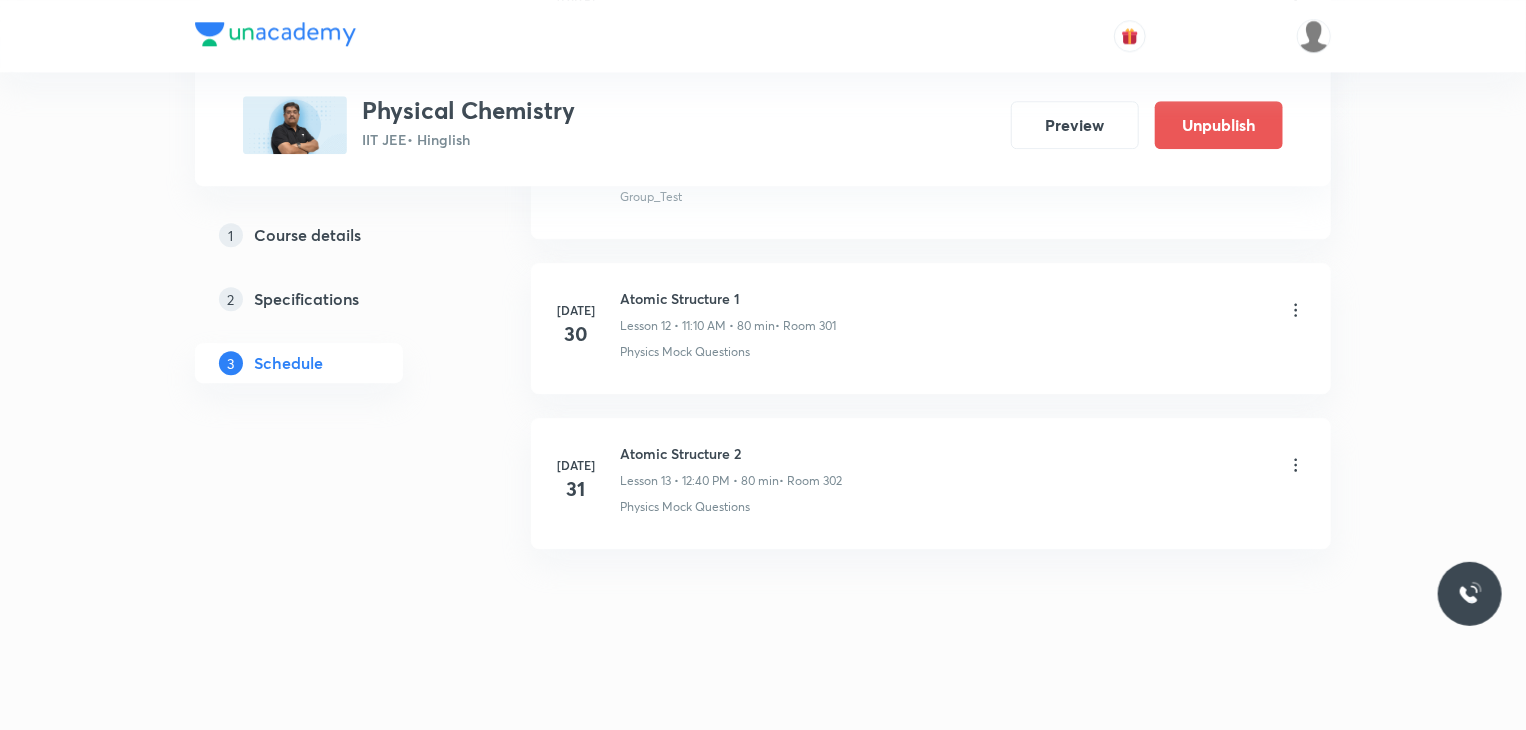 click on "[DATE] Atomic Structure 2 Lesson 13 • 12:40 PM • 80 min  • Room 302 Physics Mock Questions" at bounding box center [931, 479] 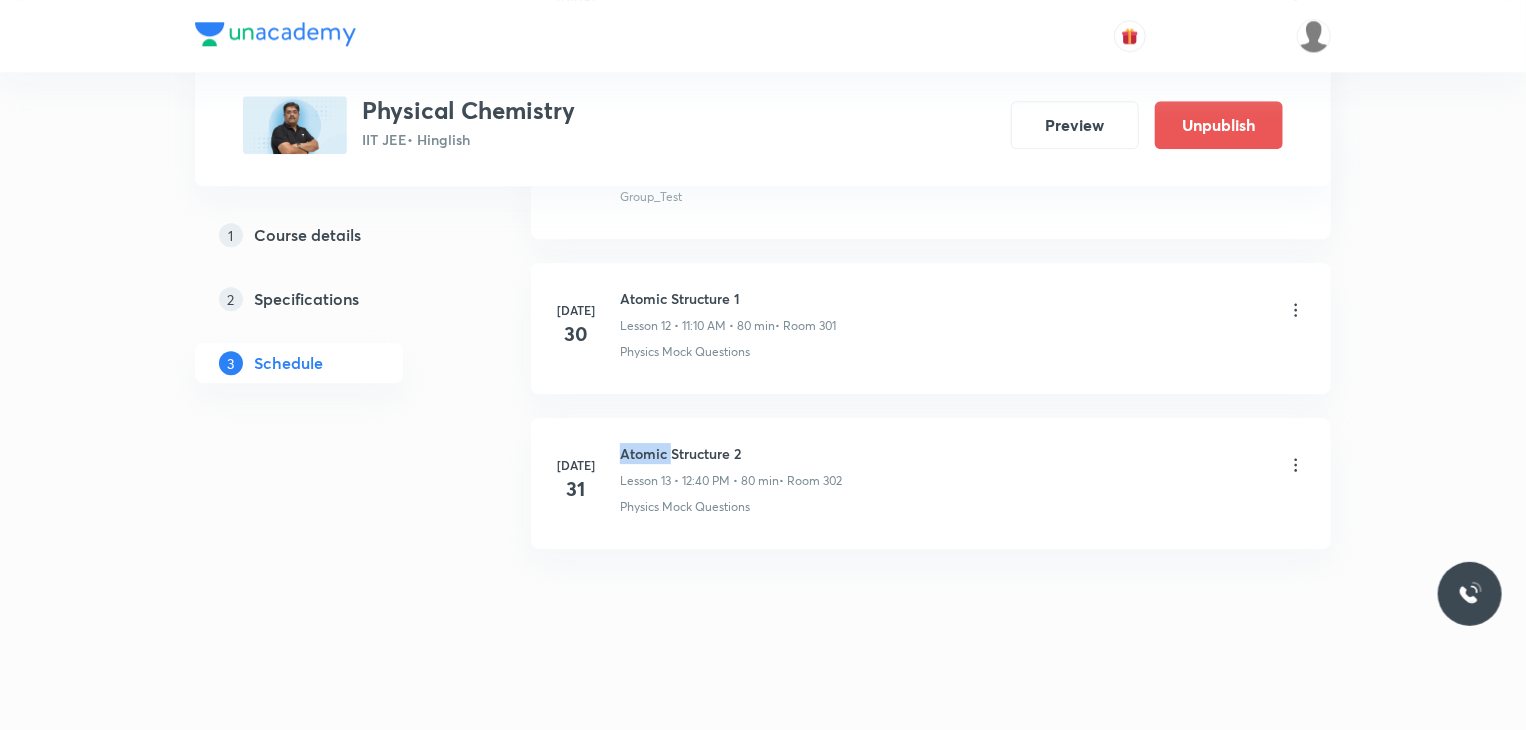 click on "Atomic Structure 2" at bounding box center [731, 453] 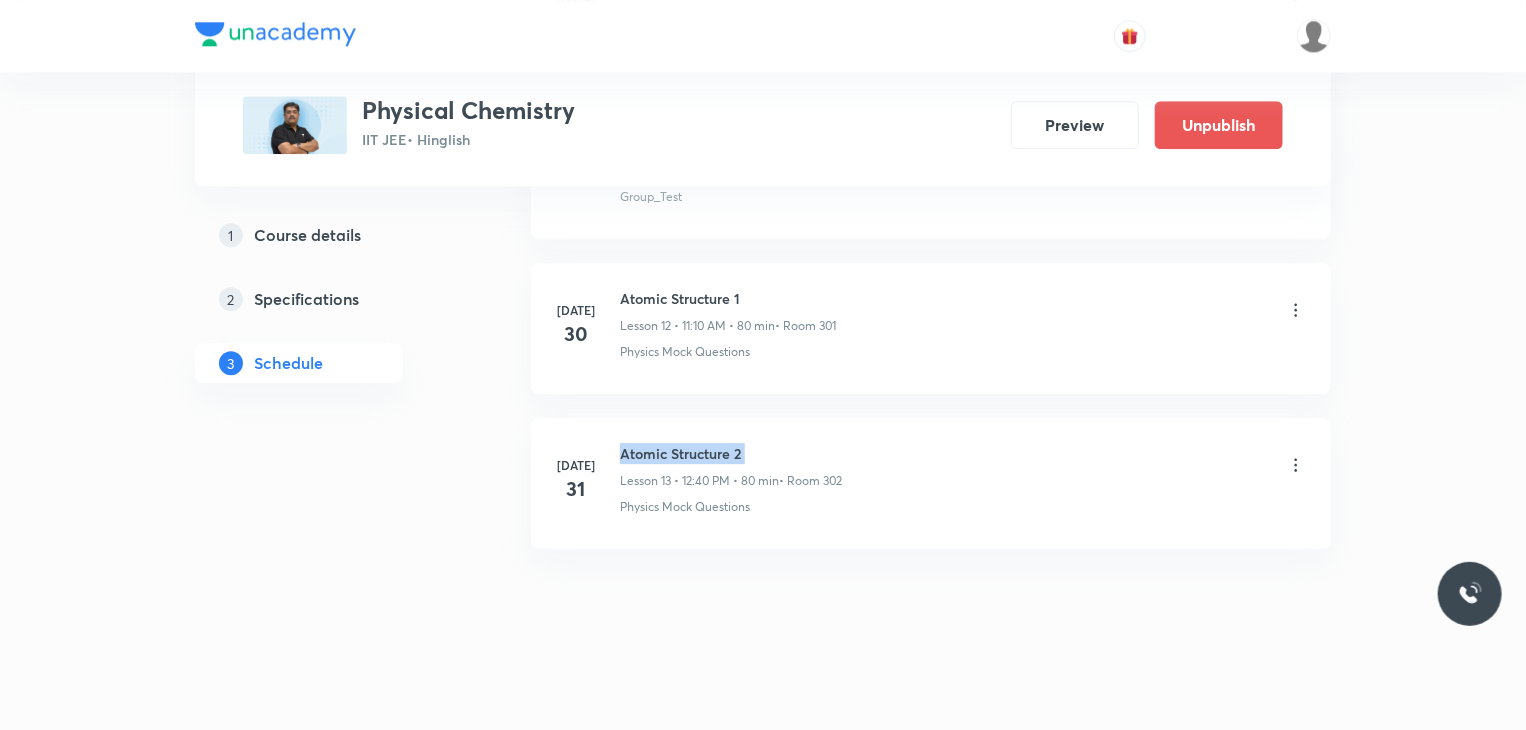 click on "Atomic Structure 2" at bounding box center [731, 453] 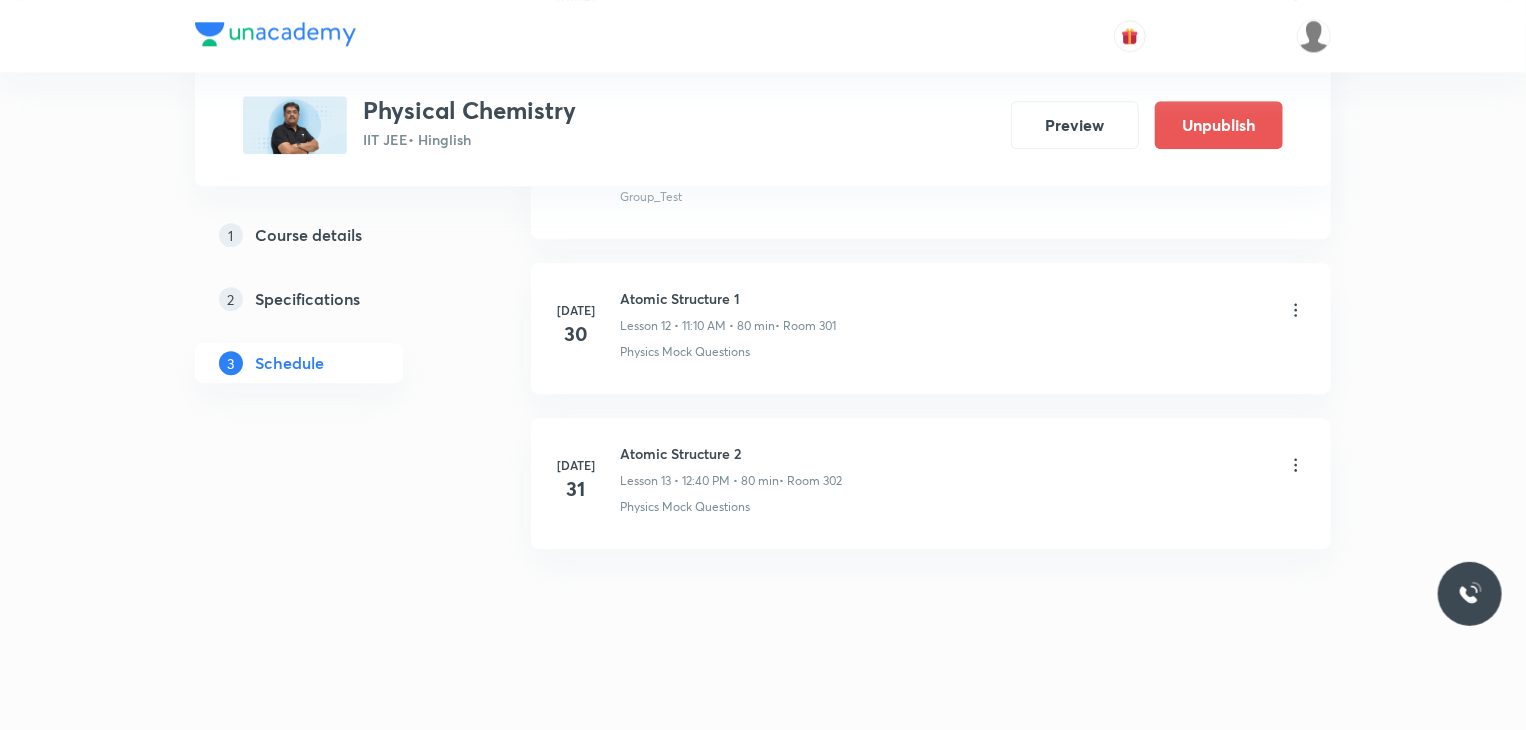 click 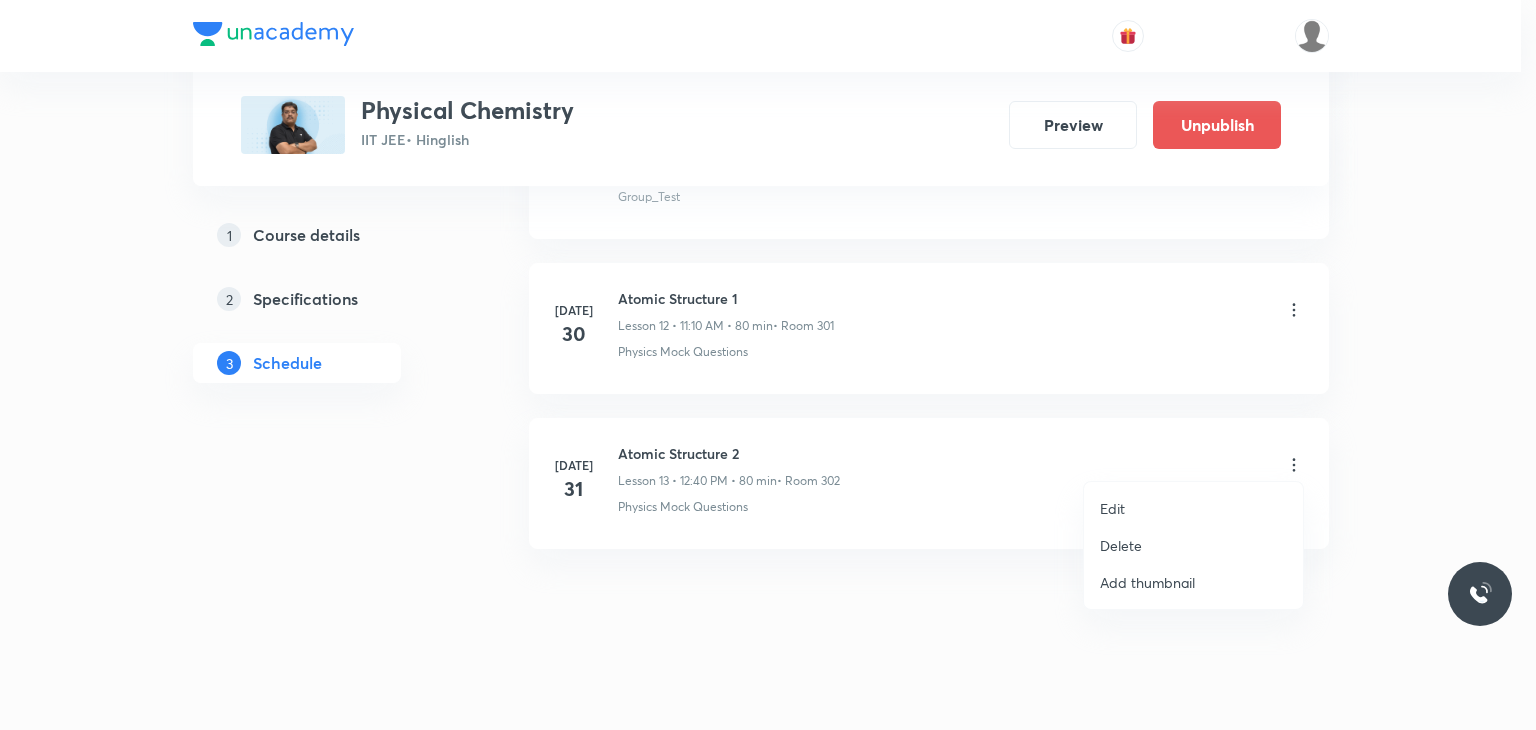 click on "Edit" at bounding box center [1193, 508] 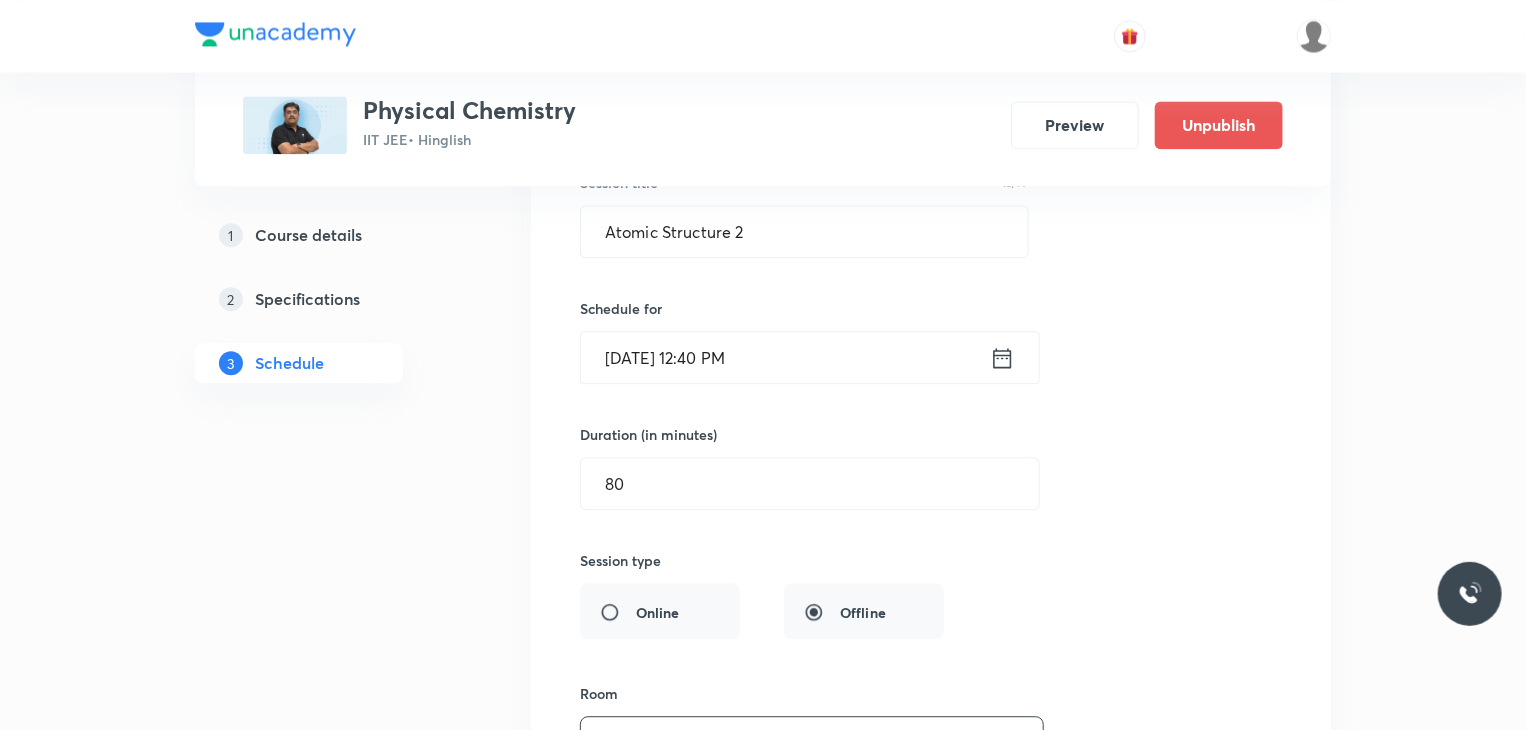 scroll, scrollTop: 2130, scrollLeft: 0, axis: vertical 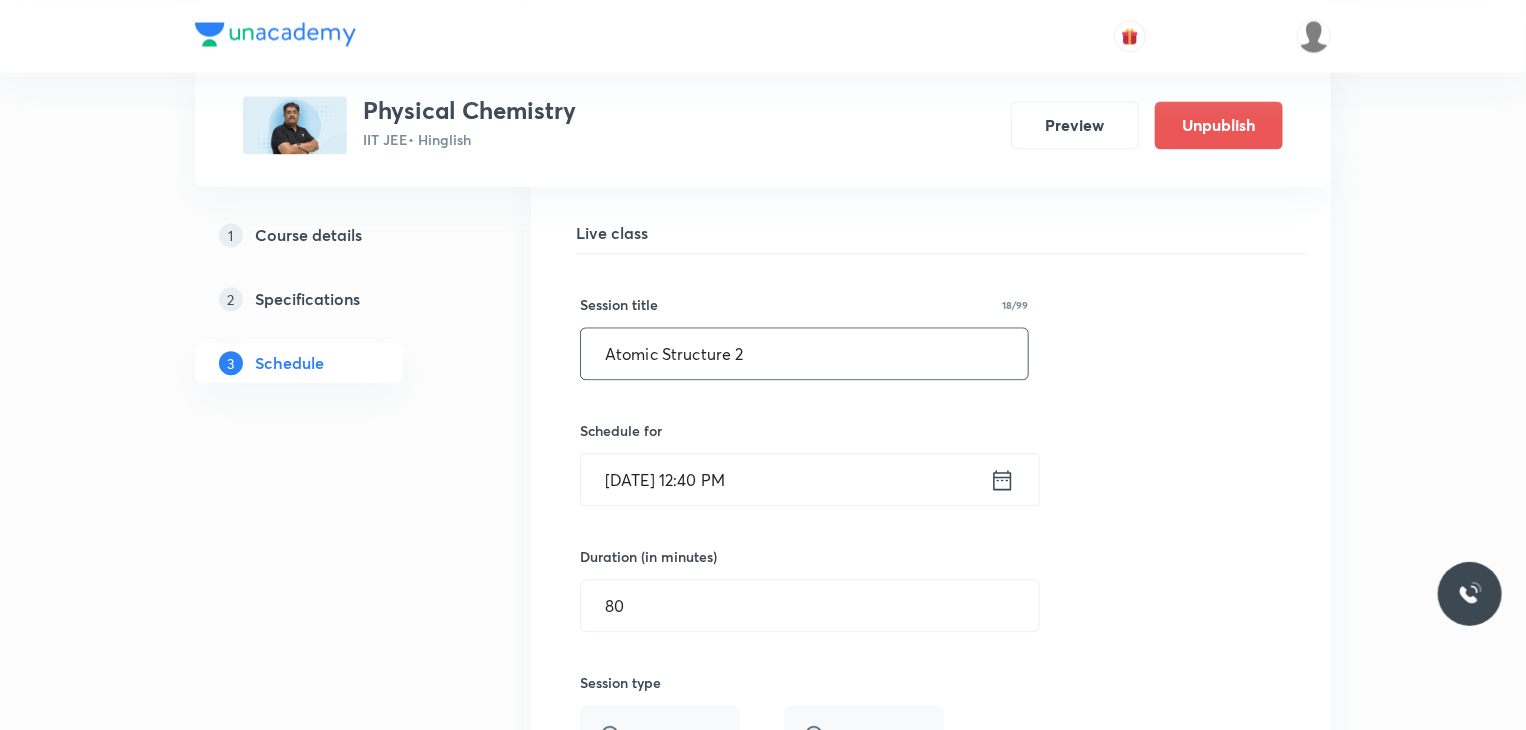 click on "Atomic Structure 2" at bounding box center [804, 353] 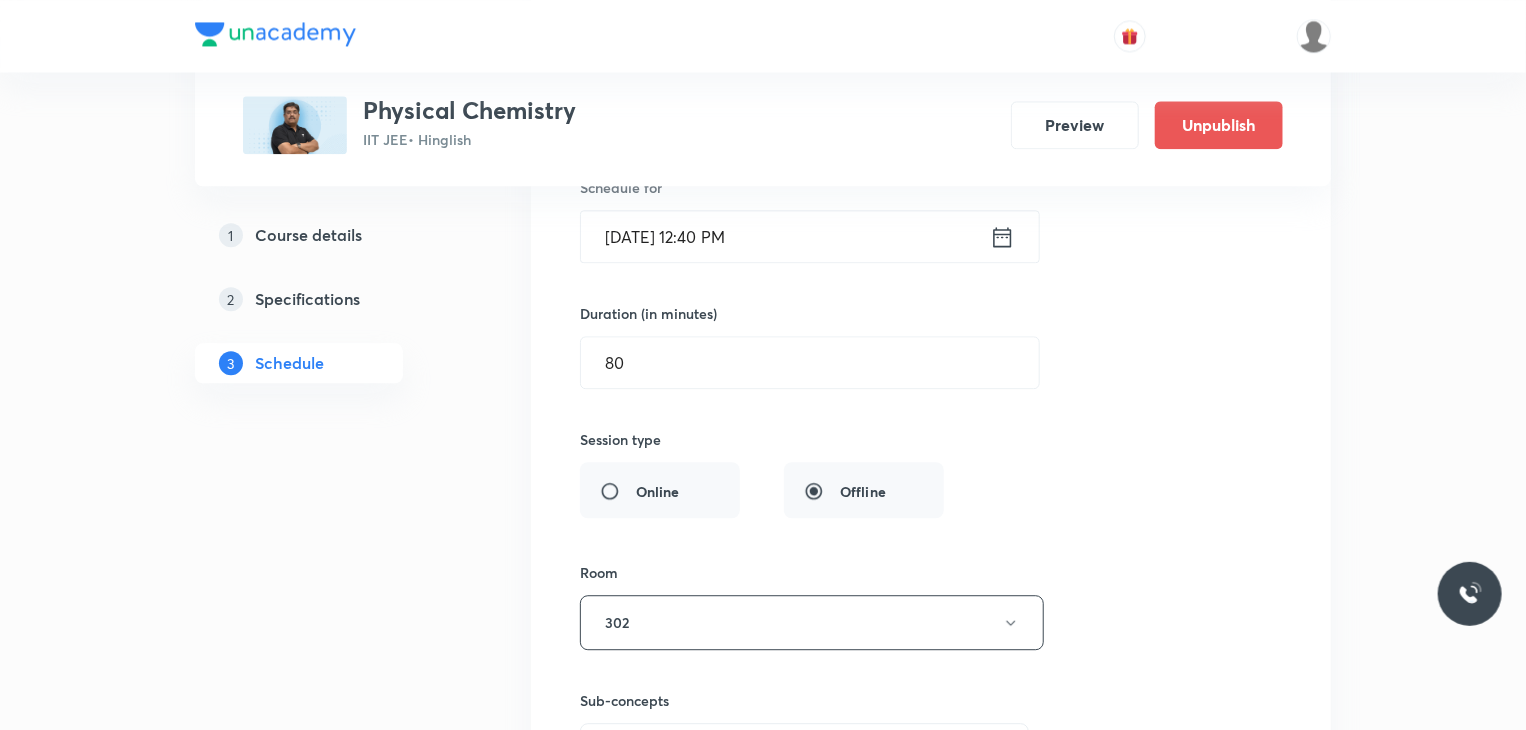 scroll, scrollTop: 2730, scrollLeft: 0, axis: vertical 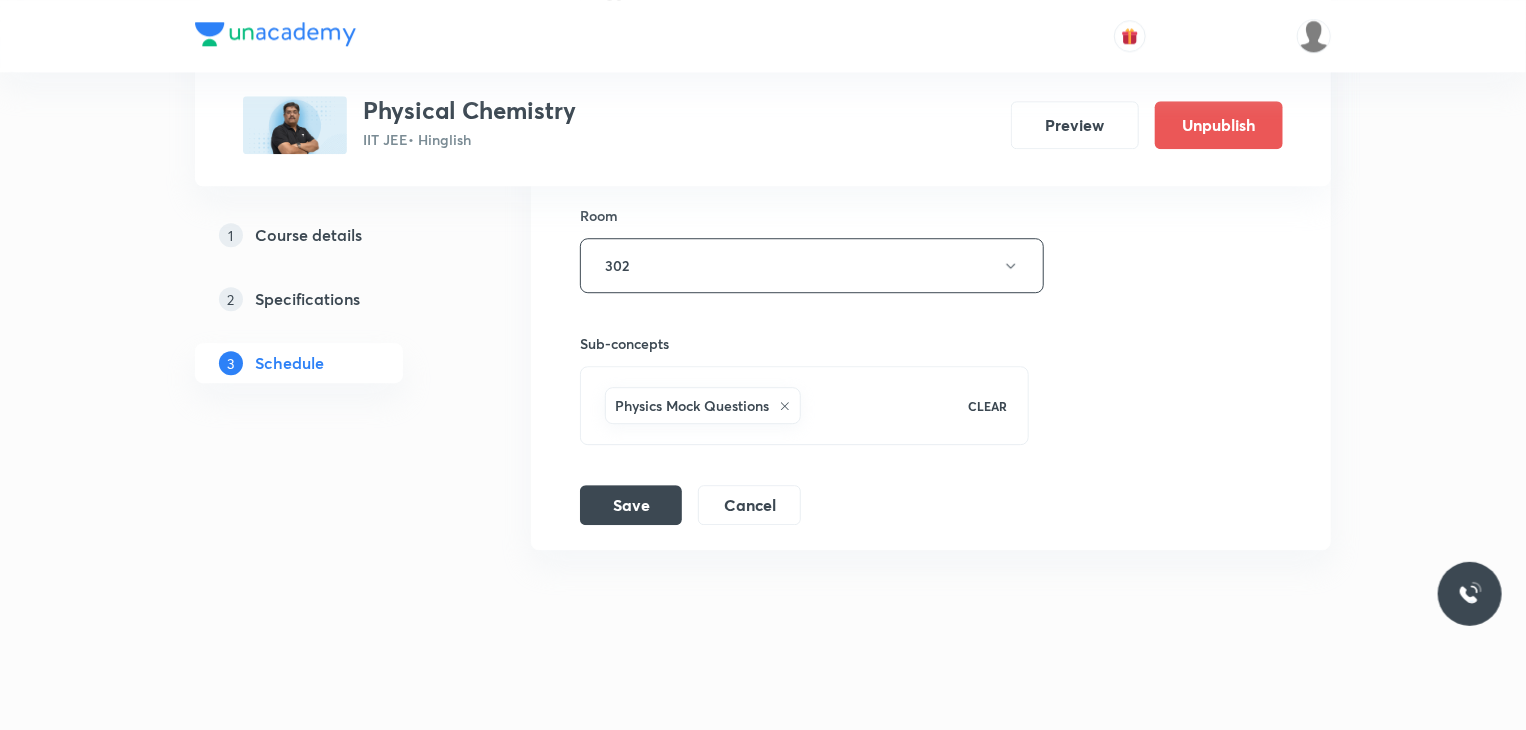 type on "Atomic Structure 3" 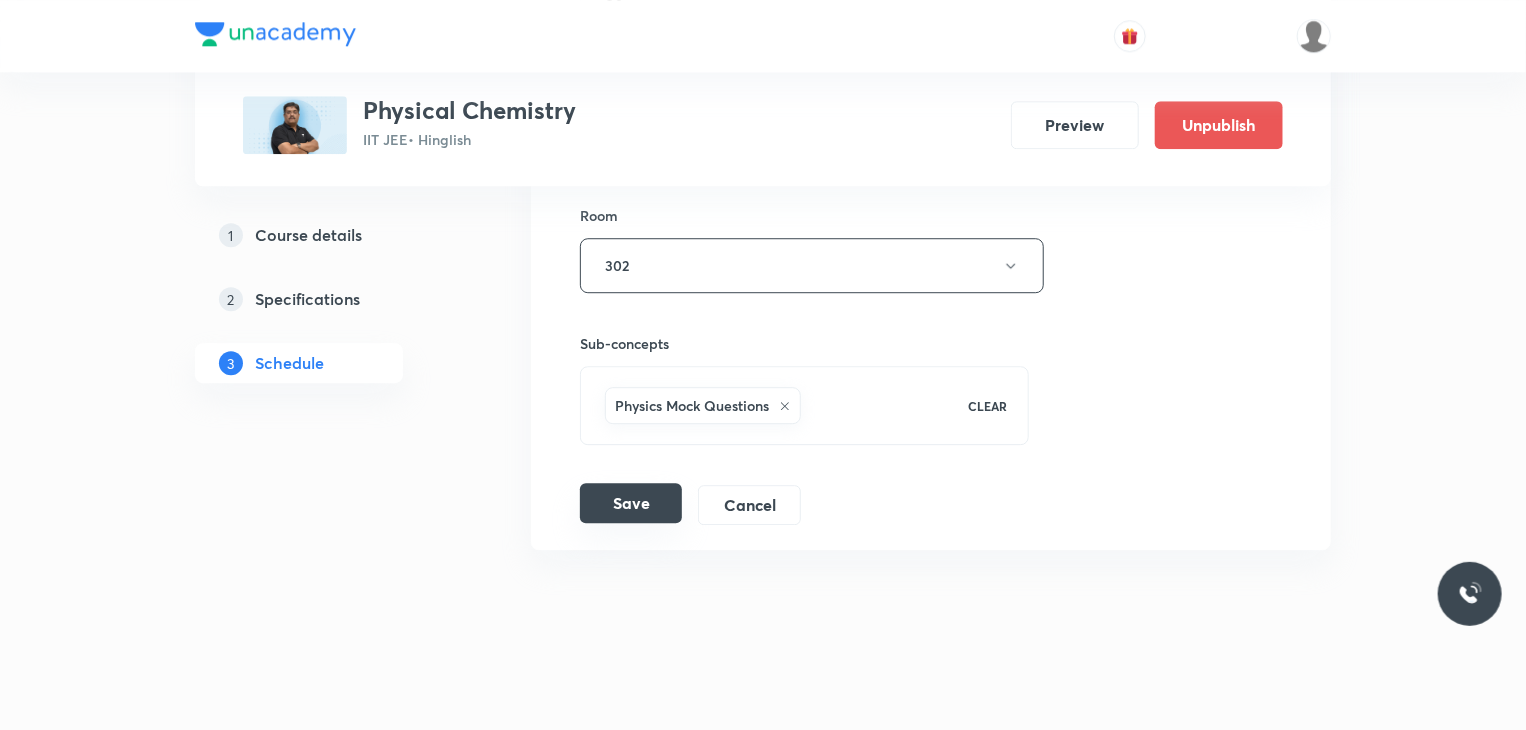 drag, startPoint x: 655, startPoint y: 525, endPoint x: 635, endPoint y: 485, distance: 44.72136 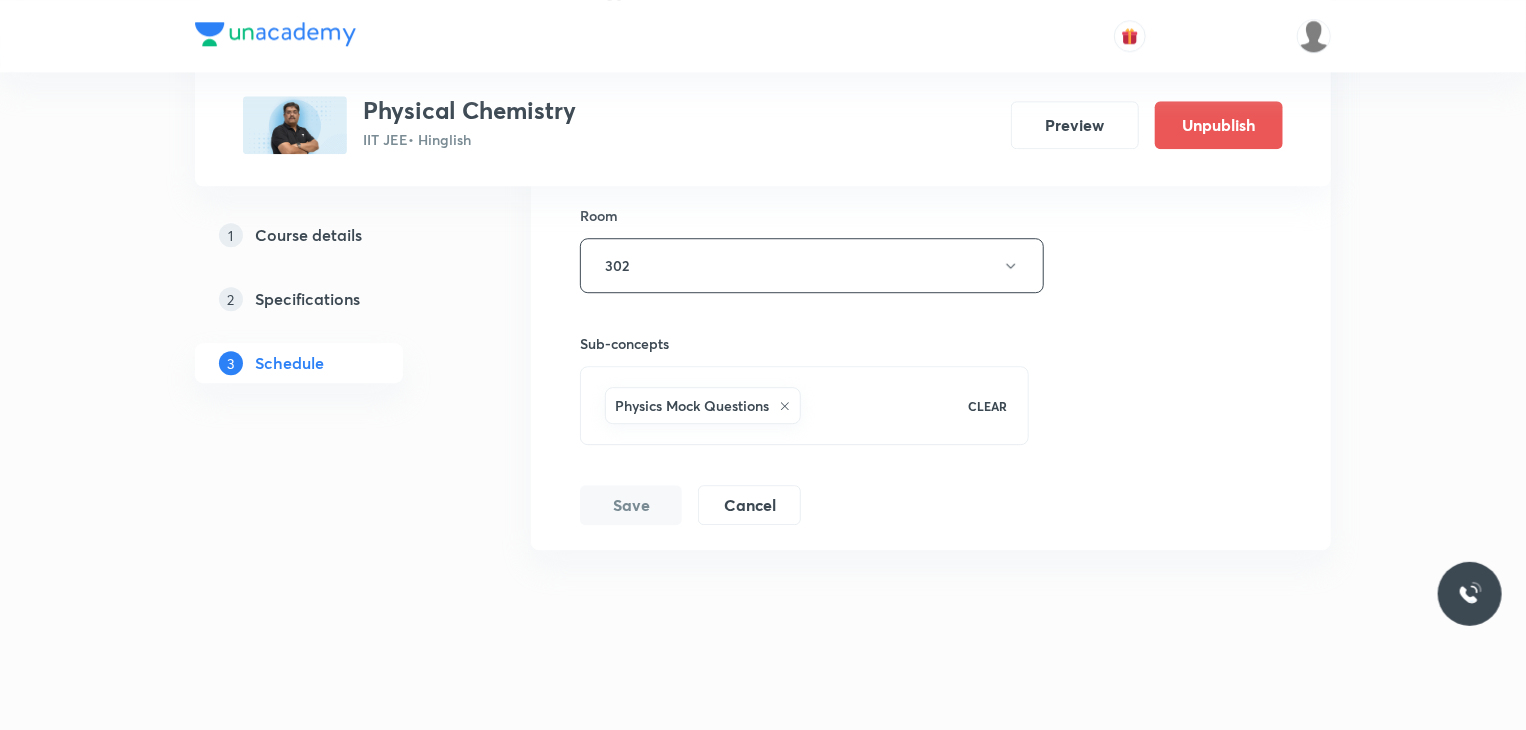 scroll, scrollTop: 1964, scrollLeft: 0, axis: vertical 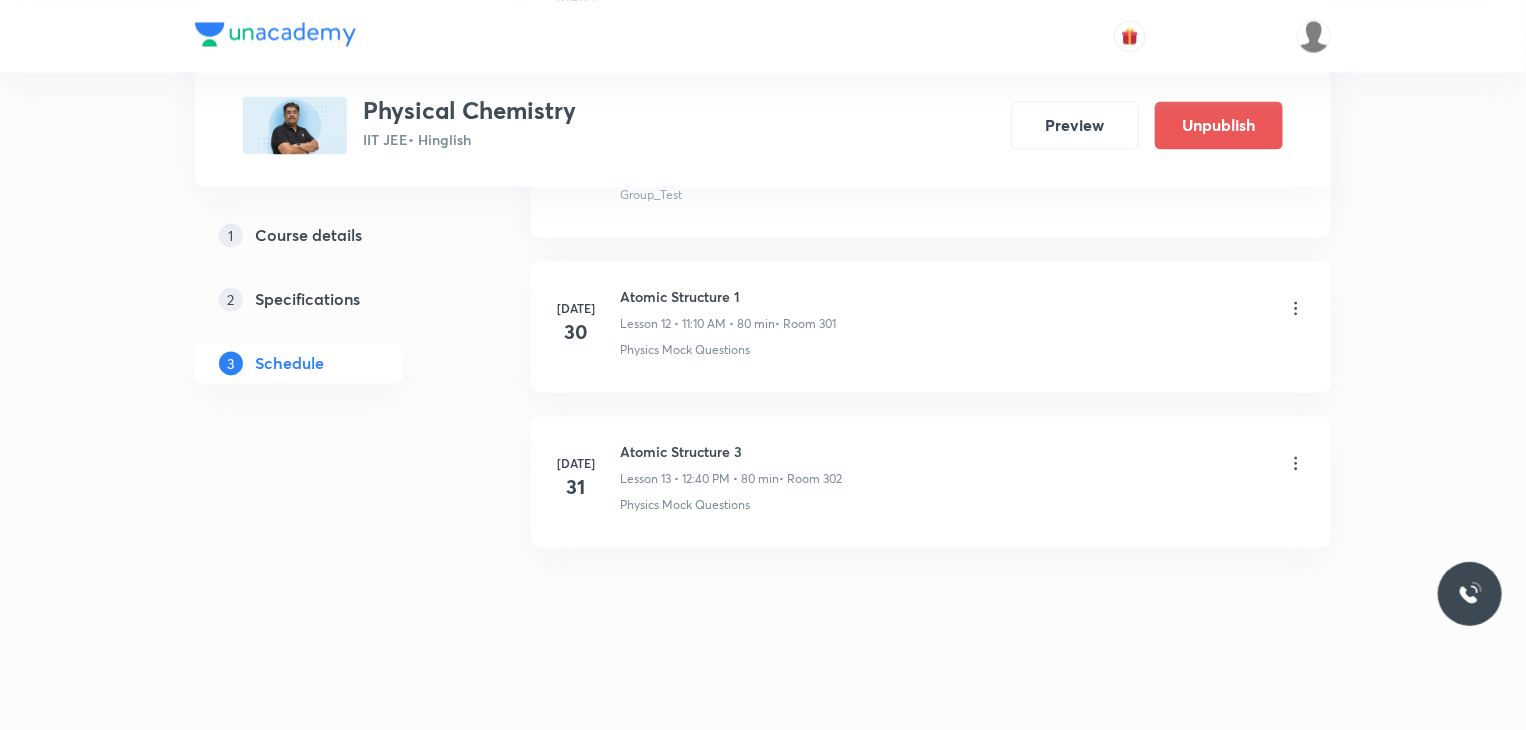 click on "Atomic Structure 3" at bounding box center [731, 451] 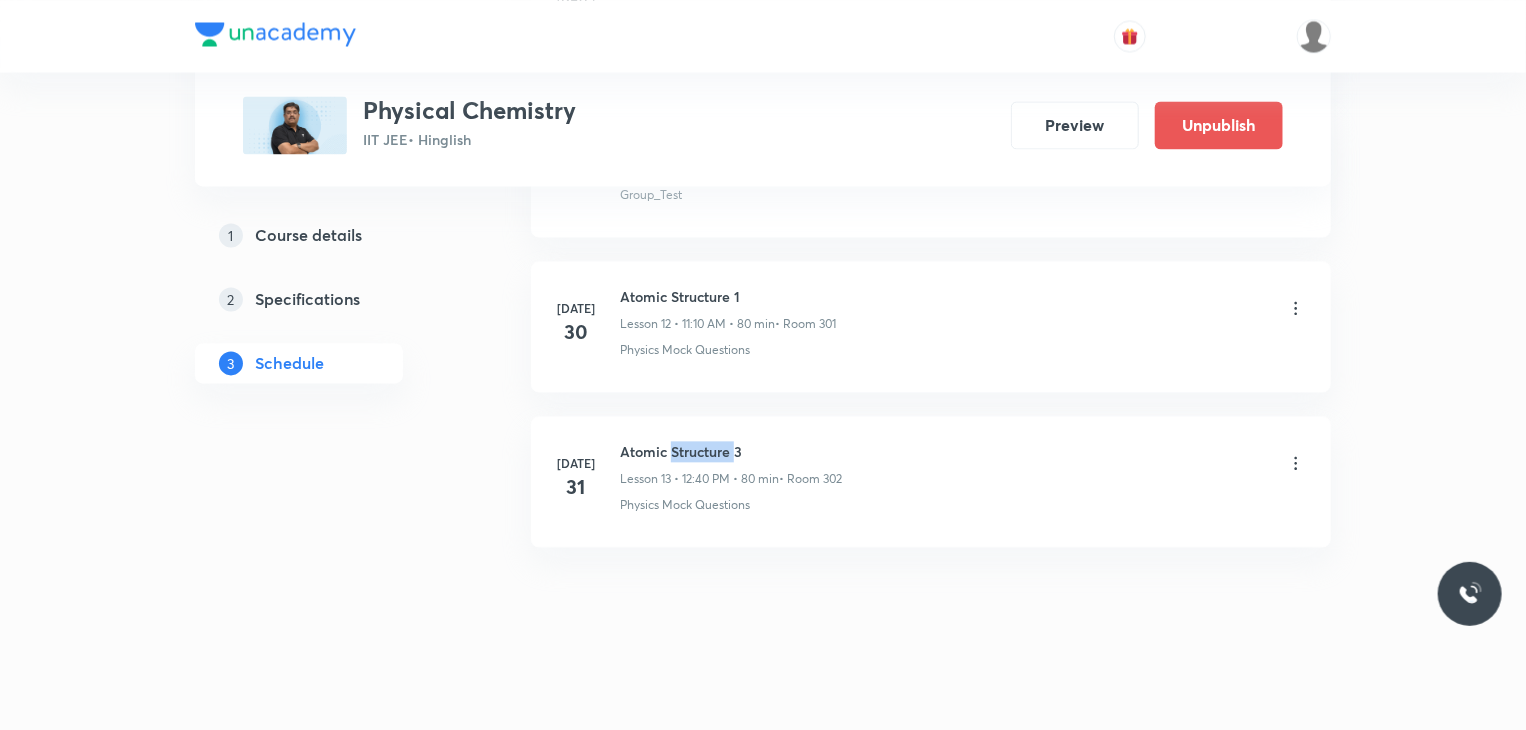 click on "Atomic Structure 3" at bounding box center [731, 451] 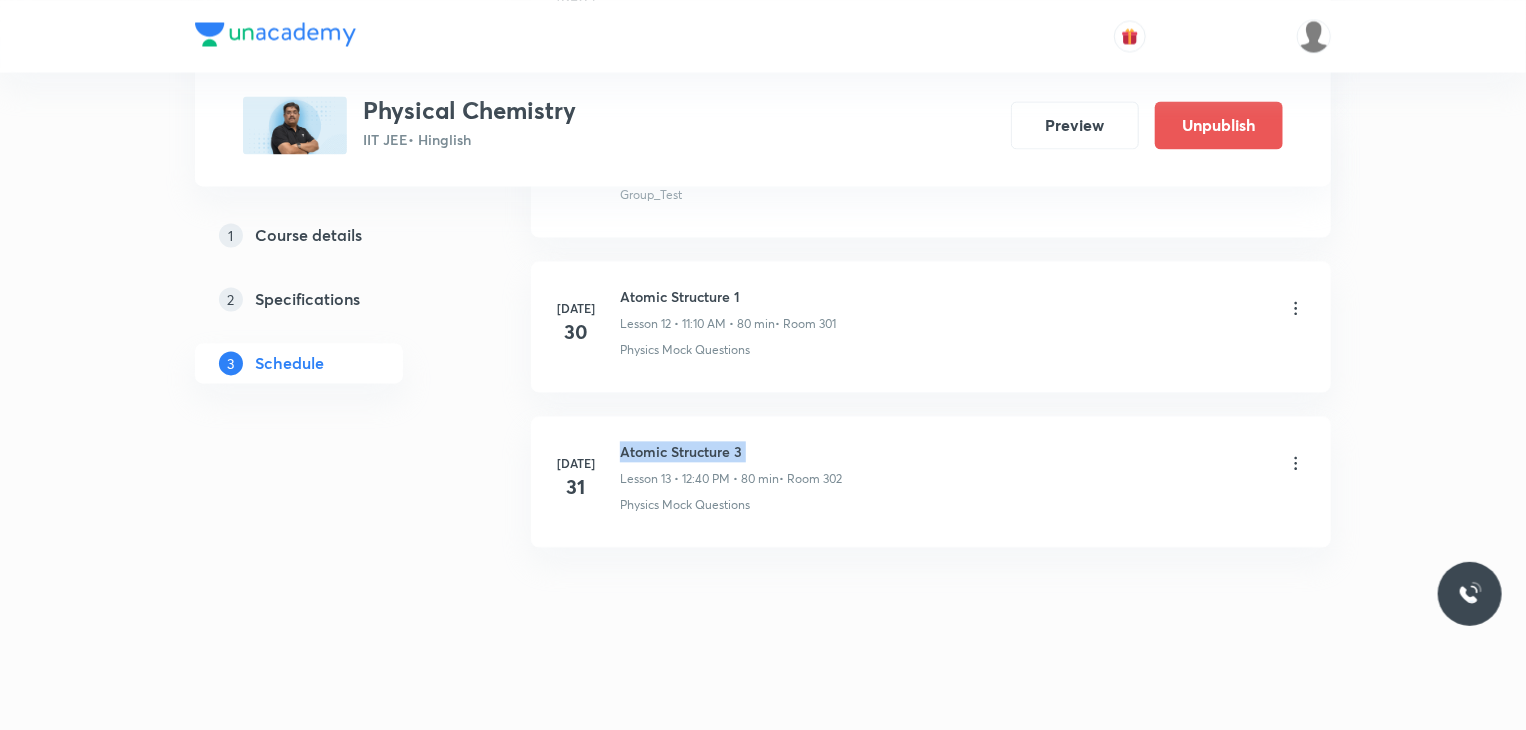 click on "Atomic Structure 3" at bounding box center [731, 451] 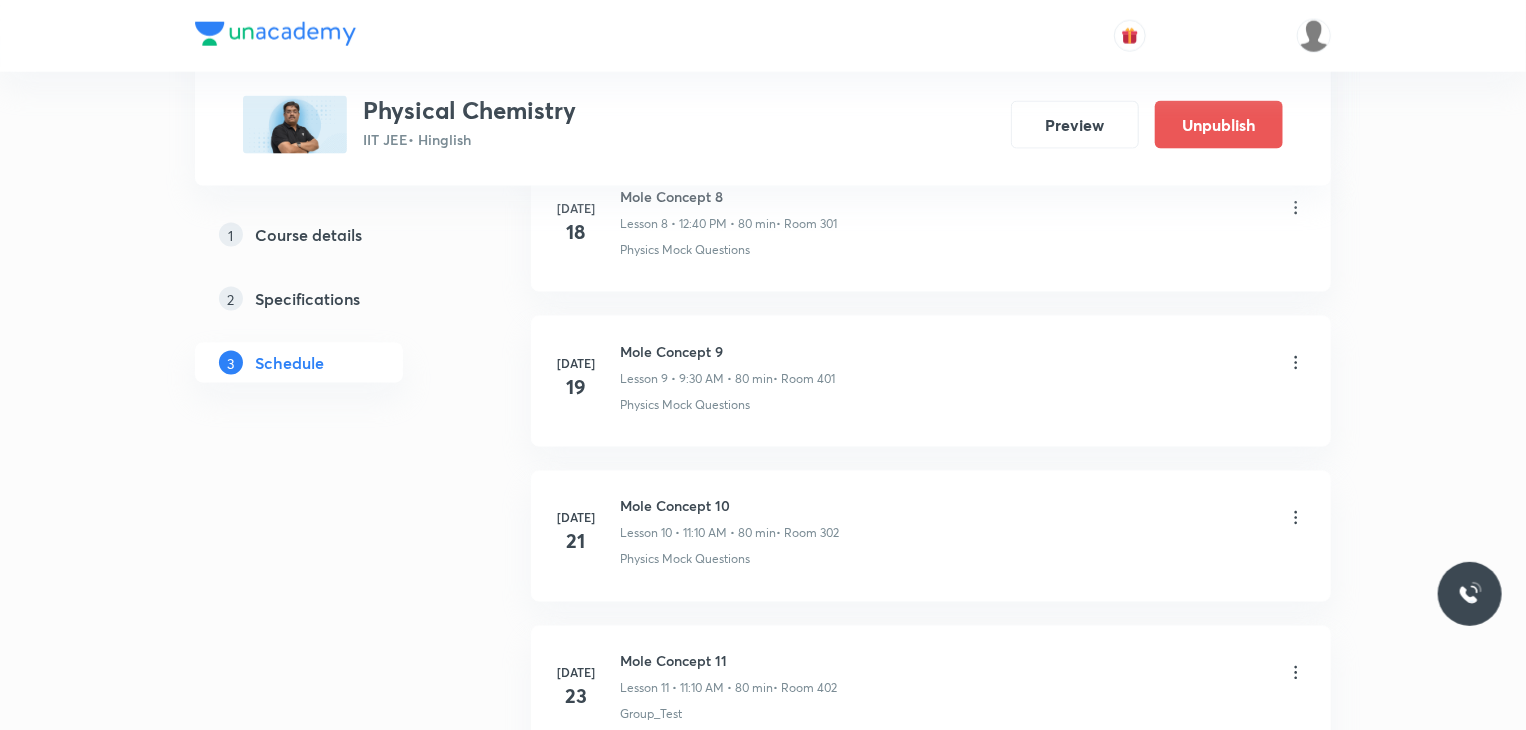 scroll, scrollTop: 0, scrollLeft: 0, axis: both 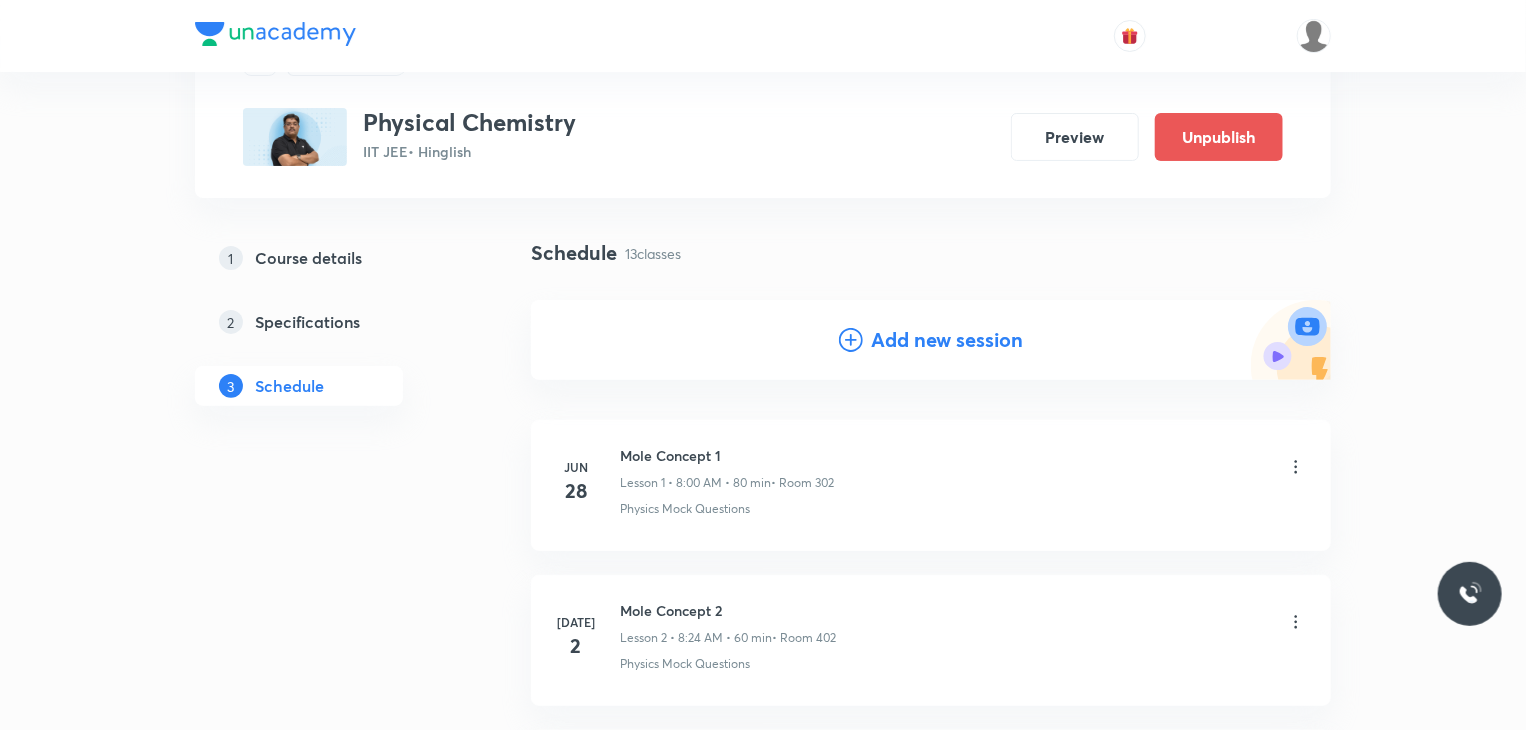 click on "Add new session" at bounding box center (947, 340) 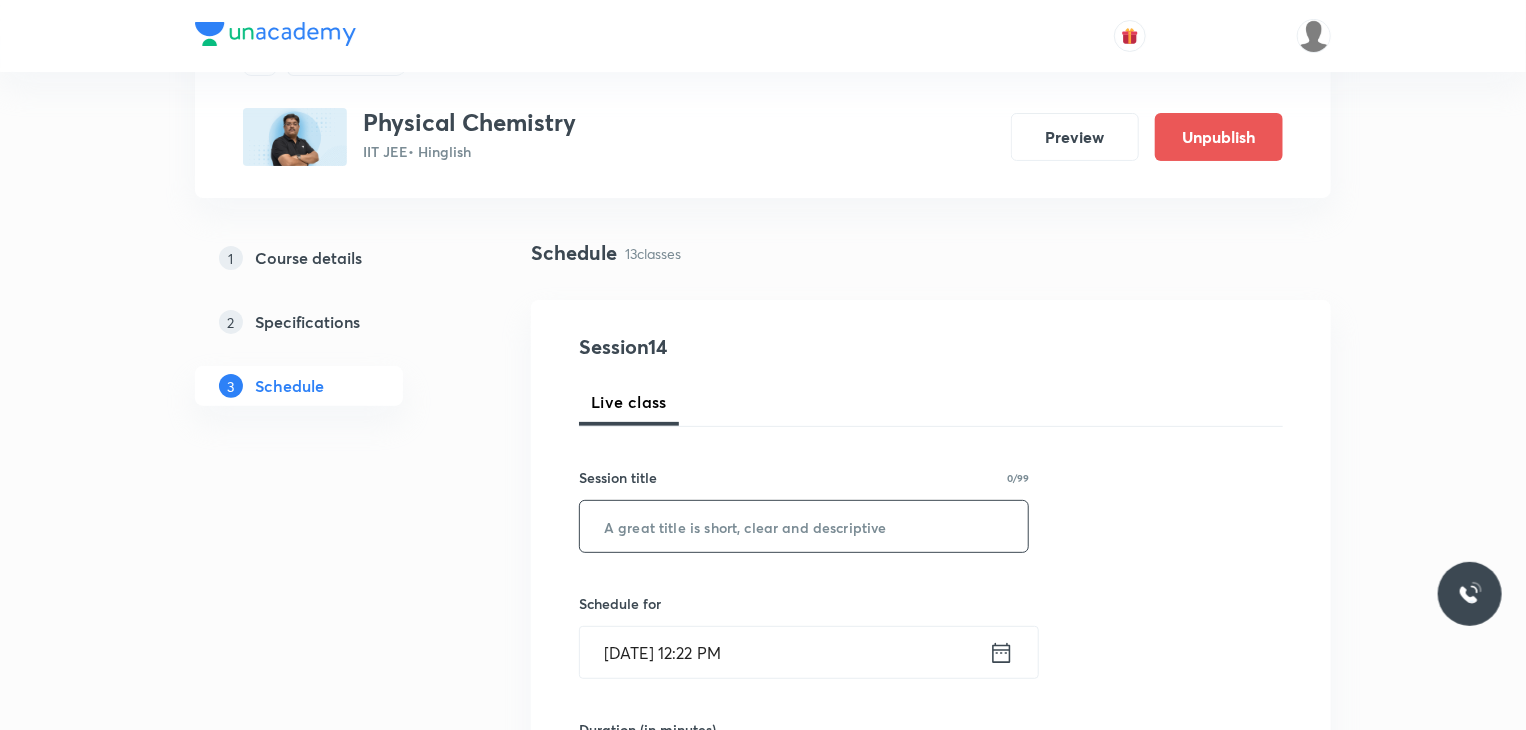 click at bounding box center [804, 526] 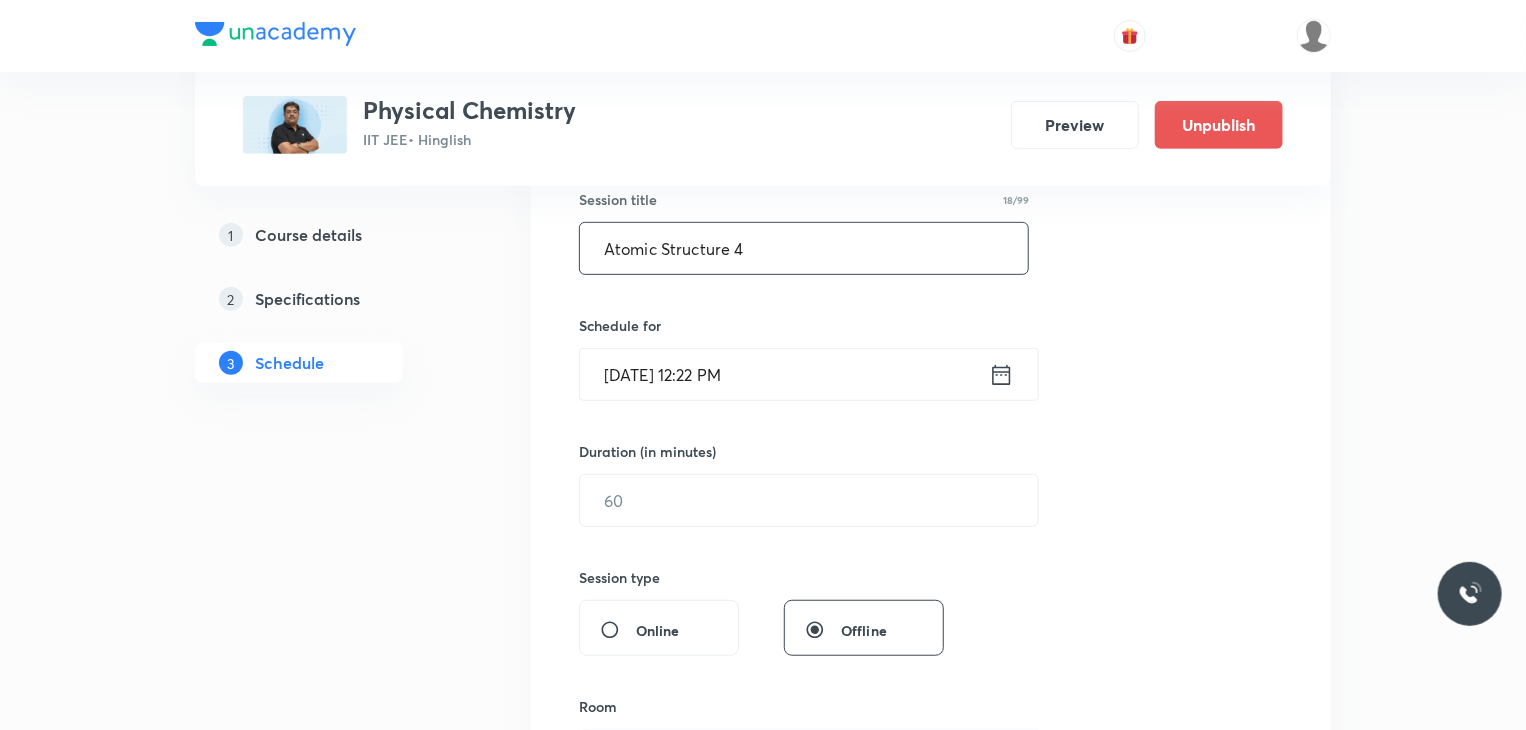 scroll, scrollTop: 400, scrollLeft: 0, axis: vertical 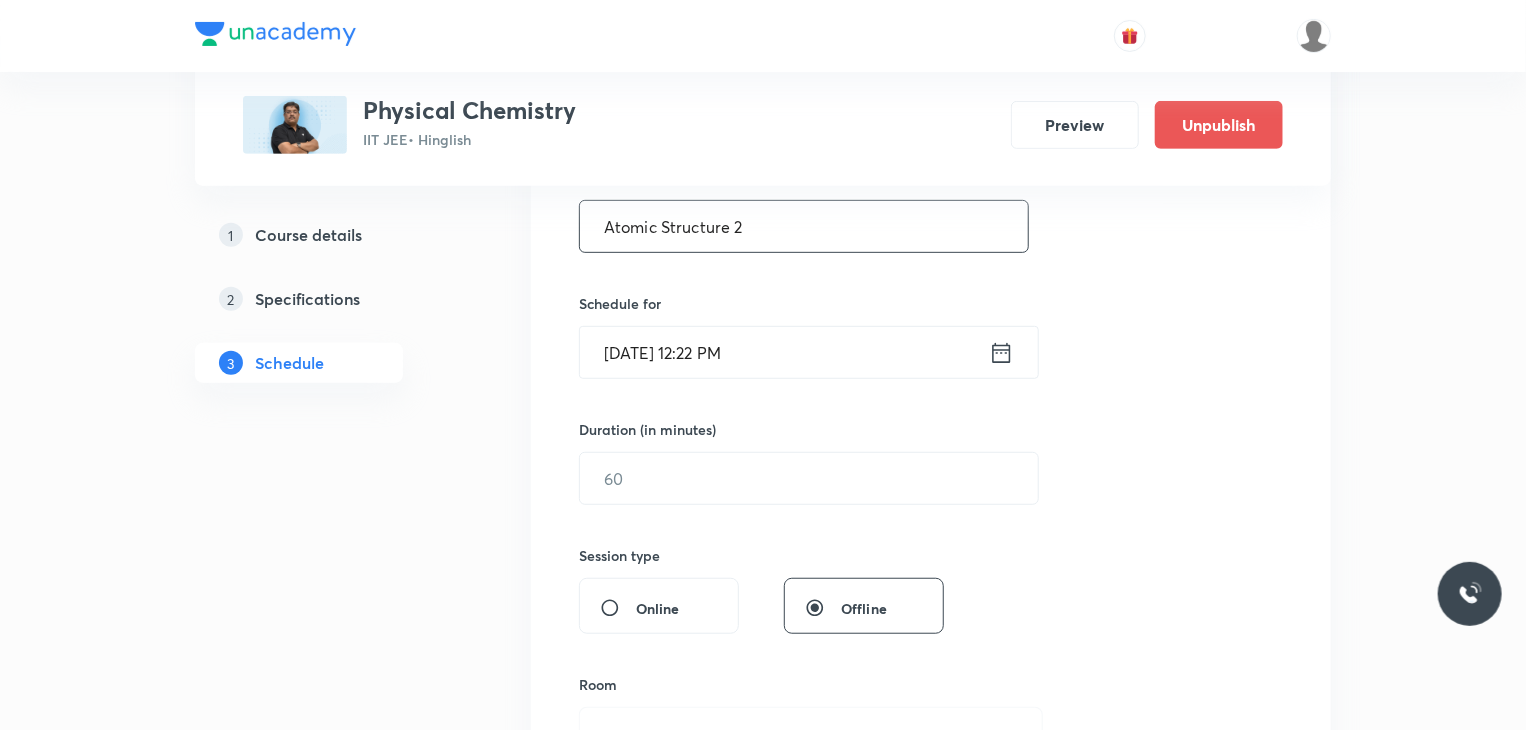 type on "Atomic Structure 2" 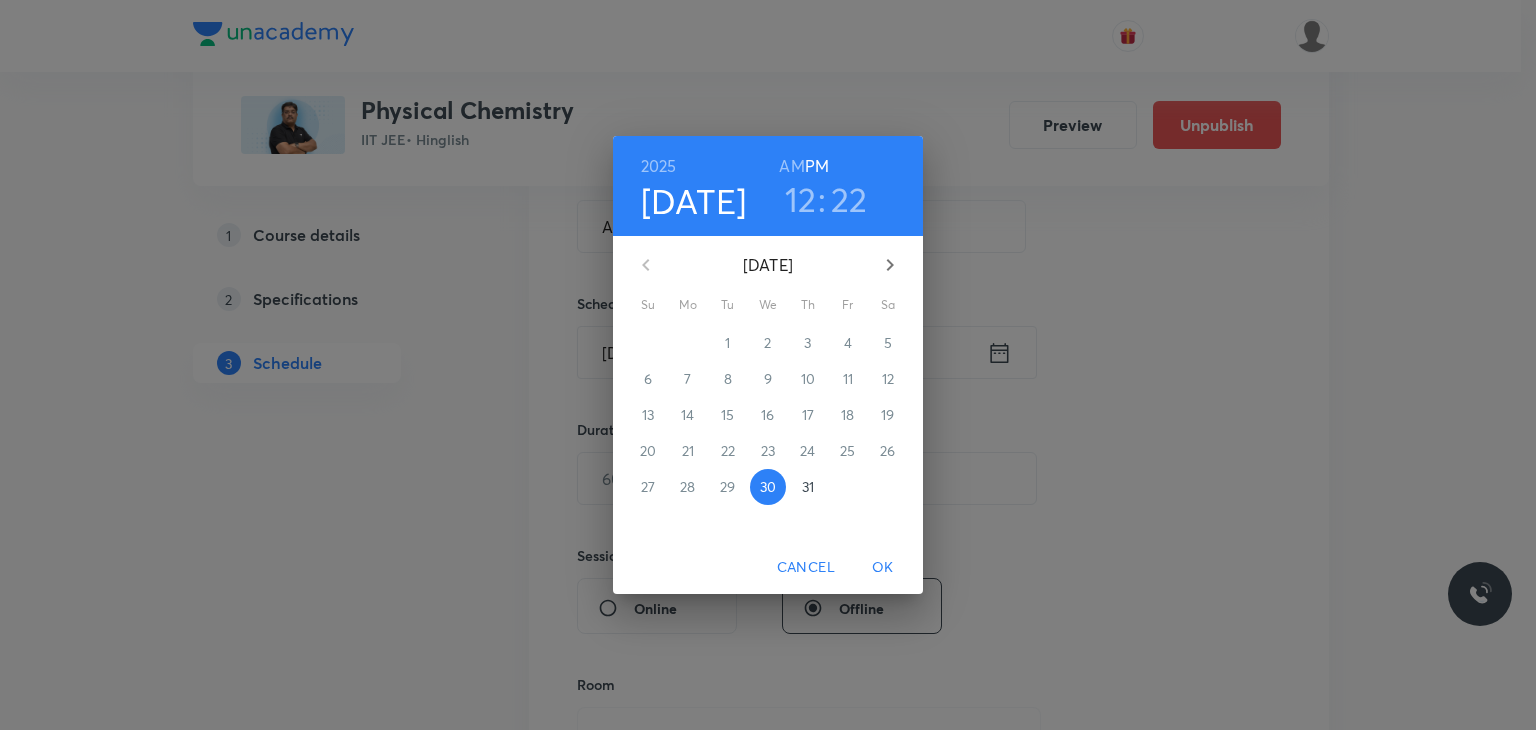 click on "22" at bounding box center (849, 199) 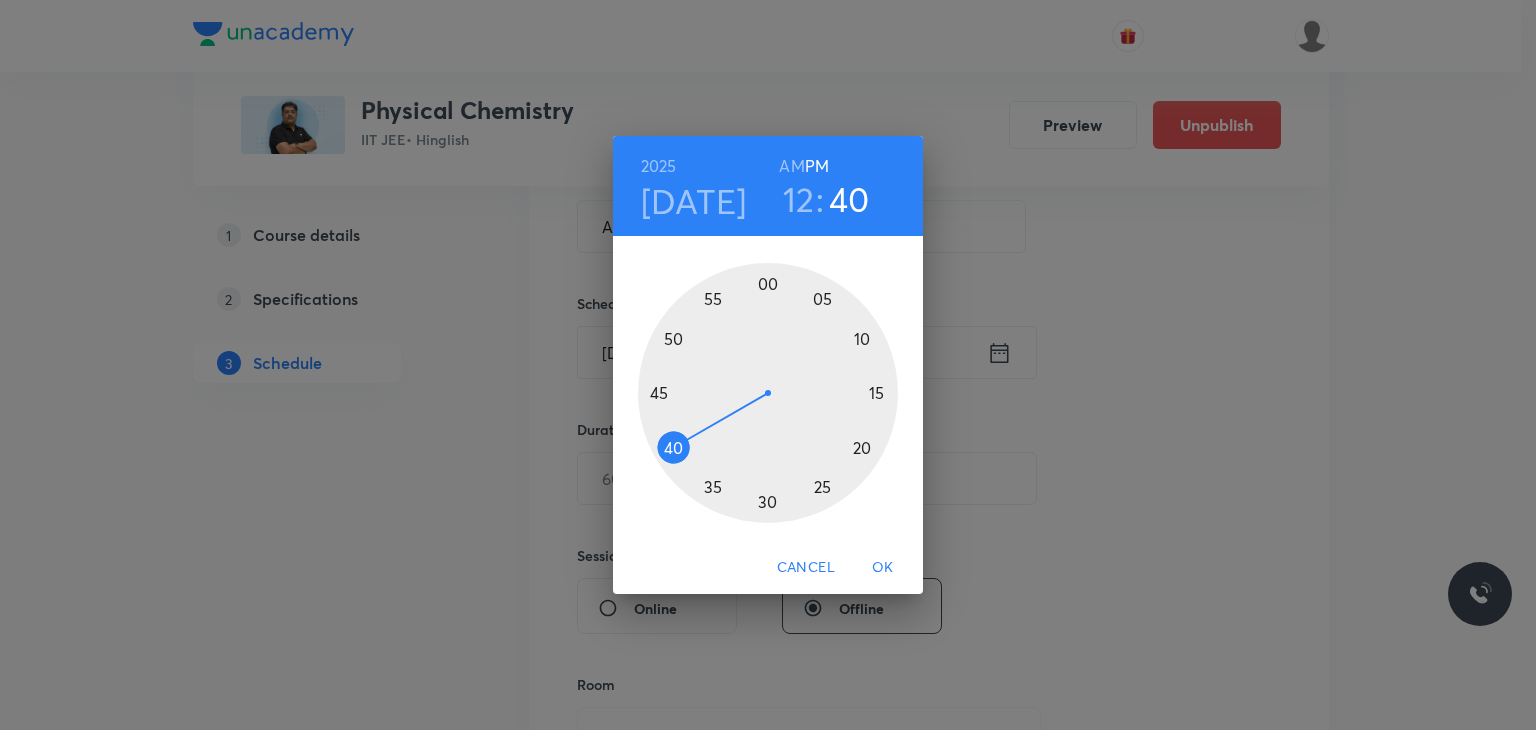 drag, startPoint x: 778, startPoint y: 471, endPoint x: 672, endPoint y: 450, distance: 108.060165 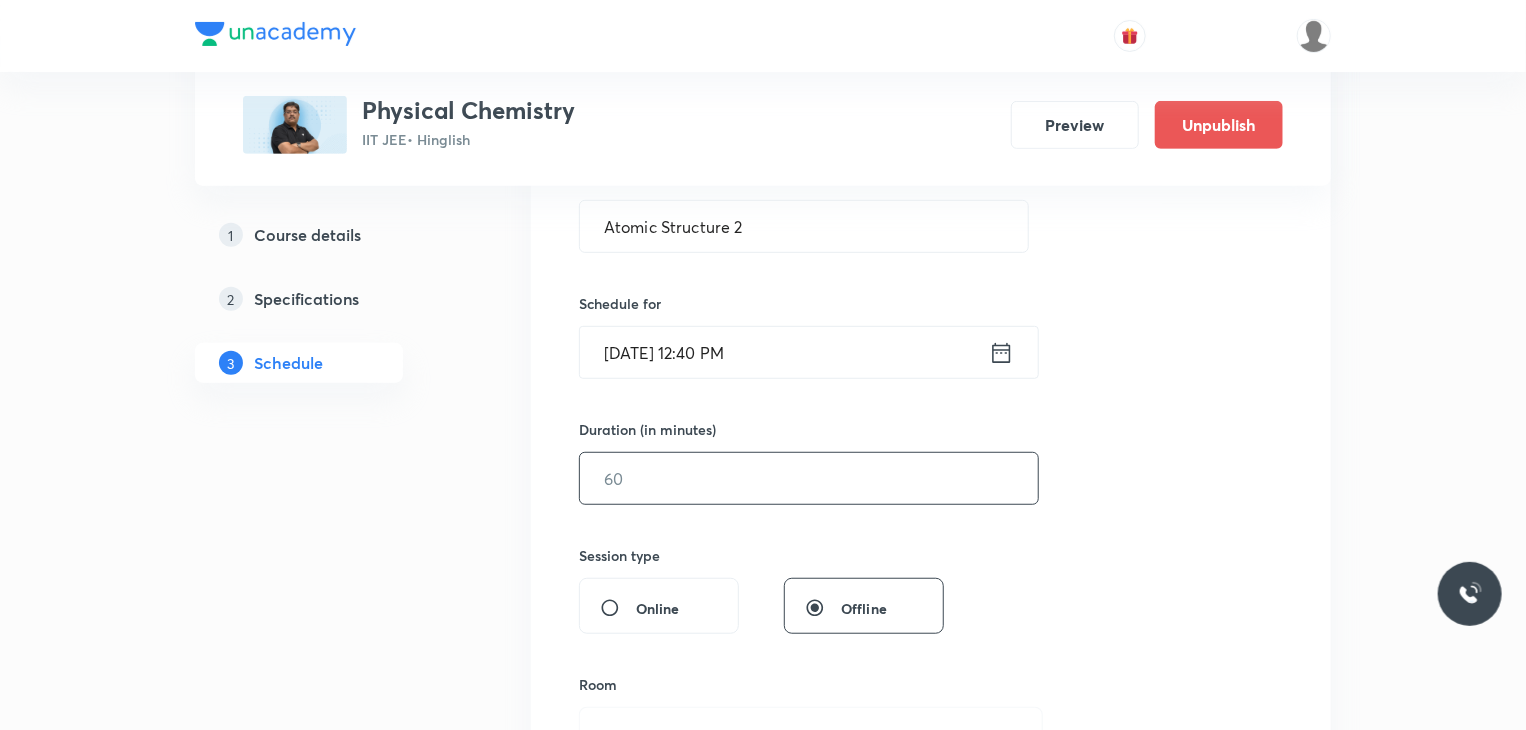 click at bounding box center [809, 478] 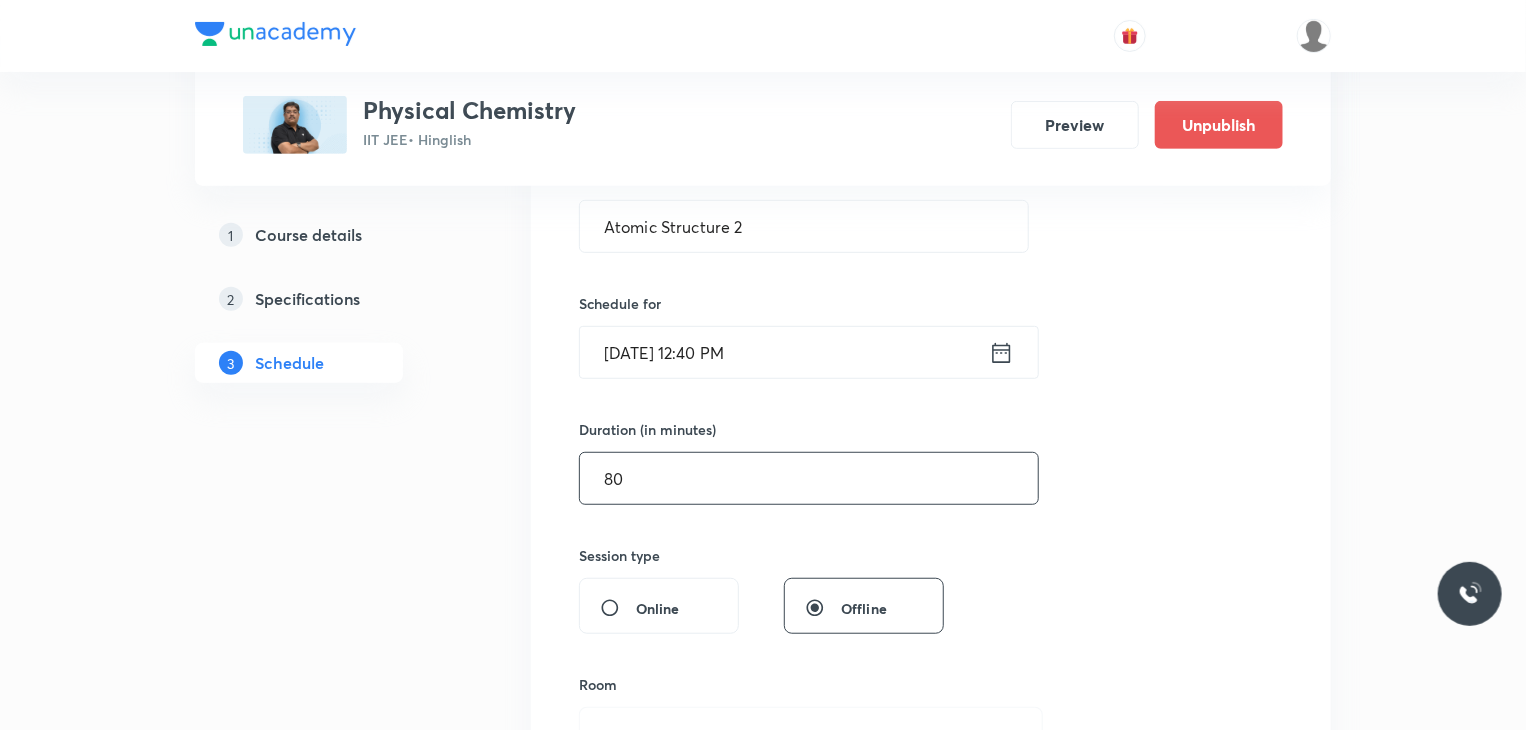 scroll, scrollTop: 600, scrollLeft: 0, axis: vertical 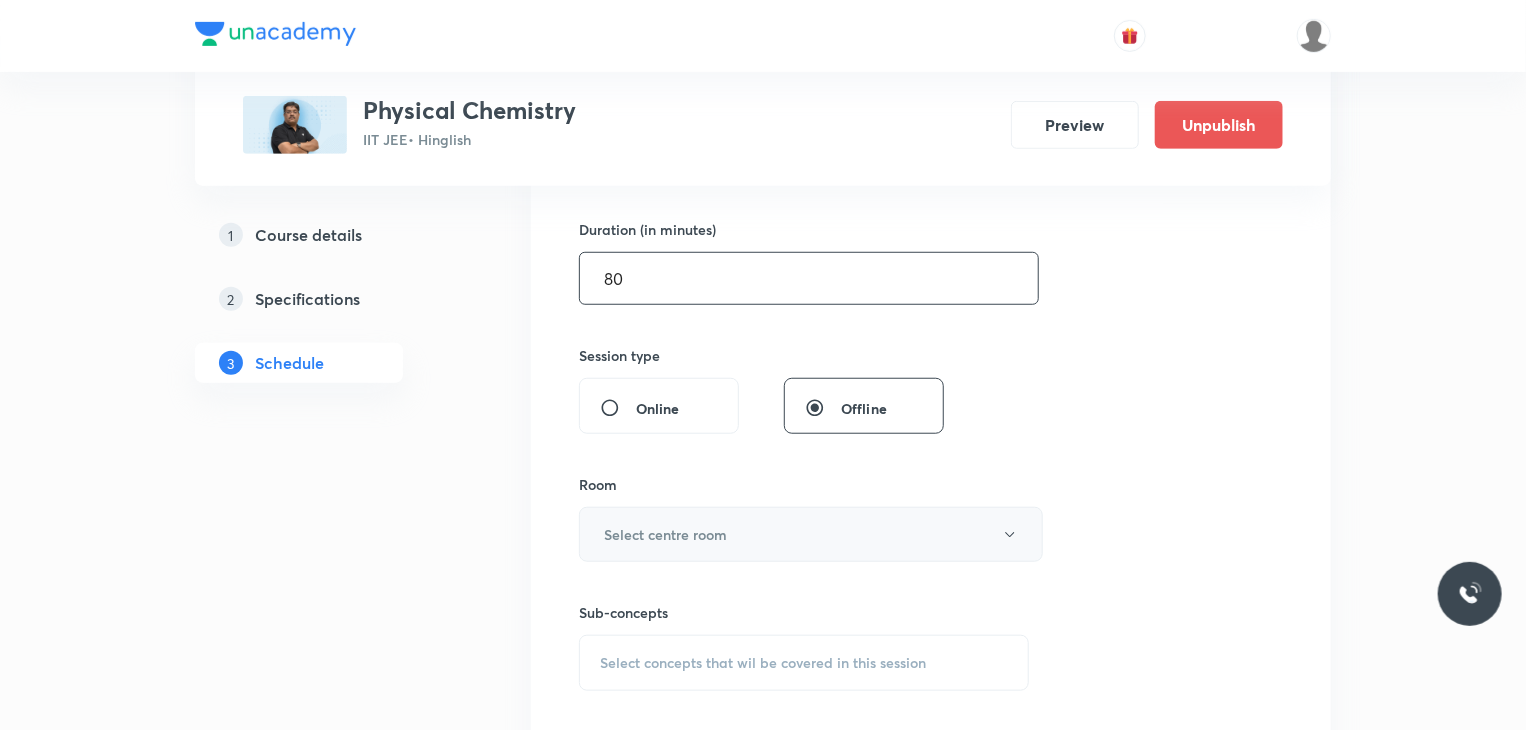 type on "80" 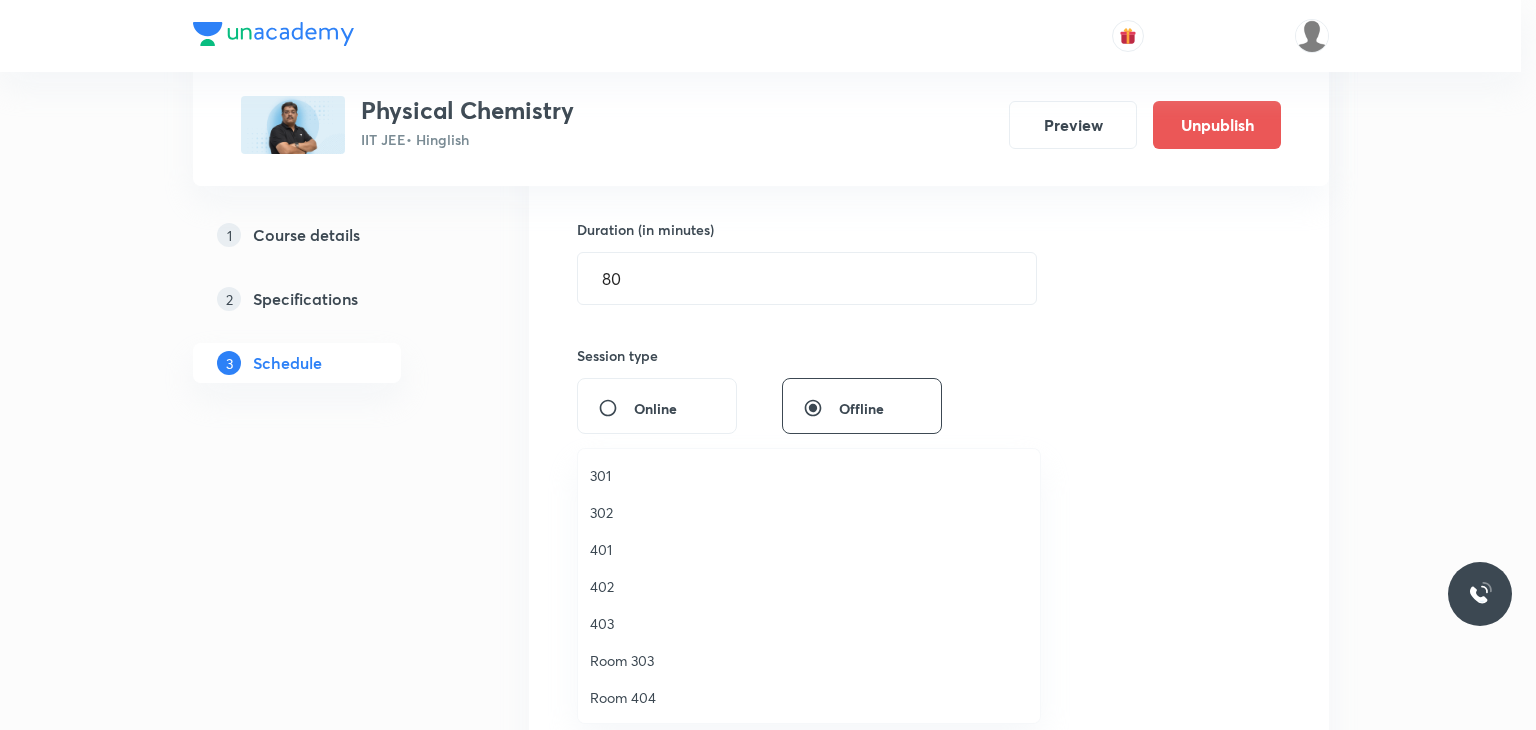 click on "402" at bounding box center (809, 586) 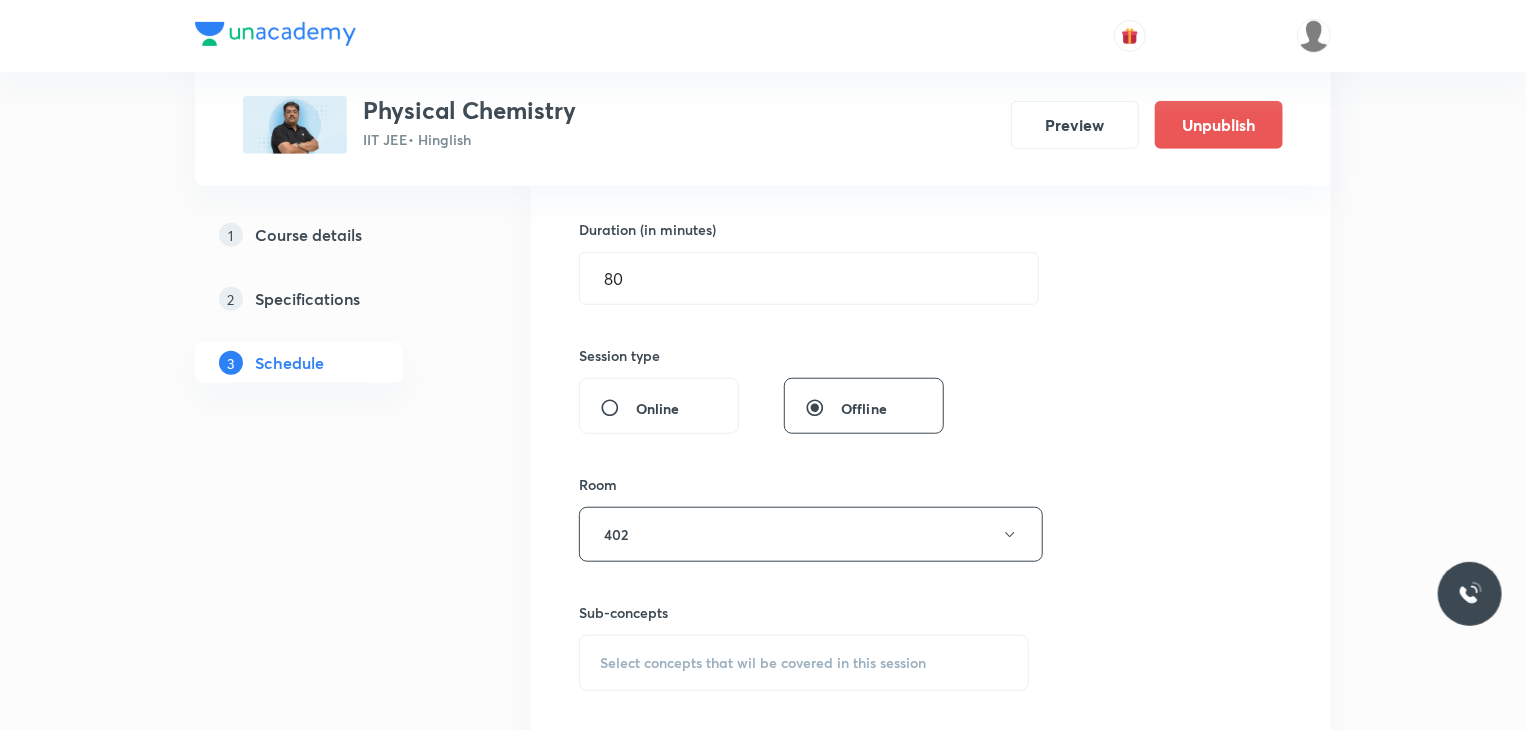 click on "Select concepts that wil be covered in this session" at bounding box center [763, 663] 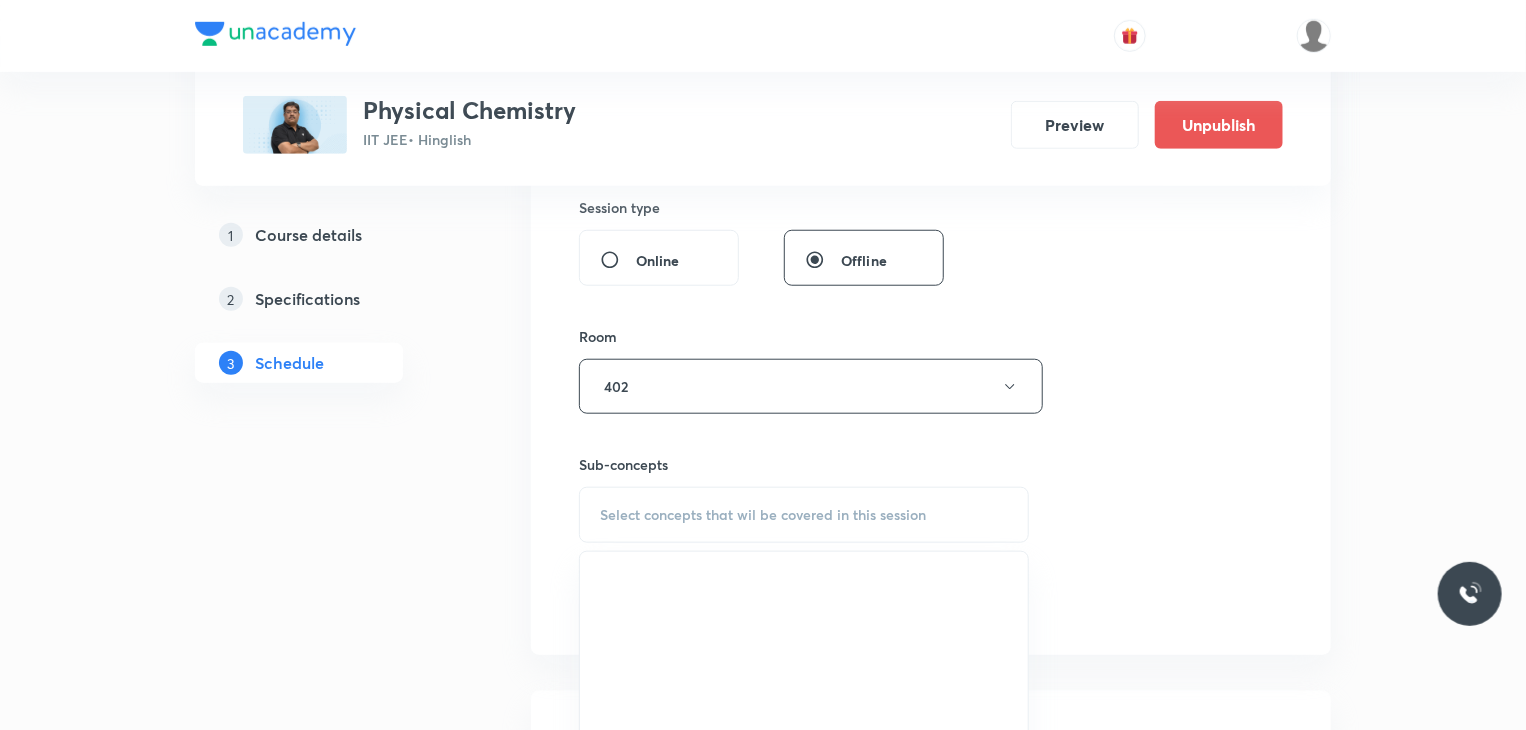 scroll, scrollTop: 900, scrollLeft: 0, axis: vertical 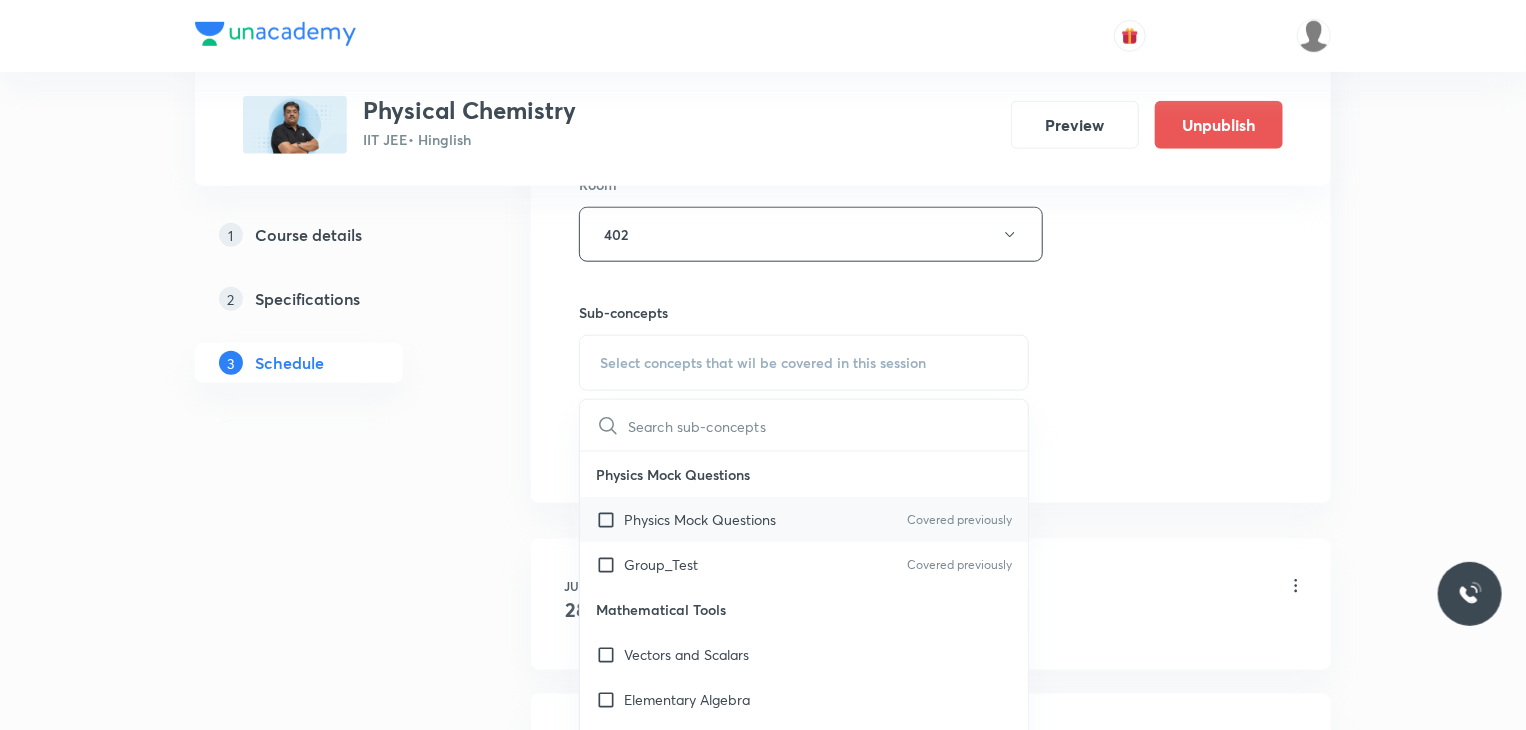click on "Physics Mock Questions Covered previously" at bounding box center (804, 519) 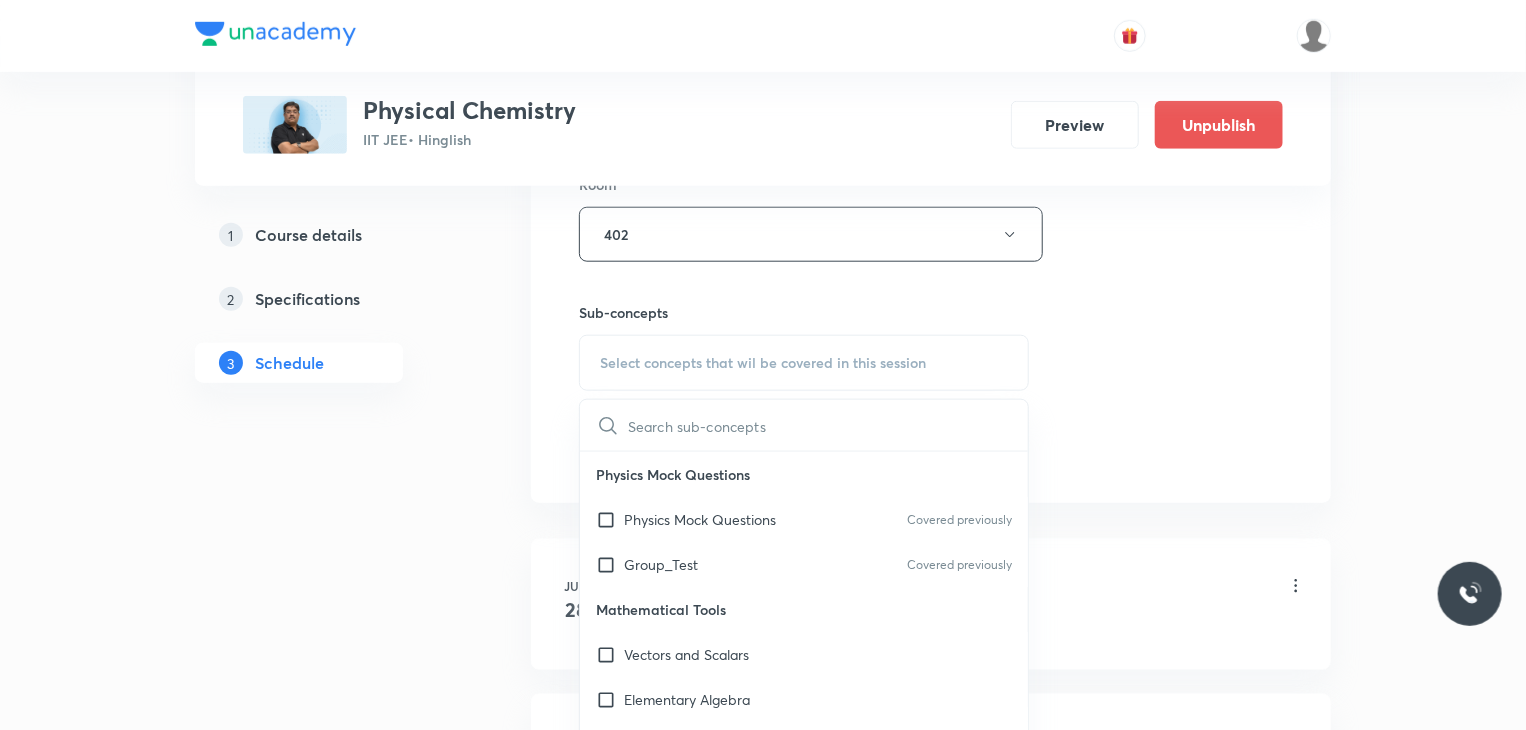 checkbox on "true" 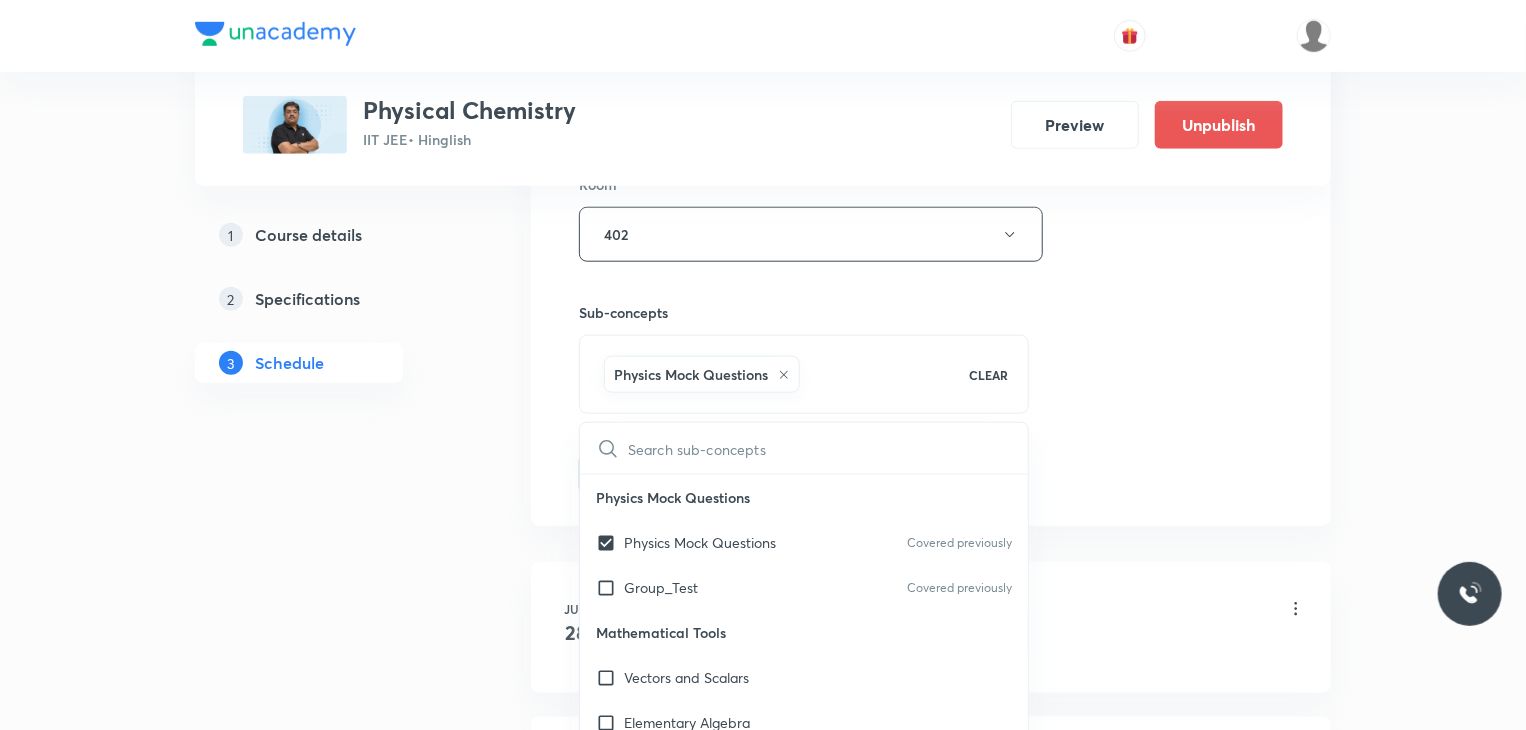 click on "Session  14 Live class Session title 18/99 Atomic Structure 2 ​ Schedule for Jul 30, 2025, 12:40 PM ​ Duration (in minutes) 80 ​   Session type Online Offline Room 402 Sub-concepts Physics Mock Questions CLEAR ​ Physics Mock Questions Physics Mock Questions Covered previously Group_Test Covered previously Mathematical Tools Vectors and Scalars  Elementary Algebra Basic Trigonometry Addition of Vectors 2D and 3D Geometry Representation of Vector  Components of a Vector Functions Unit Vectors Differentiation Integration Rectangular Components of a Vector in Three Dimensions Position Vector Use of Differentiation & Integration in One Dimensional Motion Displacement Vector Derivatives of Equations of Motion by Calculus Vectors Product of Two Vectors Differentiation: Basic Formula and Rule Definite Integration and Area Under The Curve Maxima and Minima Chain Rule Cross Product Dot-Product Resolution of Vectors Subtraction of Vectors Addition of More than Two Vectors Units & Dimensions Physical quantity Add" at bounding box center [931, 13] 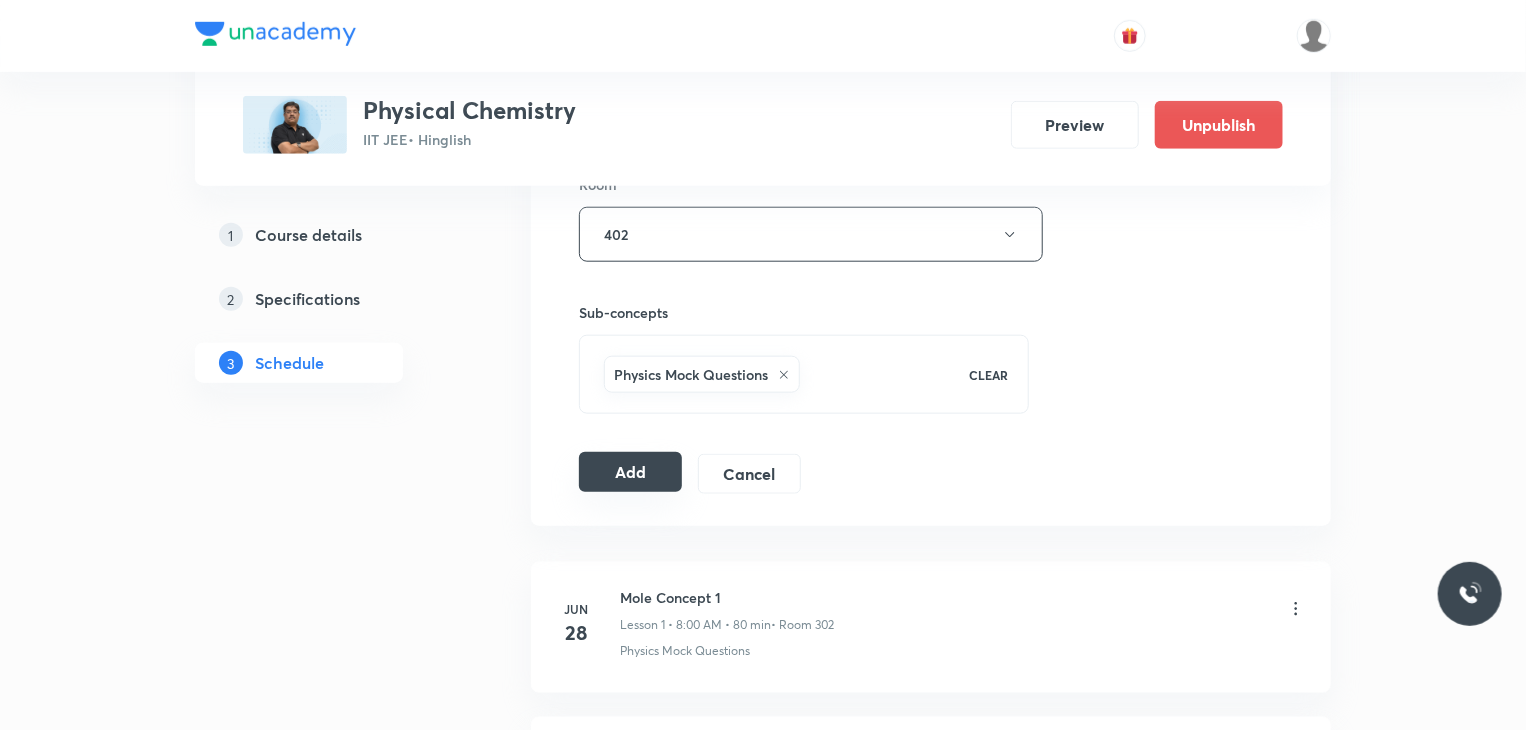 click on "Add" at bounding box center (630, 472) 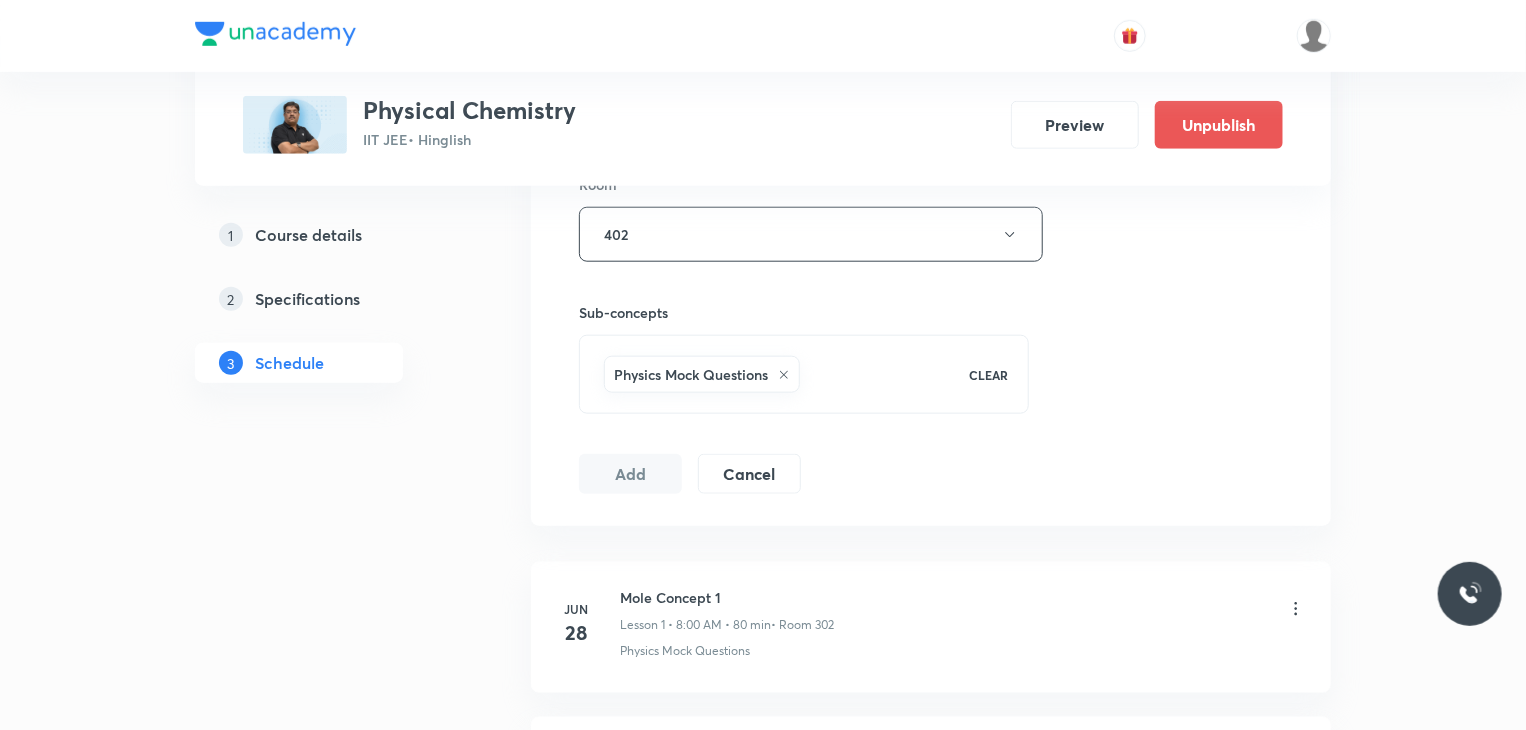scroll, scrollTop: 2904, scrollLeft: 0, axis: vertical 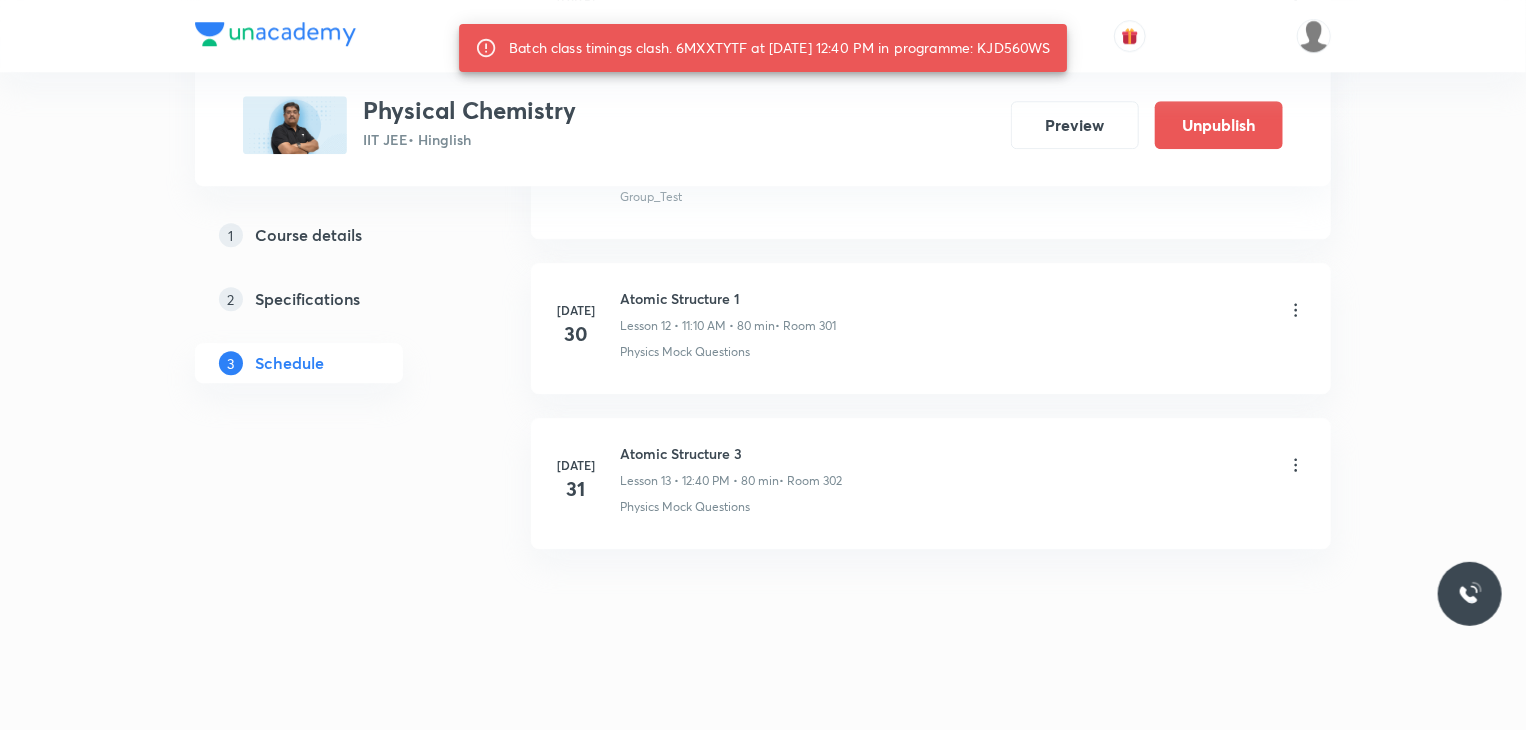 click on "Batch class timings clash. 6MXXTYTF at 30 Jul 2025 12:40 PM in programme: KJD560WS" at bounding box center [780, 48] 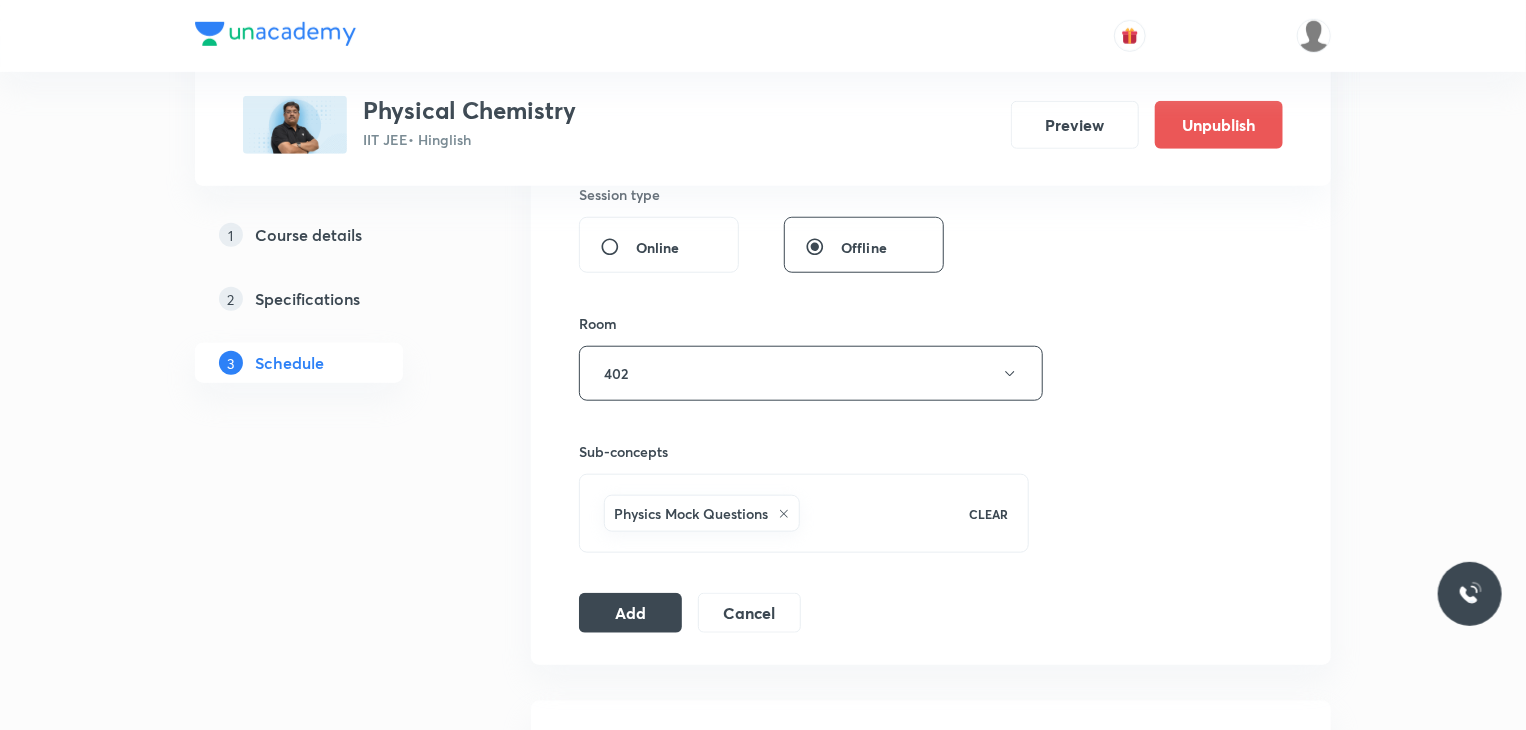 scroll, scrollTop: 800, scrollLeft: 0, axis: vertical 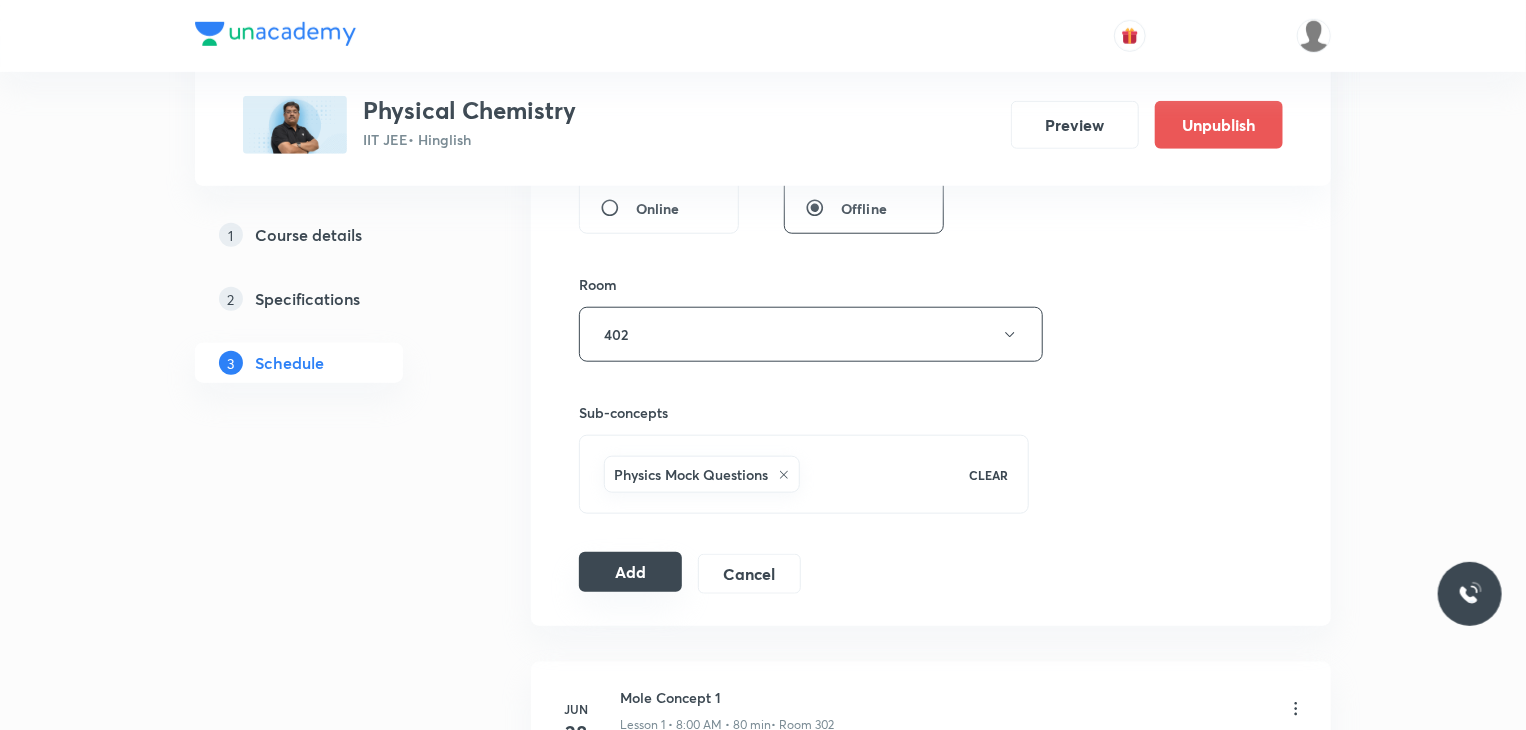 click on "Add" at bounding box center [630, 572] 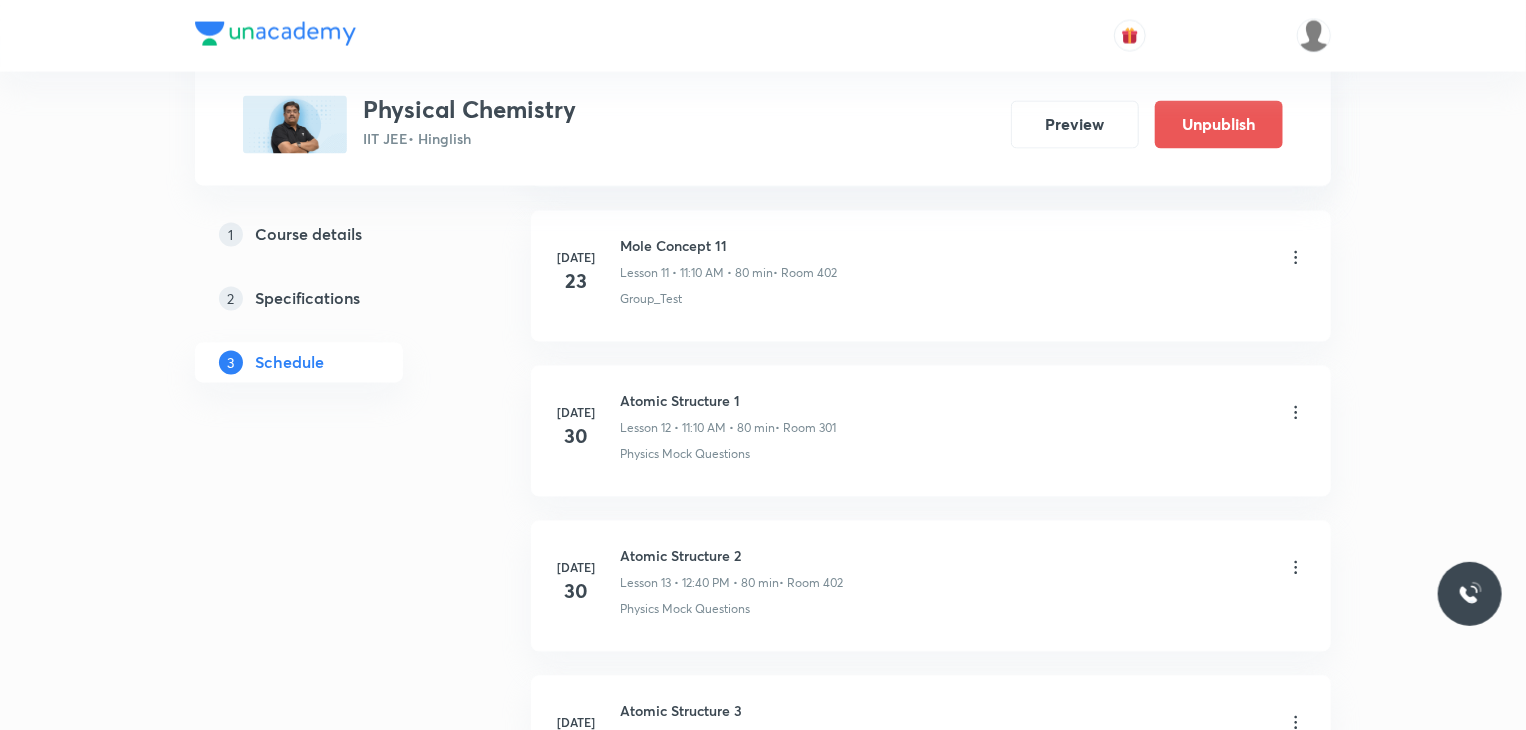 scroll, scrollTop: 2119, scrollLeft: 0, axis: vertical 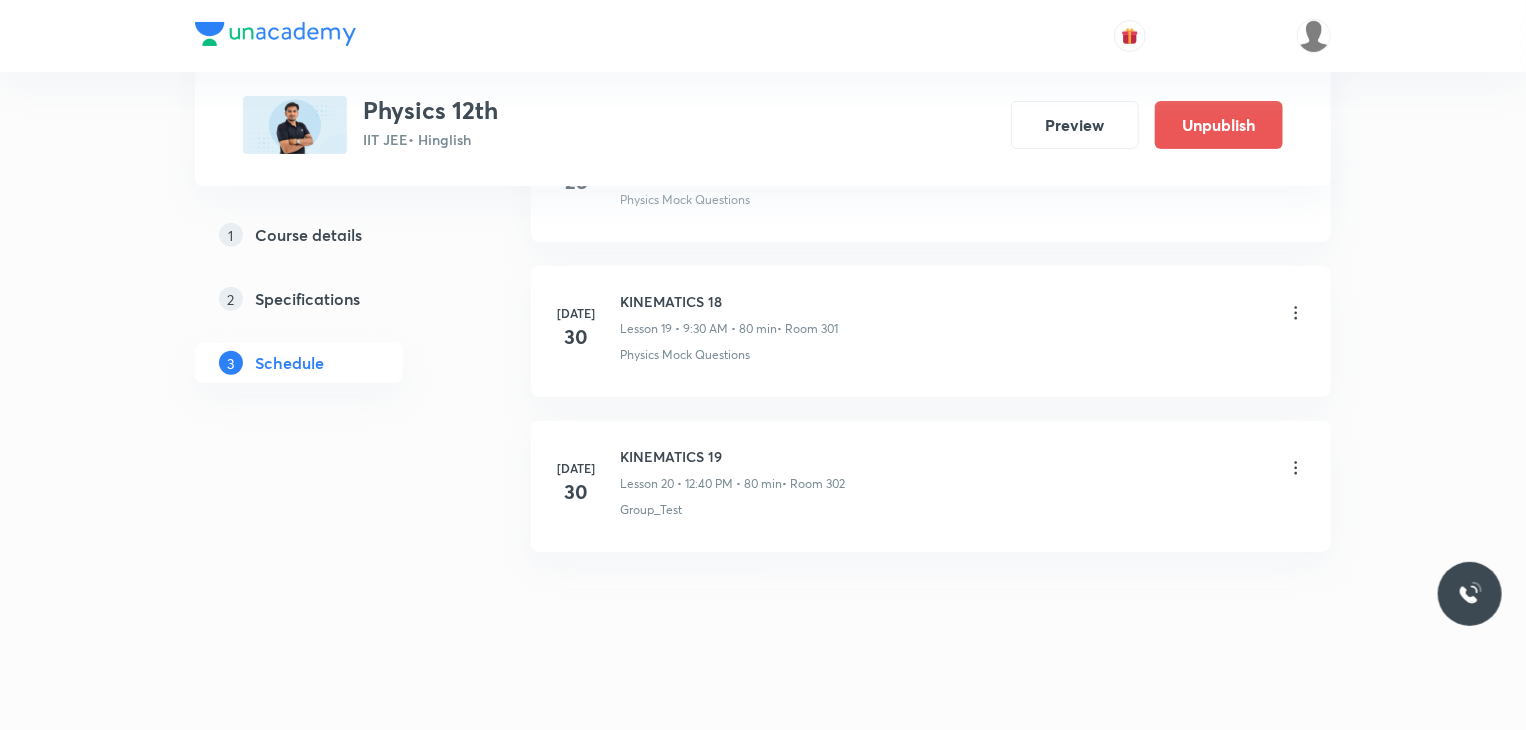 click 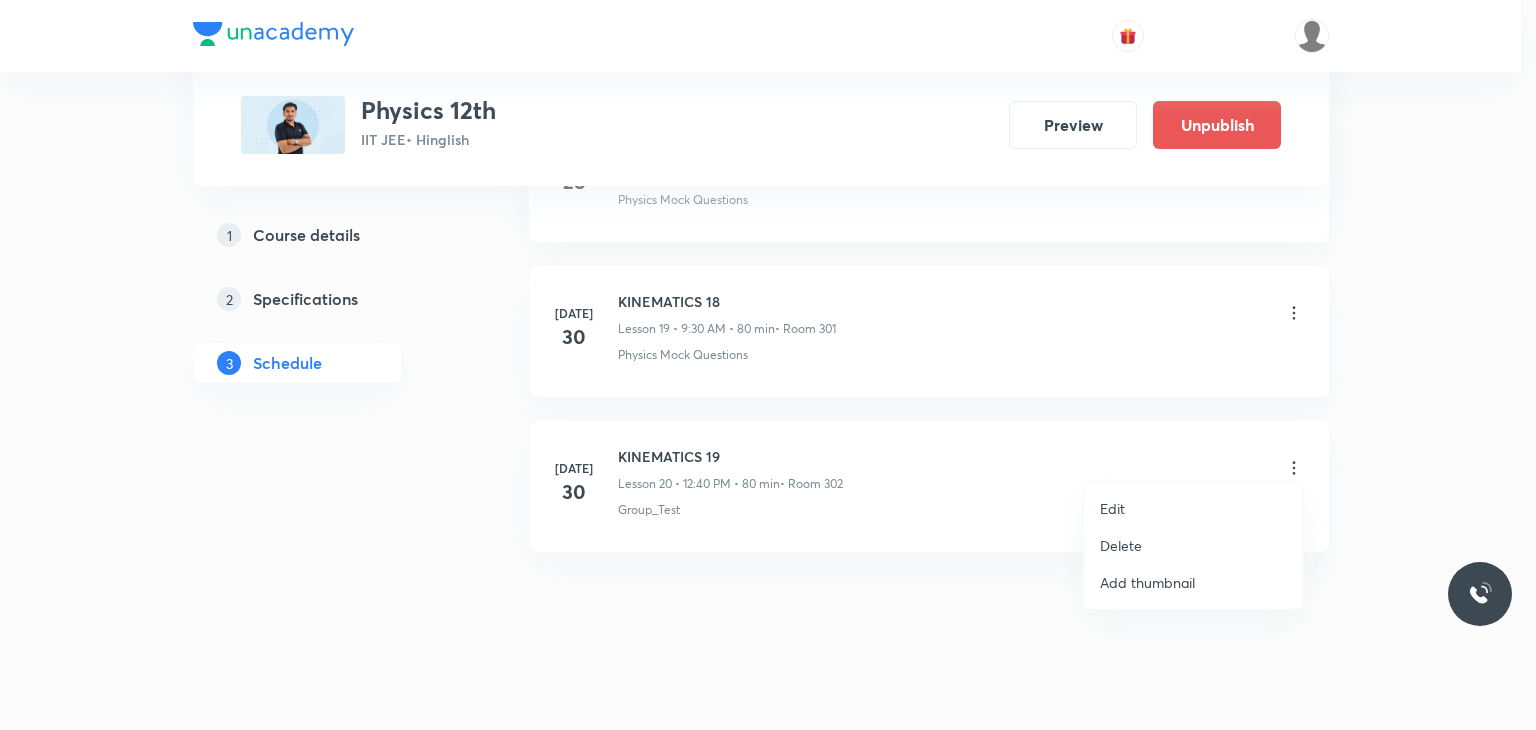 click on "Delete" at bounding box center (1121, 545) 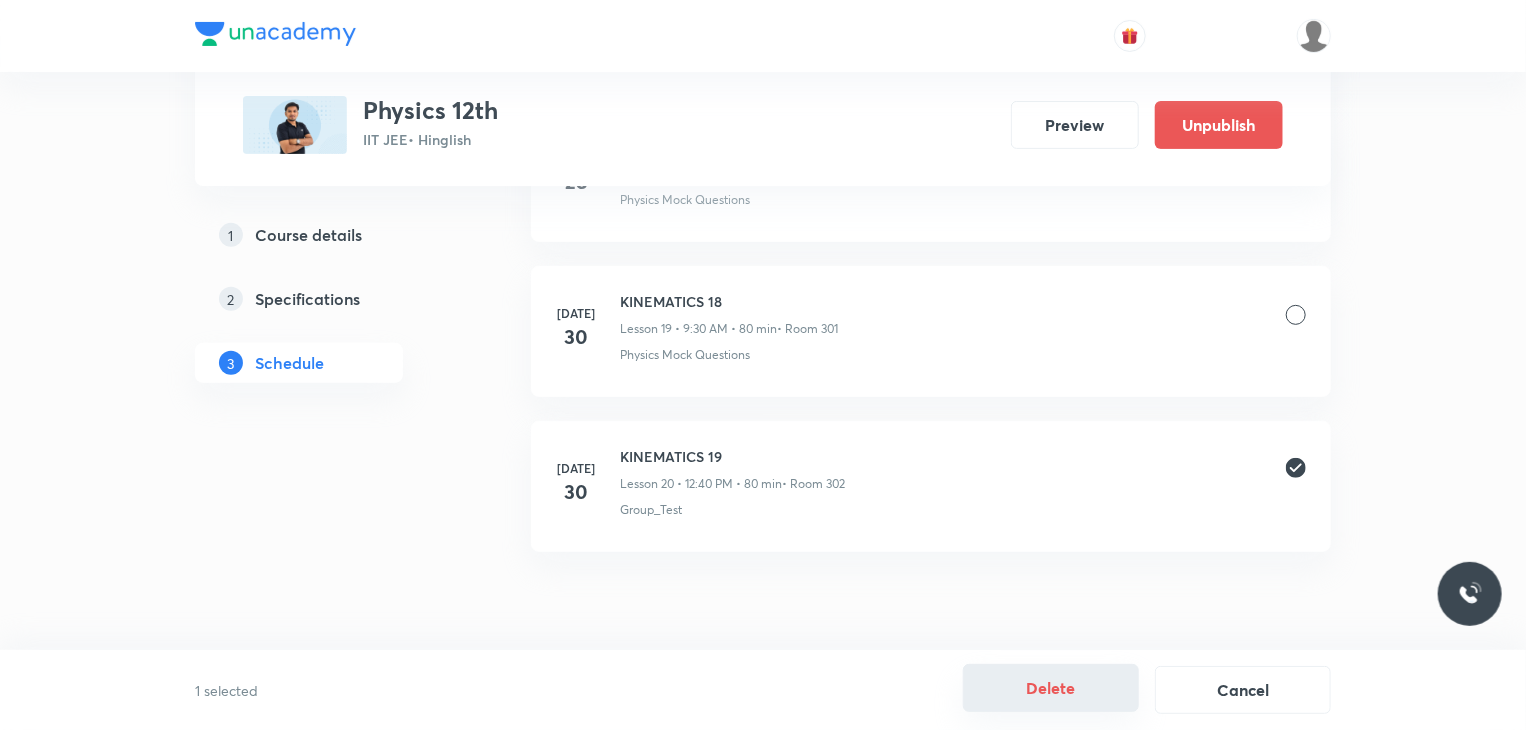 click on "Delete" at bounding box center [1051, 688] 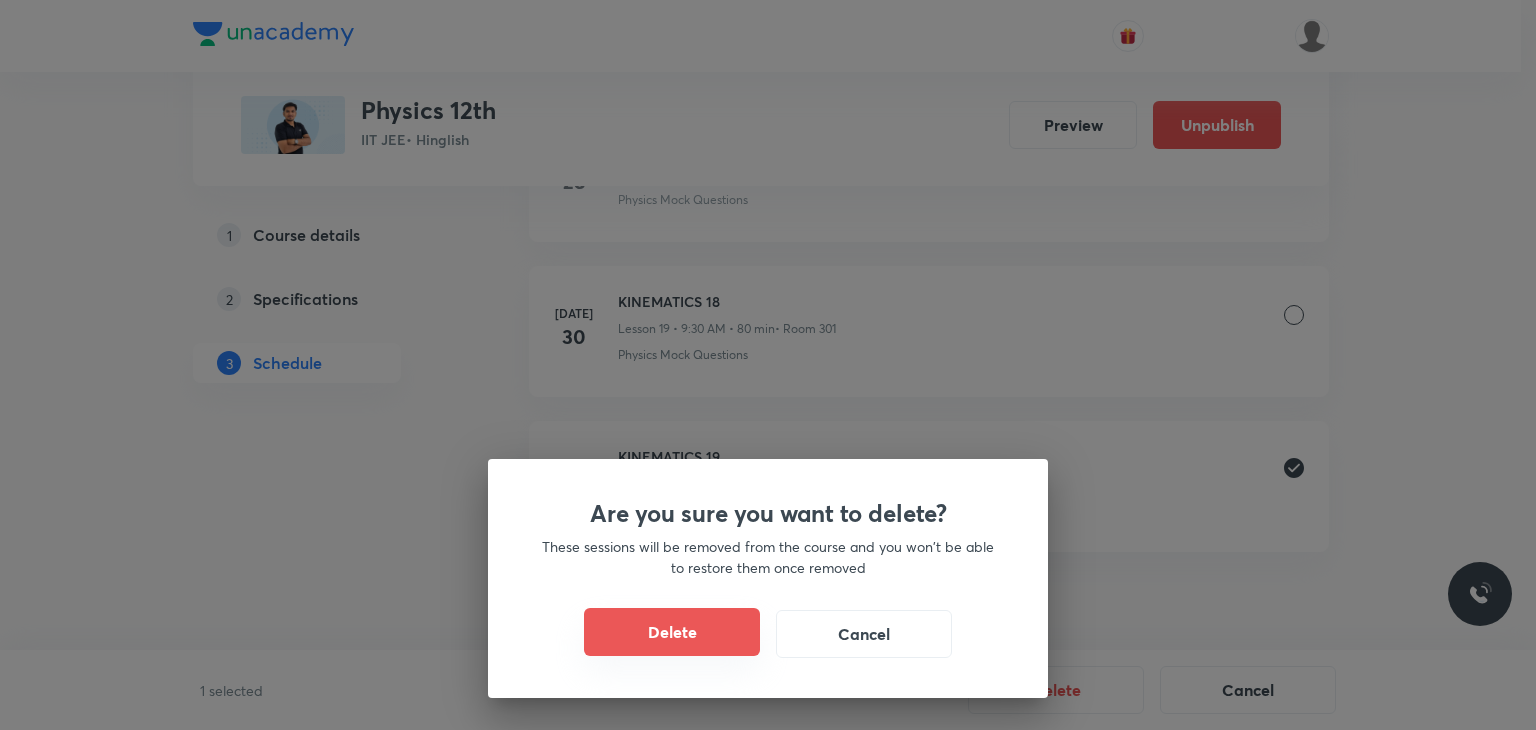 click on "Delete" at bounding box center (672, 632) 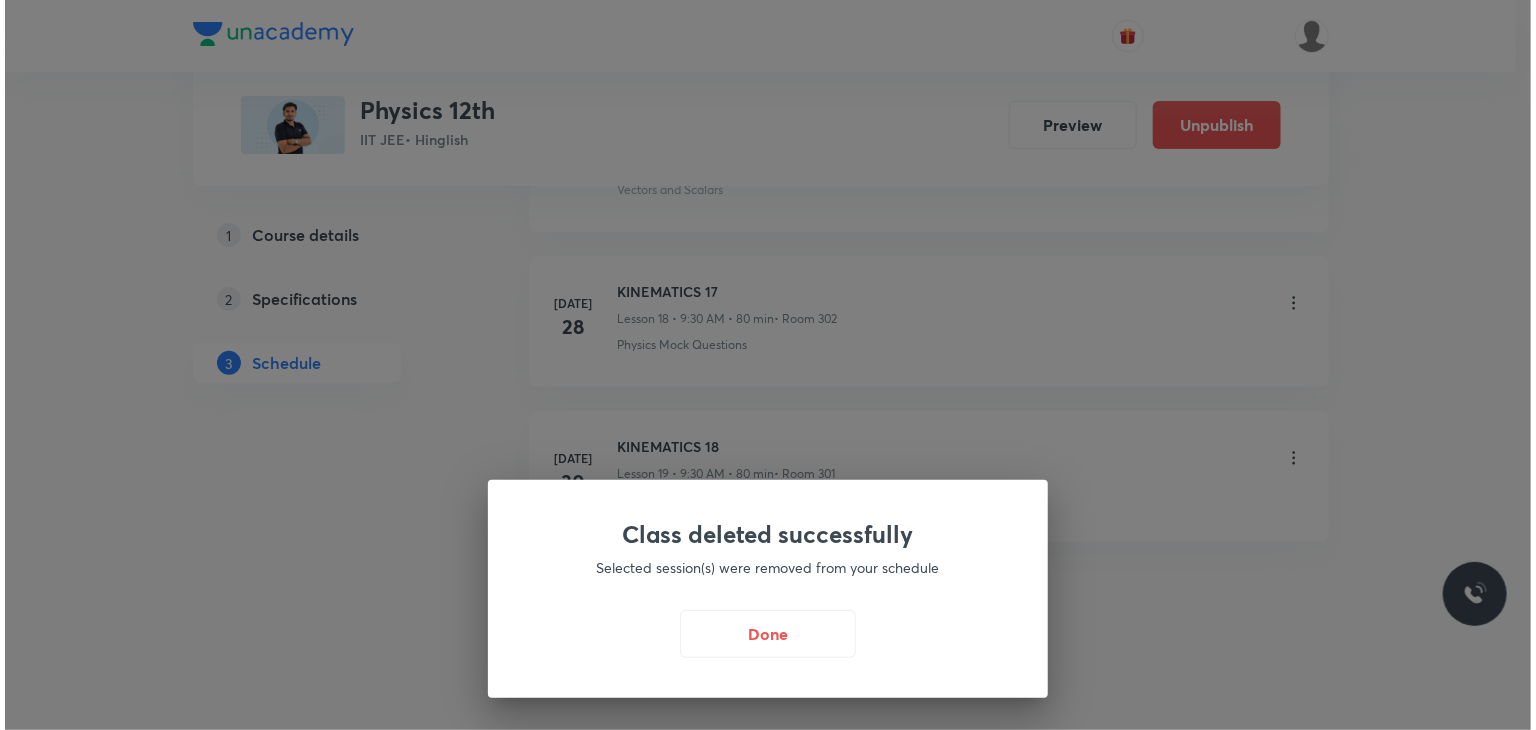 scroll, scrollTop: 3936, scrollLeft: 0, axis: vertical 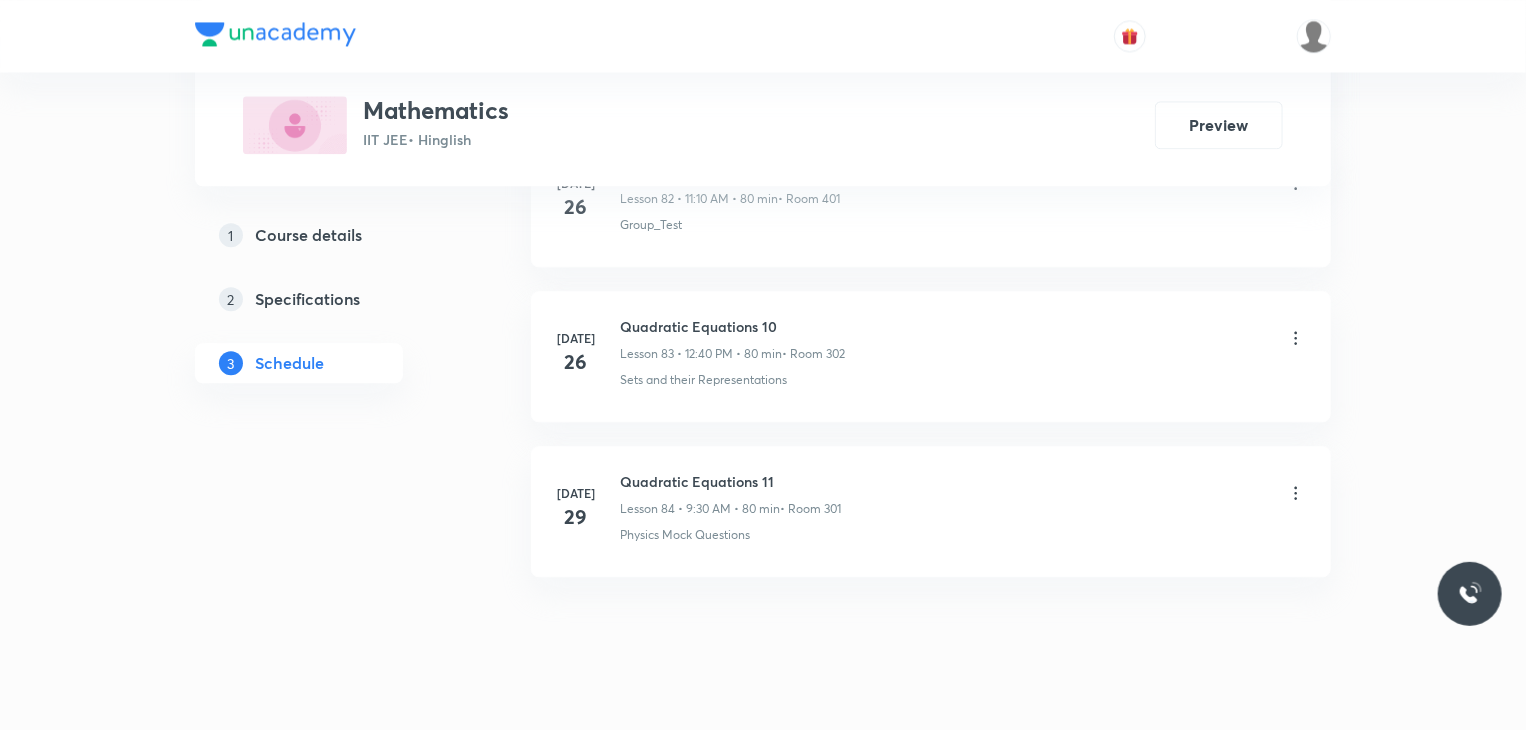 click on "Quadratic Equations 11" at bounding box center [730, 481] 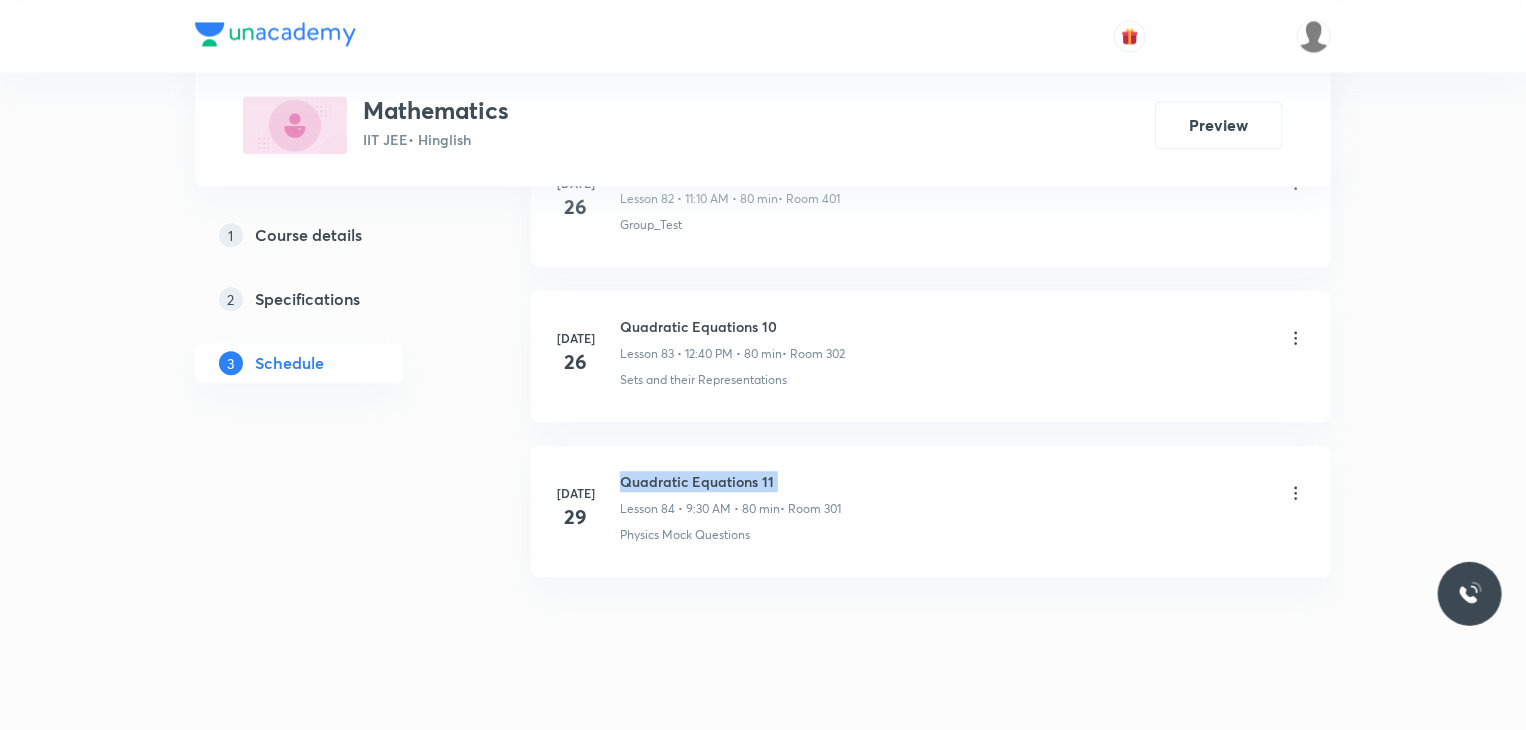 scroll, scrollTop: 0, scrollLeft: 0, axis: both 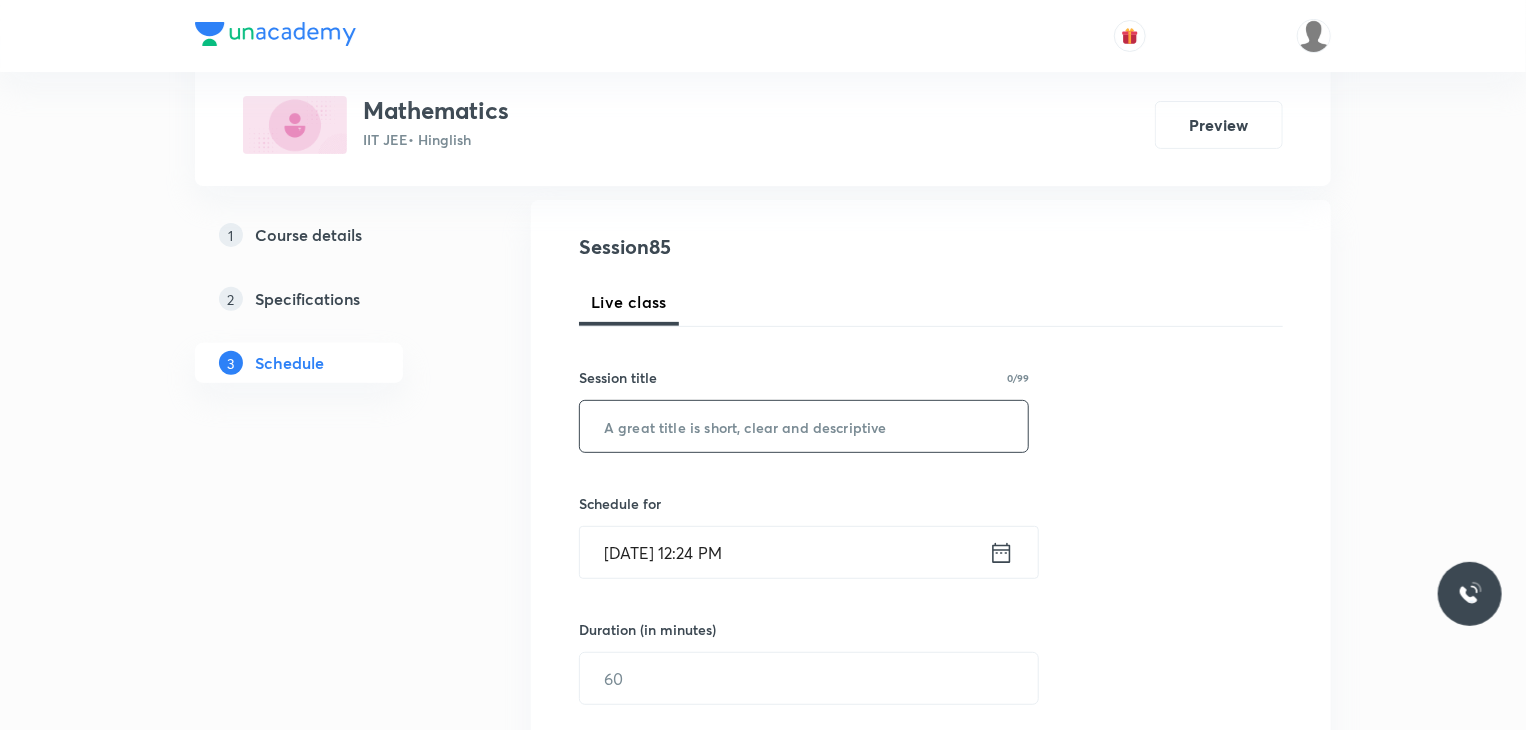 click at bounding box center [804, 426] 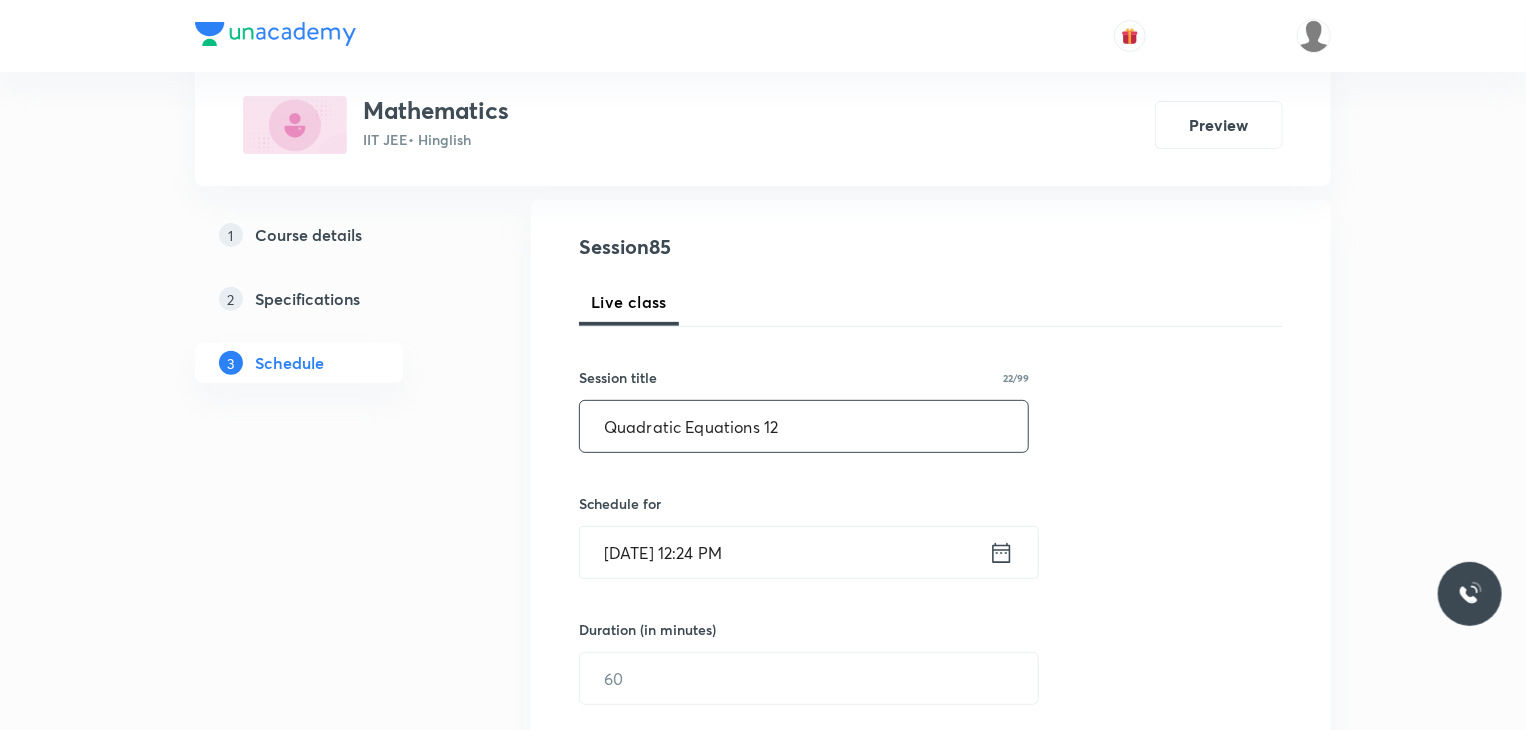 type on "Quadratic Equations 12" 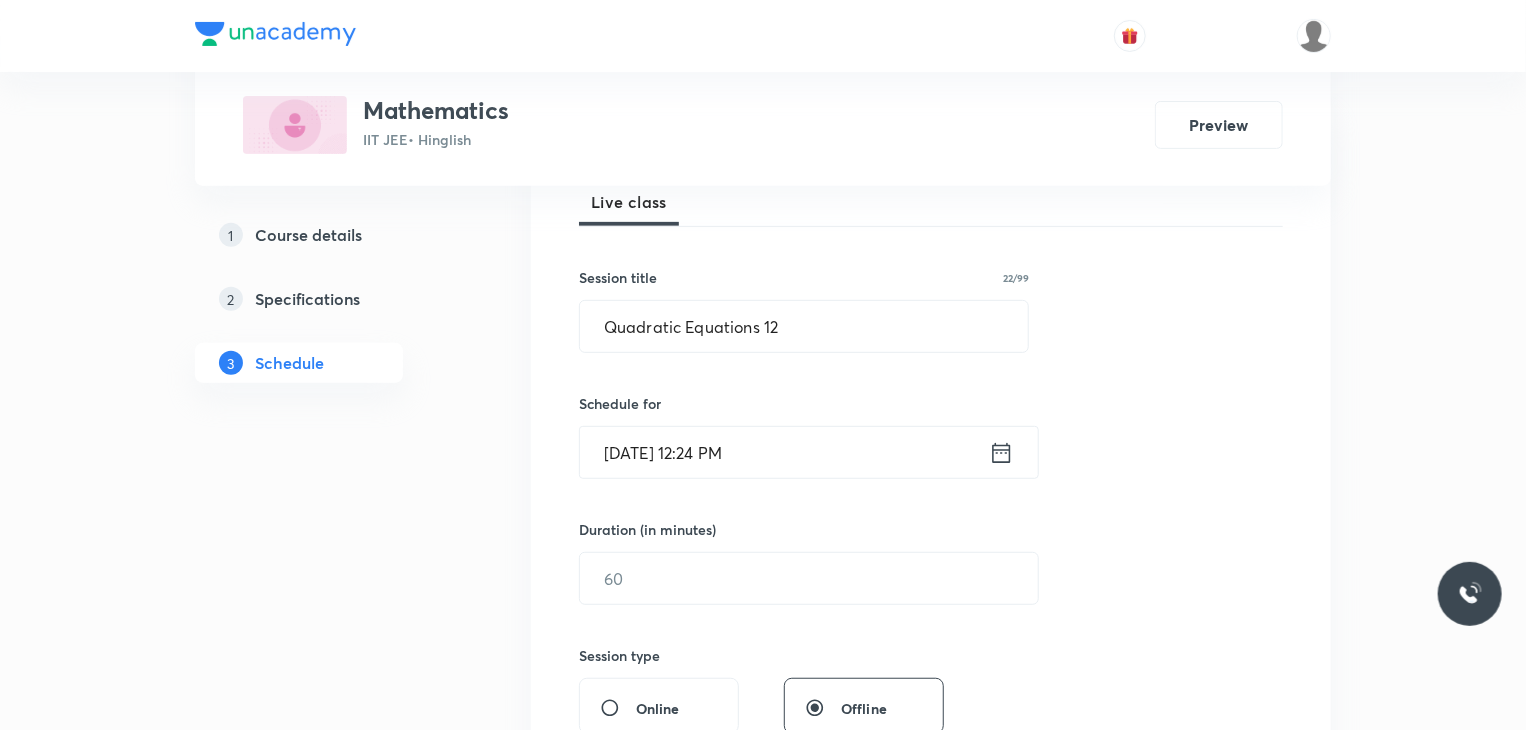 click on "Jul 30, 2025, 12:24 PM" at bounding box center (784, 452) 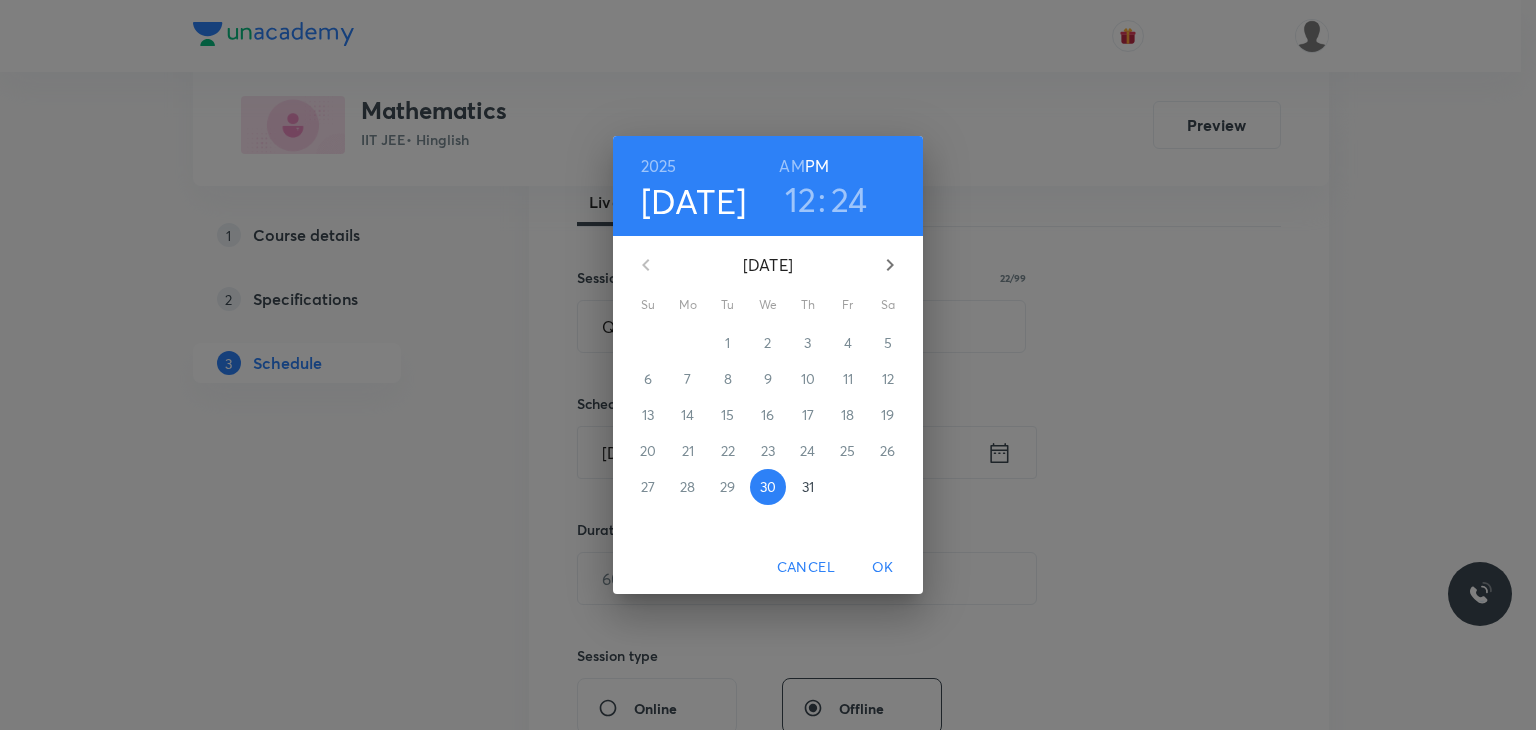 click on "2025 Jul 30 12 : 24 AM PM July 2025 Su Mo Tu We Th Fr Sa 29 30 1 2 3 4 5 6 7 8 9 10 11 12 13 14 15 16 17 18 19 20 21 22 23 24 25 26 27 28 29 30 31 1 2 Cancel OK" at bounding box center (768, 365) 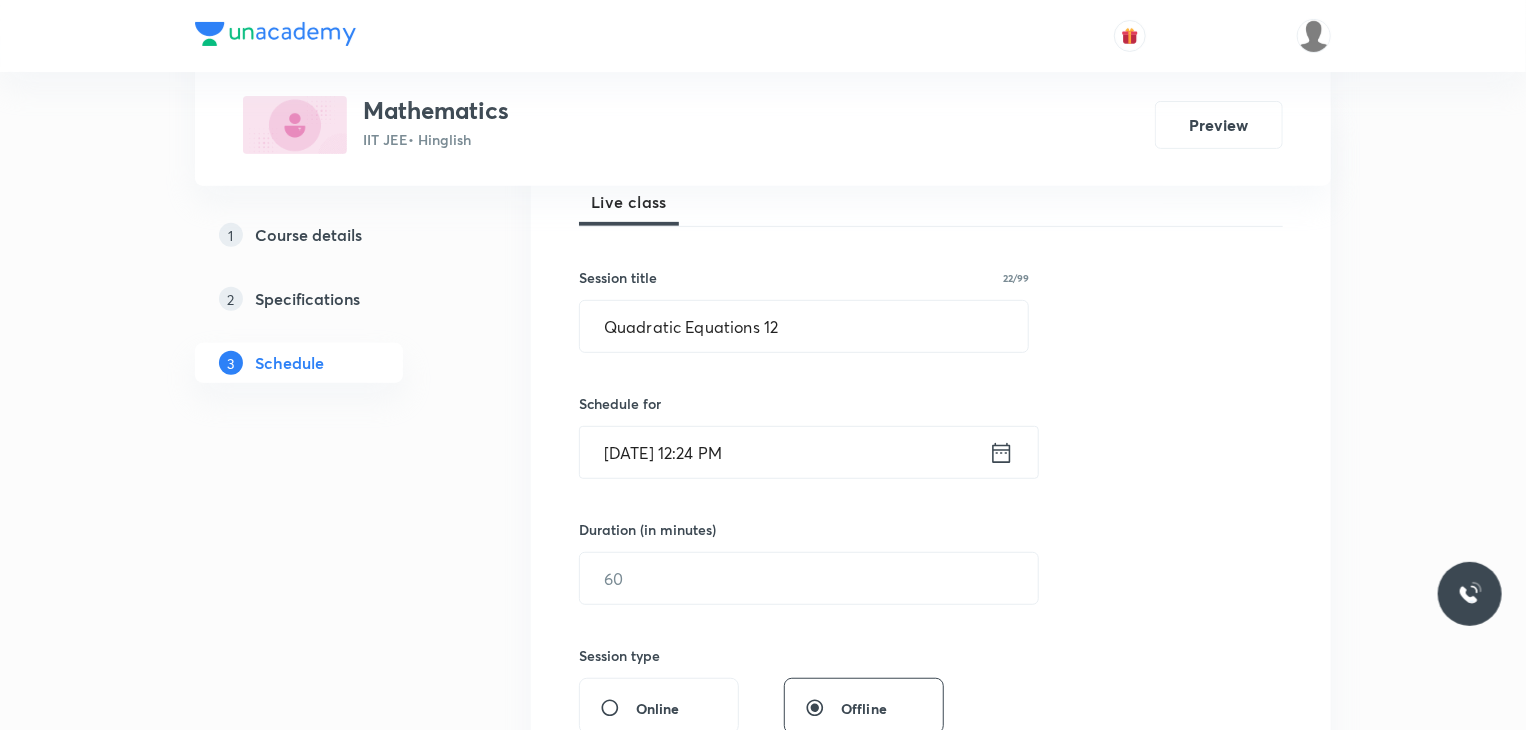 click on "Jul 30, 2025, 12:24 PM" at bounding box center (784, 452) 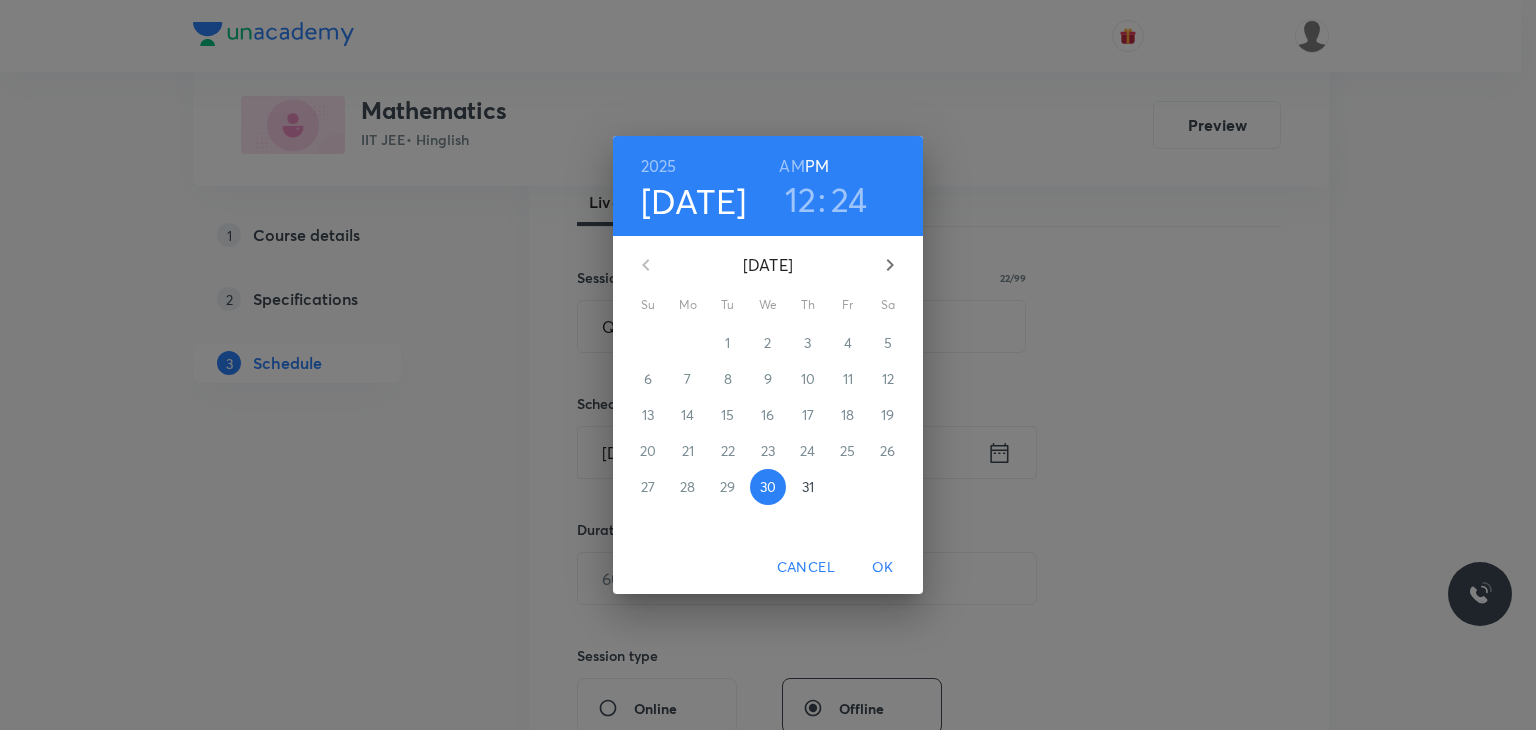 click on "31" at bounding box center [808, 487] 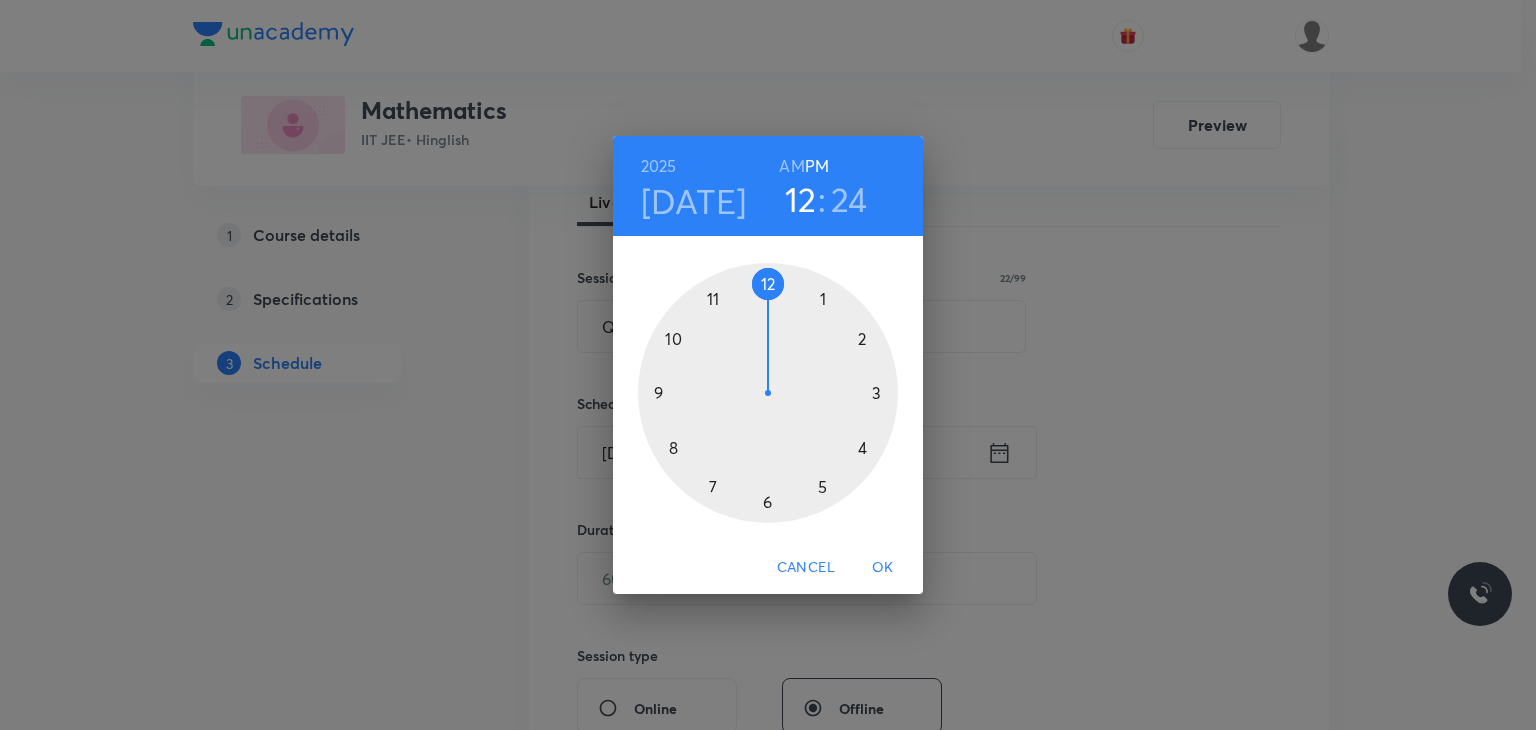 click on "AM" at bounding box center [791, 166] 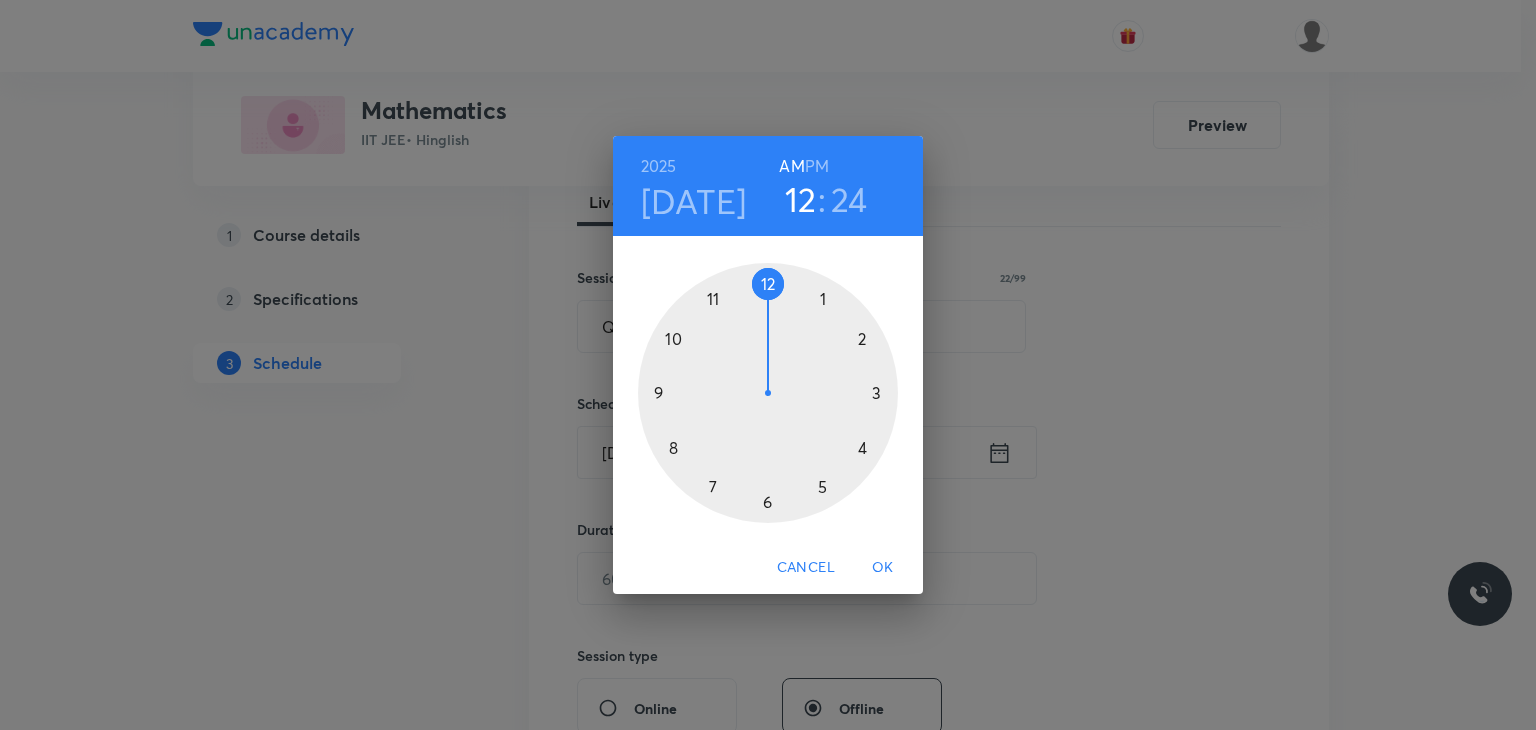 click at bounding box center (768, 393) 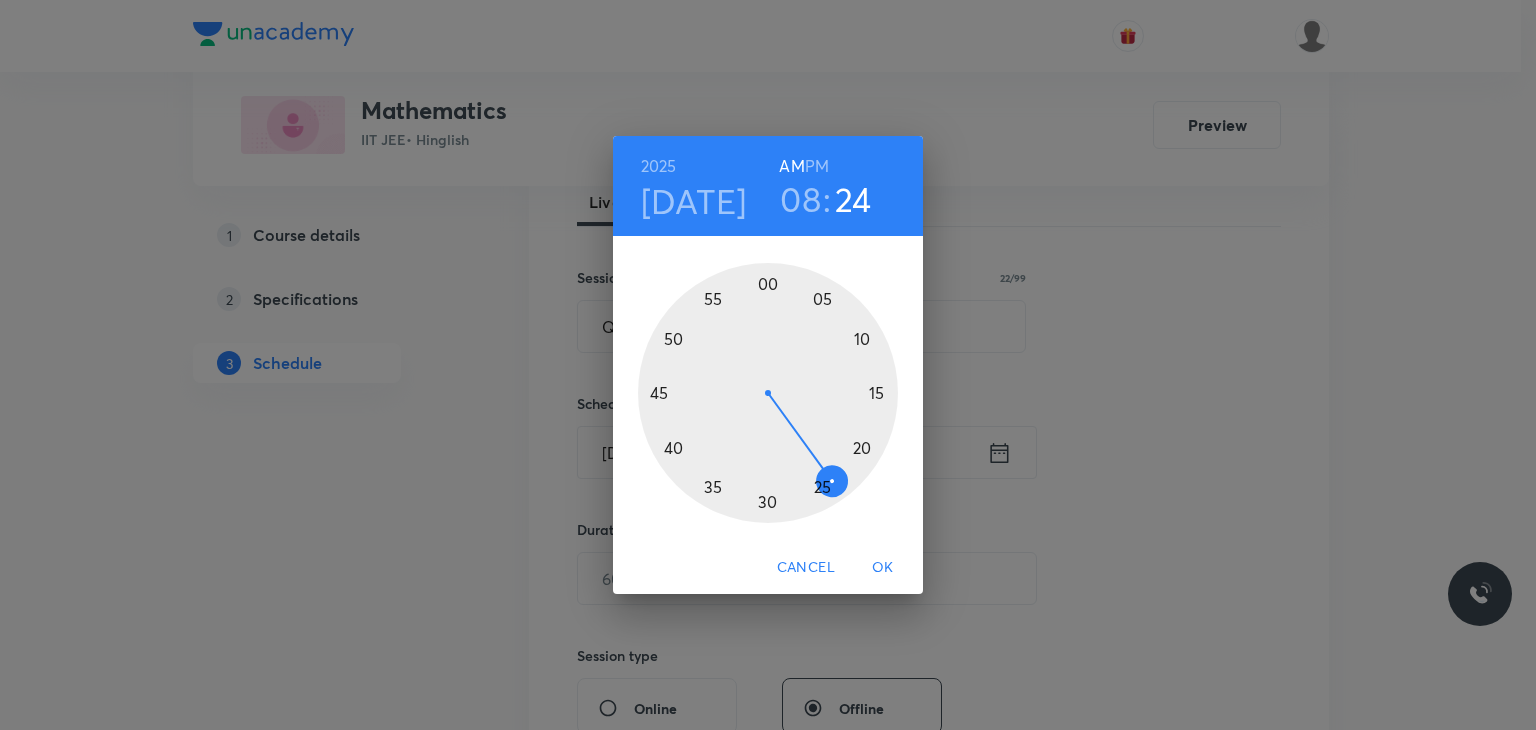 click at bounding box center (768, 393) 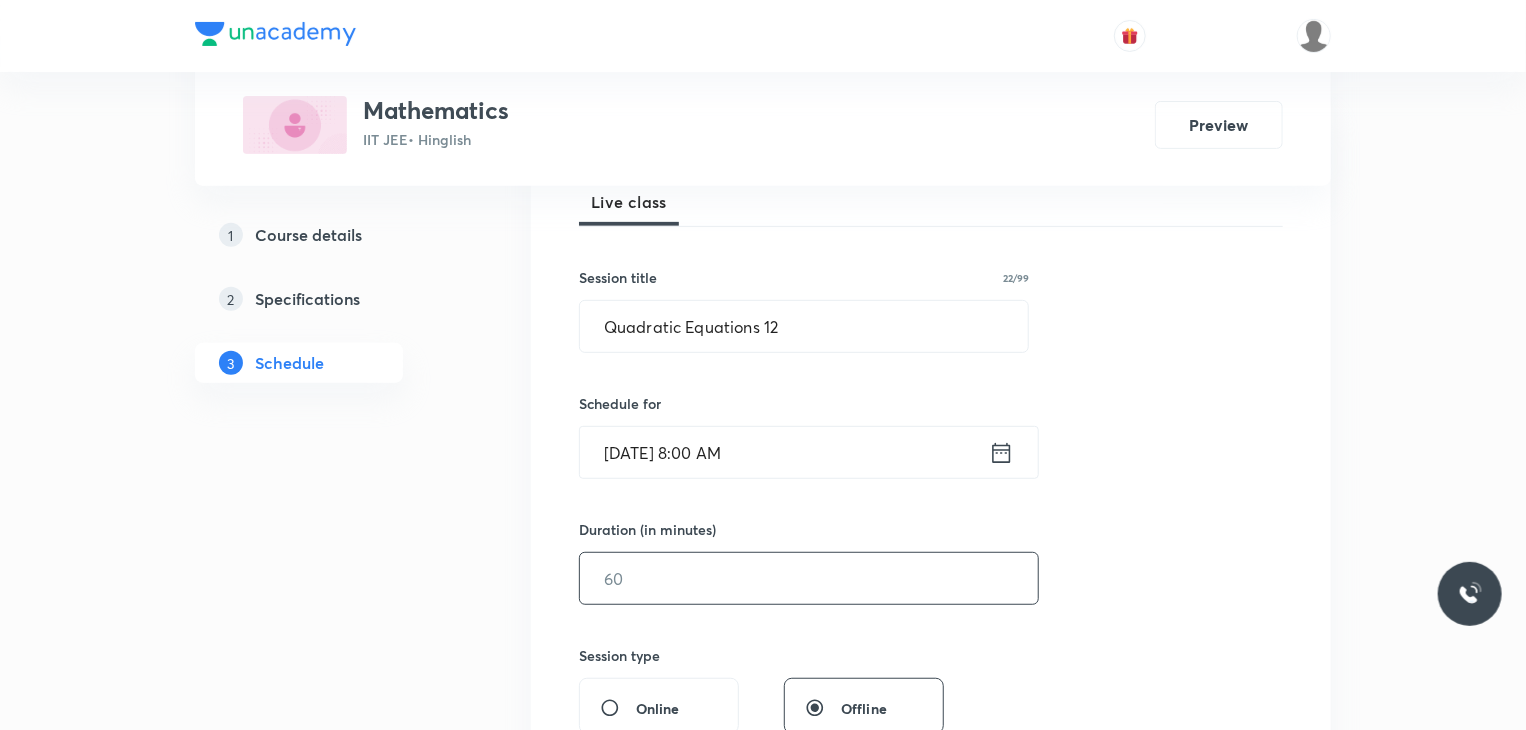 click at bounding box center (809, 578) 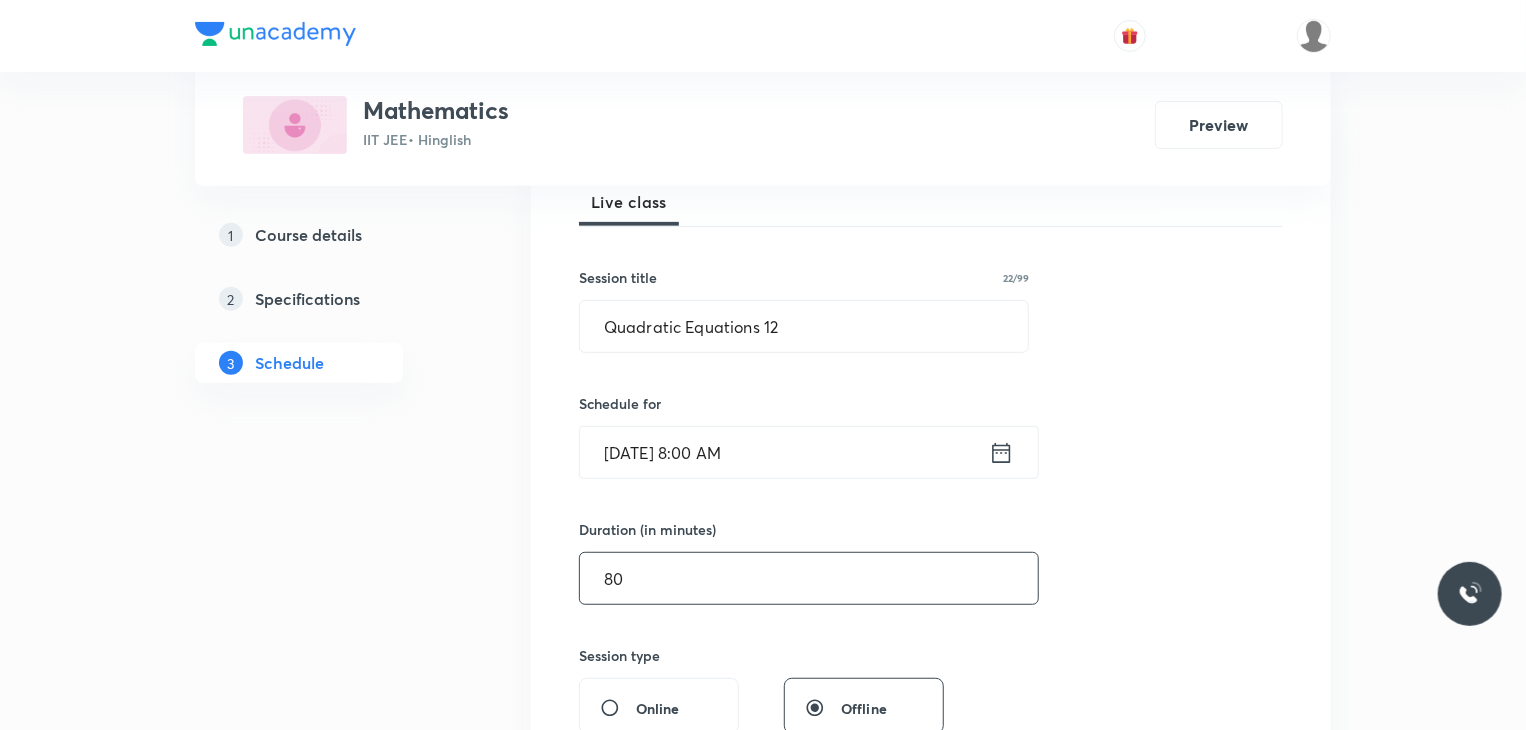 type on "80" 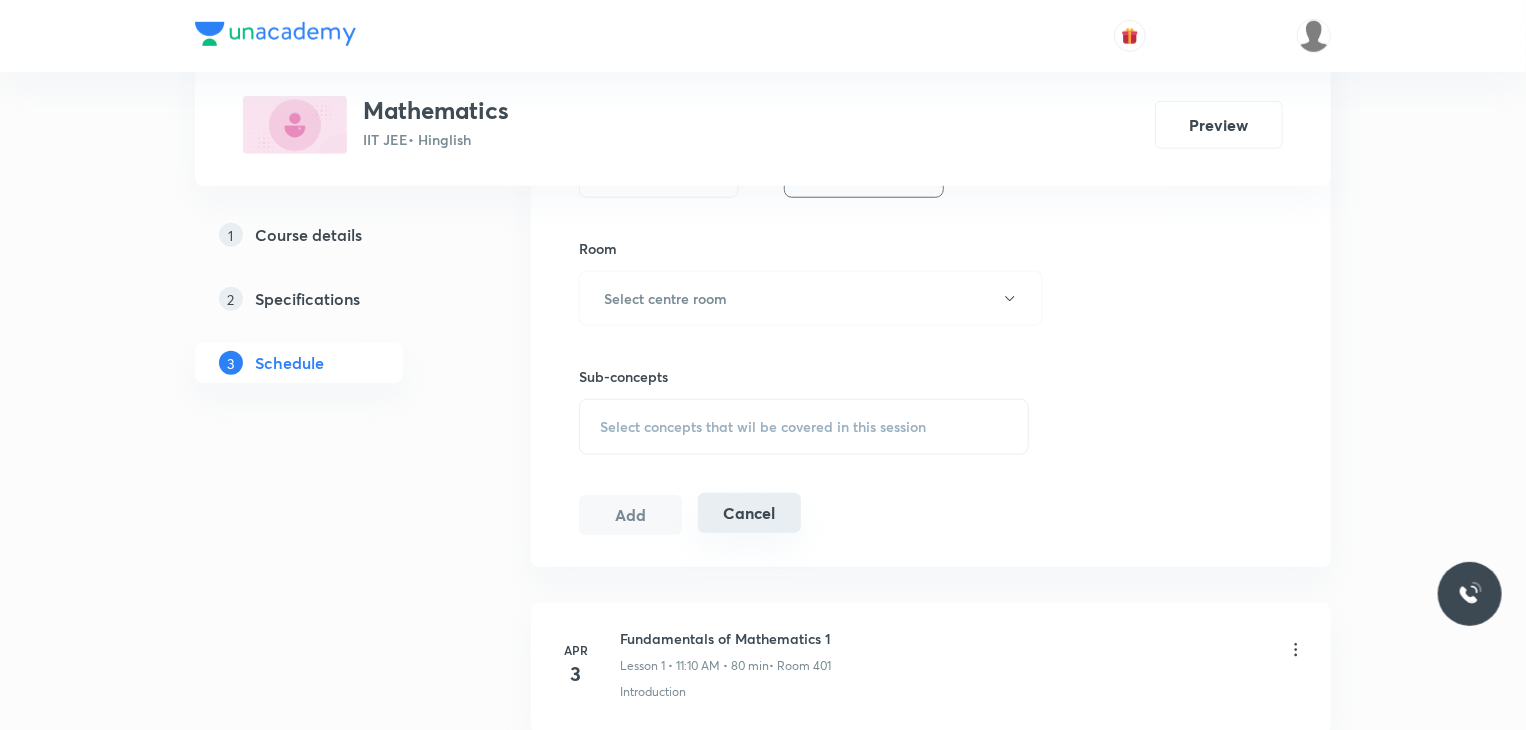 scroll, scrollTop: 900, scrollLeft: 0, axis: vertical 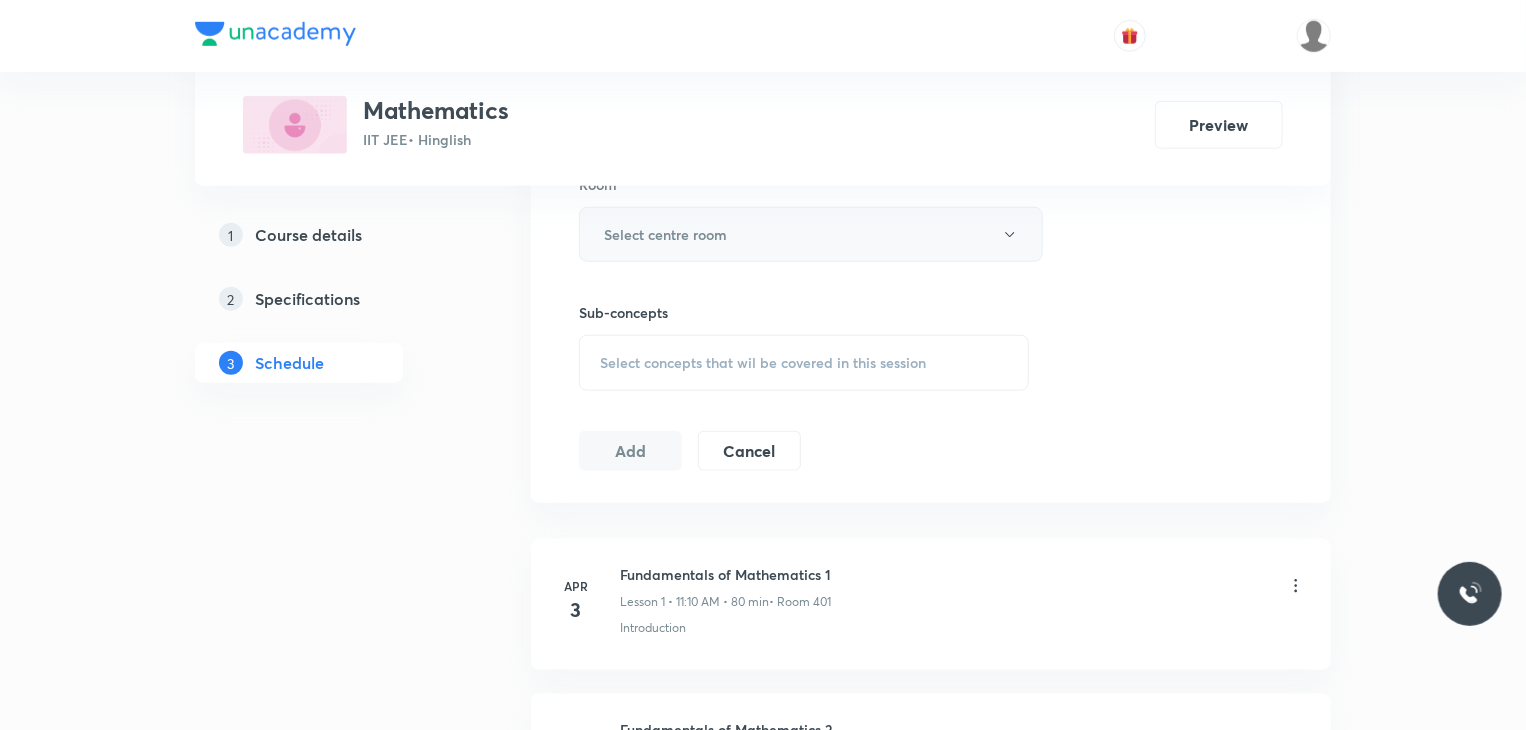 click on "Select centre room" at bounding box center (665, 234) 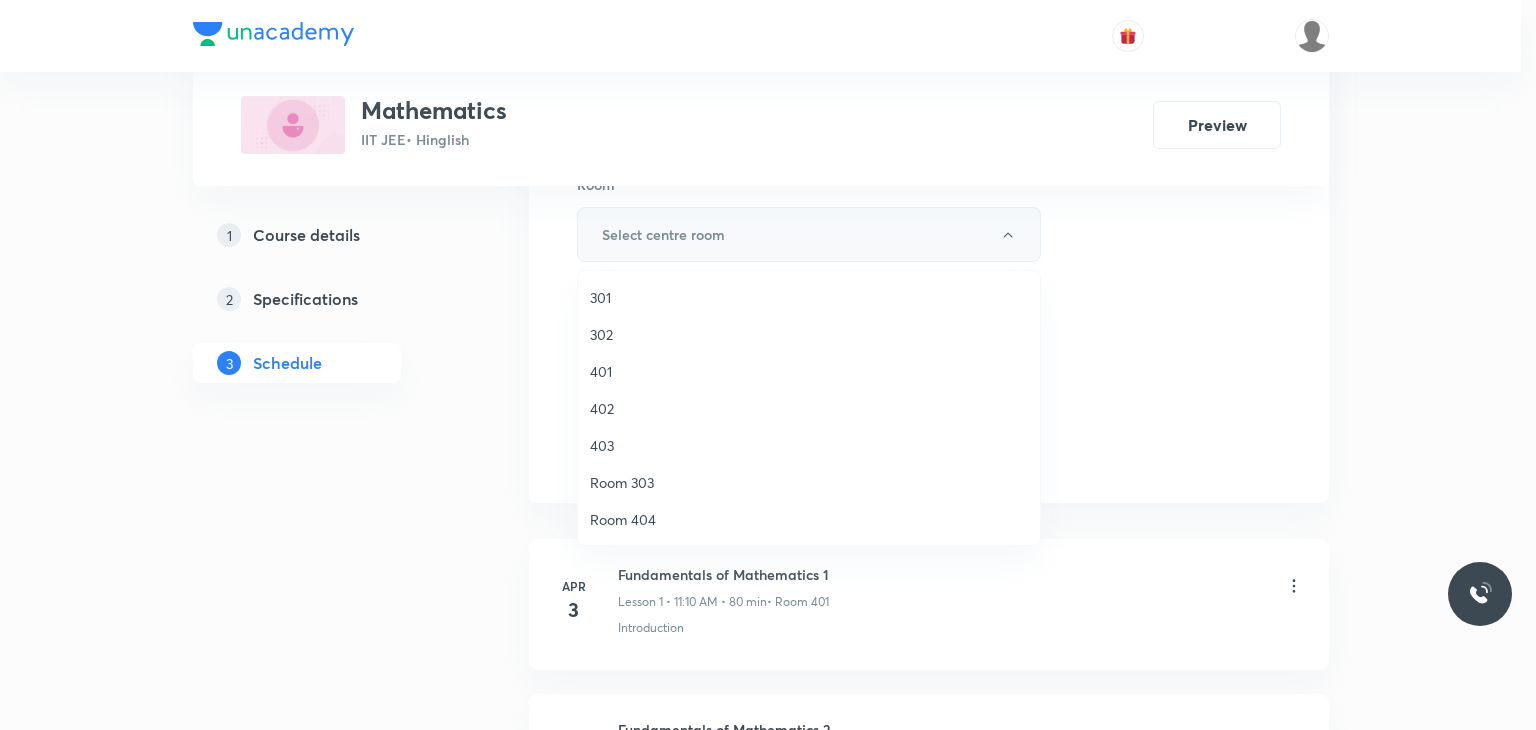 click on "302" at bounding box center [809, 334] 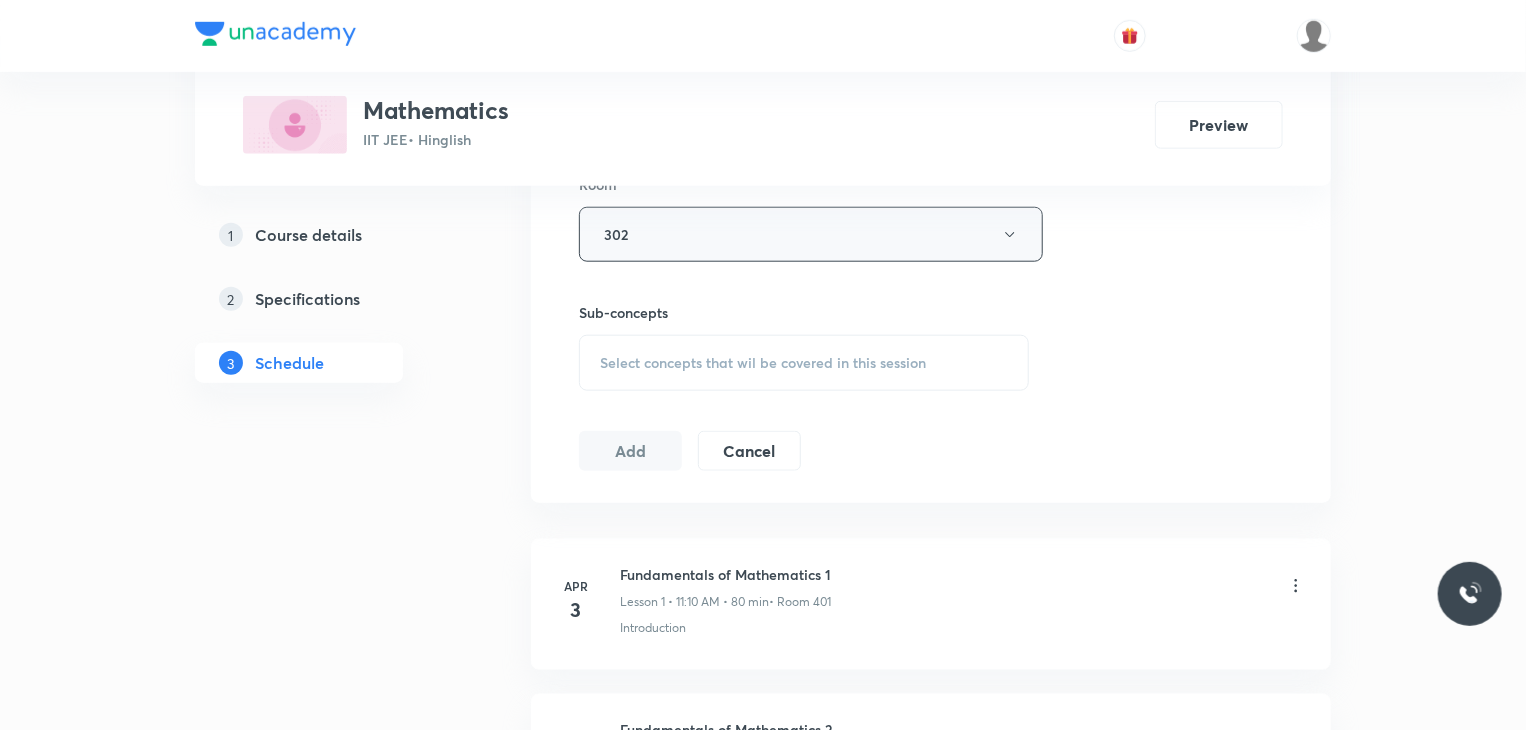click on "Select concepts that wil be covered in this session" at bounding box center (763, 363) 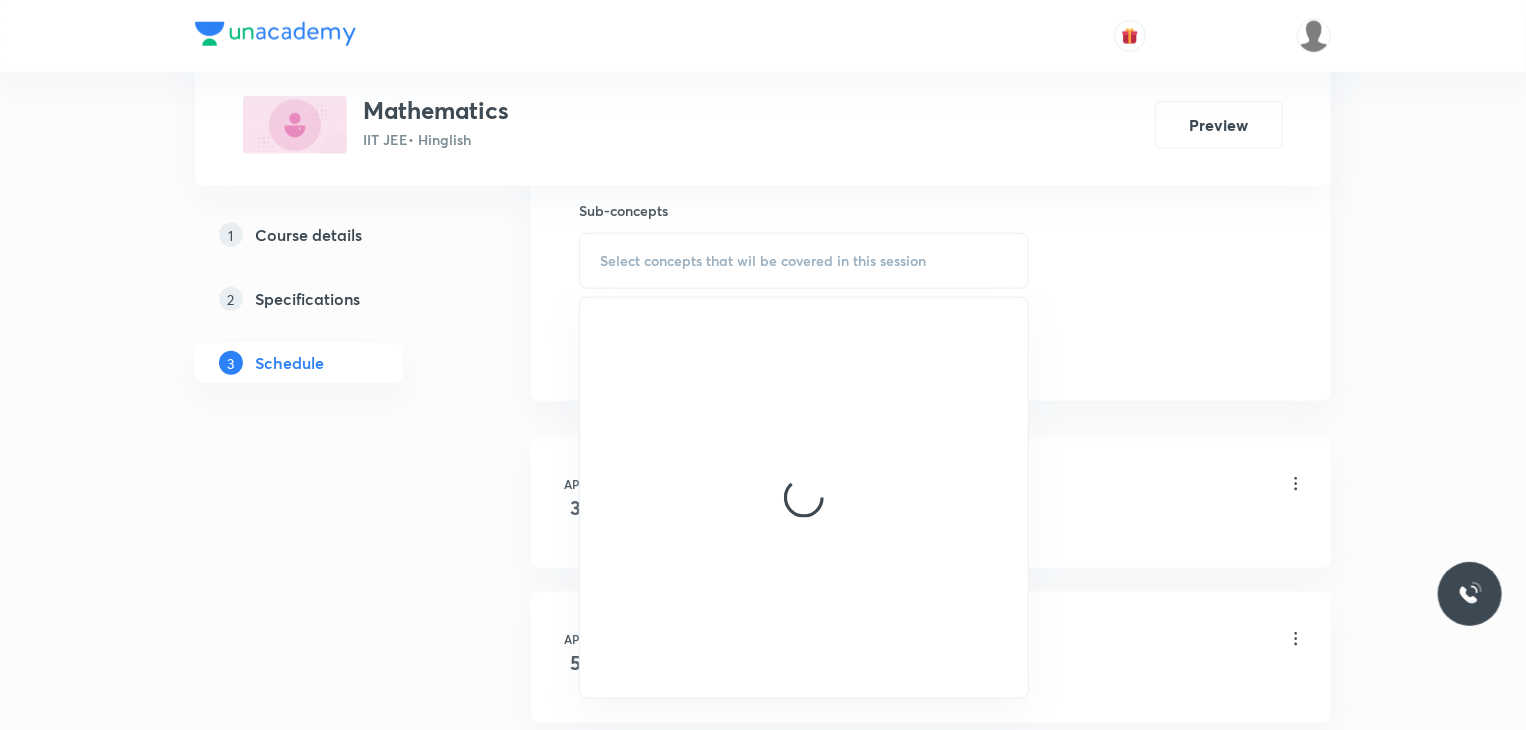 scroll, scrollTop: 1100, scrollLeft: 0, axis: vertical 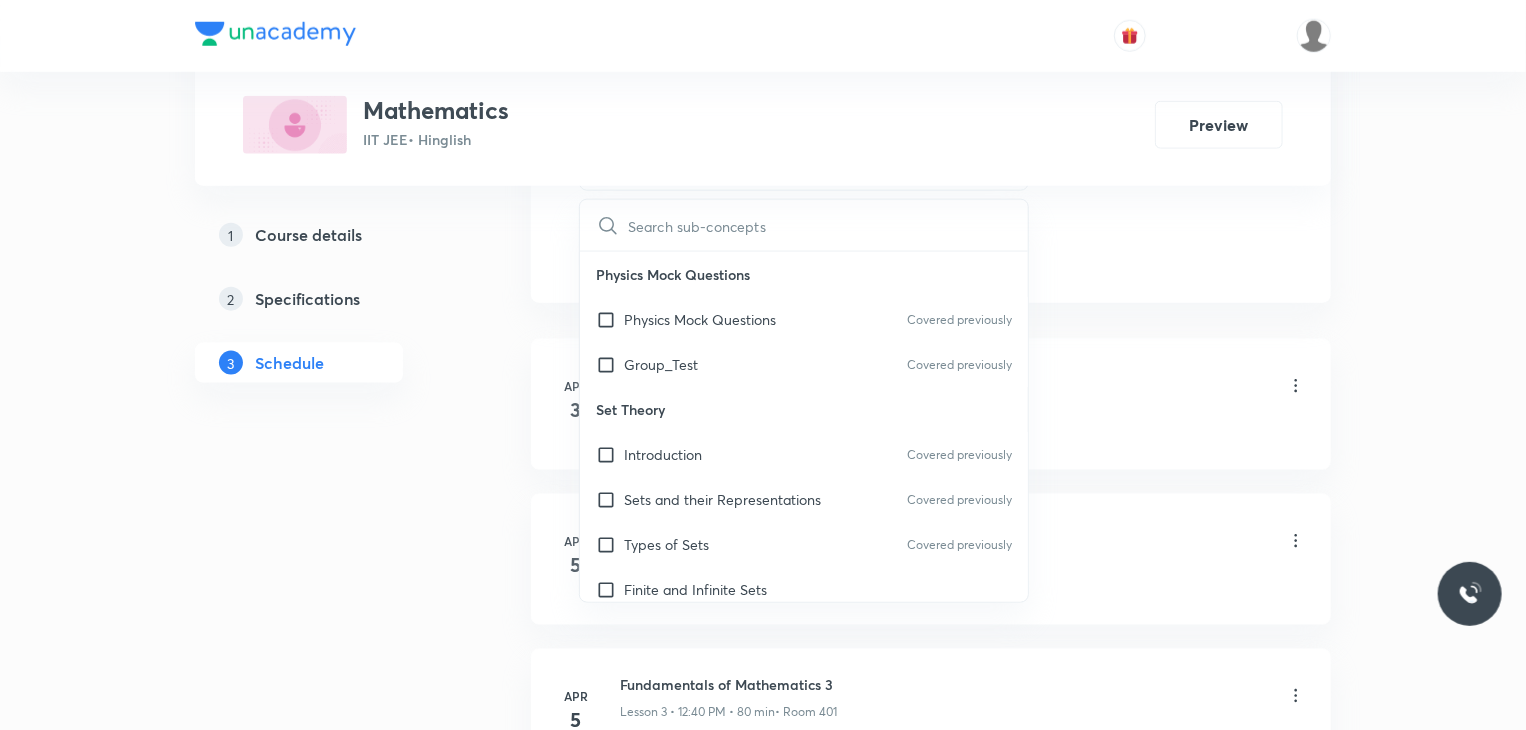 click on "Physics Mock Questions" at bounding box center [804, 274] 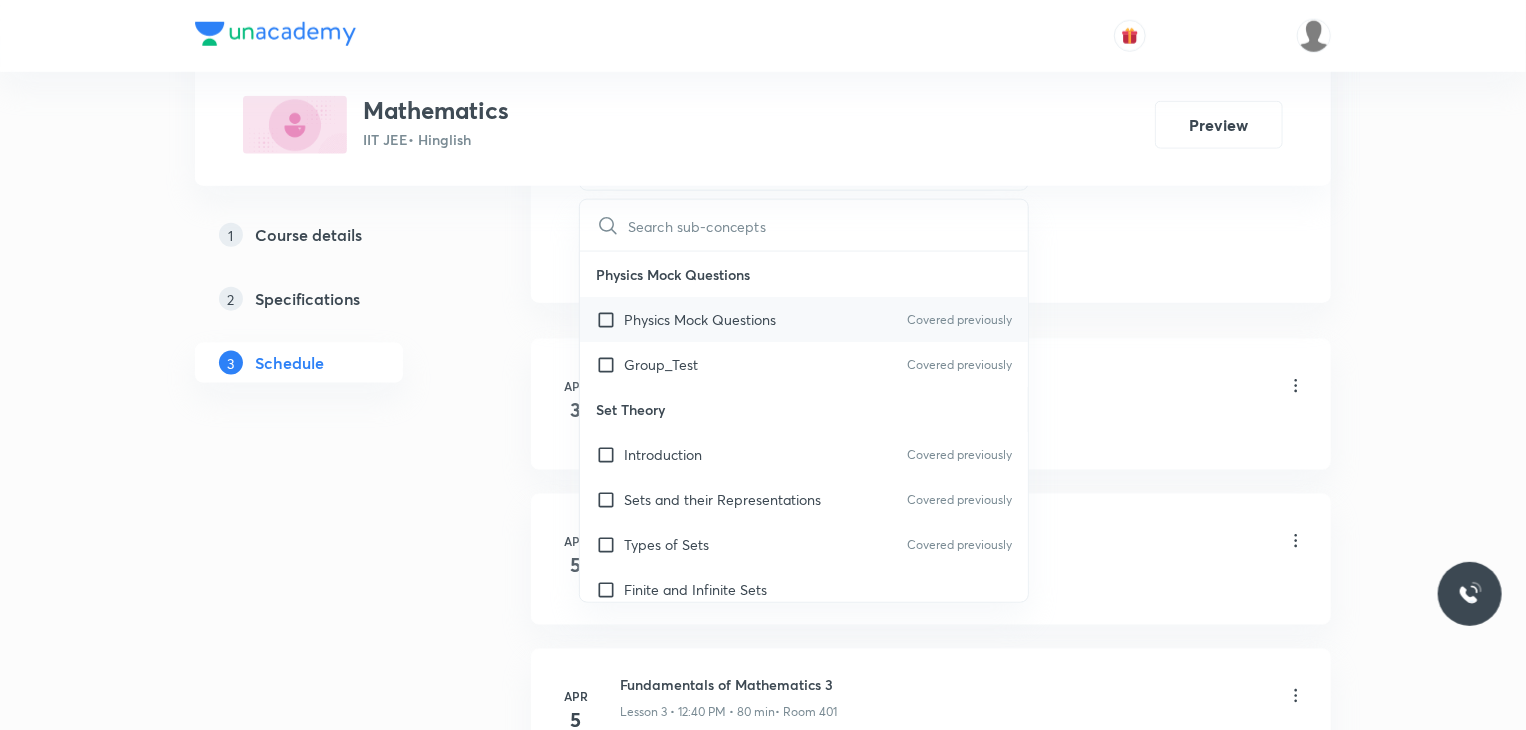 click on "Physics Mock Questions Covered previously" at bounding box center (804, 319) 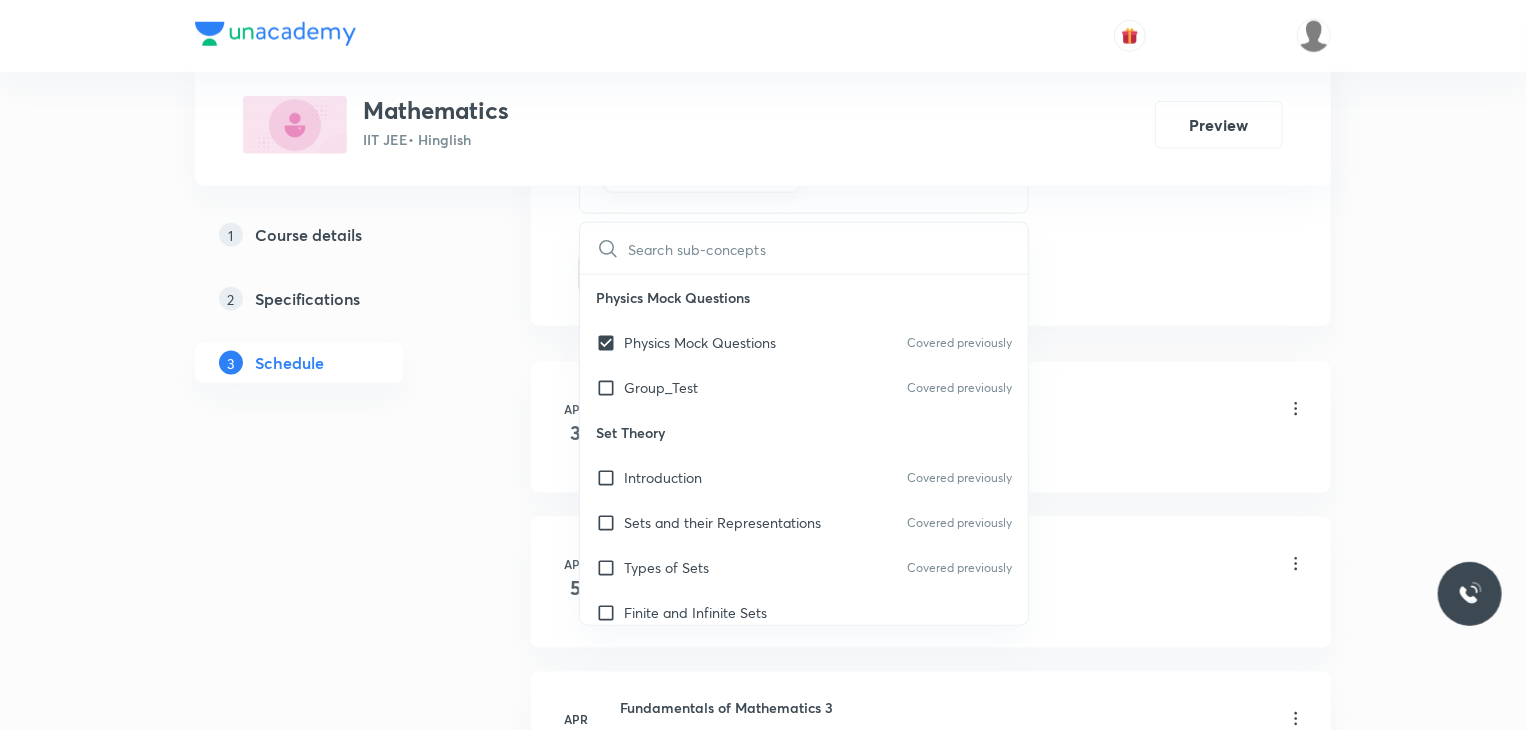 click on "Session  85 Live class Session title 22/99 Quadratic Equations 12 ​ Schedule for Jul 31, 2025, 8:00 AM ​ Duration (in minutes) 80 ​   Session type Online Offline Room 302 Sub-concepts Physics Mock Questions CLEAR ​ Physics Mock Questions Physics Mock Questions Covered previously Group_Test Covered previously Set Theory Introduction Covered previously Sets and their Representations Covered previously Types of Sets Covered previously Finite and Infinite Sets Equal Sets Covered previously Subsets Power Set Universal Set Venn Diagrams Operations on Sets Complement of a Set Practical  Problems on Union and Intersection of Two Sets Relation Types of relations Equivalence relations Inequalities and Modulus Function Constant and Variables Function Intervals Inequalities Generalized Method of Intervals for Solving Inequalities Modulus Function Fundamental of Mathematics Fundamentals of Mathematics Indices Indices Twin Prime Numbers Twin Prime Numbers Co-Prime Numbers/ Relatively Prime Numbers Composite Numbers" at bounding box center [931, -187] 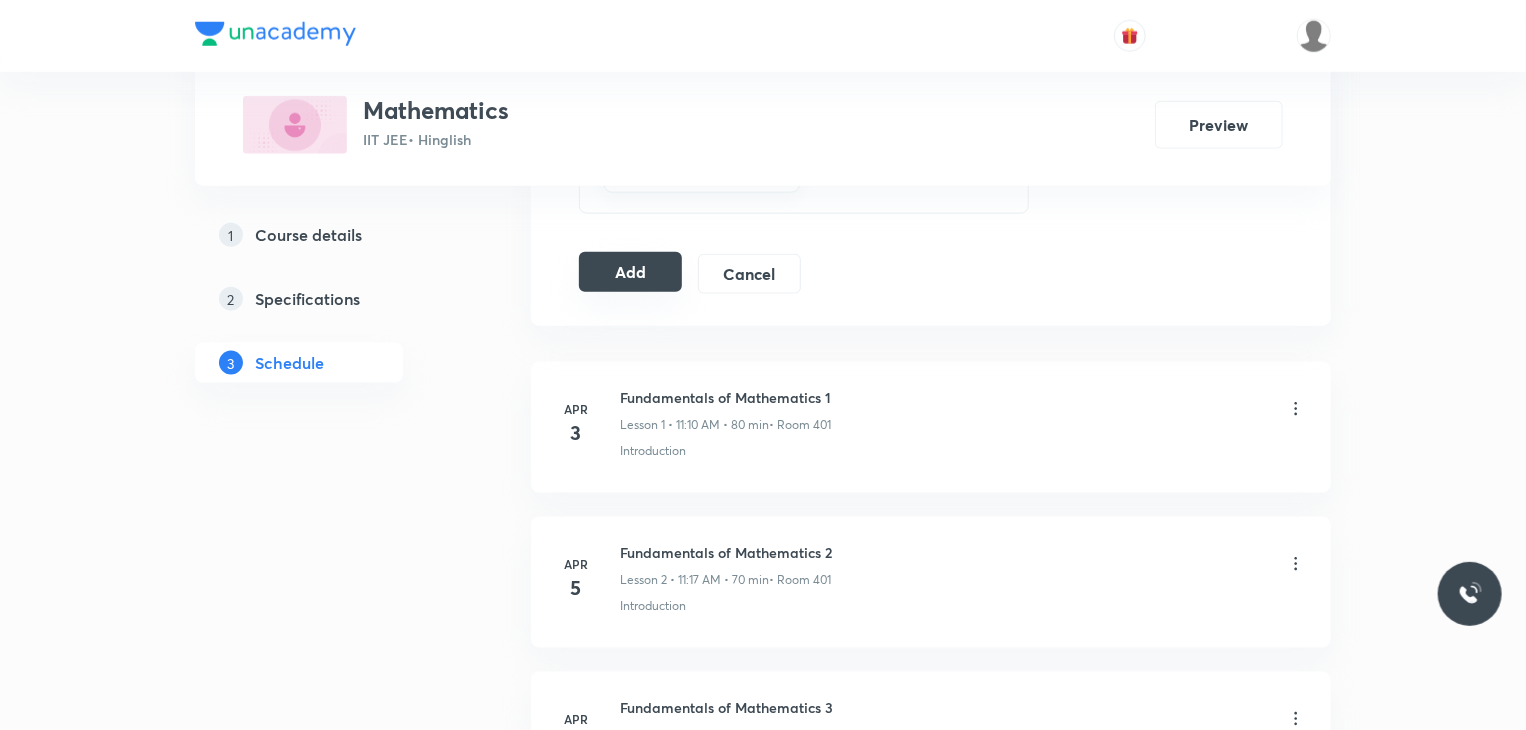 click on "Add" at bounding box center (630, 272) 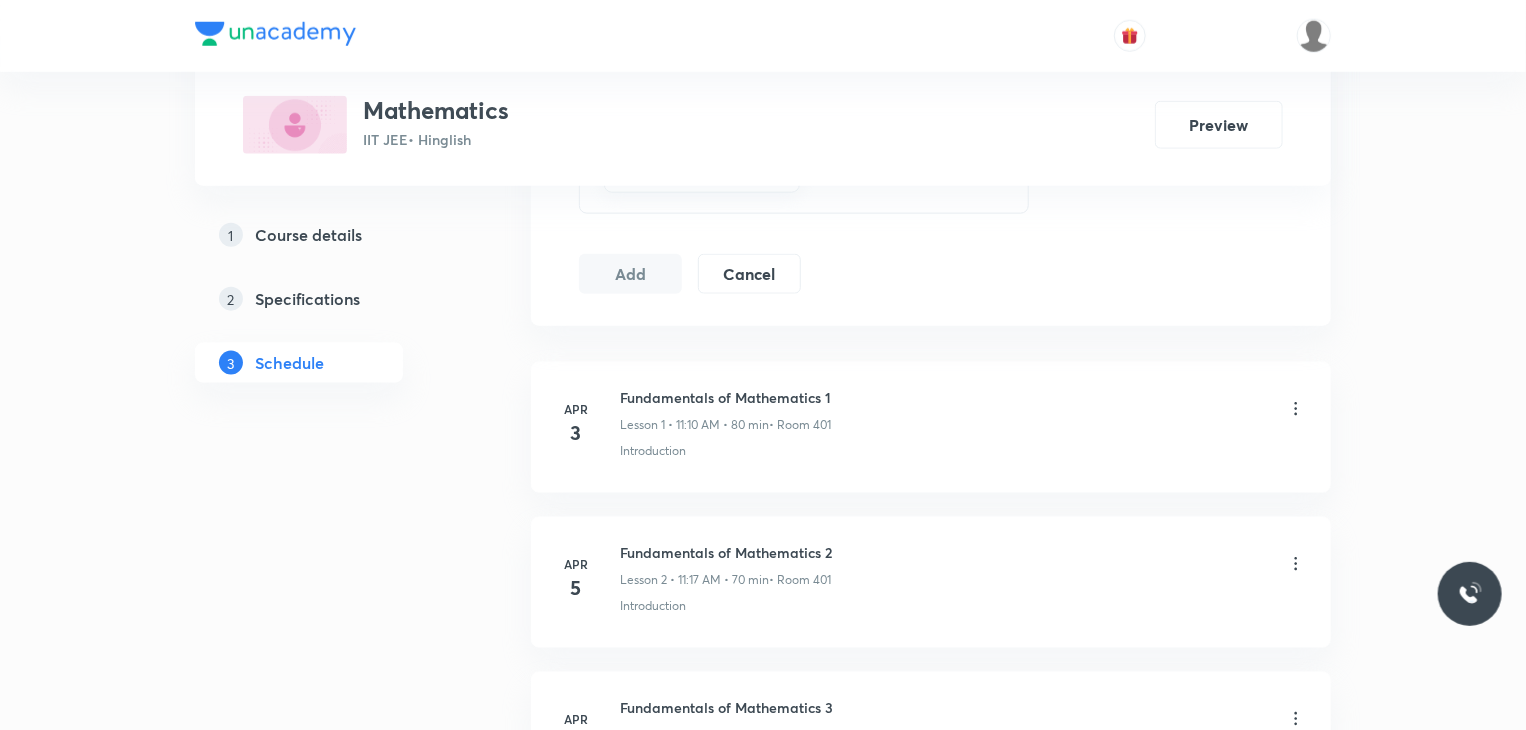 scroll, scrollTop: 13880, scrollLeft: 0, axis: vertical 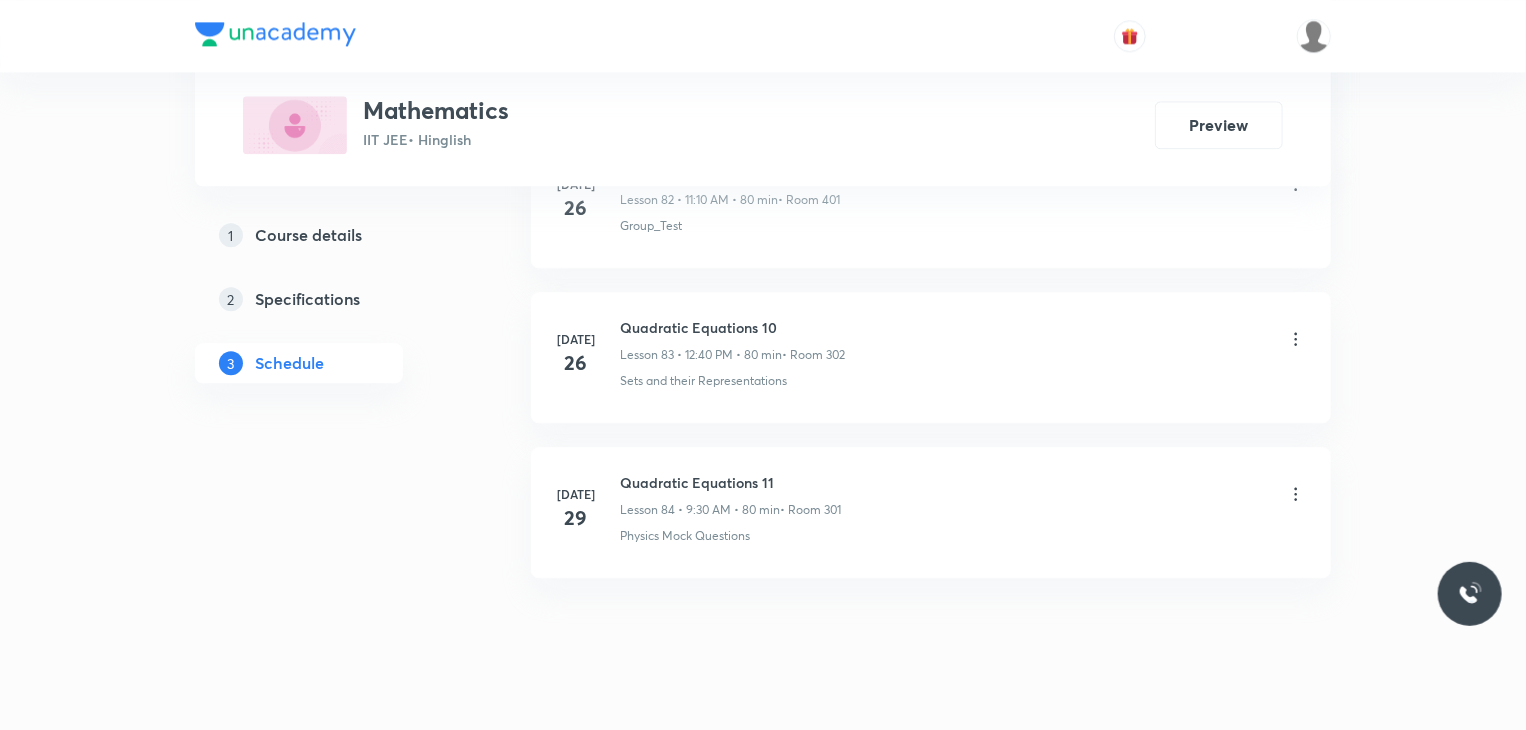 type 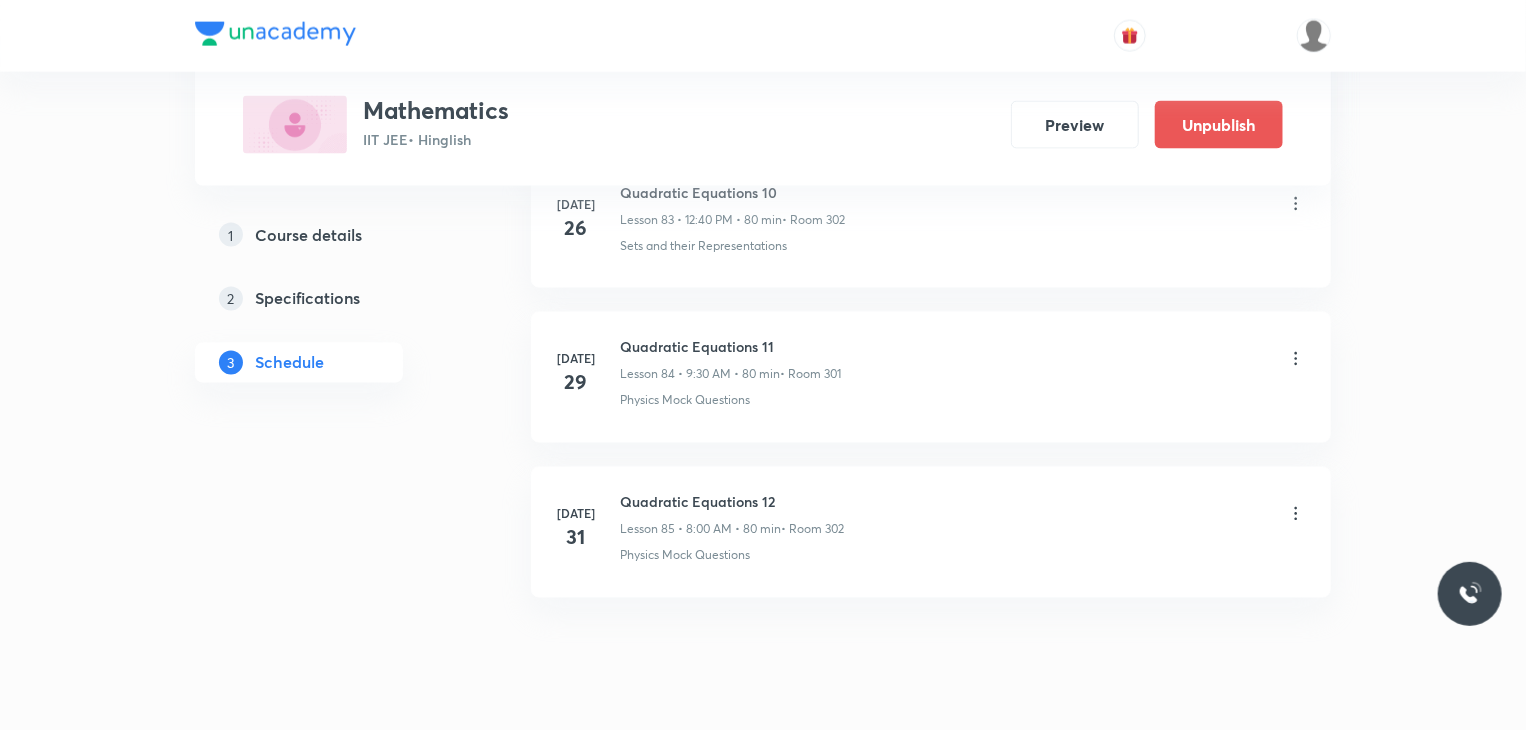 scroll, scrollTop: 13096, scrollLeft: 0, axis: vertical 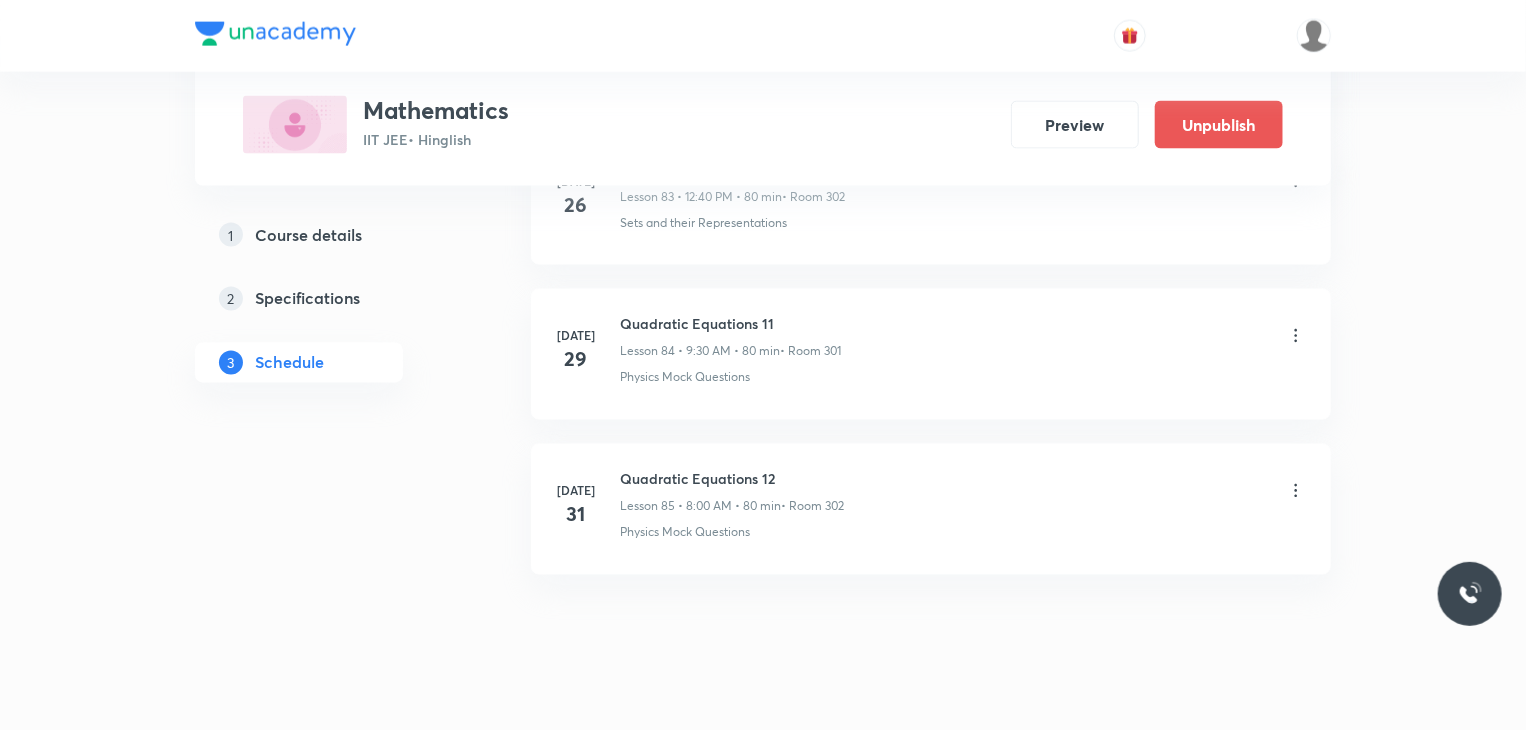 click on "Jul 31 Quadratic Equations 12 Lesson 85 • 8:00 AM • 80 min  • Room 302 Physics Mock Questions" at bounding box center (931, 509) 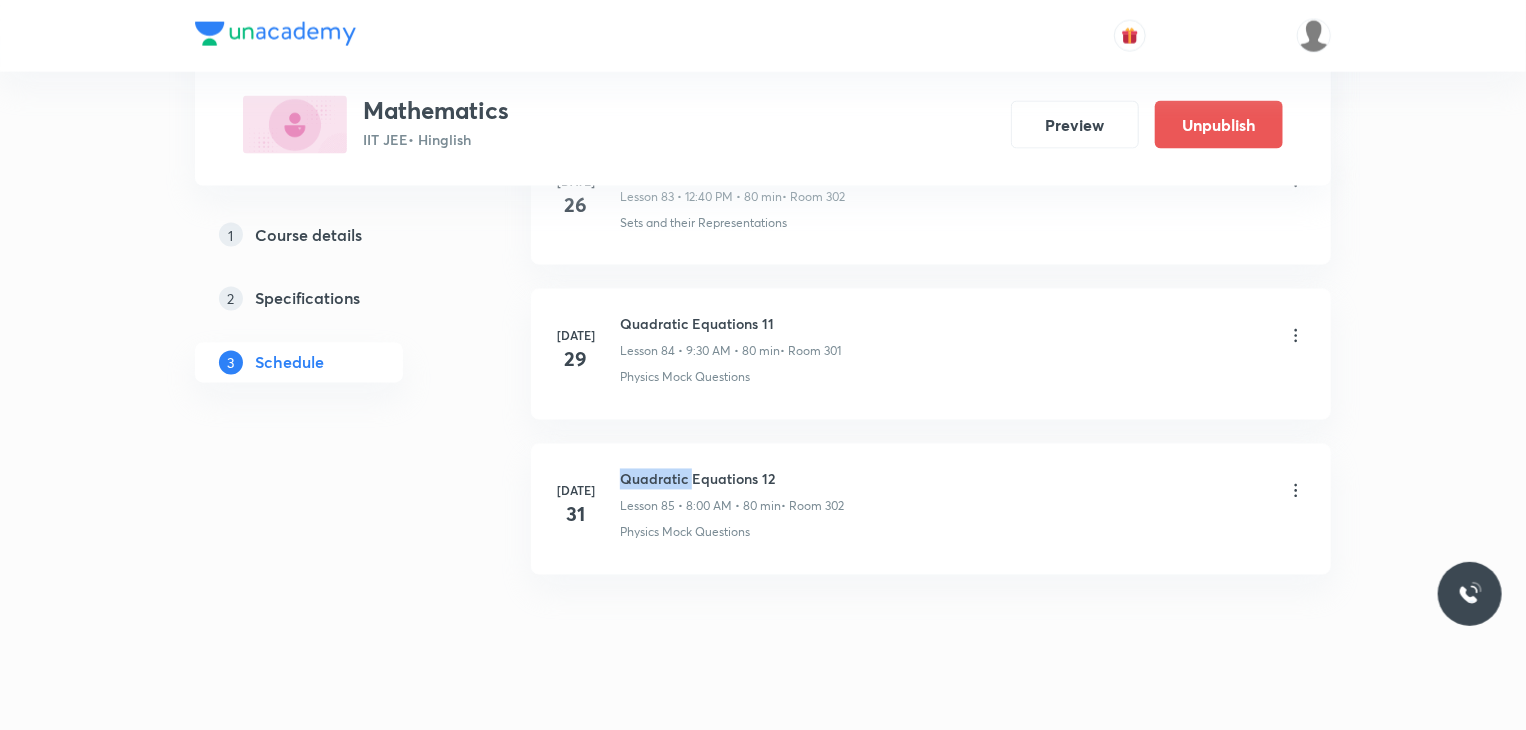 click on "Jul 31 Quadratic Equations 12 Lesson 85 • 8:00 AM • 80 min  • Room 302 Physics Mock Questions" at bounding box center (931, 509) 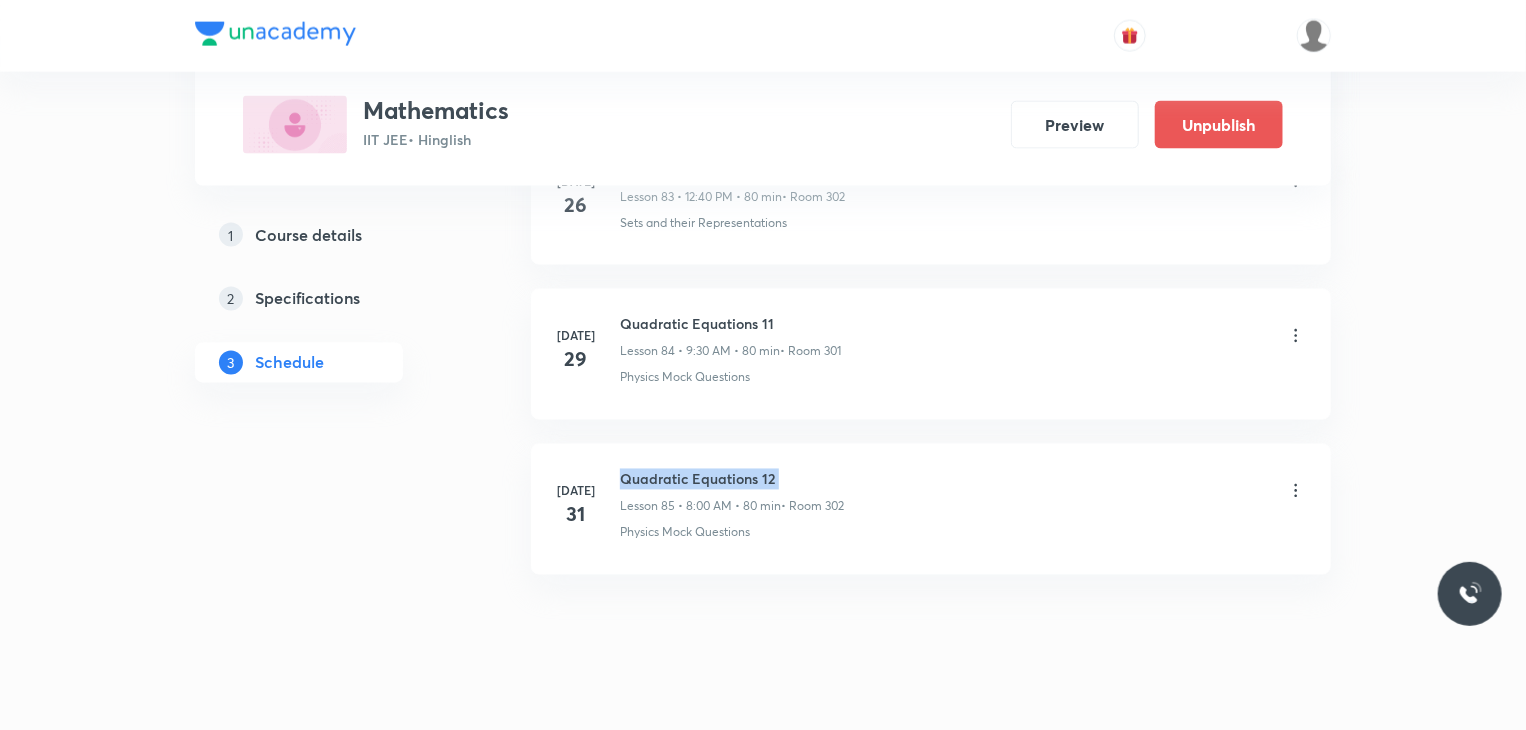 click on "Jul 31 Quadratic Equations 12 Lesson 85 • 8:00 AM • 80 min  • Room 302 Physics Mock Questions" at bounding box center (931, 509) 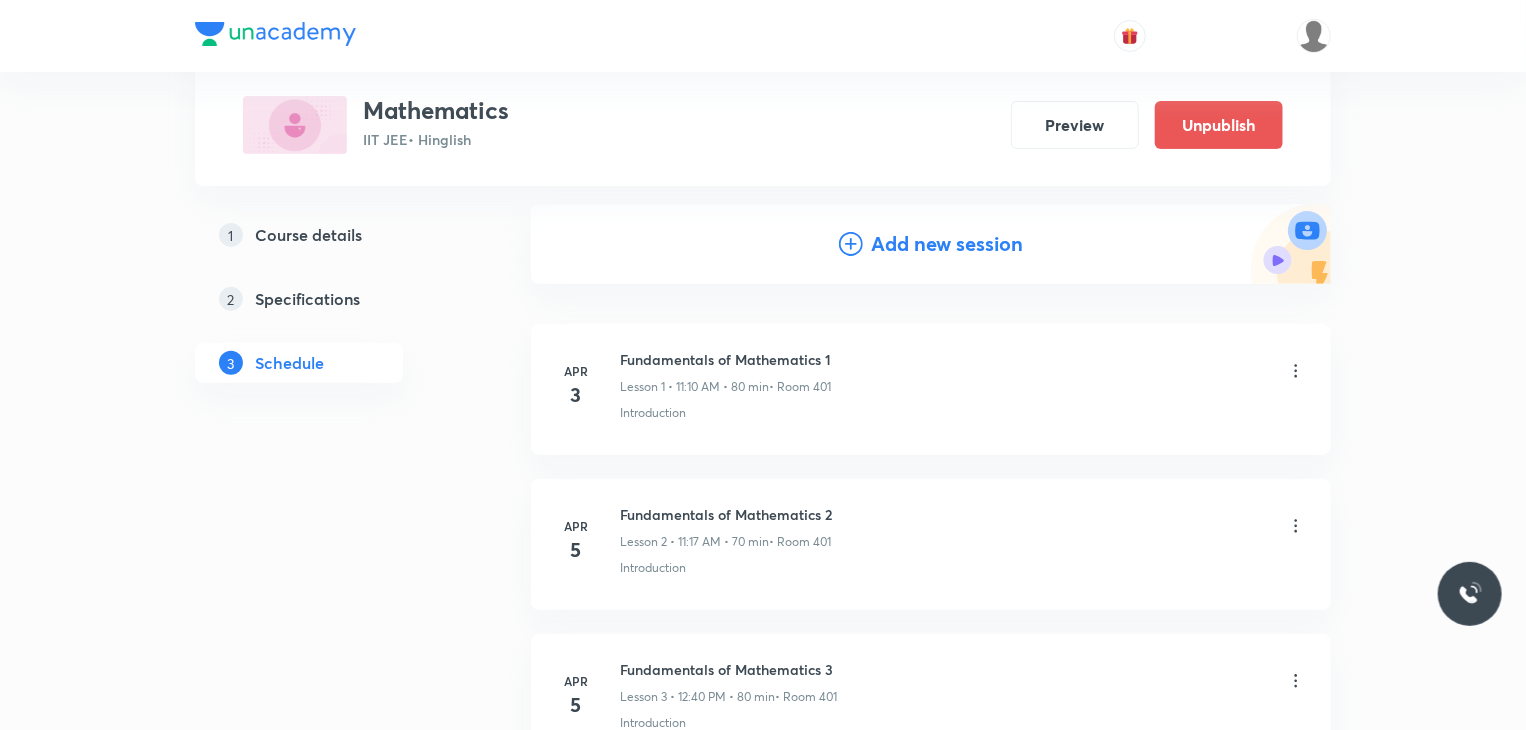 scroll, scrollTop: 200, scrollLeft: 0, axis: vertical 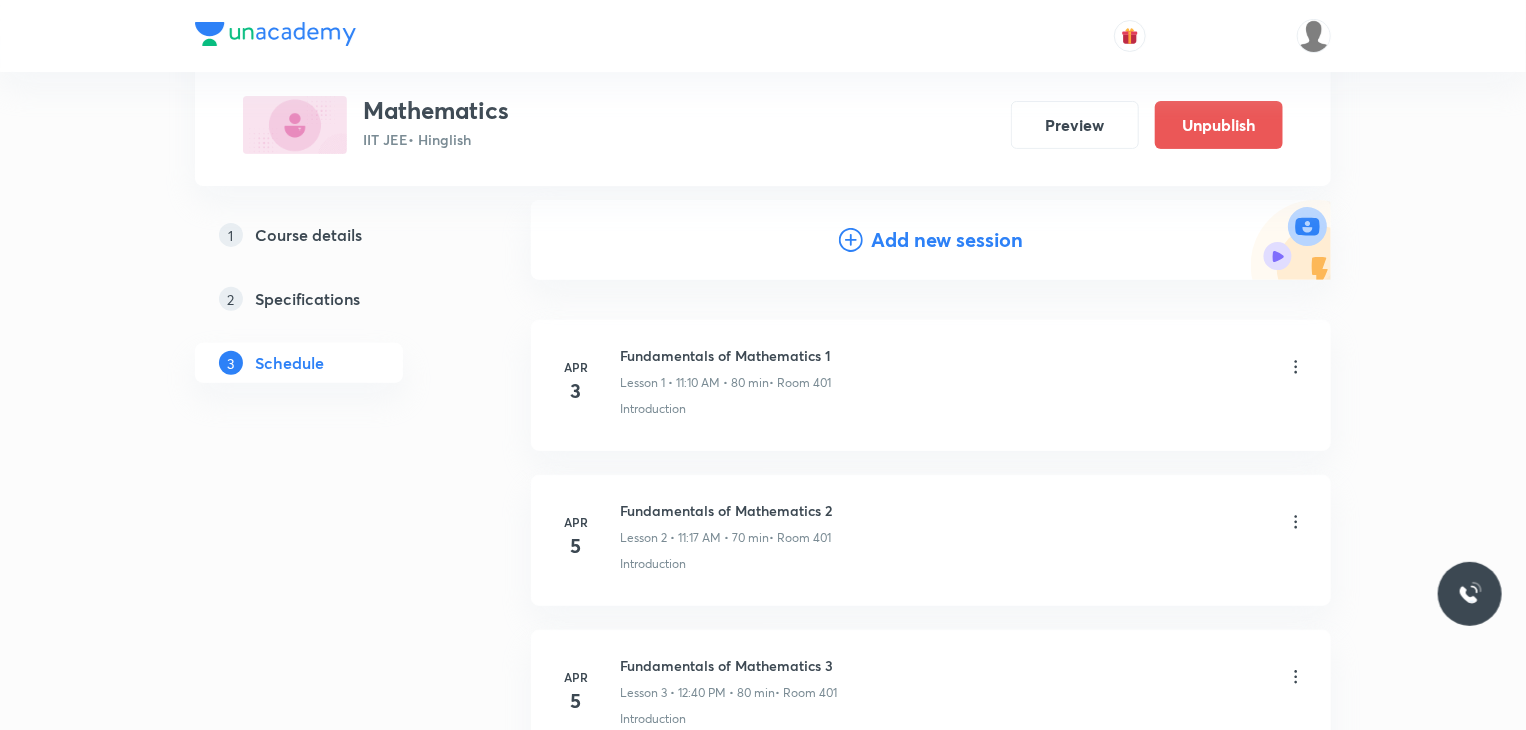 click on "Add new session" at bounding box center [947, 240] 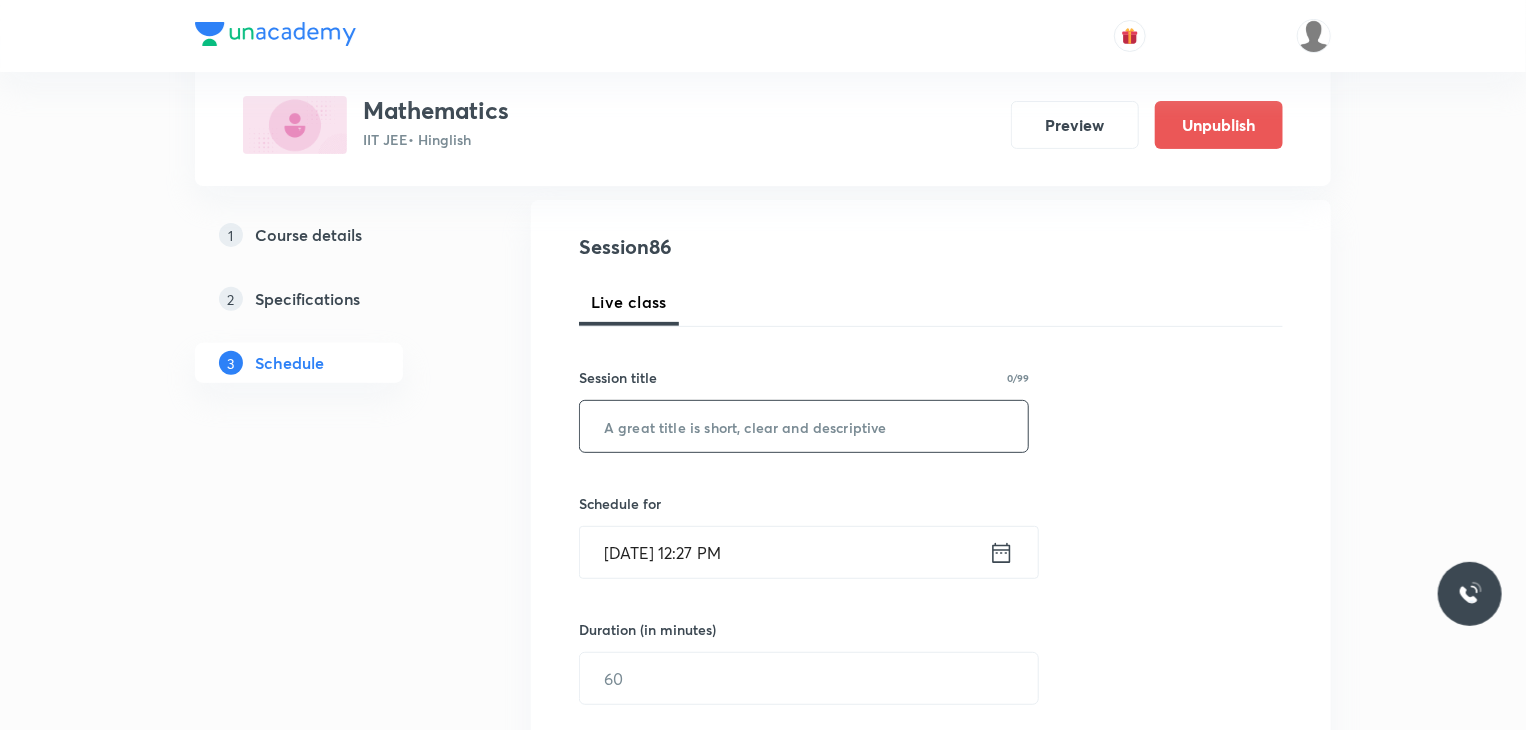 click at bounding box center (804, 426) 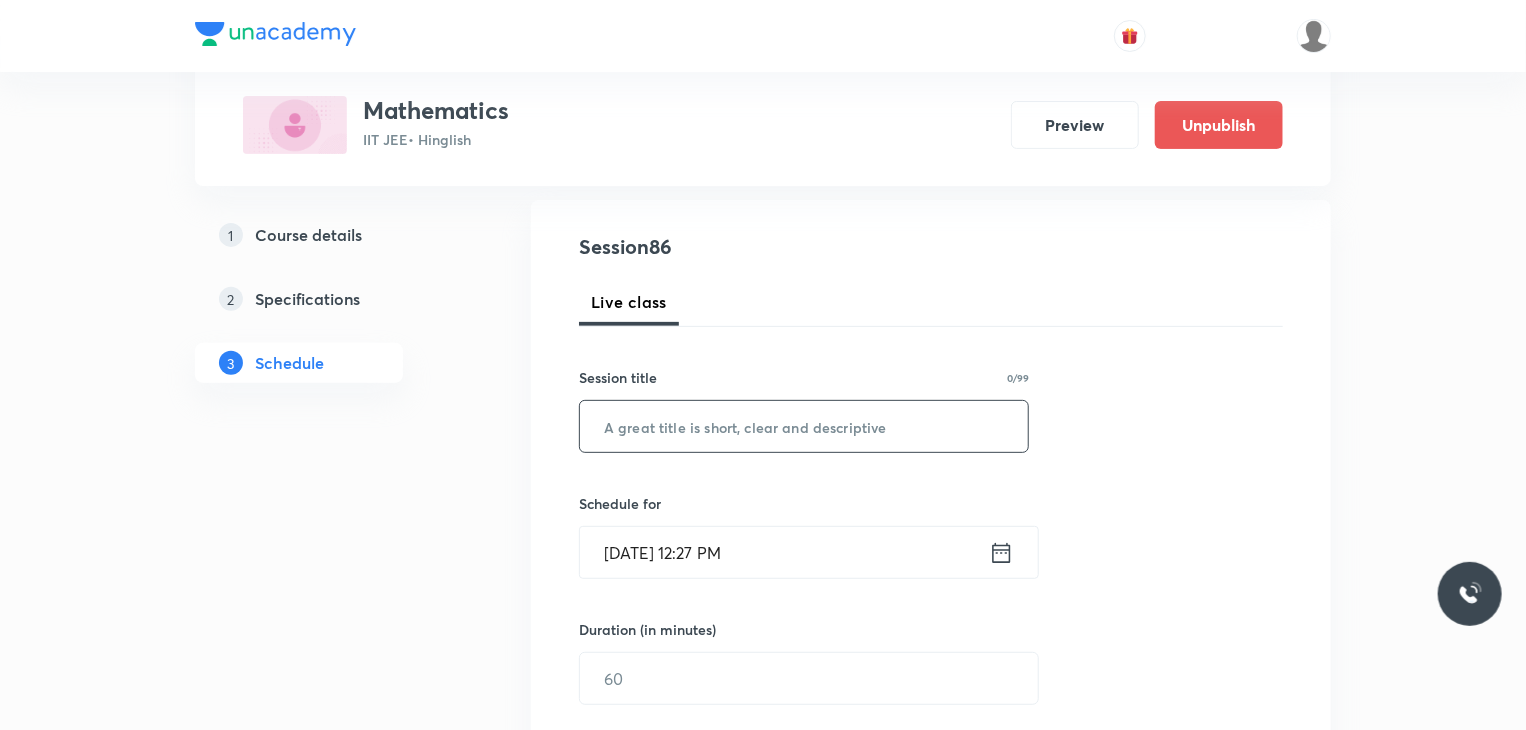 paste on "Quadratic Equations 12" 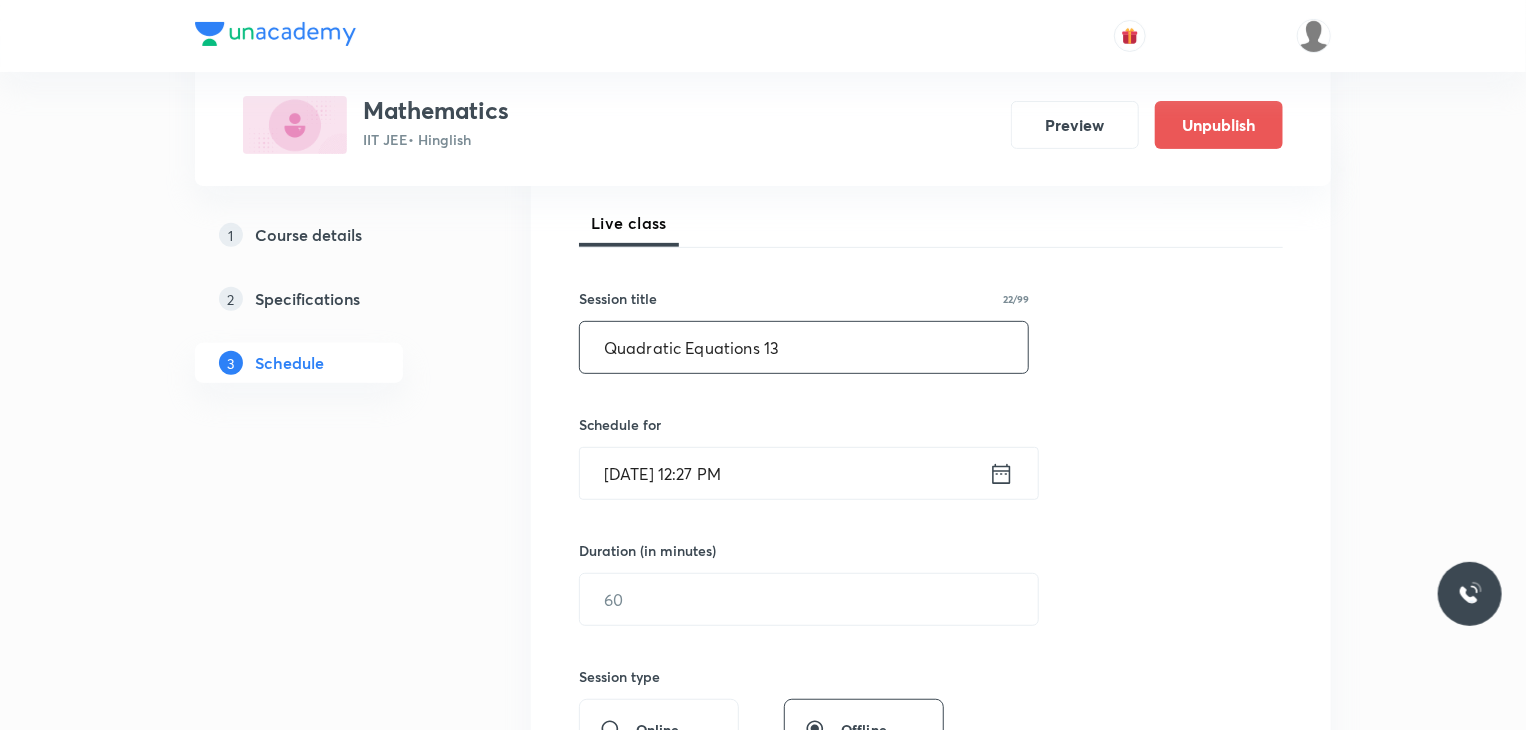 scroll, scrollTop: 400, scrollLeft: 0, axis: vertical 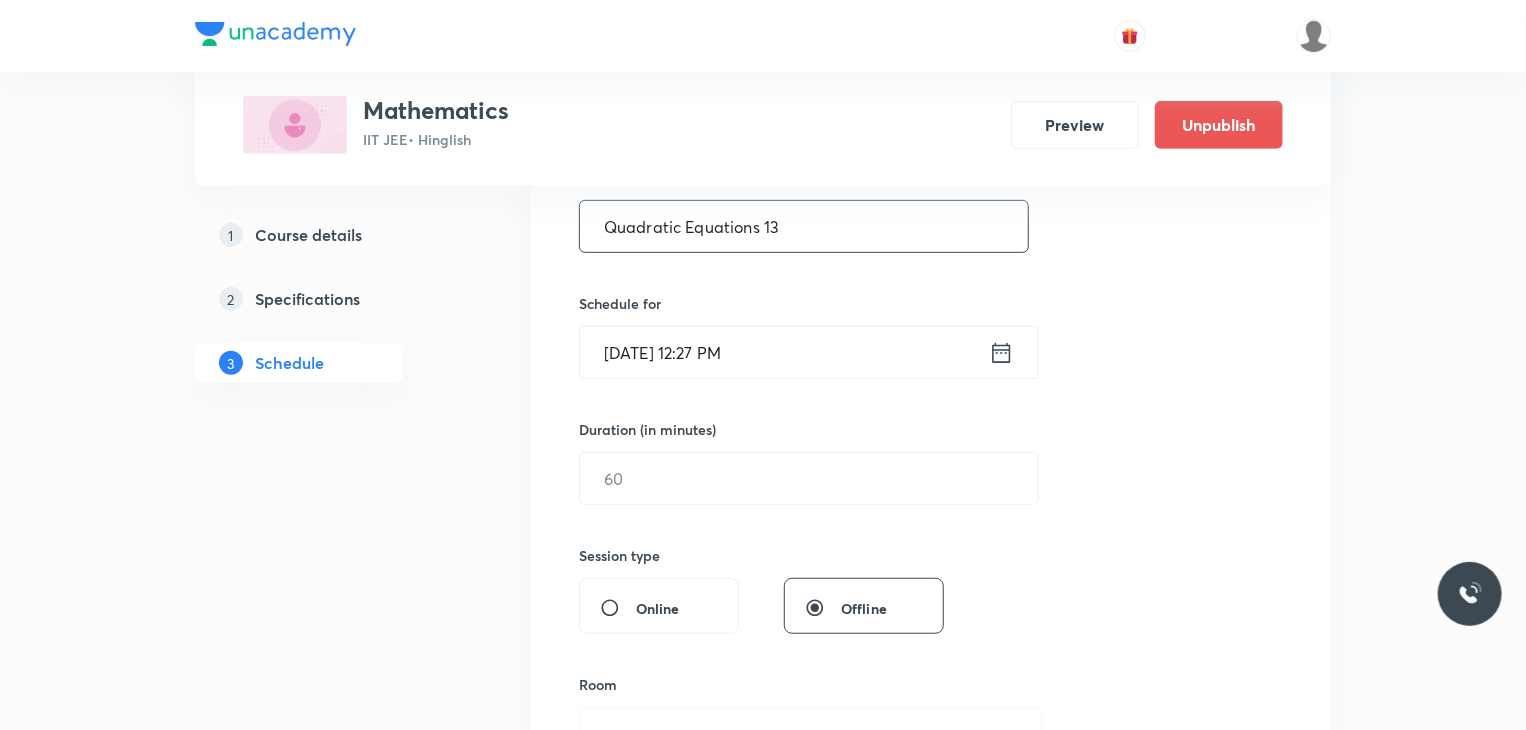 type on "Quadratic Equations 13" 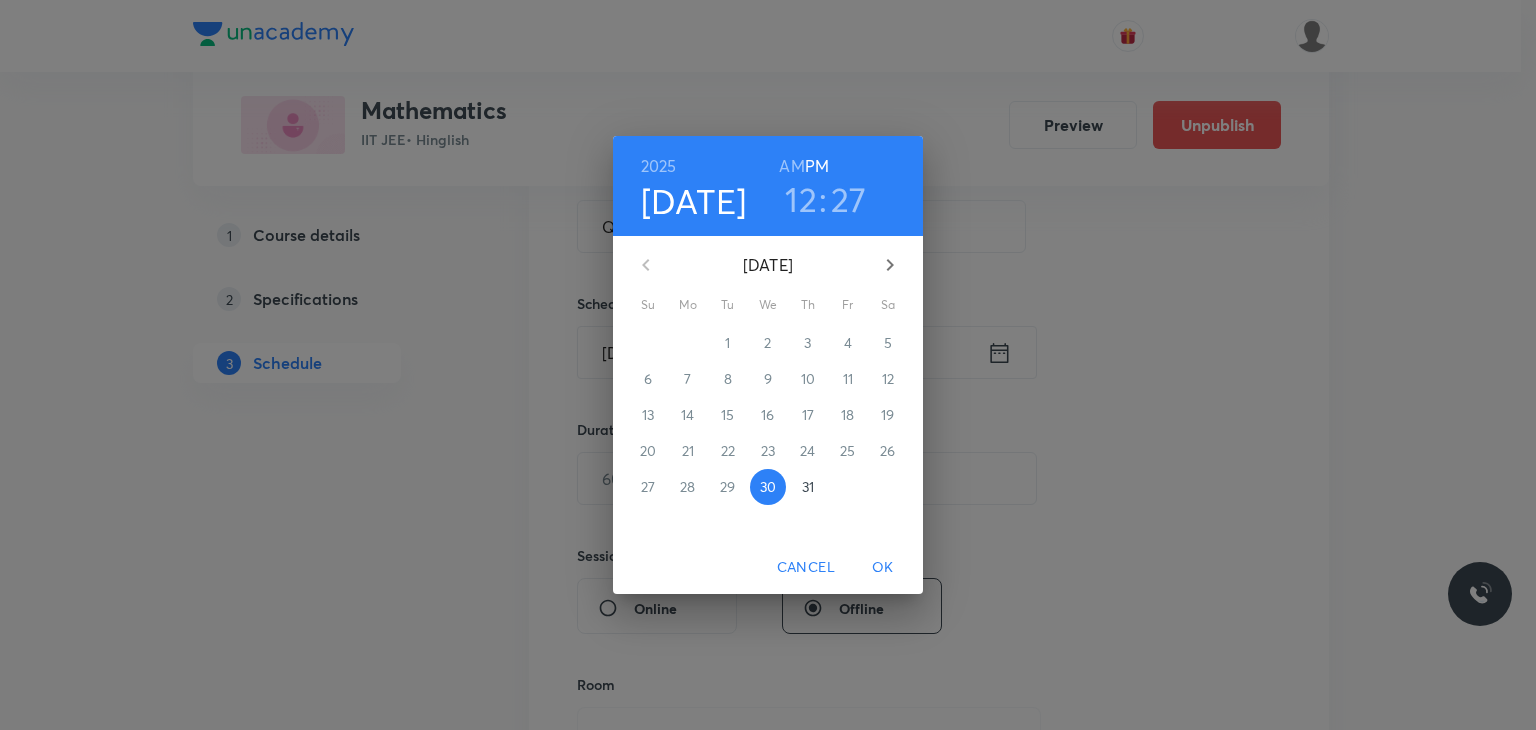 click on "31" at bounding box center (808, 487) 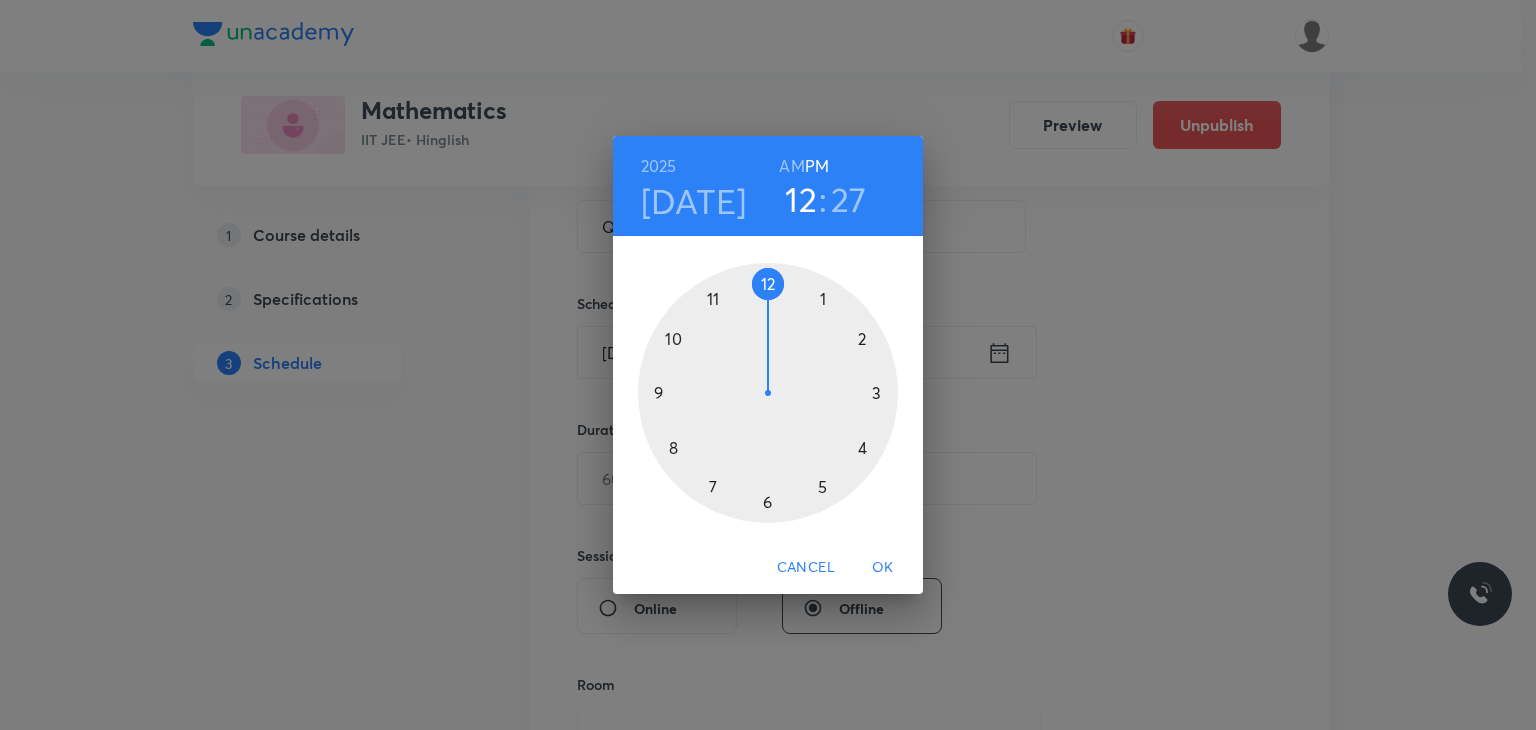 click on "27" at bounding box center (849, 199) 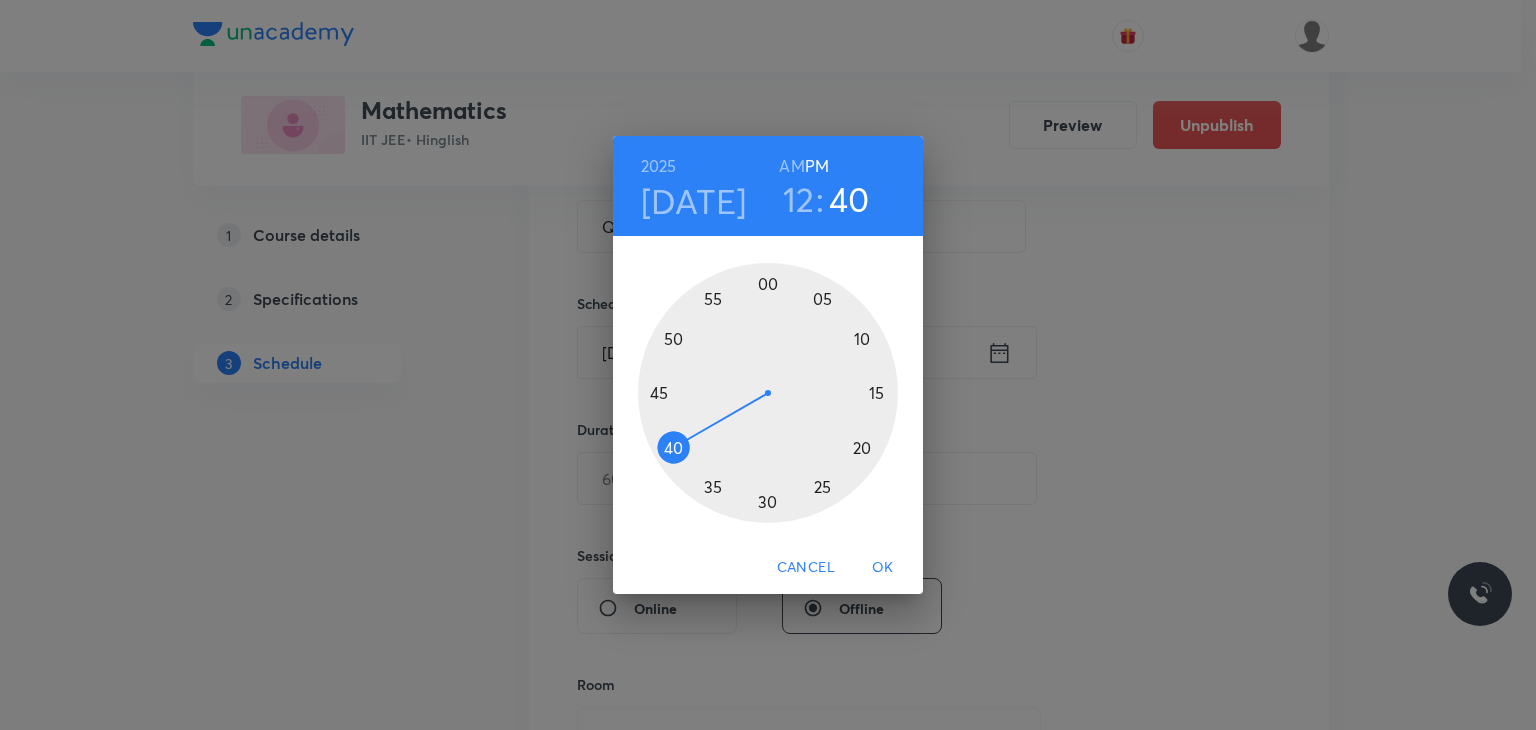 drag, startPoint x: 692, startPoint y: 431, endPoint x: 670, endPoint y: 454, distance: 31.827662 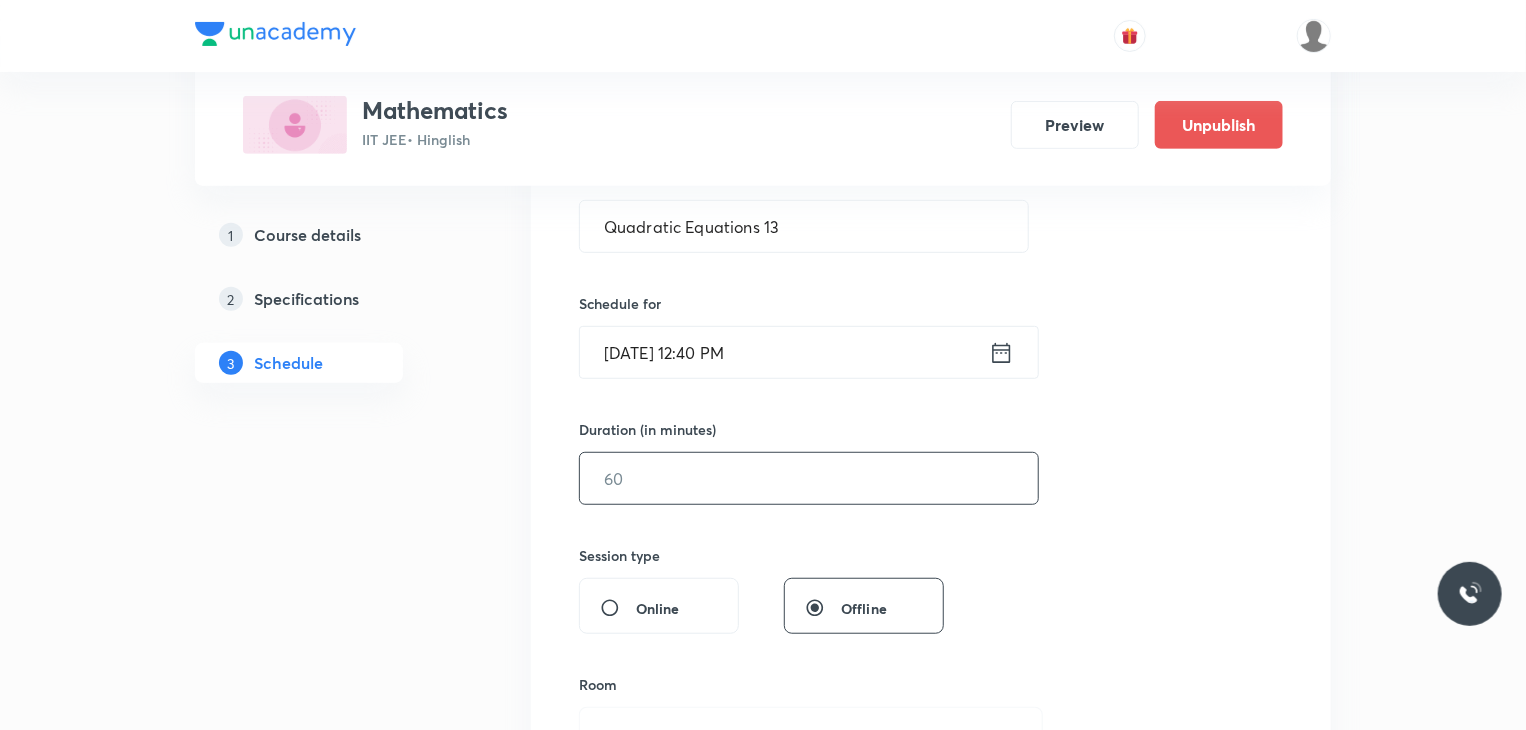 click at bounding box center (809, 478) 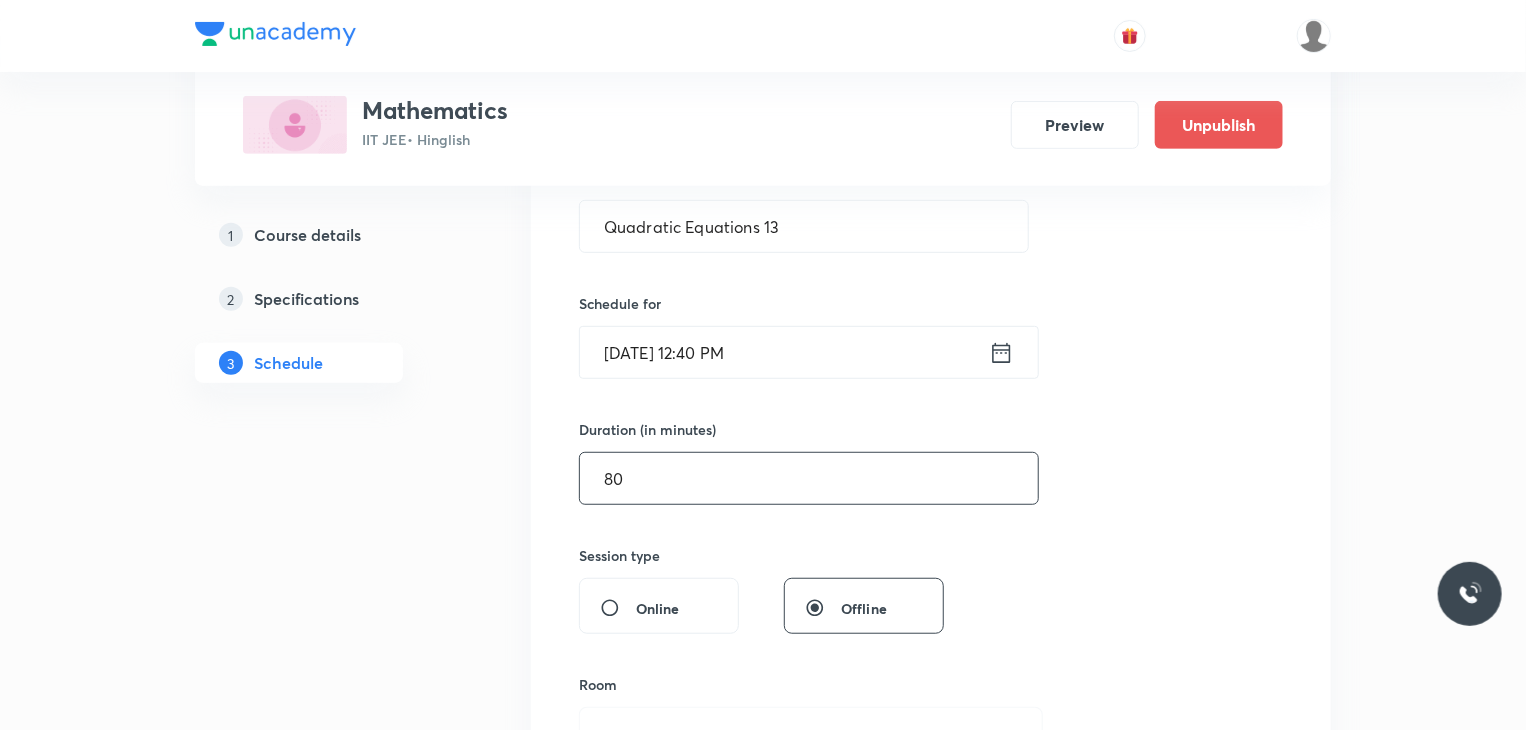 type on "80" 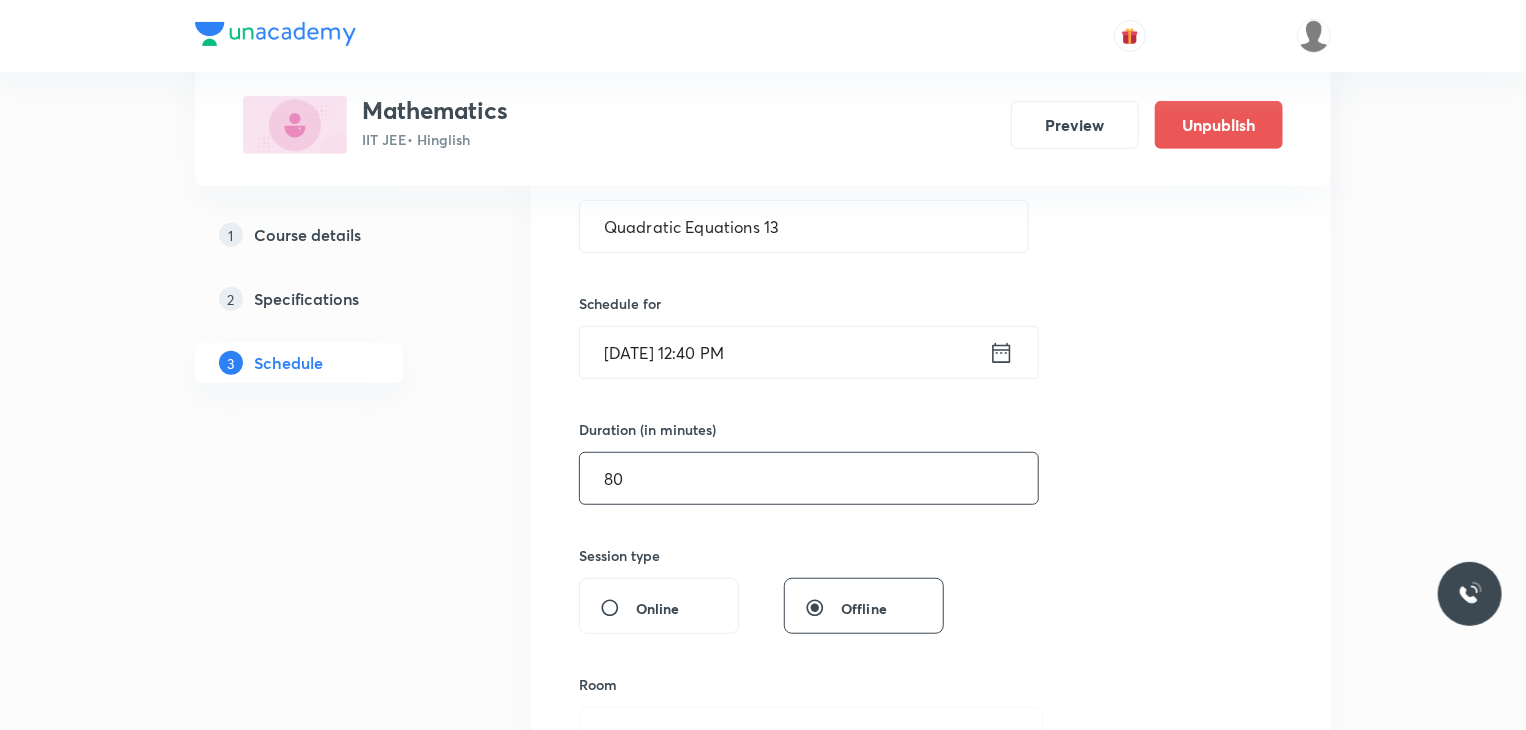 scroll, scrollTop: 800, scrollLeft: 0, axis: vertical 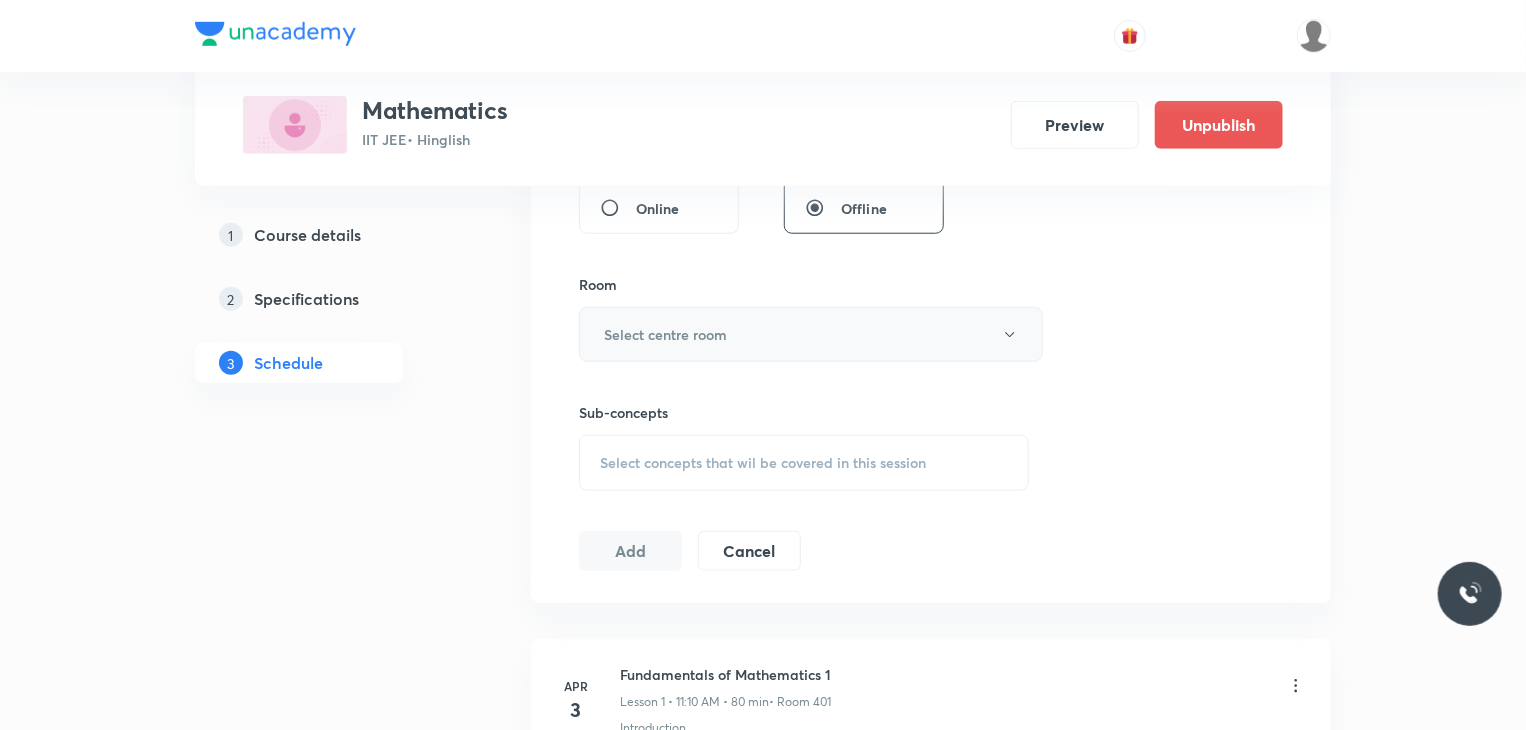 click on "Select centre room" at bounding box center (665, 334) 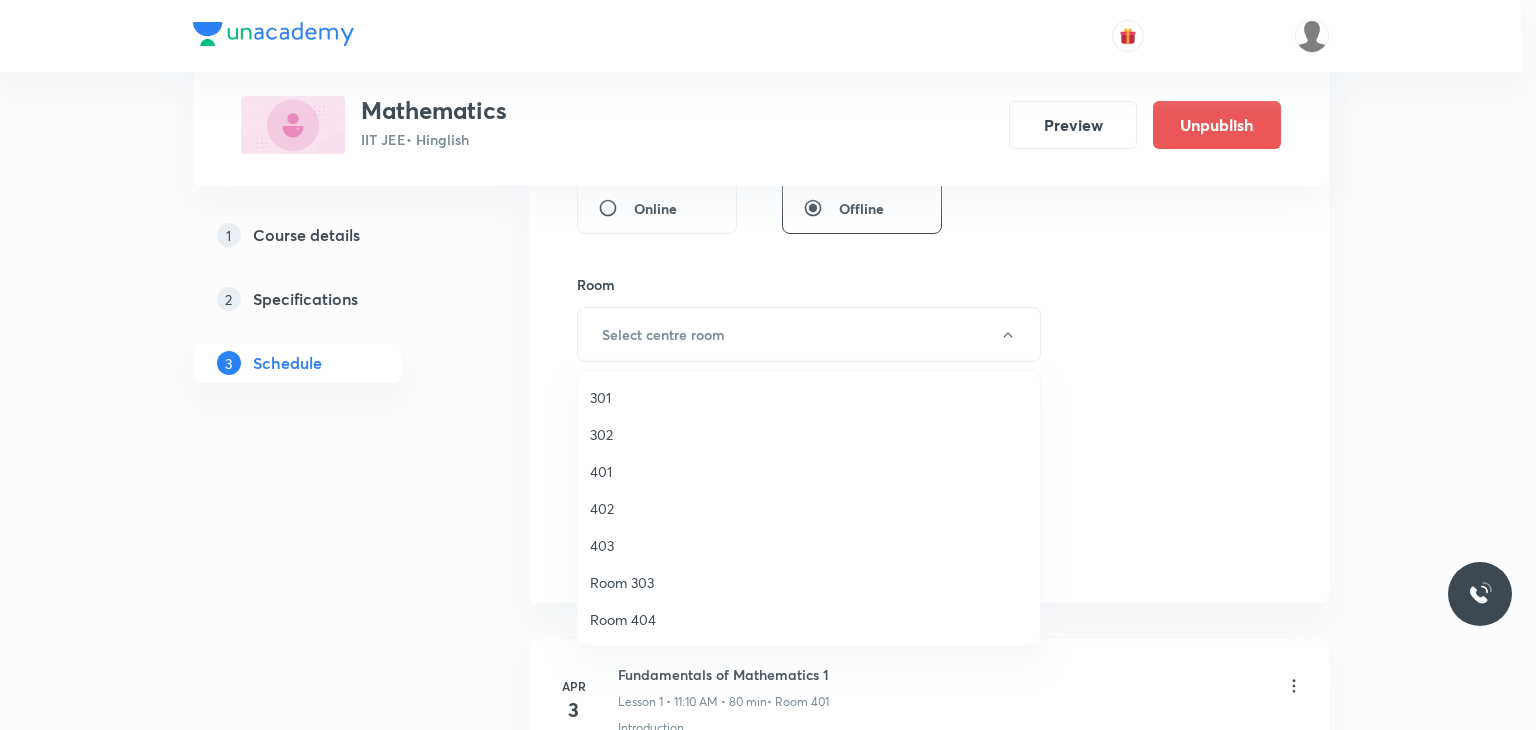 click on "301" at bounding box center [809, 397] 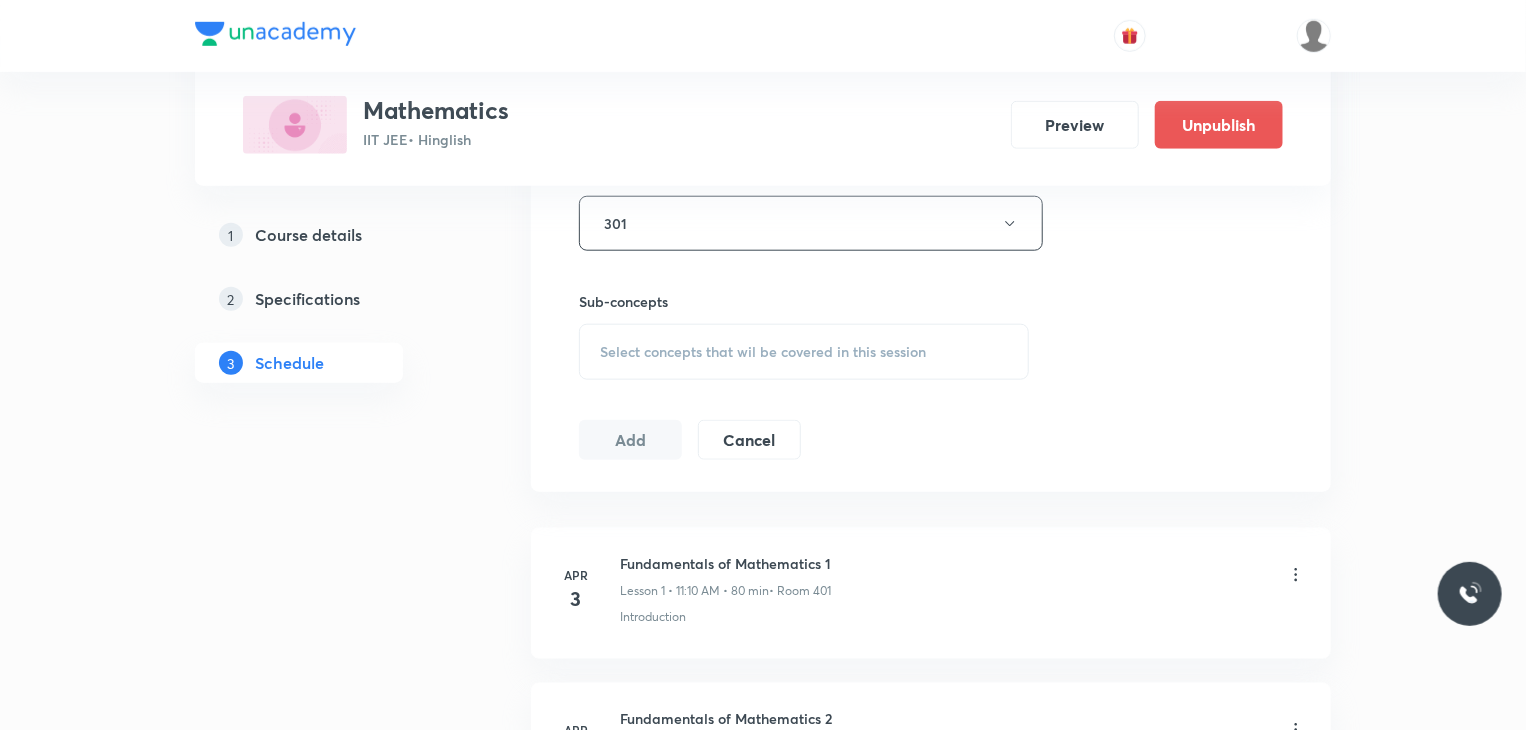 scroll, scrollTop: 900, scrollLeft: 0, axis: vertical 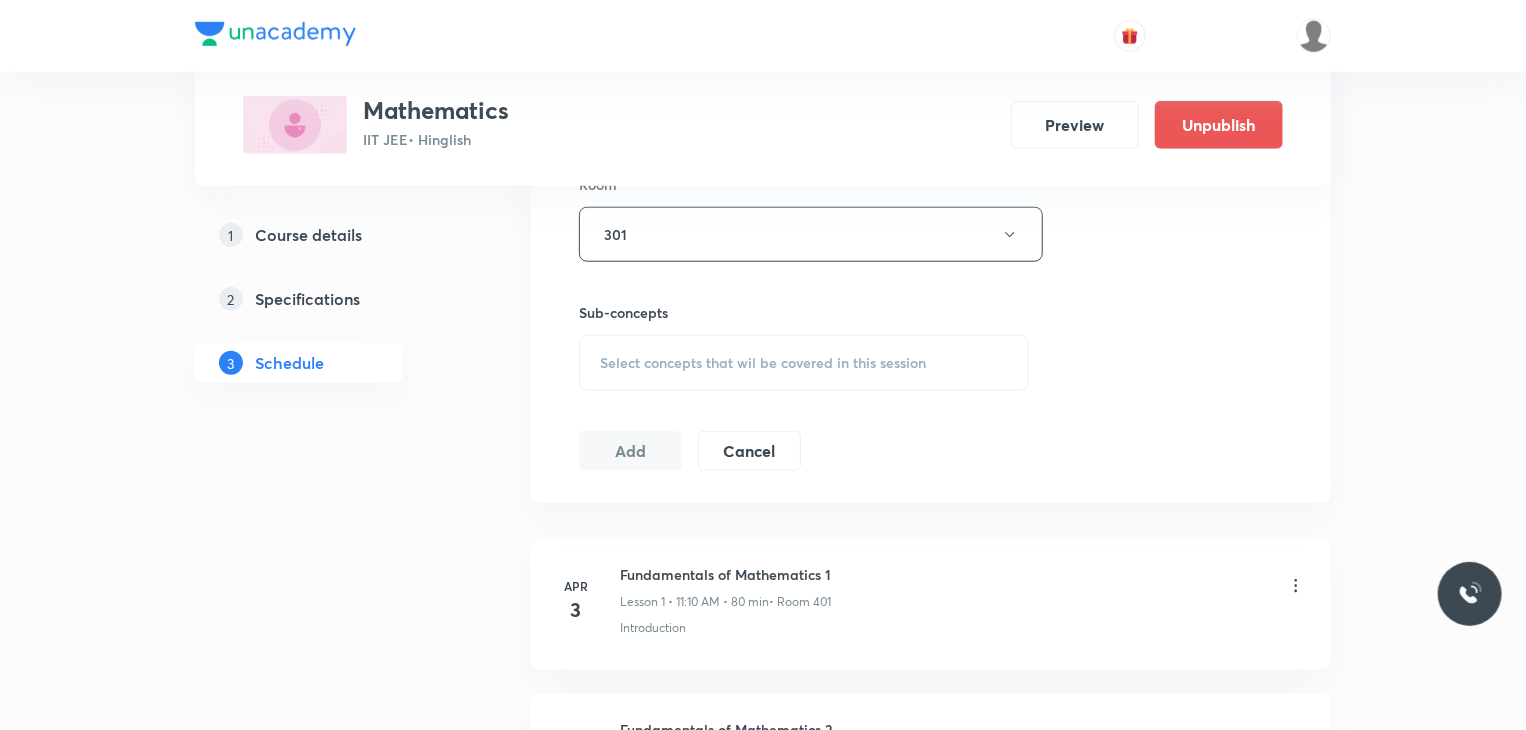 click on "Select concepts that wil be covered in this session" at bounding box center (804, 363) 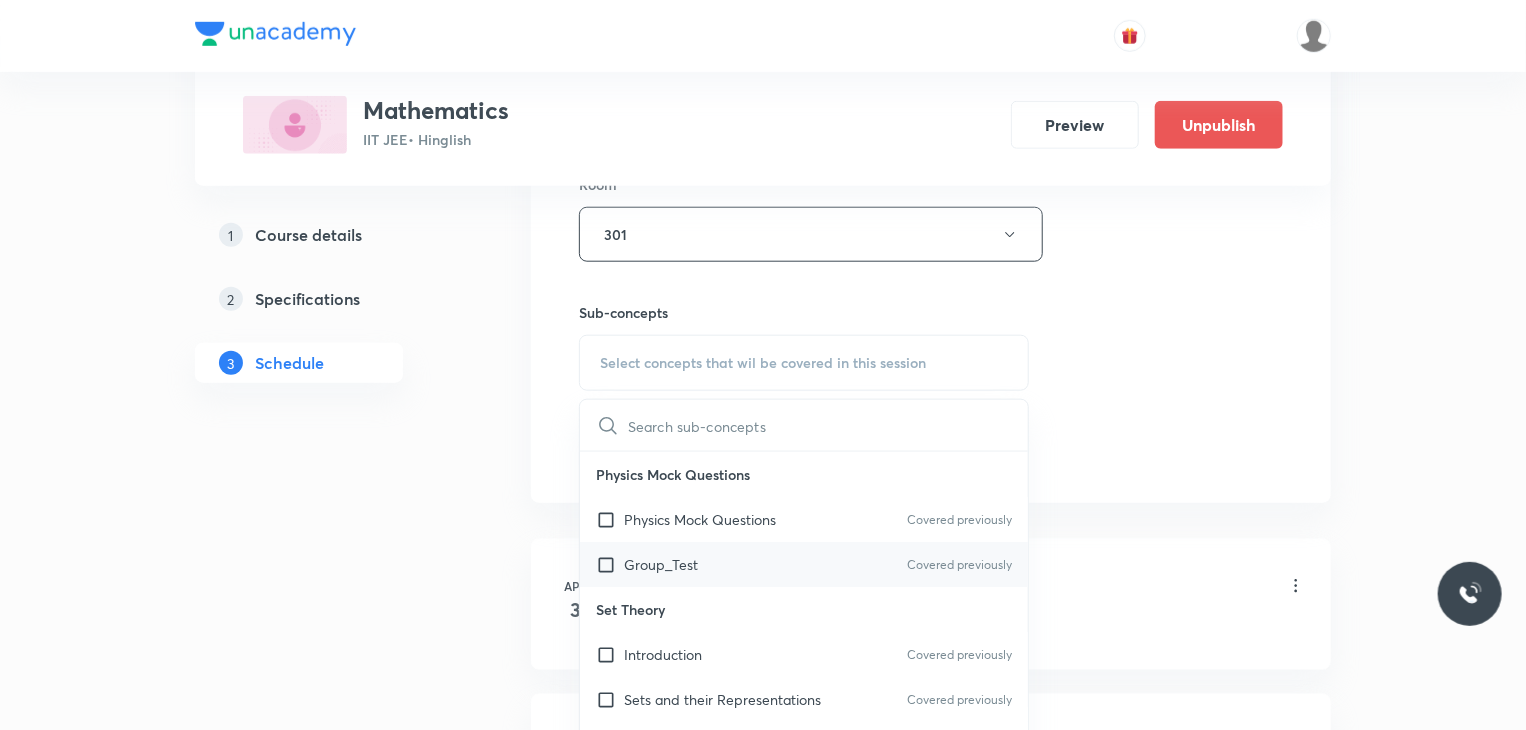 click on "Group_Test Covered previously" at bounding box center [804, 564] 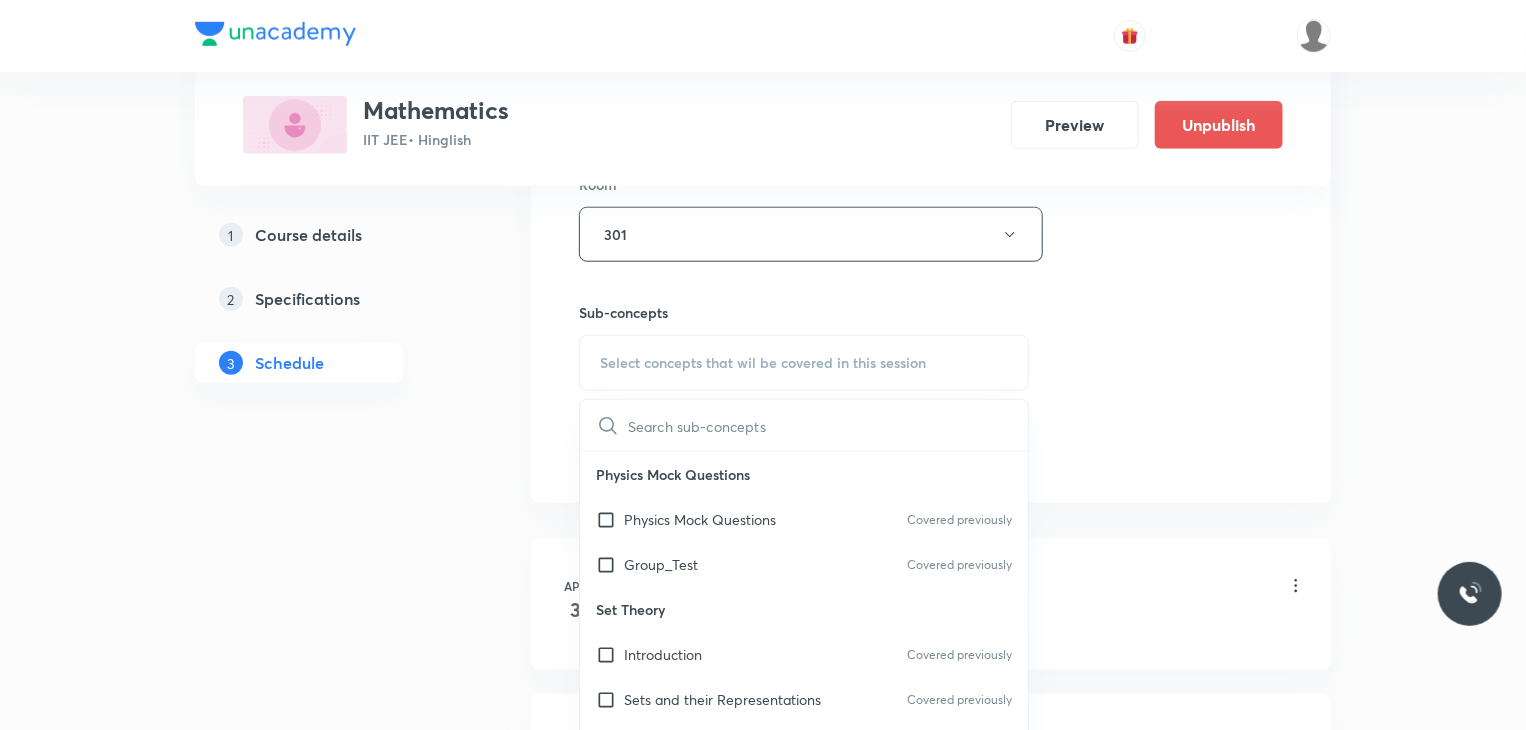 click on "Session  86 Live class Session title 22/99 Quadratic Equations 13 ​ Schedule for Jul 31, 2025, 12:40 PM ​ Duration (in minutes) 80 ​   Session type Online Offline Room 301 Sub-concepts Select concepts that wil be covered in this session ​ Physics Mock Questions Physics Mock Questions Covered previously Group_Test Covered previously Set Theory Introduction Covered previously Sets and their Representations Covered previously Types of Sets Covered previously Finite and Infinite Sets Equal Sets Covered previously Subsets Power Set Universal Set Venn Diagrams Operations on Sets Complement of a Set Practical  Problems on Union and Intersection of Two Sets Relation Types of relations Equivalence relations Inequalities and Modulus Function Constant and Variables Function Intervals Inequalities Generalized Method of Intervals for Solving Inequalities Modulus Function Fundamental of Mathematics Fundamentals of Mathematics Indices Indices Twin Prime Numbers Twin Prime Numbers Composite Numbers Composite Numbers" at bounding box center (931, 1) 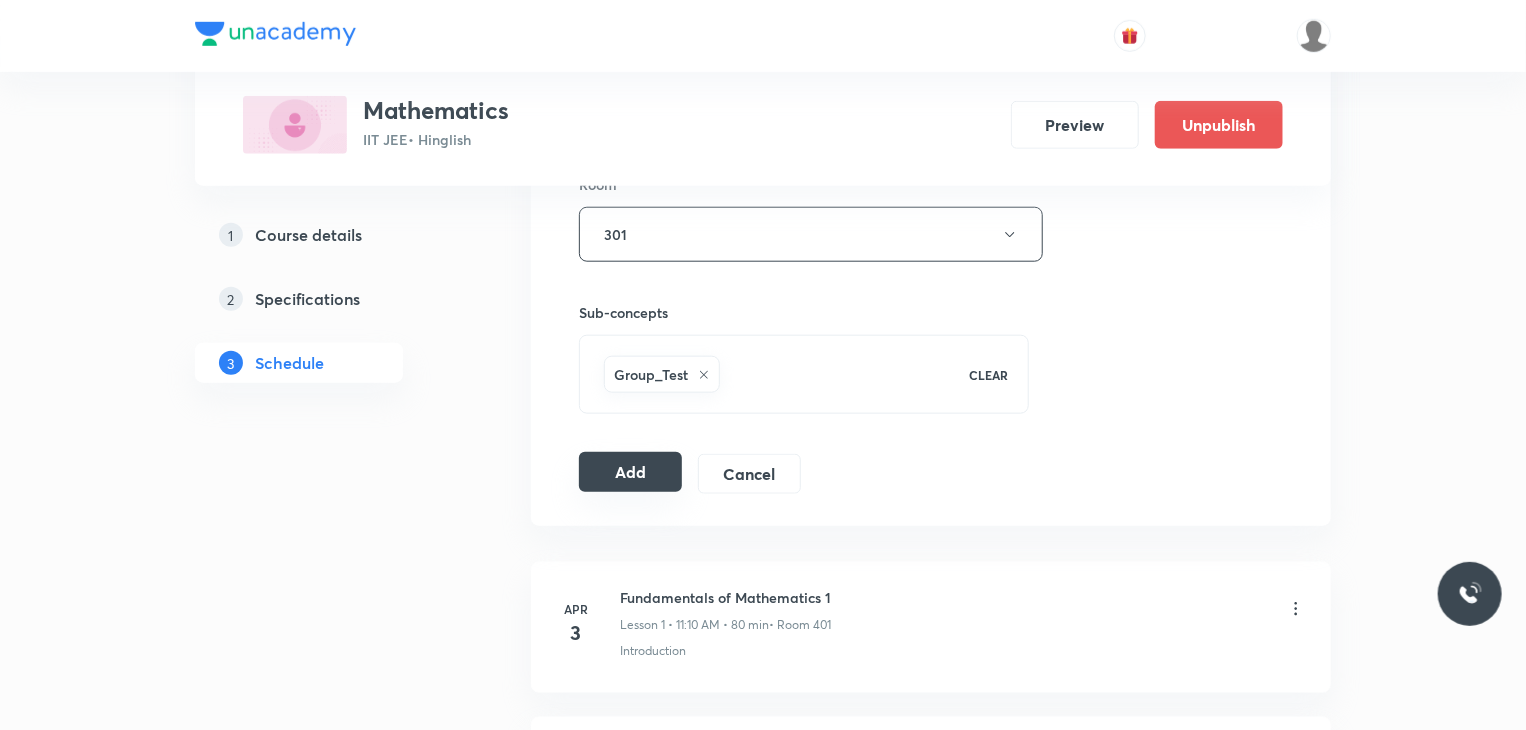click on "Add" at bounding box center (630, 472) 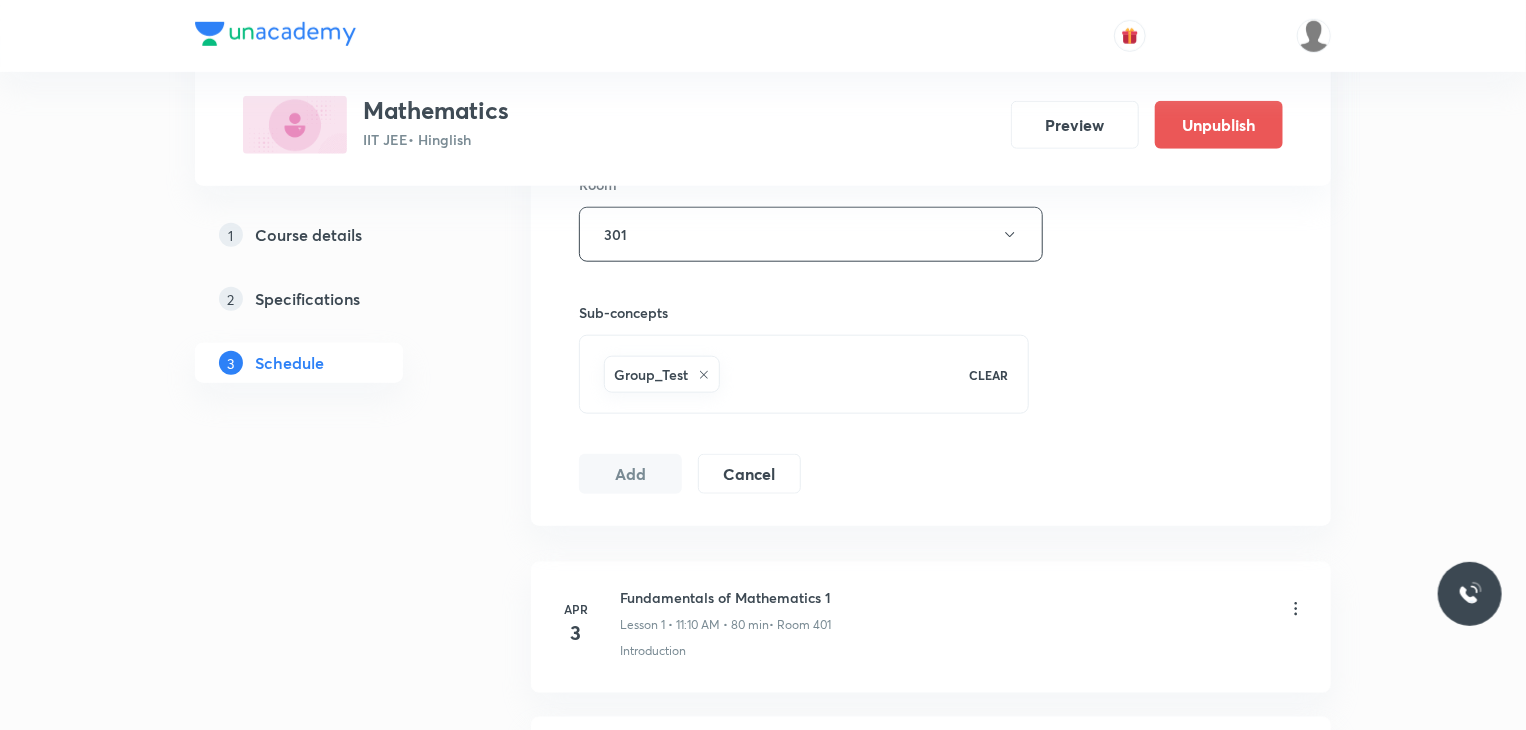 scroll, scrollTop: 14035, scrollLeft: 0, axis: vertical 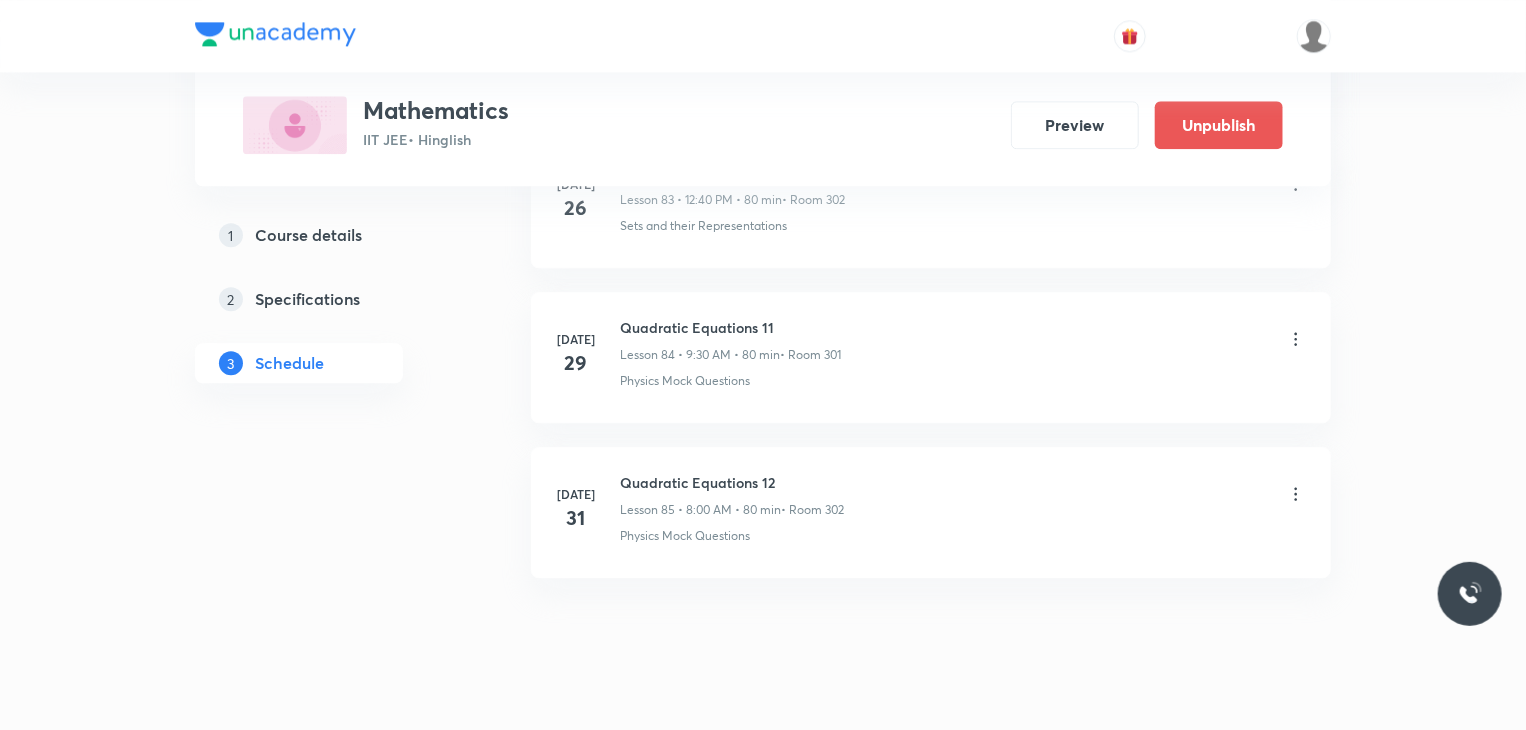 type 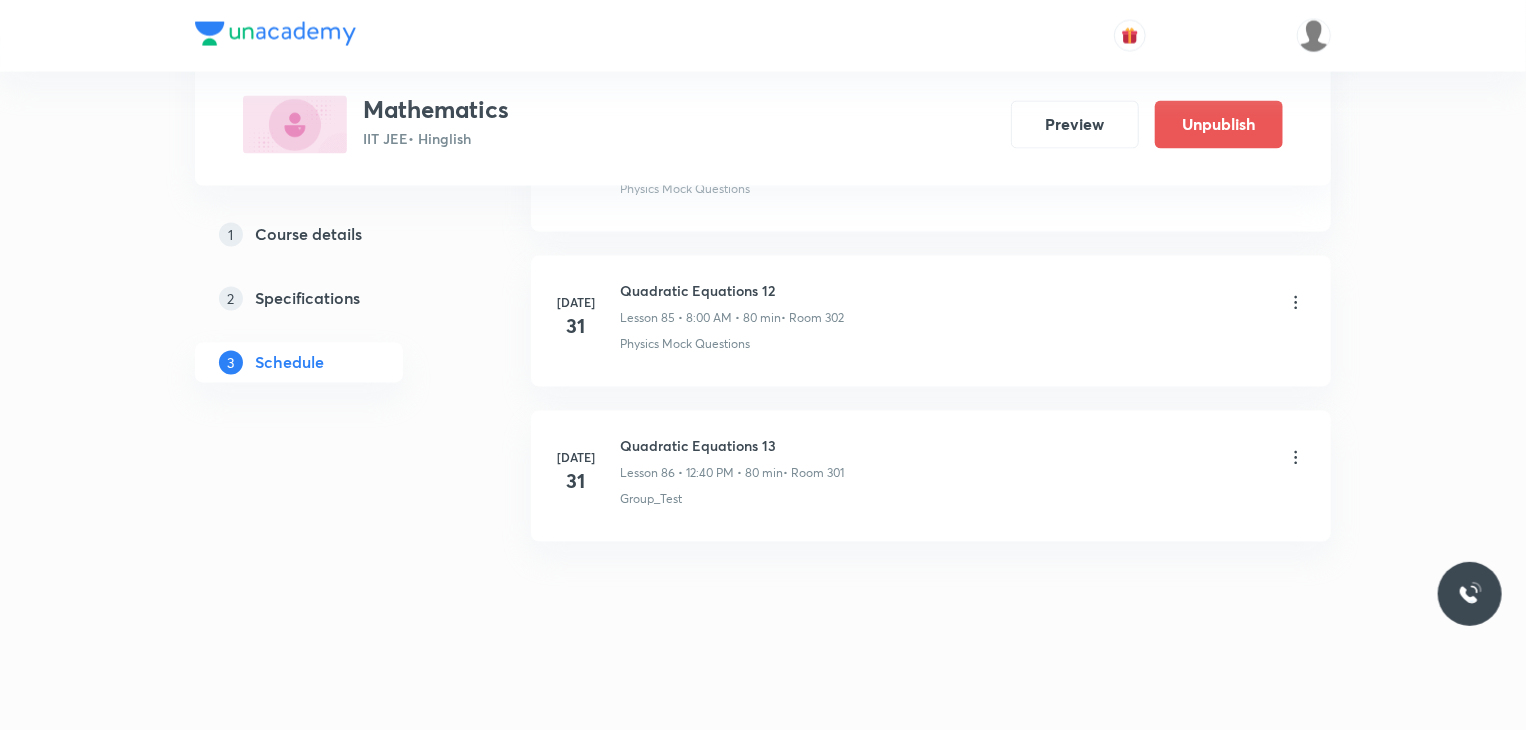 scroll, scrollTop: 13096, scrollLeft: 0, axis: vertical 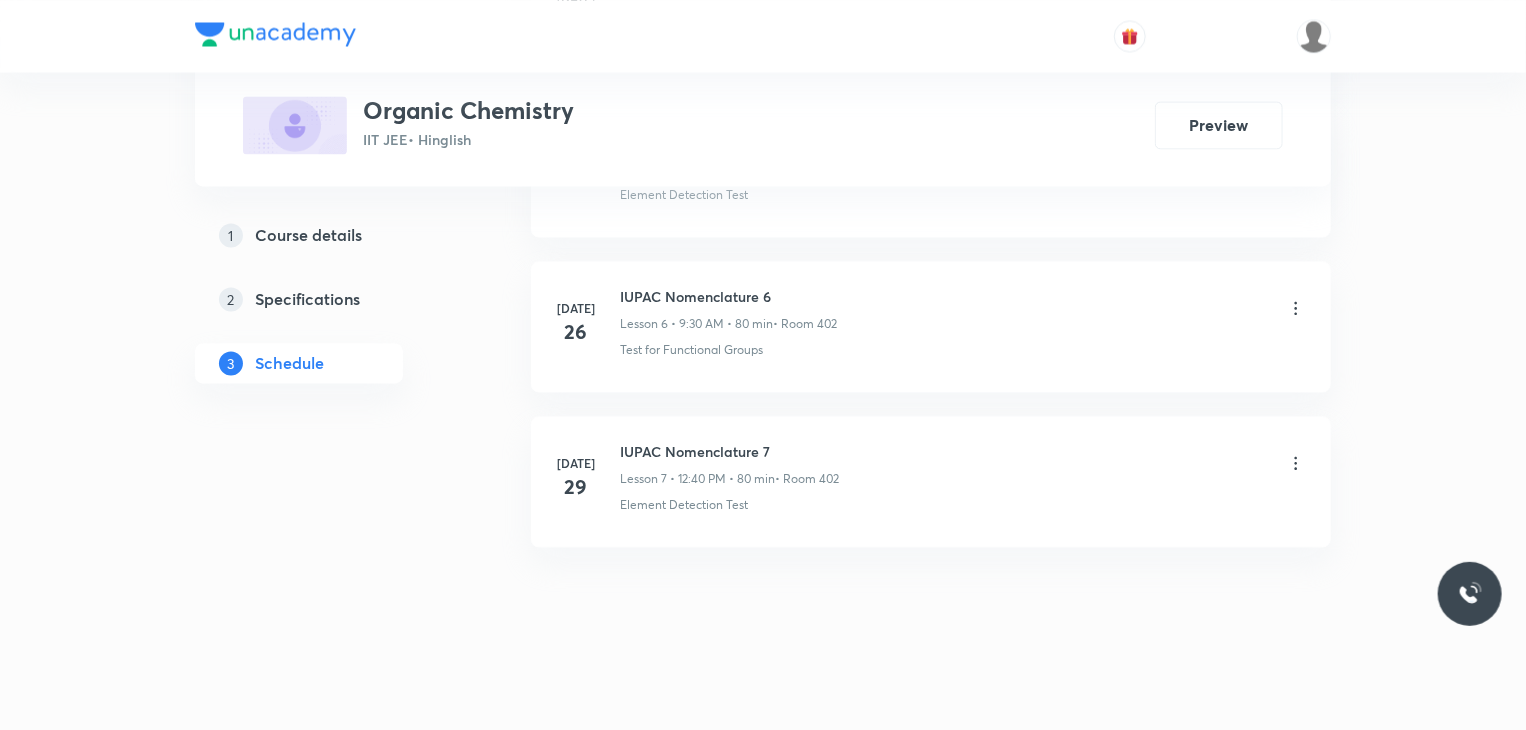 click on "[DATE] IUPAC Nomenclature 7 Lesson 7 • 12:40 PM • 80 min  • Room 402 Element Detection Test" at bounding box center [931, 481] 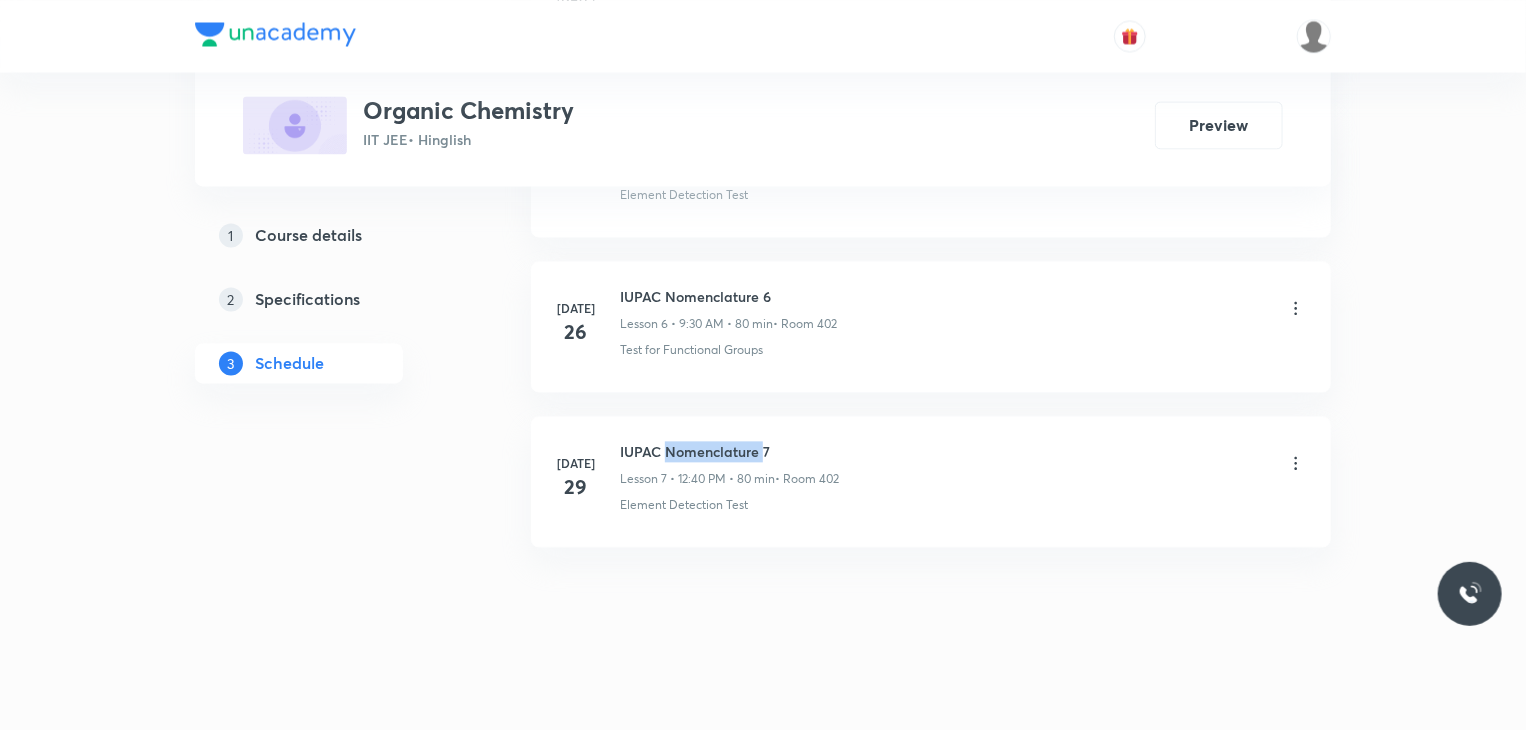 click on "[DATE] IUPAC Nomenclature 7 Lesson 7 • 12:40 PM • 80 min  • Room 402 Element Detection Test" at bounding box center [931, 481] 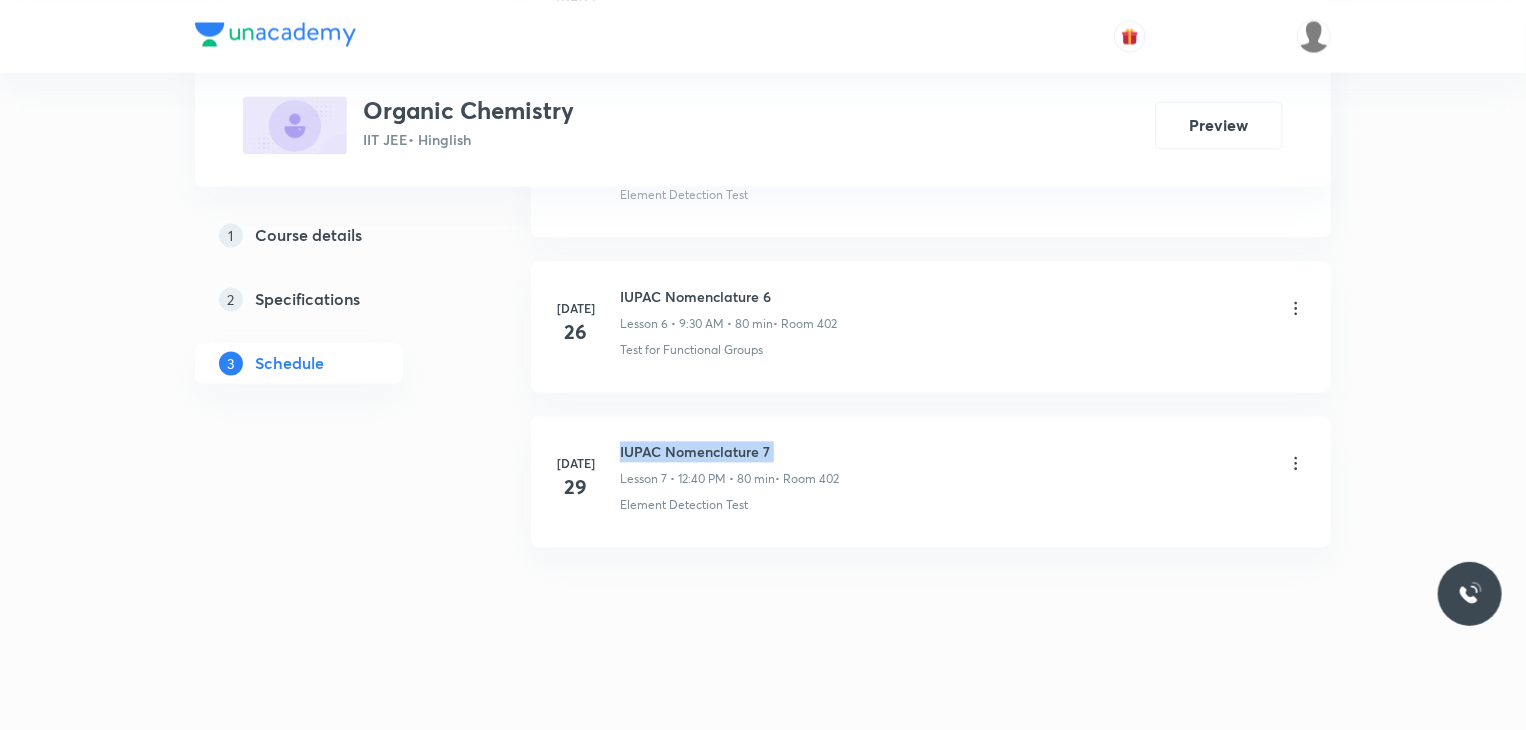click on "[DATE] IUPAC Nomenclature 7 Lesson 7 • 12:40 PM • 80 min  • Room 402 Element Detection Test" at bounding box center (931, 481) 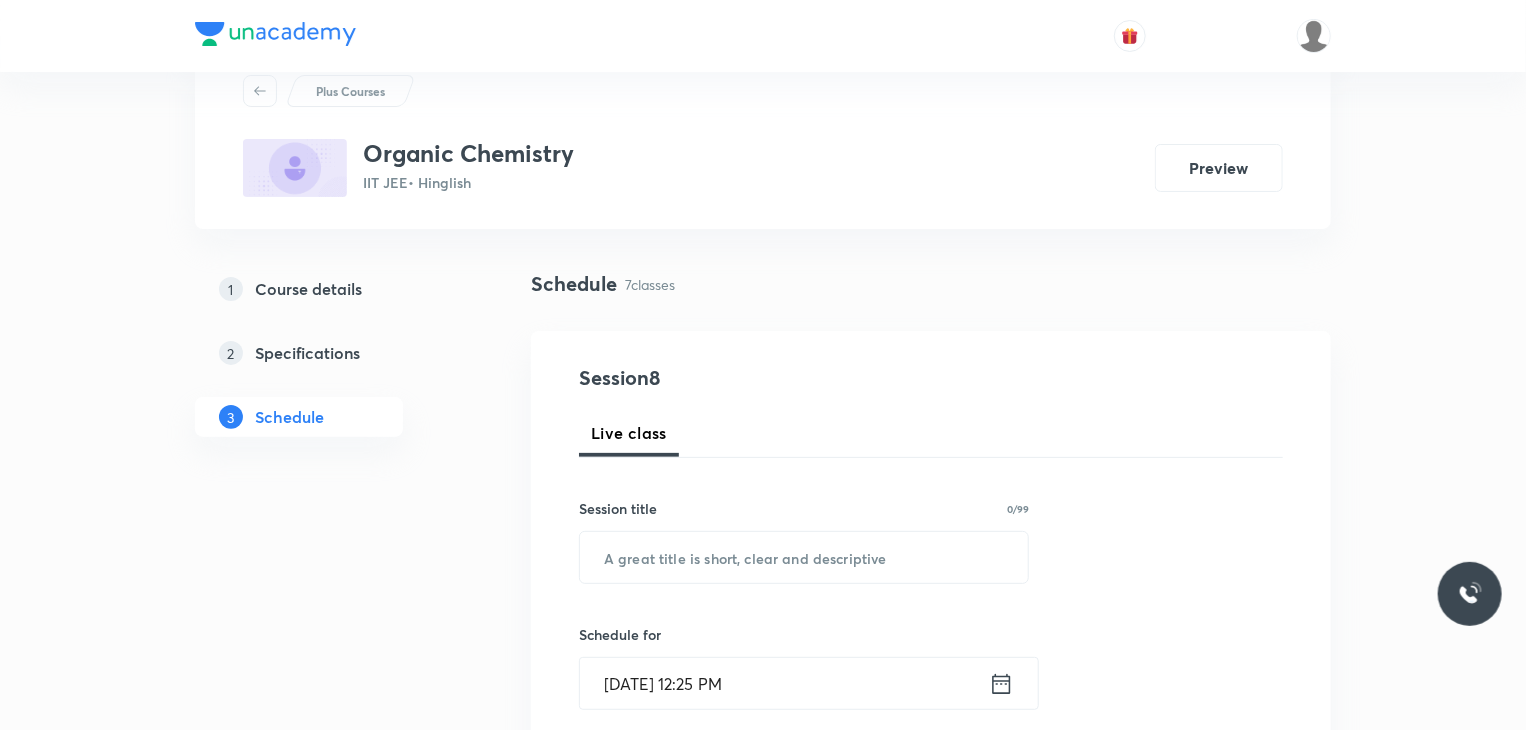 scroll, scrollTop: 100, scrollLeft: 0, axis: vertical 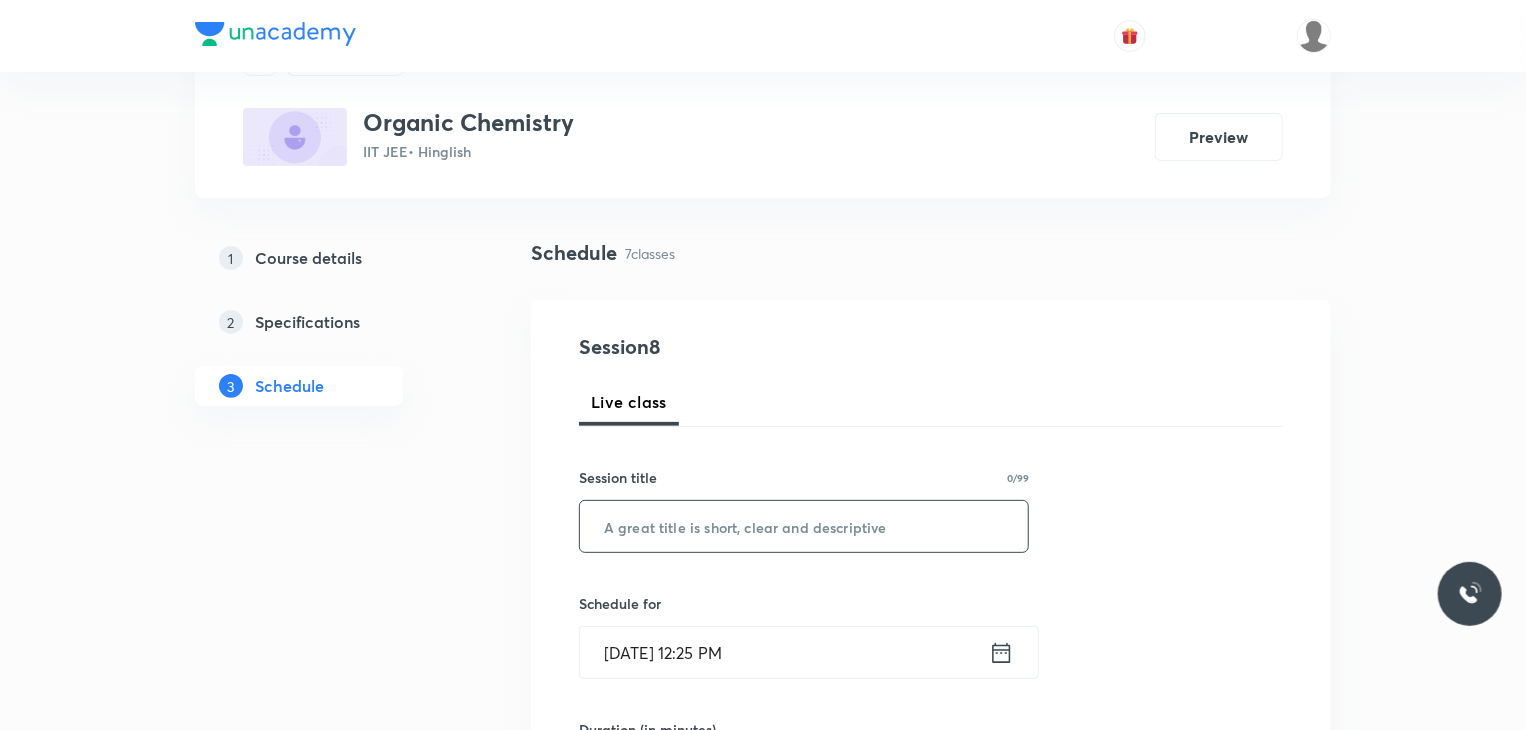 click at bounding box center (804, 526) 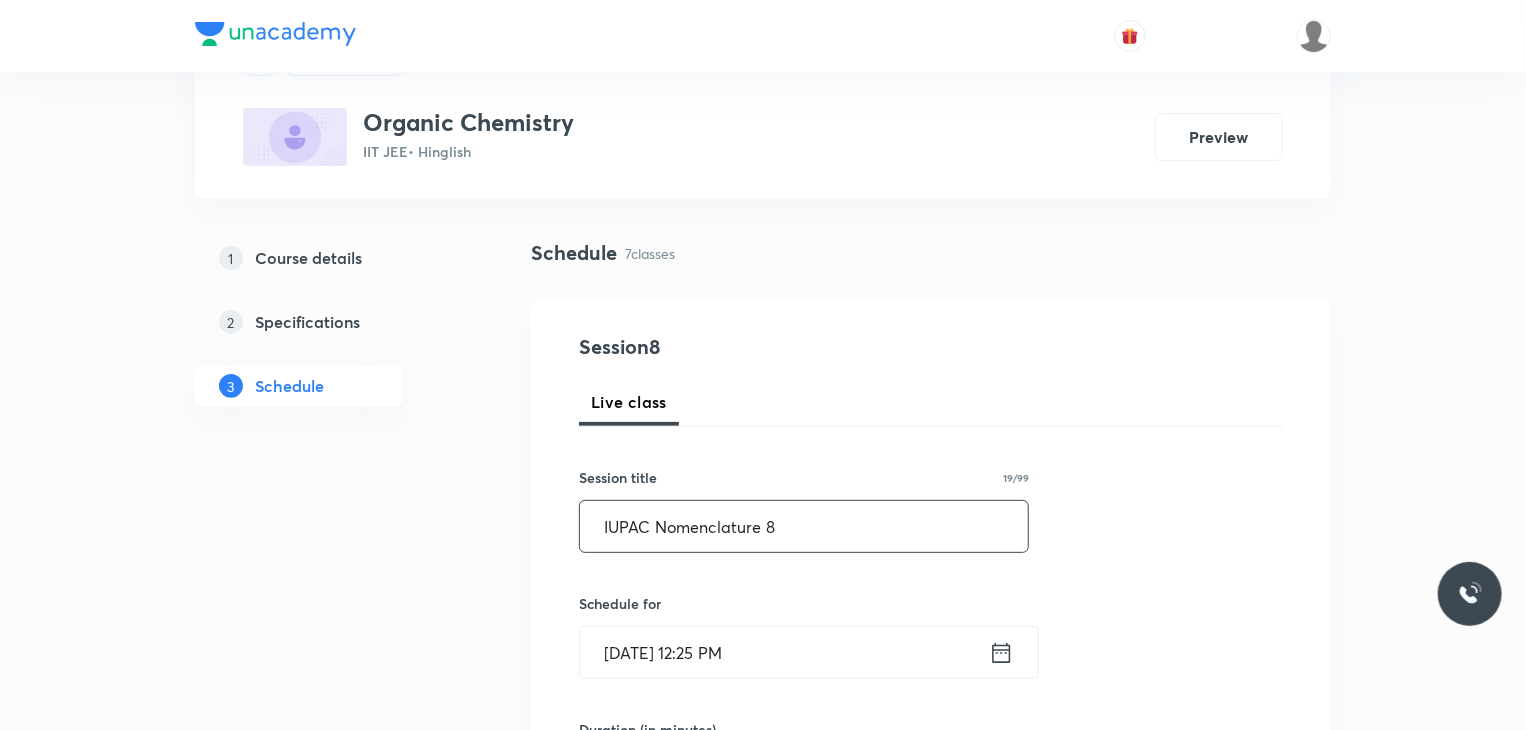 type on "IUPAC Nomenclature 8" 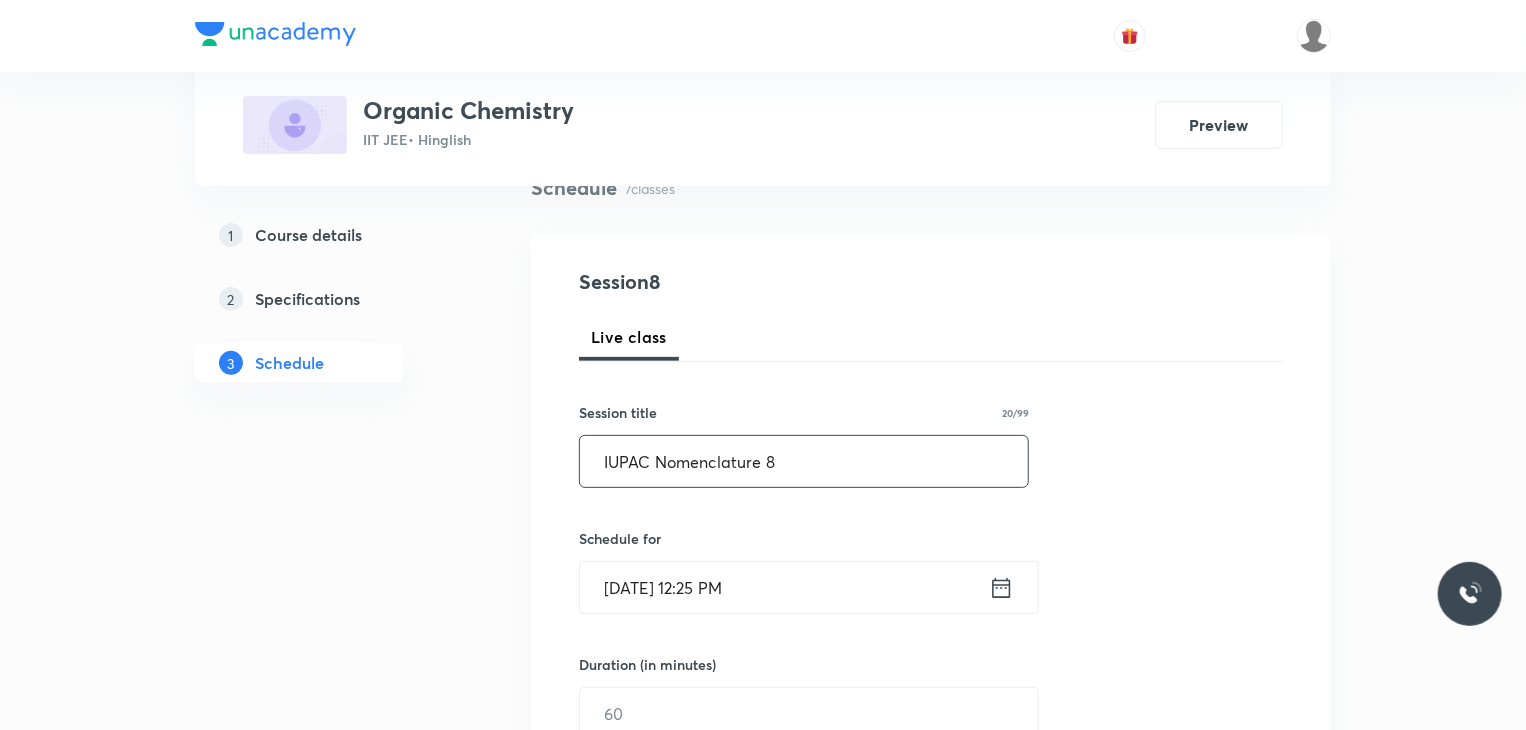 scroll, scrollTop: 200, scrollLeft: 0, axis: vertical 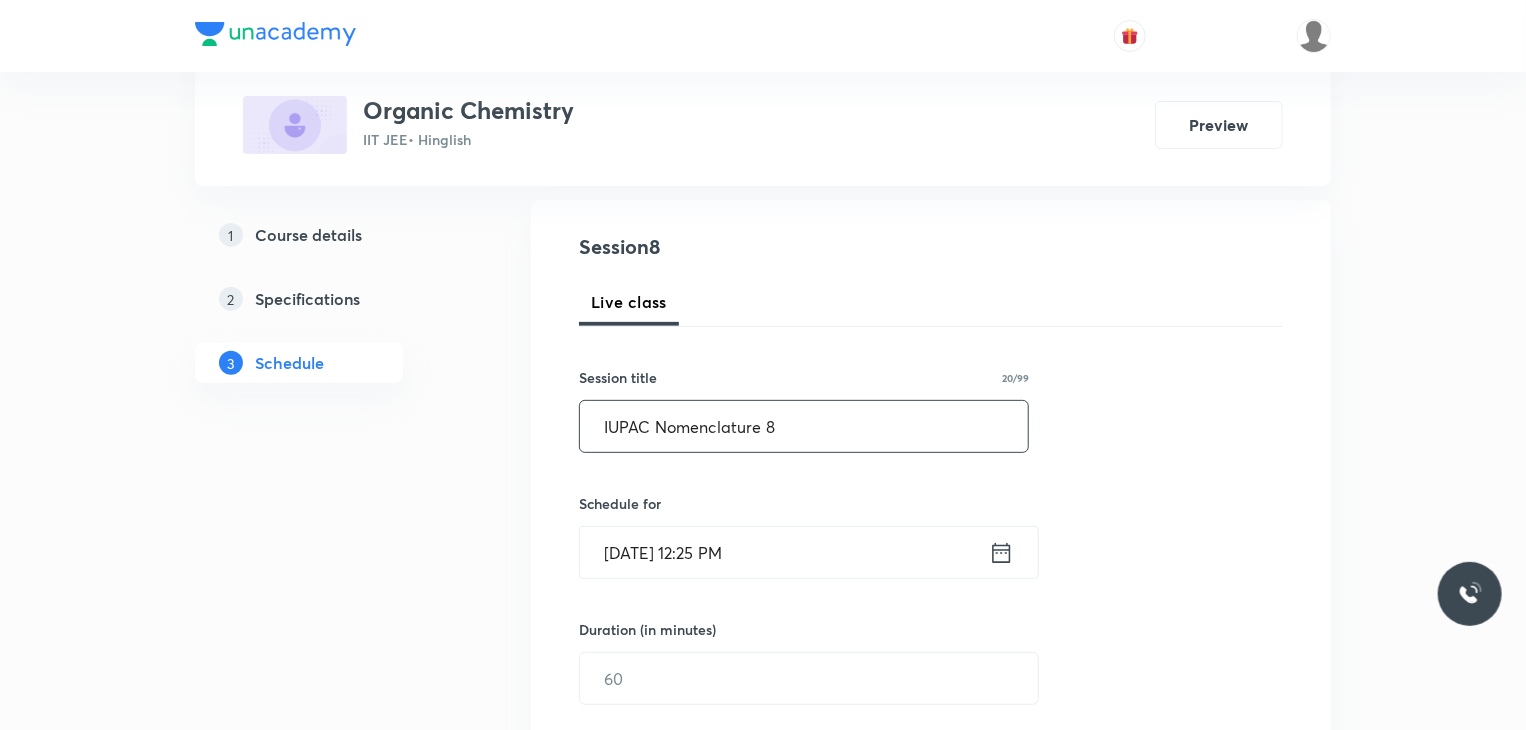 click on "[DATE] 12:25 PM" at bounding box center (784, 552) 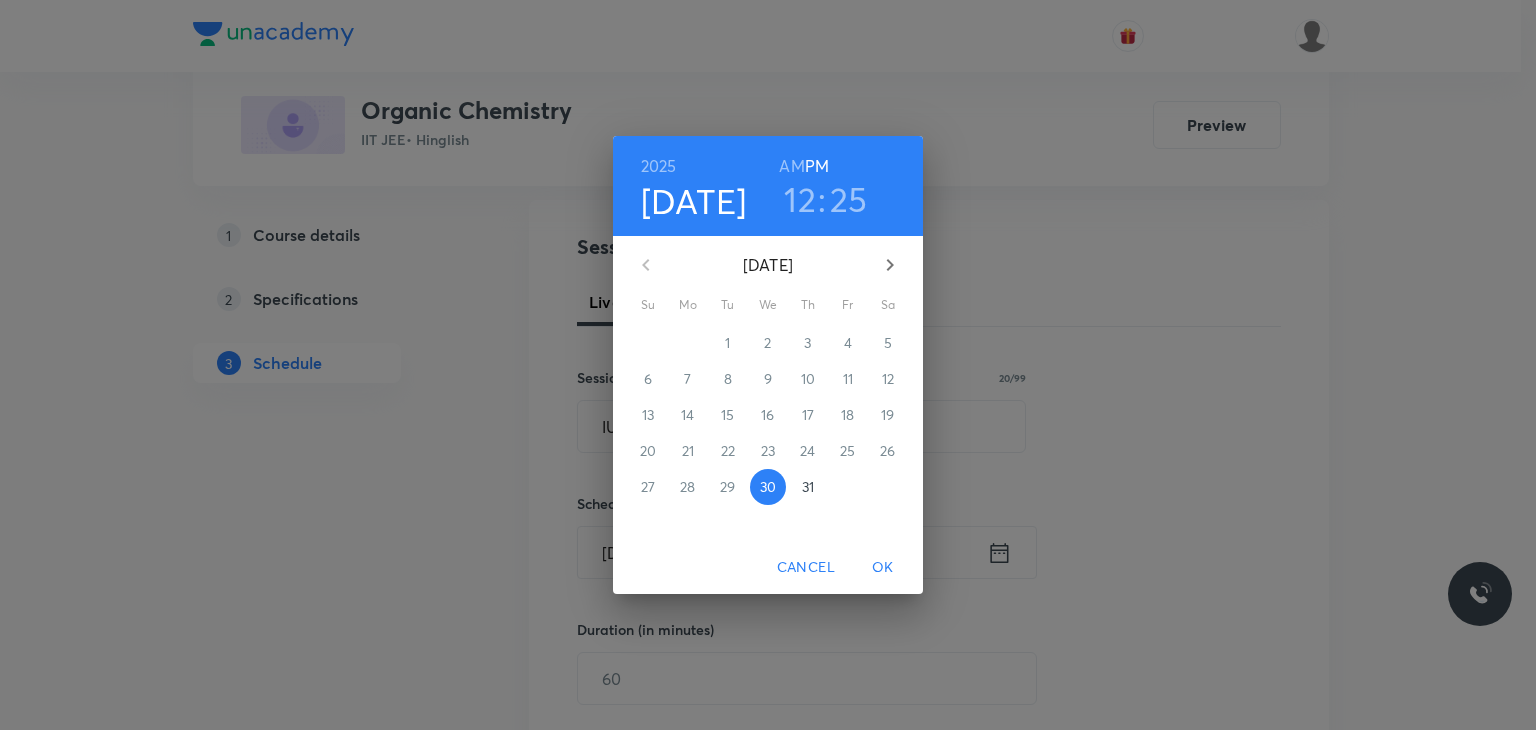 click on "31" at bounding box center [808, 487] 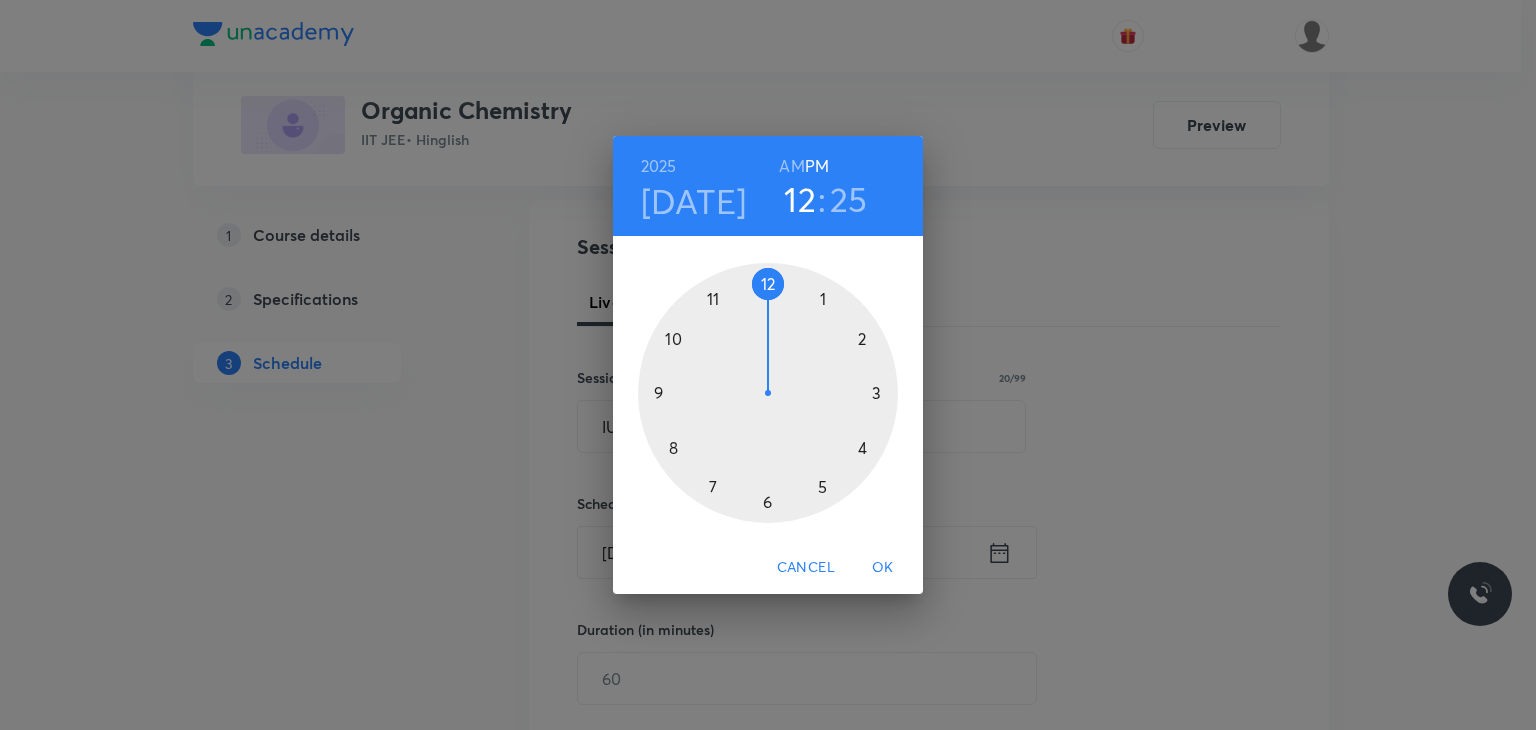 click on "AM" at bounding box center [791, 166] 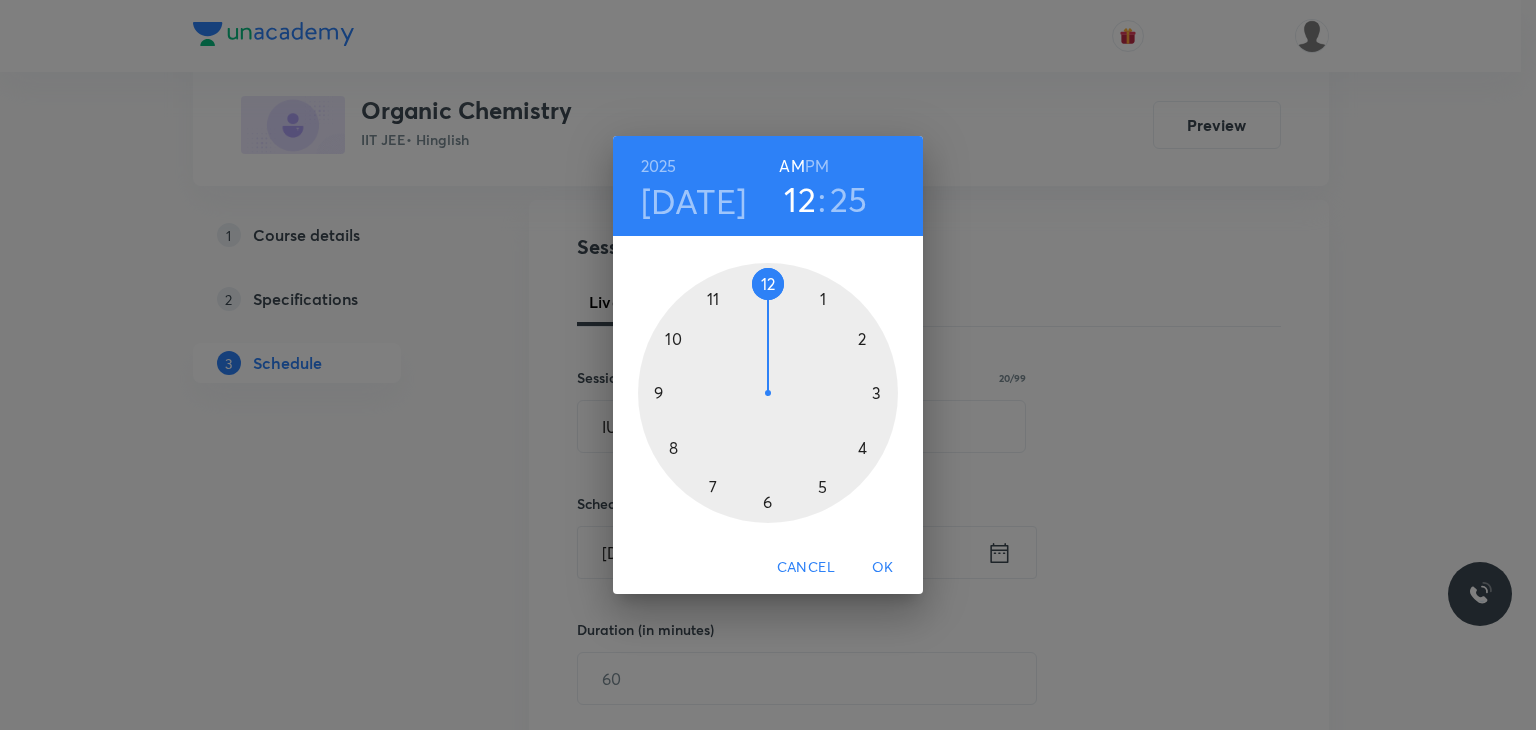 click at bounding box center [768, 393] 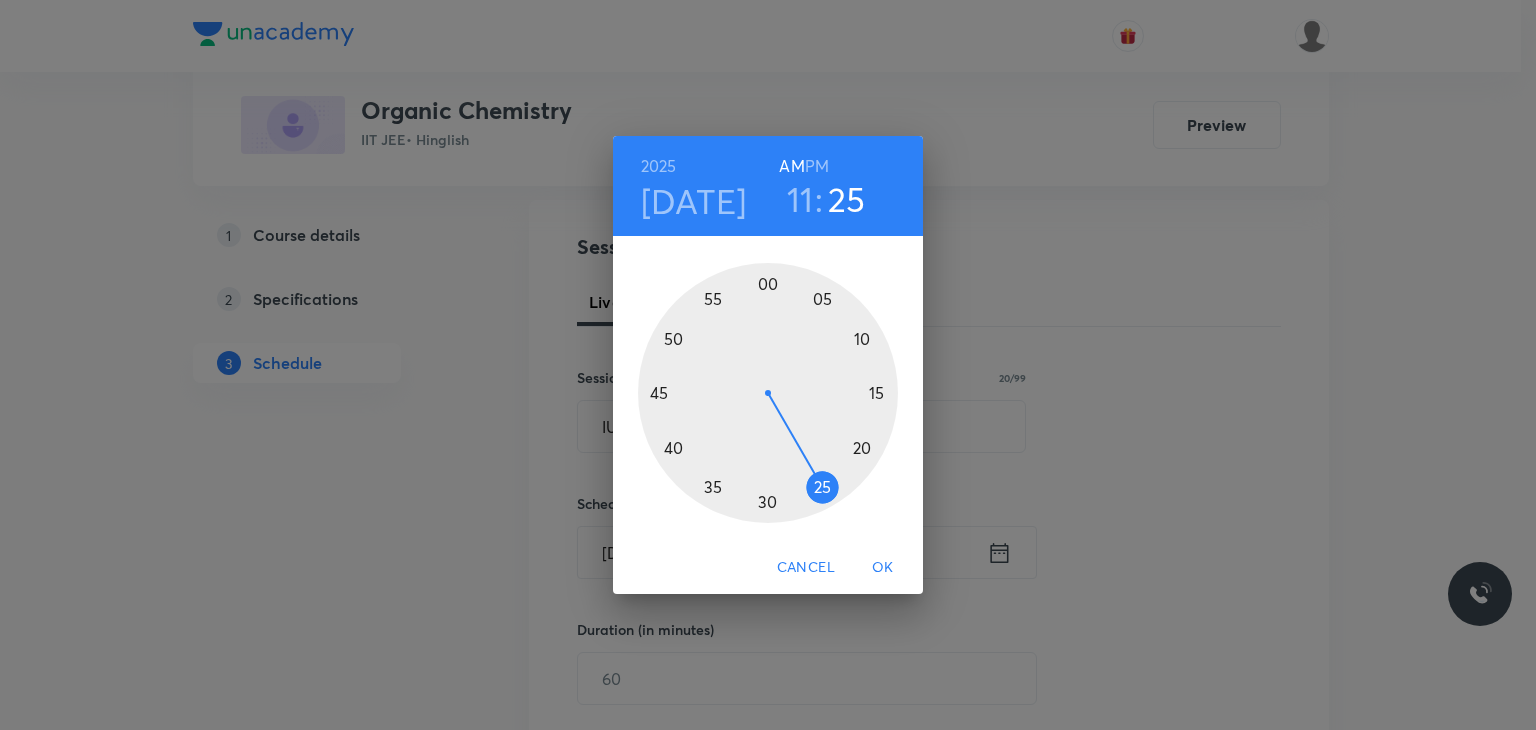 click at bounding box center (768, 393) 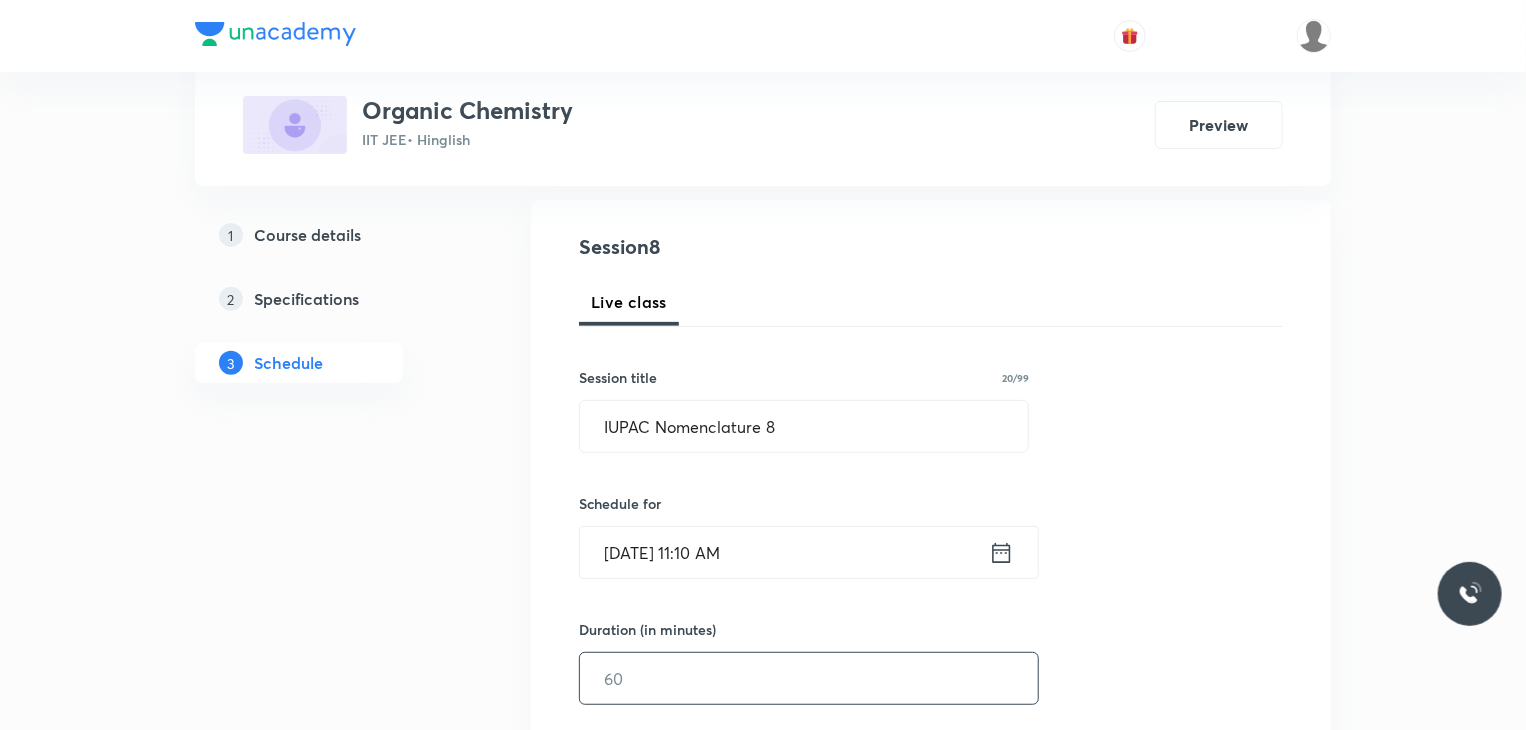 click at bounding box center (809, 678) 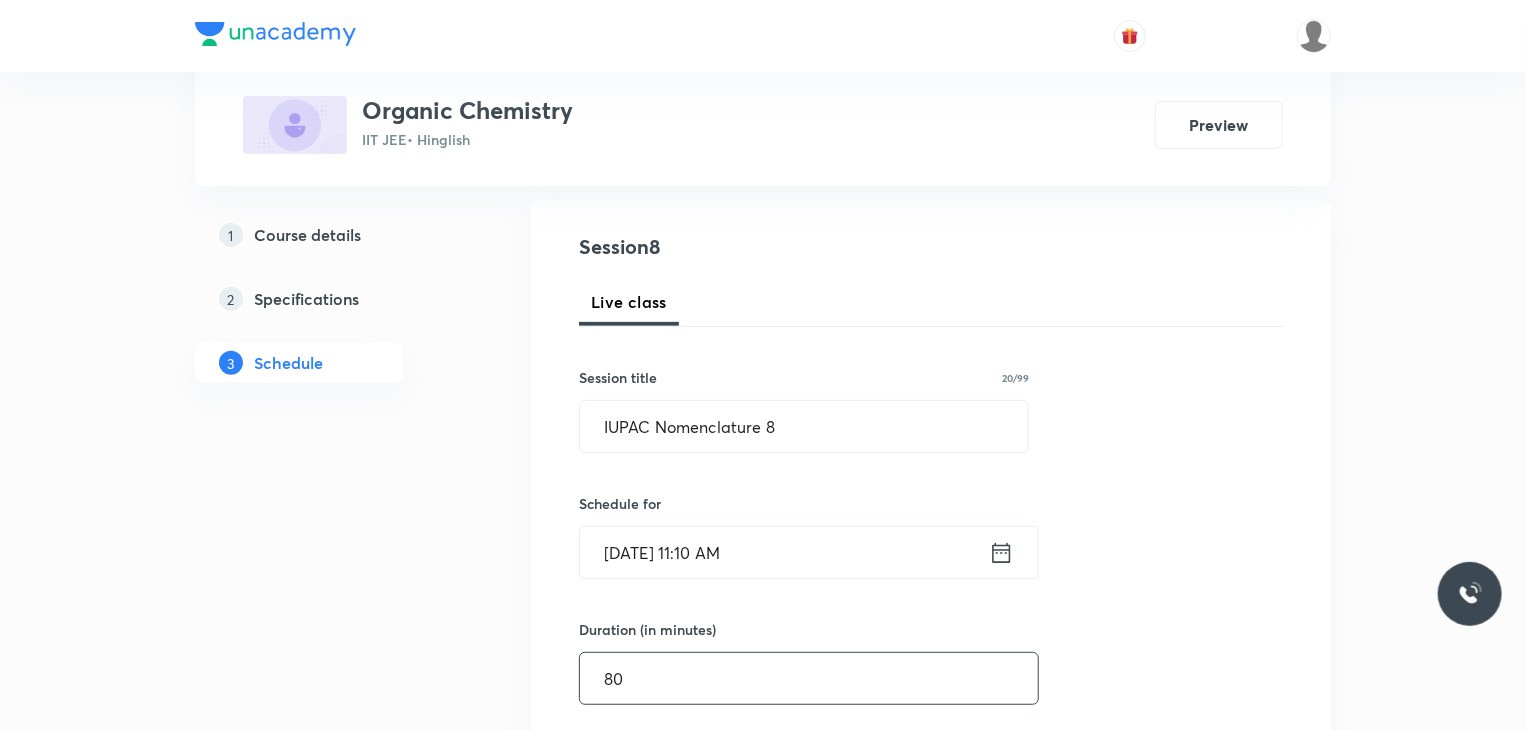 type on "80" 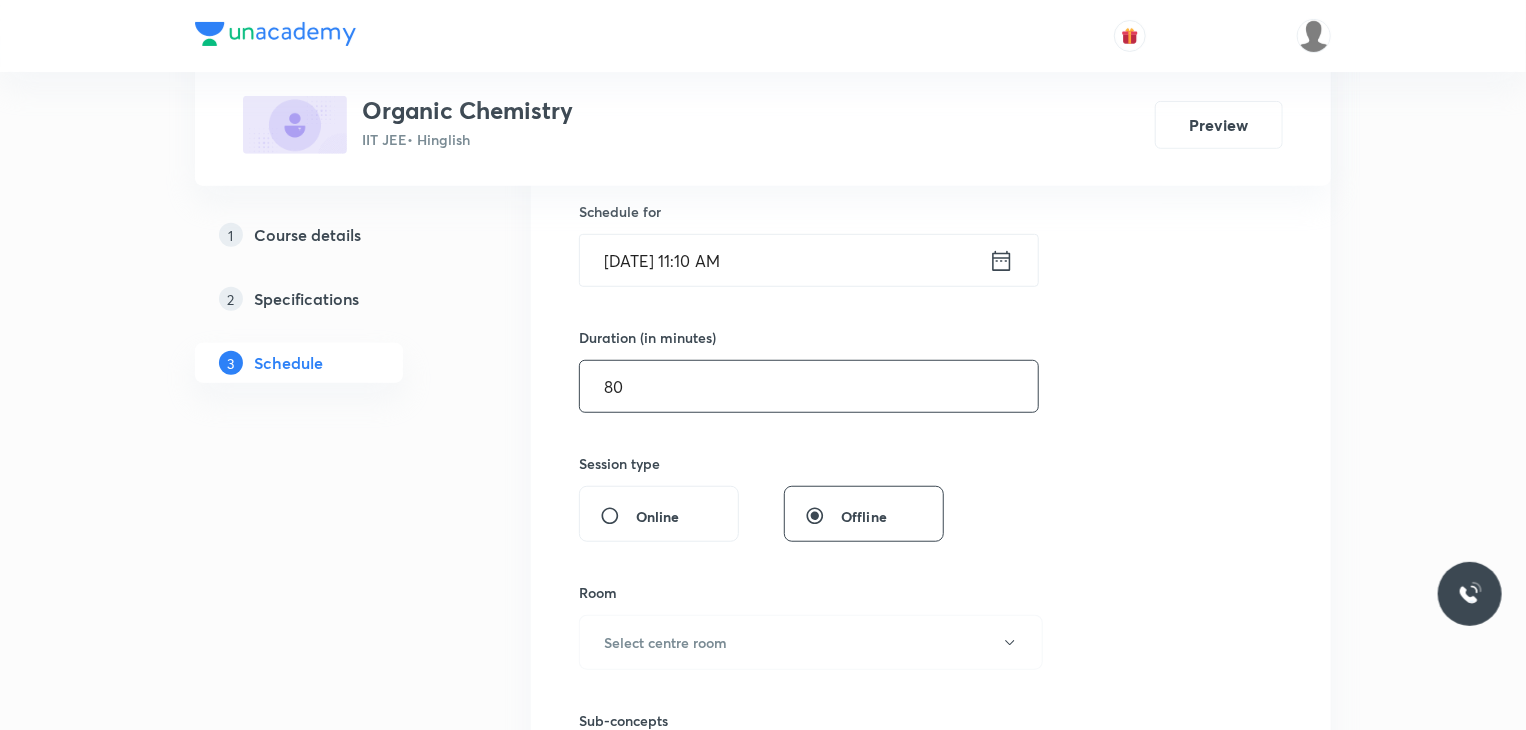 scroll, scrollTop: 600, scrollLeft: 0, axis: vertical 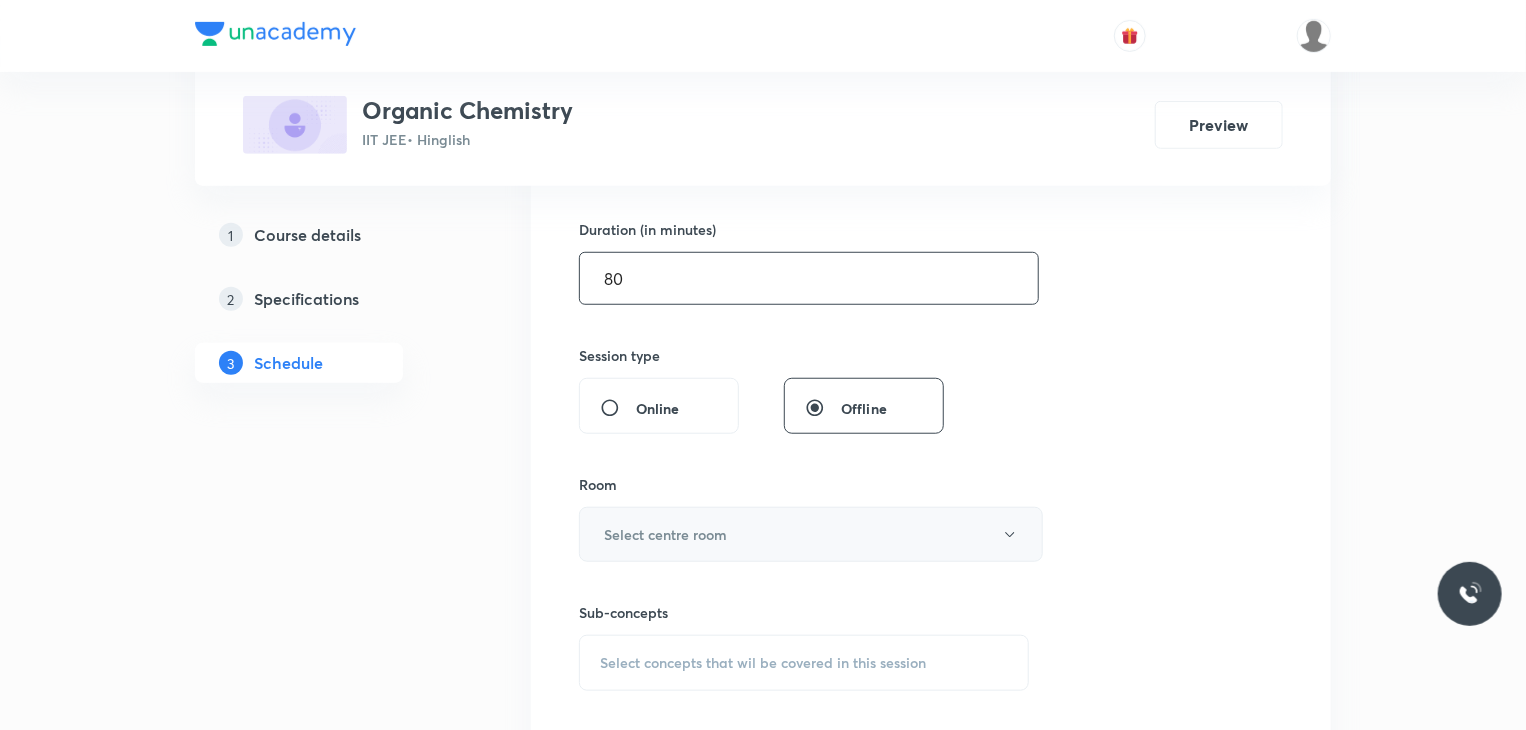 click on "Select centre room" at bounding box center [665, 534] 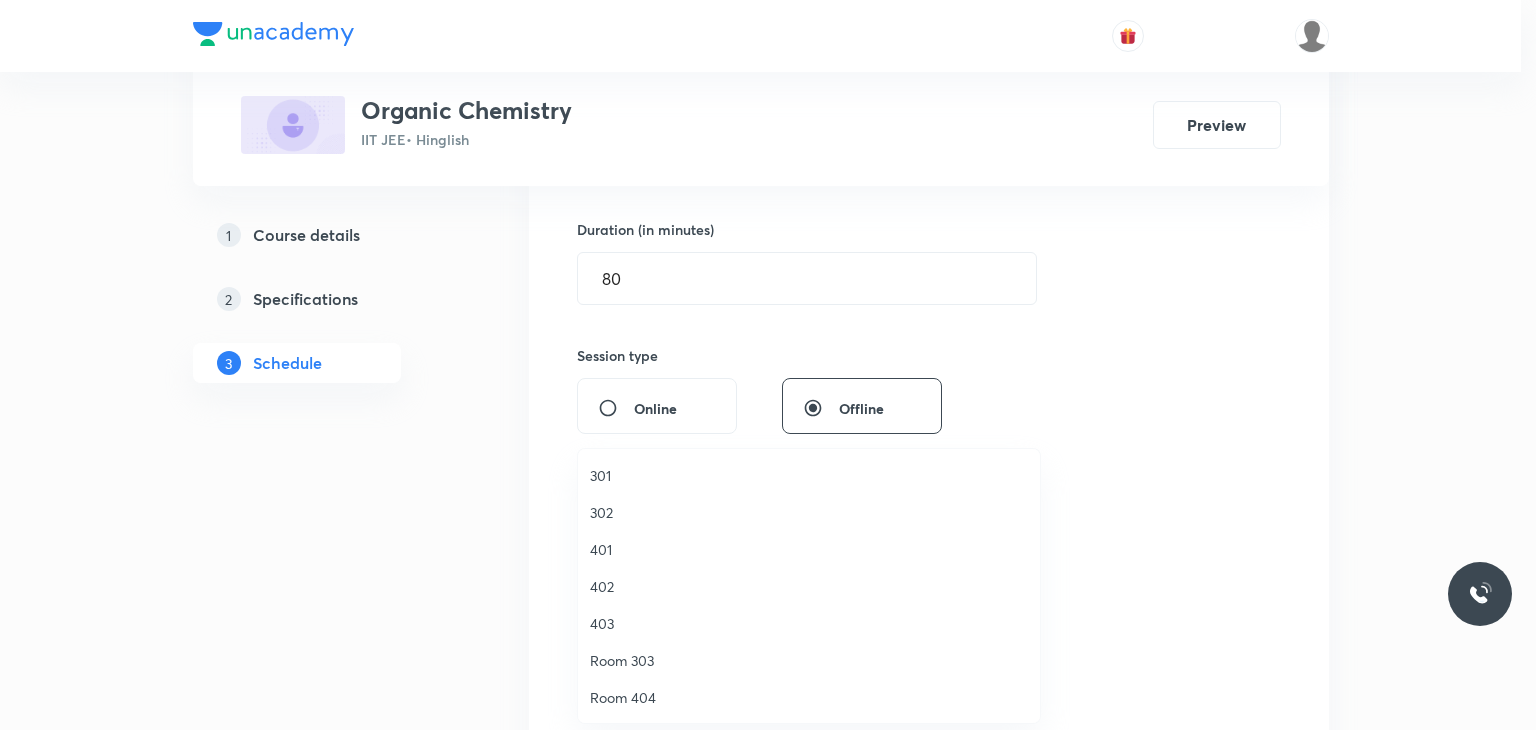 click on "403" at bounding box center (809, 623) 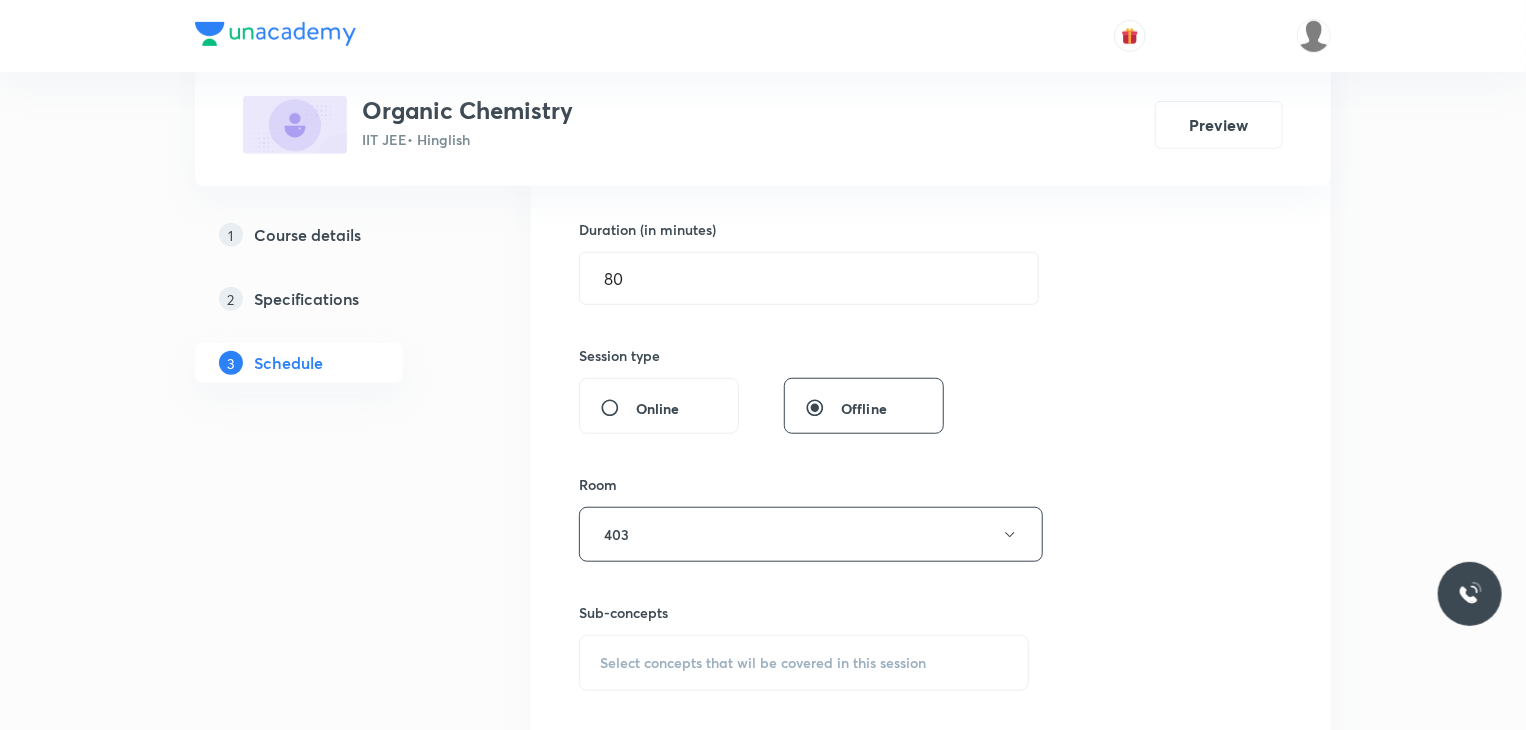 click on "Select concepts that wil be covered in this session" at bounding box center (804, 663) 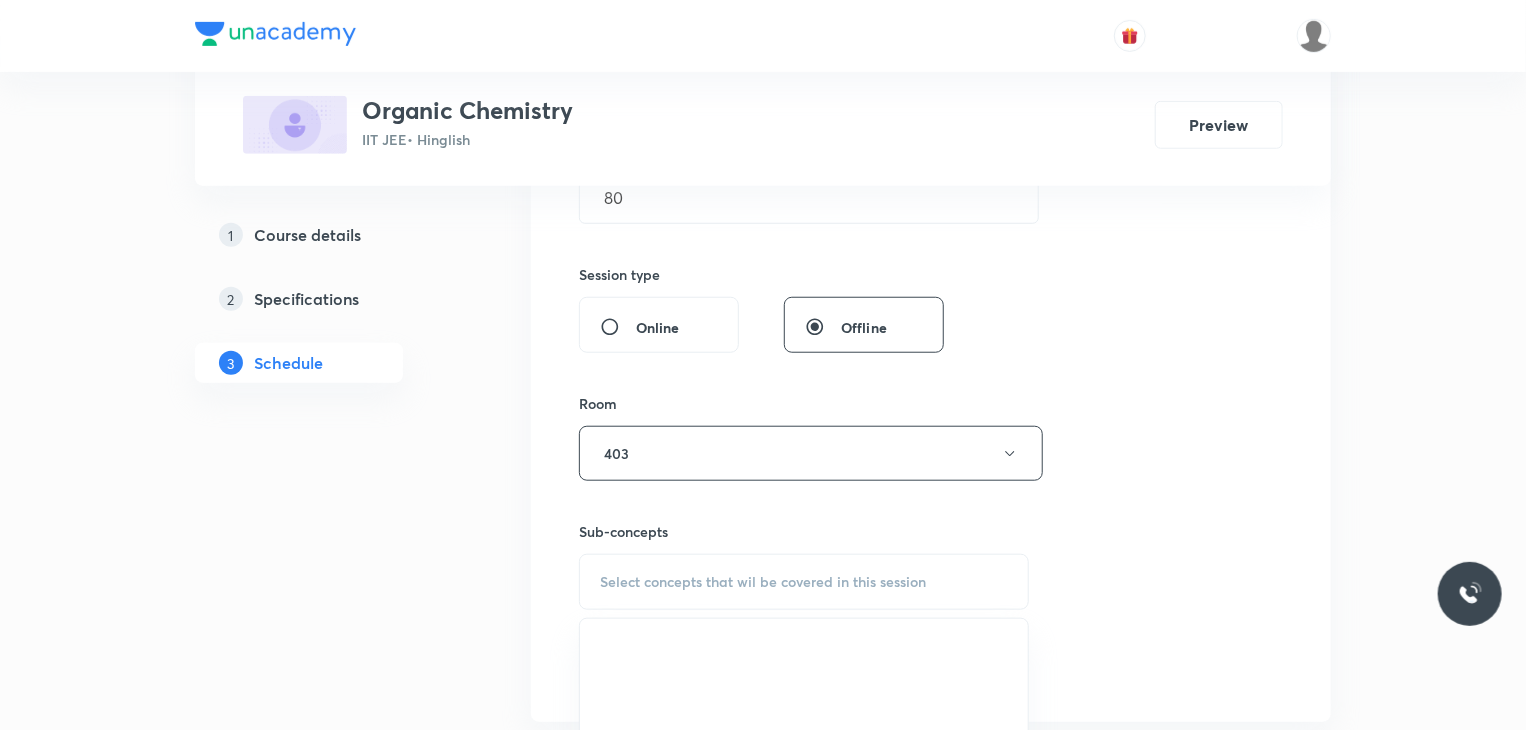 scroll, scrollTop: 800, scrollLeft: 0, axis: vertical 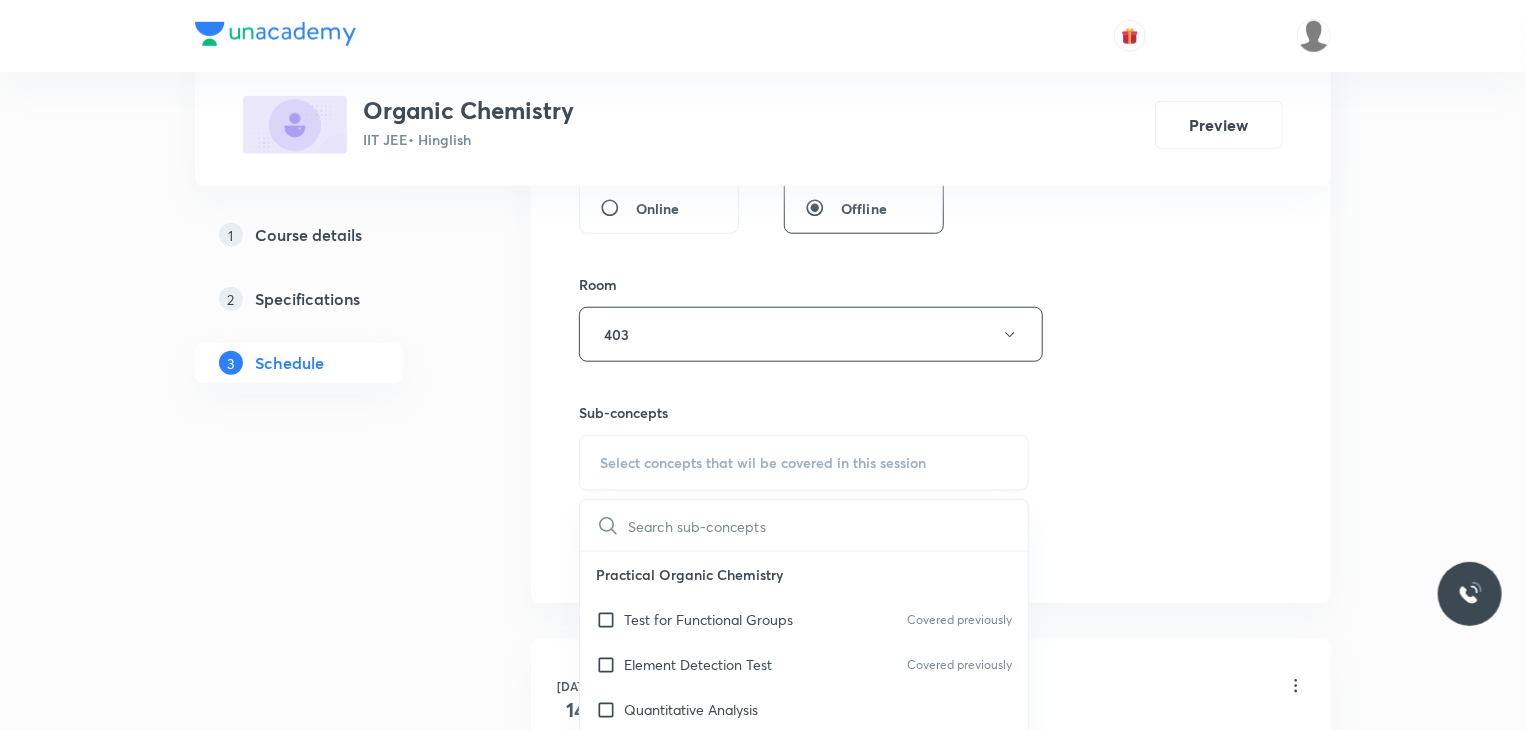 click on "Test for Functional Groups Covered previously" at bounding box center (804, 619) 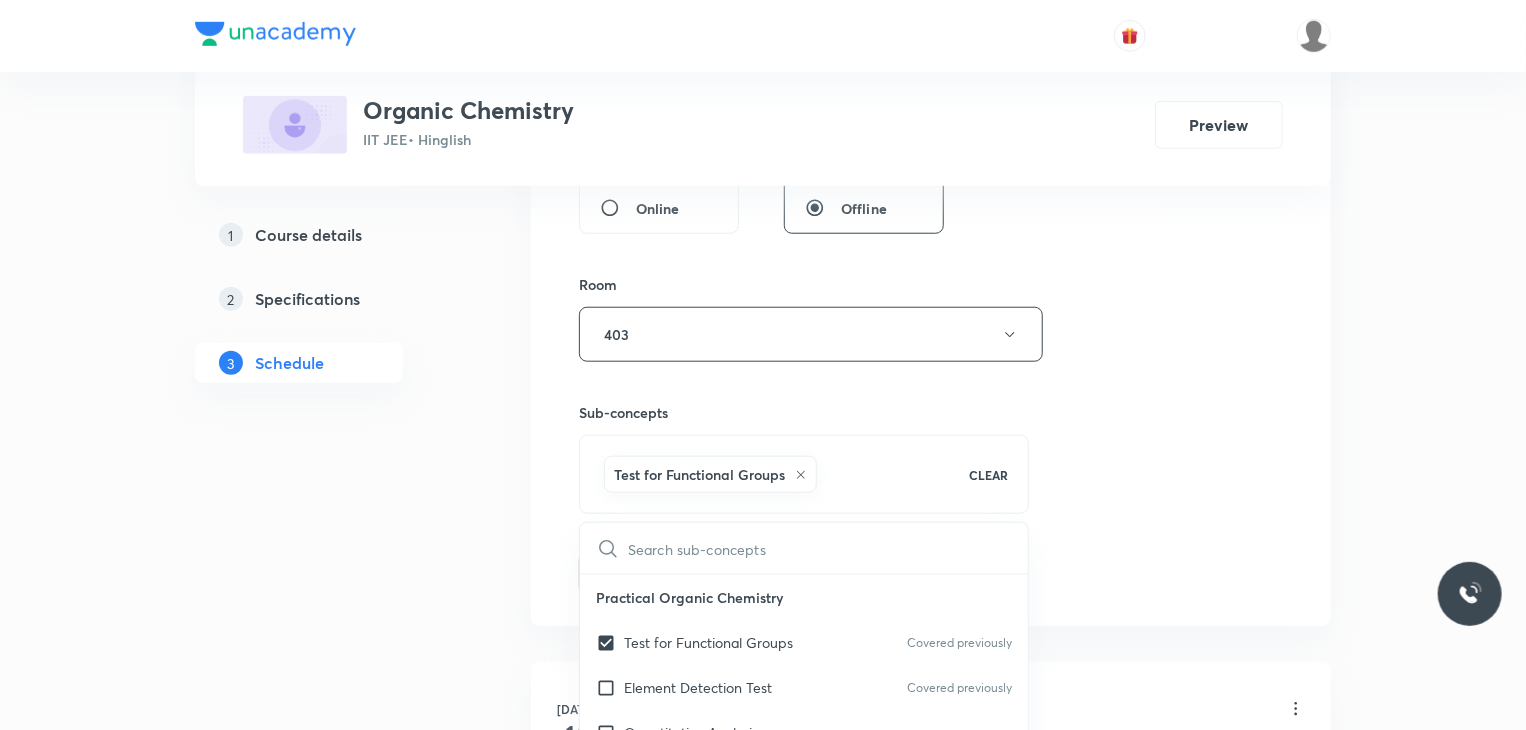 click on "Session  8 Live class Session title 20/99 IUPAC Nomenclature 8 ​ Schedule for Jul 31, 2025, 11:10 AM ​ Duration (in minutes) 80 ​   Session type Online Offline Room 403 Sub-concepts Test for Functional Groups CLEAR ​ Practical Organic Chemistry Test for Functional Groups Covered previously Element Detection Test Covered previously Quantitative Analysis Distillation IUPAC Naming of Organic Compounds Classification Of Organic Compounds Naming Of Saturated Hydrocarbons Naming Of Unsaturated Hydrocarbons Naming Of Cyclic Hydrocarbons Naming Of Compounds Containing Functional Groups Naming Of Aromatic Compounds Degree Of Unsaturation Structural Isomerism Basics of Molecule Presentation IUPAC Naming General Organic Chemistry  Existence Of Carbenes Introduction: How Radicals  Form And How They React Reactions And Their Mechanisms Development Of The Science Of  Organic Chemistry  Formation Of Carbenes Homolytic Bond Dissociation Energies (ΔH°) Atomic Structure Acid–Base Reactions Lewis Acids And Bases Add" at bounding box center (931, 113) 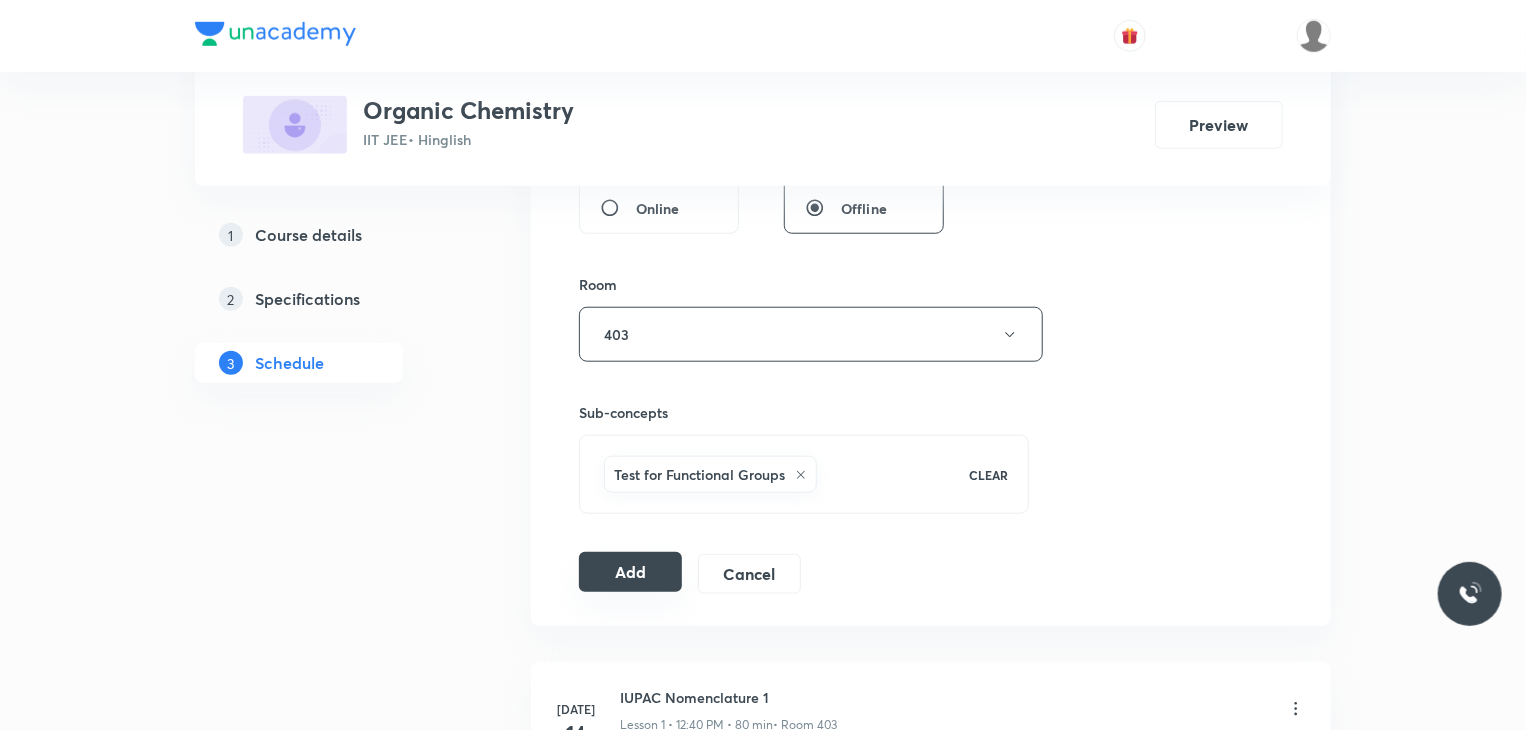 click on "Add" at bounding box center [630, 572] 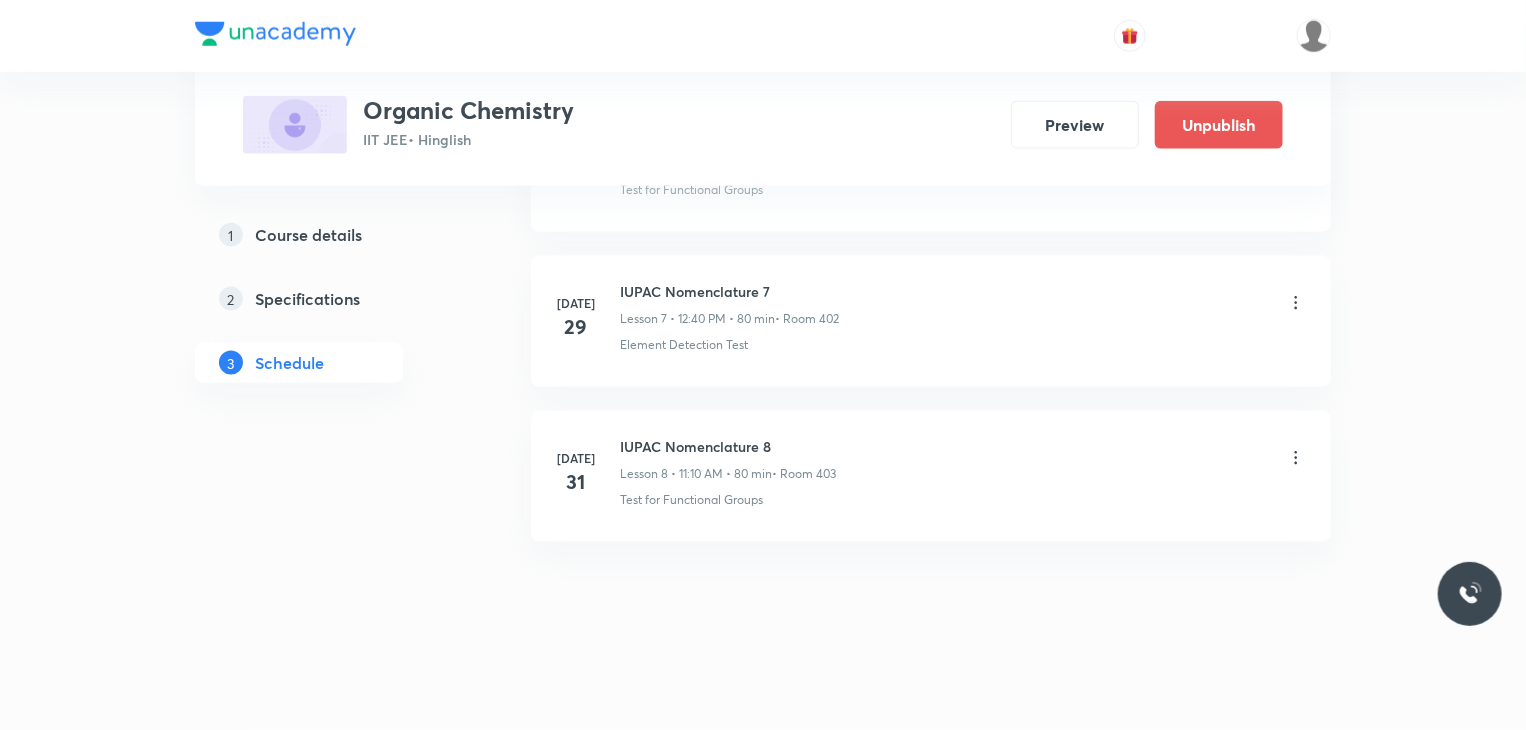 scroll, scrollTop: 1036, scrollLeft: 0, axis: vertical 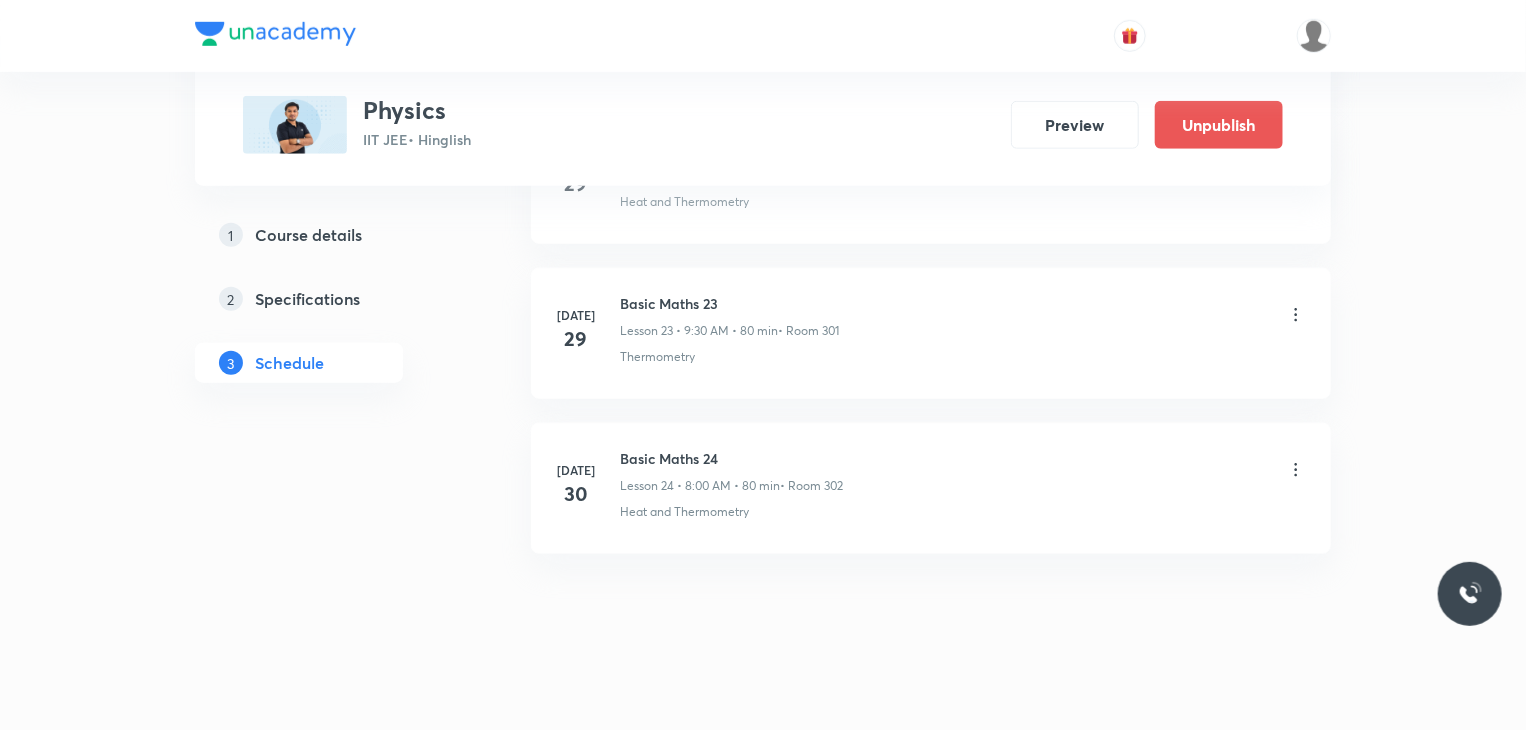 click on "Basic Maths 24" at bounding box center (731, 458) 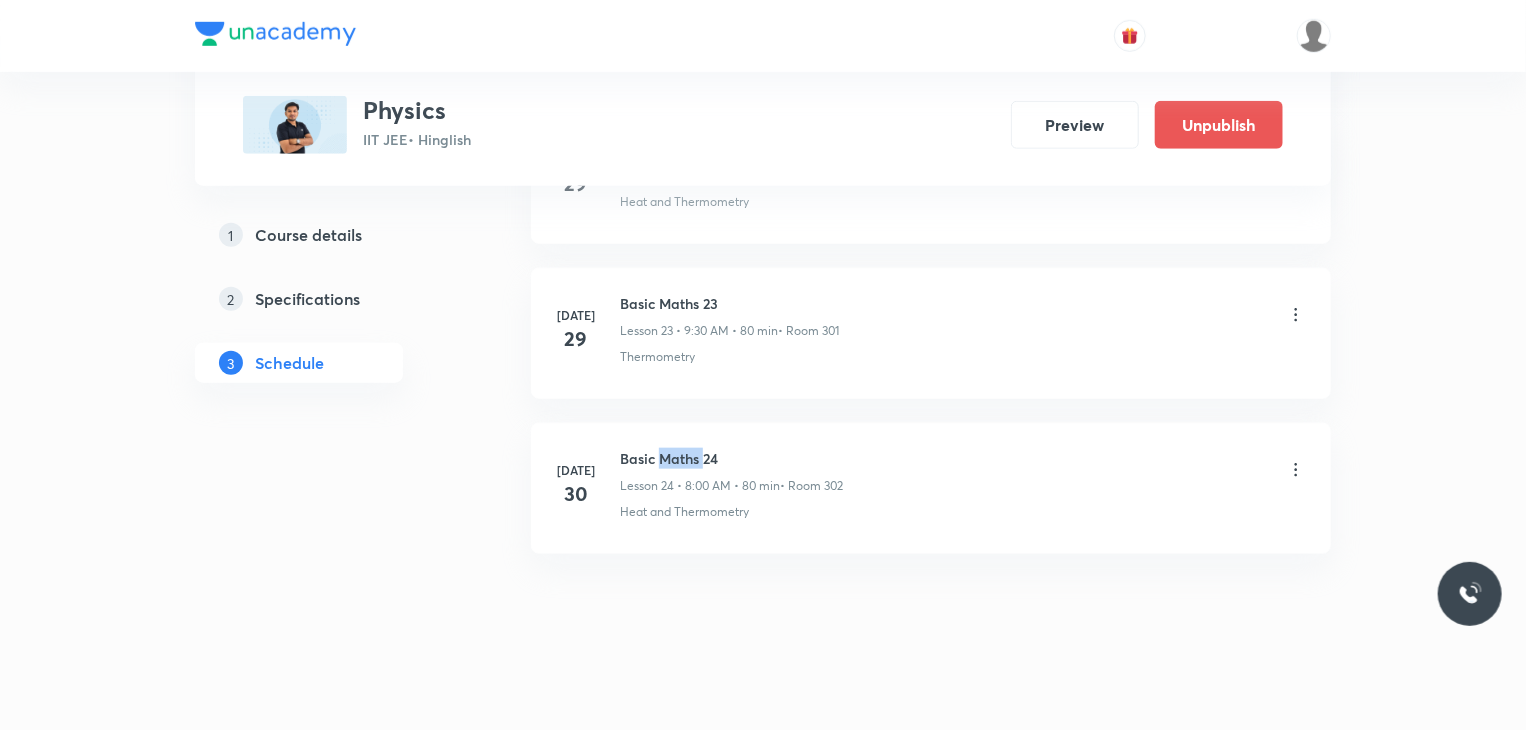 click on "Basic Maths 24" at bounding box center [731, 458] 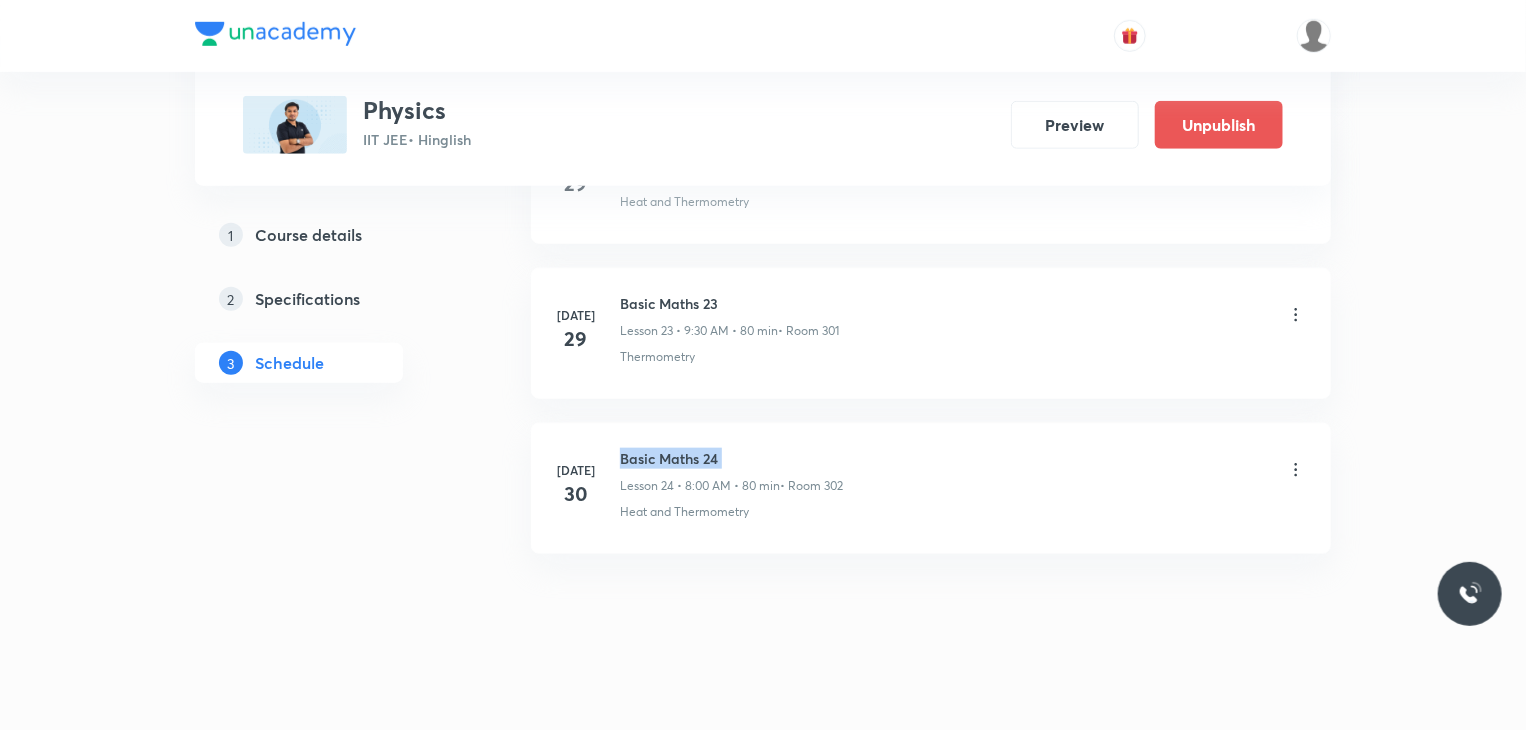 click on "Basic Maths 24" at bounding box center [731, 458] 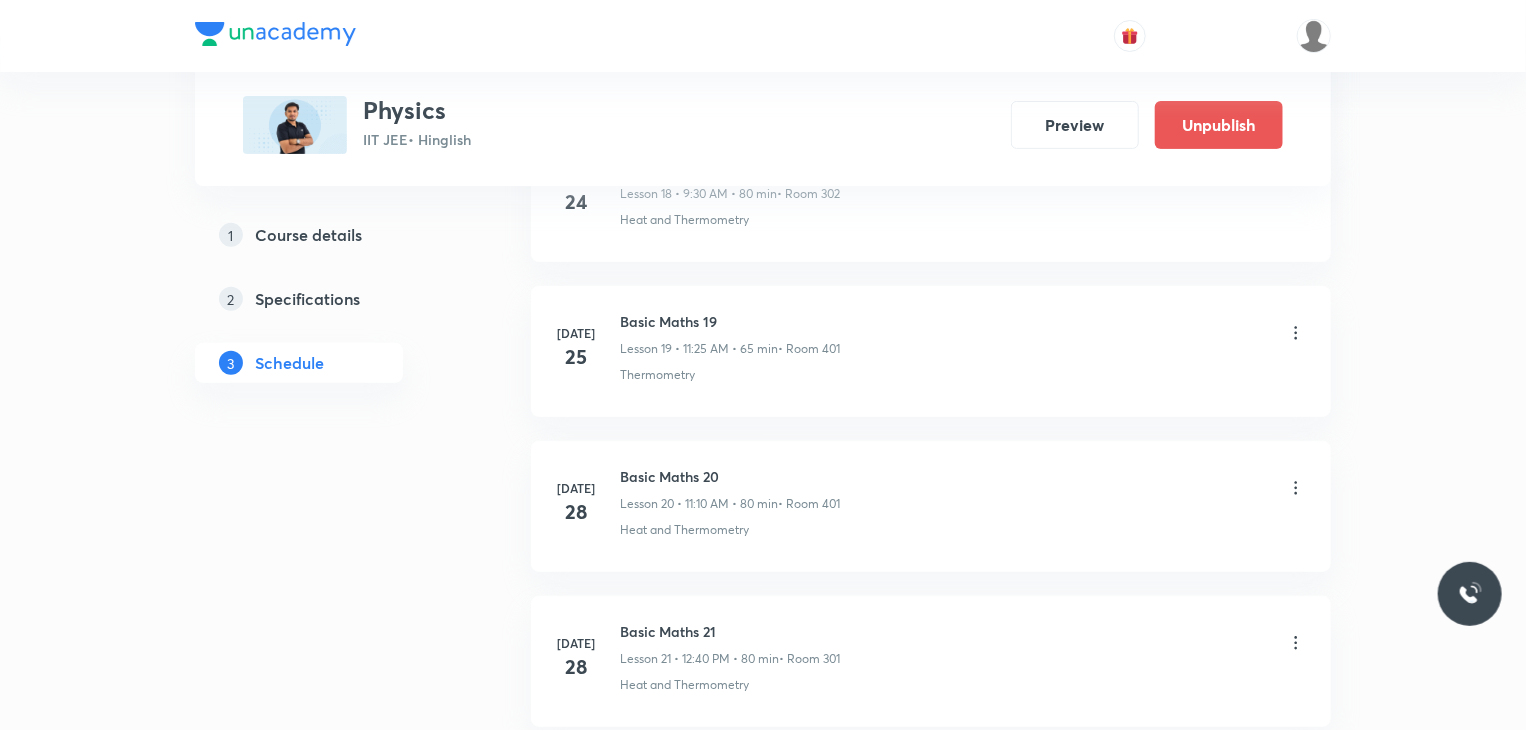 scroll, scrollTop: 0, scrollLeft: 0, axis: both 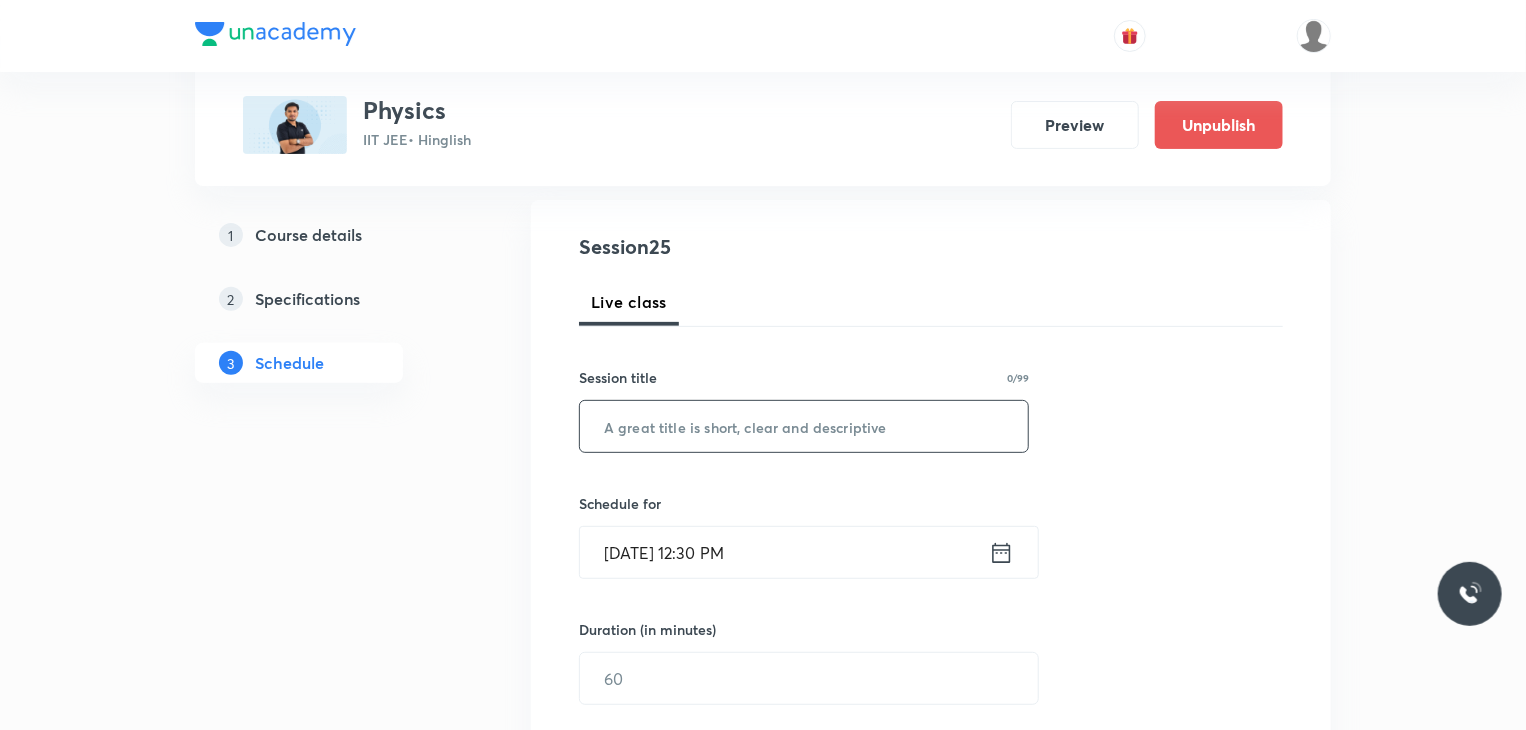 click at bounding box center (804, 426) 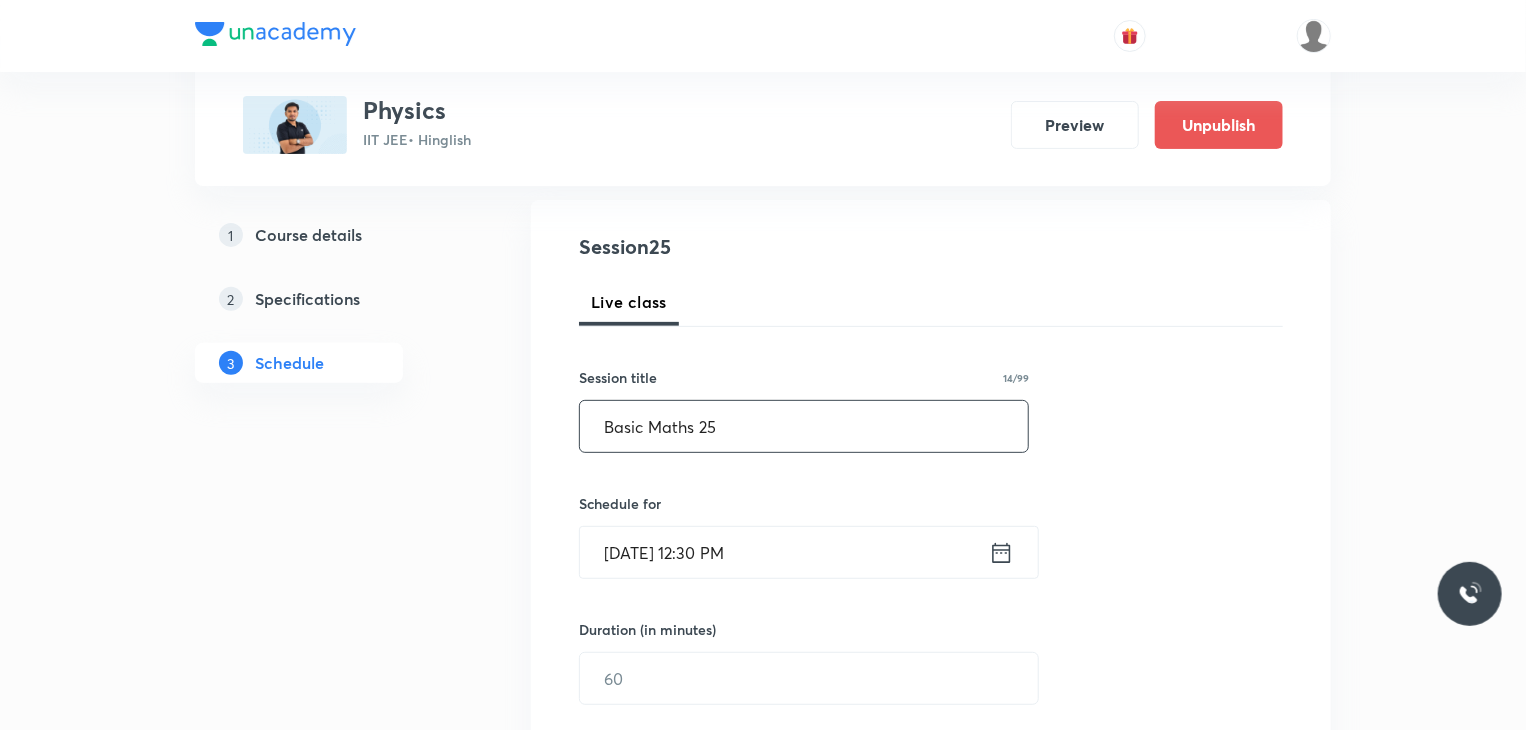 type on "Basic Maths 25" 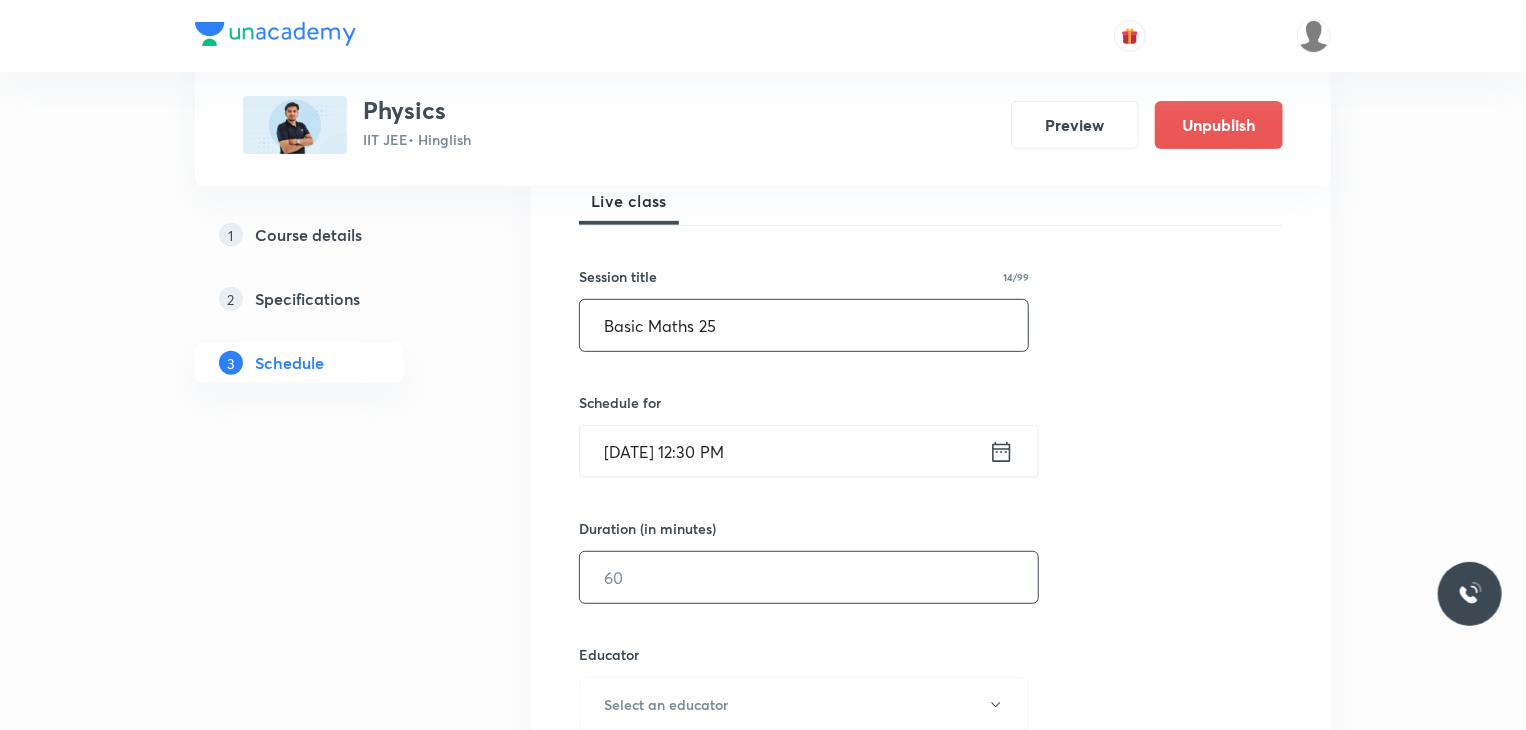 scroll, scrollTop: 400, scrollLeft: 0, axis: vertical 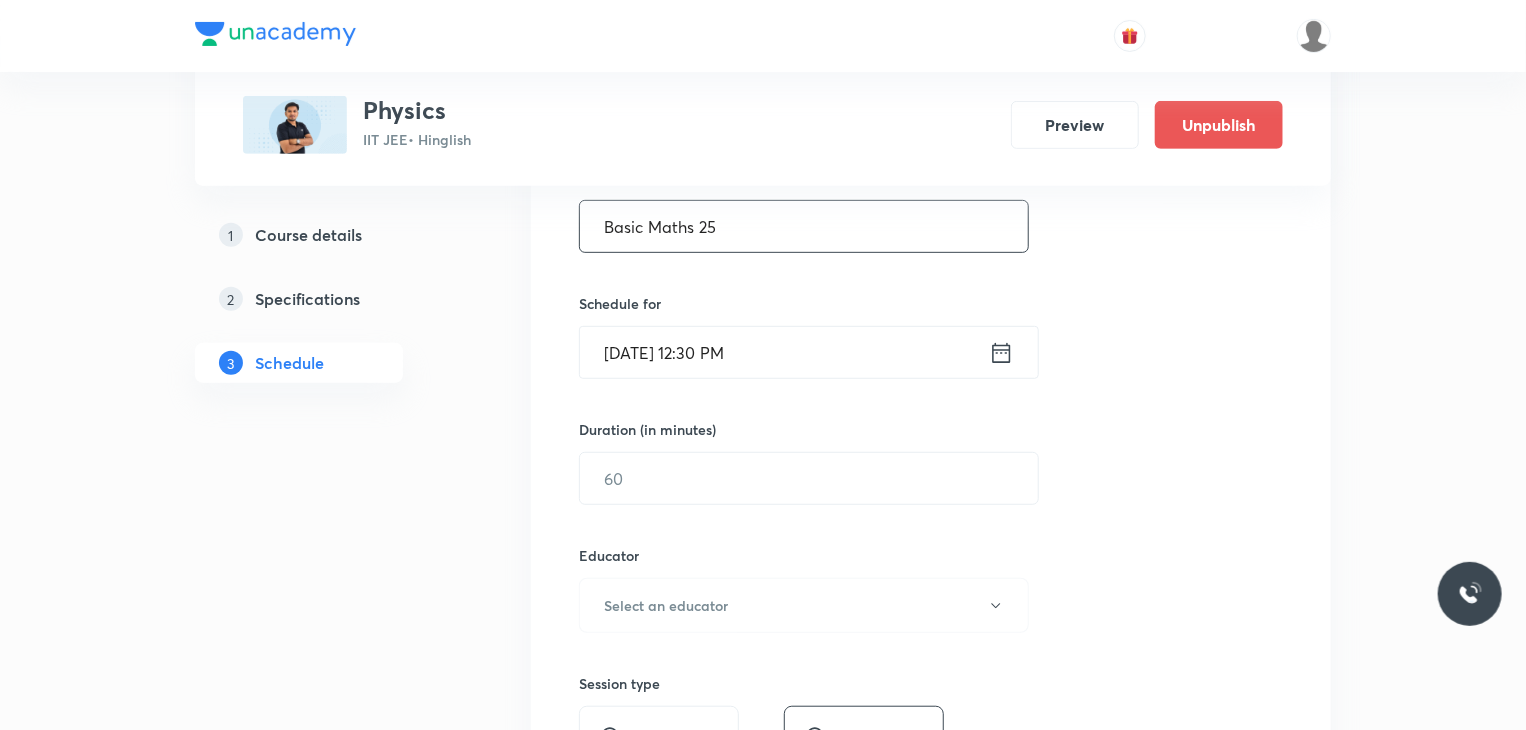 click on "[DATE] 12:30 PM" at bounding box center [784, 352] 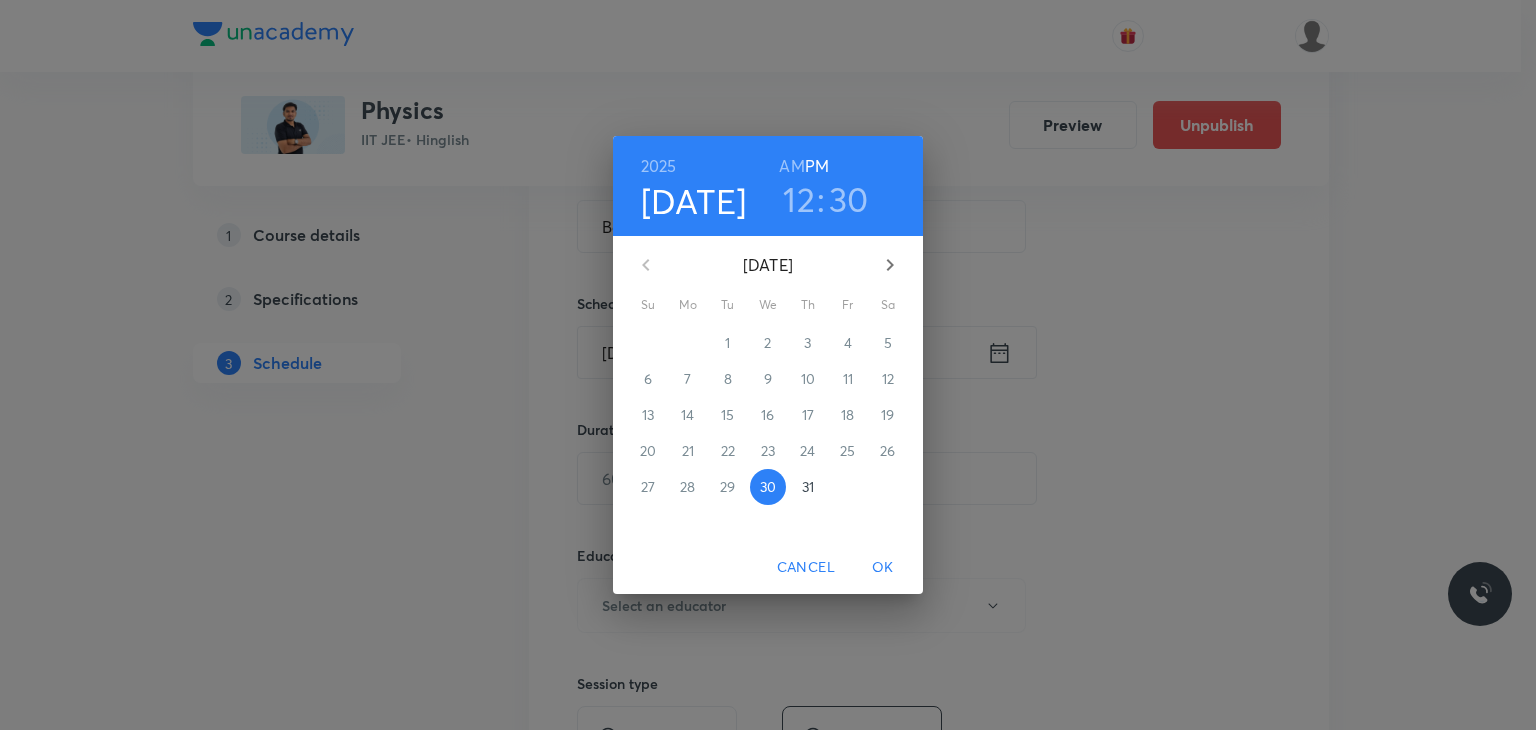 drag, startPoint x: 802, startPoint y: 481, endPoint x: 796, endPoint y: 305, distance: 176.10225 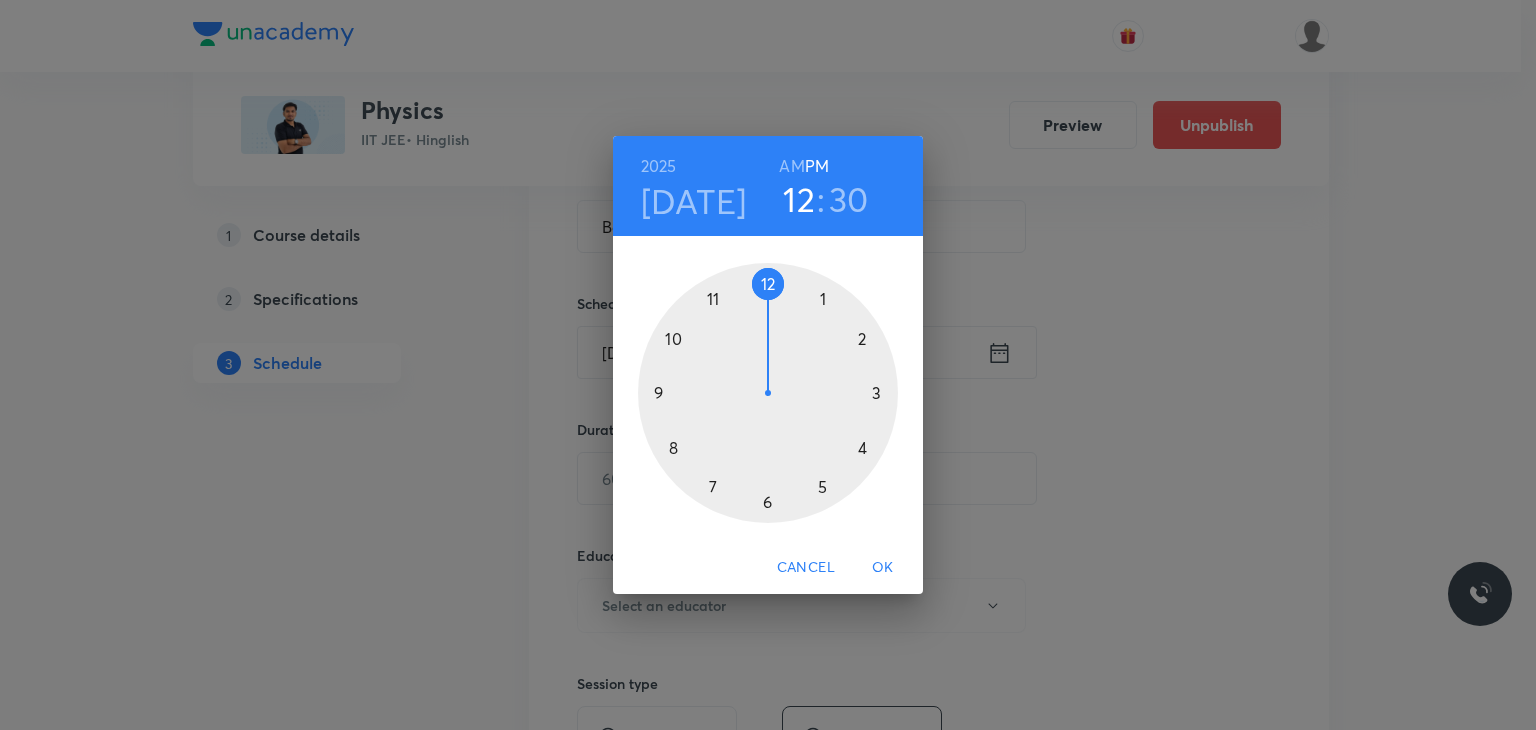 click on "AM" at bounding box center [791, 166] 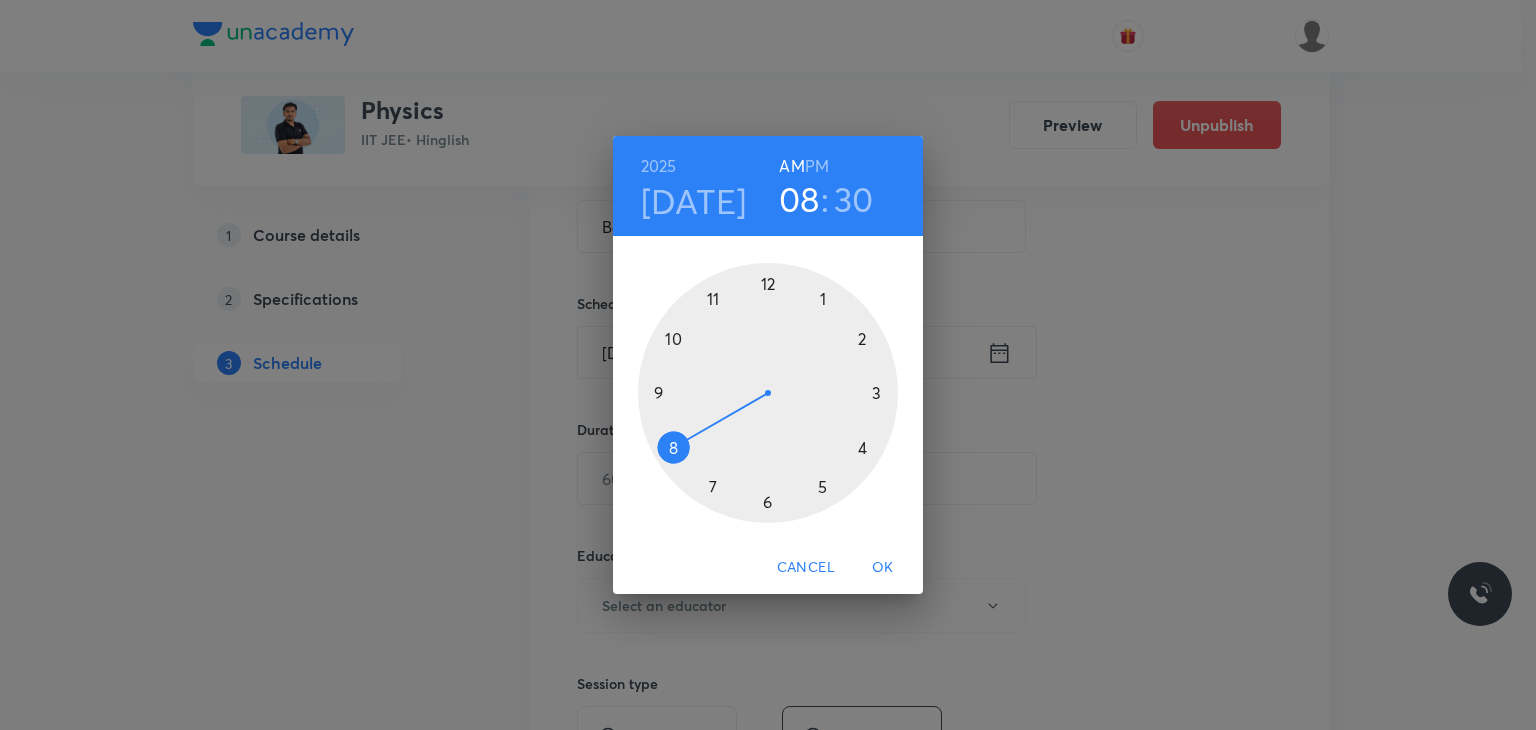 drag, startPoint x: 696, startPoint y: 473, endPoint x: 652, endPoint y: 446, distance: 51.62364 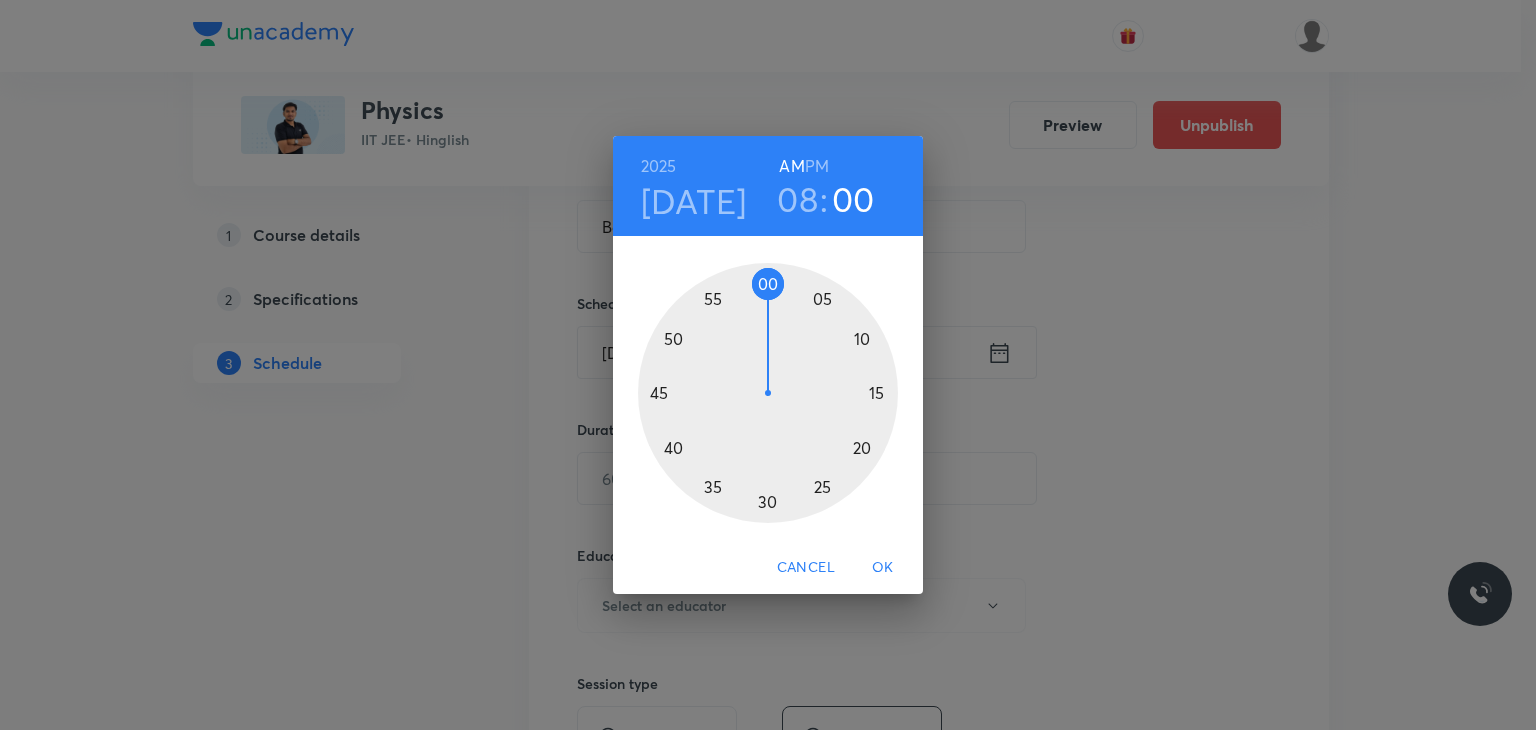 drag, startPoint x: 756, startPoint y: 289, endPoint x: 765, endPoint y: 282, distance: 11.401754 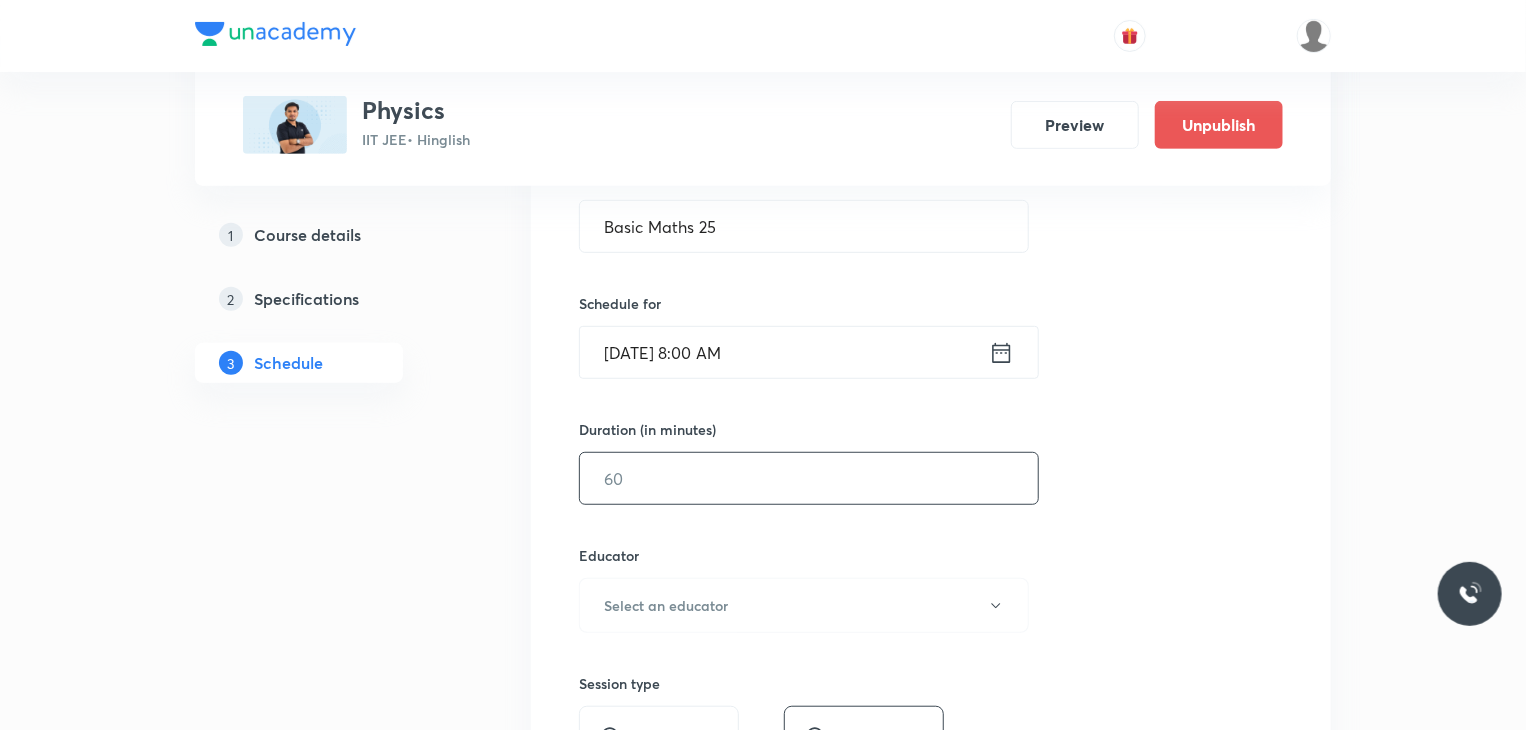 click on "​" at bounding box center (809, 478) 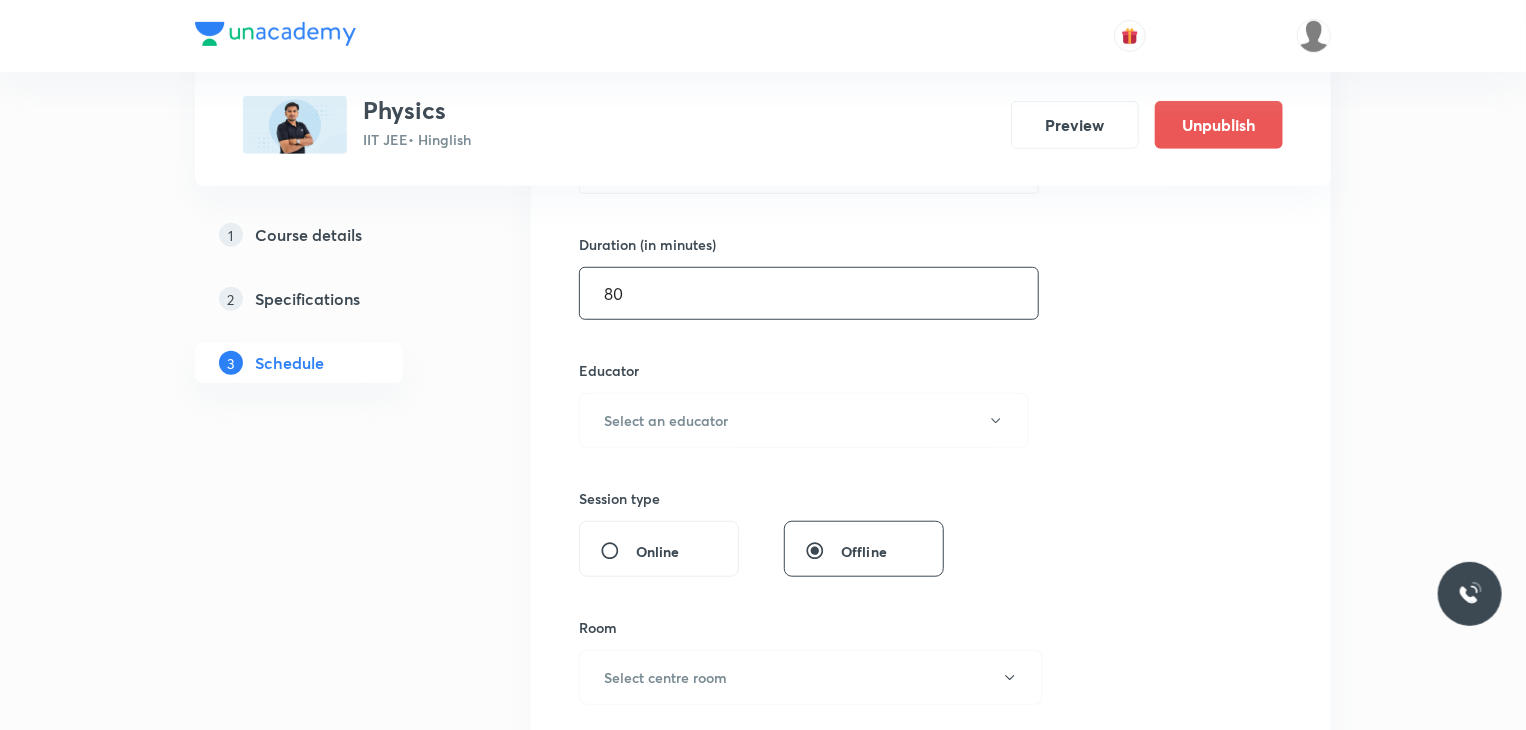 scroll, scrollTop: 600, scrollLeft: 0, axis: vertical 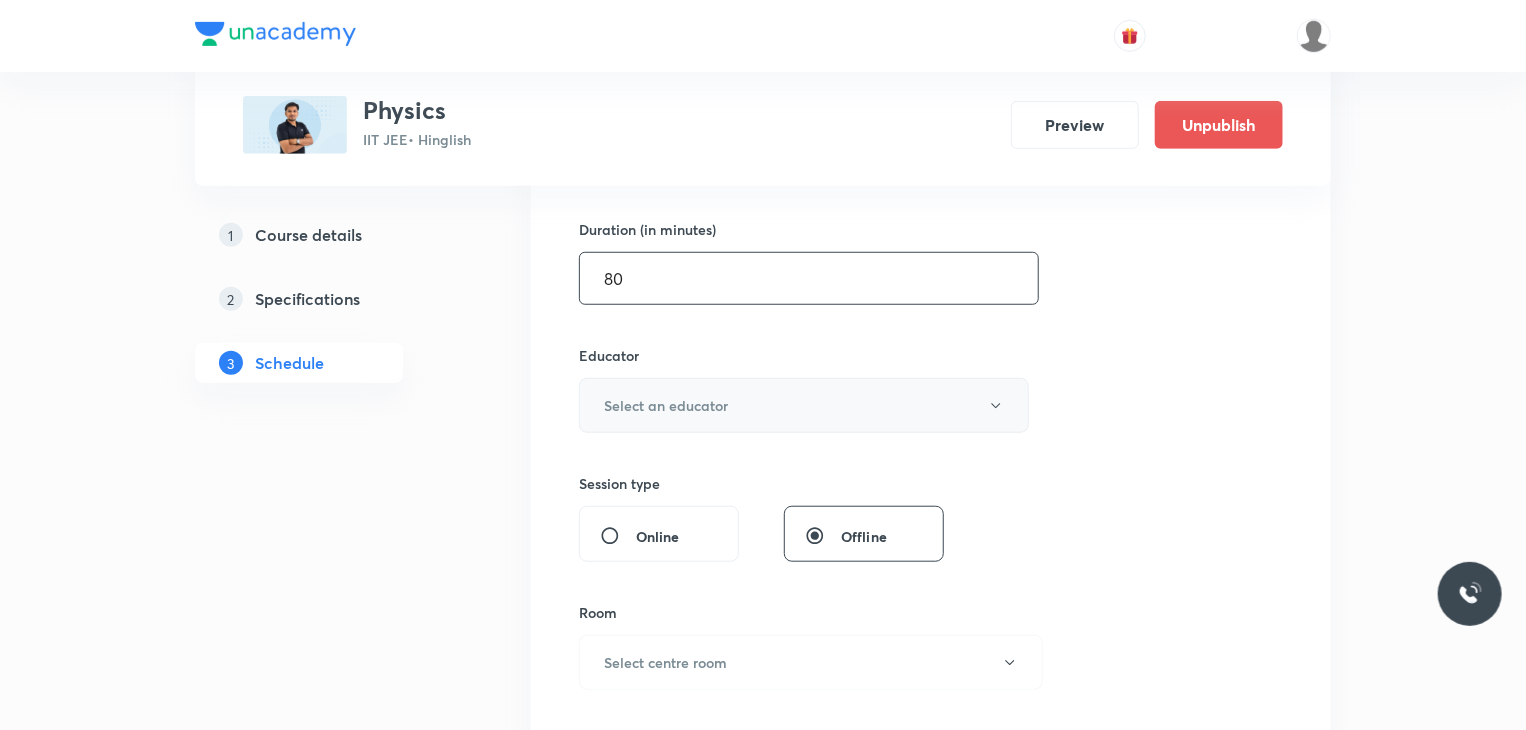 type on "80" 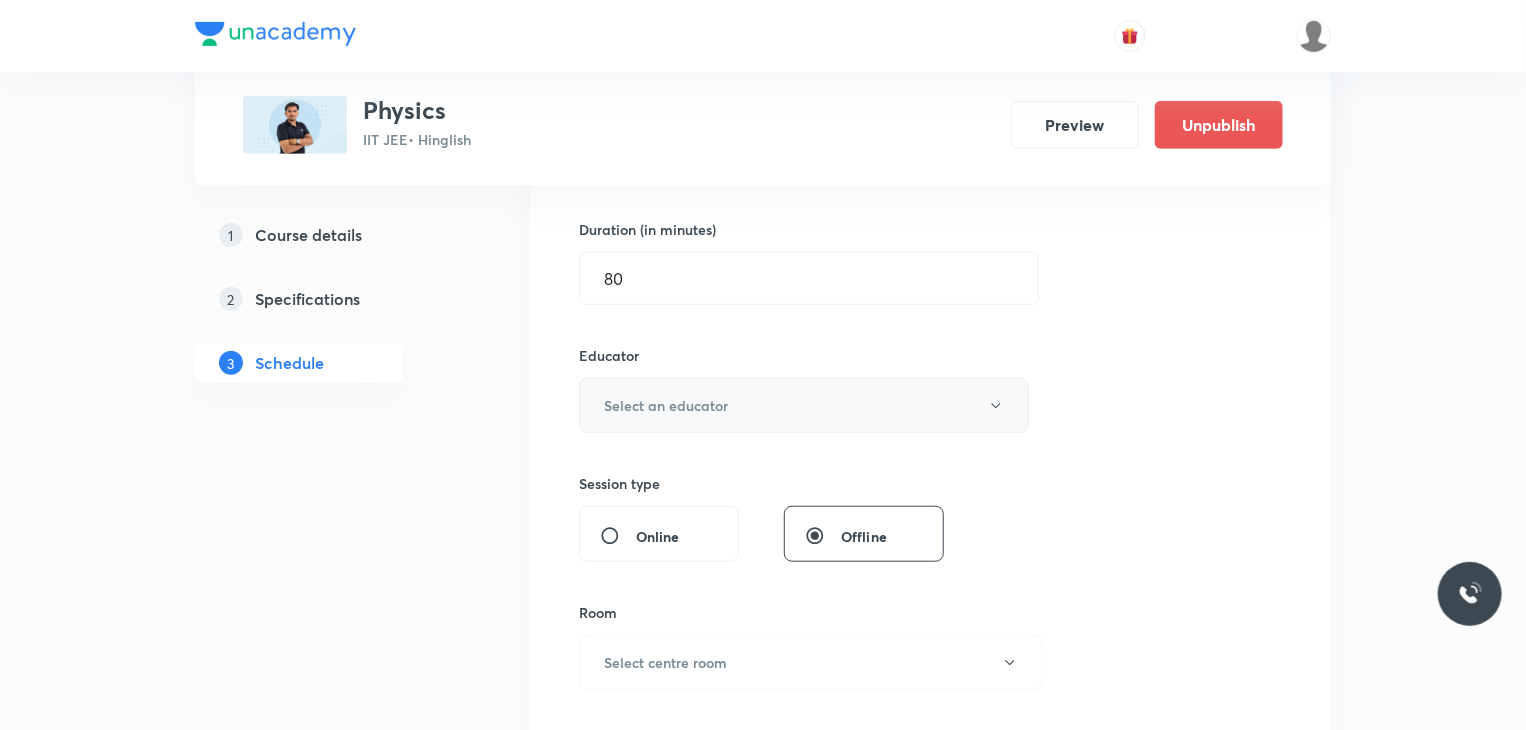 click on "Select an educator" at bounding box center (666, 405) 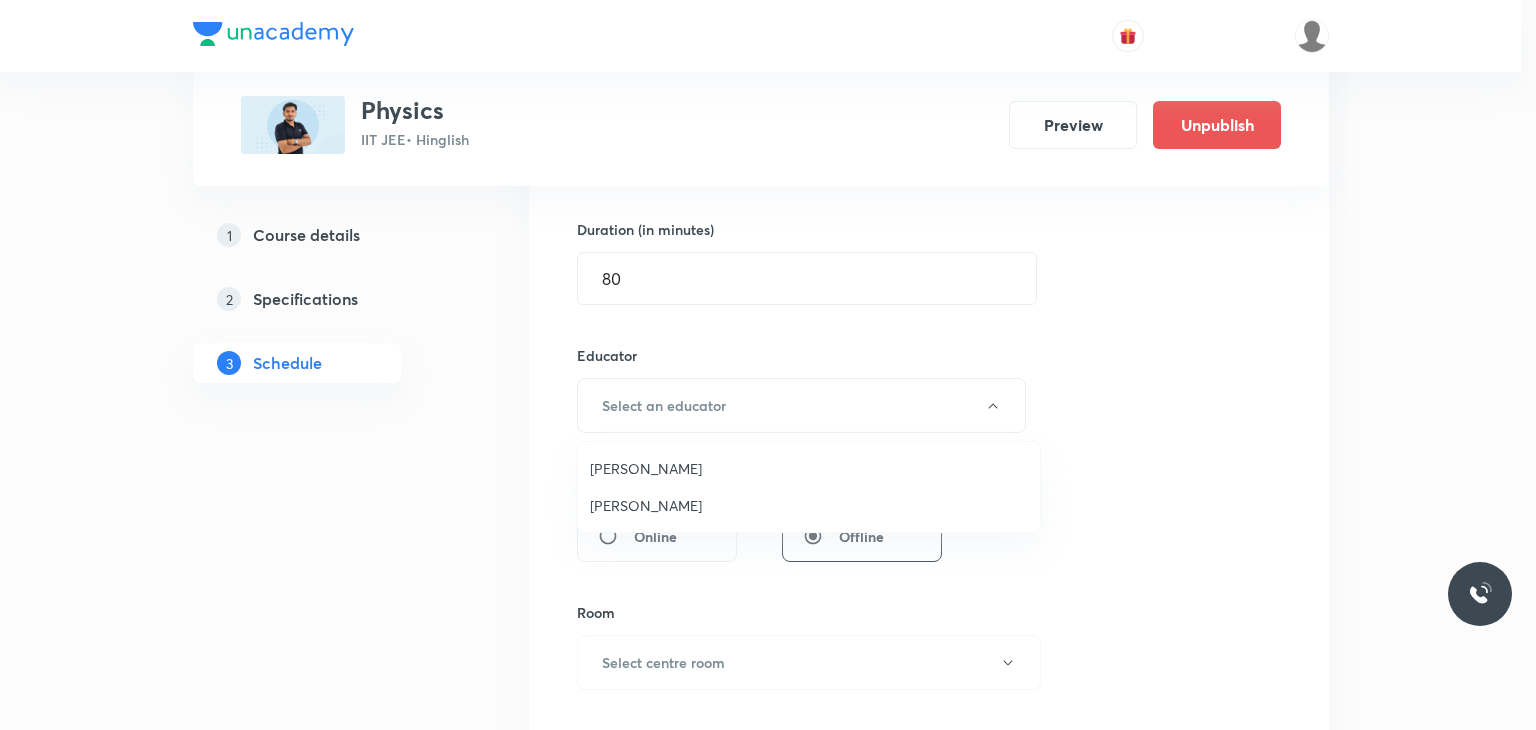 click on "Abhay Kumar" at bounding box center [809, 505] 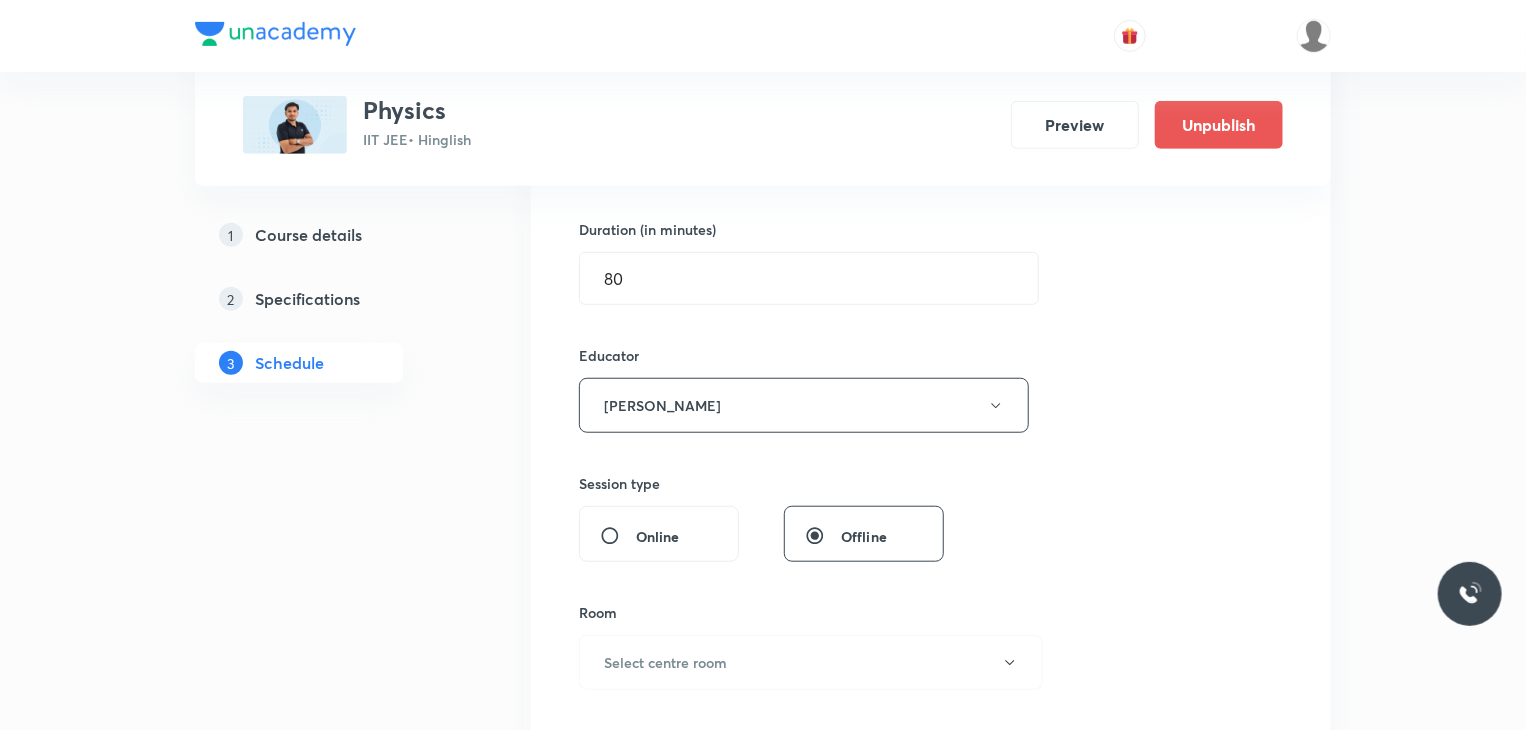 type 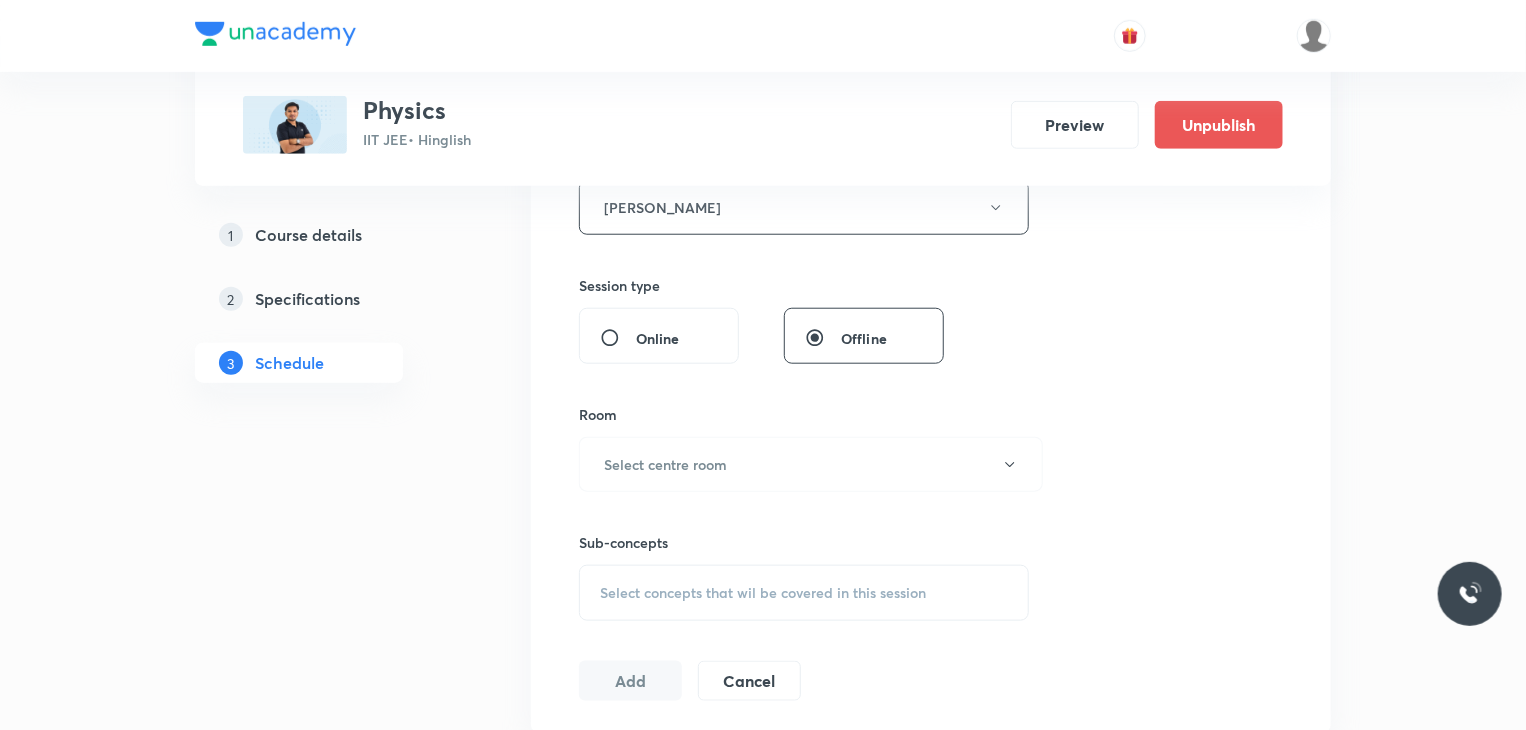 scroll, scrollTop: 800, scrollLeft: 0, axis: vertical 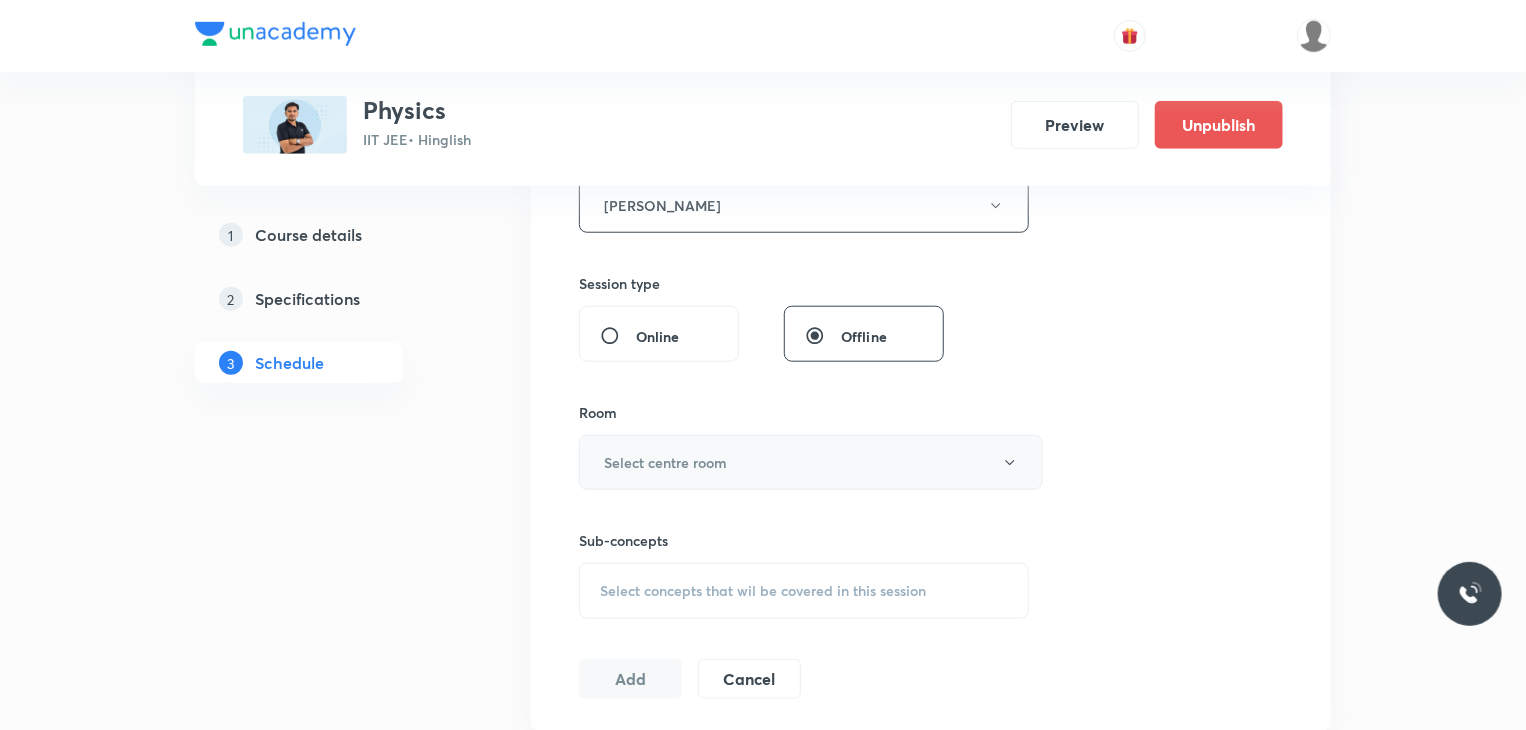 click on "Select centre room" at bounding box center (811, 462) 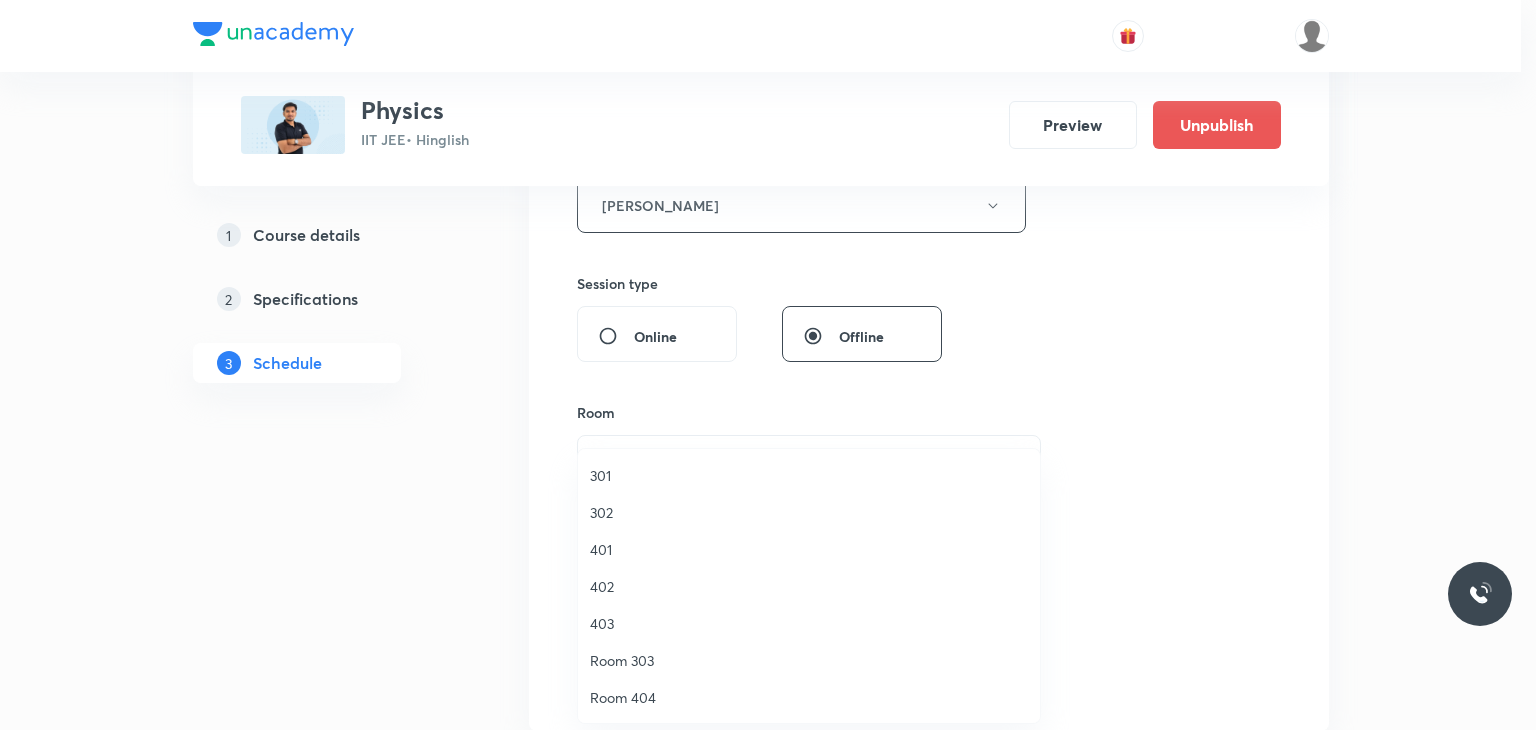 click on "302" at bounding box center (809, 512) 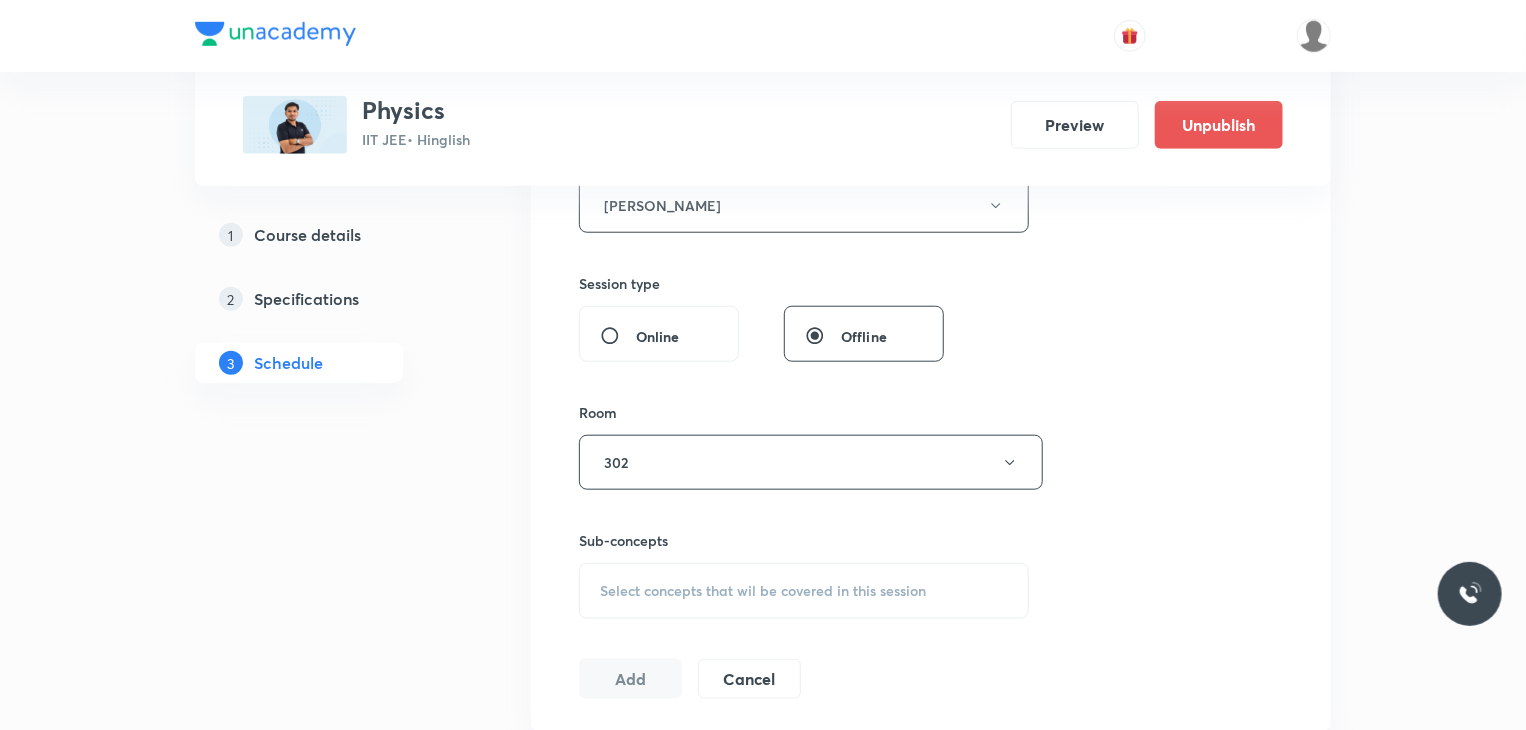 click on "Select concepts that wil be covered in this session" at bounding box center (804, 591) 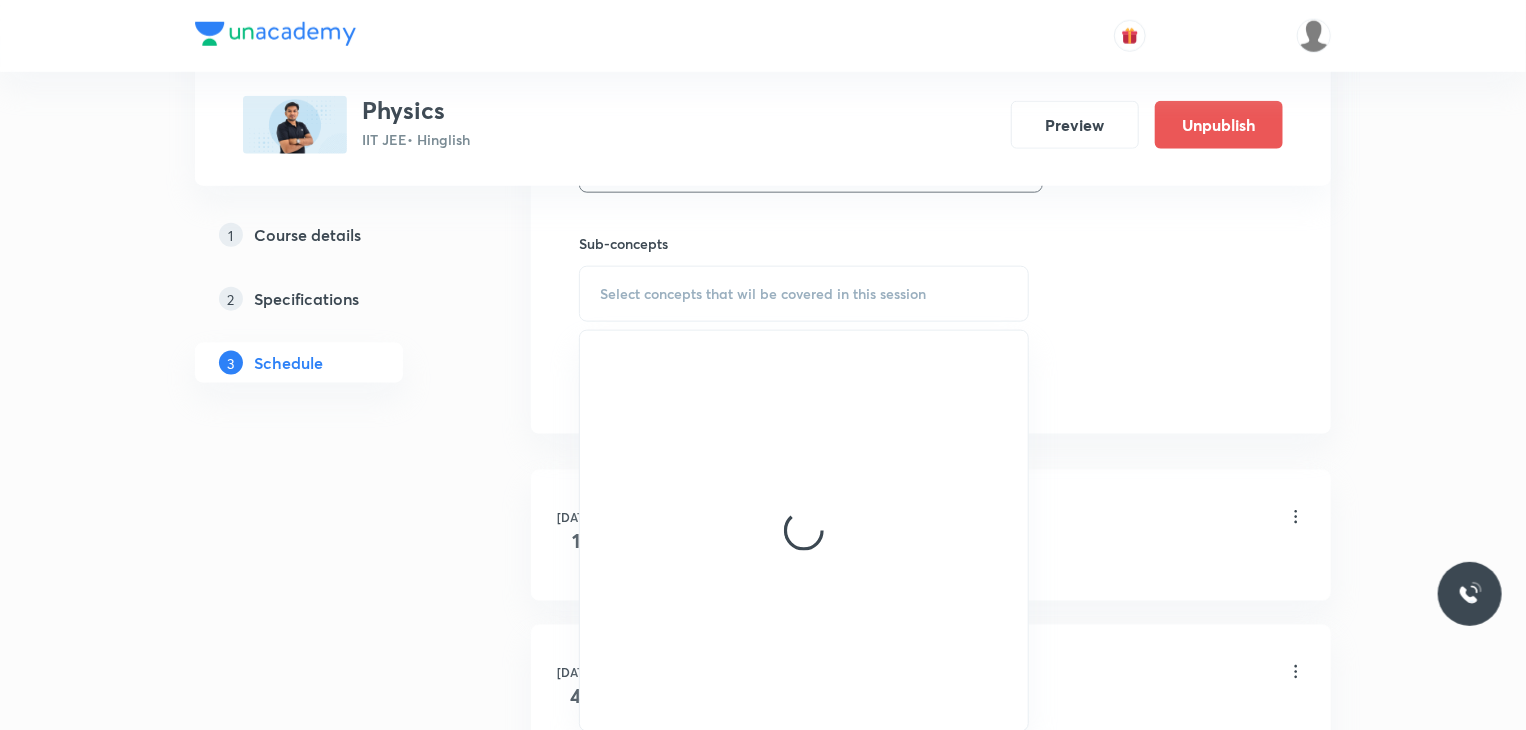 scroll, scrollTop: 1100, scrollLeft: 0, axis: vertical 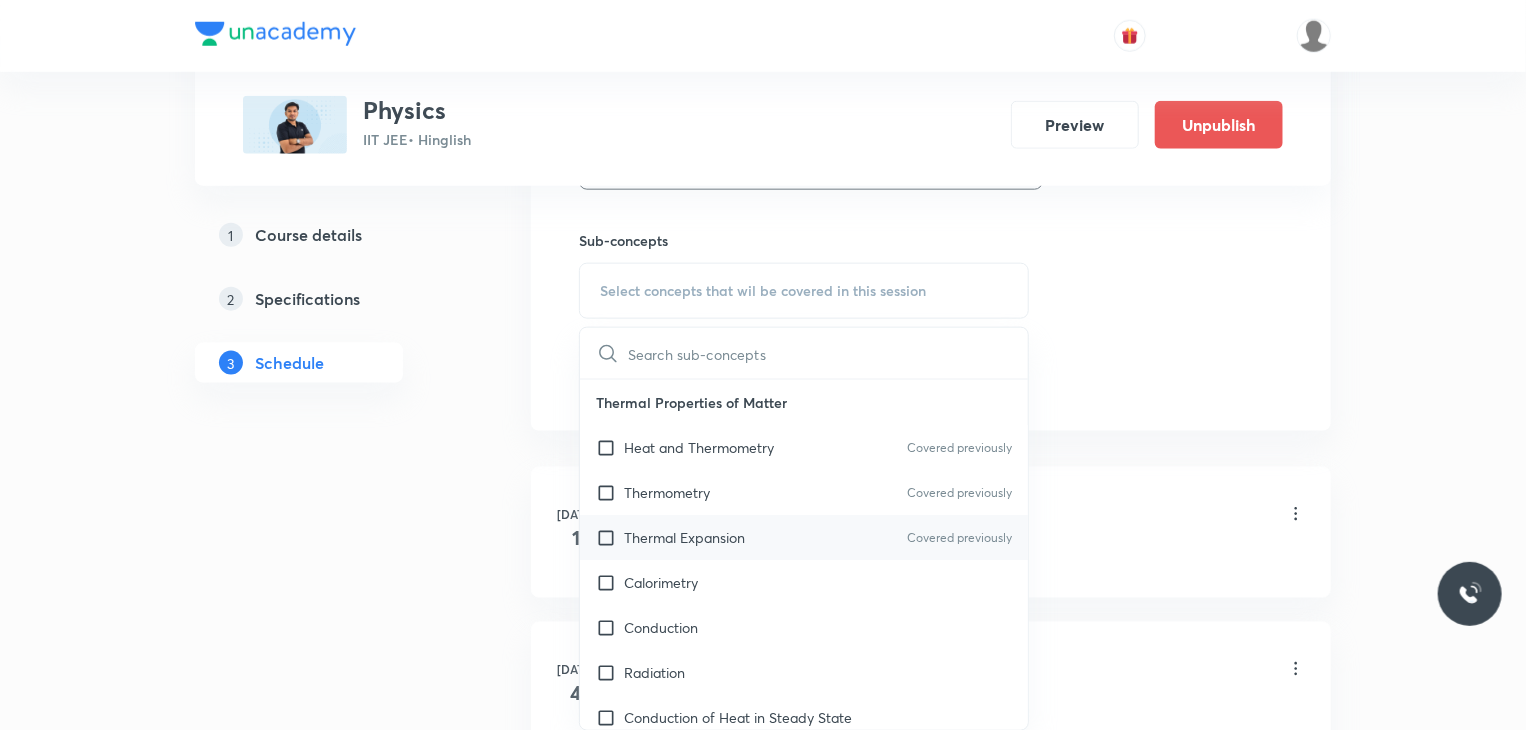click on "Thermal Expansion Covered previously" at bounding box center [804, 537] 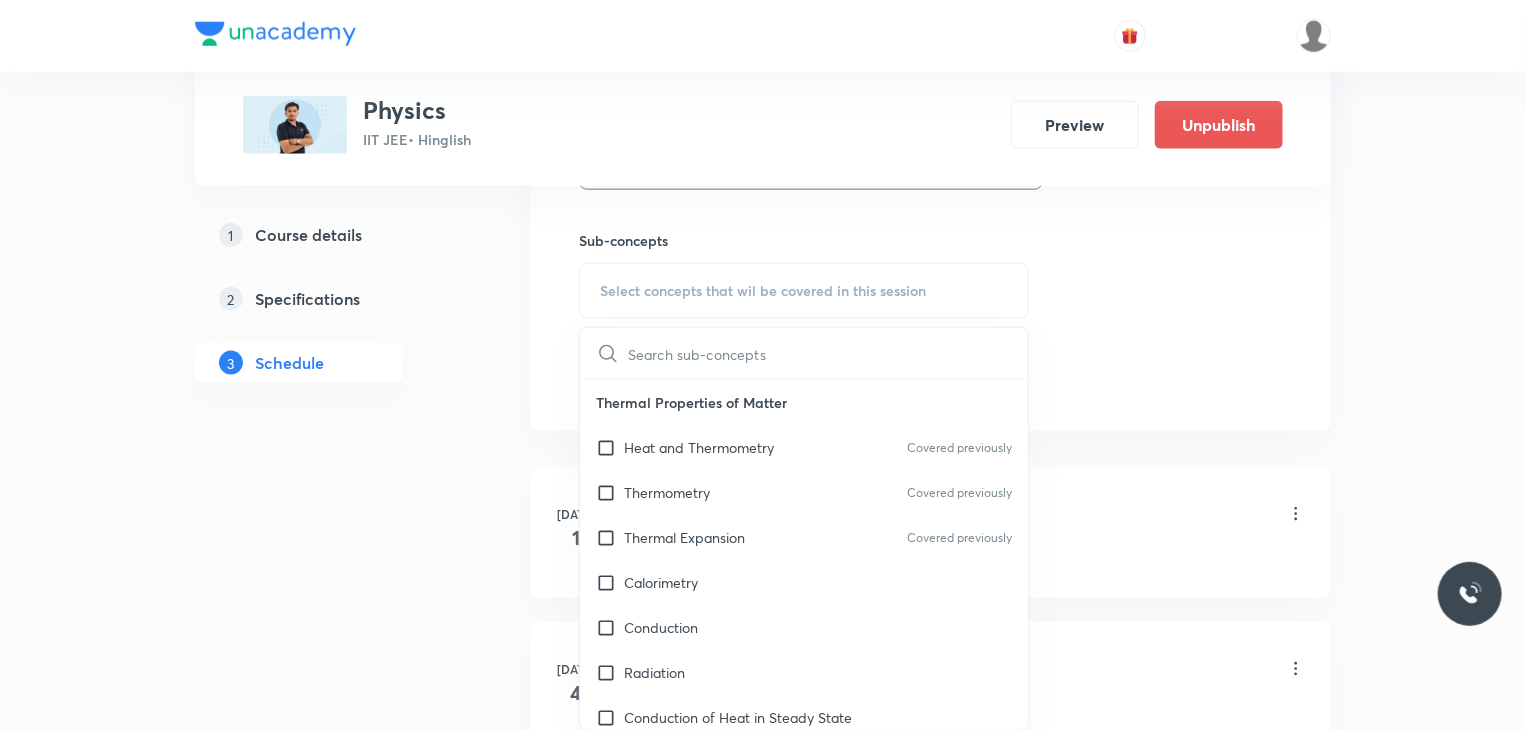 checkbox on "true" 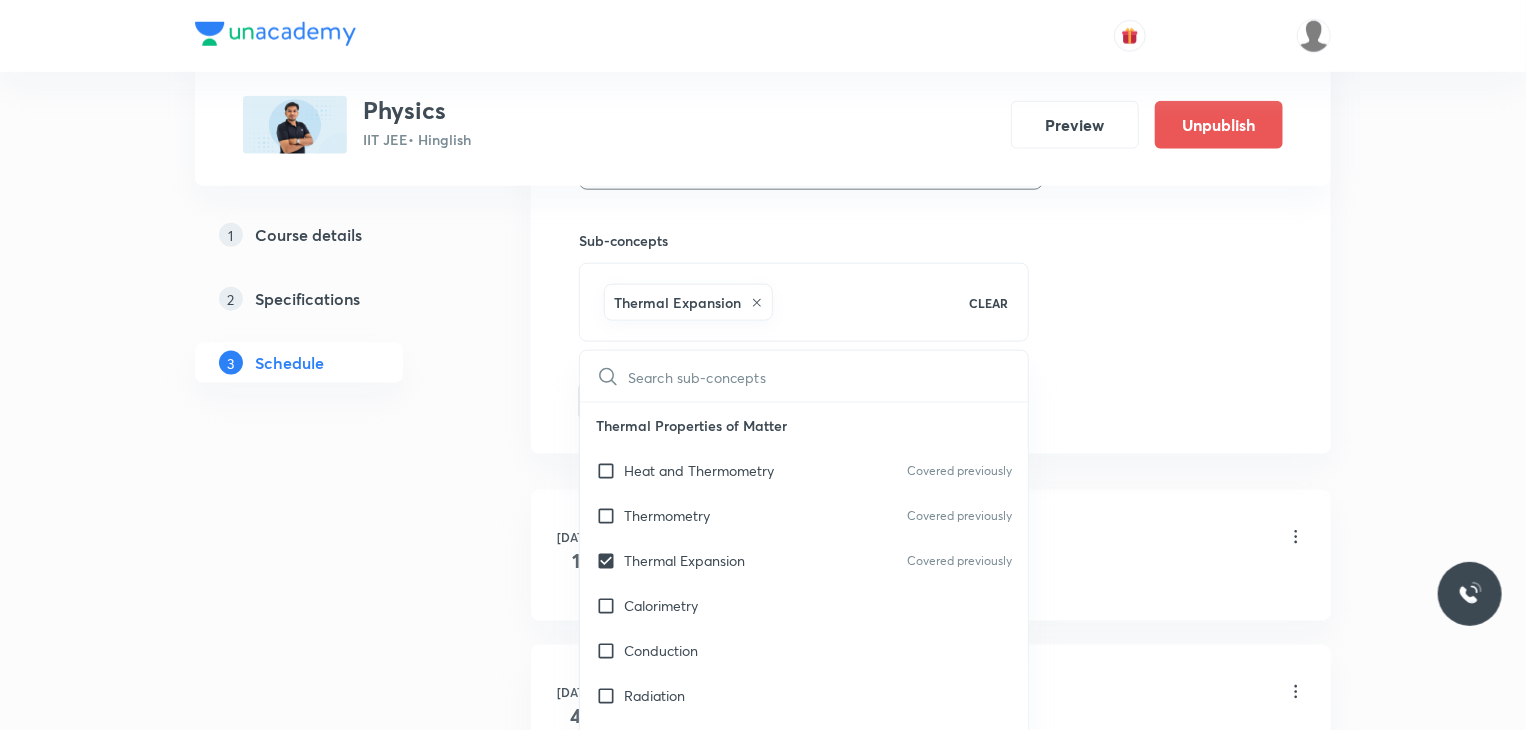 click on "Session  25 Live class Session title 14/99 Basic Maths 25 ​ Schedule for Jul 31, 2025, 8:00 AM ​ Duration (in minutes) 80 ​ Educator Abhay Kumar   Session type Online Offline Room 302 Sub-concepts Thermal Expansion CLEAR ​ Thermal Properties of Matter Heat and Thermometry Covered previously Thermometry Covered previously Thermal Expansion Covered previously Calorimetry Conduction Radiation Conduction of Heat in Steady State Conduction Before Steady State (Qualitative Description) Convection of Heat (Qualitative Description) Kirchhoff's Law Newton's Law of Cooling Wien's Law of Blackbody Radiation & its Spectrum Radiation of Heat & Prevost Theory Stefan's-Boltzmann Law Emissivity, Absorptivity, Emissive Power Thermodynamics Thermodynamic System First Law of Thermodynamics Heat in Thermodynamics Gaseous Mixture Different Processes in First Law of Thermodynamics Reversible and irreversible Process Heat Engine Second Law of Thermodynamics Refrigerator or Heat Pump Kinetic Theory of Gases Gas Laws X-rays" at bounding box center [931, -123] 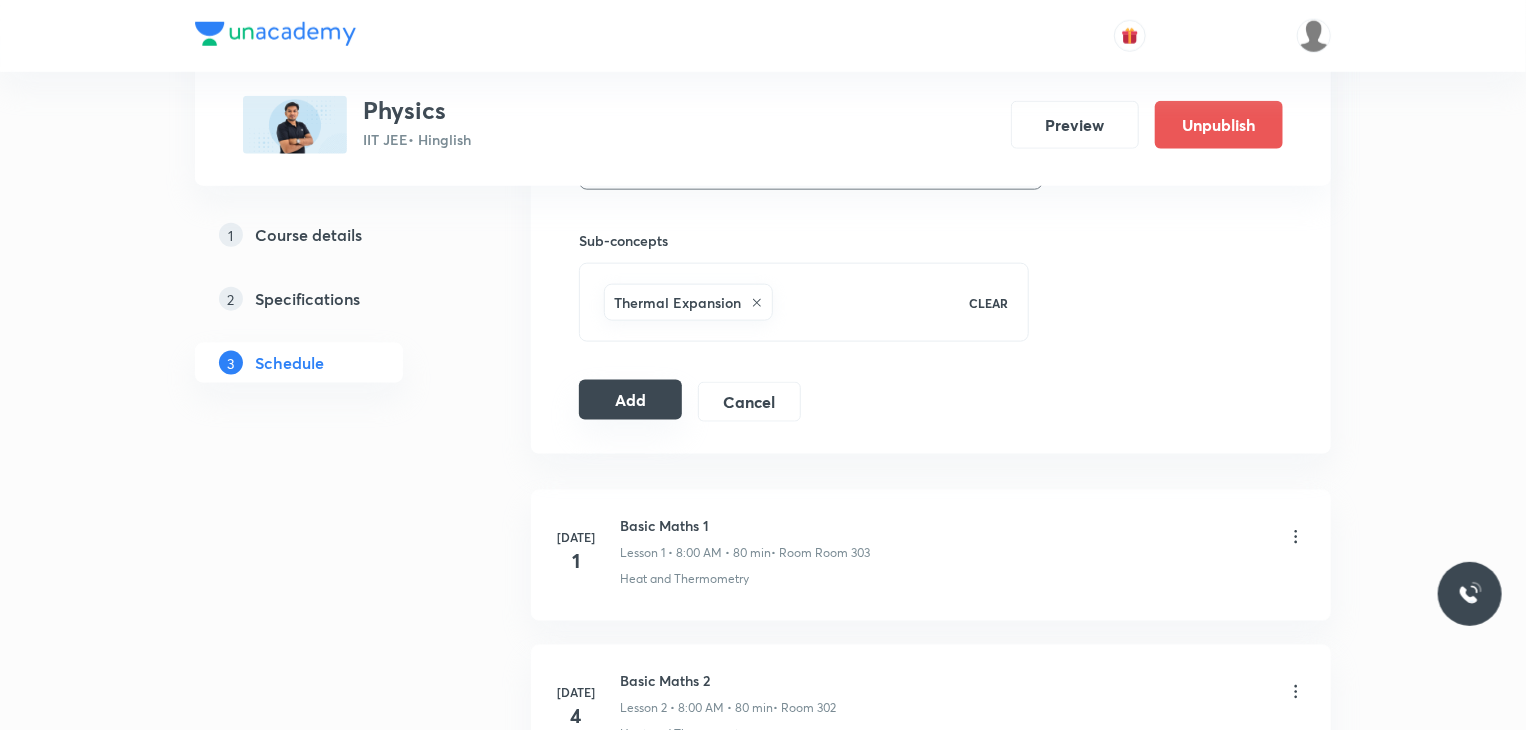 click on "Add" at bounding box center (630, 400) 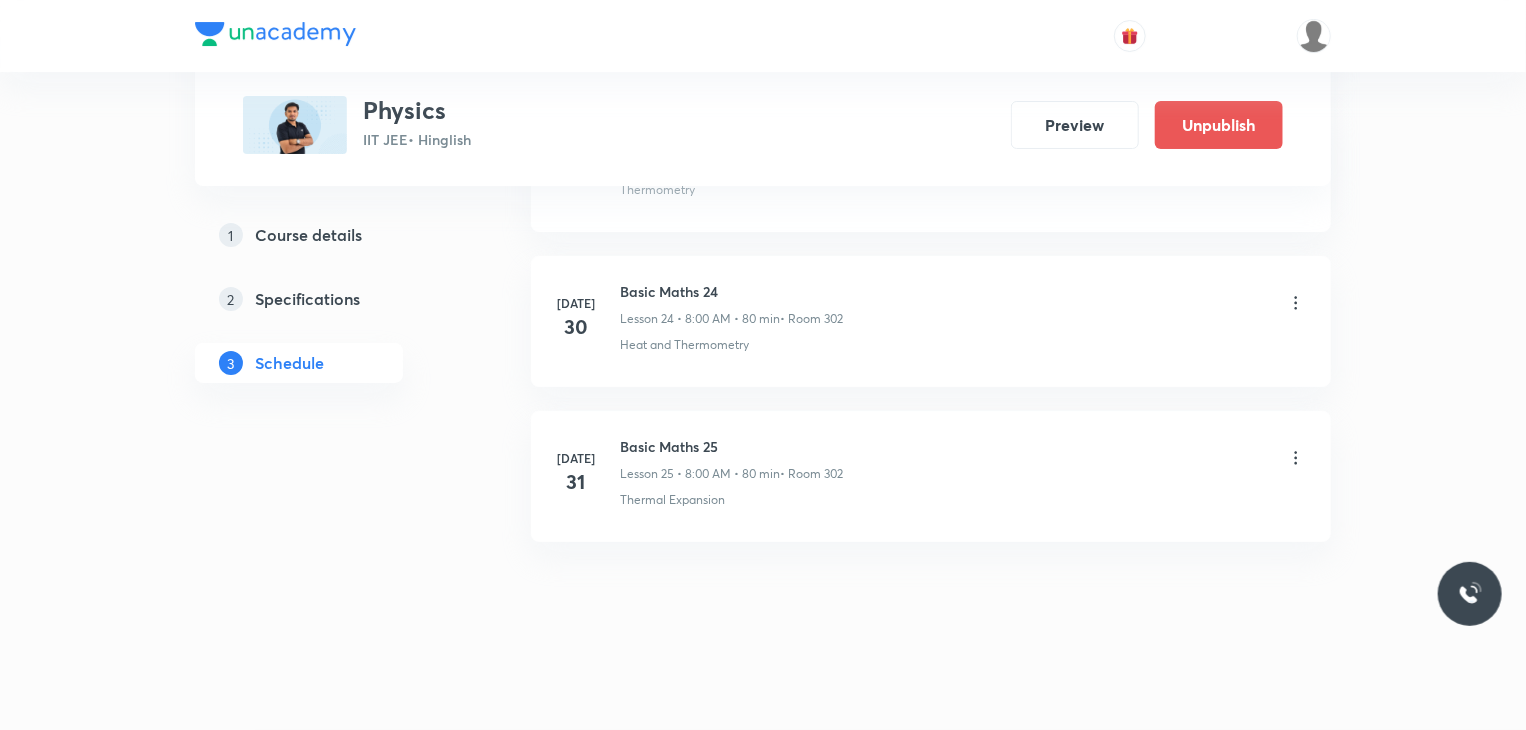 scroll, scrollTop: 3664, scrollLeft: 0, axis: vertical 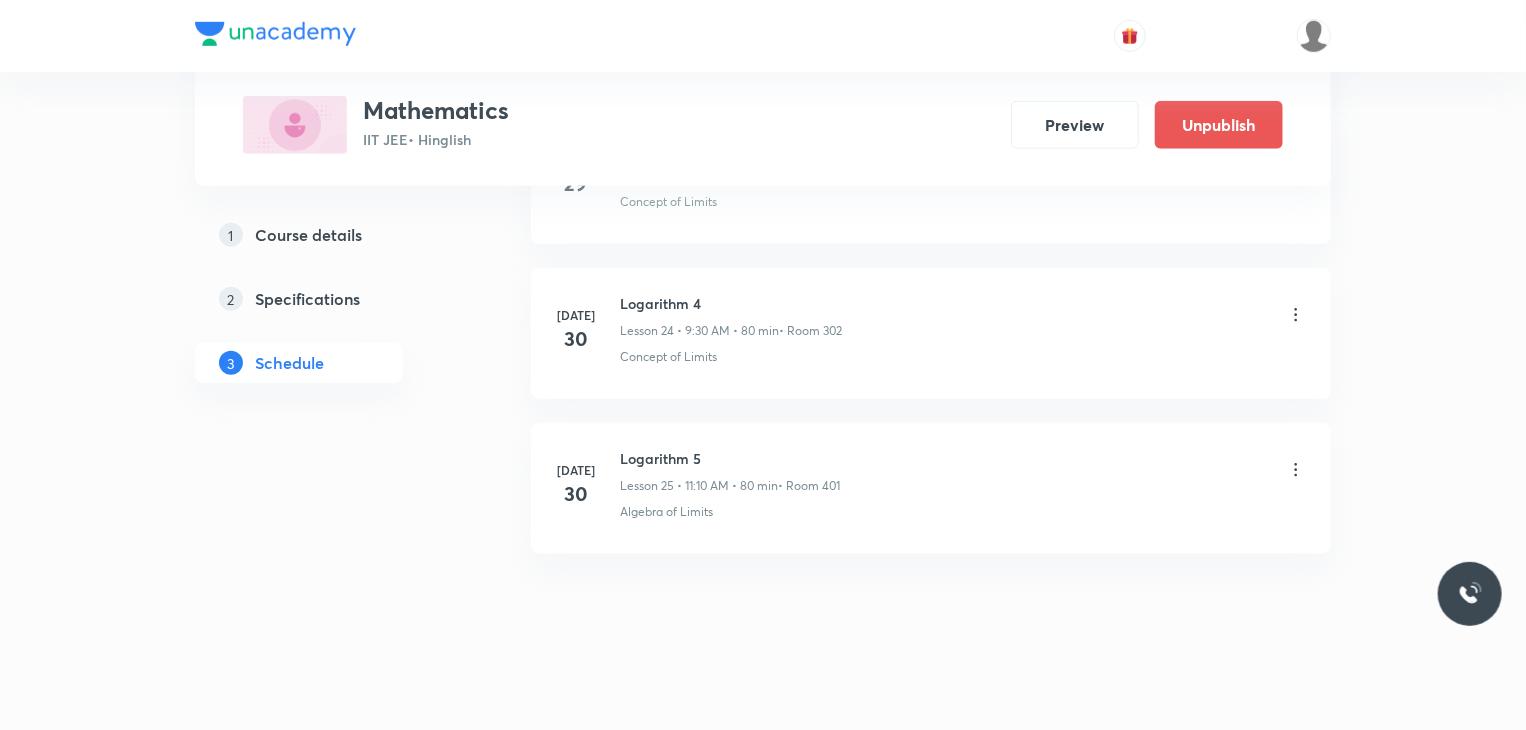 click on "Logarithm 5 Lesson 25 • 11:10 AM • 80 min  • Room 401" at bounding box center (730, 471) 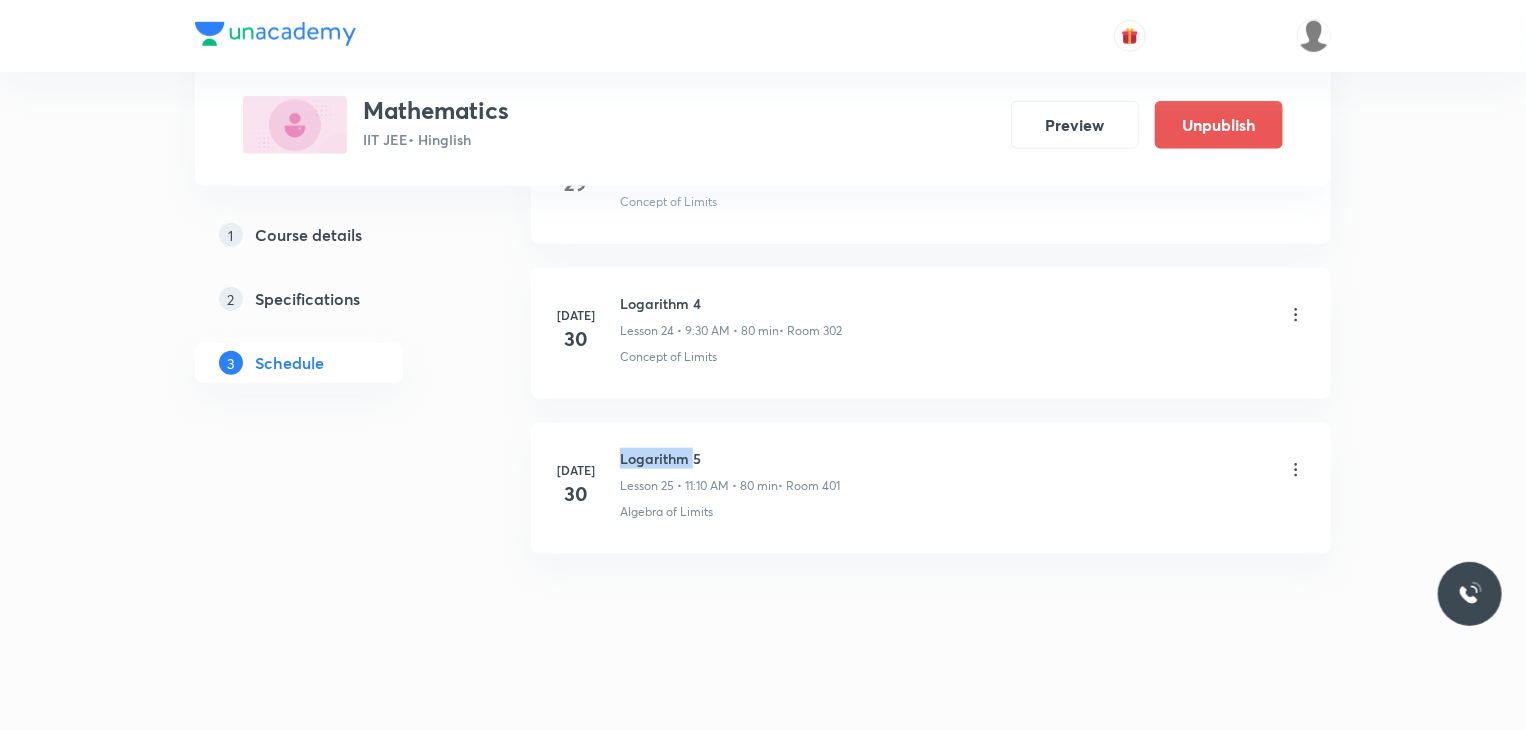 click on "[DATE] Logarithm 5 Lesson 25 • 11:10 AM • 80 min  • Room 401 Algebra of Limits" at bounding box center (931, 488) 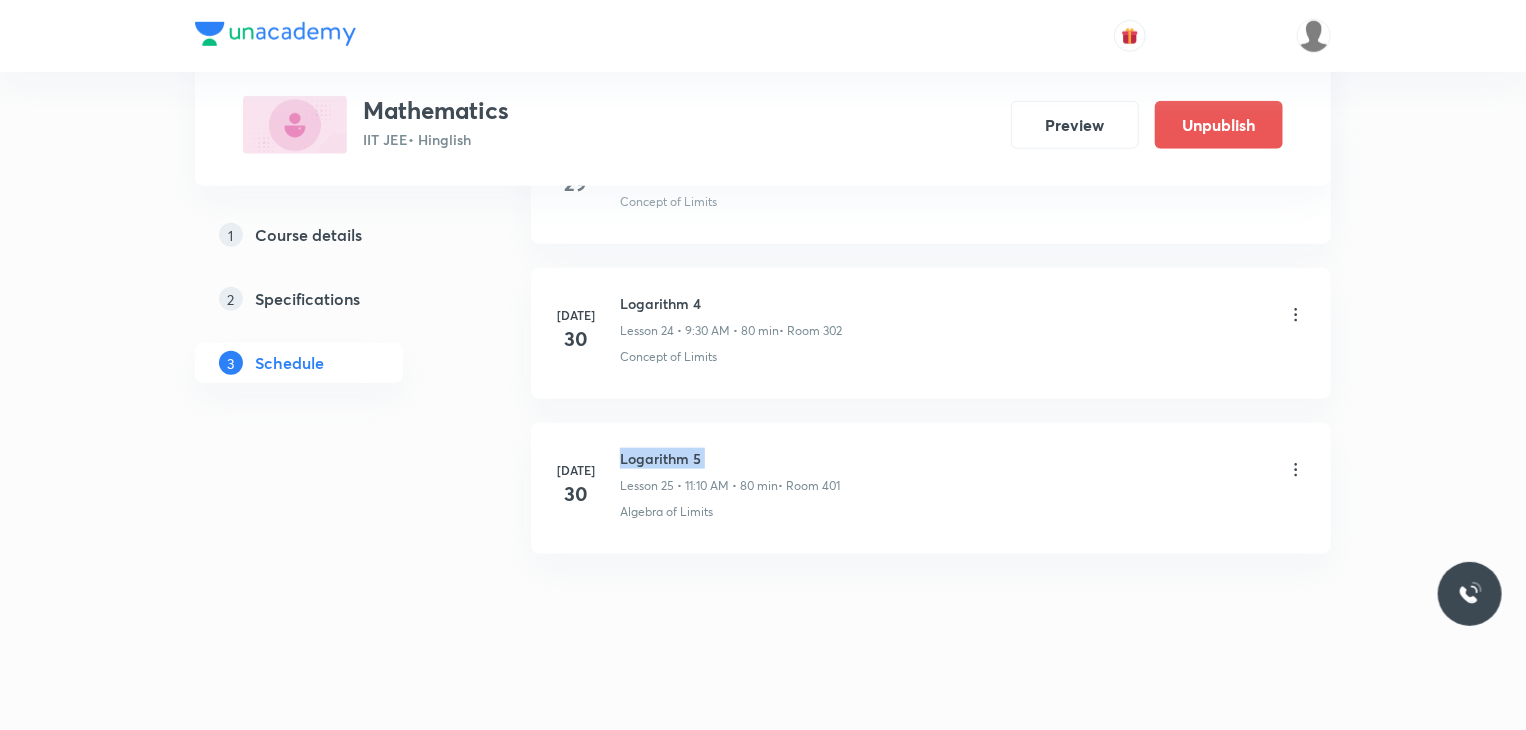 click on "[DATE] Logarithm 5 Lesson 25 • 11:10 AM • 80 min  • Room 401 Algebra of Limits" at bounding box center [931, 488] 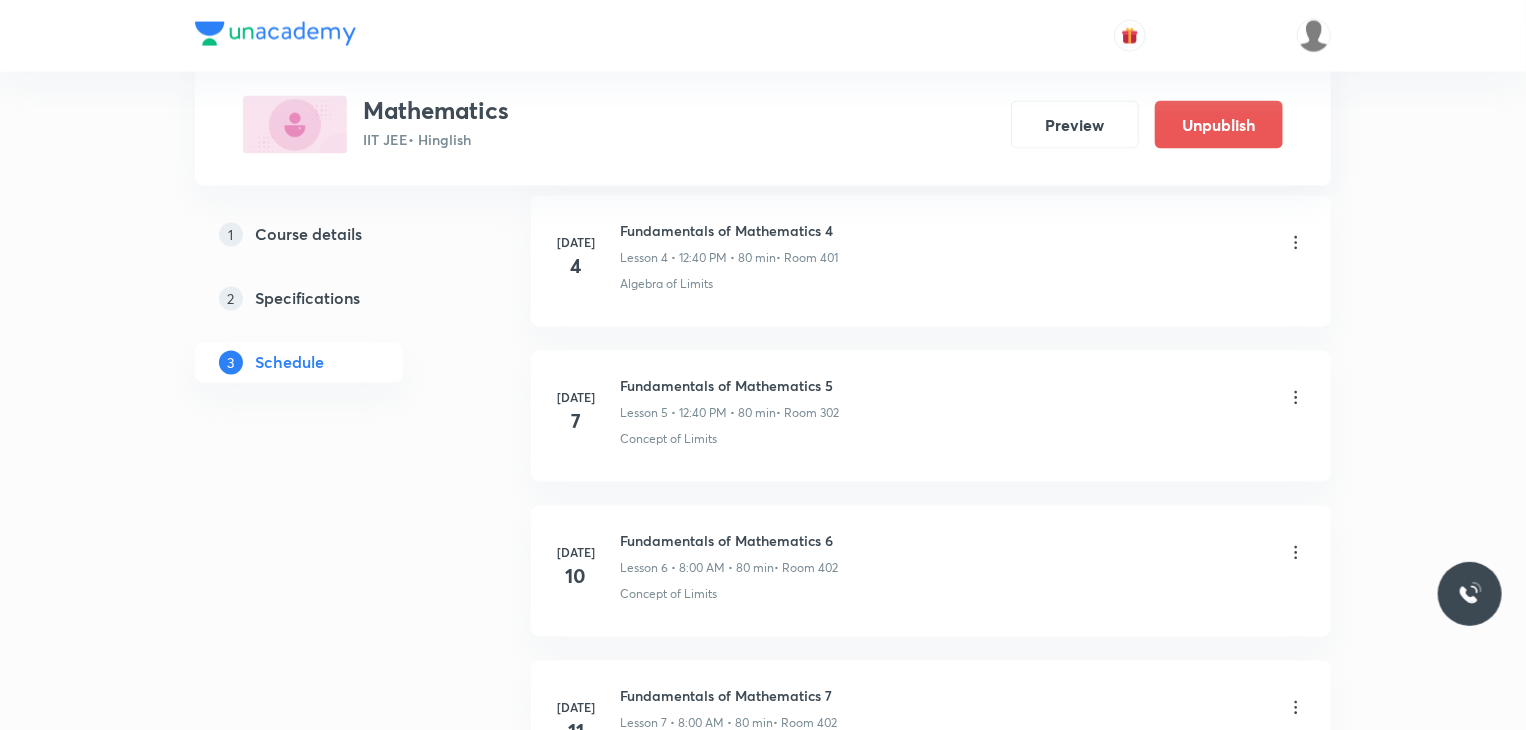 scroll, scrollTop: 0, scrollLeft: 0, axis: both 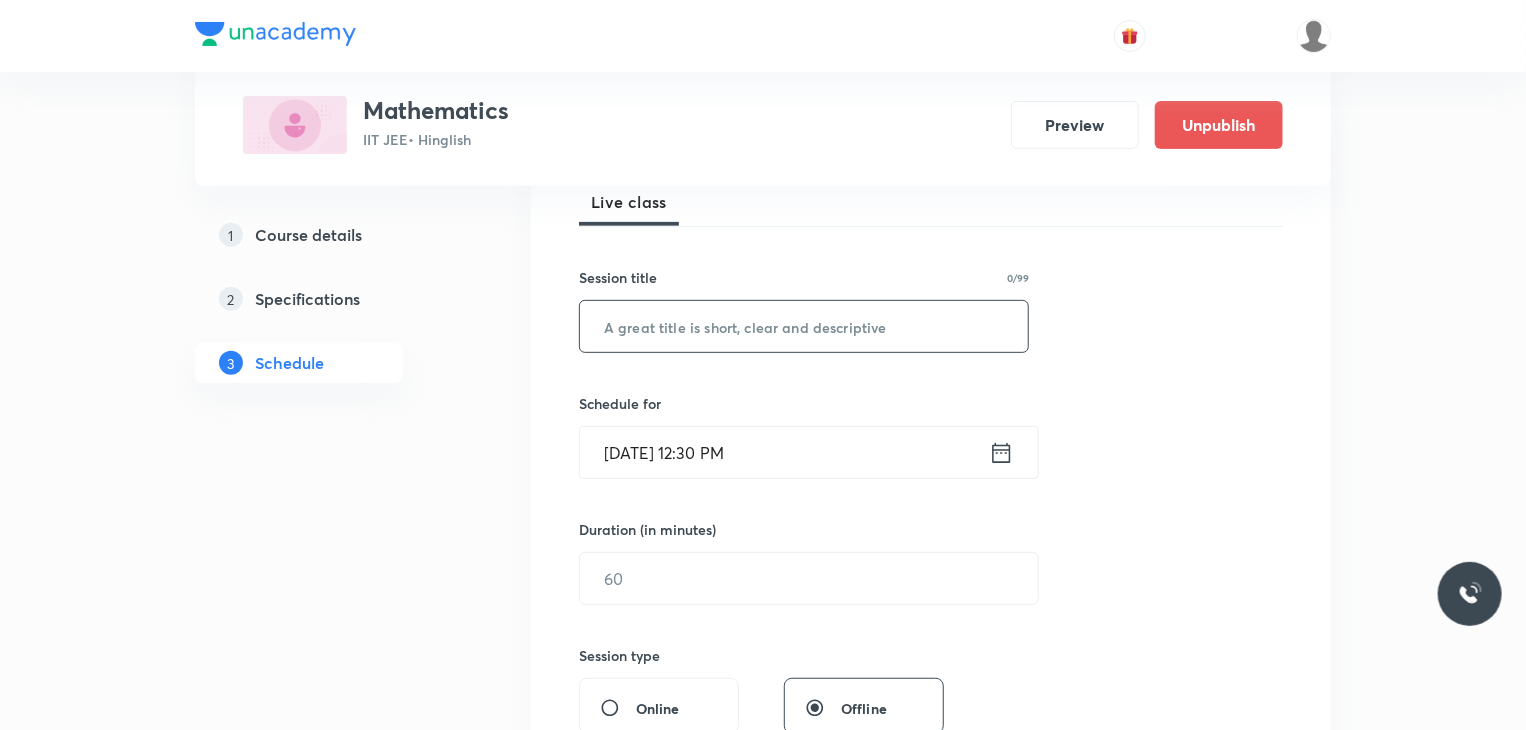 drag, startPoint x: 813, startPoint y: 302, endPoint x: 817, endPoint y: 318, distance: 16.492422 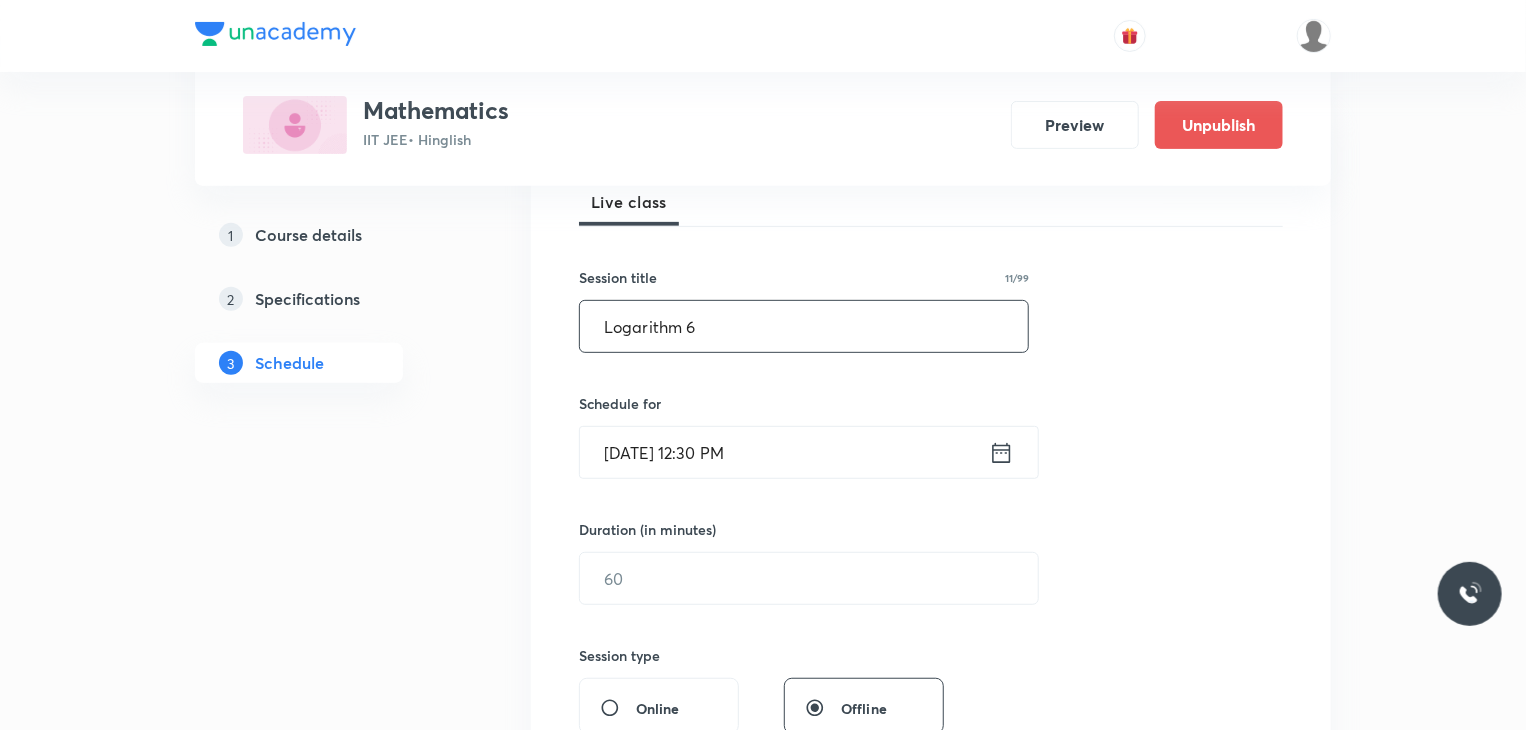 type on "Logarithm 6" 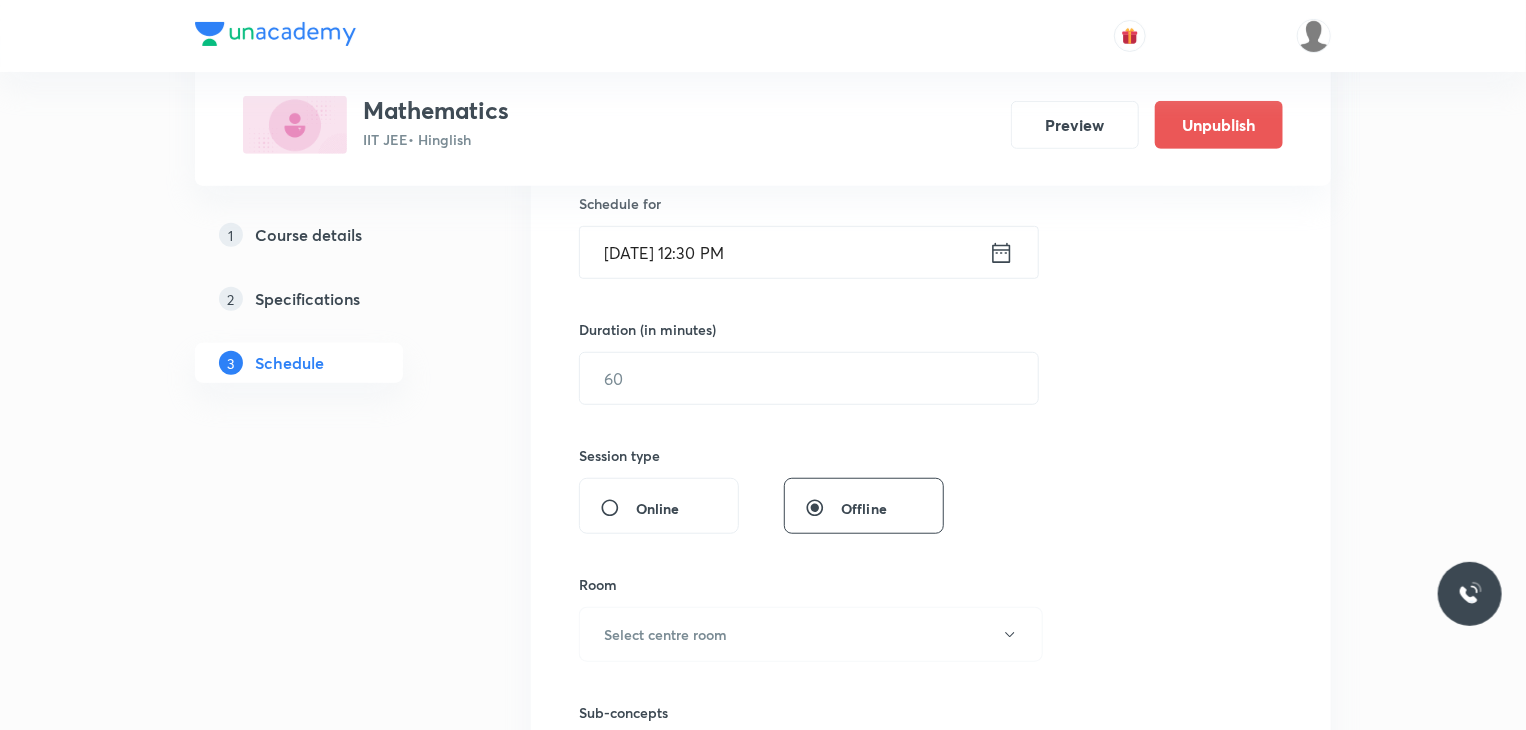 click on "[DATE] 12:30 PM" at bounding box center [784, 252] 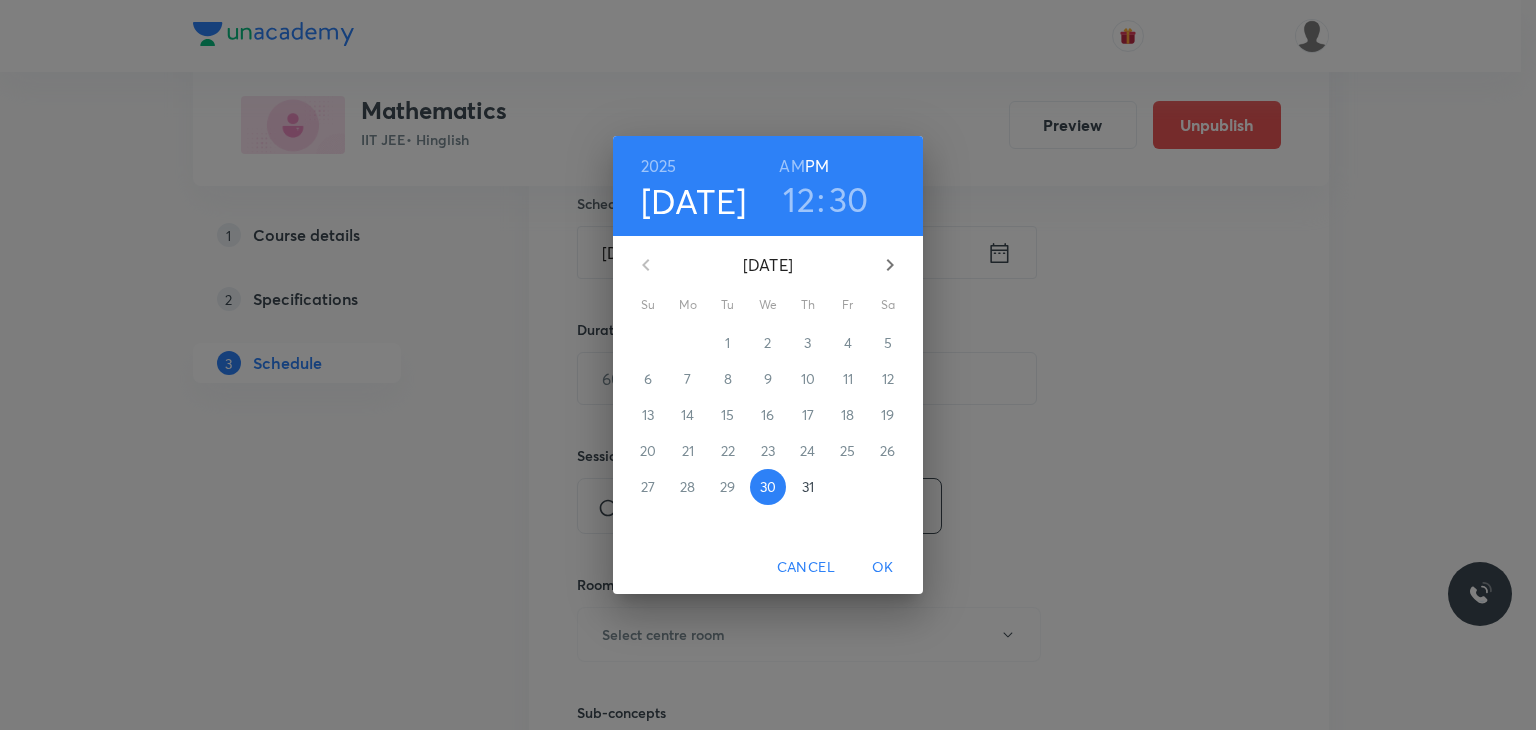 click on "31" at bounding box center (808, 487) 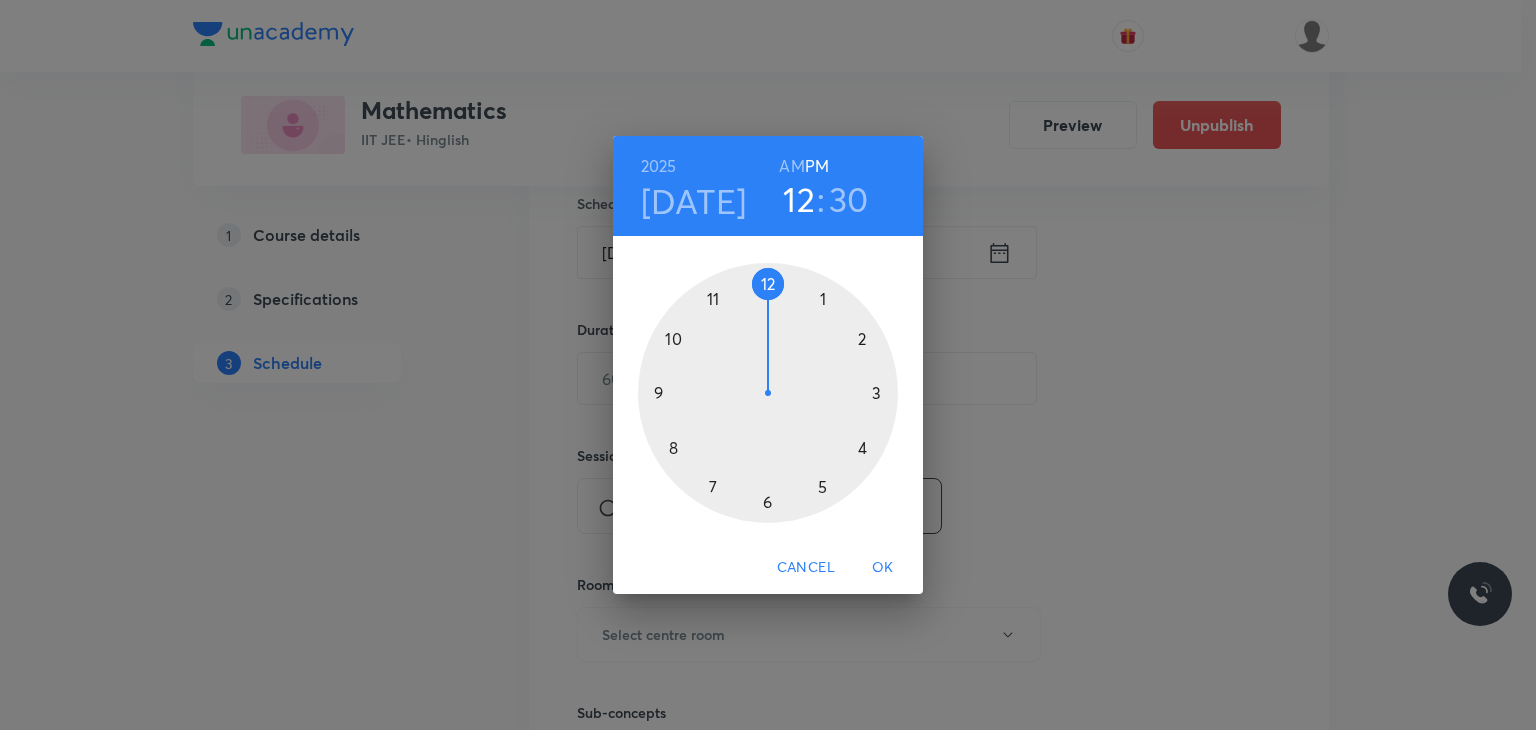 click on "AM" at bounding box center (791, 166) 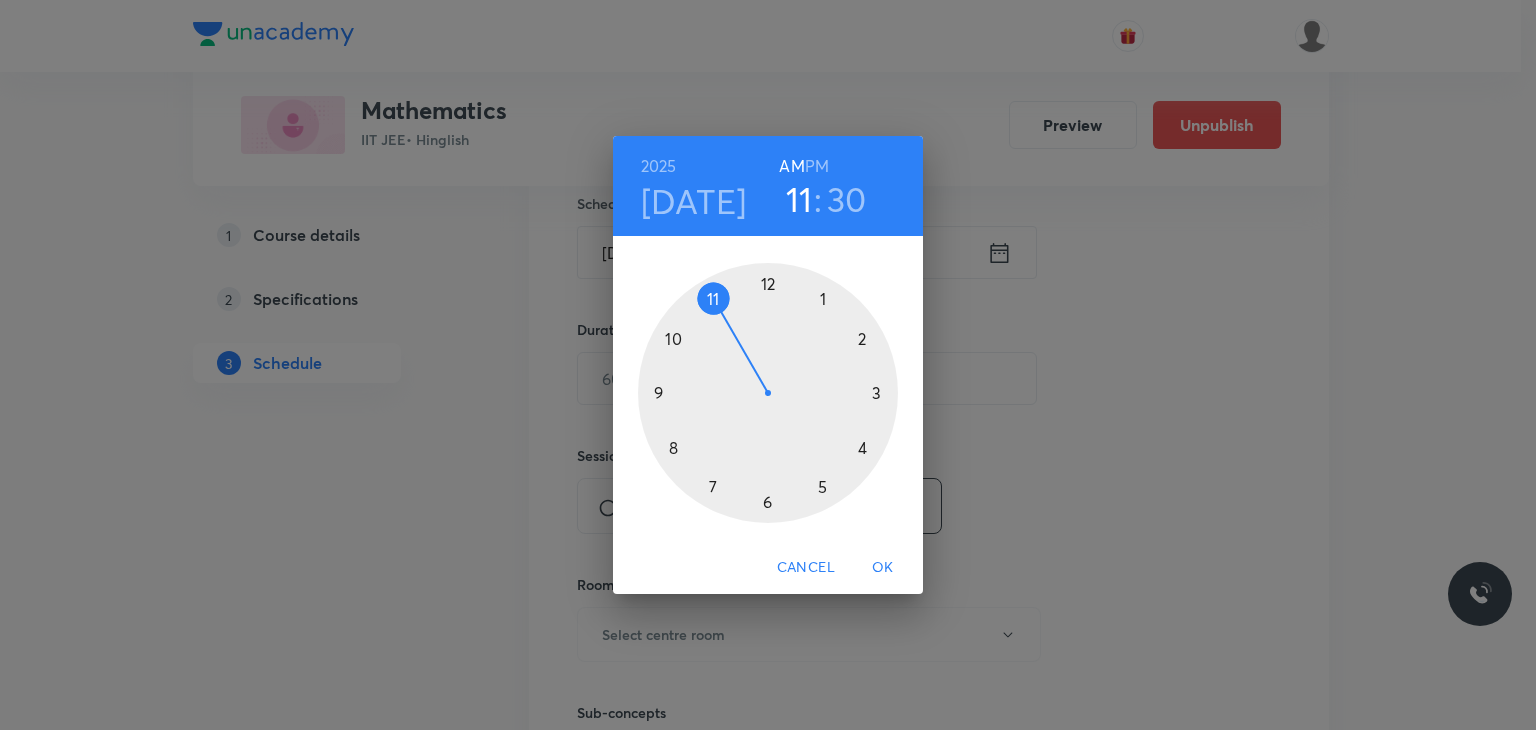 click at bounding box center (768, 393) 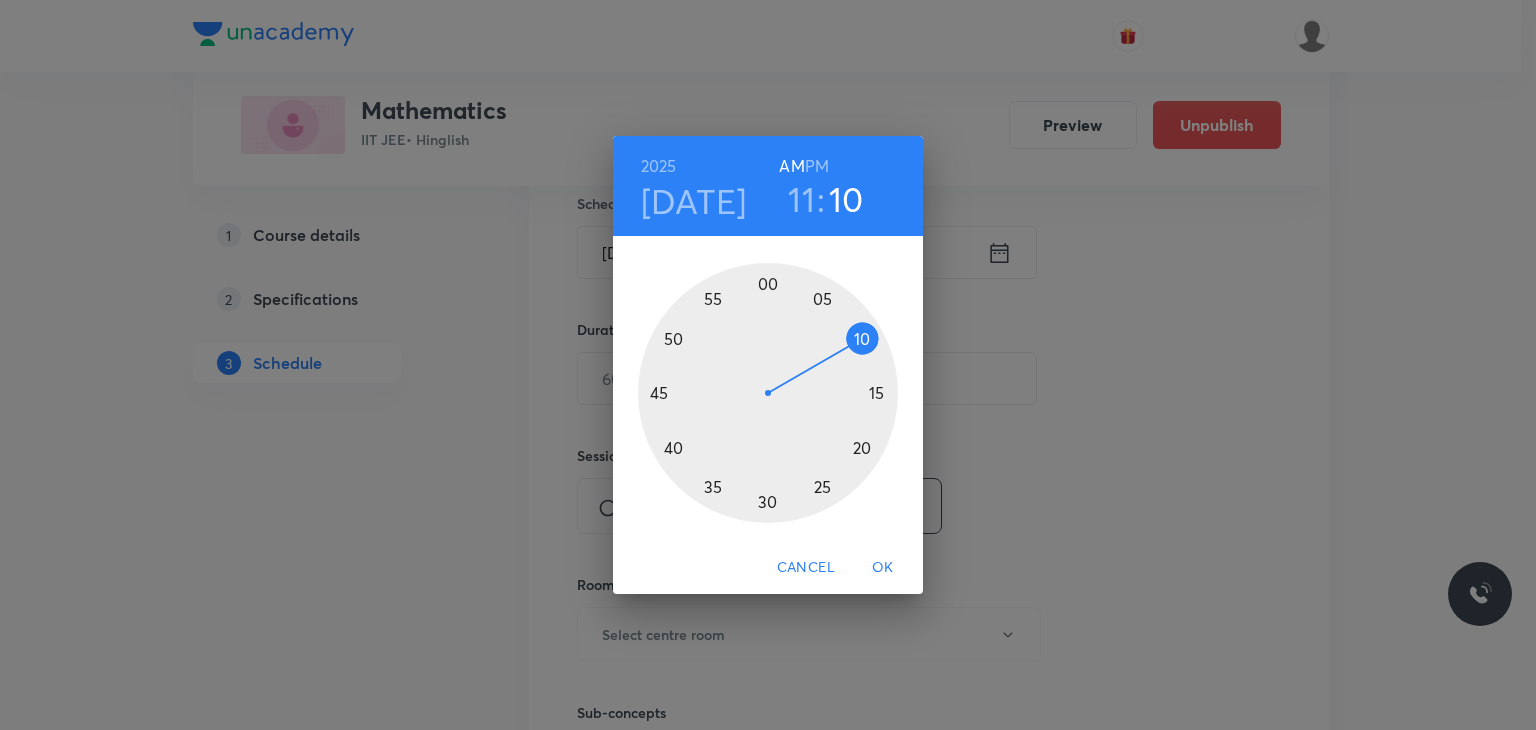 drag, startPoint x: 852, startPoint y: 318, endPoint x: 861, endPoint y: 331, distance: 15.811388 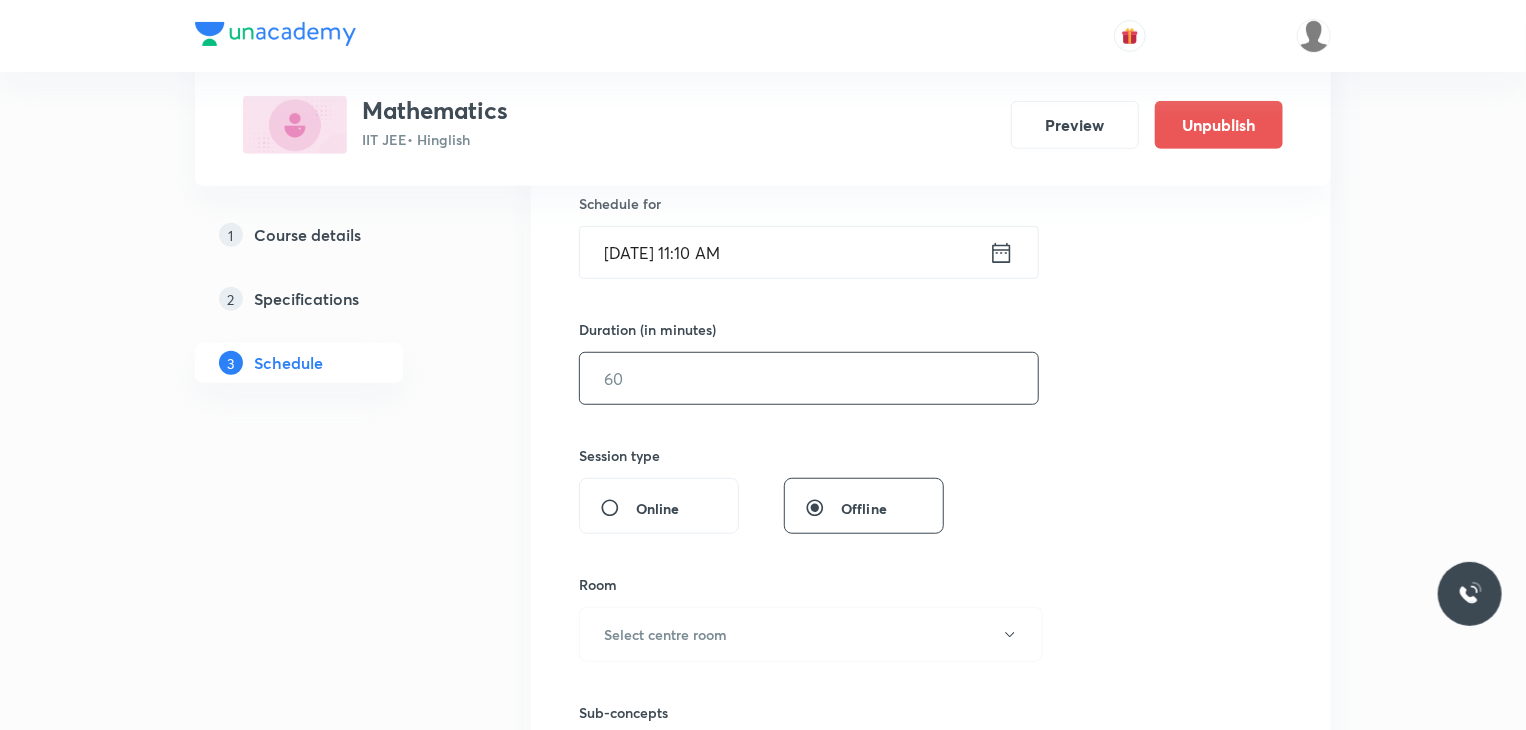 click at bounding box center [809, 378] 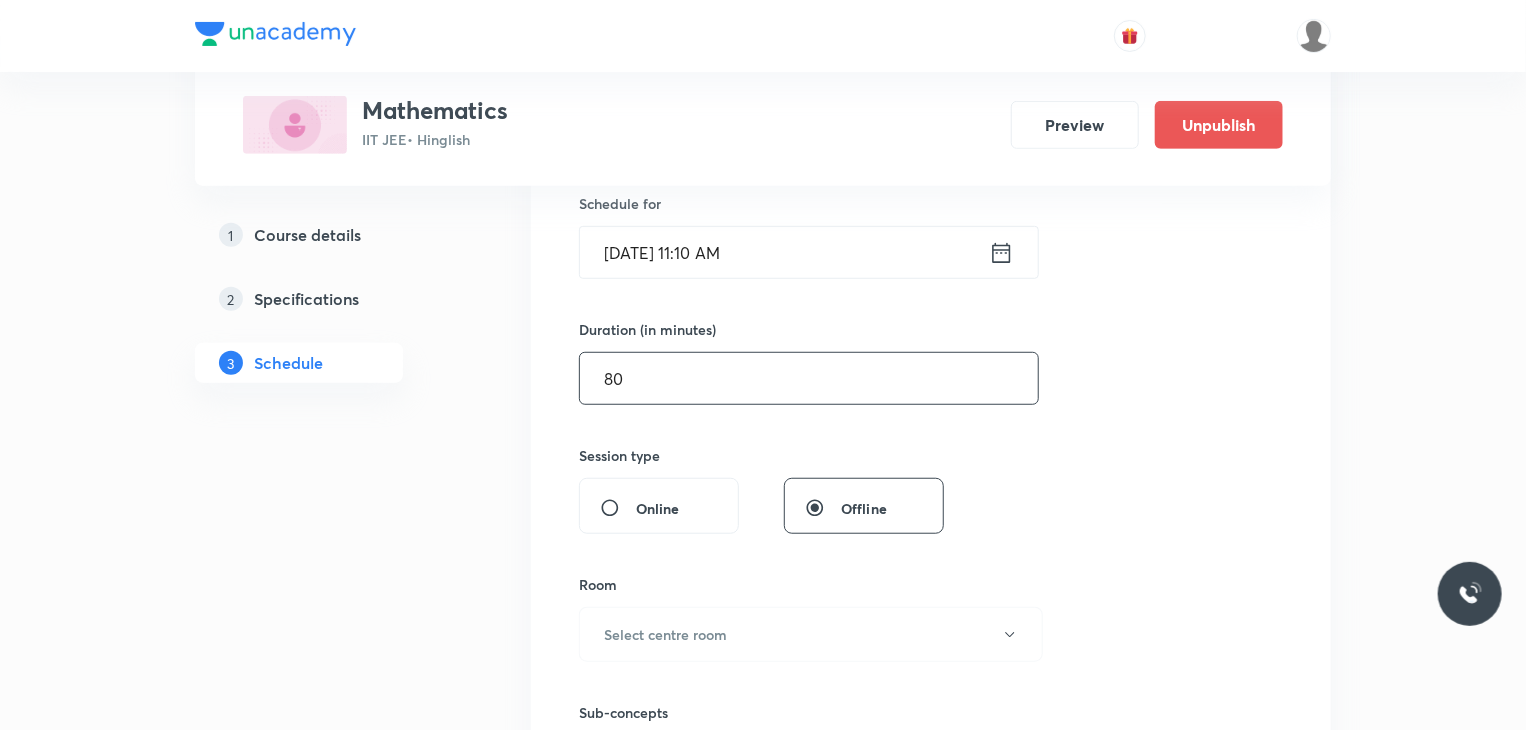 scroll, scrollTop: 700, scrollLeft: 0, axis: vertical 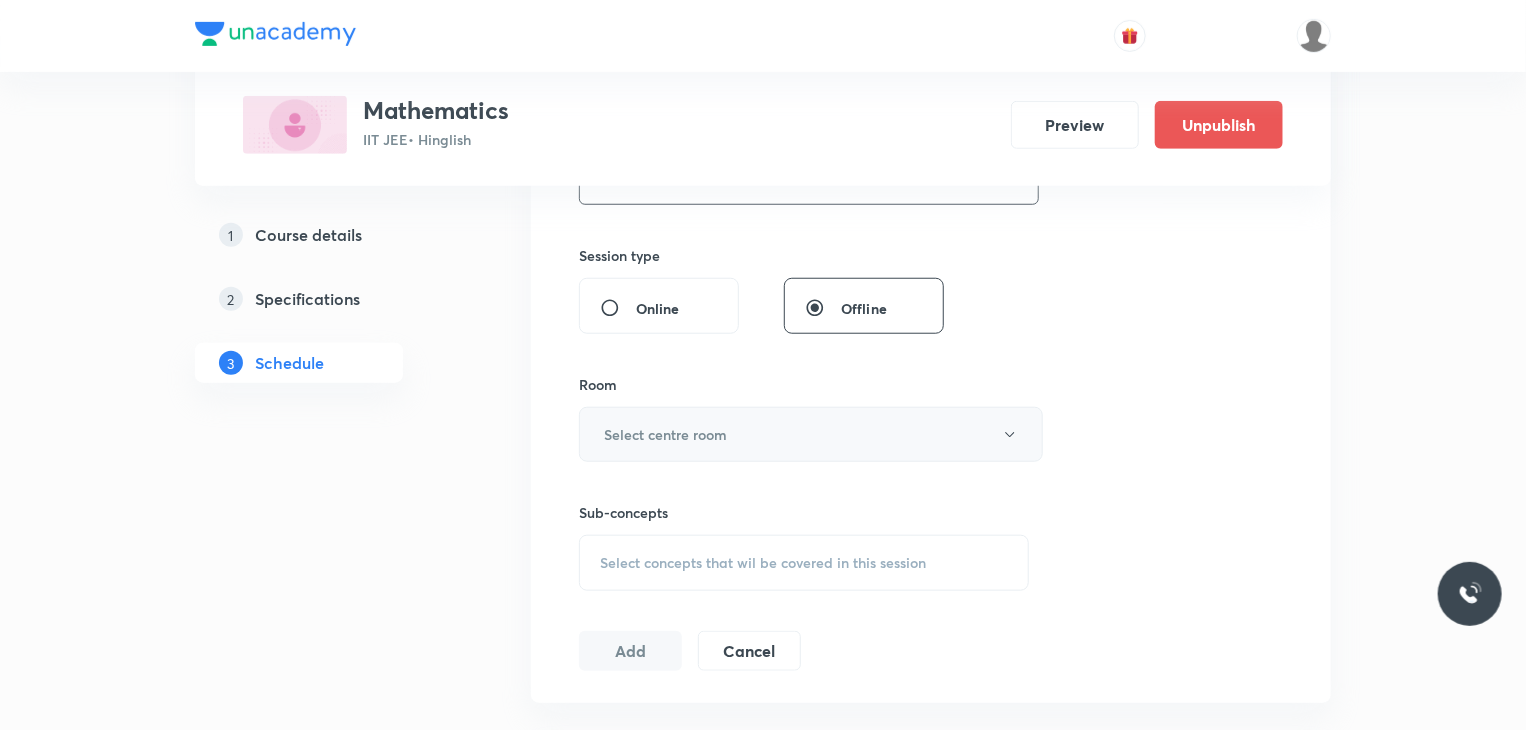 type on "80" 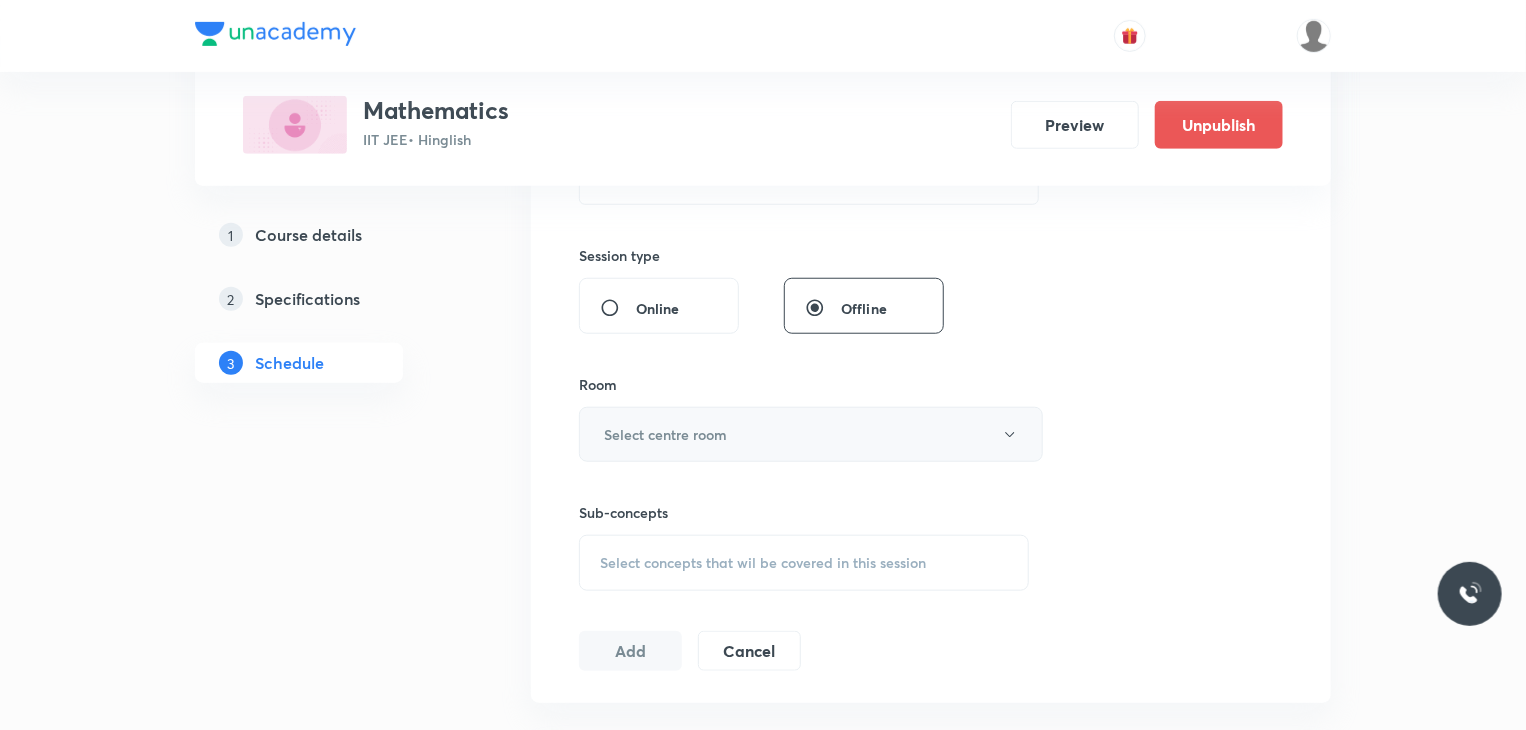 click on "Select centre room" at bounding box center (665, 434) 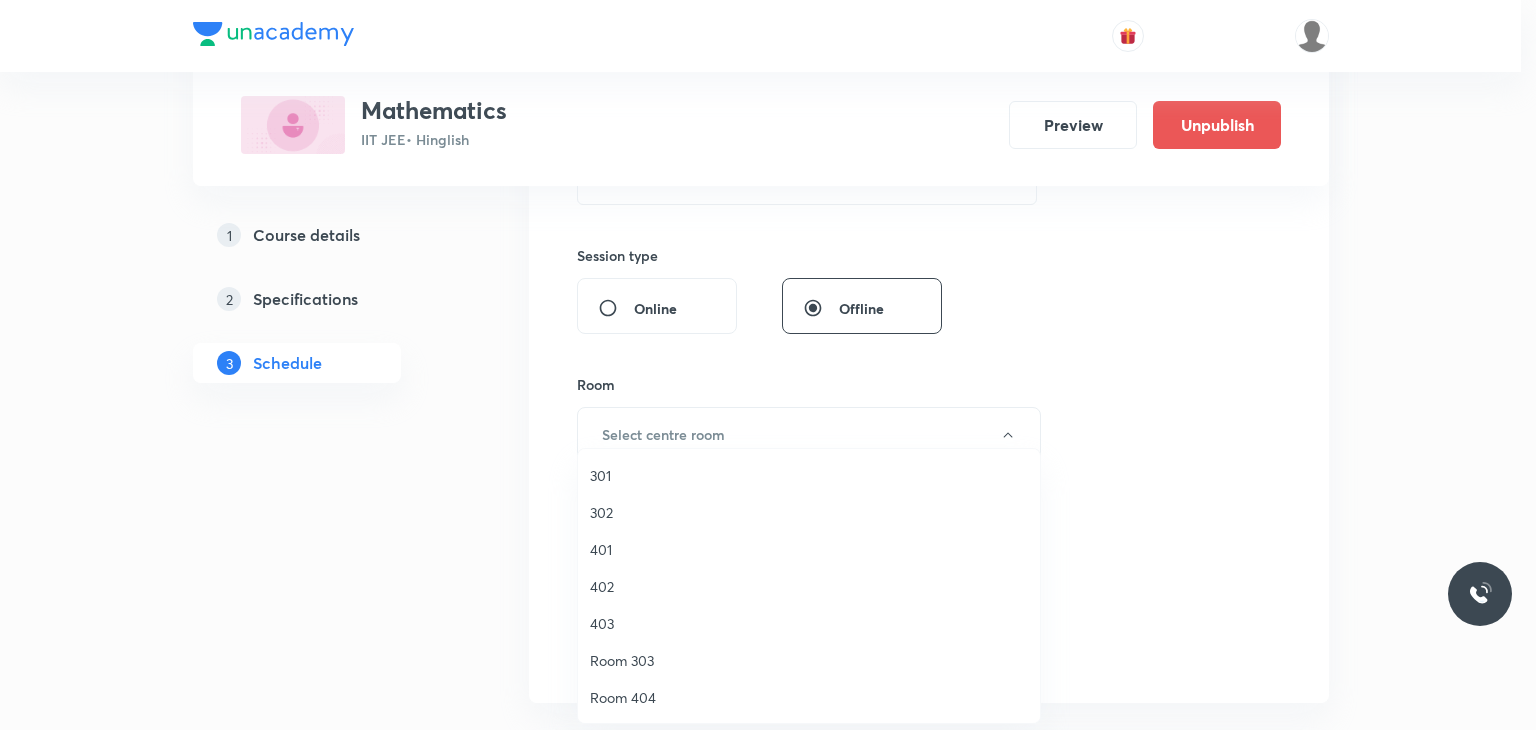 click on "301" at bounding box center (809, 475) 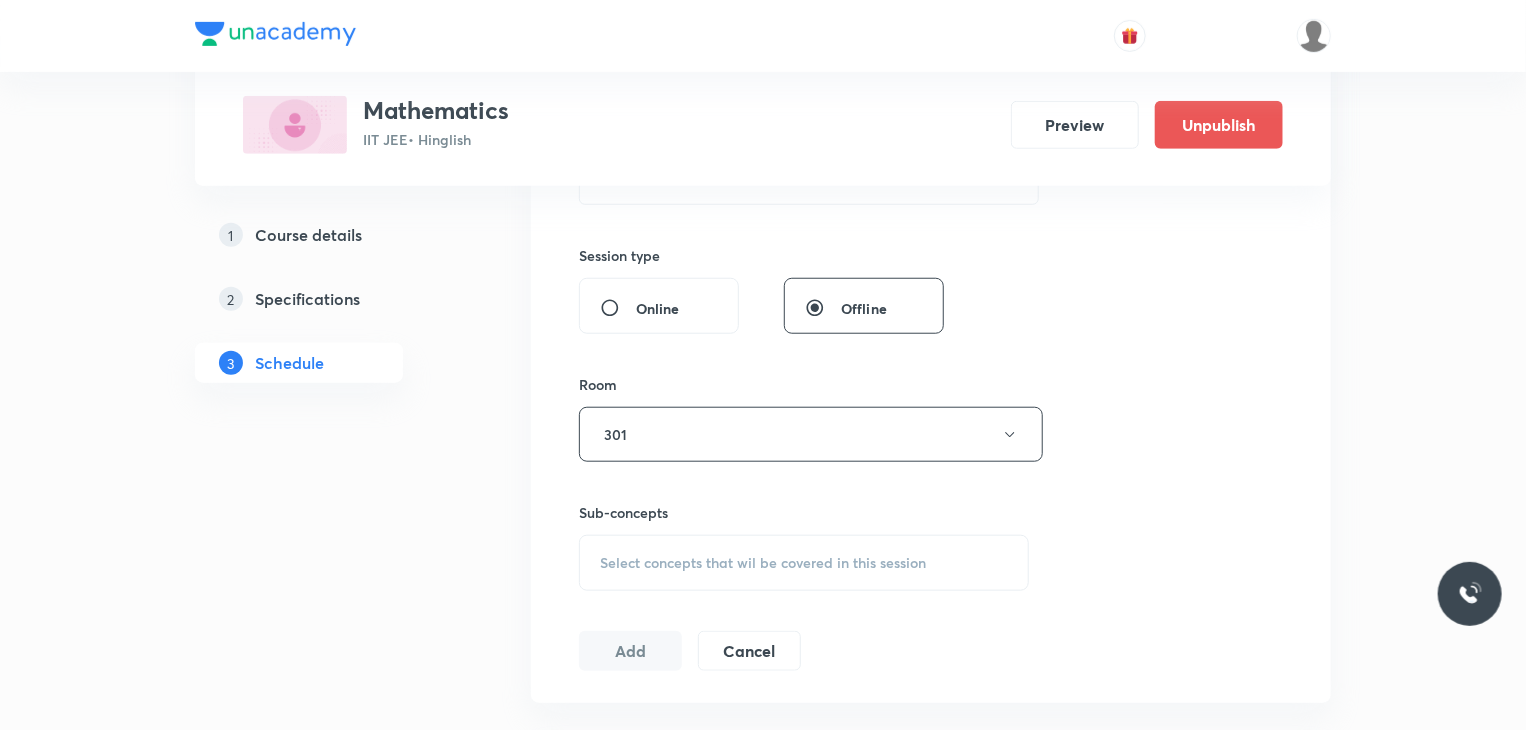 click on "Select concepts that wil be covered in this session" at bounding box center [763, 563] 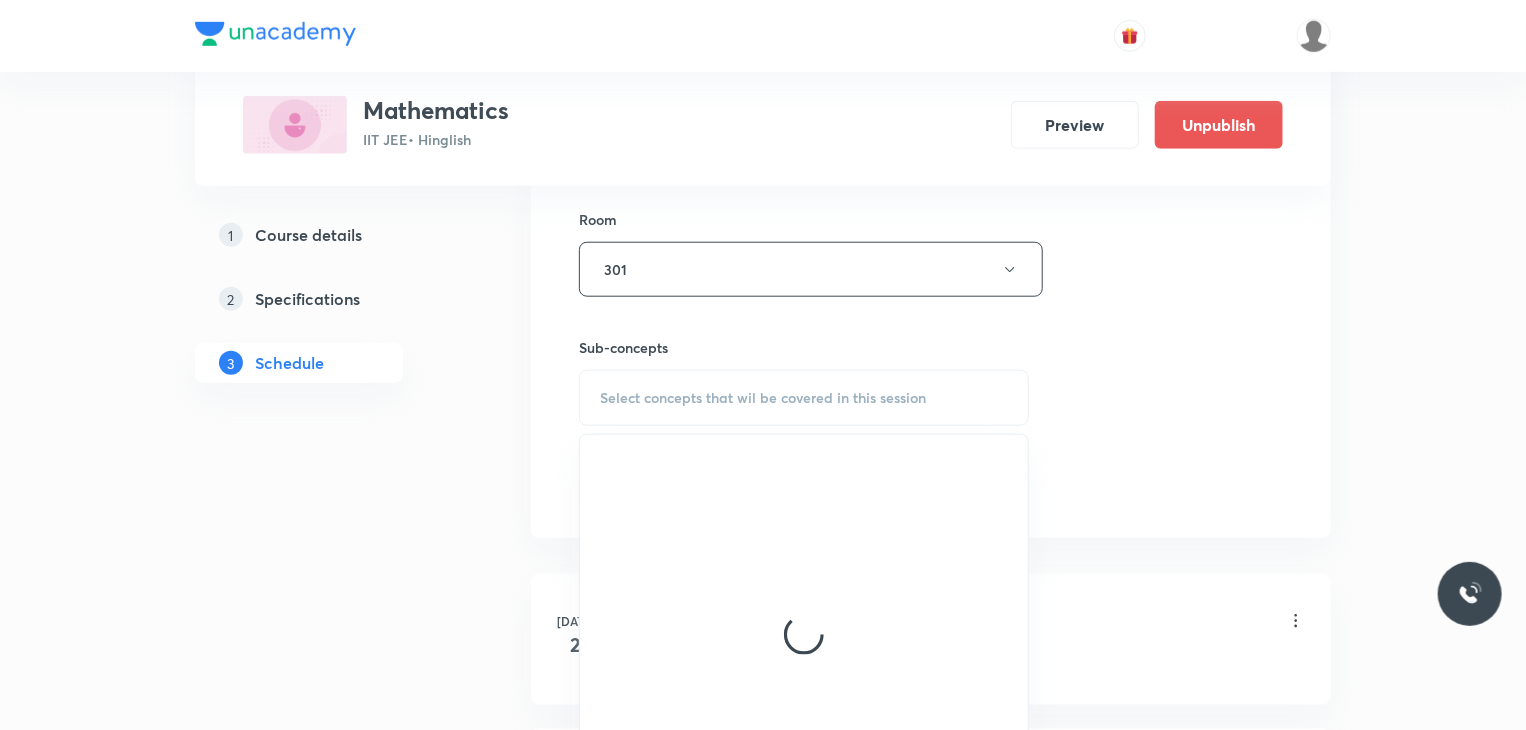 scroll, scrollTop: 900, scrollLeft: 0, axis: vertical 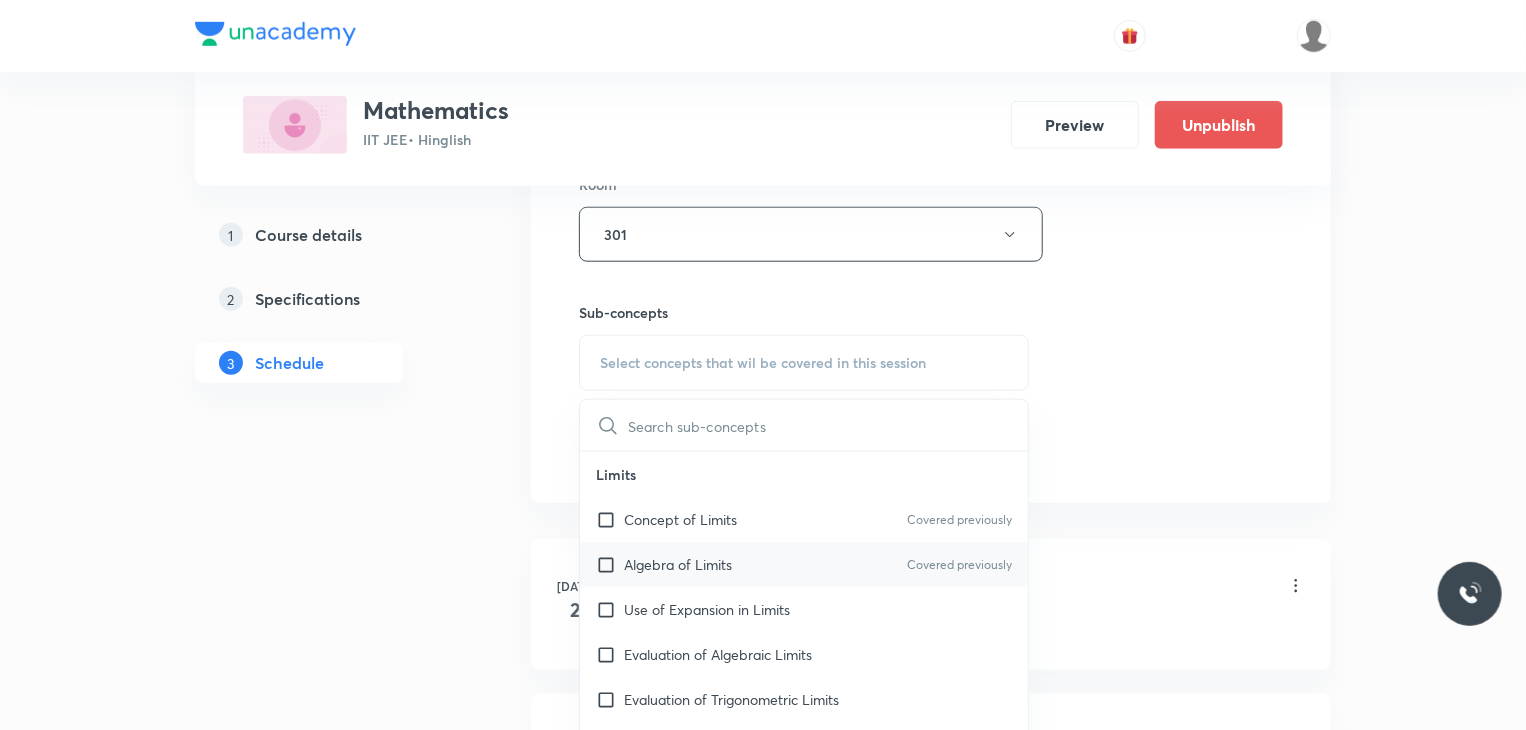 click on "Algebra of Limits Covered previously" at bounding box center (804, 564) 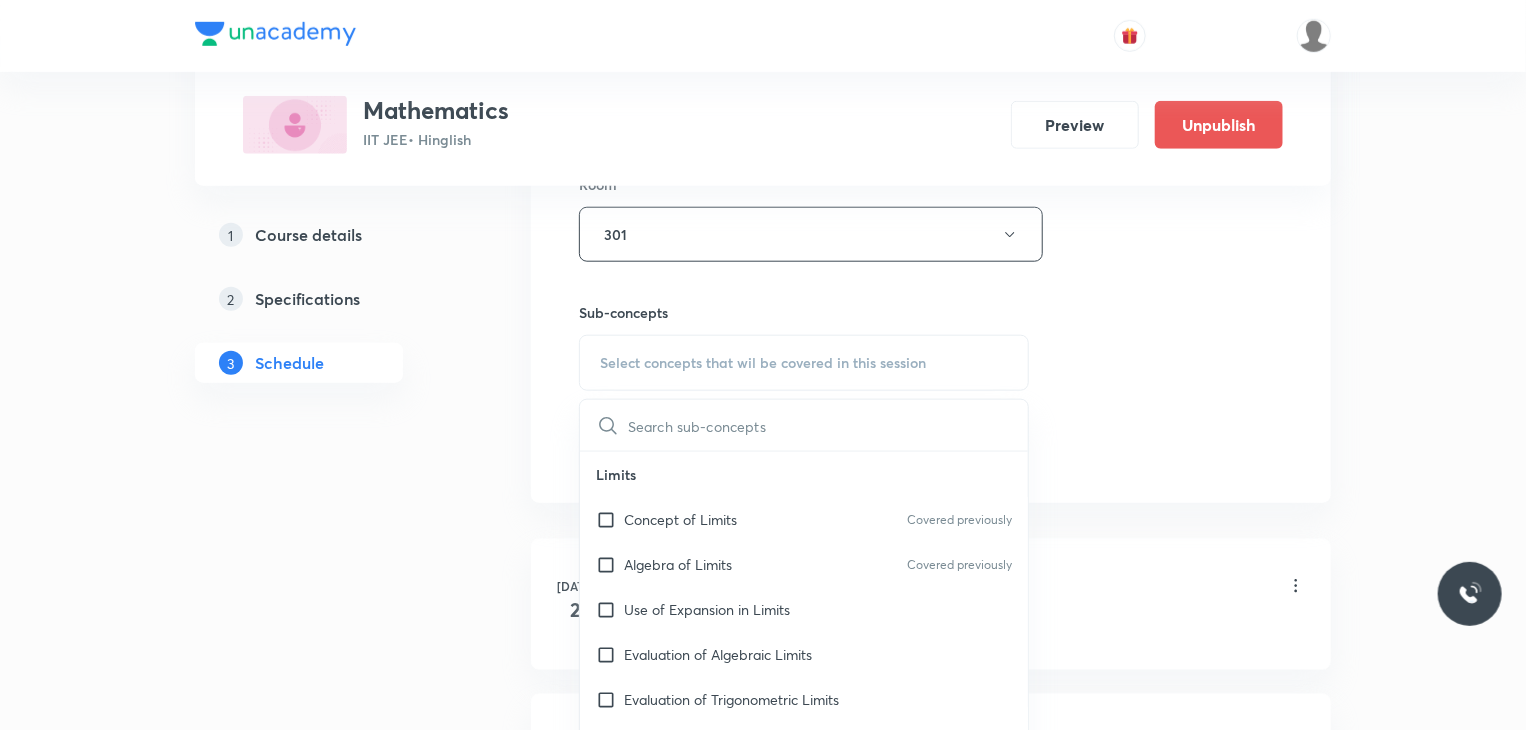 checkbox on "true" 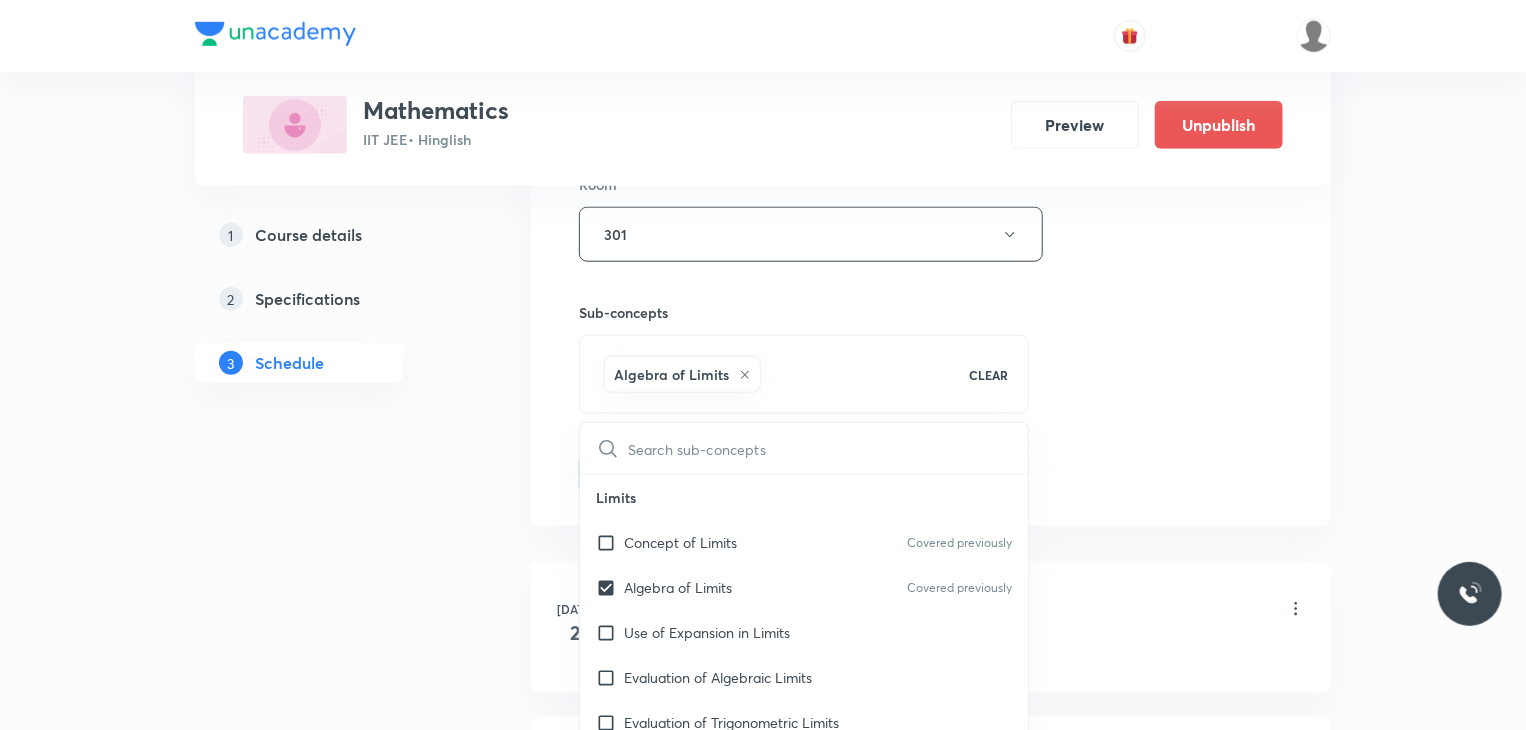 click on "Session  26 Live class Session title 11/99 Logarithm 6 ​ Schedule for [DATE] 11:10 AM ​ Duration (in minutes) 80 ​   Session type Online Offline Room 301 Sub-concepts Algebra of Limits CLEAR ​ Limits  Concept of Limits Covered previously Algebra of Limits Covered previously Use of Expansion in Limits Evaluation of Algebraic Limits Evaluation of Trigonometric Limits Evaluation of Exponential & Logarithmic Limits Limits of the Form lim (f(x))ᵍ(ˣ) L'Hopital's Rule Finding Unknowns When Limit is Given Miscellaneous Sandwich Theorem Built in Limit Differentiations Methods of Differentiation Errors and Approximations Rate Measure Maxima - Minima Point of Inflection Definition of Maxima & Minima Tests for Local Maximum/Minimum Concept of Global Maximum/Minimum Nature of Roots of Cubic Polynomials Application of Maxima/Minima Solid Geometry Graph Plotting Cauchy's Mean Value Theorem Inequalities using LMVT LMVT: [PERSON_NAME]'s Mean Value Theorems [PERSON_NAME] Theorems Maximum & Minimum Value of a Function" at bounding box center [931, 13] 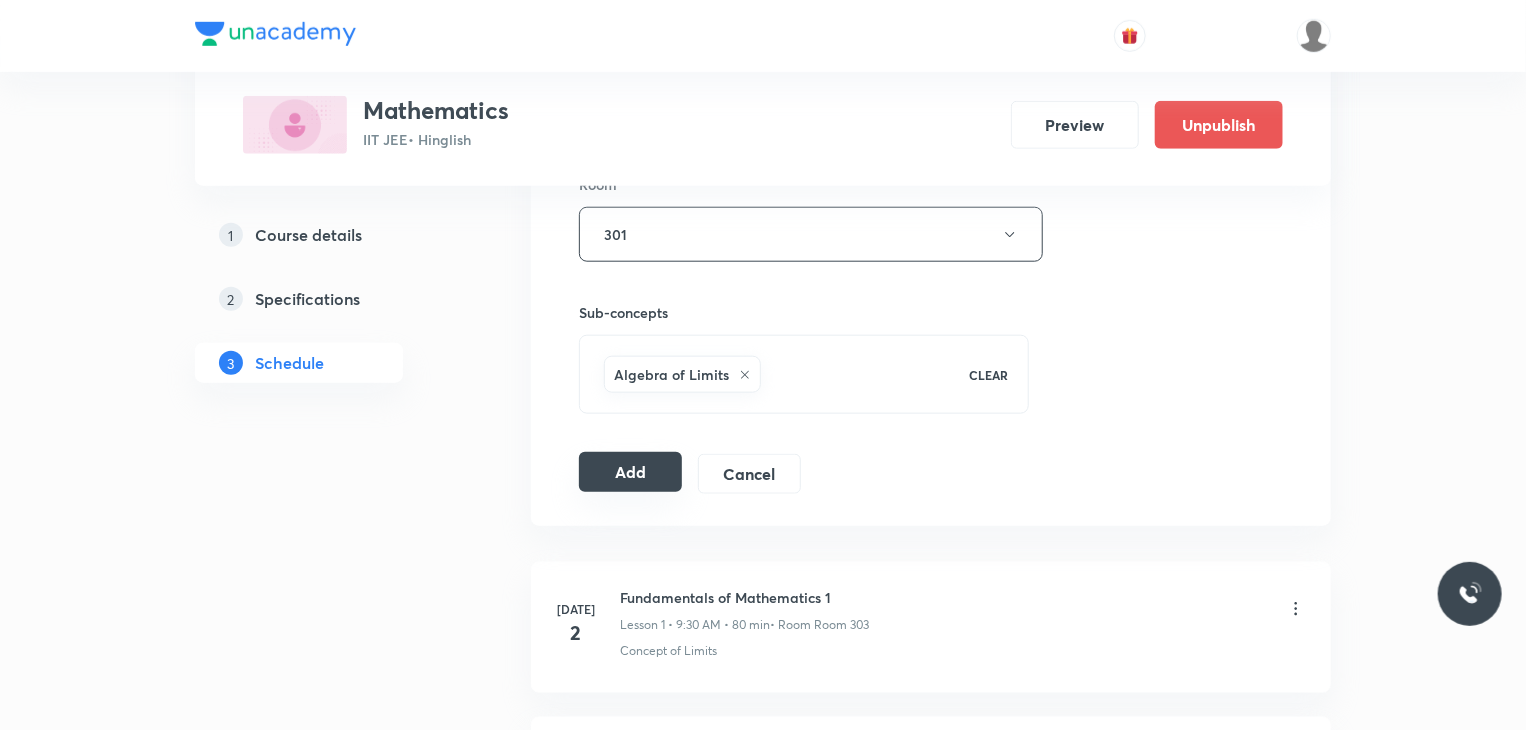 click on "Add" at bounding box center (630, 472) 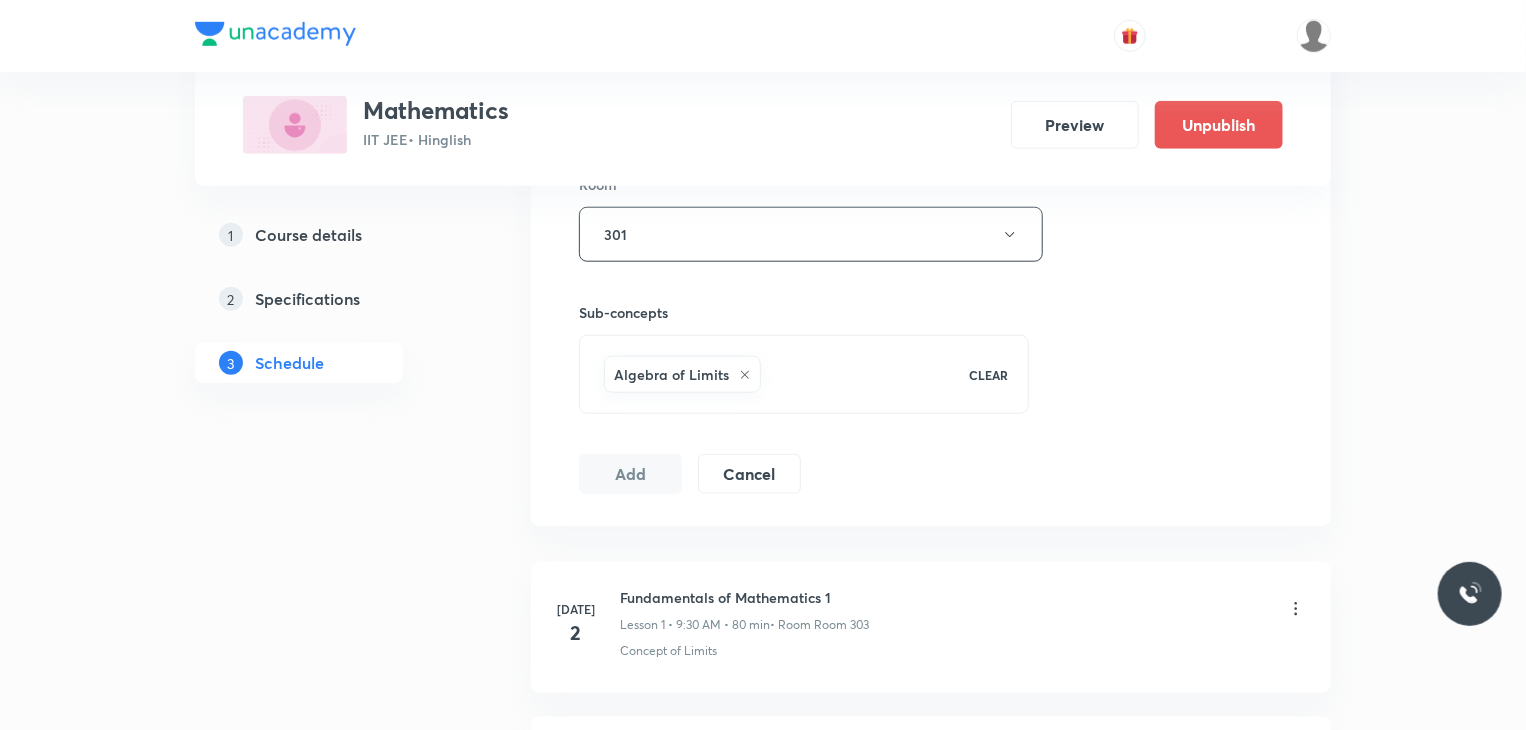 scroll, scrollTop: 4759, scrollLeft: 0, axis: vertical 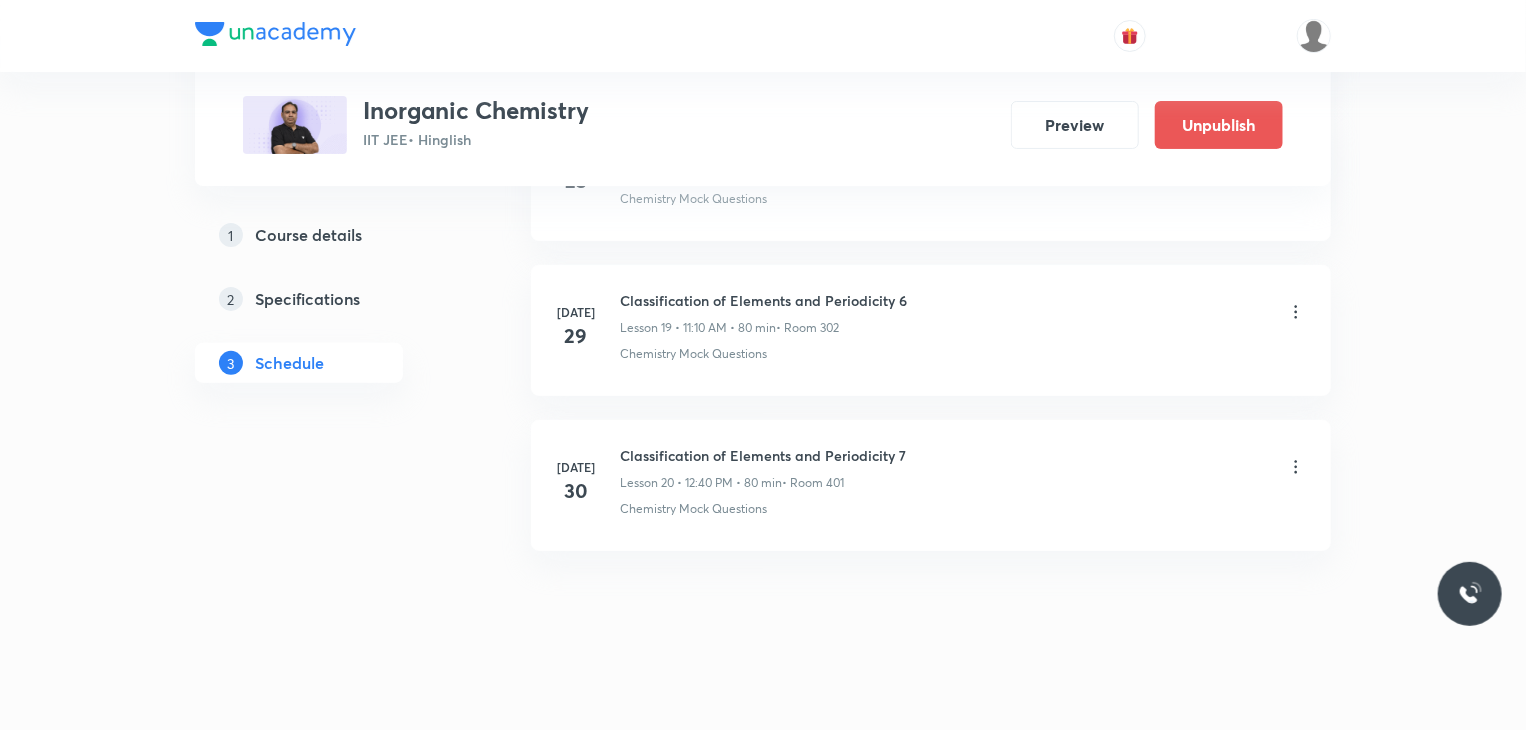 click on "Plus Courses Inorganic Chemistry IIT JEE  • Hinglish Preview Unpublish 1 Course details 2 Specifications 3 Schedule Schedule 20  classes Session  21 Live class Session title 0/99 ​ Schedule for [DATE] 12:30 PM ​ Duration (in minutes) ​   Session type Online Offline Room Select centre room Sub-concepts Select concepts that wil be covered in this session Add Cancel [DATE] General Organic Chemistry 1 Lesson 1 • 8:00 AM • 80 min  • Room Room 303 Chemistry Mock Questions [DATE] General Organic Chemistry 2 Lesson 2 • 12:40 PM • 80 min  • Room 402 Chemistry Mock Questions [DATE] General Chemistry 3 Lesson 3 • 8:00 AM • 80 min  • Room 401 Chemistry Mock Questions [DATE] General Chemistry 4 Lesson 4 • 11:10 AM • 80 min  • Room 402 Chemistry Mock Questions [DATE] General Chemistry 5 Lesson 5 • 9:30 AM • 80 min  • Room 302 Chemistry Previous Year [DATE] General Chemistry 6 Lesson 6 • 11:10 AM • 80 min  • Room 301 Chemistry Mock Questions [DATE] General Chemistry 7 12" at bounding box center (763, -1613) 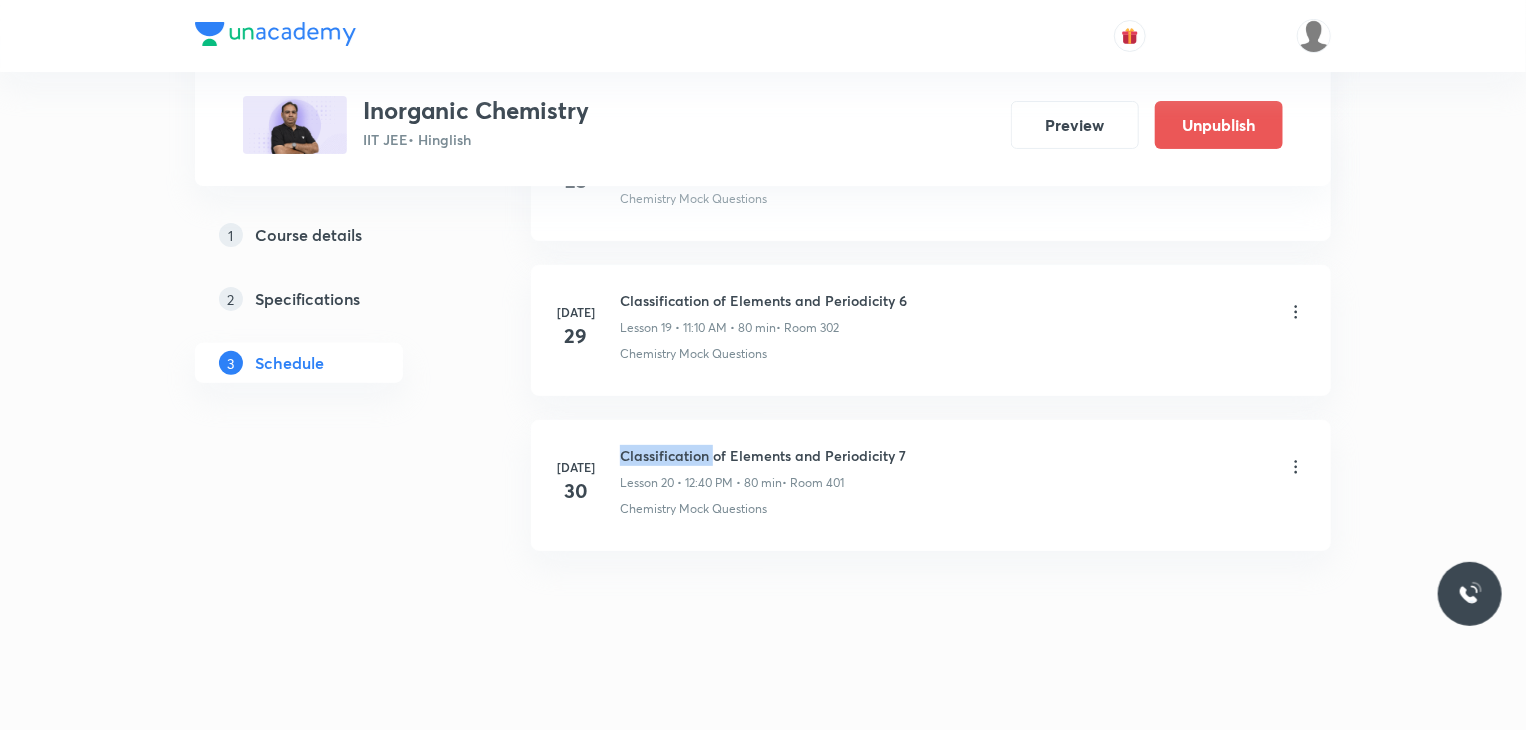 click on "Jul 30 Classification of Elements and Periodicity 7 Lesson 20 • 12:40 PM • 80 min  • Room 401 Chemistry Mock Questions" at bounding box center (931, 485) 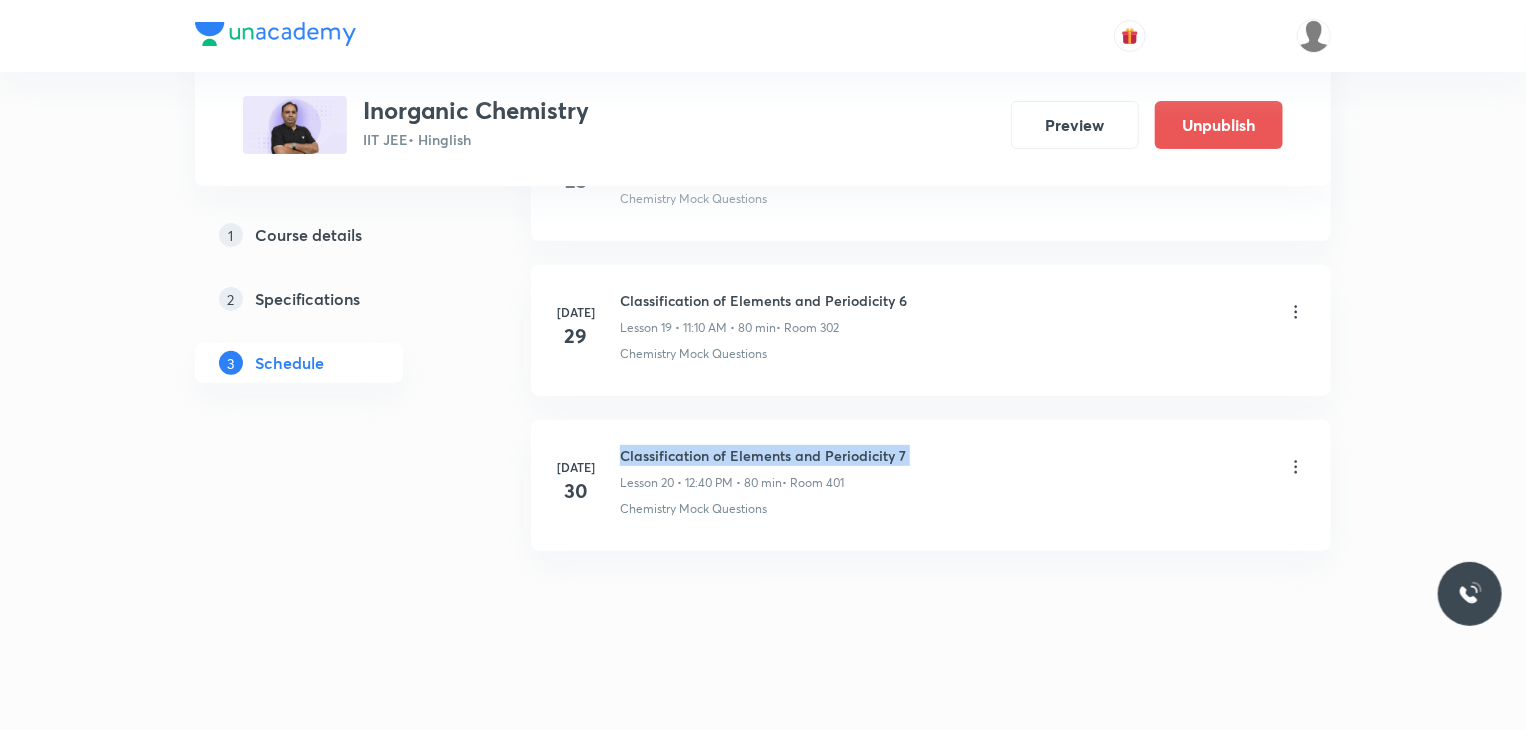 click on "Jul 30 Classification of Elements and Periodicity 7 Lesson 20 • 12:40 PM • 80 min  • Room 401 Chemistry Mock Questions" at bounding box center [931, 485] 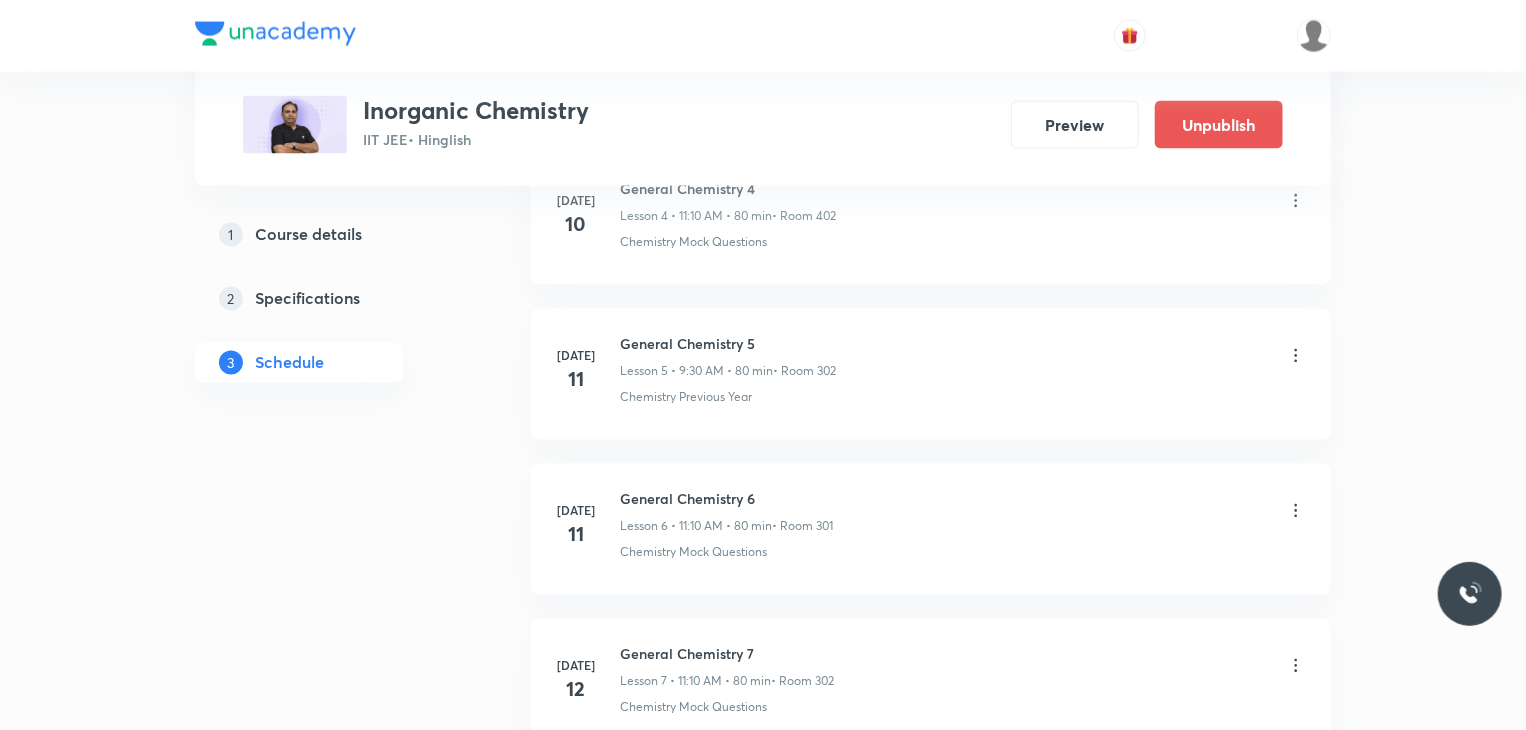 scroll, scrollTop: 0, scrollLeft: 0, axis: both 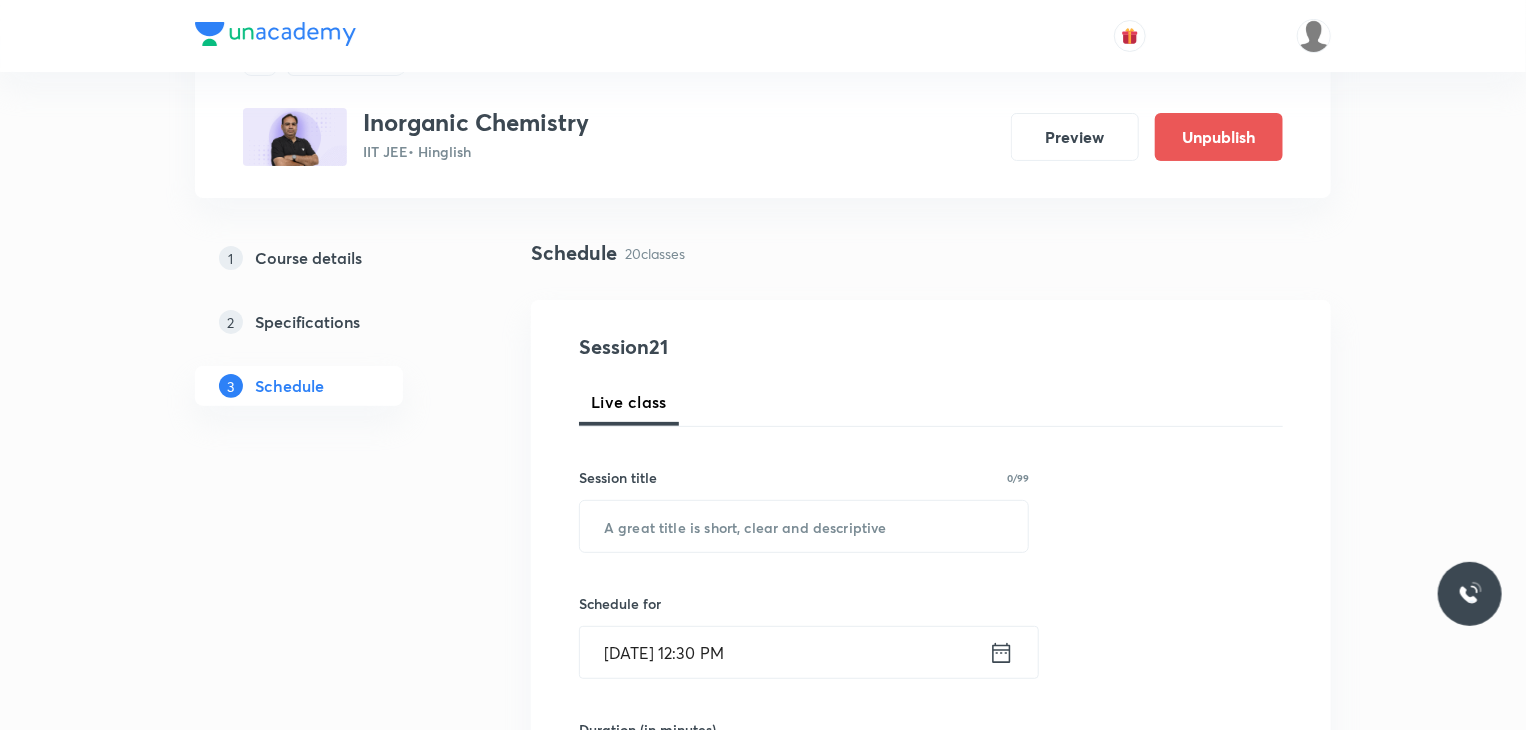 click on "Session title 0/99" at bounding box center (804, 477) 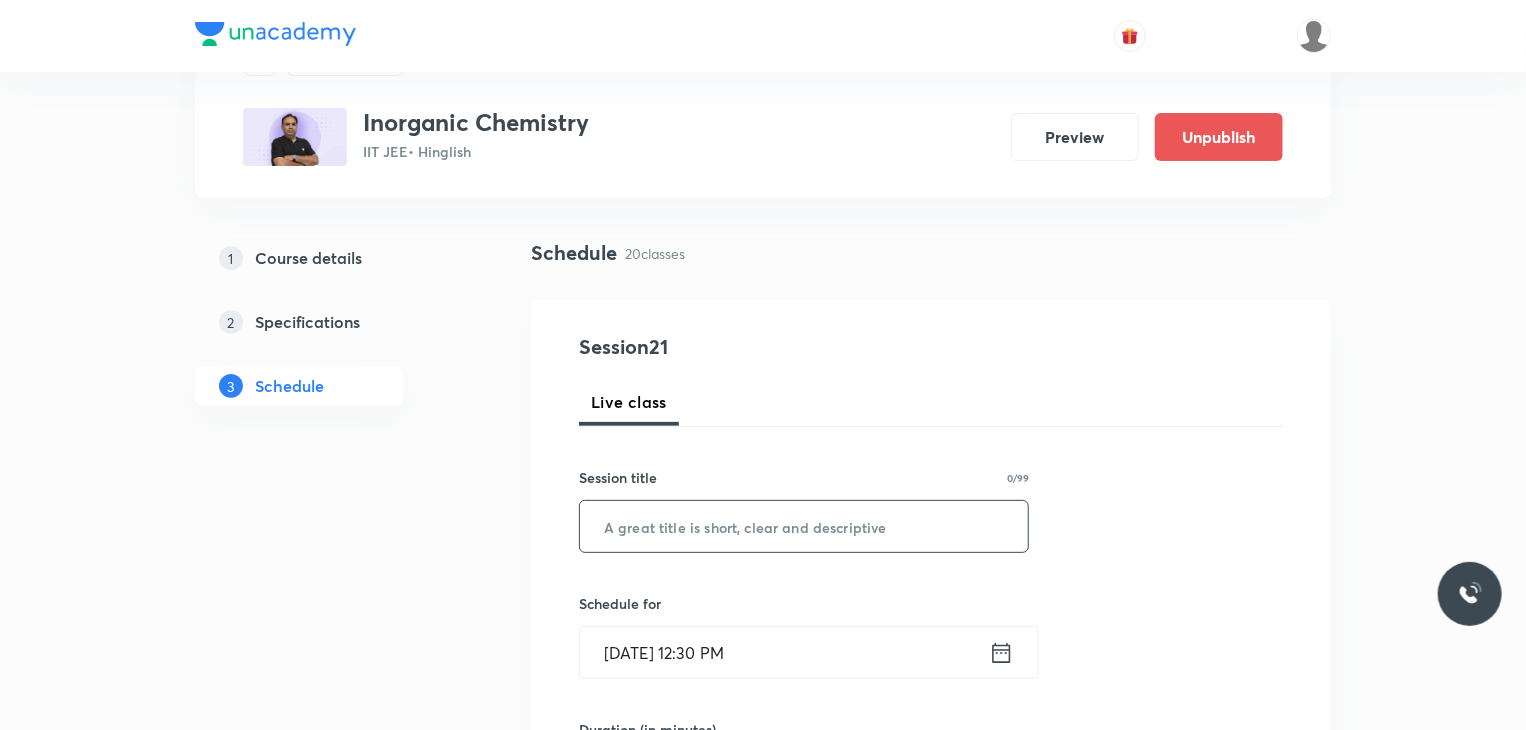 click at bounding box center (804, 526) 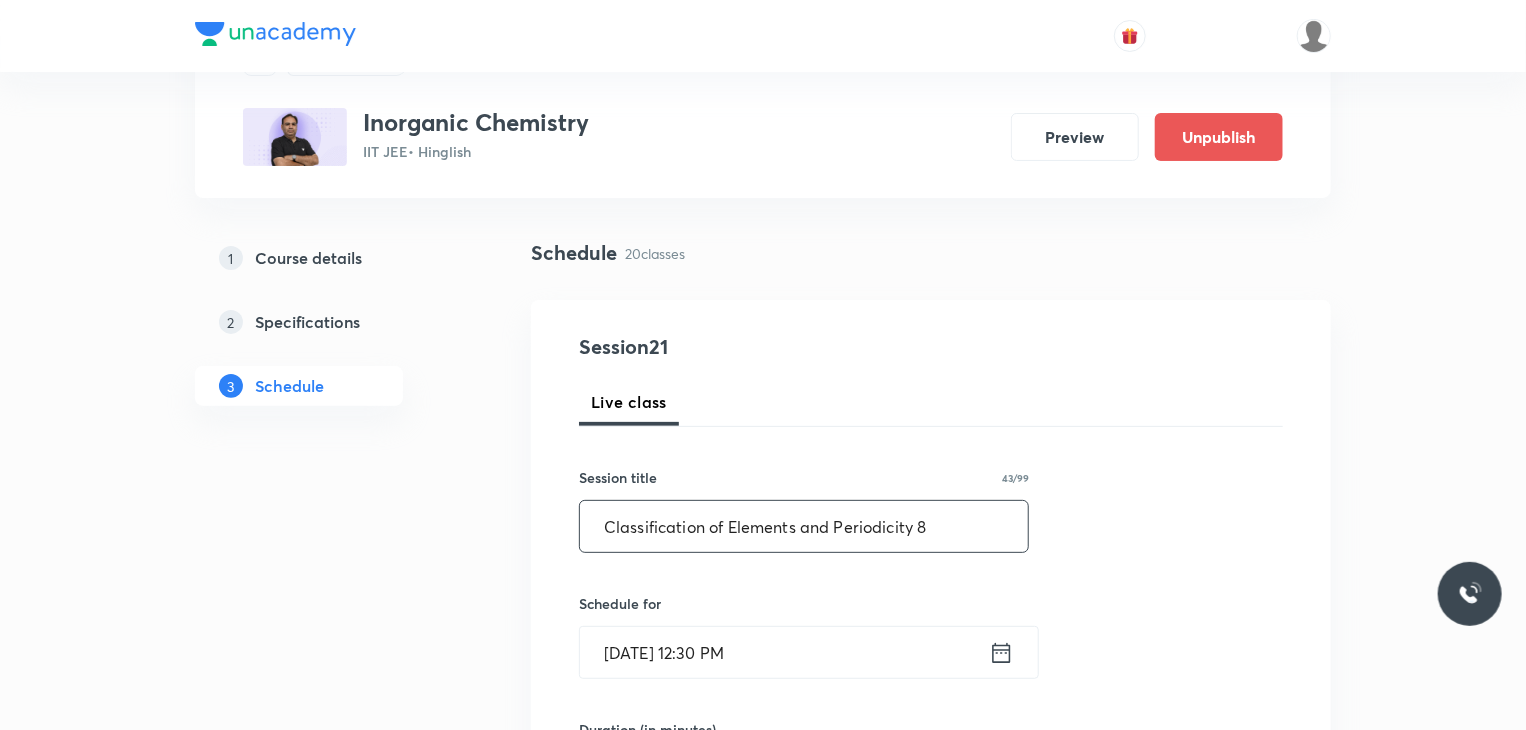 type on "Classification of Elements and Periodicity 8" 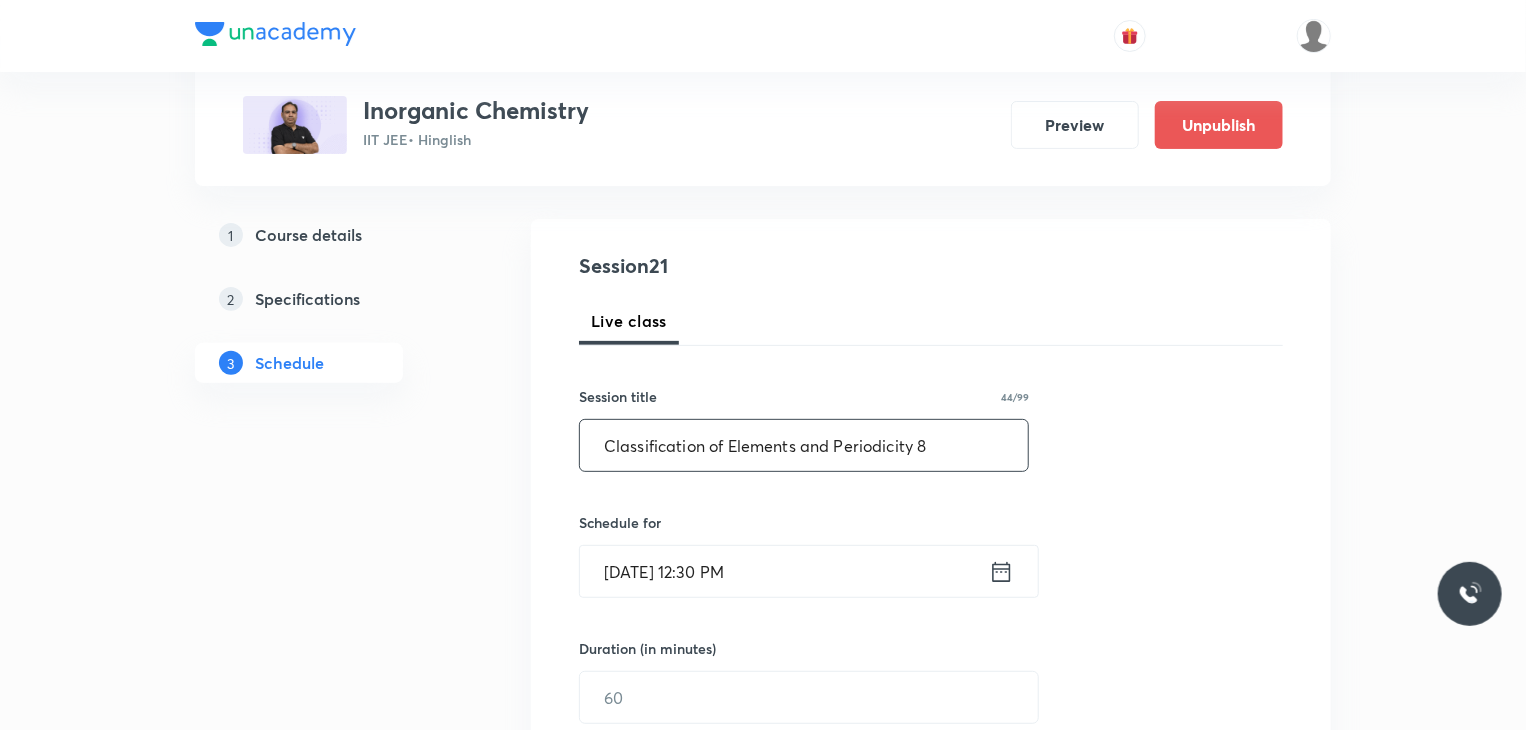 scroll, scrollTop: 300, scrollLeft: 0, axis: vertical 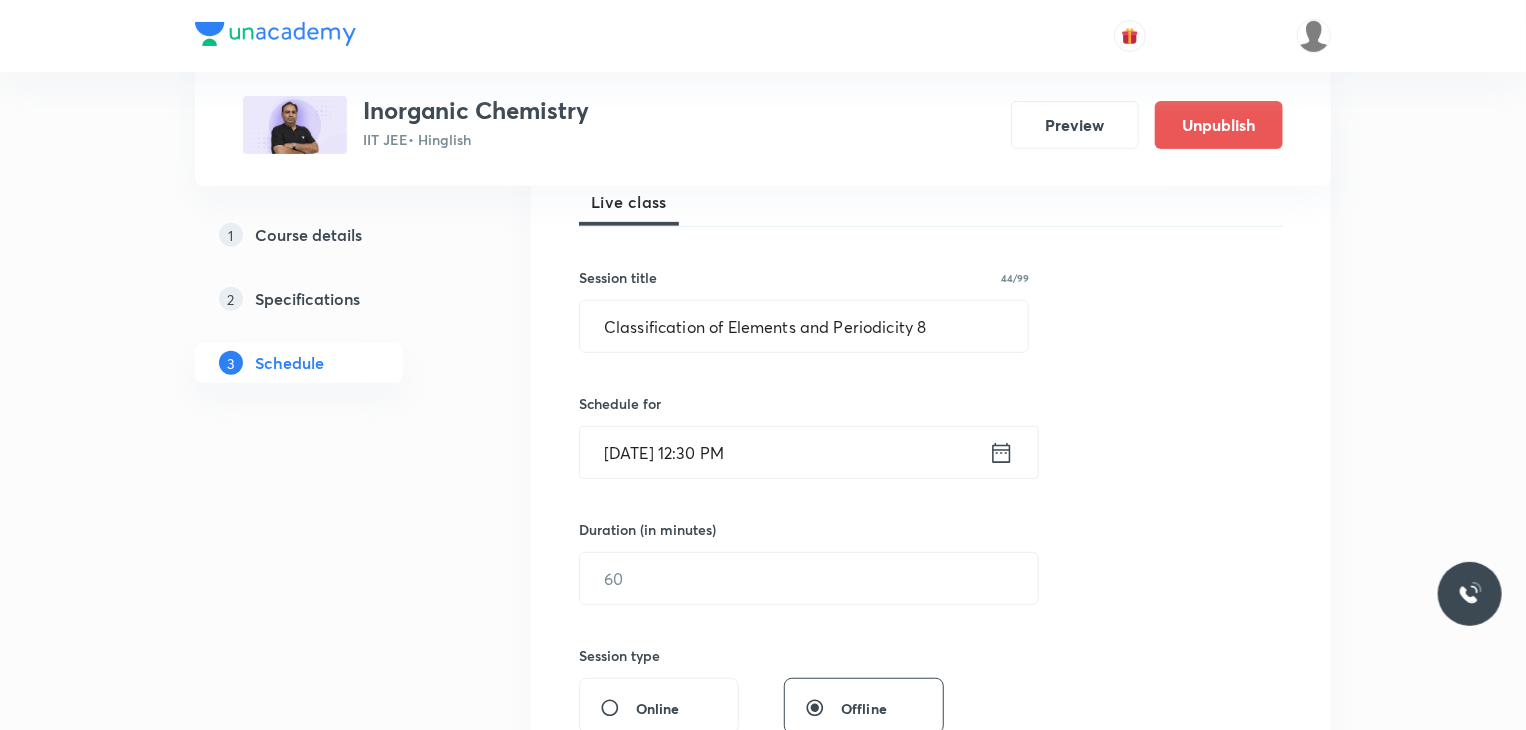 click on "Jul 30, 2025, 12:30 PM" at bounding box center (784, 452) 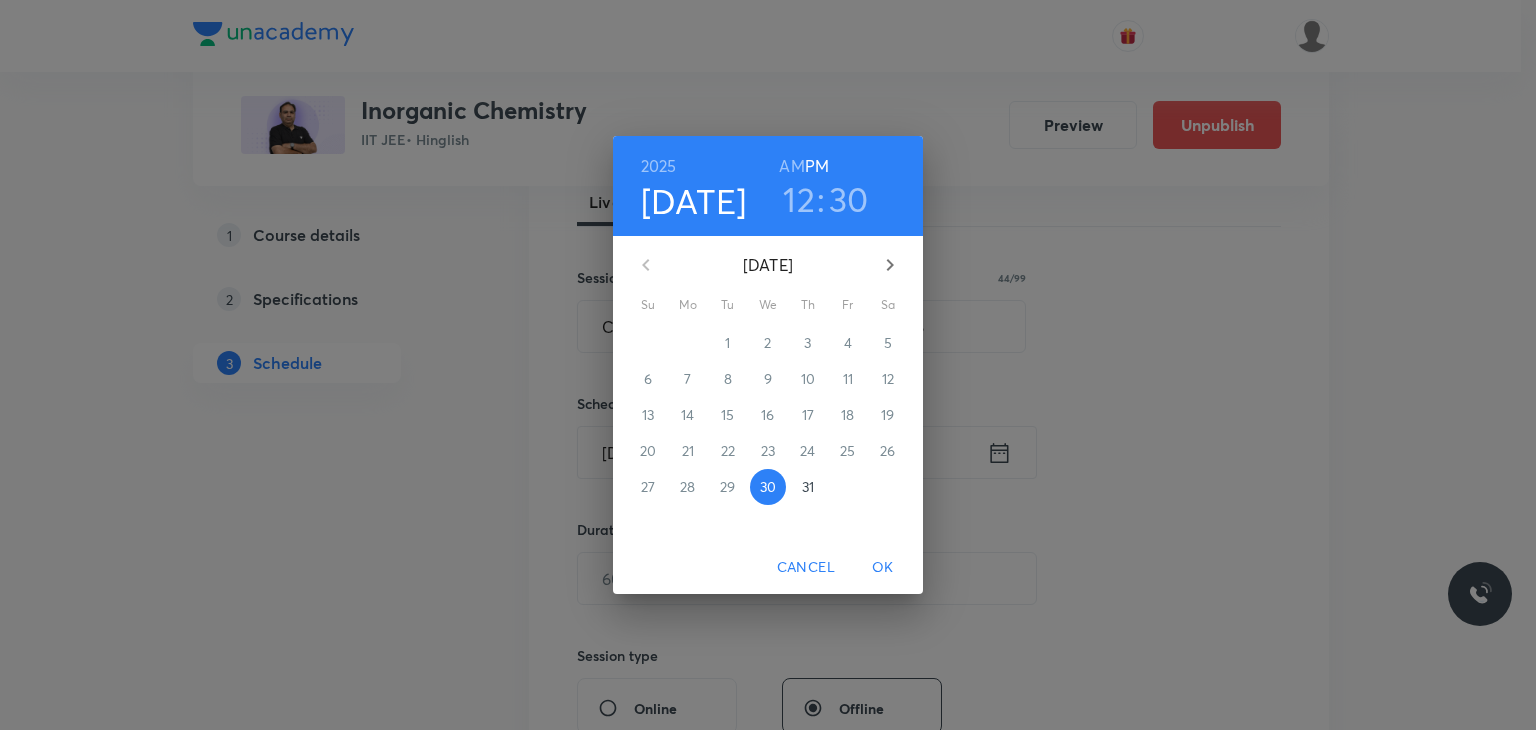 click on "31" at bounding box center [808, 487] 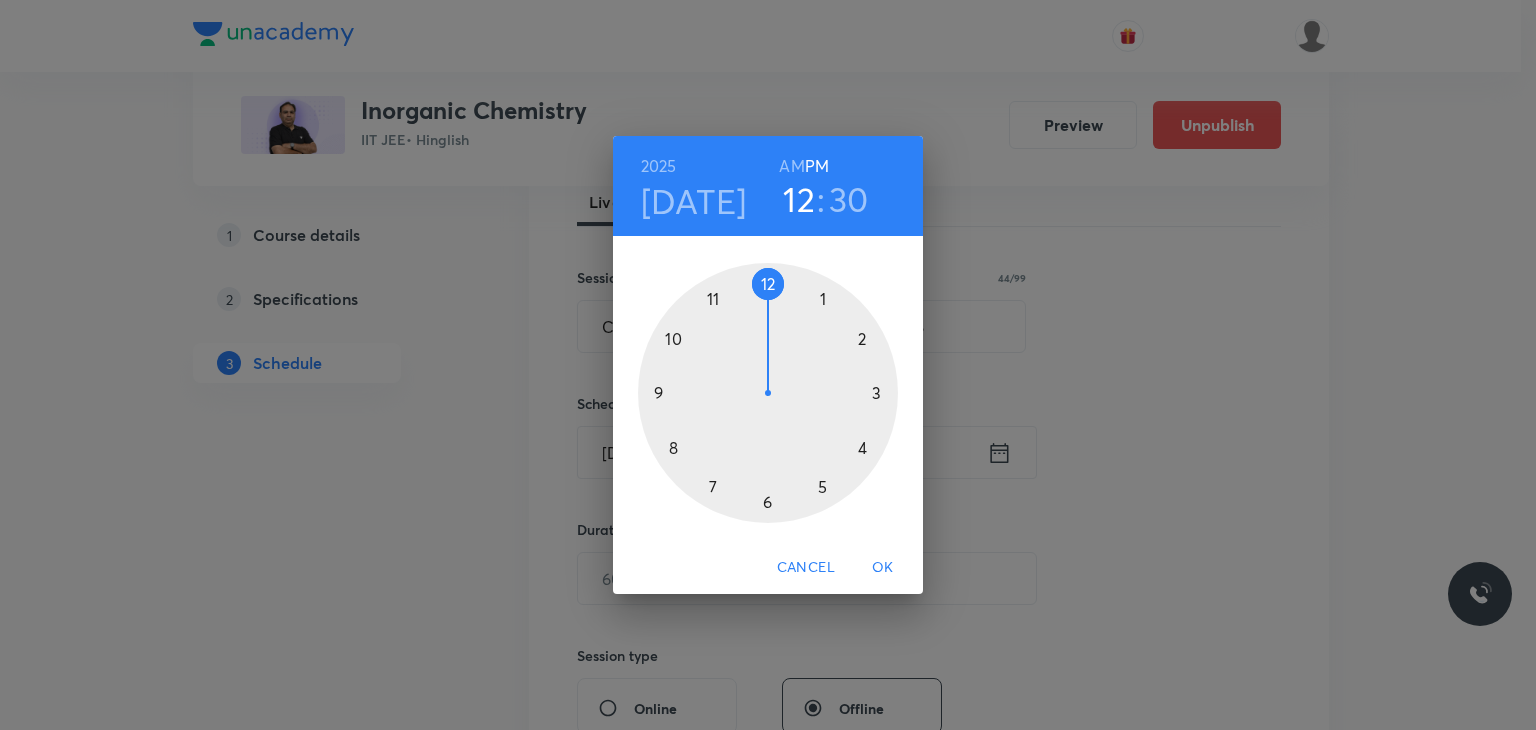 click on "AM" at bounding box center (791, 166) 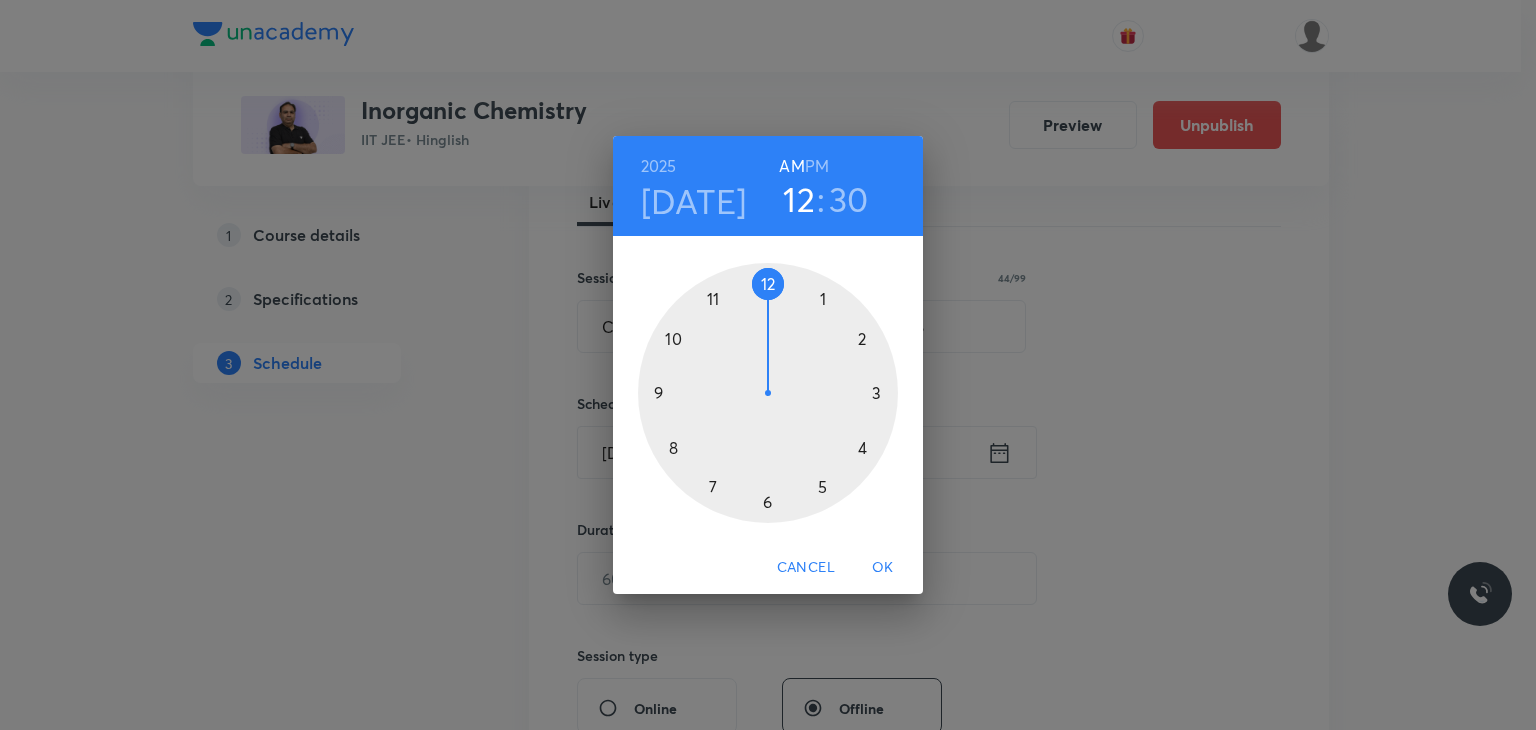 click on "PM" at bounding box center [817, 166] 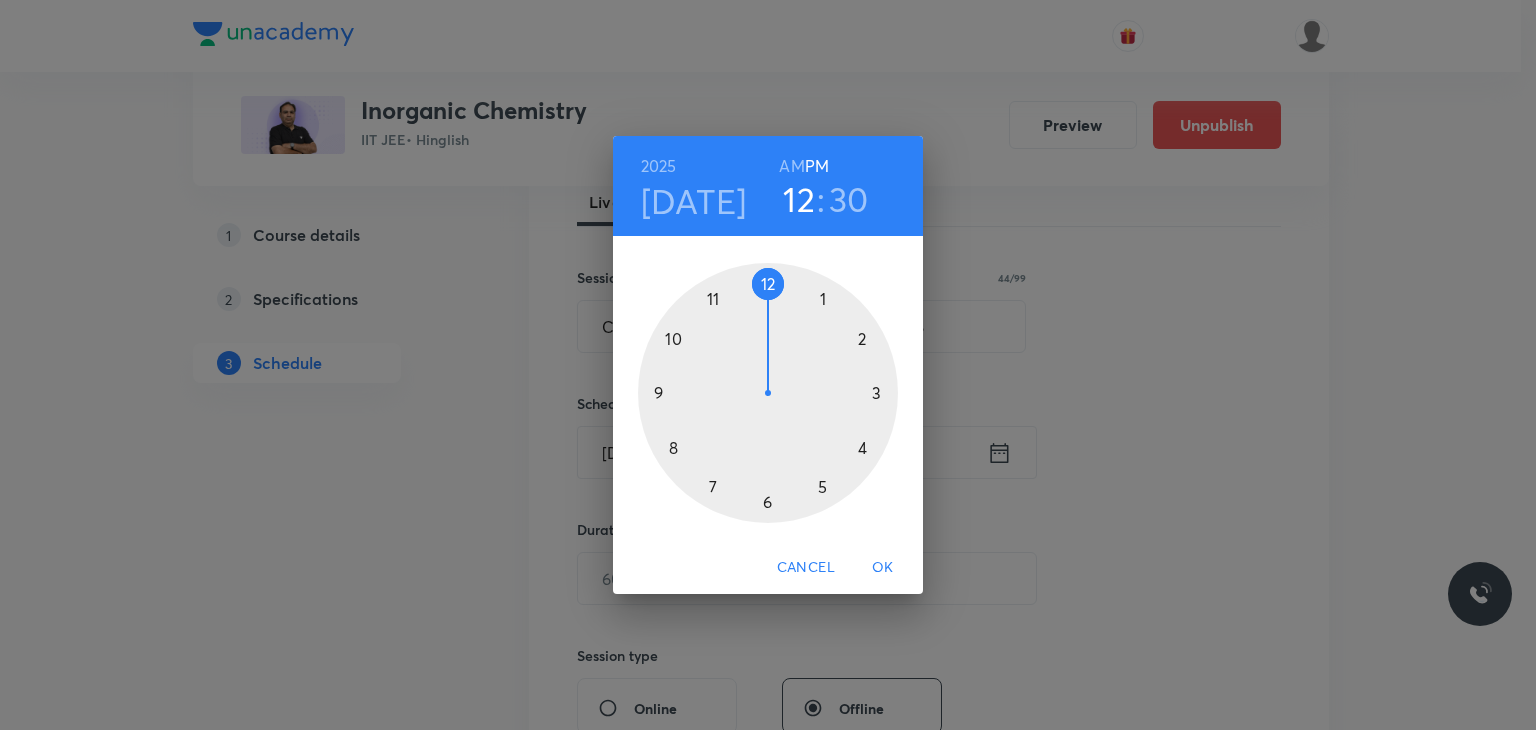 click on "30" at bounding box center (849, 199) 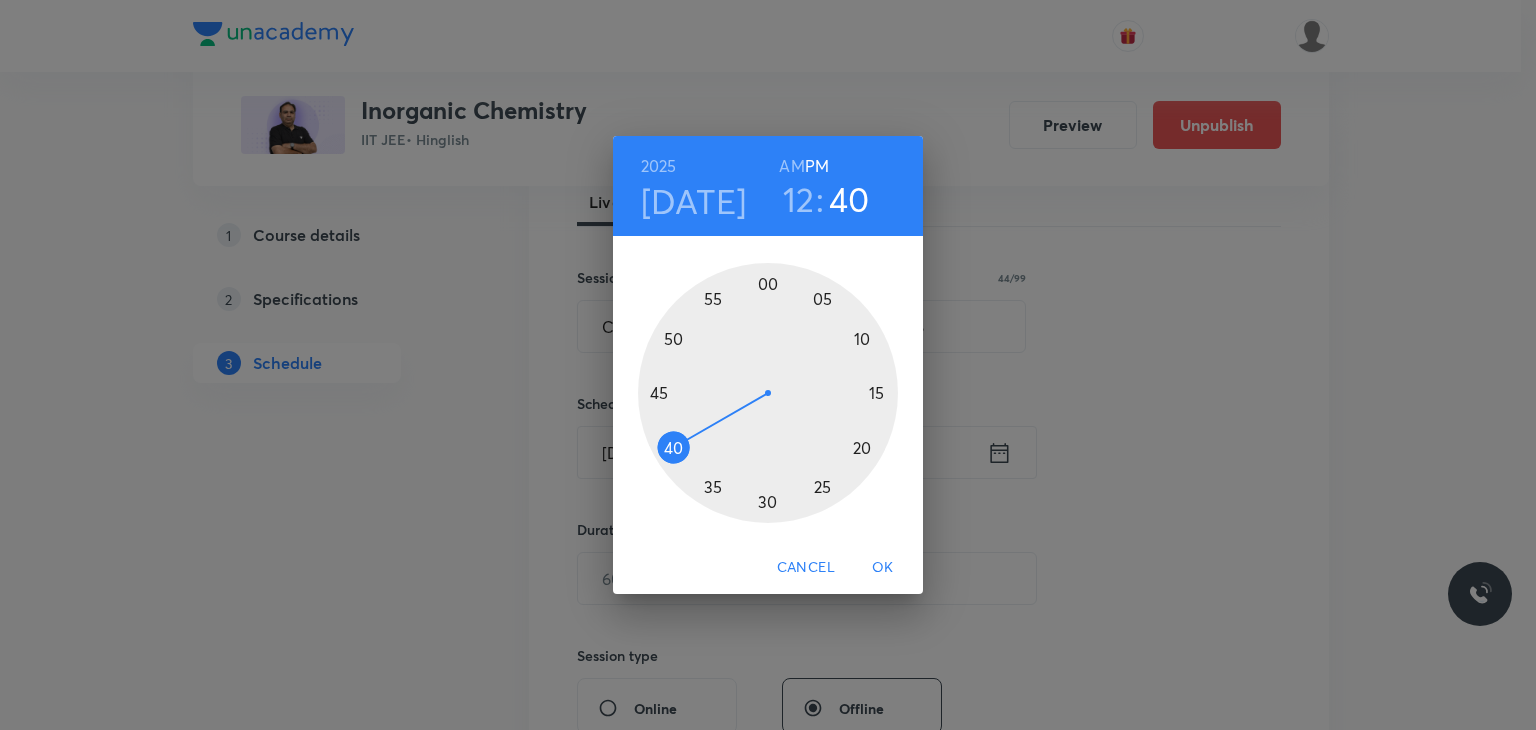 drag, startPoint x: 709, startPoint y: 389, endPoint x: 657, endPoint y: 453, distance: 82.46211 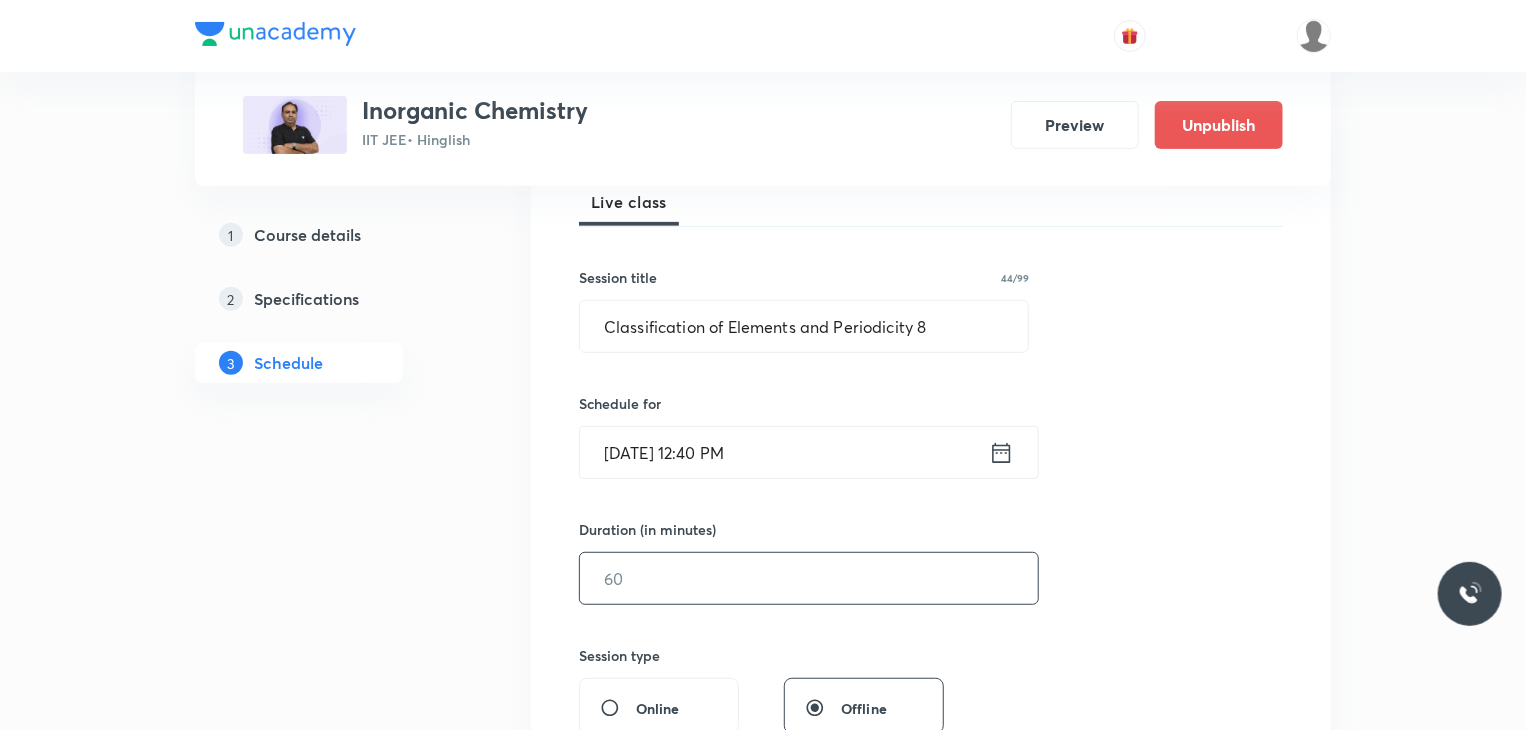 click at bounding box center [809, 578] 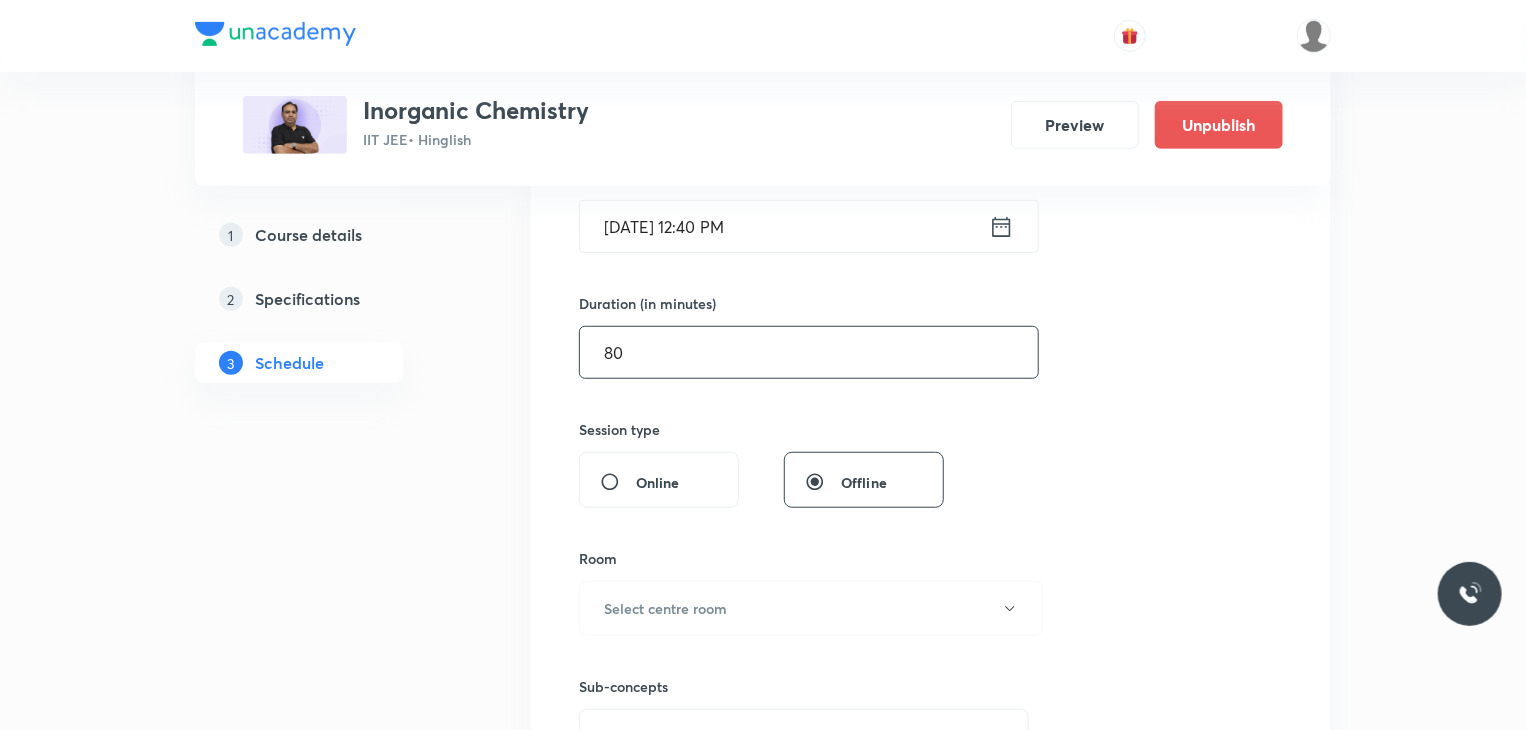 scroll, scrollTop: 600, scrollLeft: 0, axis: vertical 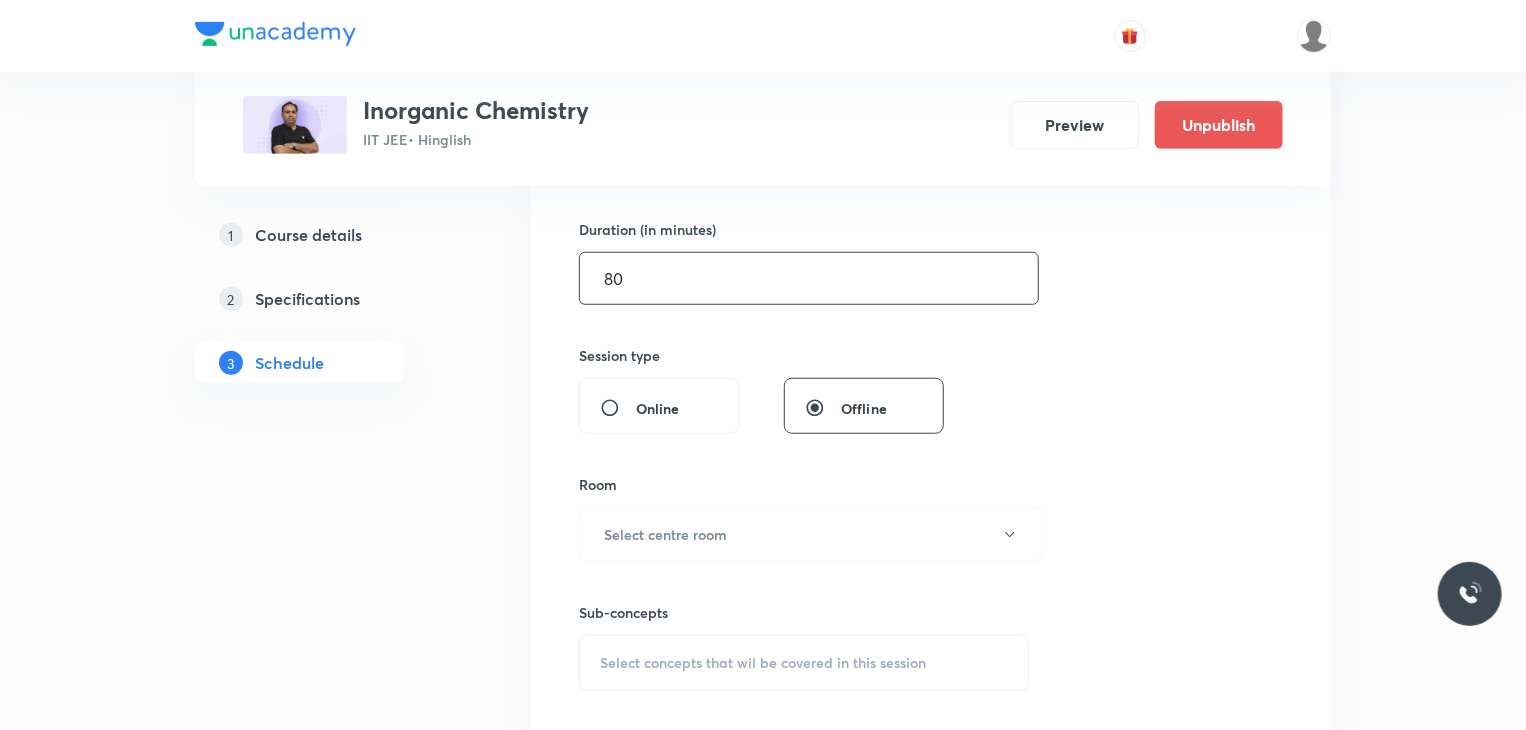 type on "80" 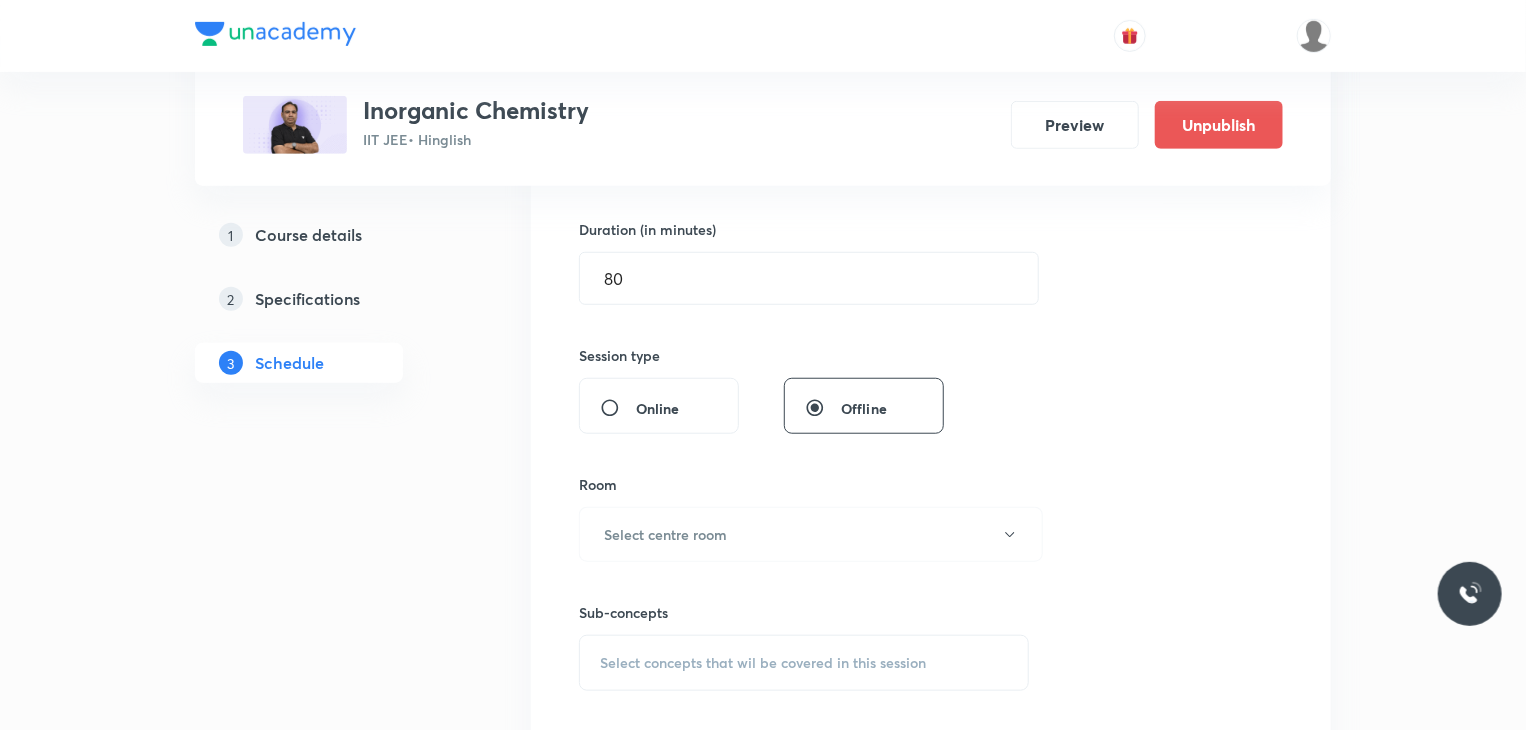 click on "Room Select centre room" at bounding box center (804, 518) 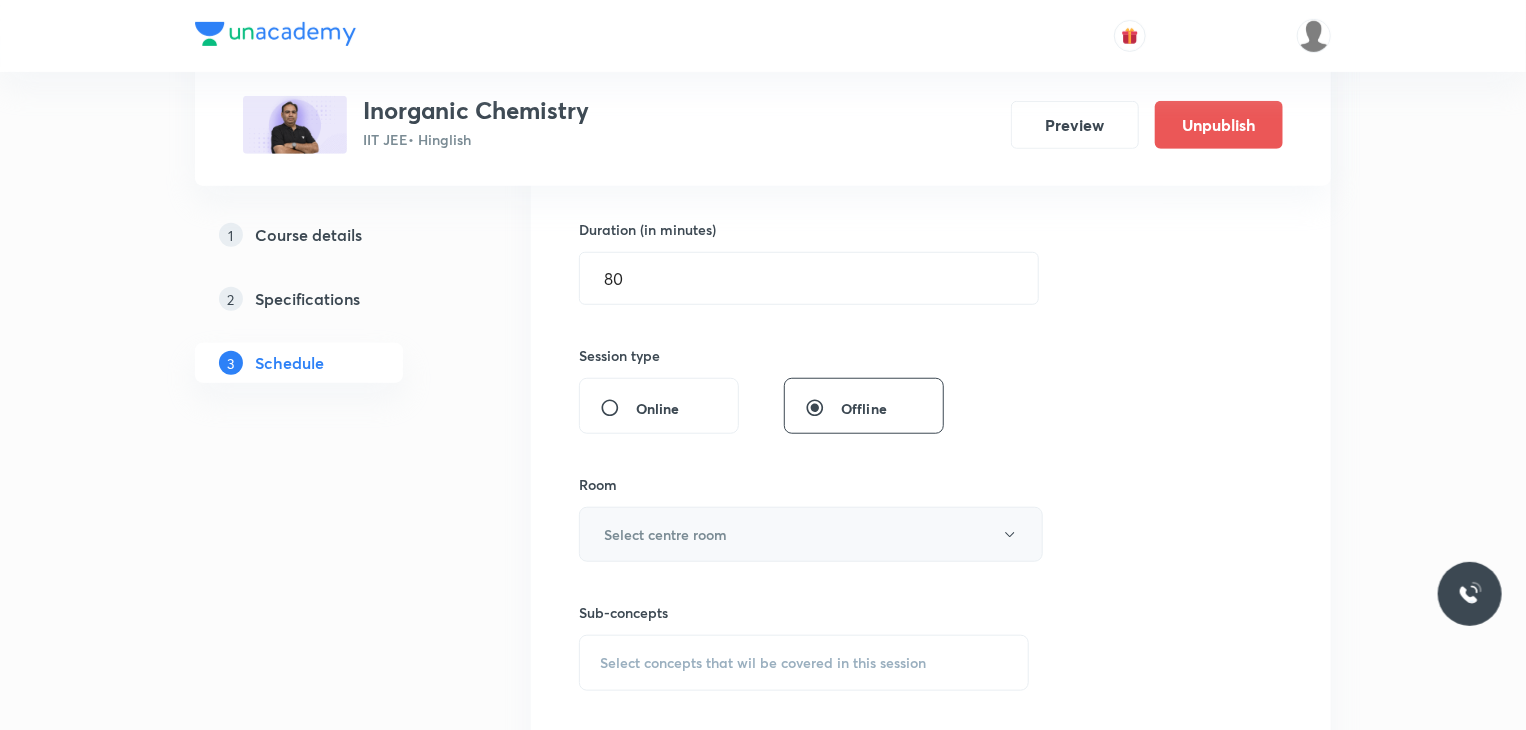 click on "Select centre room" at bounding box center [811, 534] 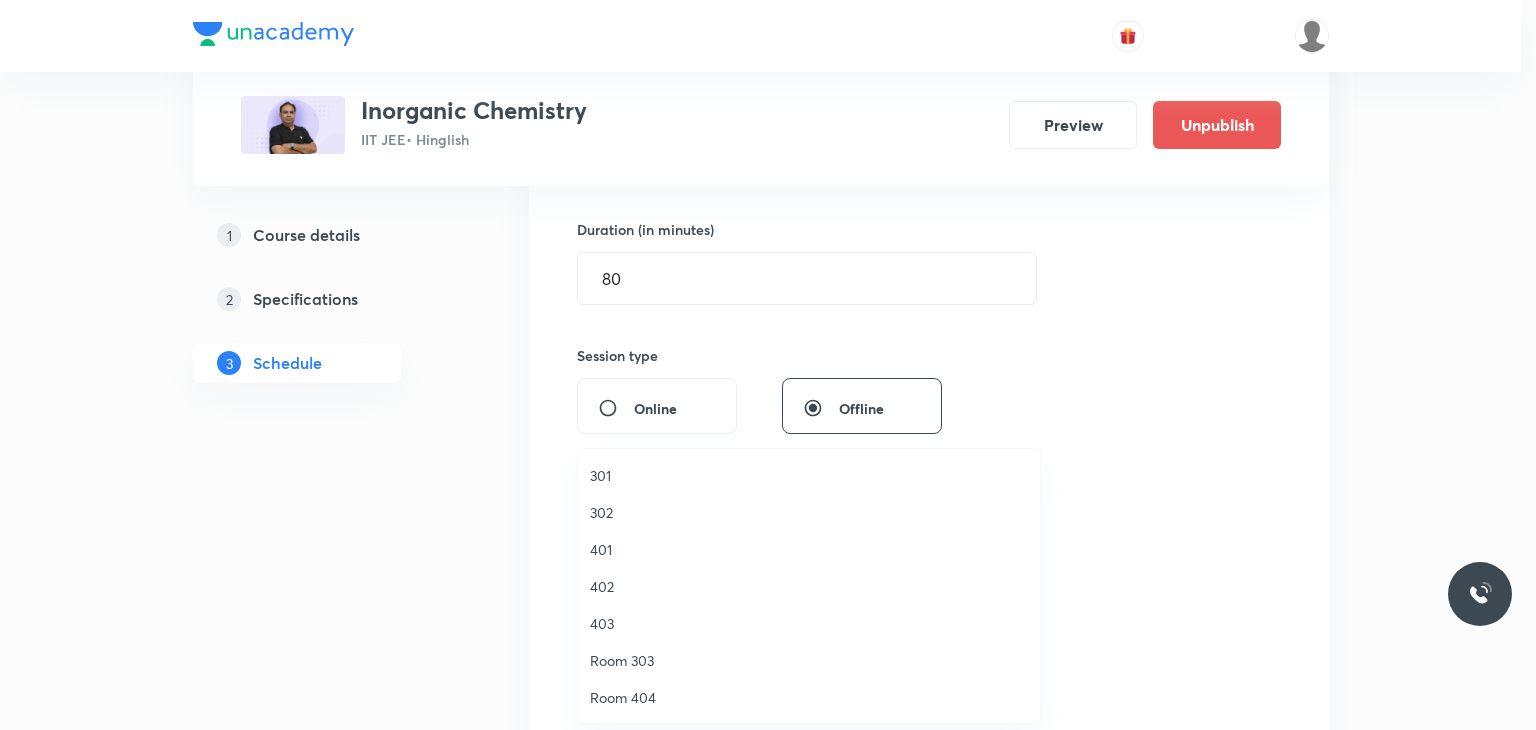 click on "401" at bounding box center [809, 549] 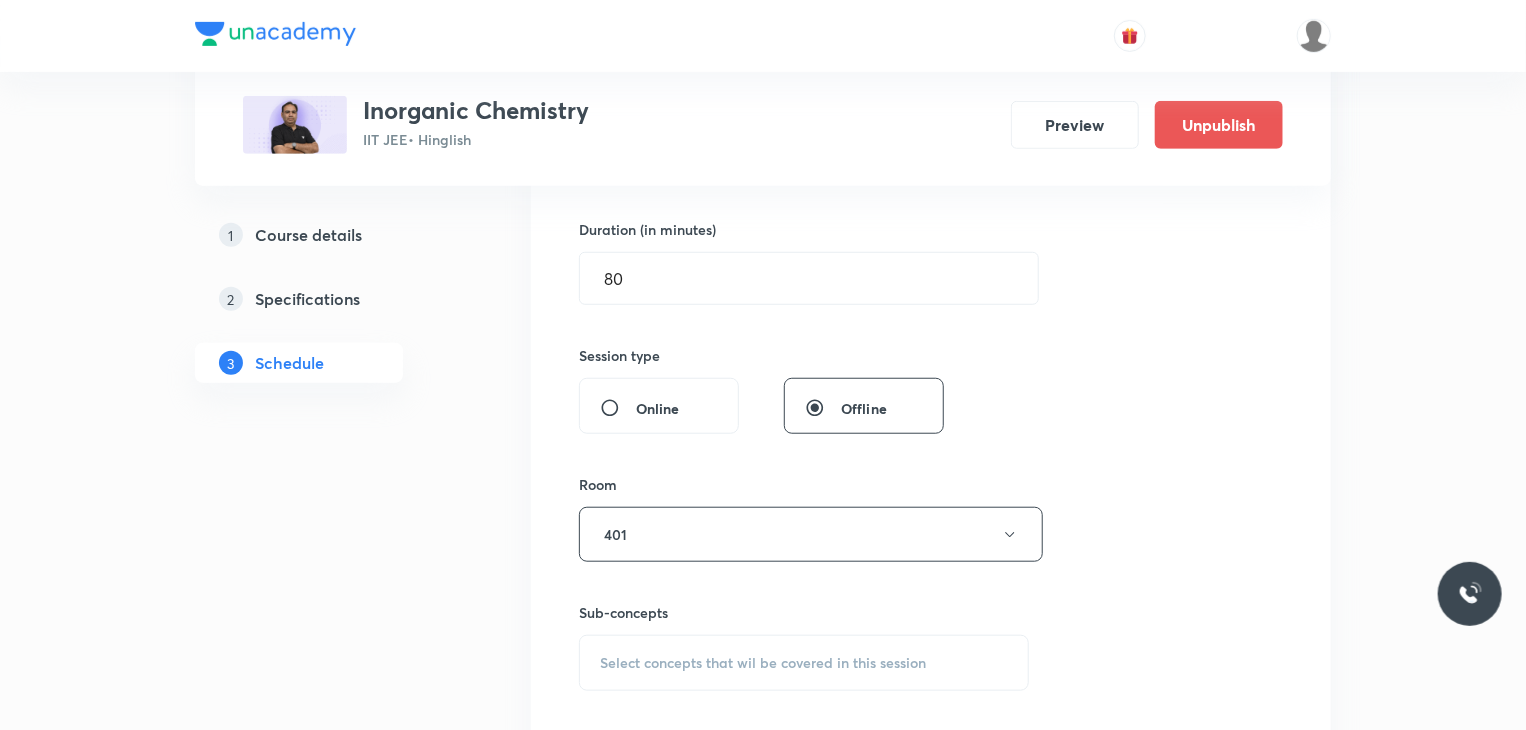 click on "Select concepts that wil be covered in this session" at bounding box center [804, 663] 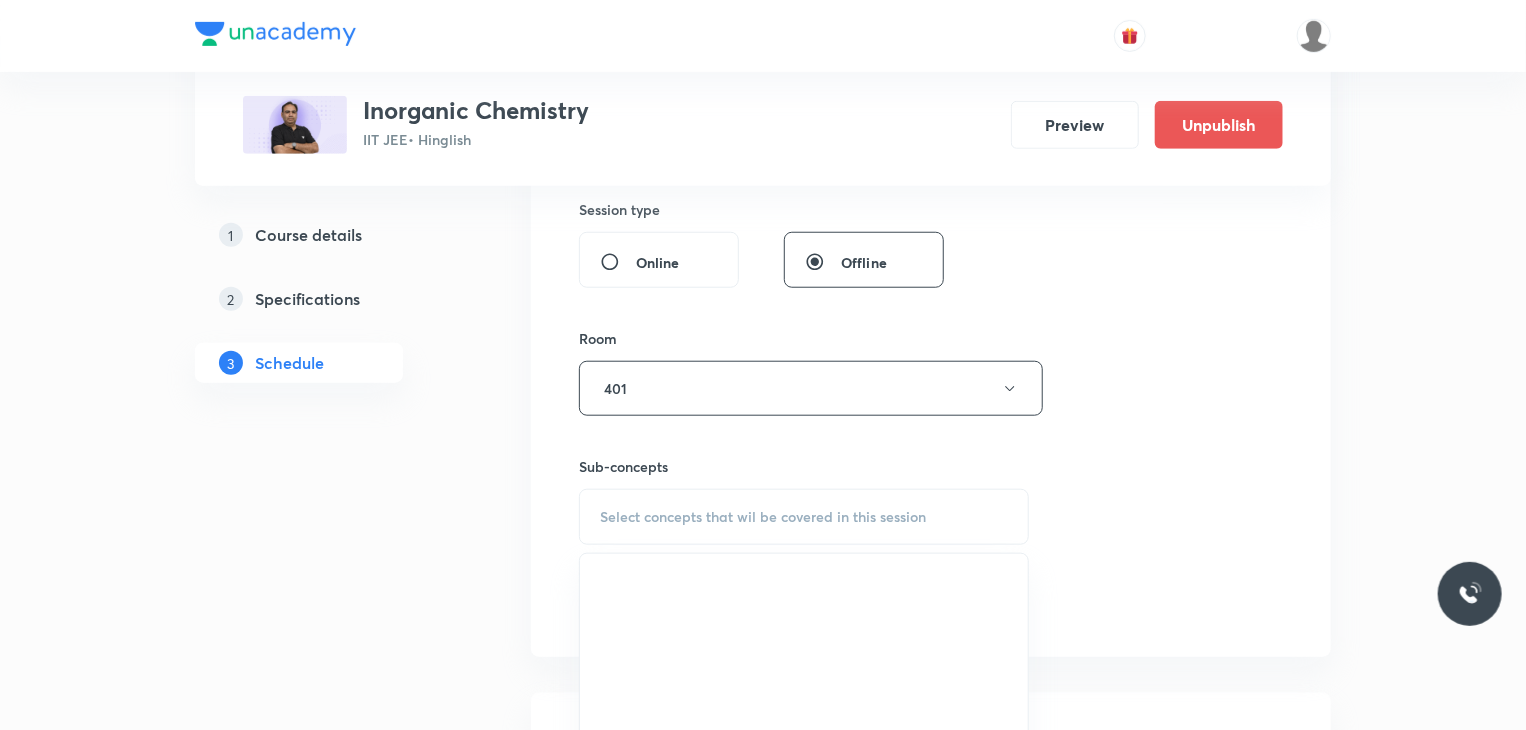 scroll, scrollTop: 900, scrollLeft: 0, axis: vertical 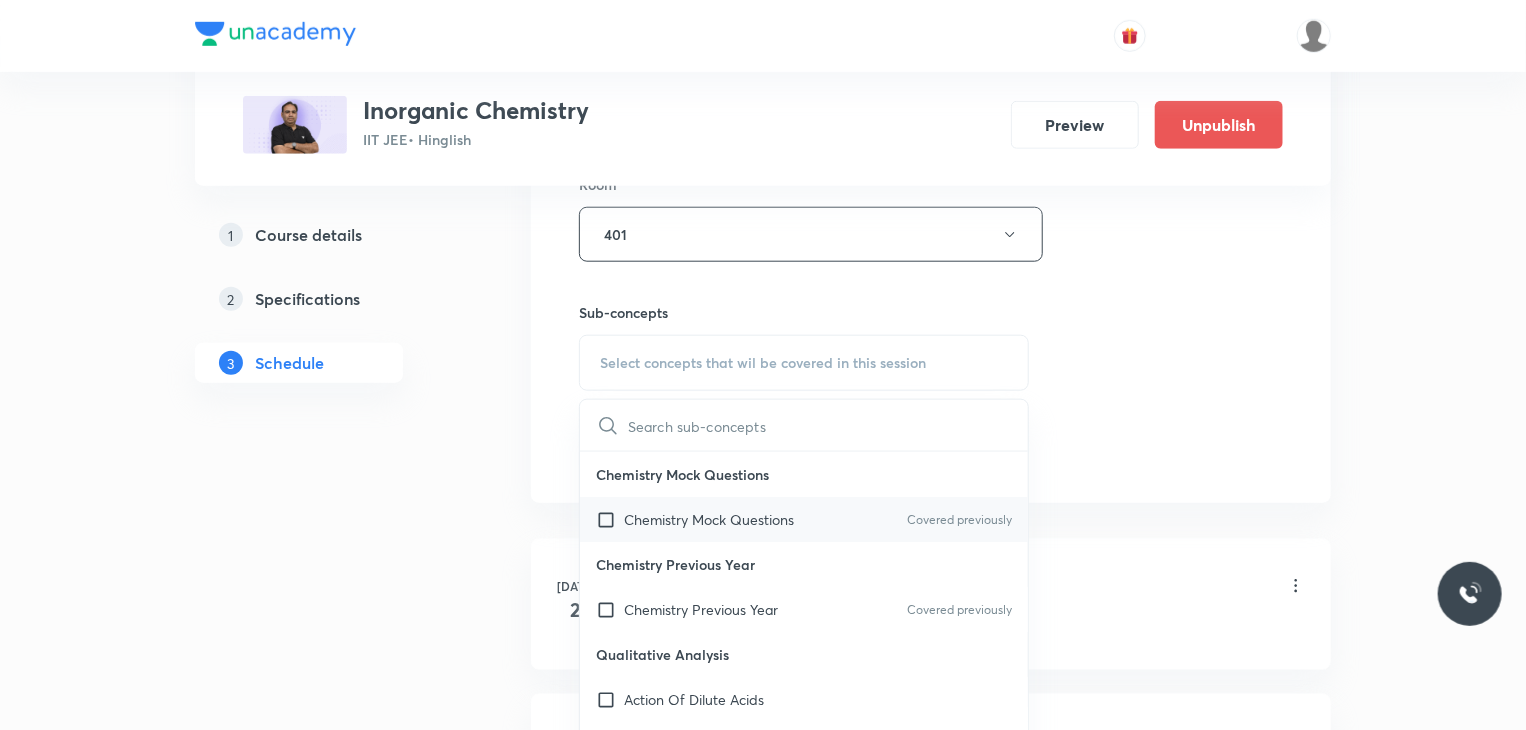 click on "Chemistry Mock Questions" at bounding box center (709, 519) 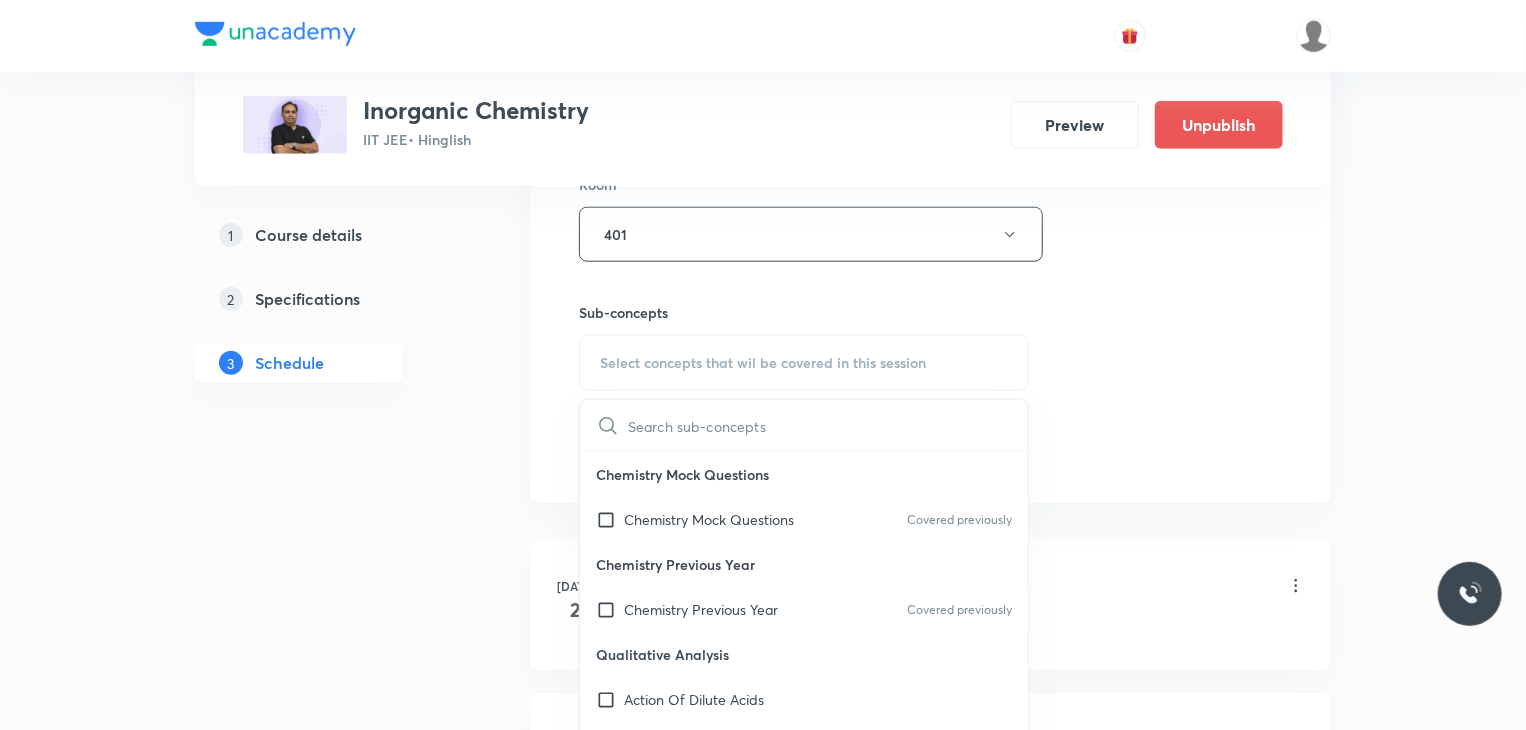 checkbox on "true" 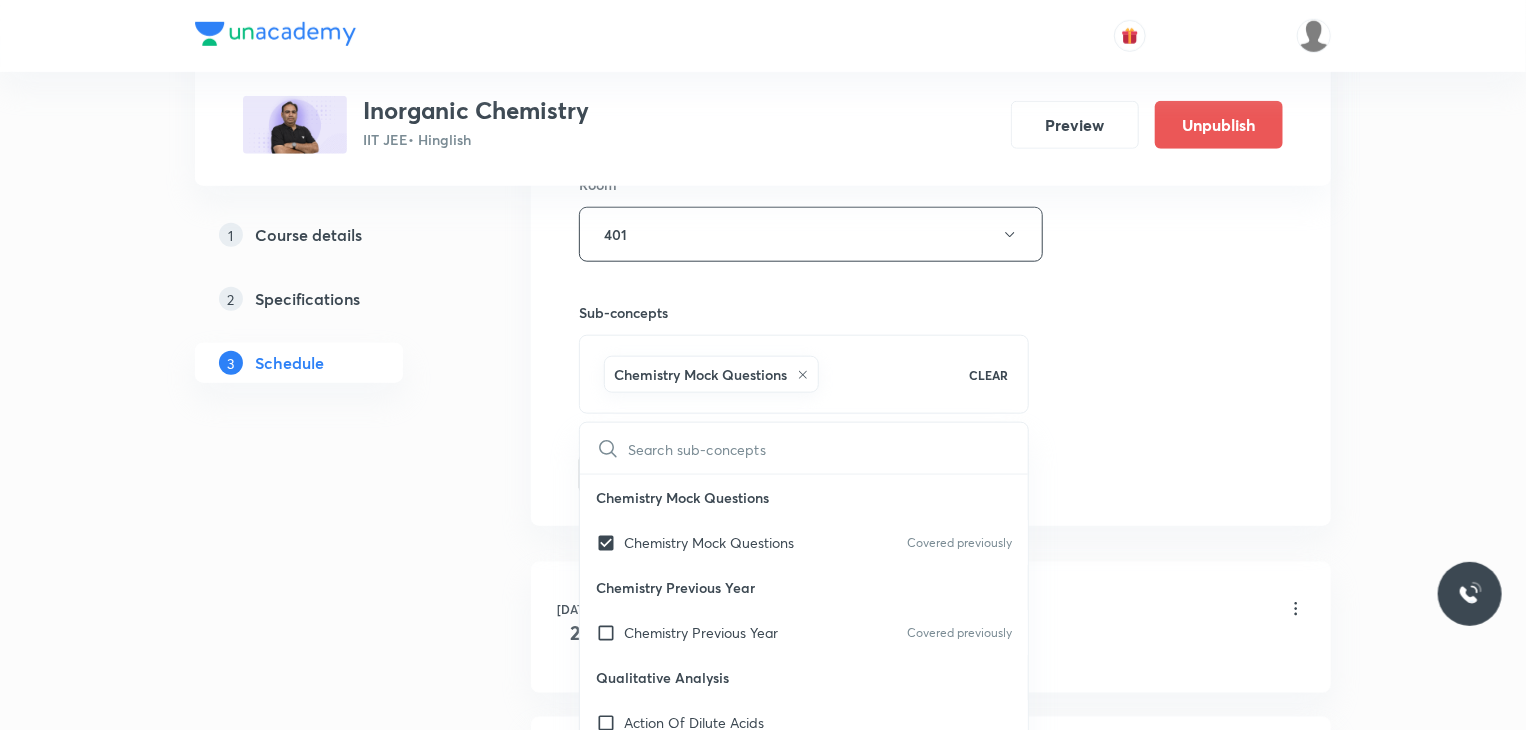 click on "Session  21 Live class Session title 44/99 Classification of Elements and Periodicity 8 ​ Schedule for Jul 31, 2025, 12:40 PM ​ Duration (in minutes) 80 ​   Session type Online Offline Room 401 Sub-concepts Chemistry Mock Questions CLEAR ​ Chemistry Mock Questions Chemistry Mock Questions Covered previously Chemistry Previous Year Chemistry Previous Year Covered previously Qualitative Analysis Action Of Dilute Acids Tests For CO₃²⁻/HCO₃⁻ And SO₃²⁻/HSO₃⁻ Radicals Tests For Sulphide (S²⁻) Radical Tests For Thiosulphate (S₂O₃²⁻) Radical Tests For Nitrite (NO₂⁻) Radical Tests For Acetate , Formate And Oxalate Radicals Tests For Halide(Cl⁻ , Br⁻ , I⁻) Radicals Test For Nitrate (NO₃⁻) Radical Test For Sulphate(SO₄²⁻) Radical Test For Borate(BO₃³⁻) Radical Test For Phosphate(PO₄³⁻) Radical Test For Chromate(CrO₄²⁻) And Dichromate(Cr₂O₇²⁻) Radicals Test For Permanganate (MnO₄⁻) And Manganate (MnO₄²⁻) Radicals Periodic Table Hydrogen" at bounding box center (931, 13) 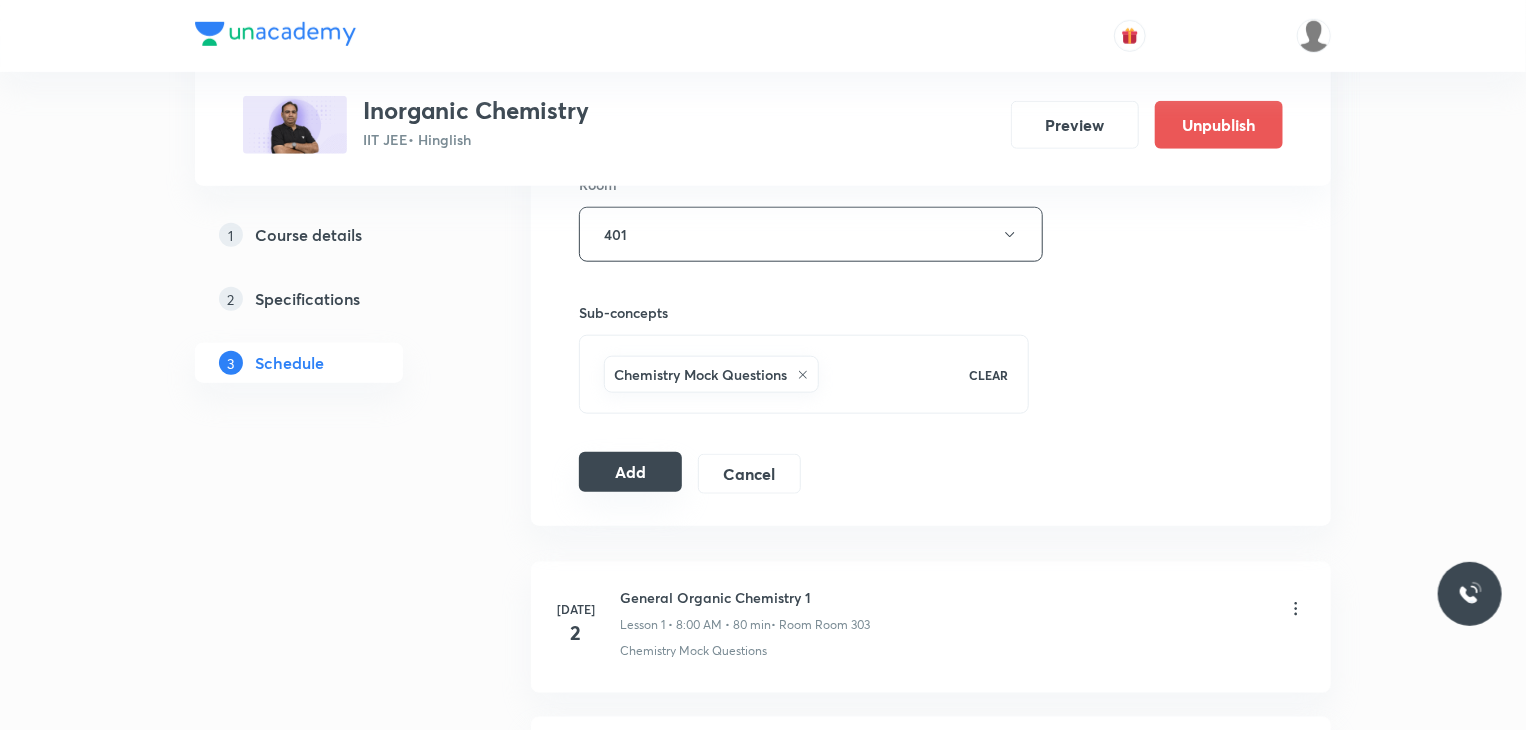 click on "Add" at bounding box center [630, 472] 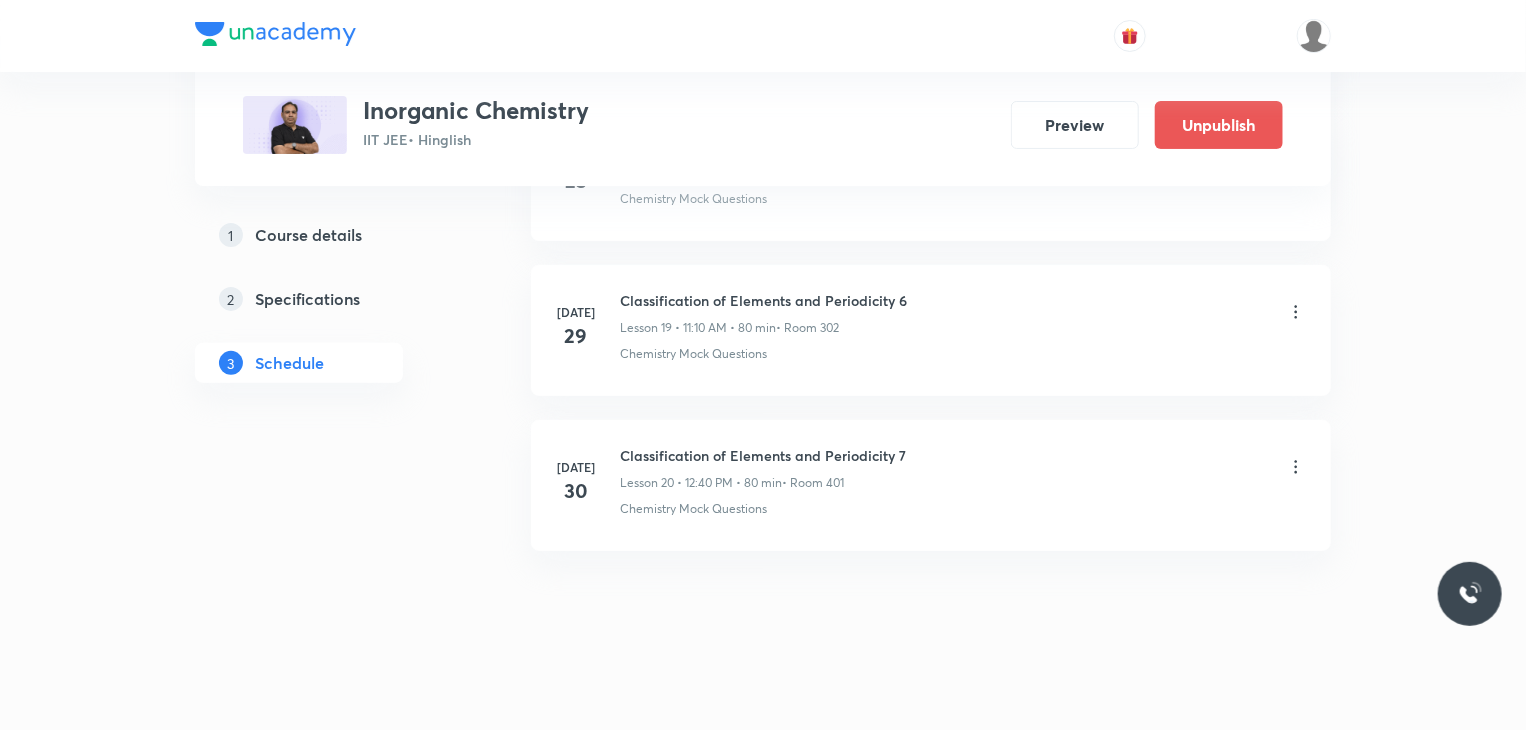scroll, scrollTop: 3046, scrollLeft: 0, axis: vertical 